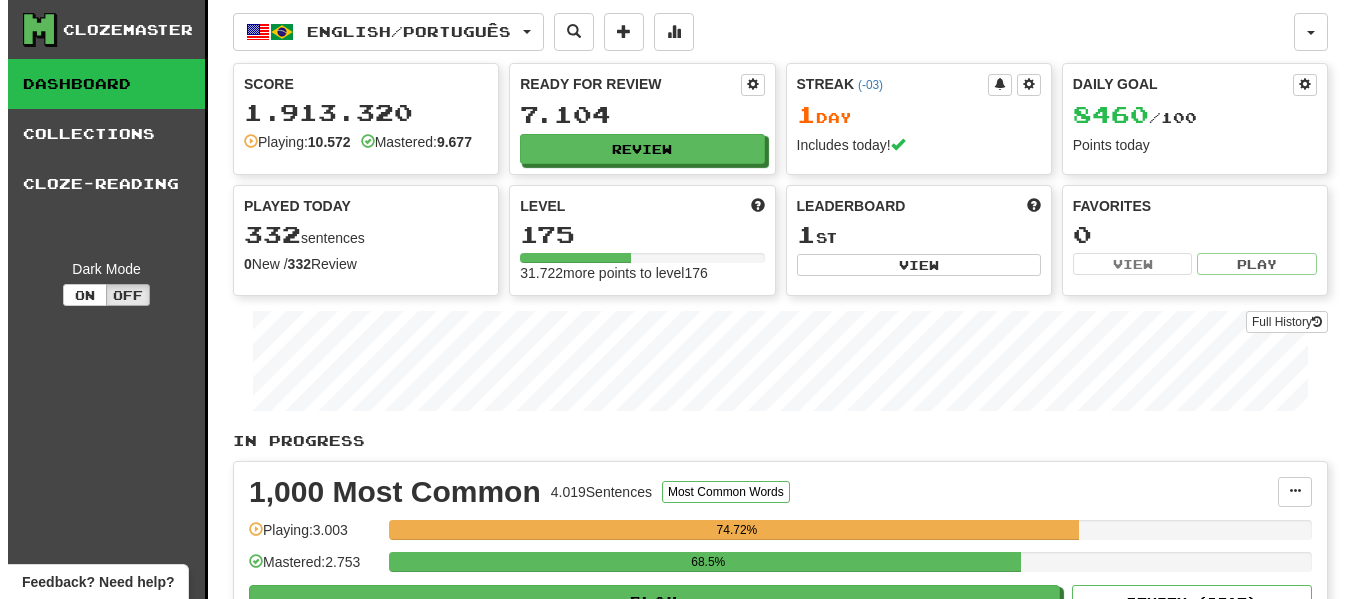 scroll, scrollTop: 0, scrollLeft: 0, axis: both 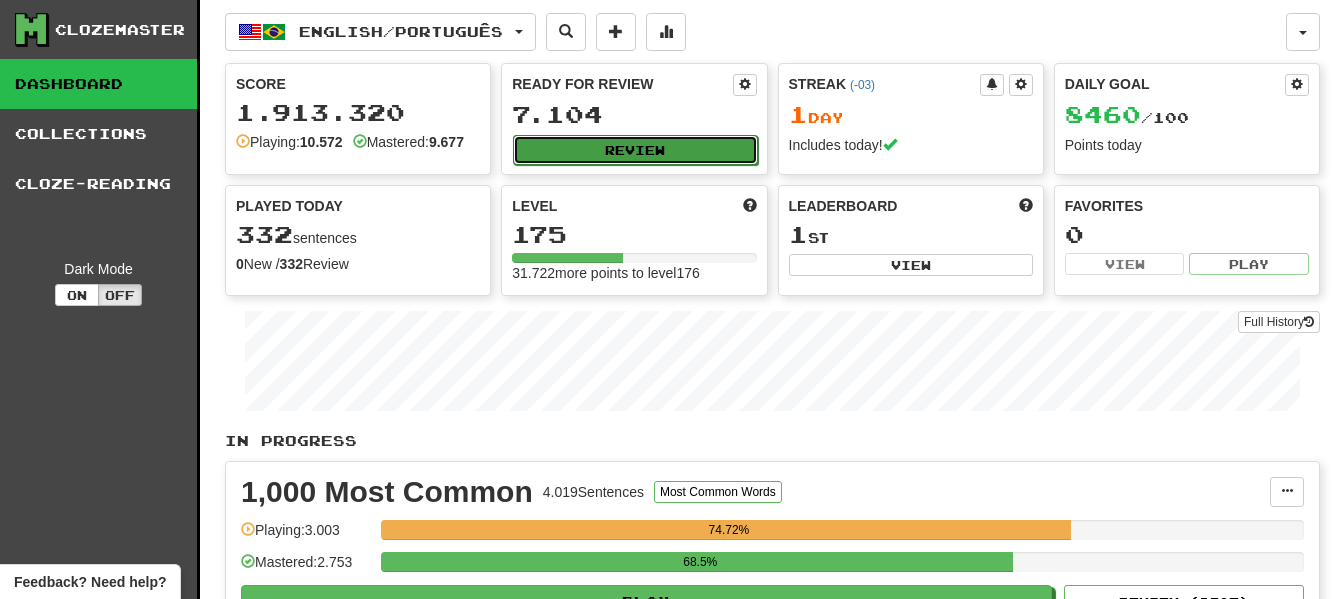 click on "Review" at bounding box center (635, 150) 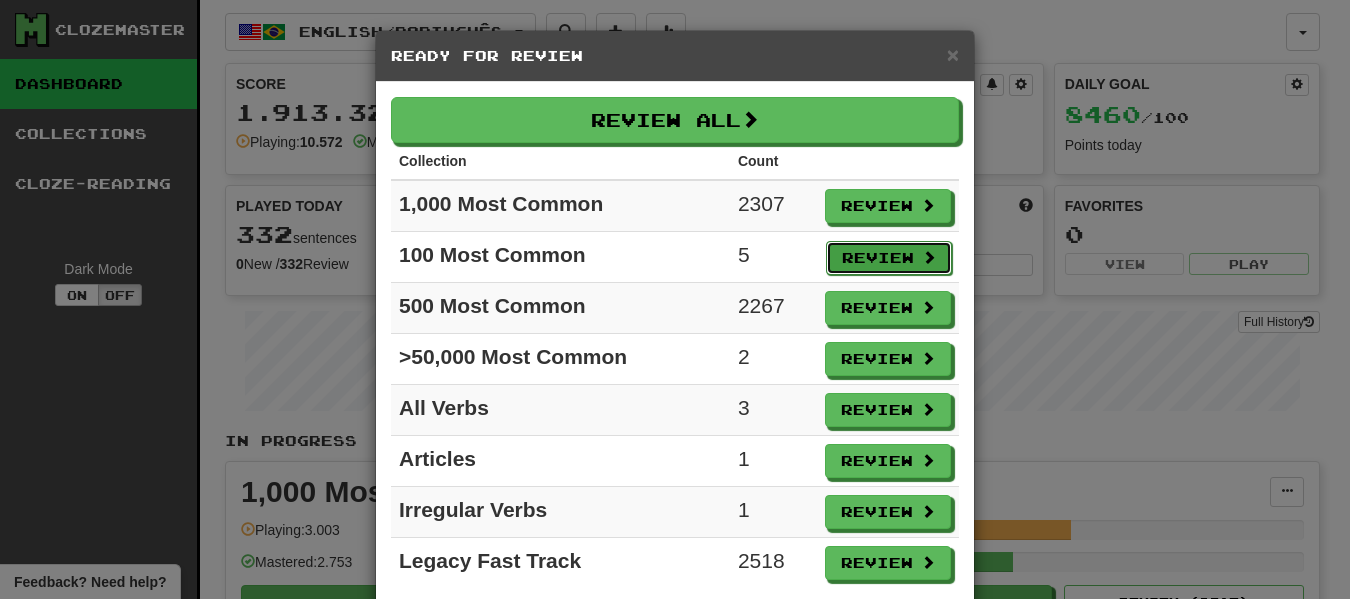 click on "Review" at bounding box center [889, 258] 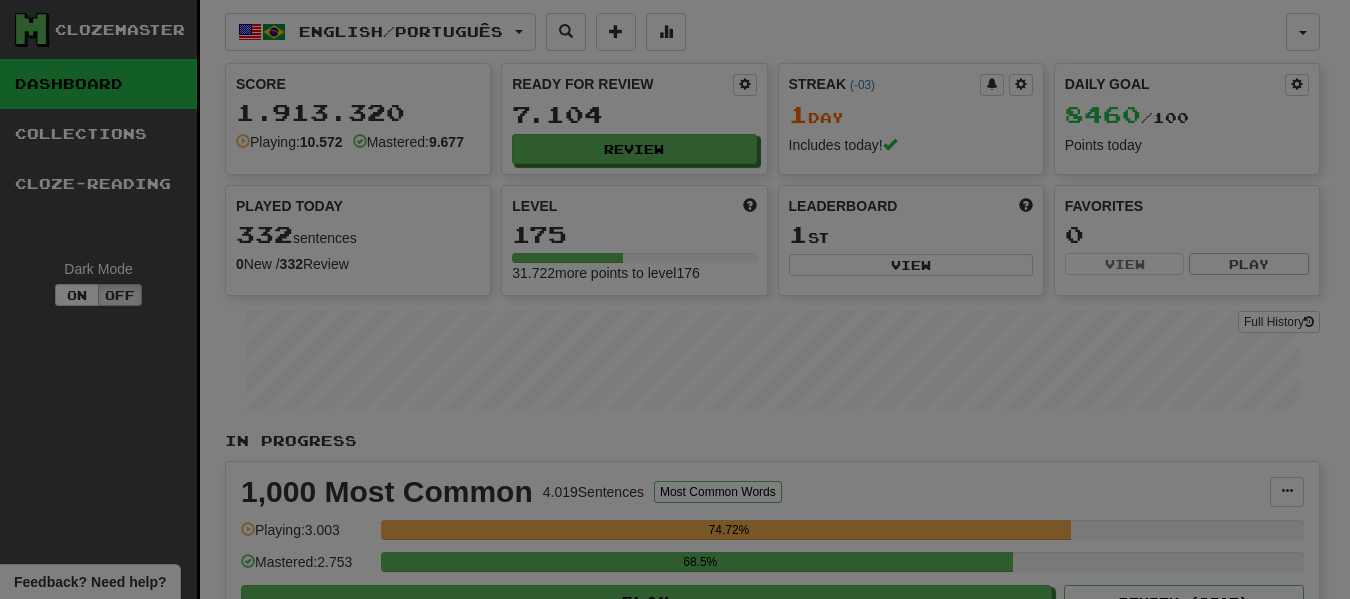 select on "**" 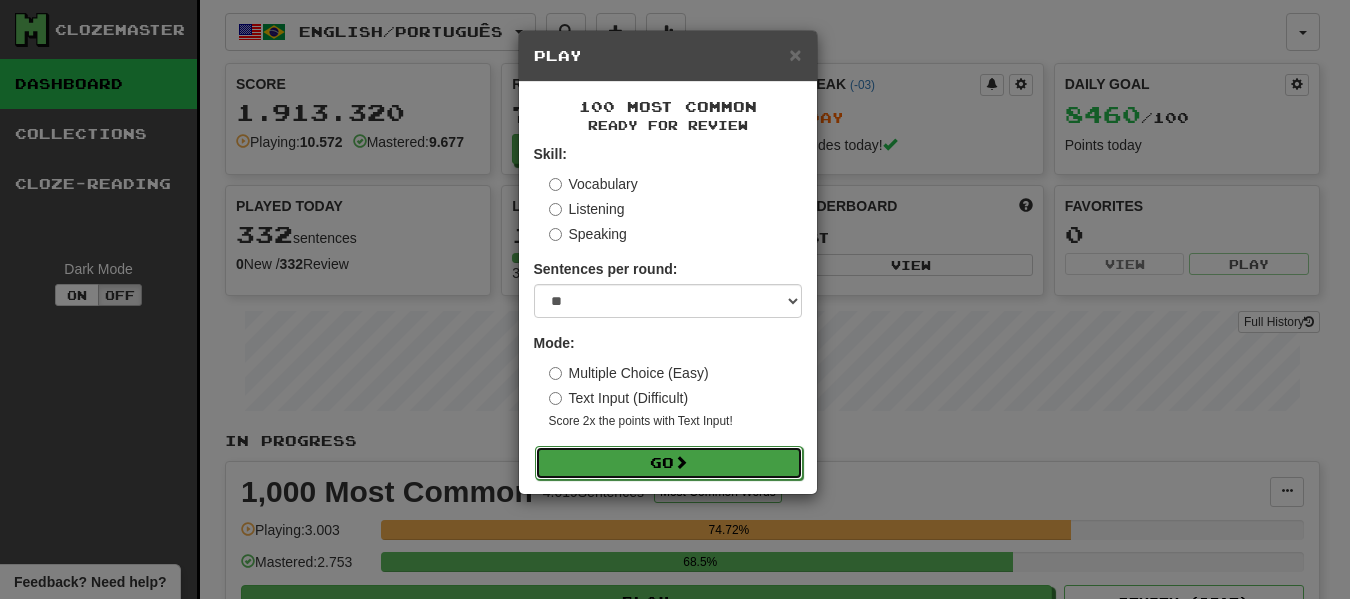 click on "Go" at bounding box center (669, 463) 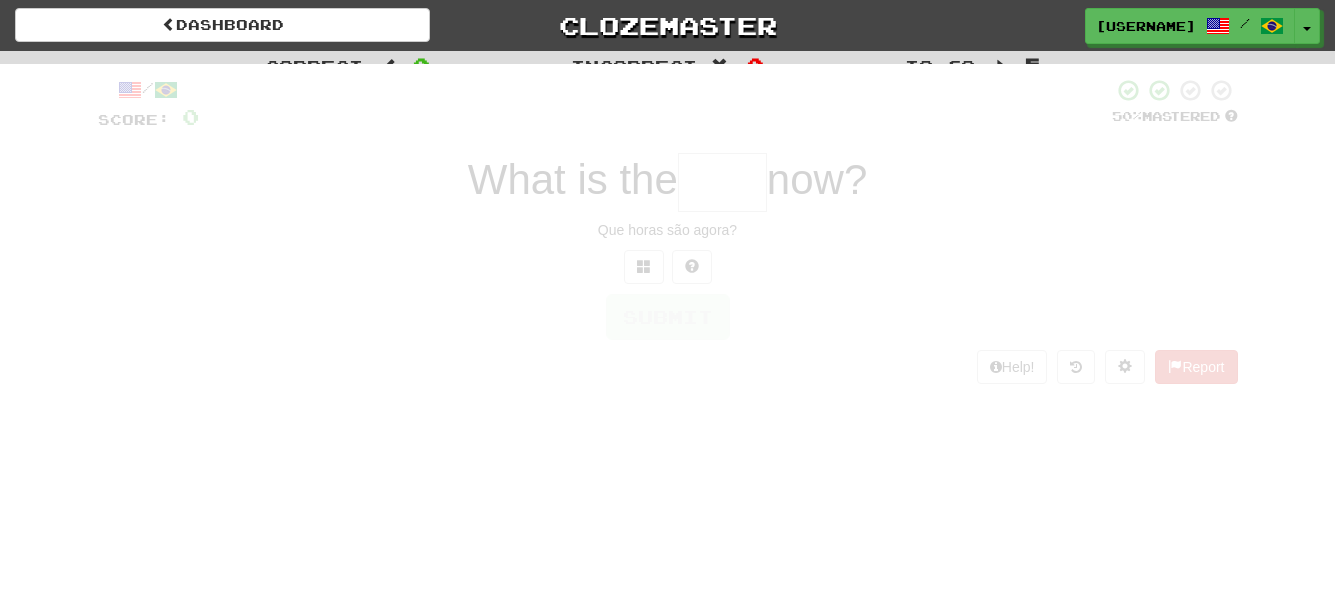 scroll, scrollTop: 0, scrollLeft: 0, axis: both 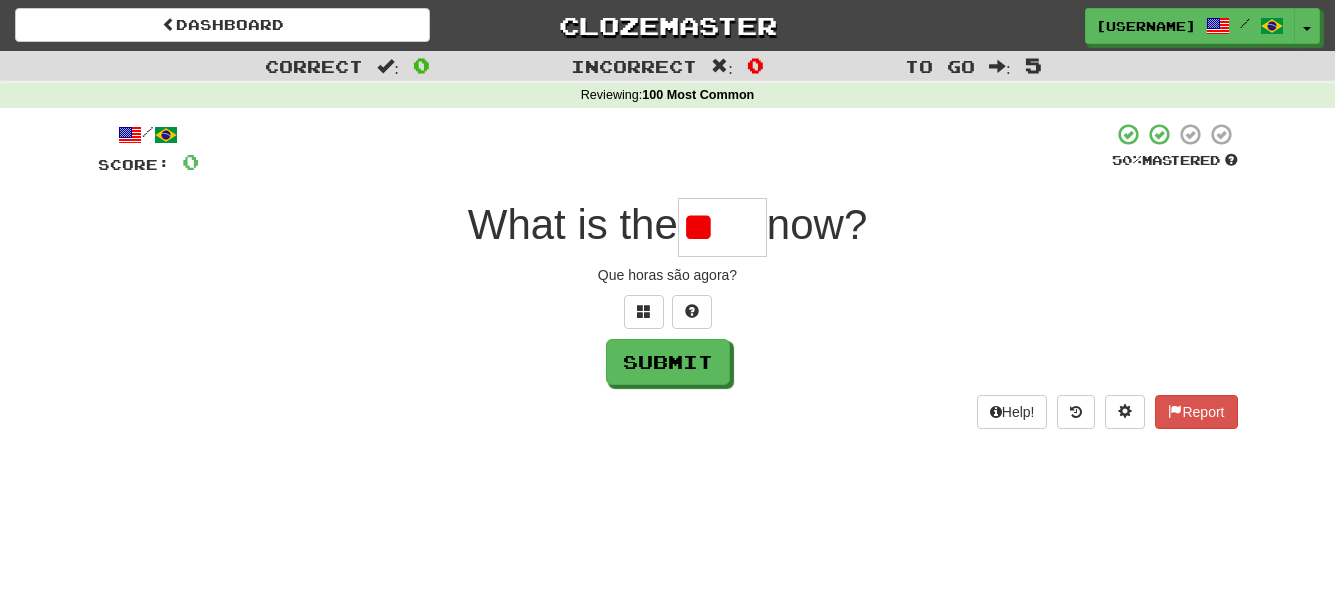type on "*" 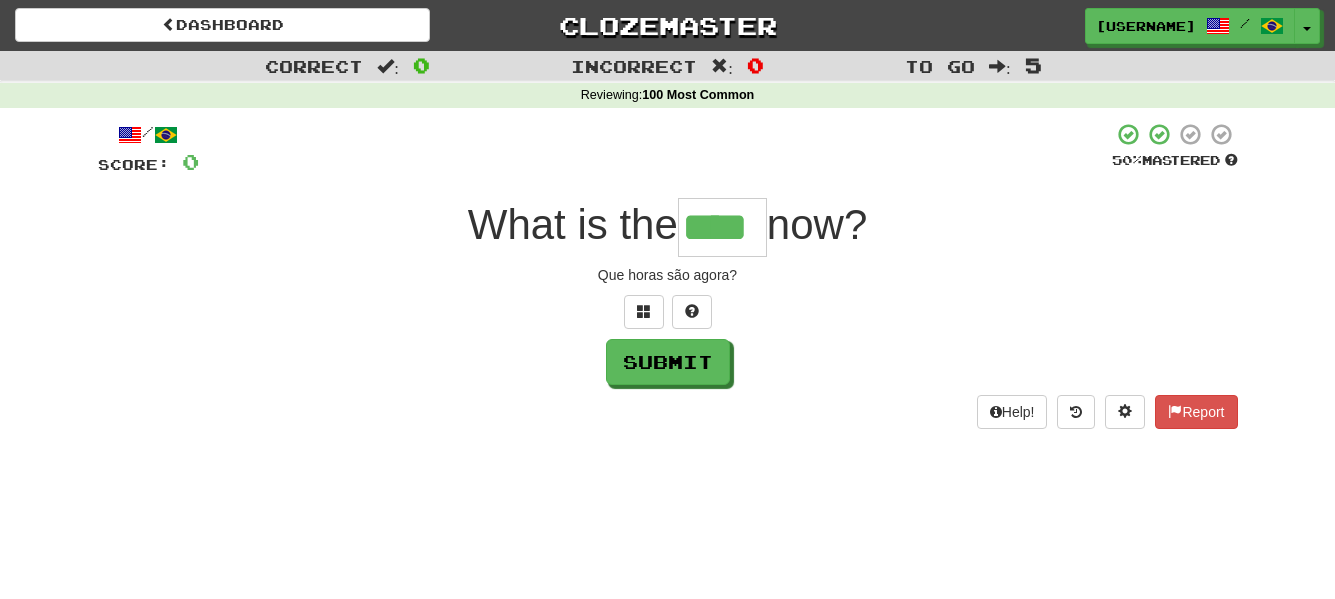 type on "****" 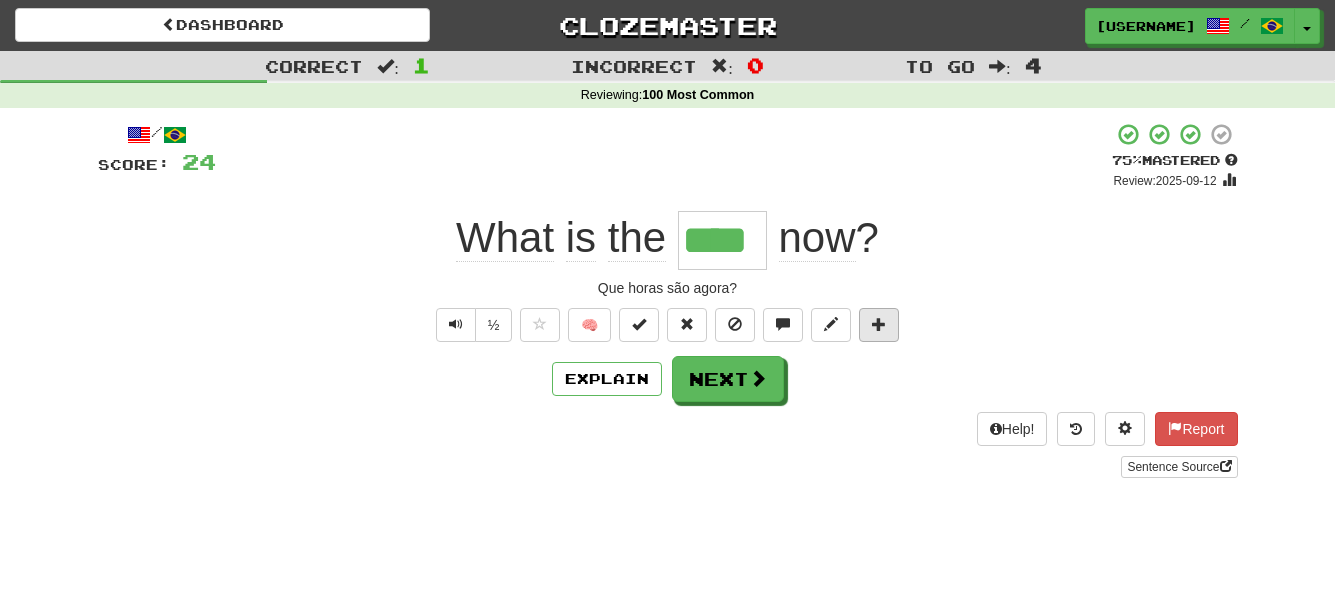 drag, startPoint x: 972, startPoint y: 290, endPoint x: 872, endPoint y: 321, distance: 104.69479 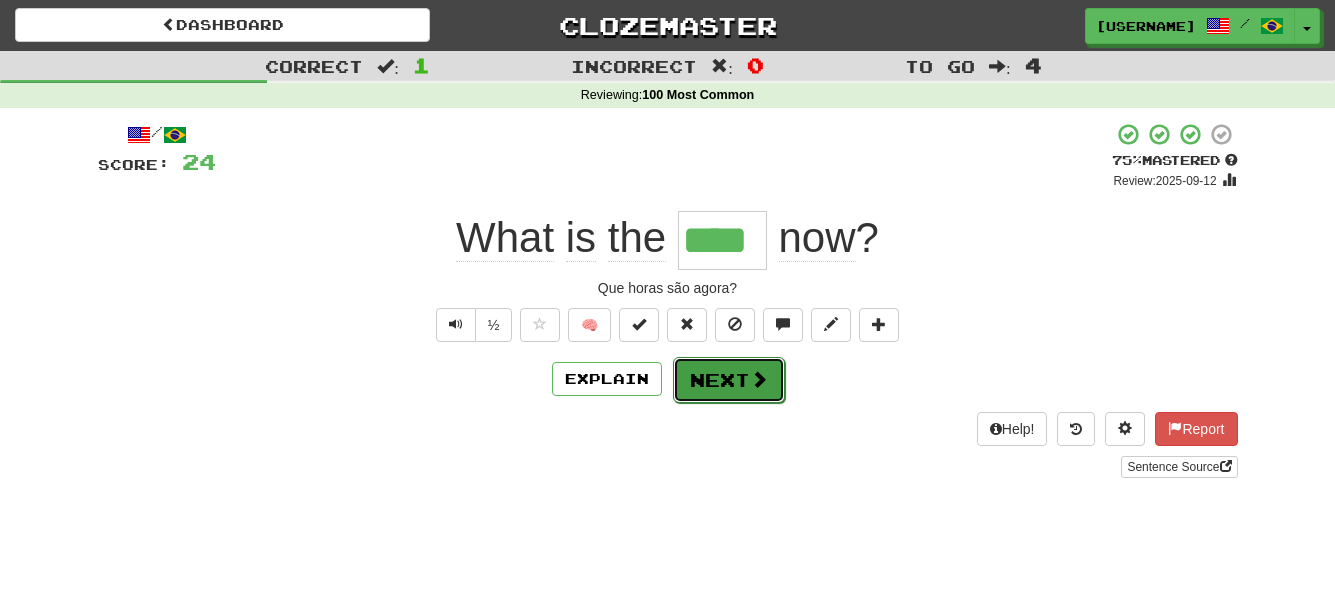 click on "Next" at bounding box center [729, 380] 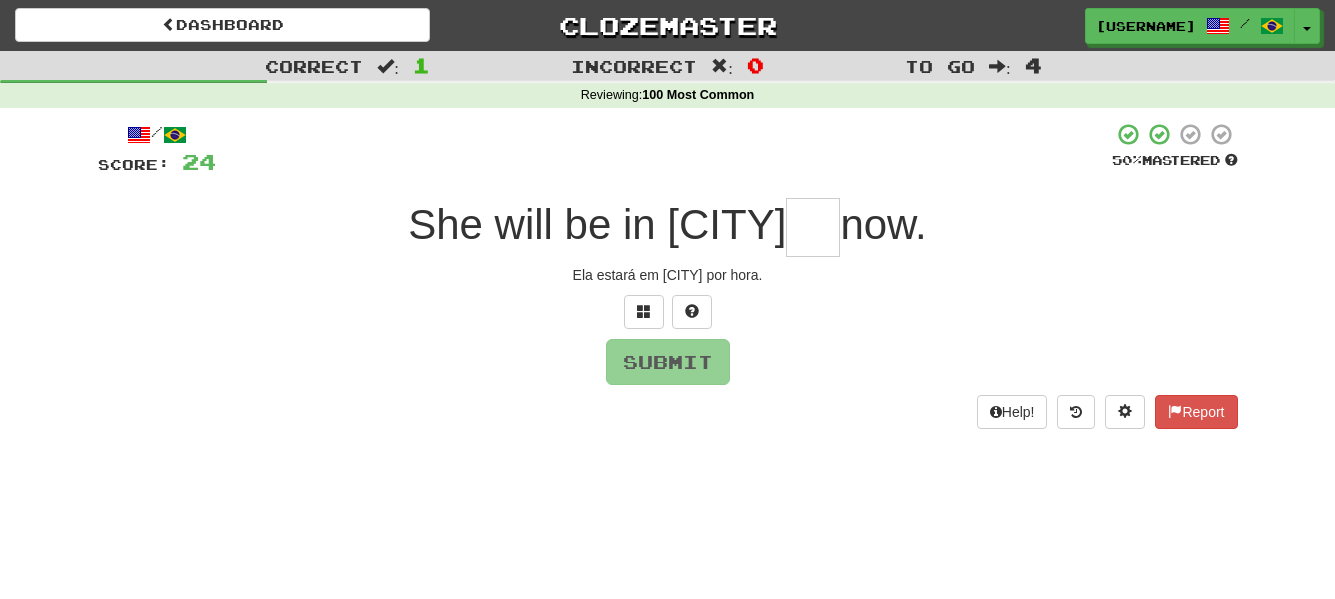 type on "*" 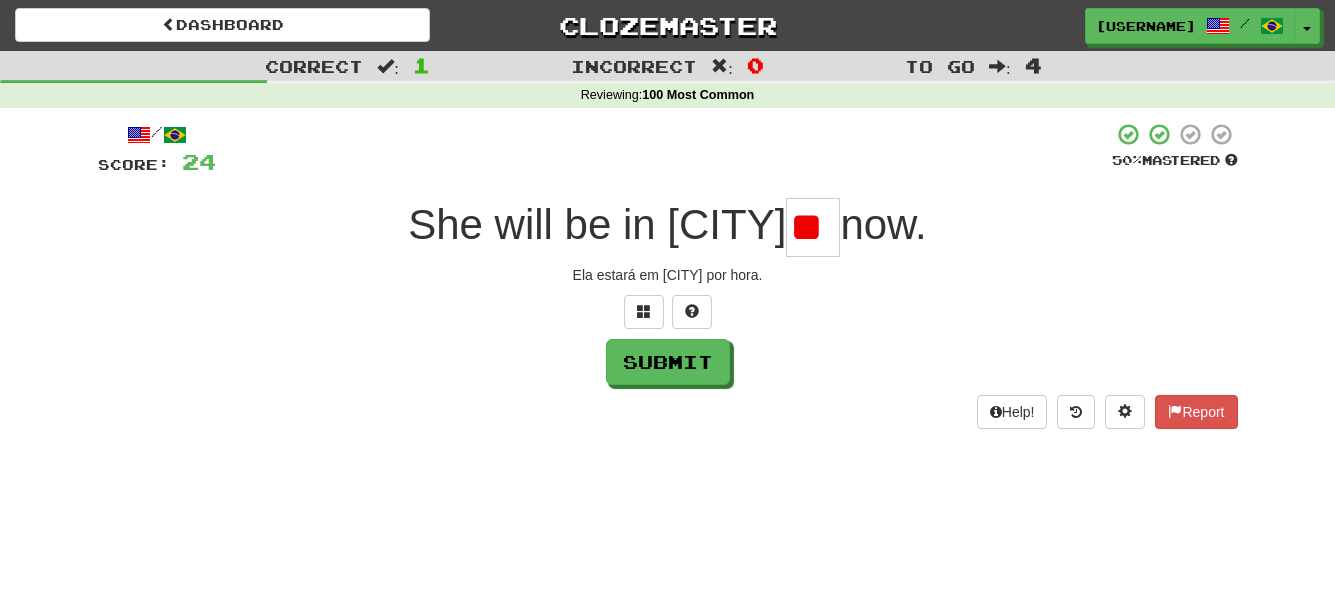 type on "*" 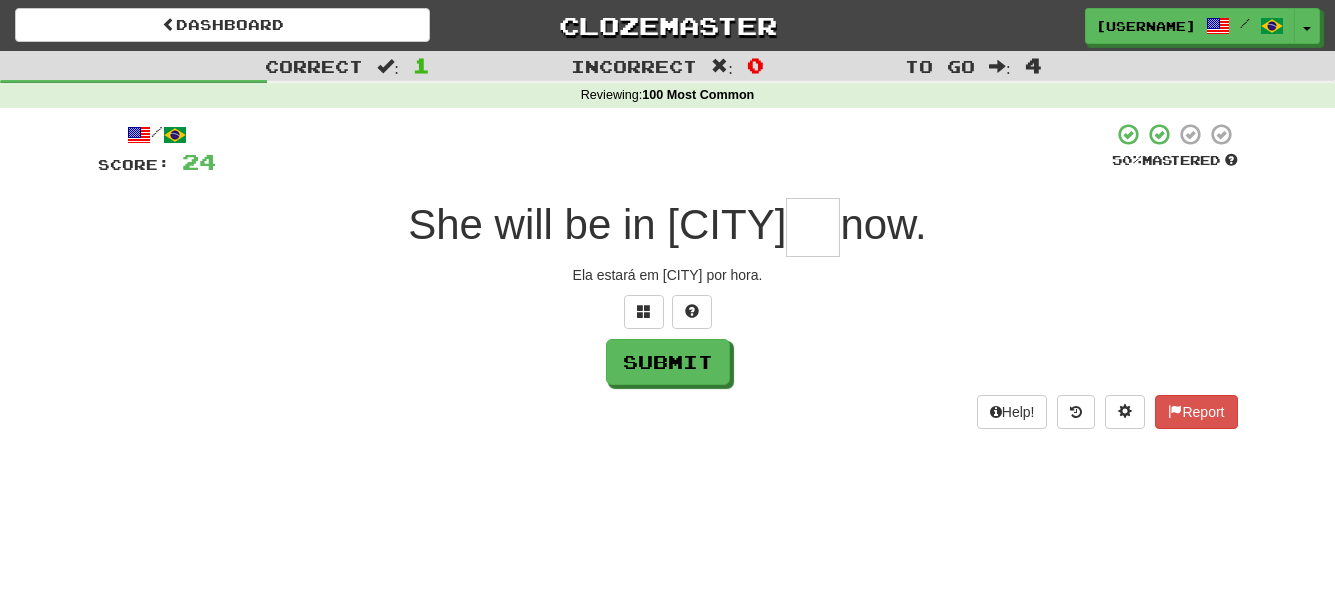 type on "*" 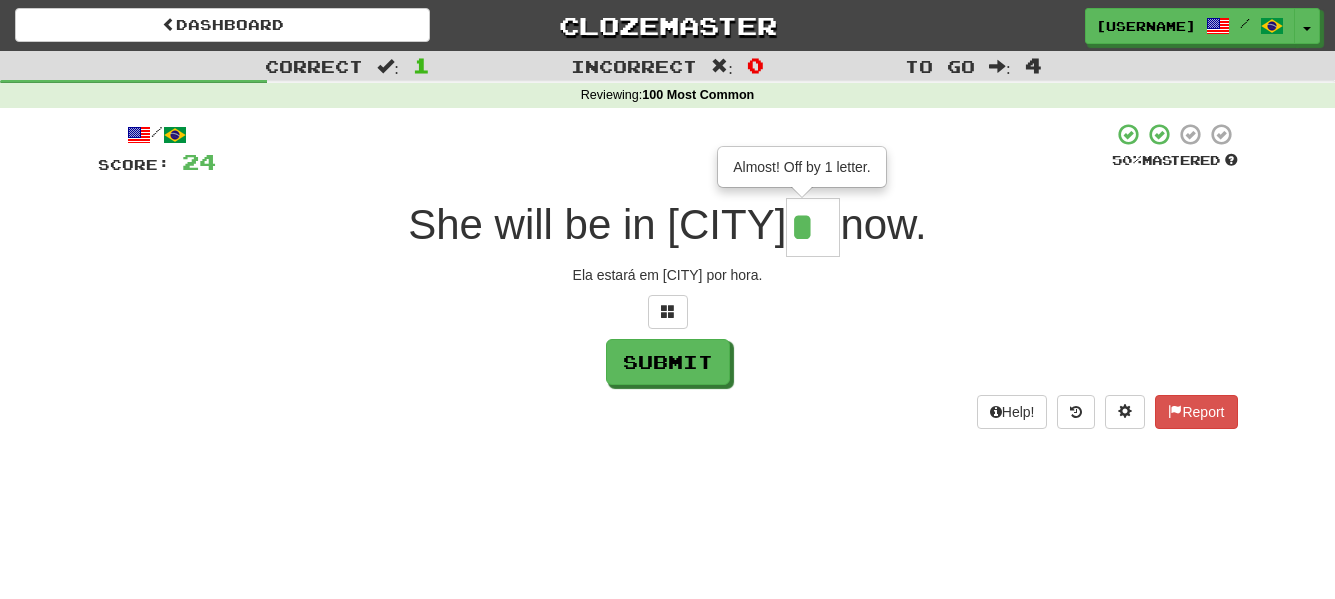 type on "**" 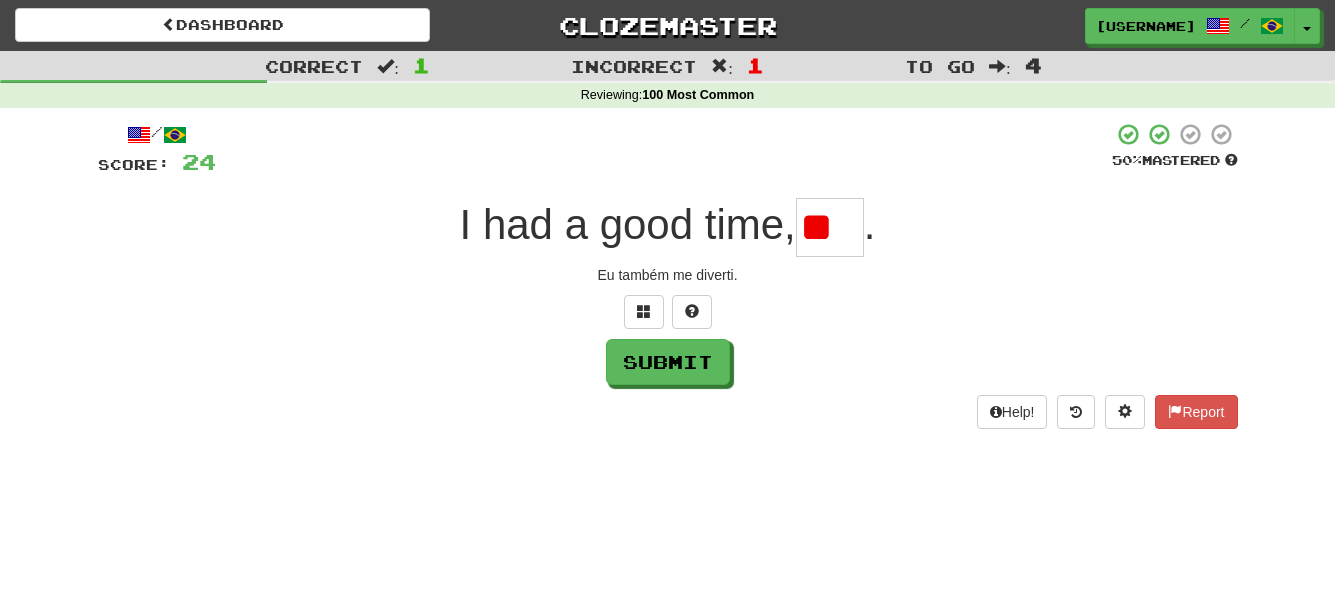 type on "*" 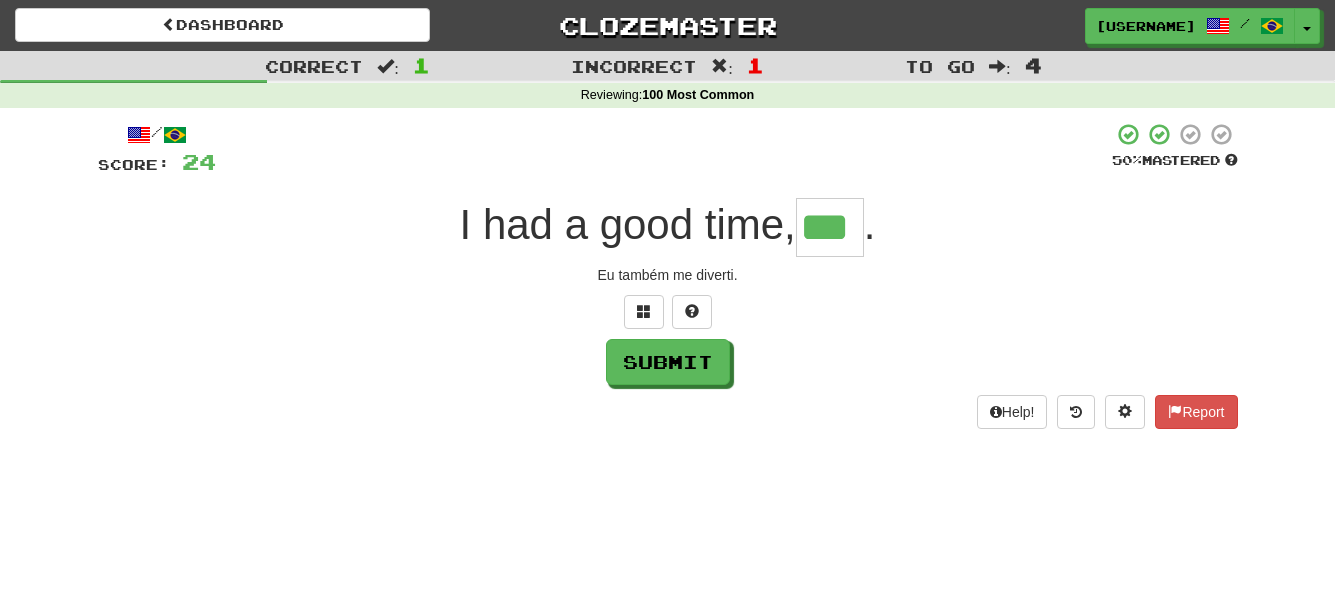 type on "***" 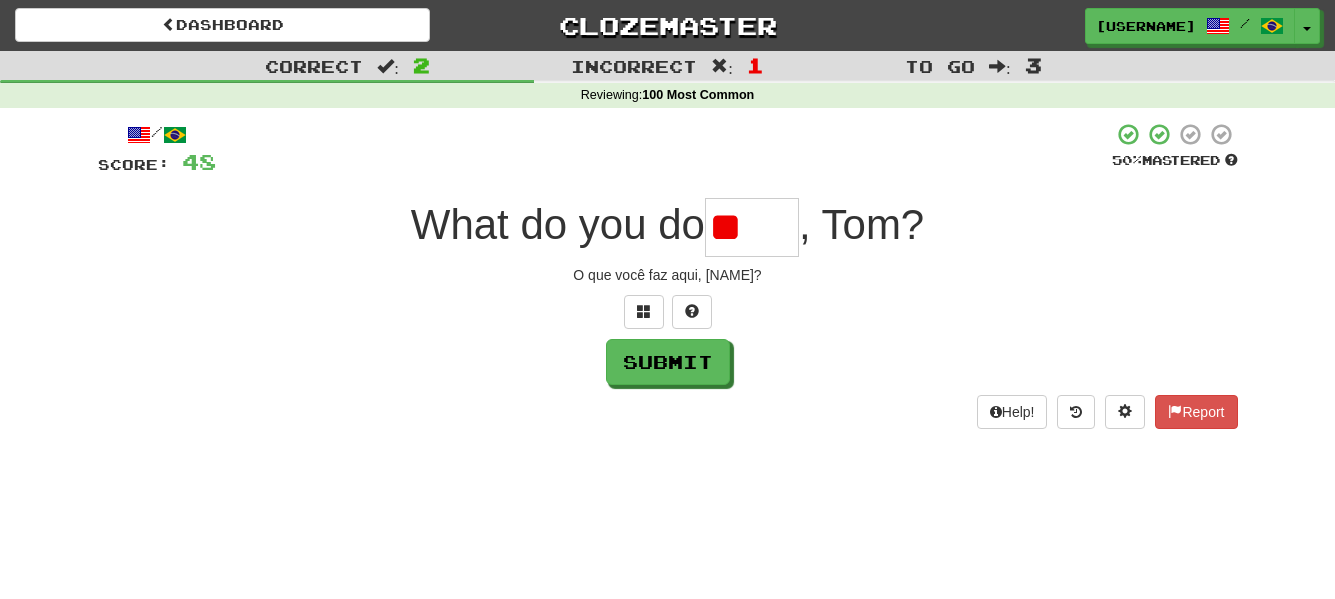 type on "*" 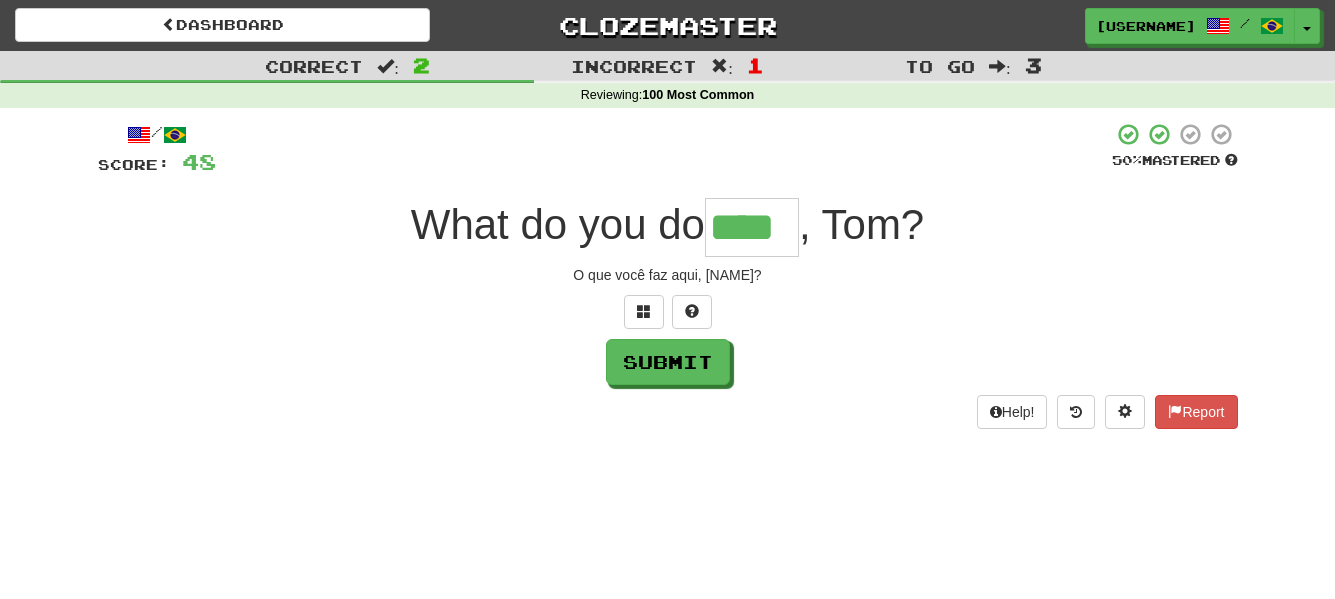 type on "****" 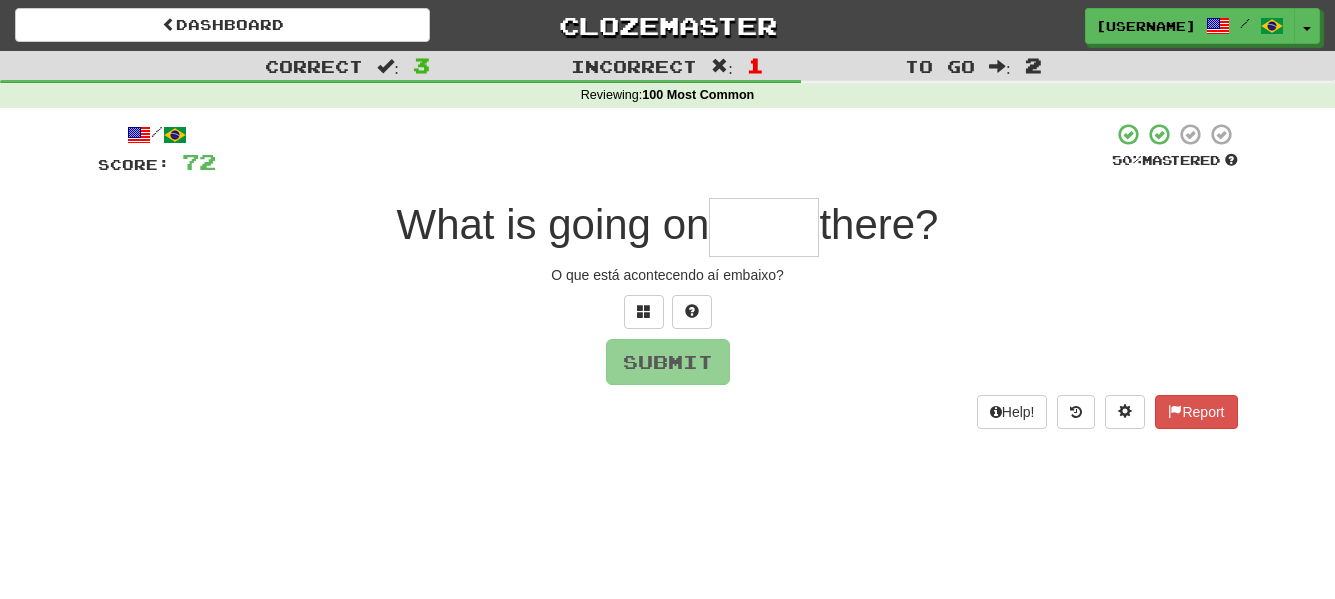 type on "*" 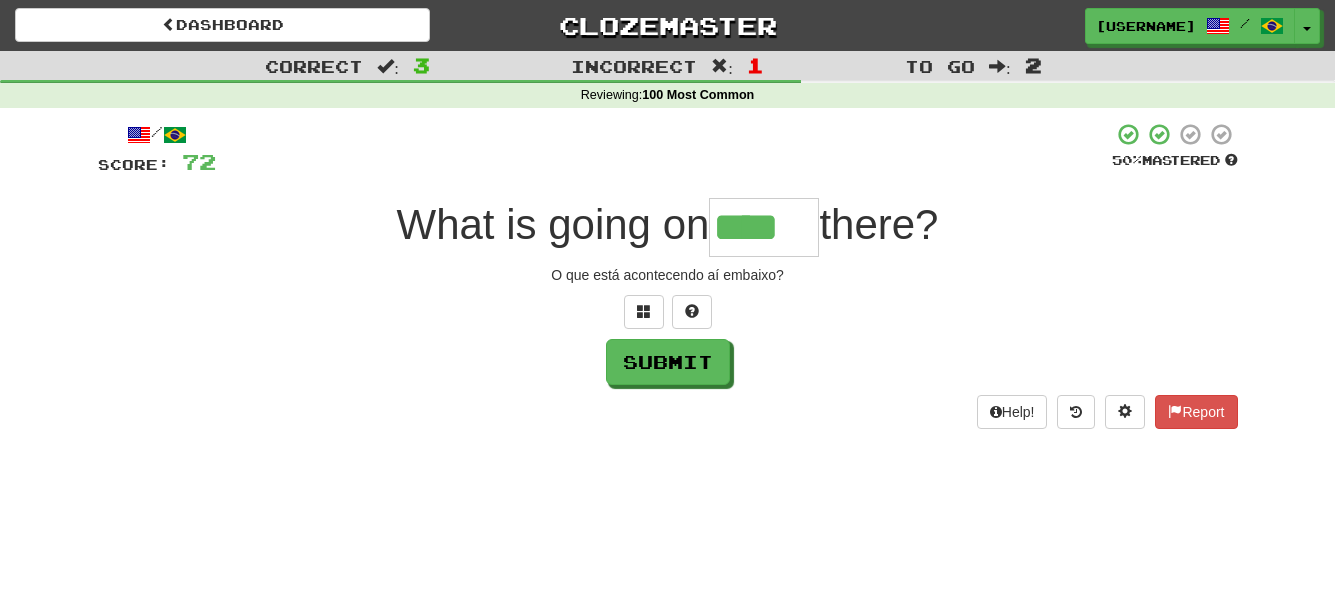 type on "****" 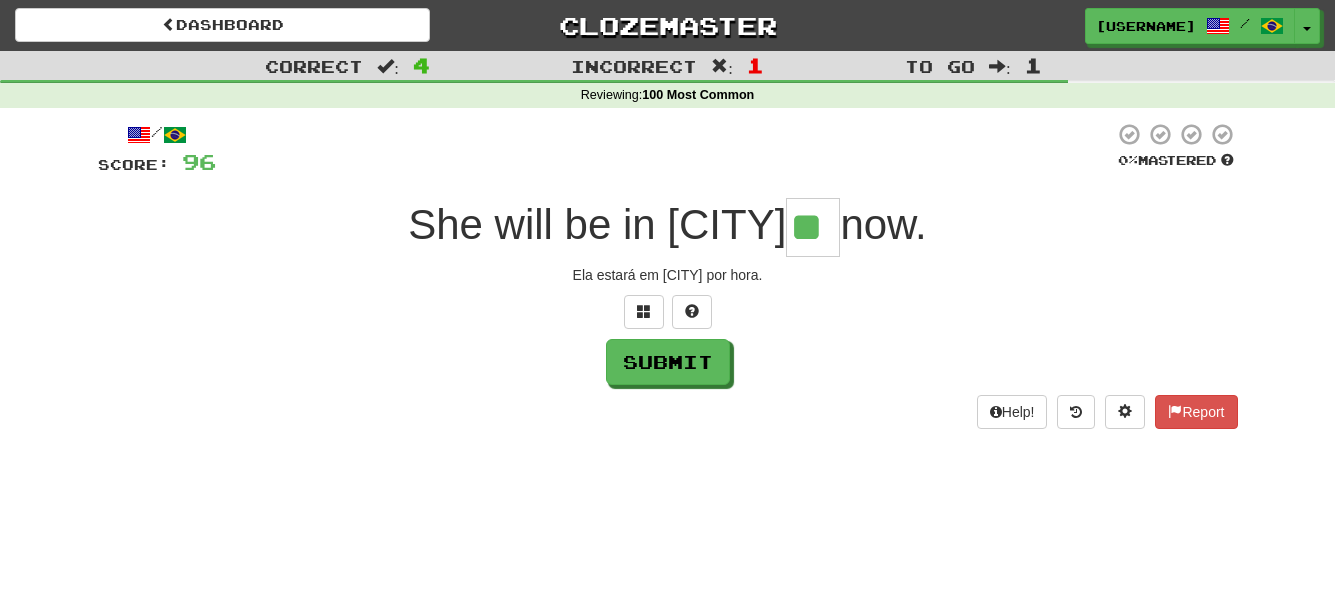 type on "**" 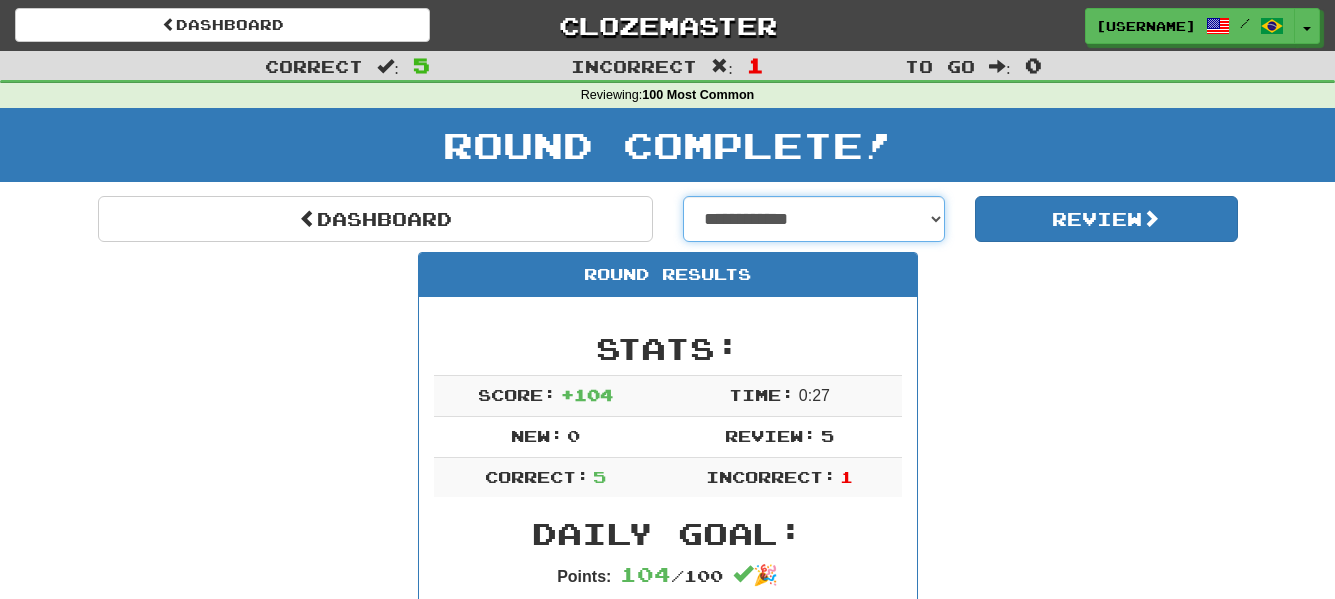 click on "**********" at bounding box center (814, 219) 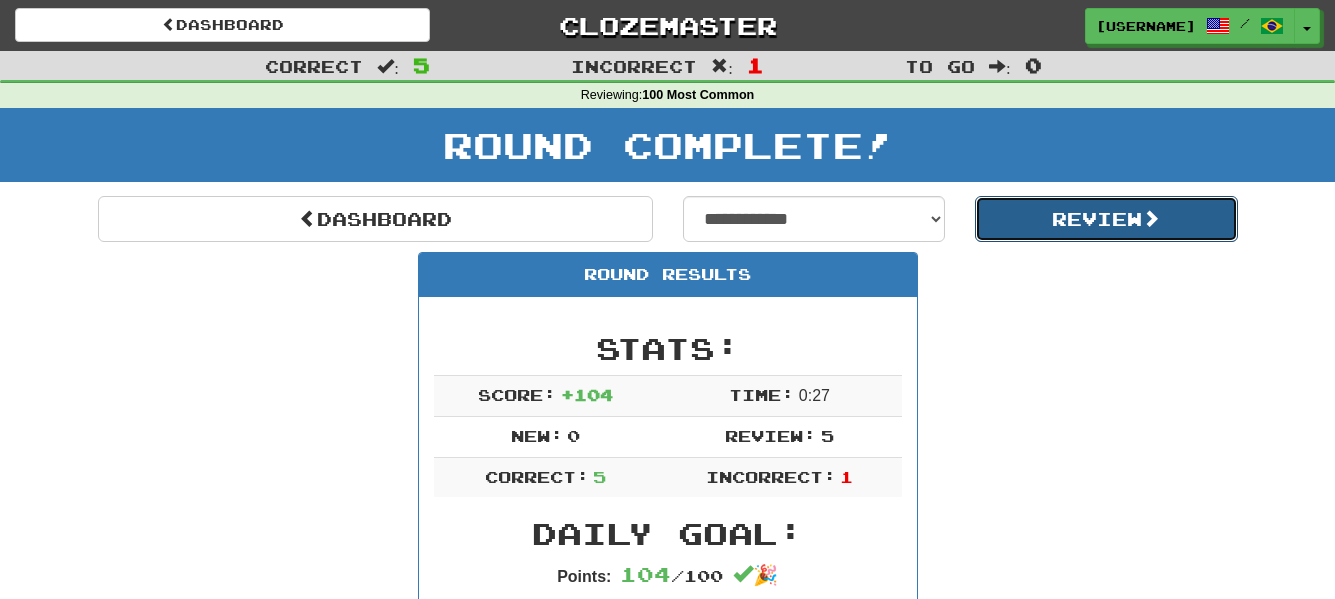click on "Review" at bounding box center (1106, 219) 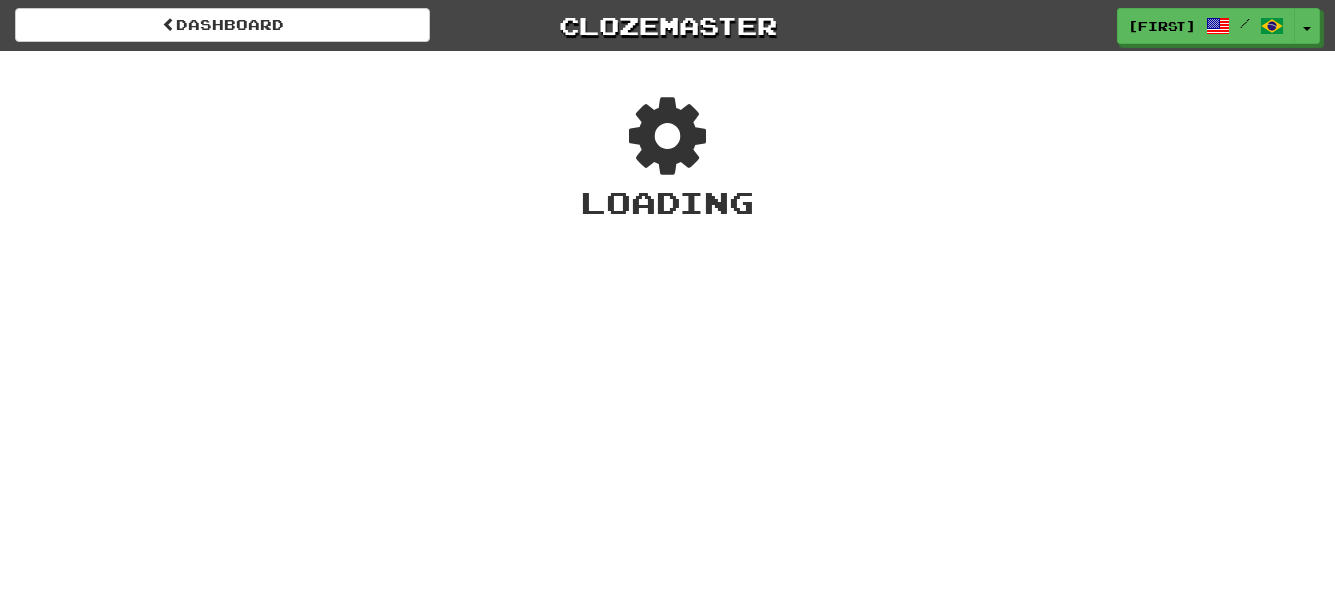 scroll, scrollTop: 0, scrollLeft: 0, axis: both 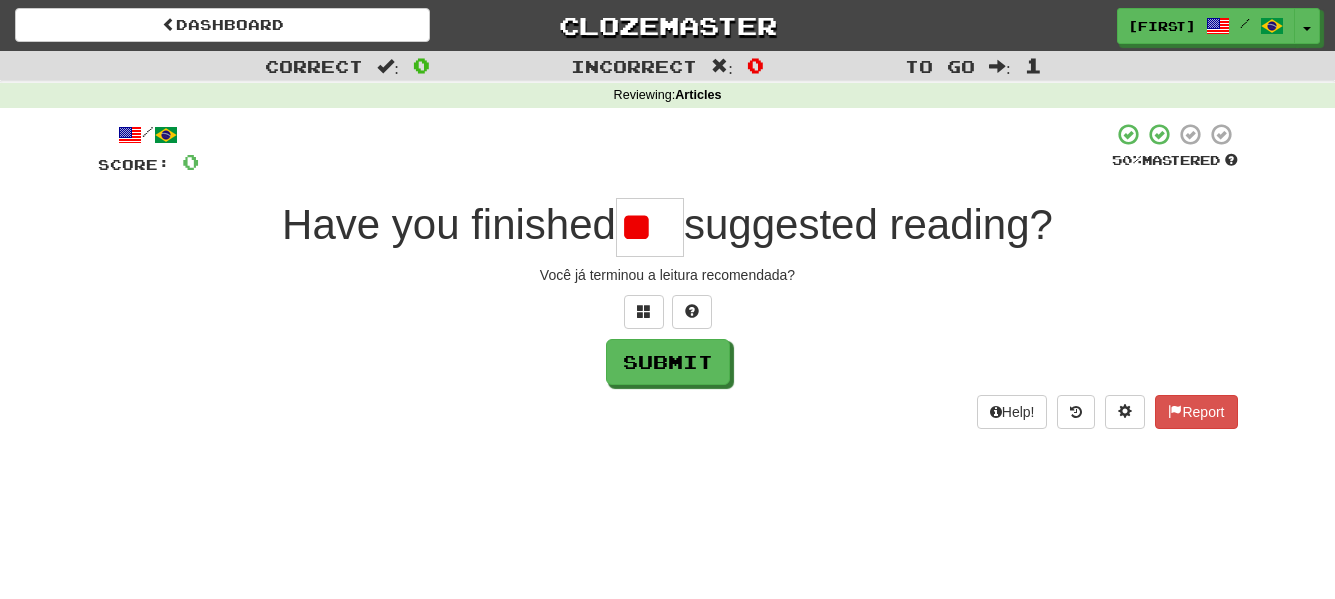 type on "*" 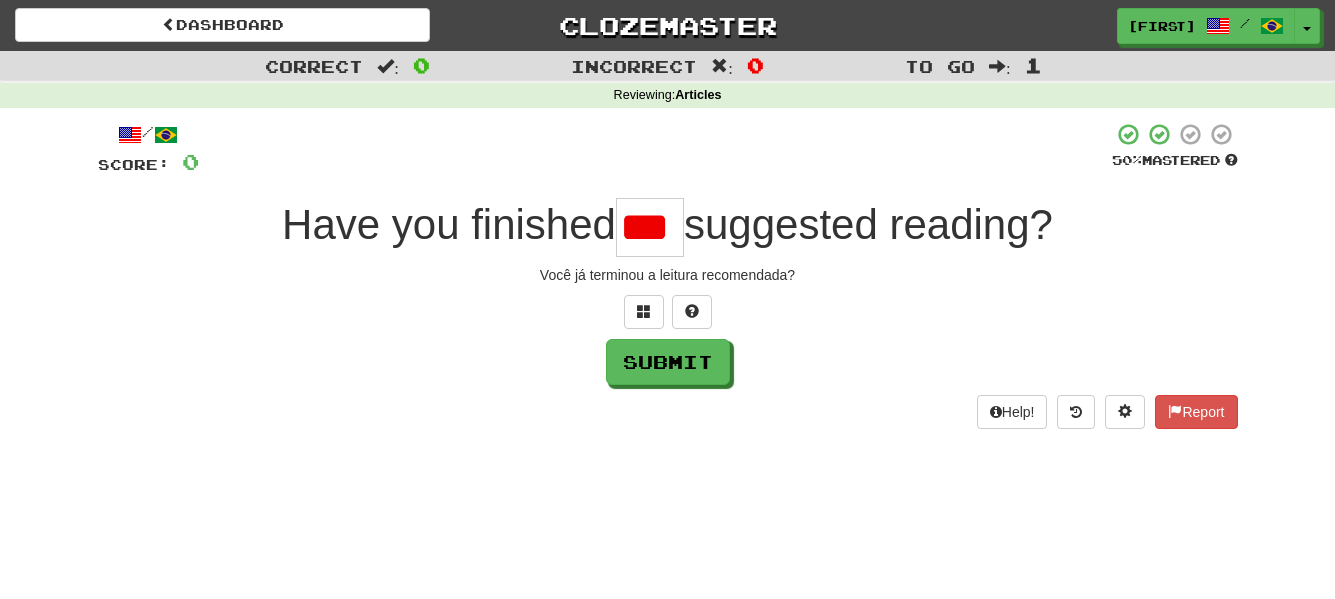 scroll, scrollTop: 0, scrollLeft: 10, axis: horizontal 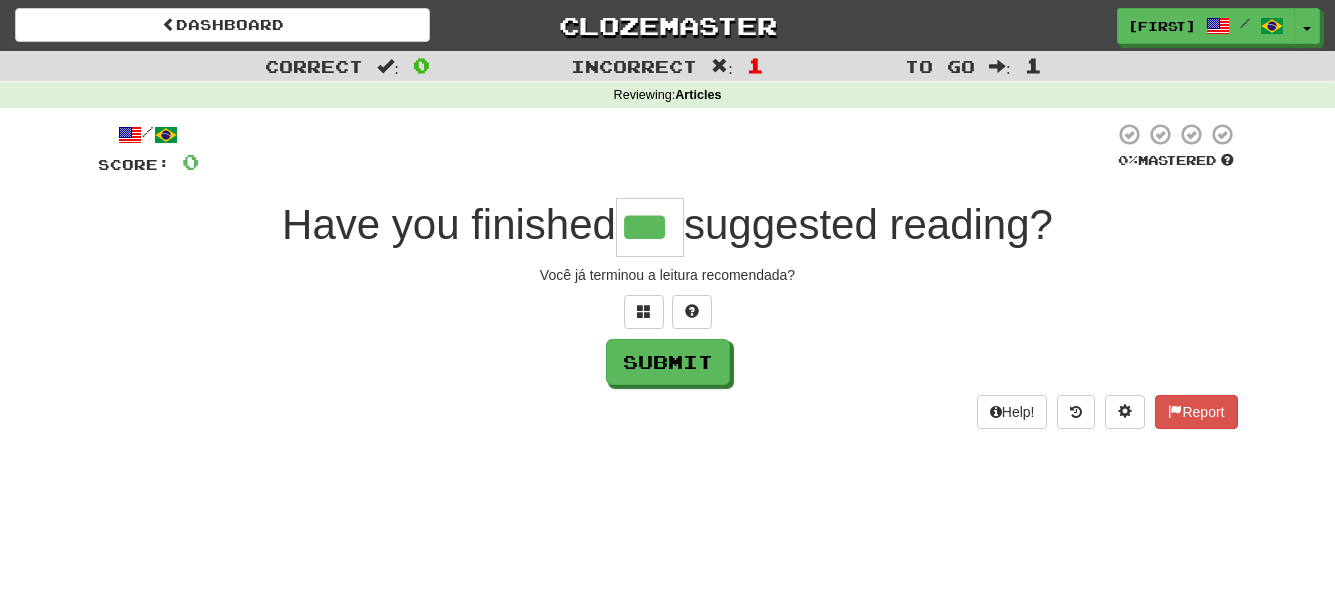 type on "***" 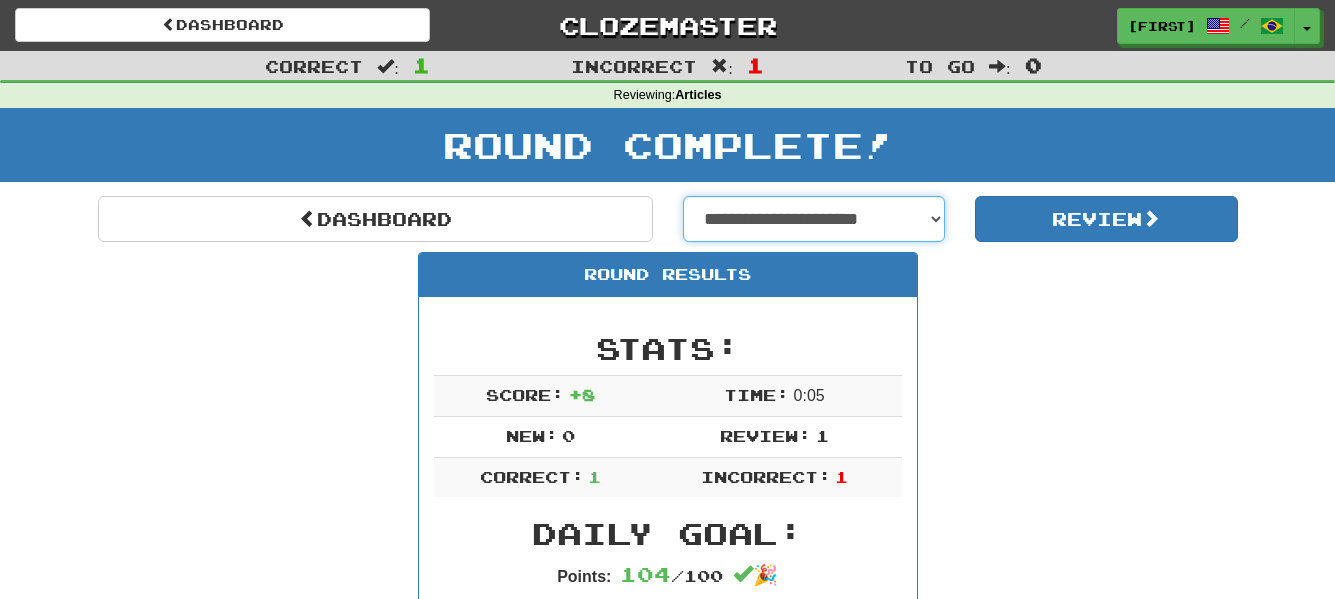 click on "**********" at bounding box center (814, 219) 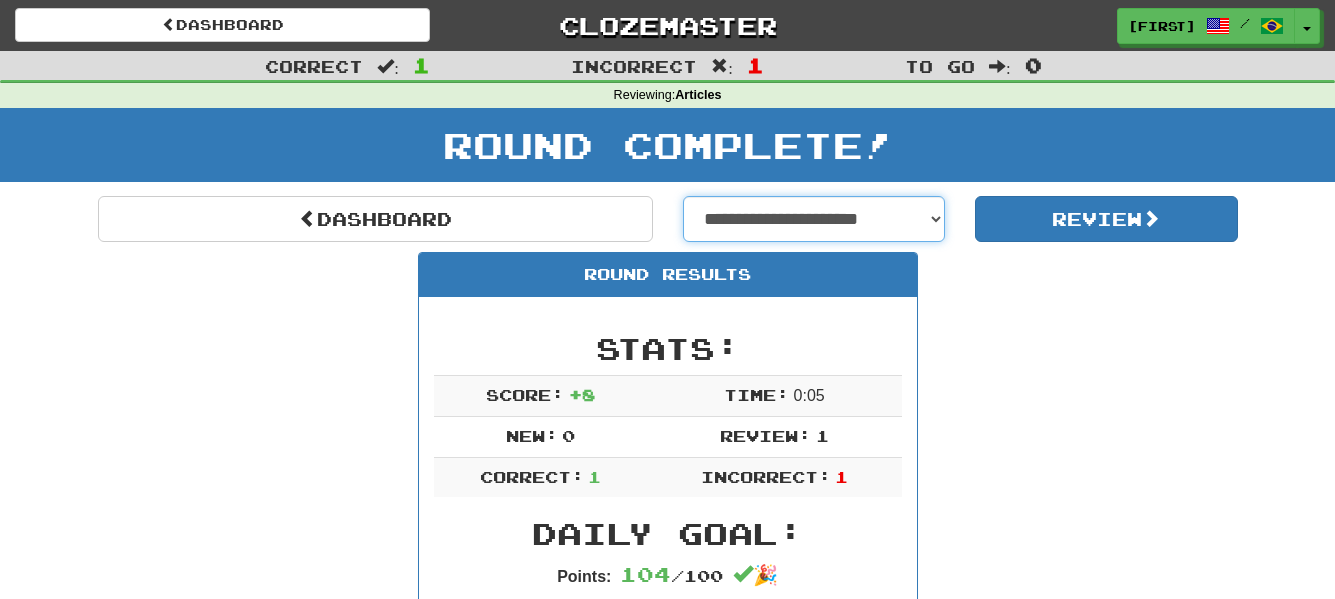 select on "**********" 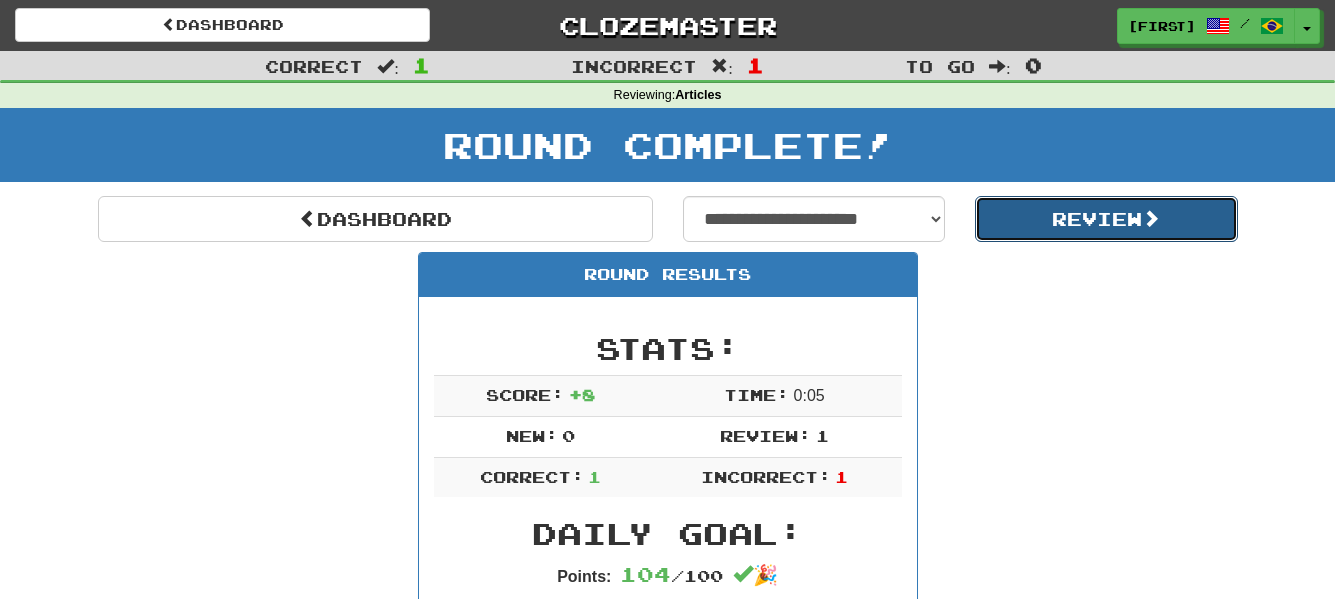 click on "Review" at bounding box center [1106, 219] 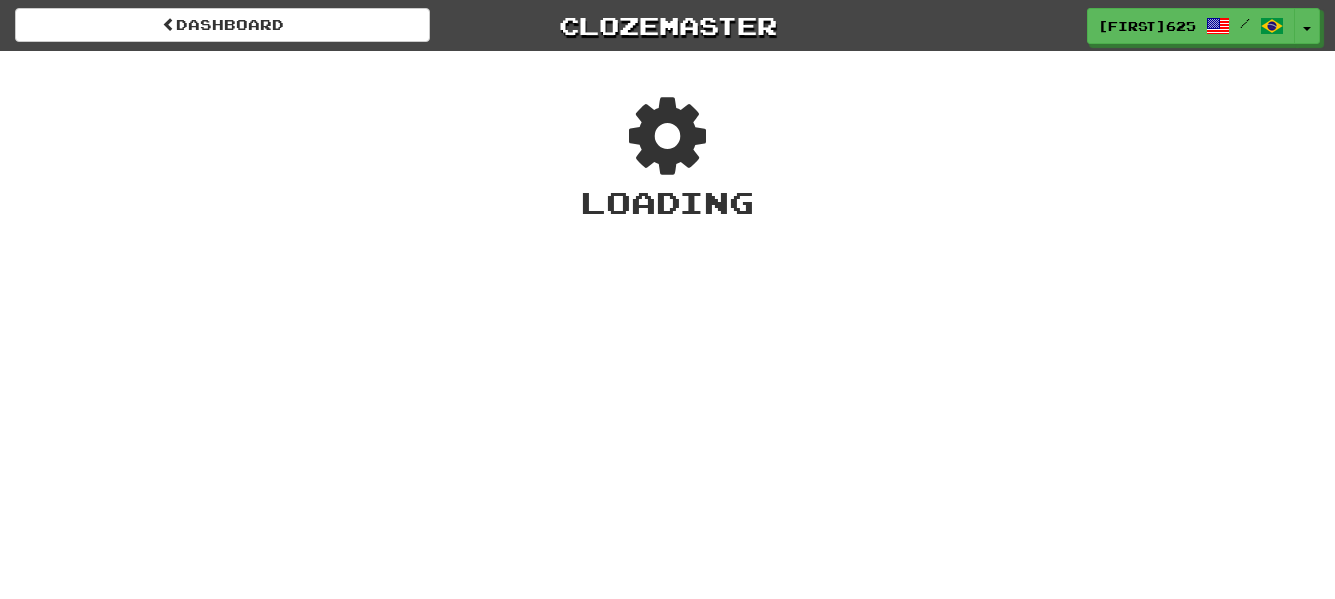 scroll, scrollTop: 0, scrollLeft: 0, axis: both 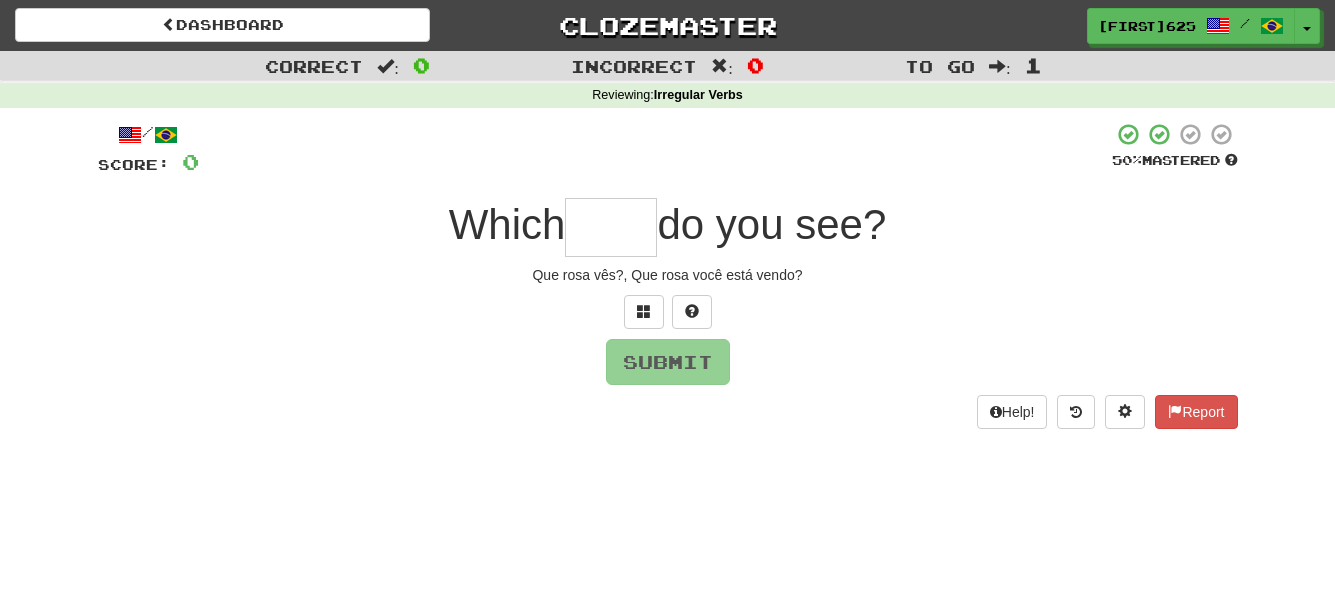 type on "*" 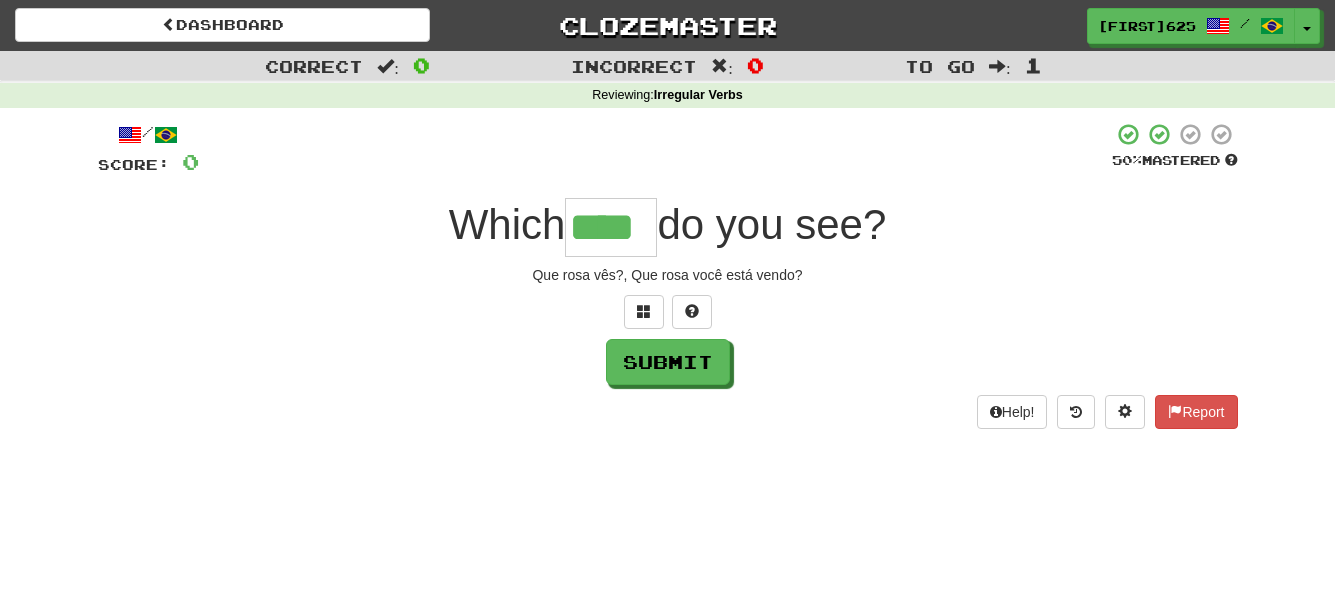 type on "****" 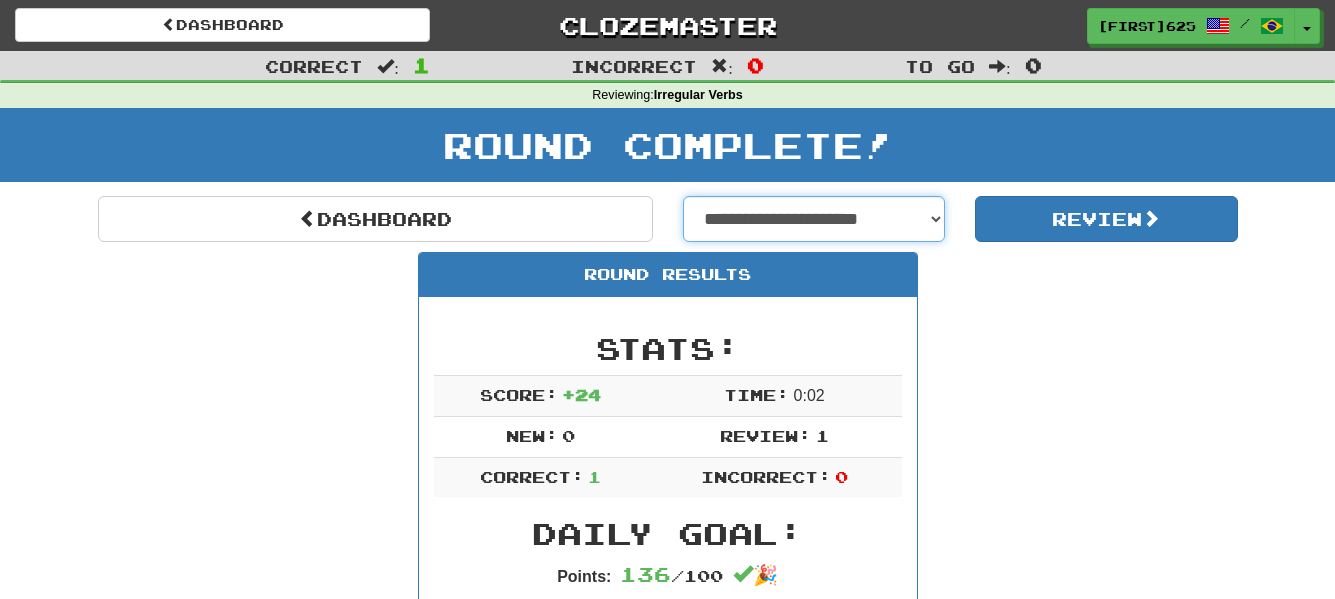 click on "**********" at bounding box center (814, 219) 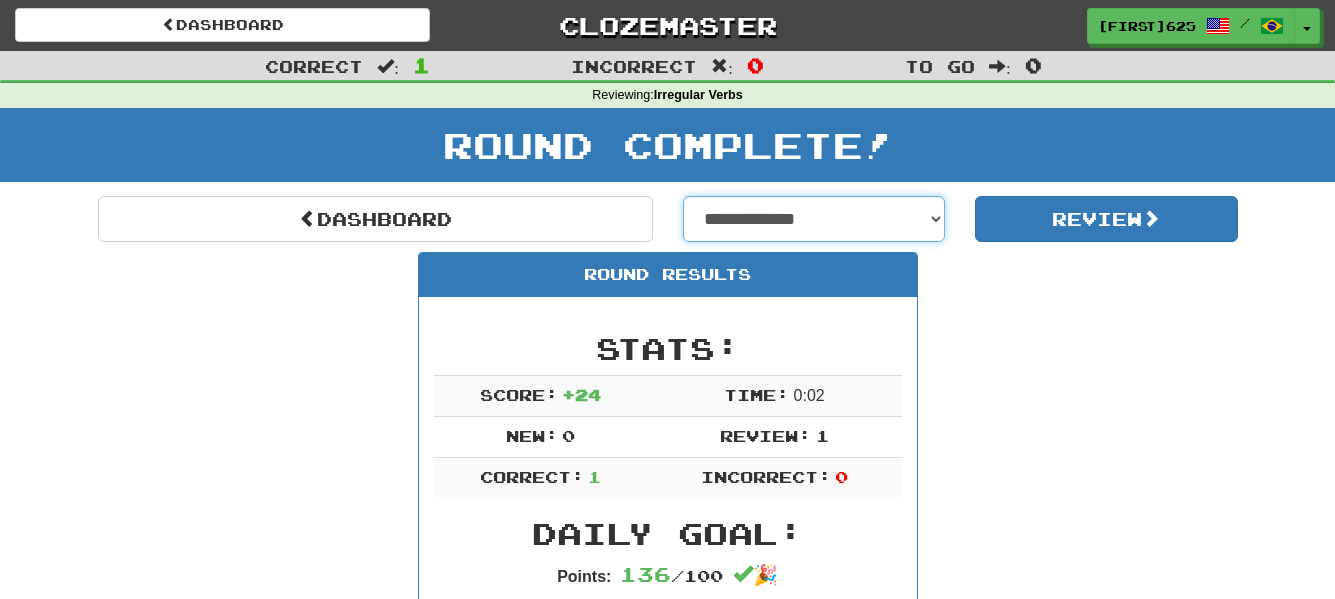 click on "**********" at bounding box center (814, 219) 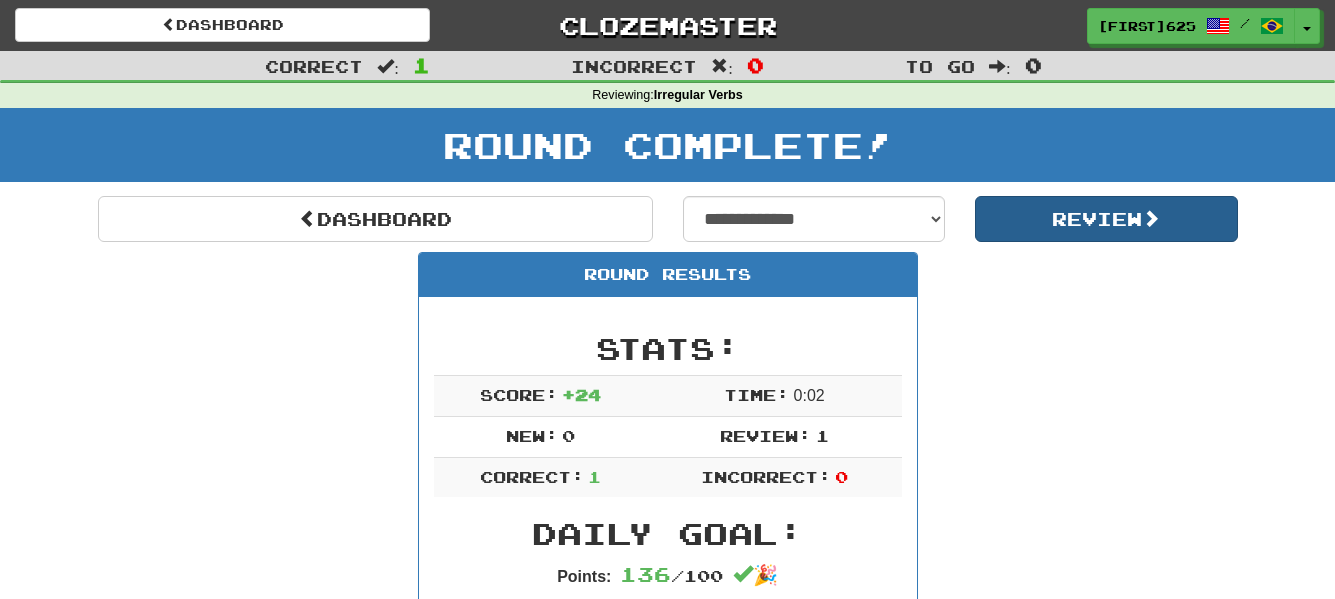 drag, startPoint x: 1073, startPoint y: 256, endPoint x: 1079, endPoint y: 235, distance: 21.84033 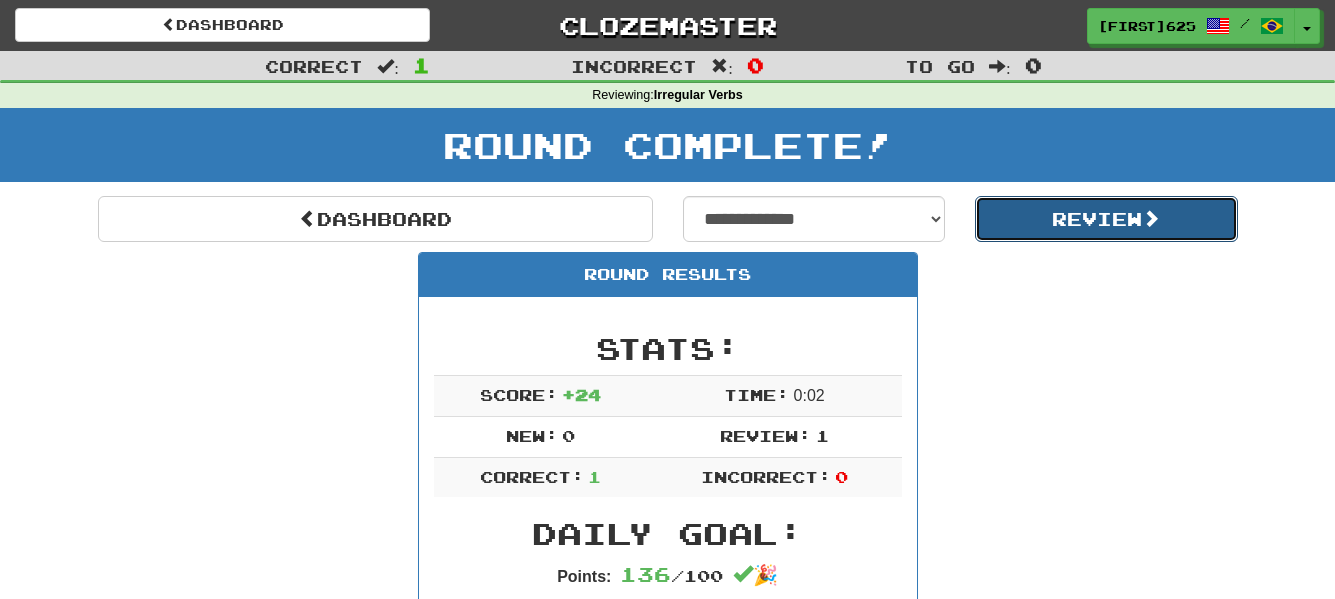 click on "Review" at bounding box center [1106, 219] 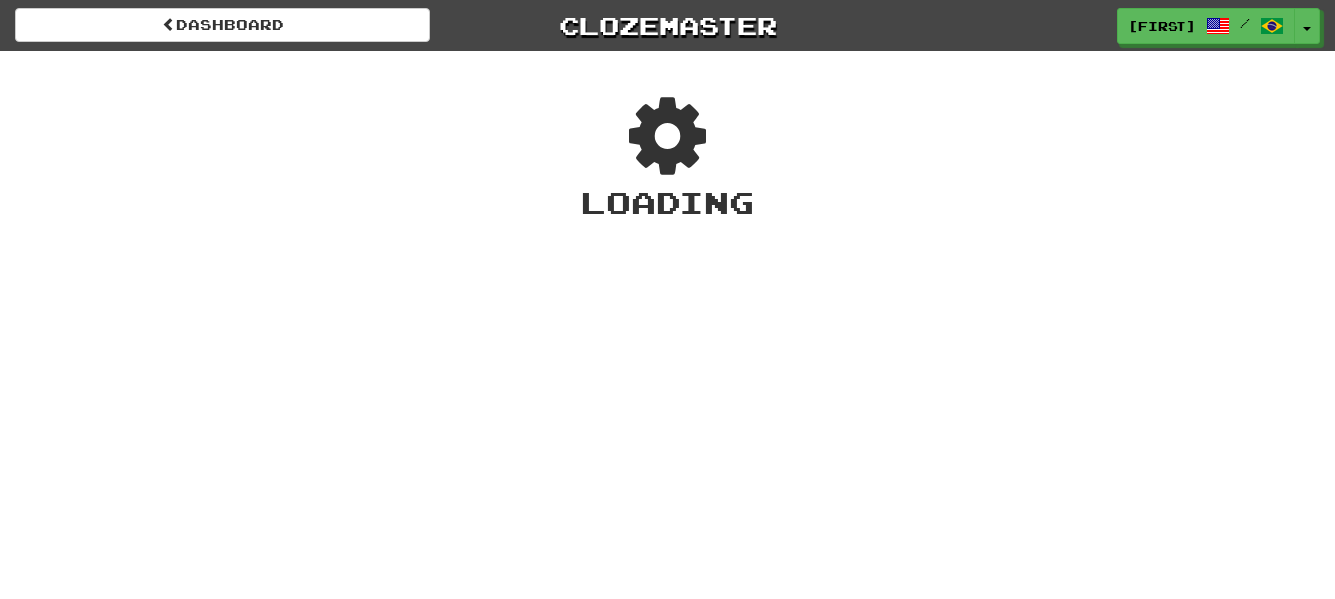 scroll, scrollTop: 0, scrollLeft: 0, axis: both 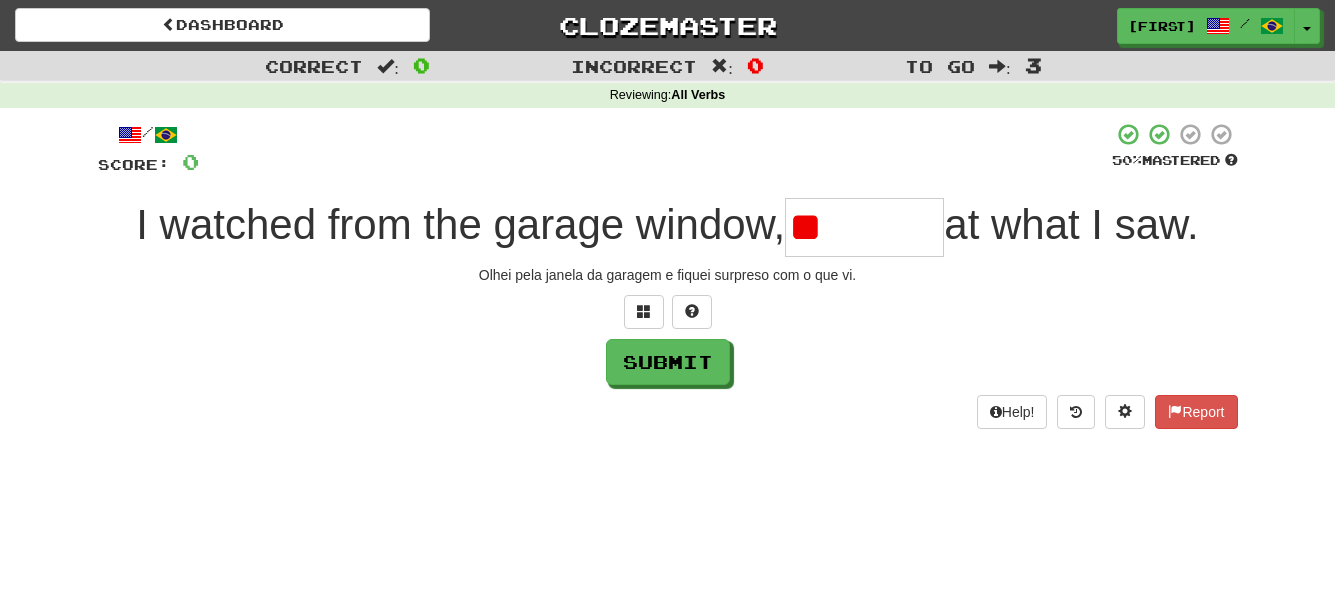 type on "*" 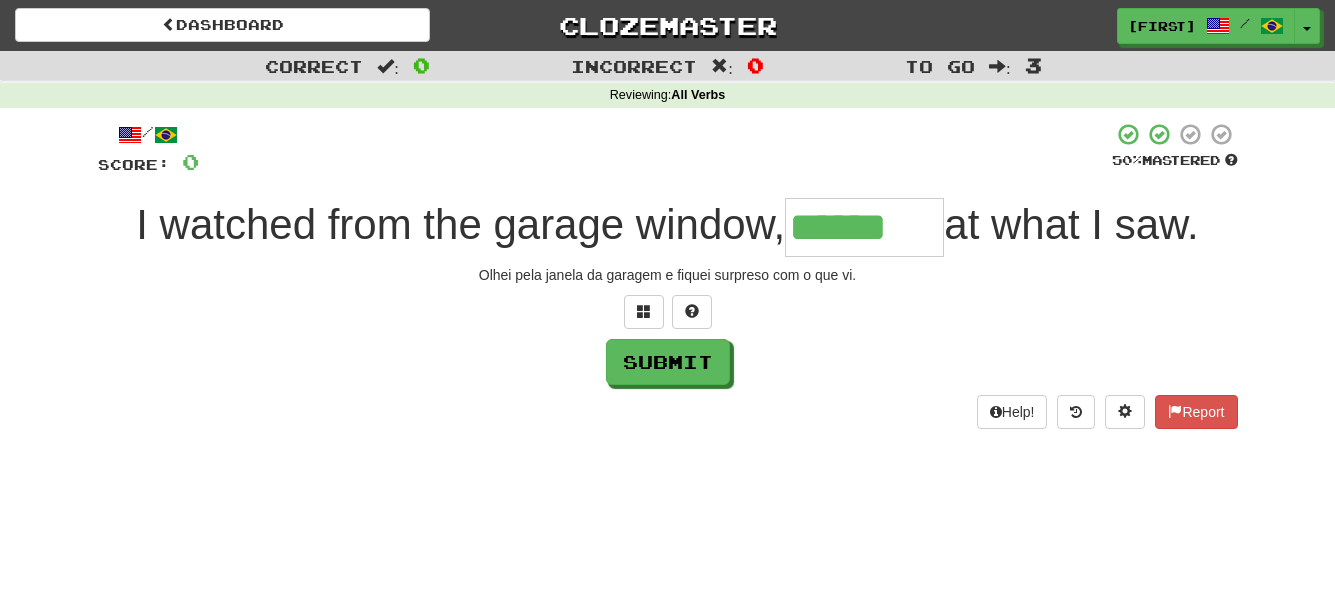 type on "******" 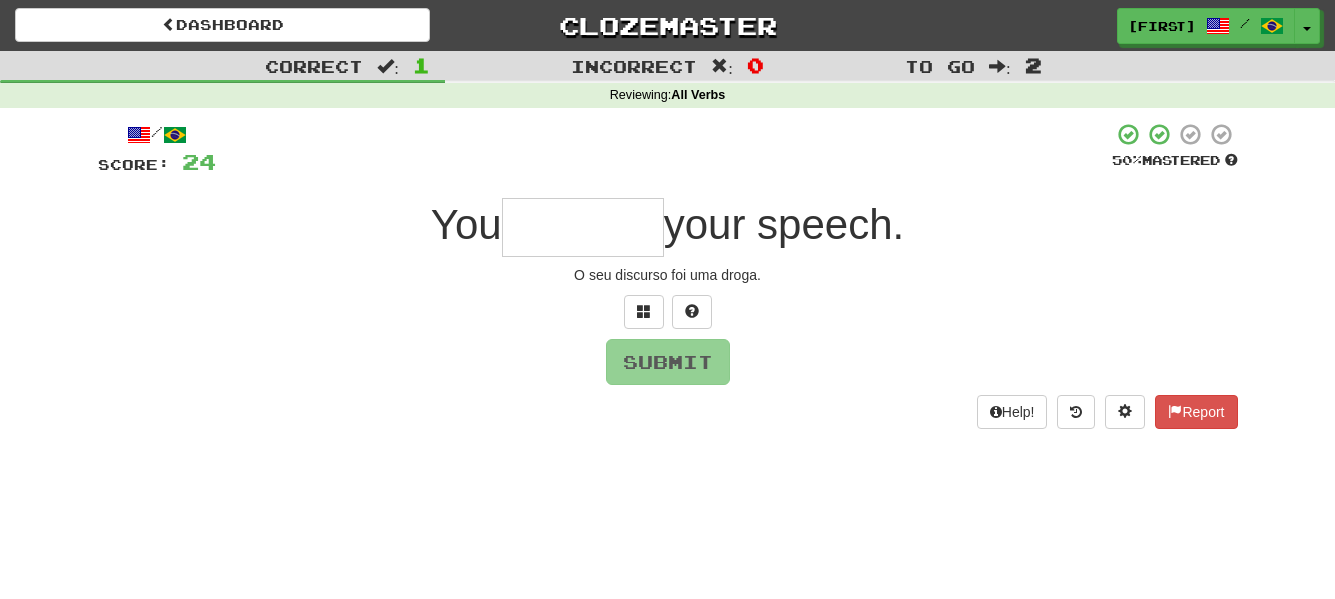 type on "*" 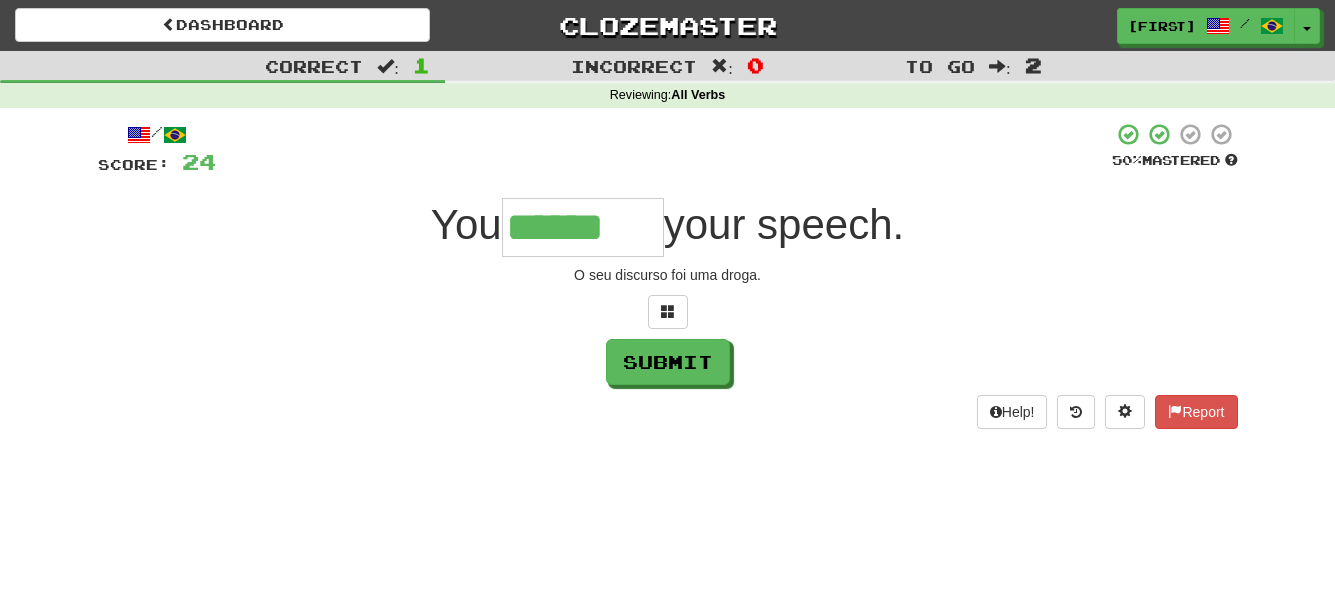 type on "******" 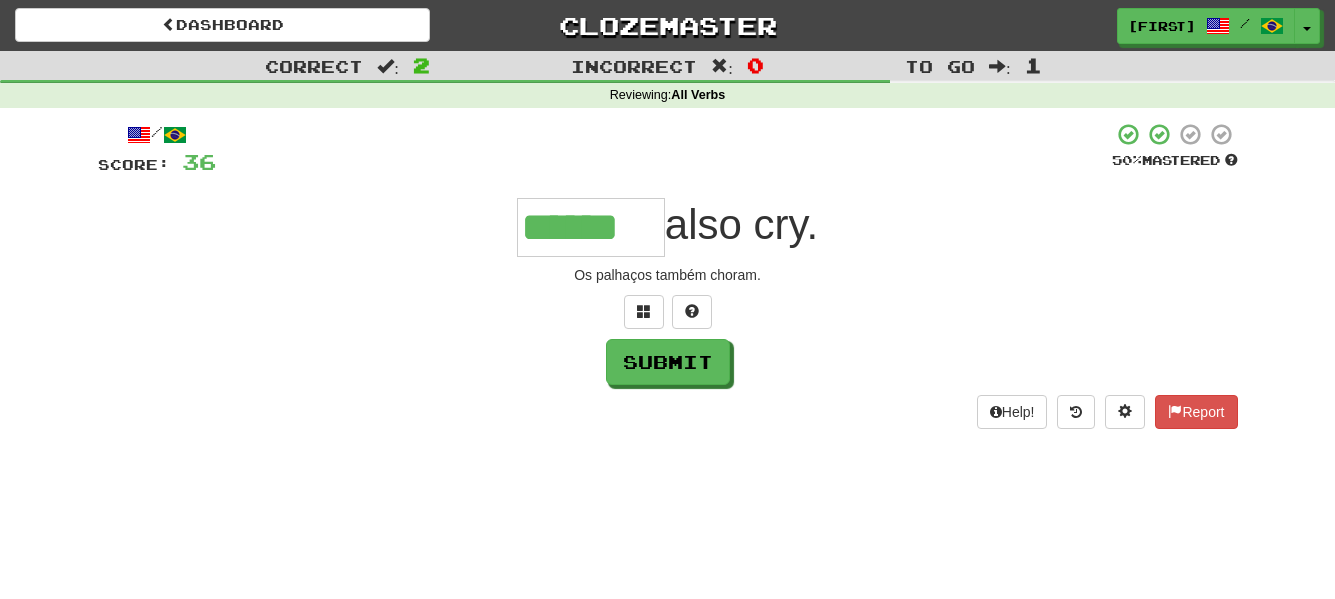 type on "******" 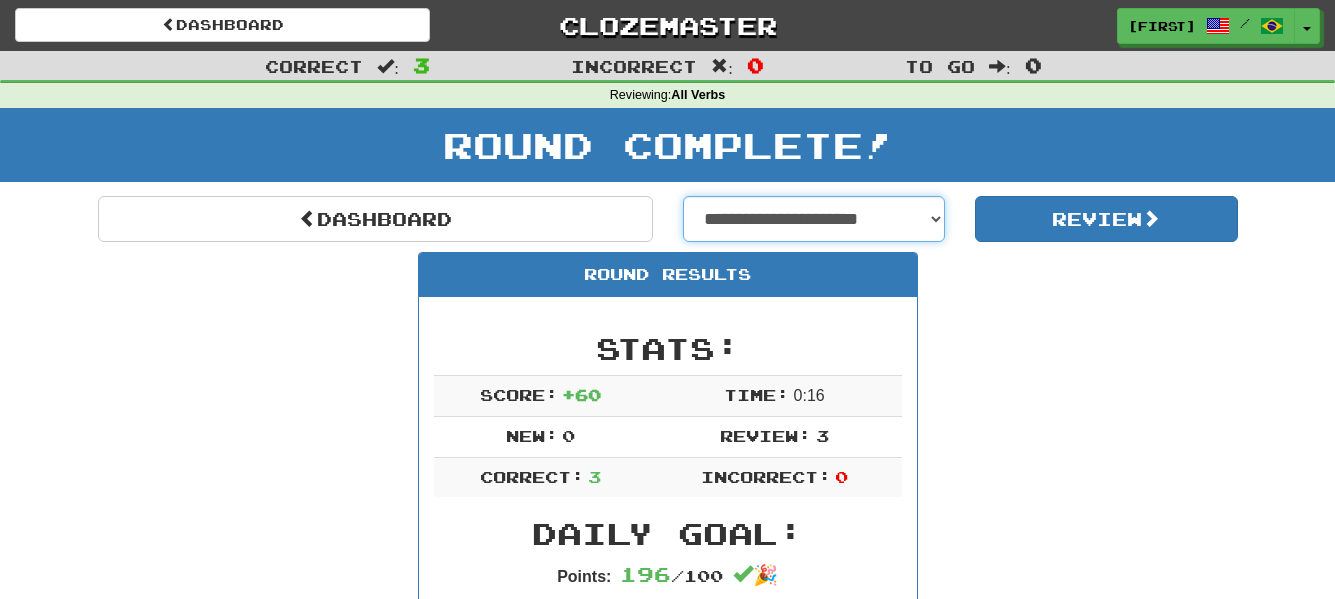 click on "**********" at bounding box center (814, 219) 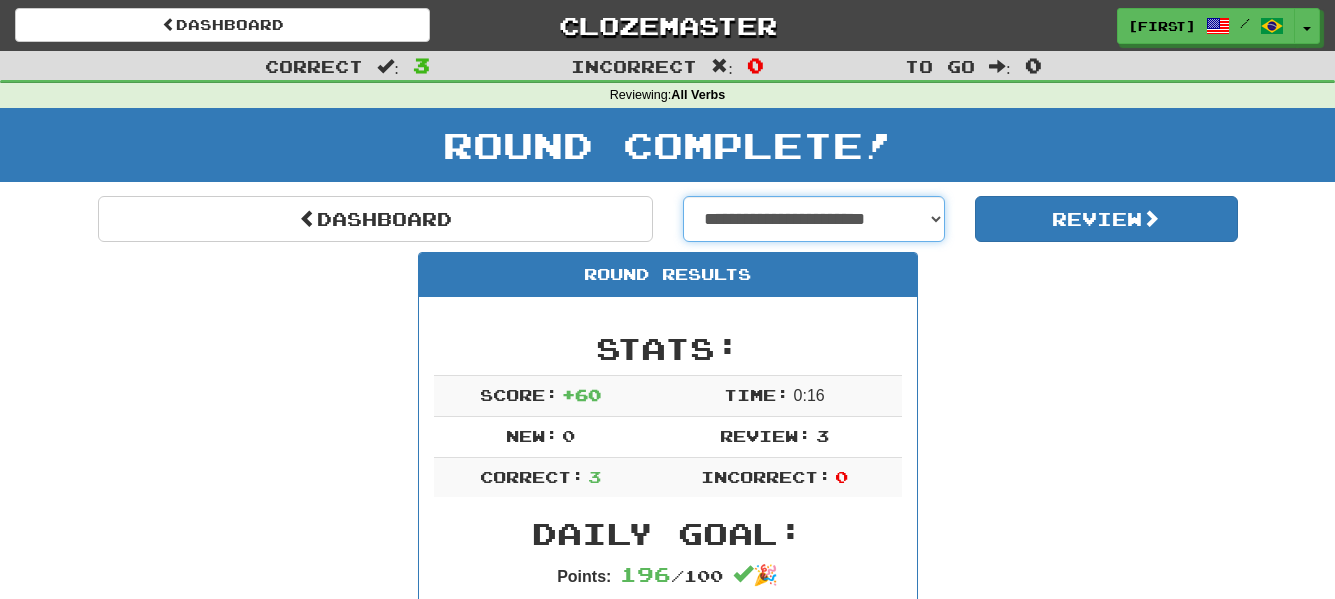click on "**********" at bounding box center [814, 219] 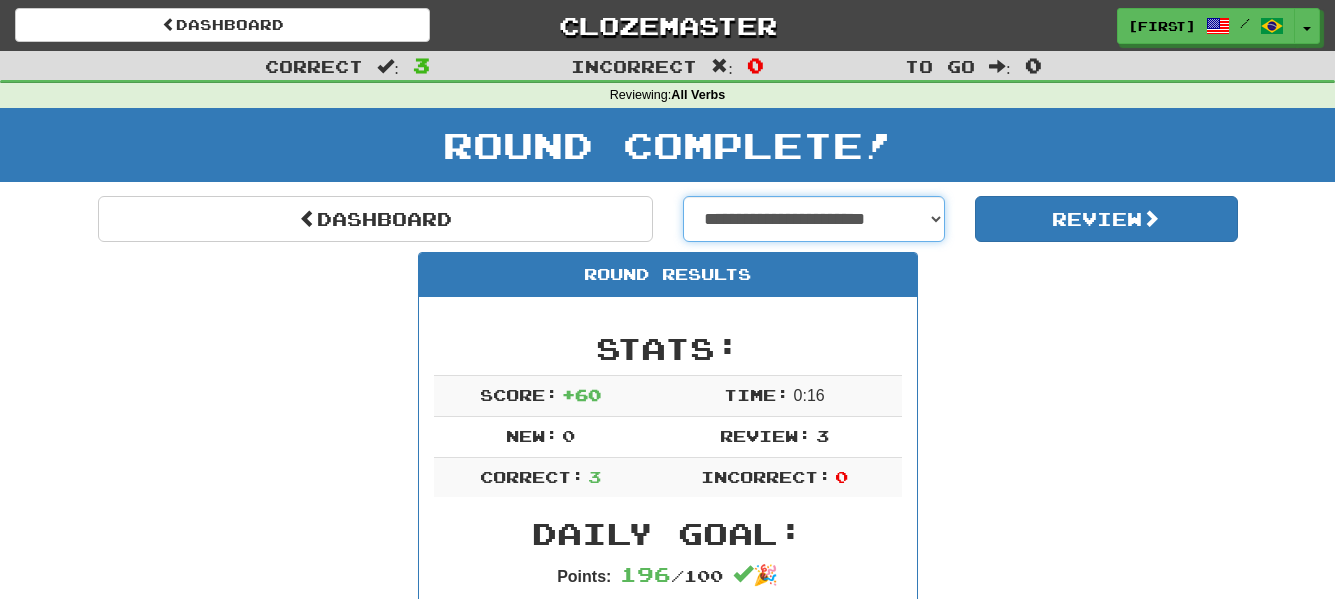 select on "**********" 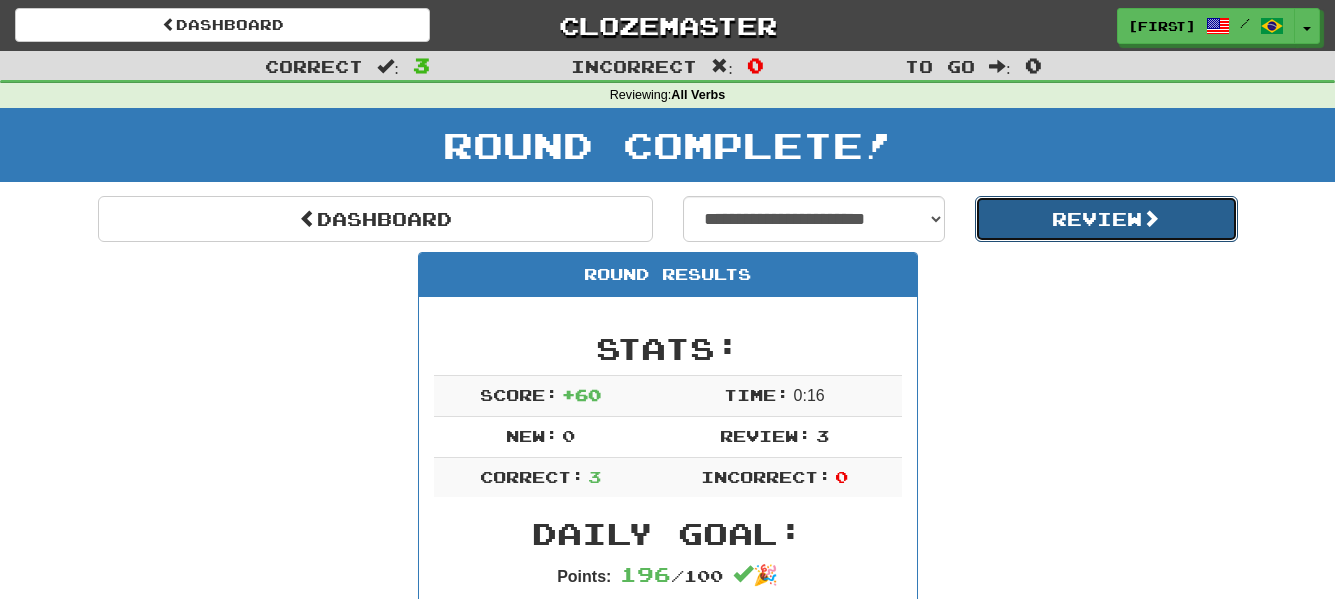 click on "Review" at bounding box center (1106, 219) 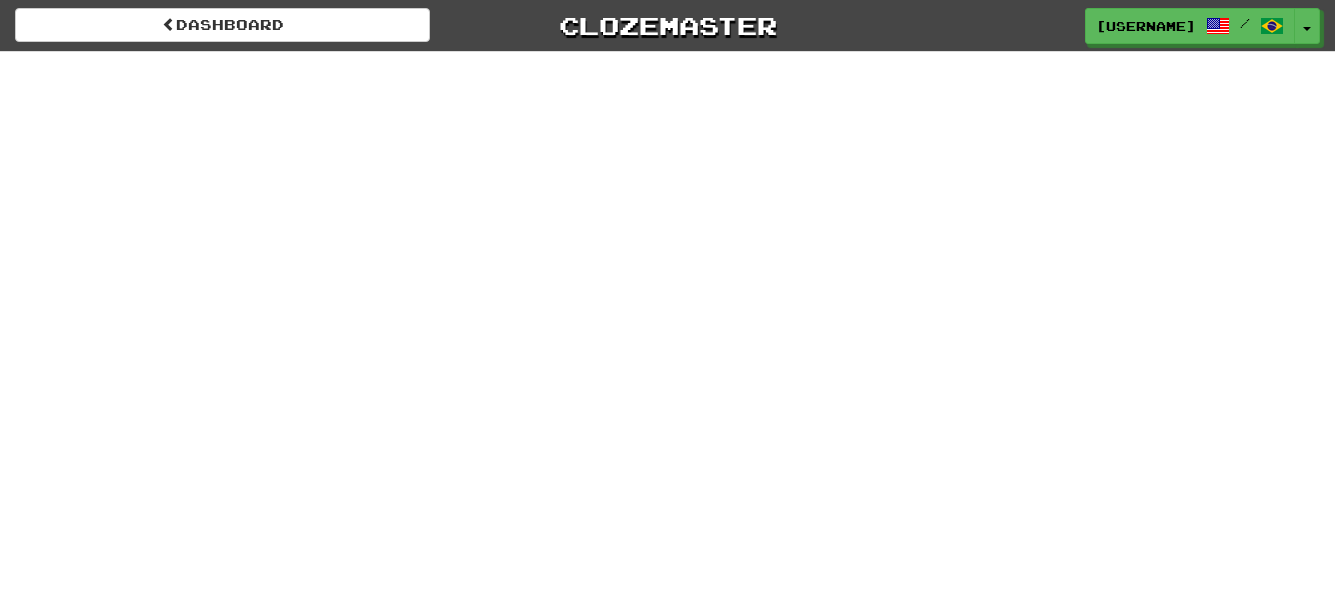 scroll, scrollTop: 0, scrollLeft: 0, axis: both 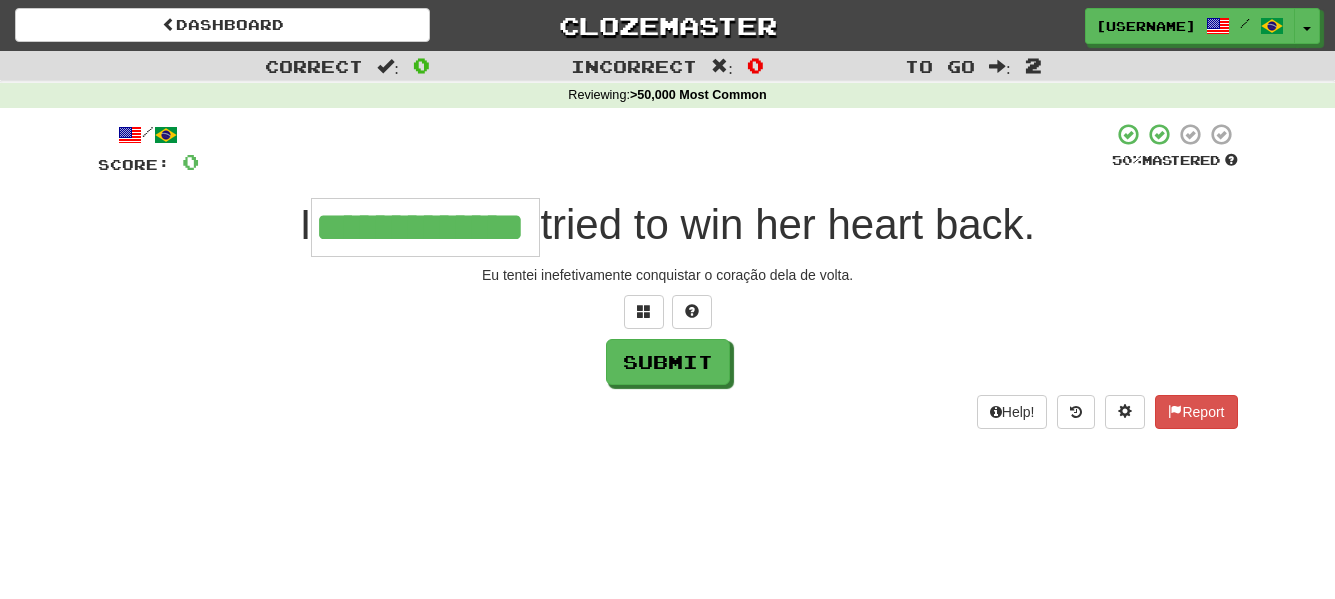 type on "**********" 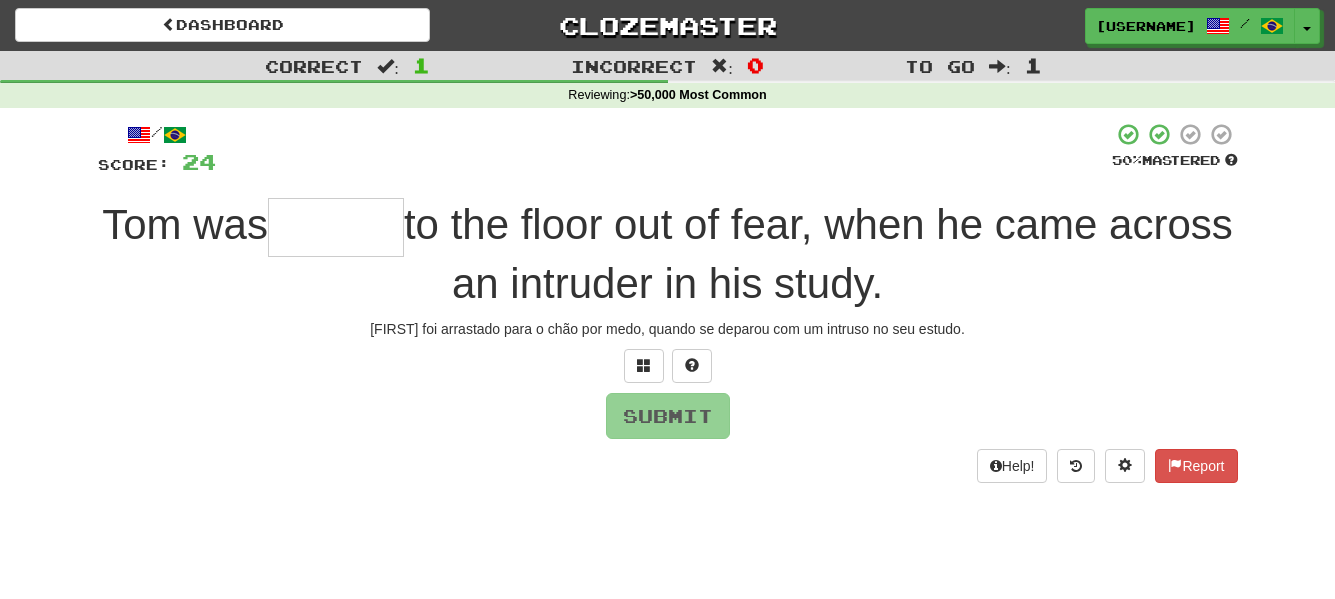 type on "*" 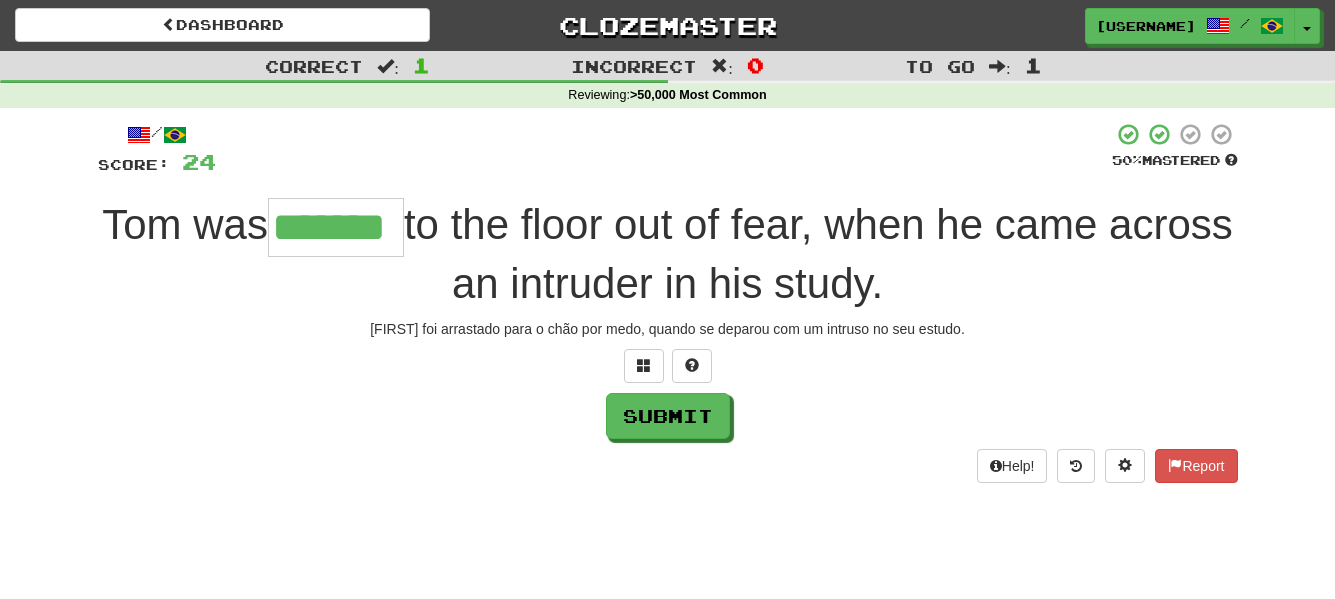 type on "*******" 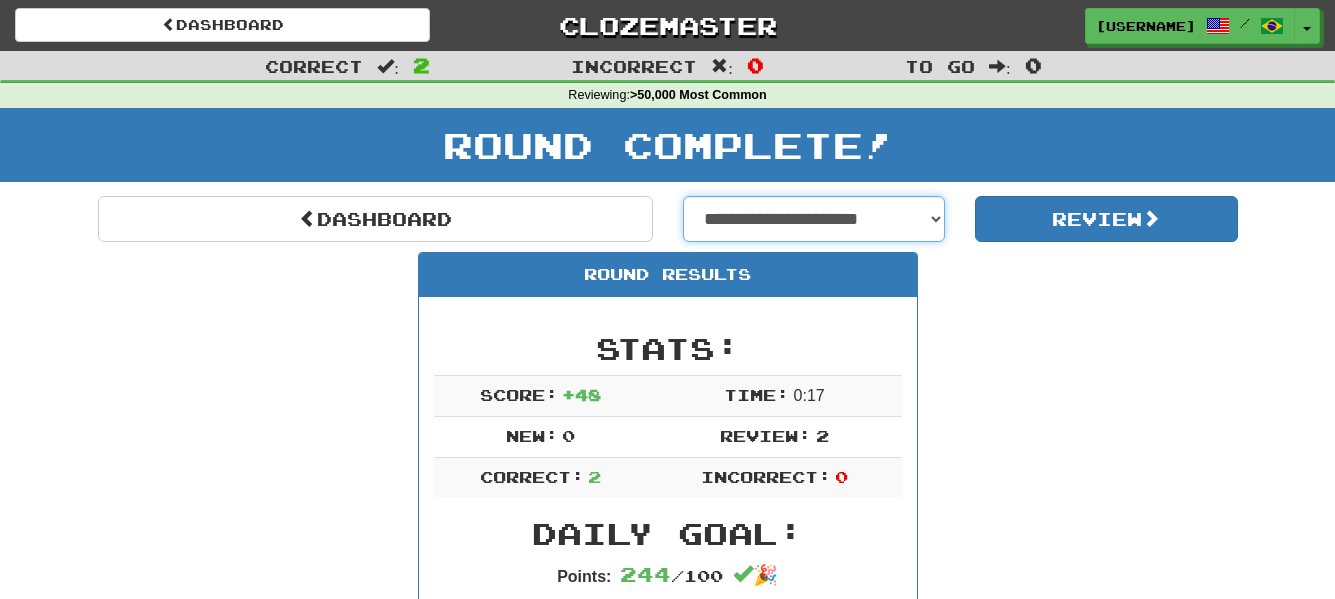 click on "**********" at bounding box center (814, 219) 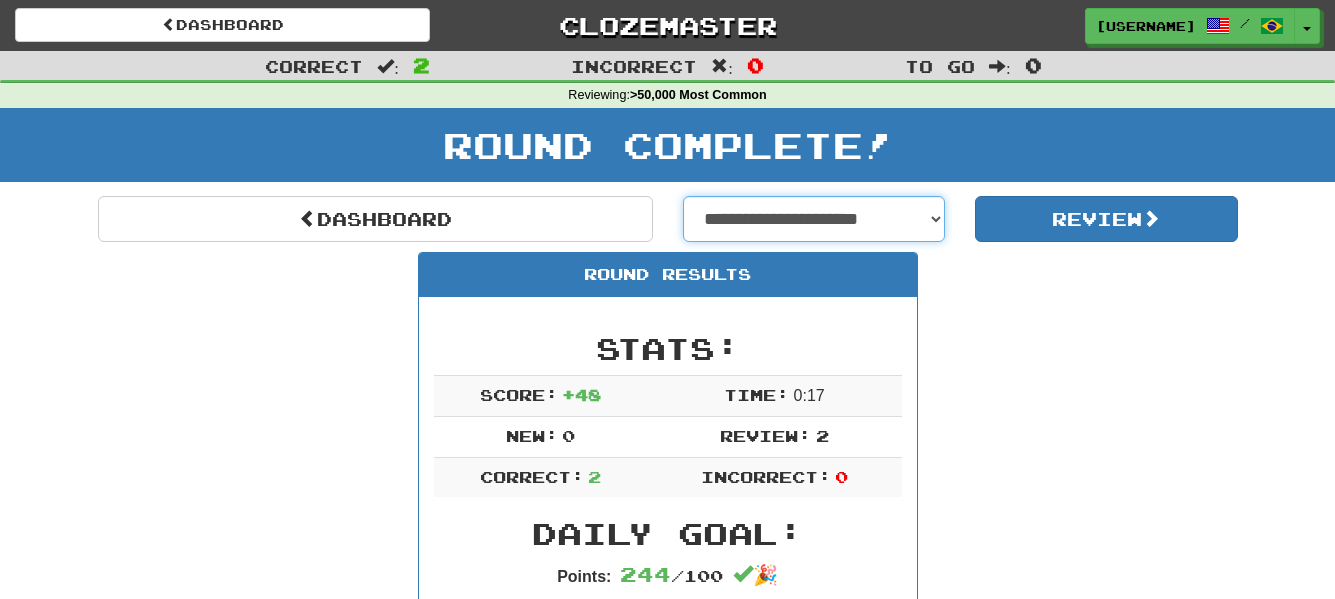 select on "**********" 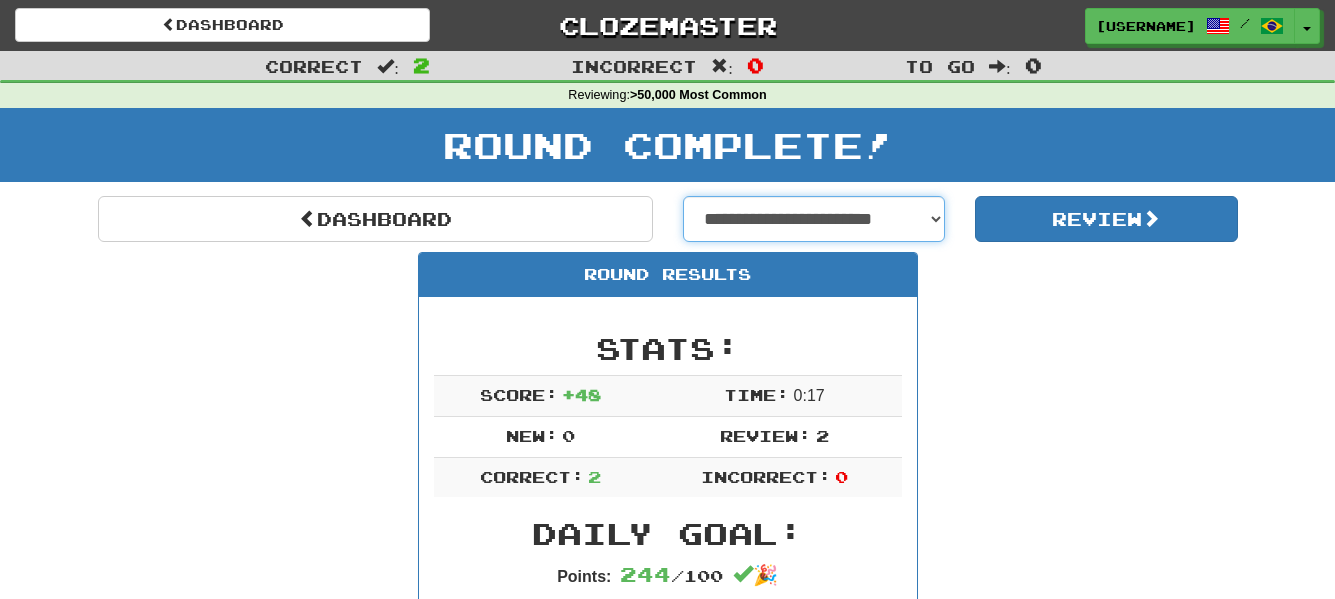 click on "**********" at bounding box center [814, 219] 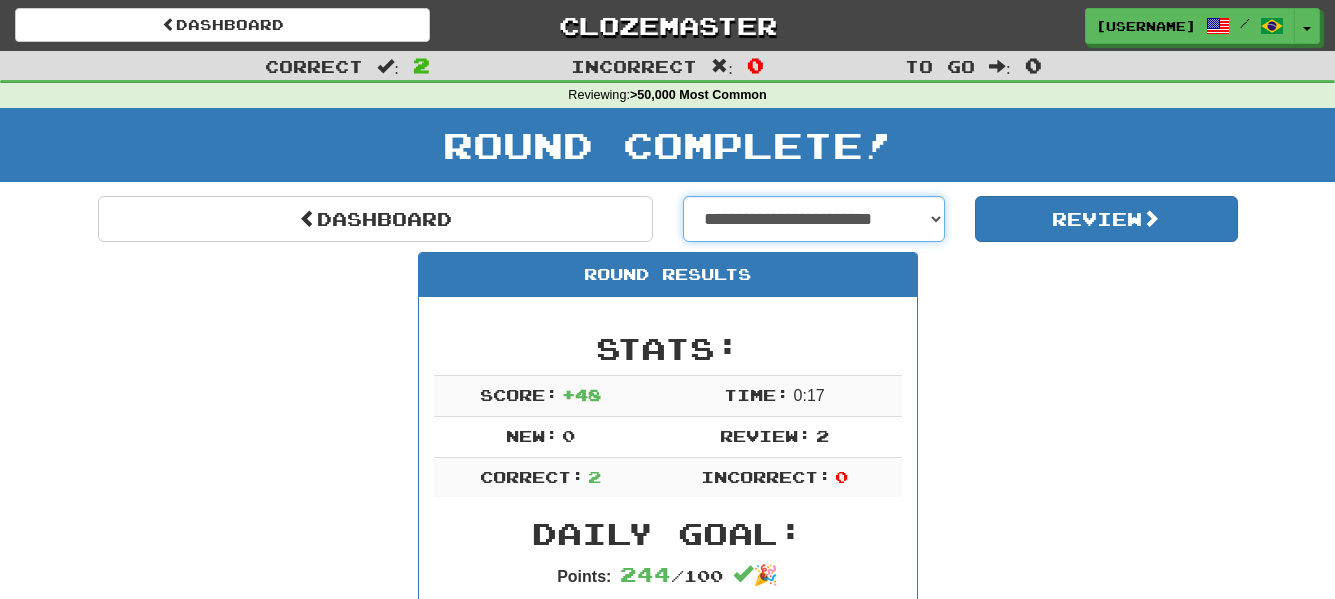 select on "**********" 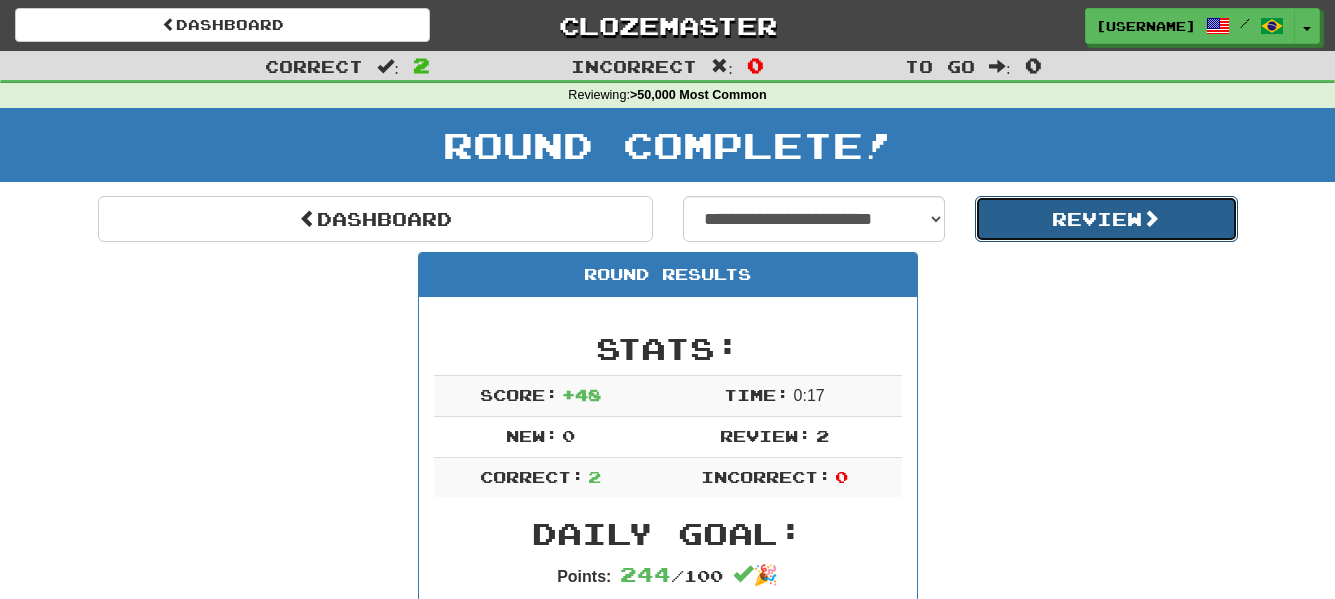 click on "Review" at bounding box center [1106, 219] 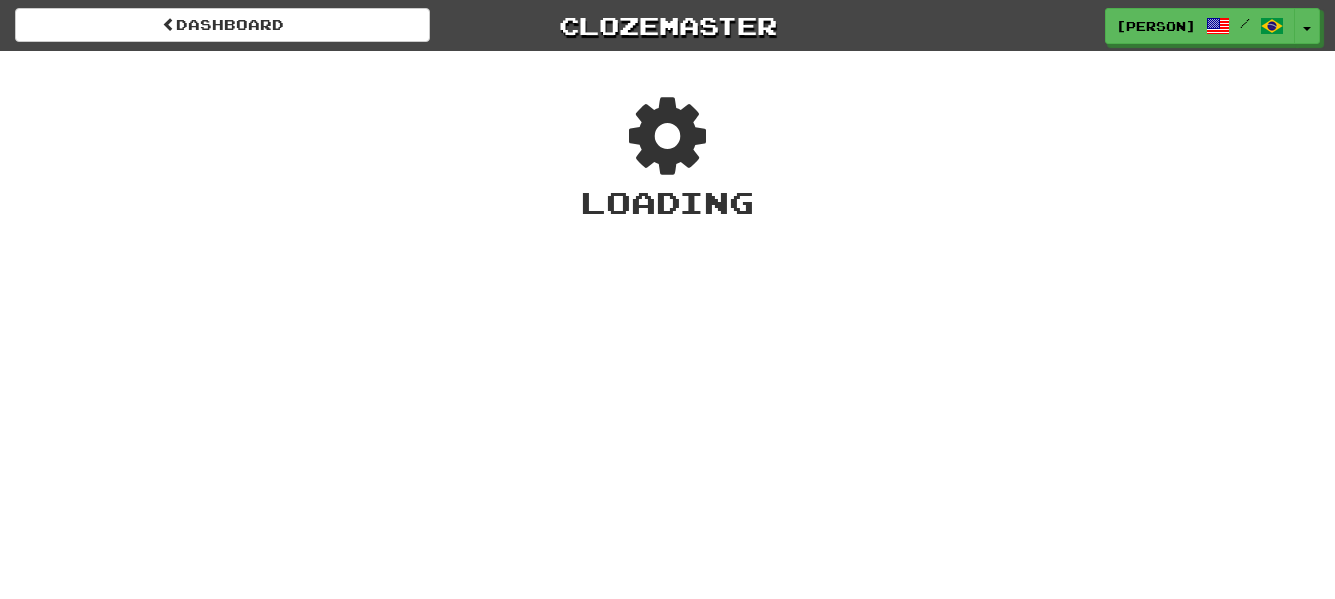 scroll, scrollTop: 0, scrollLeft: 0, axis: both 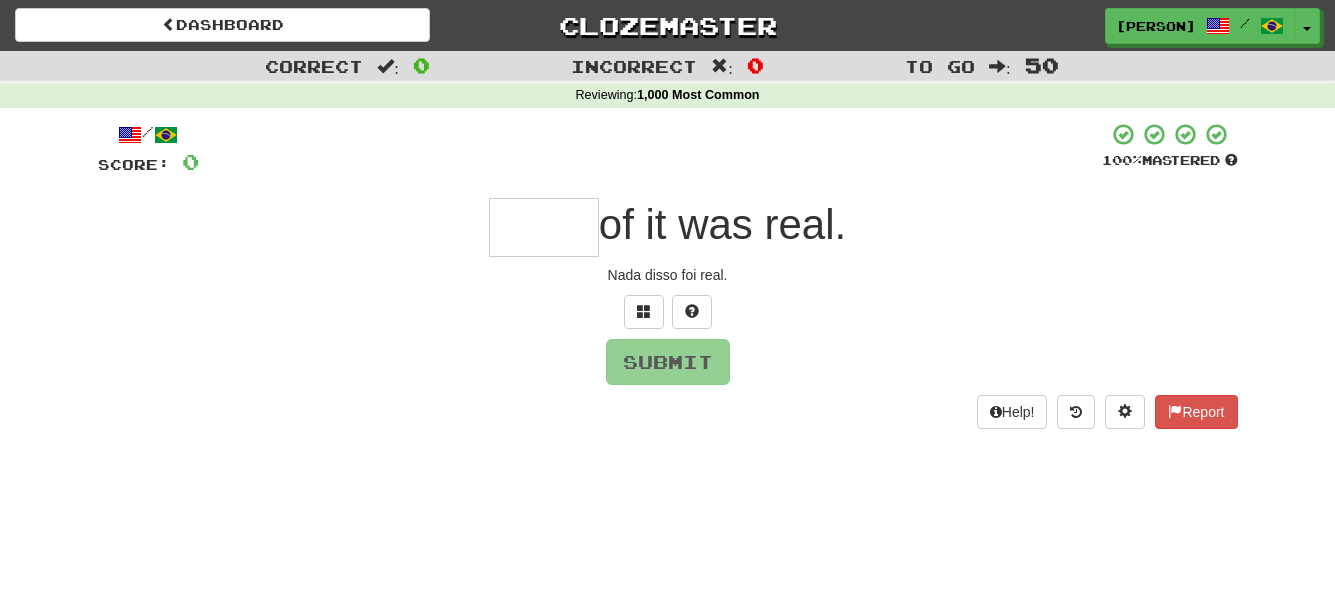 type on "*" 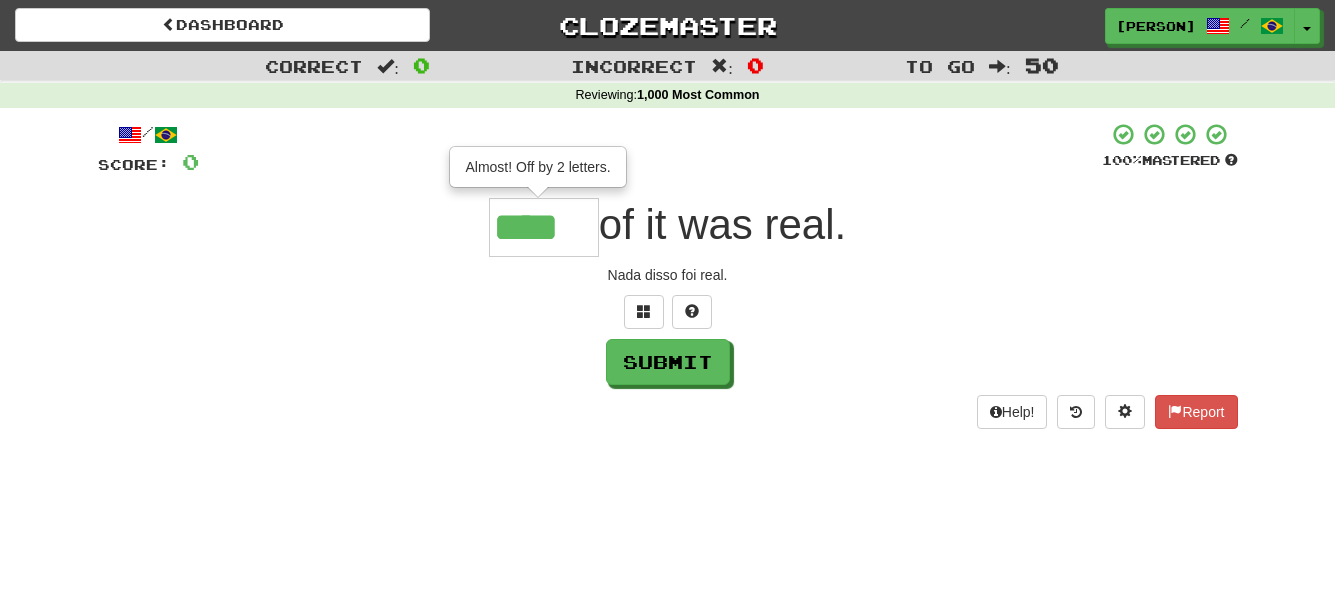 type on "****" 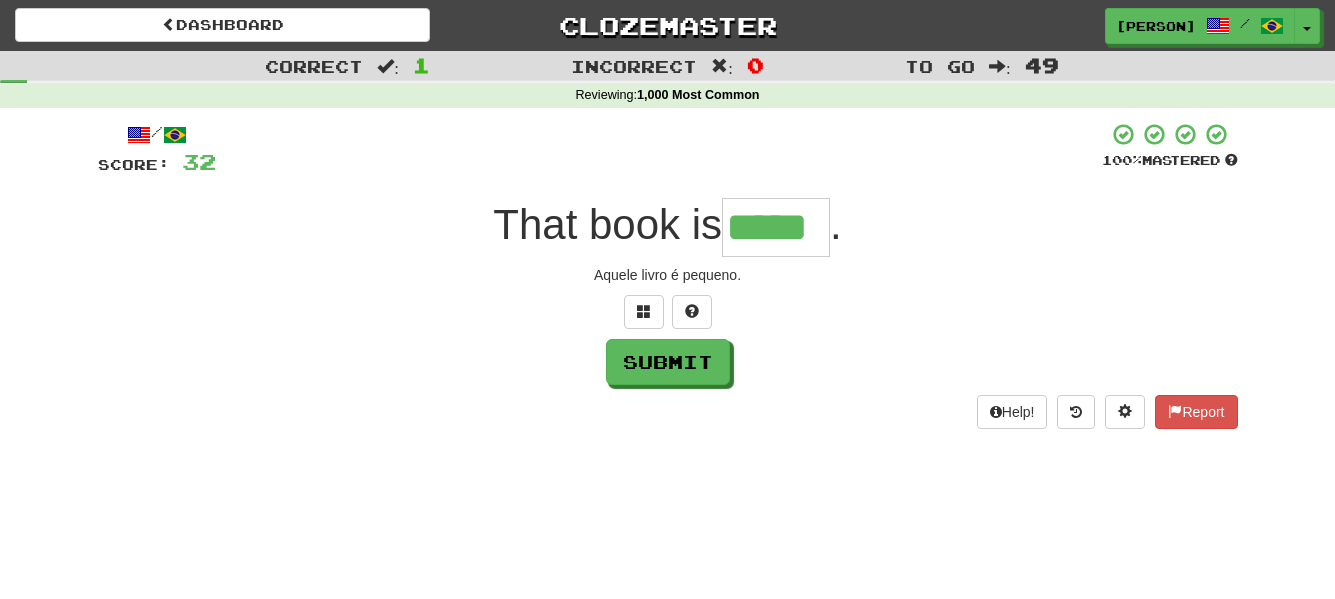 type on "*****" 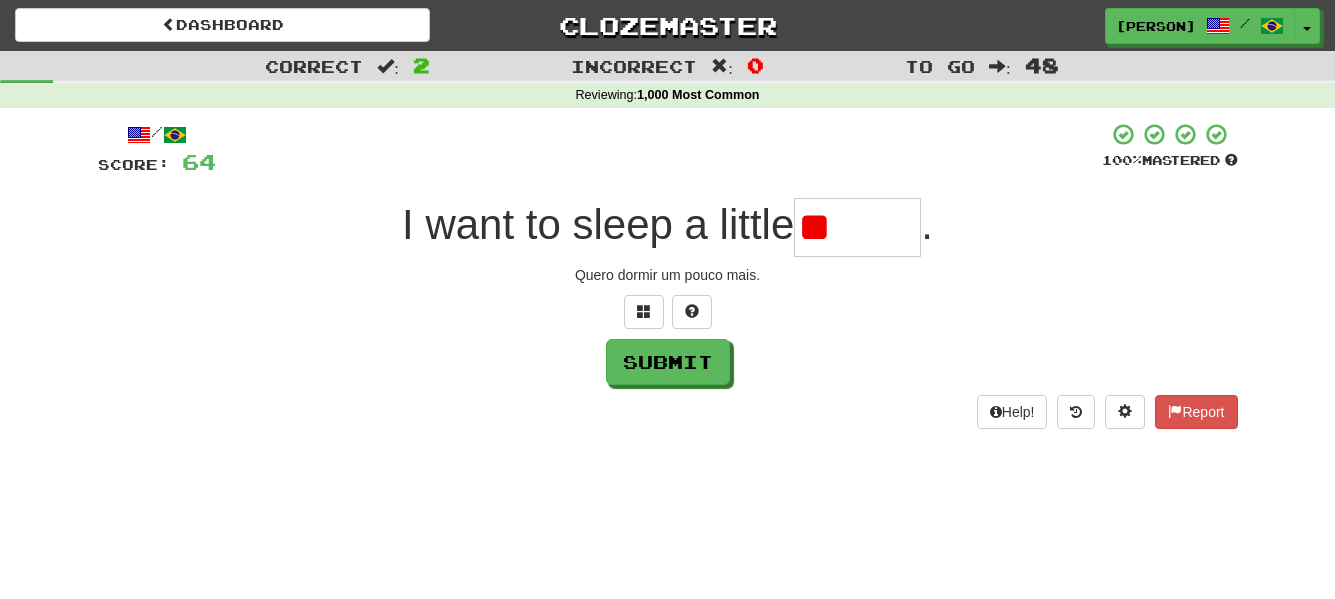 type on "*" 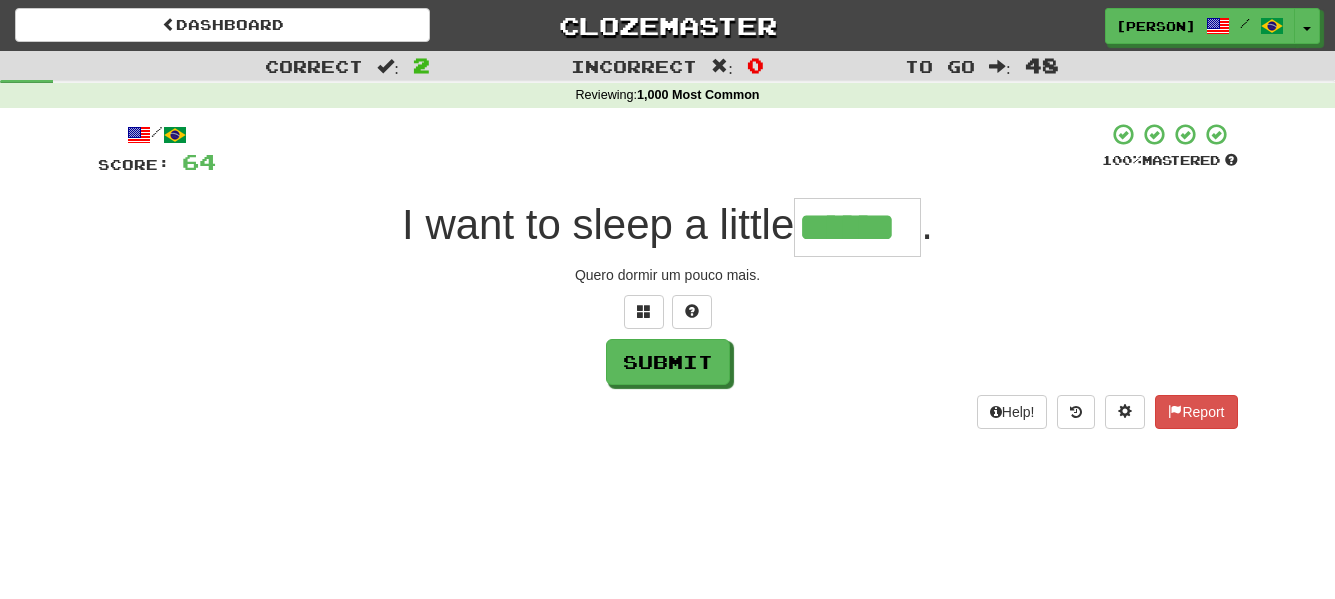 type on "******" 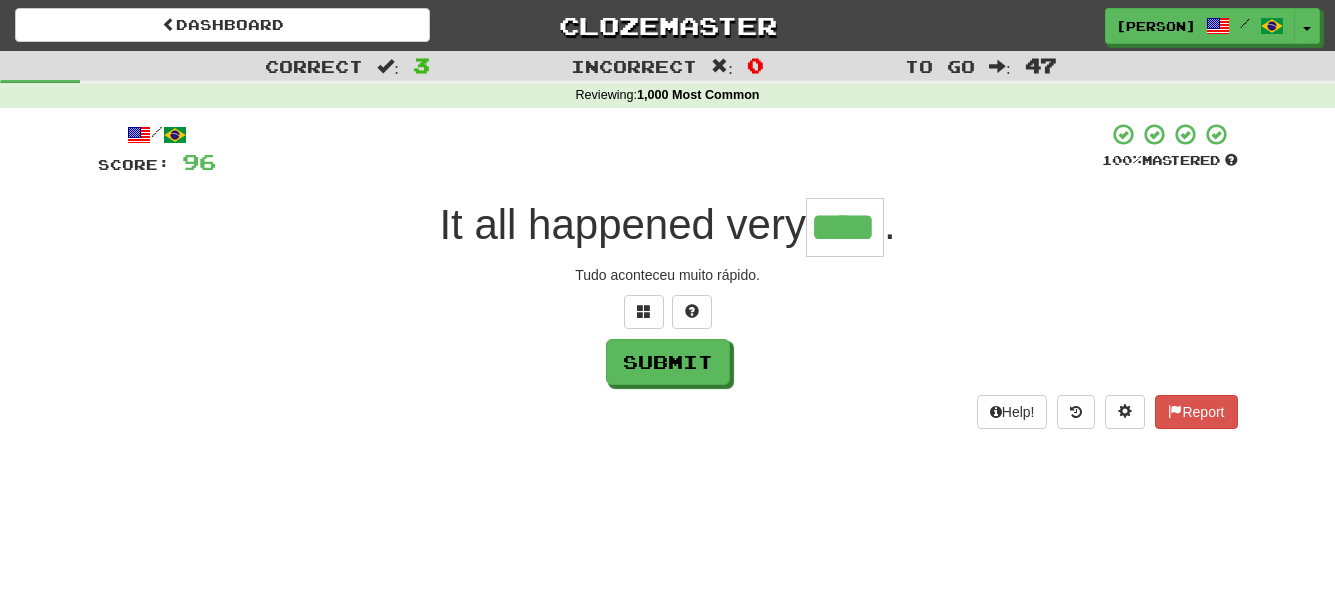 type on "****" 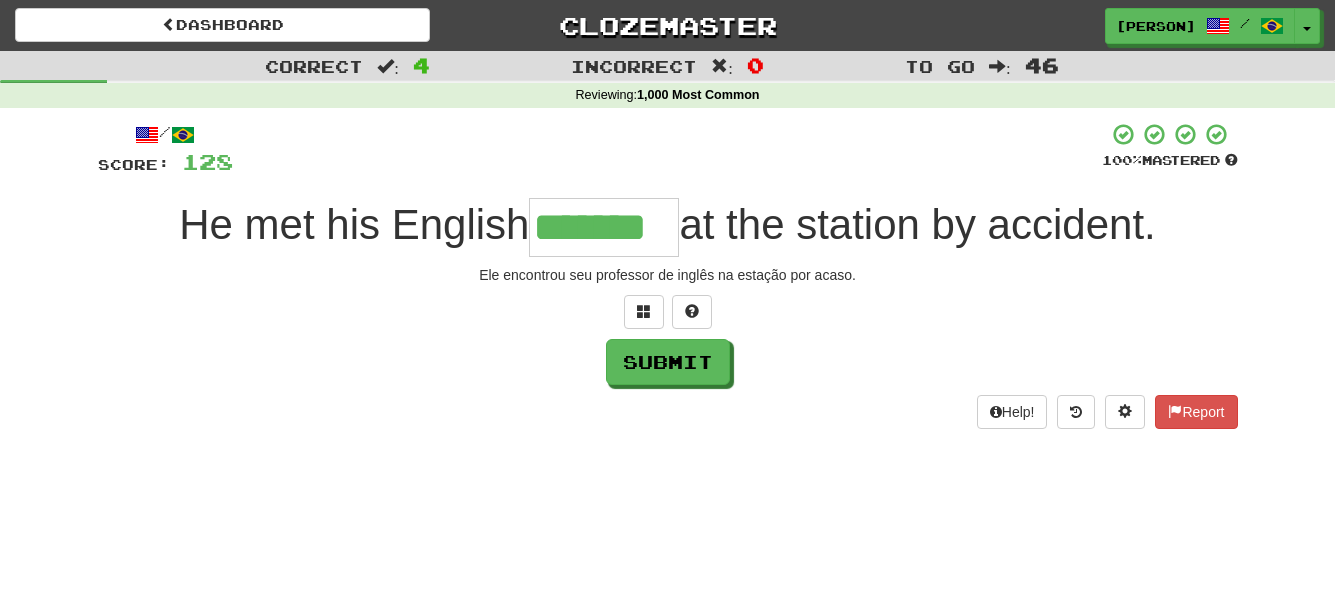 type on "*******" 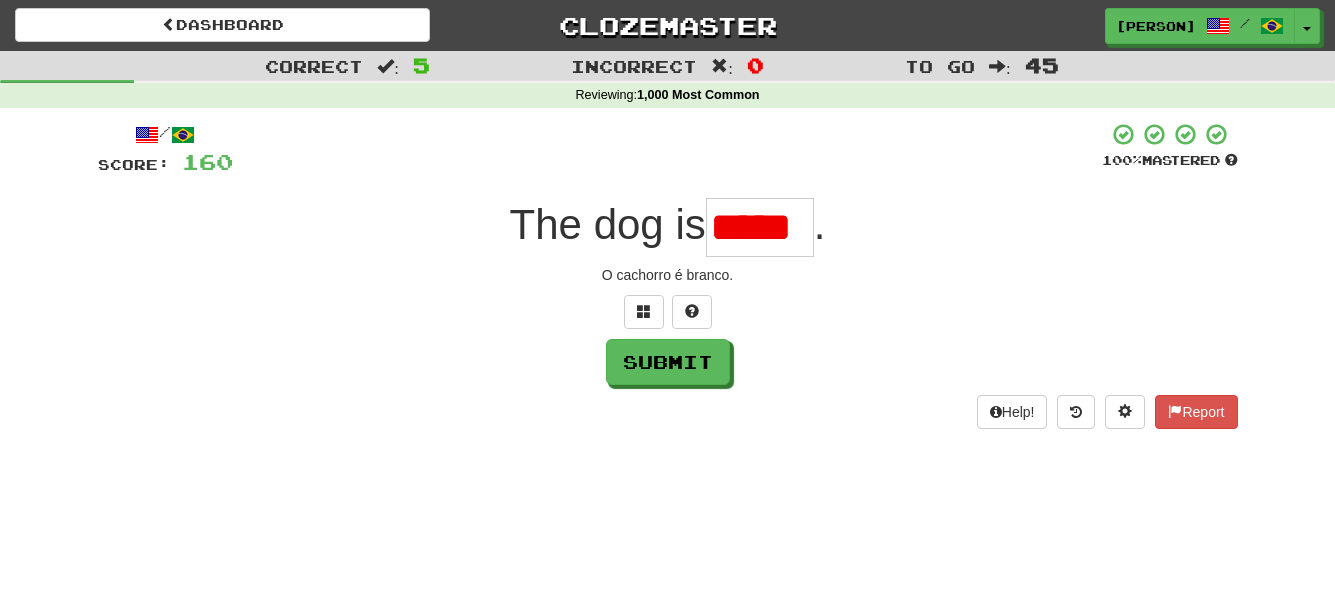 scroll, scrollTop: 0, scrollLeft: 0, axis: both 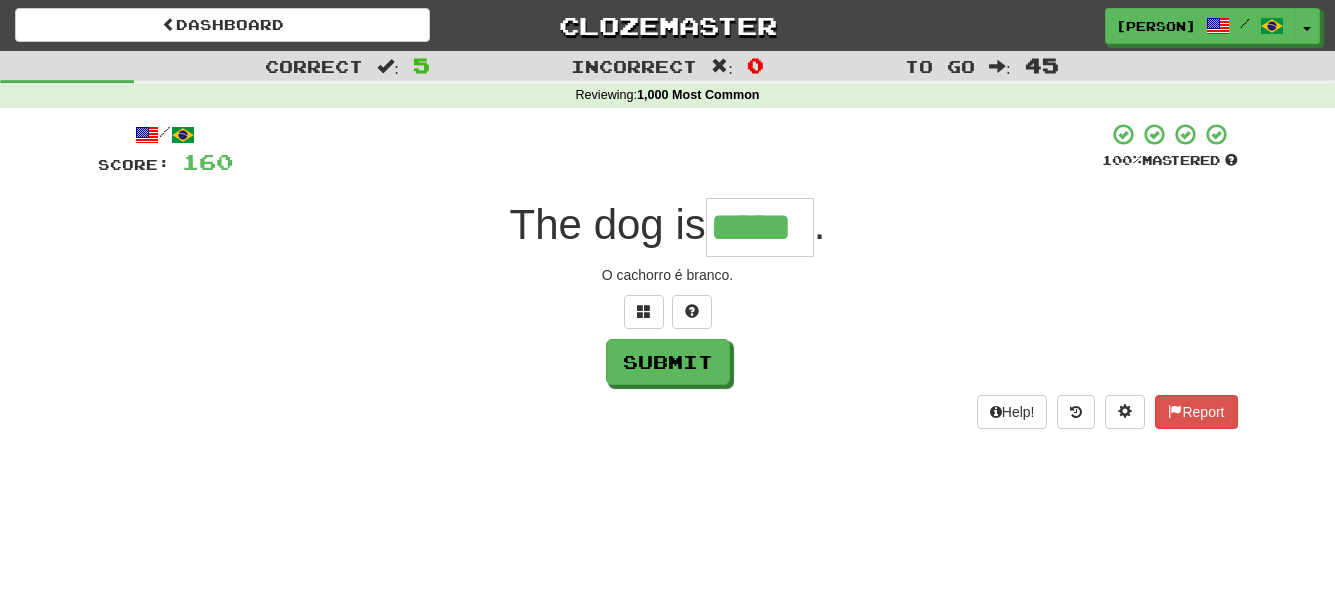 type on "*****" 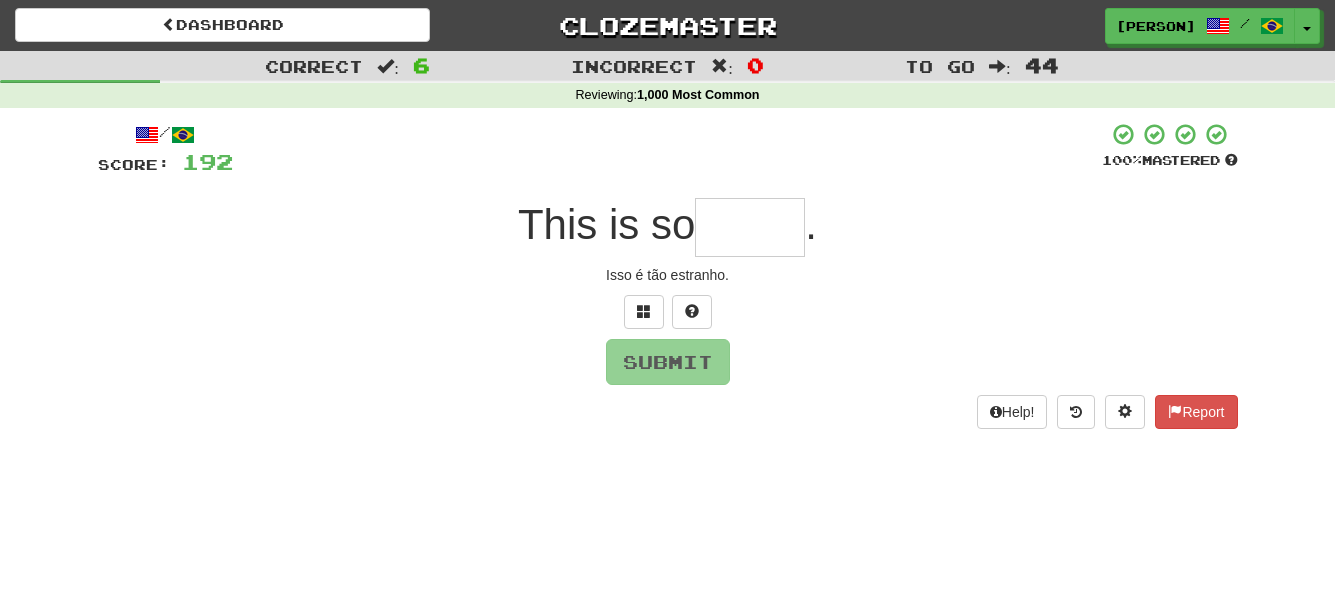 type on "*" 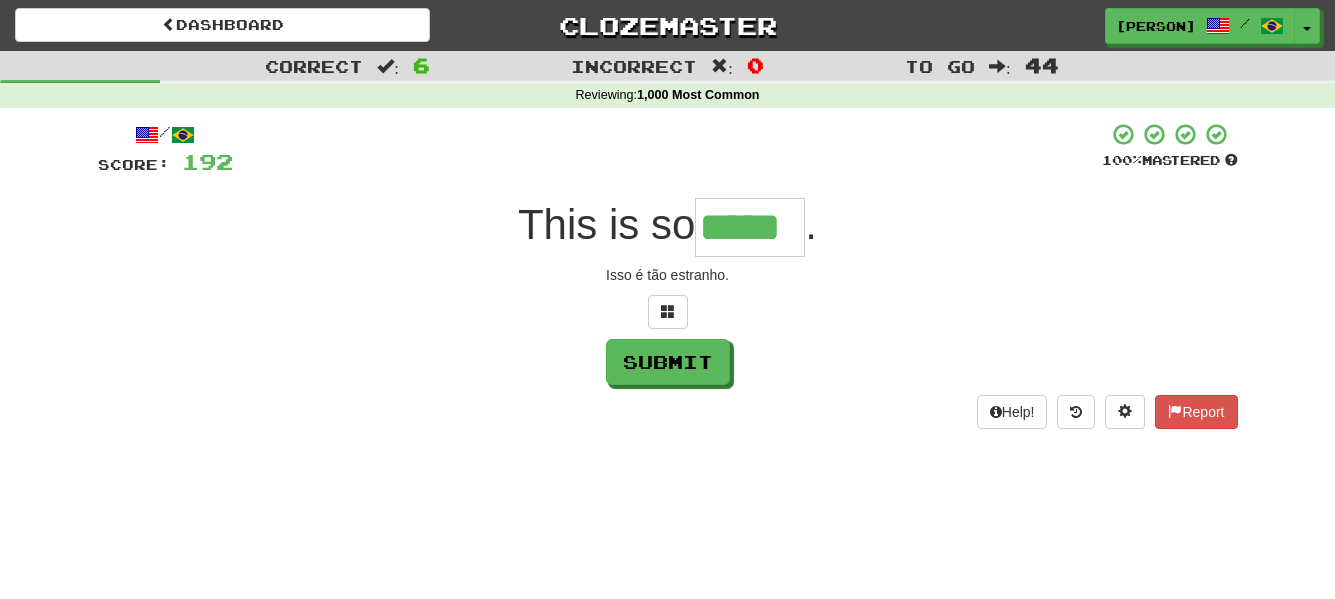 type on "*****" 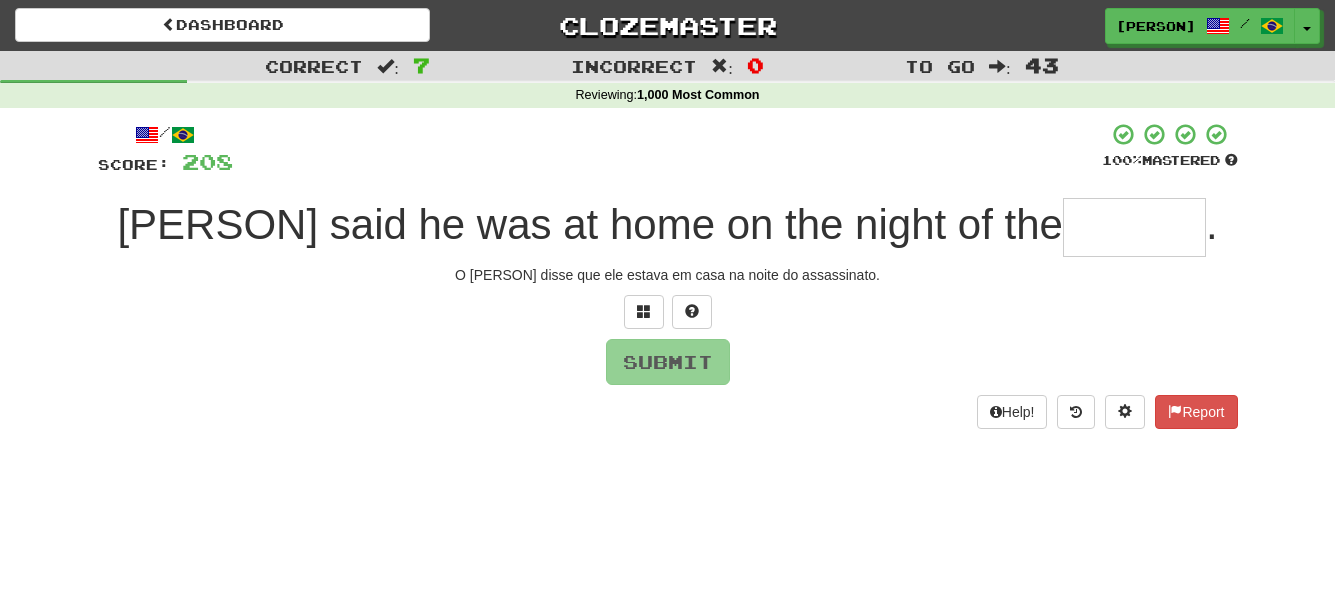 type on "*" 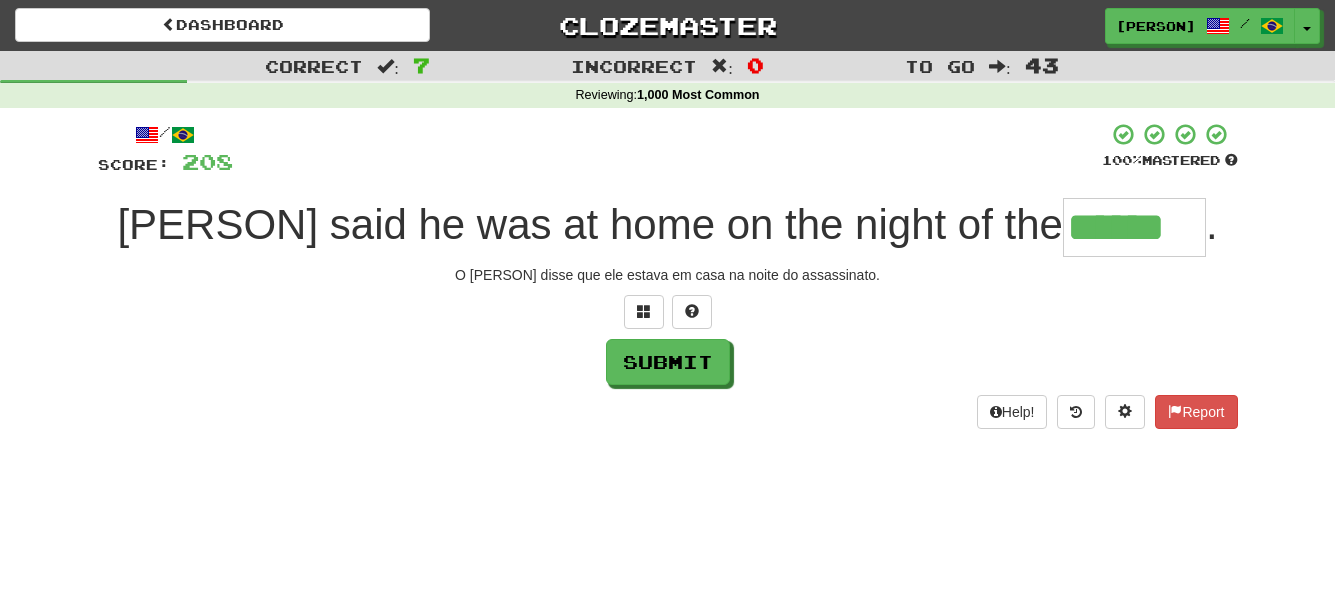 type on "******" 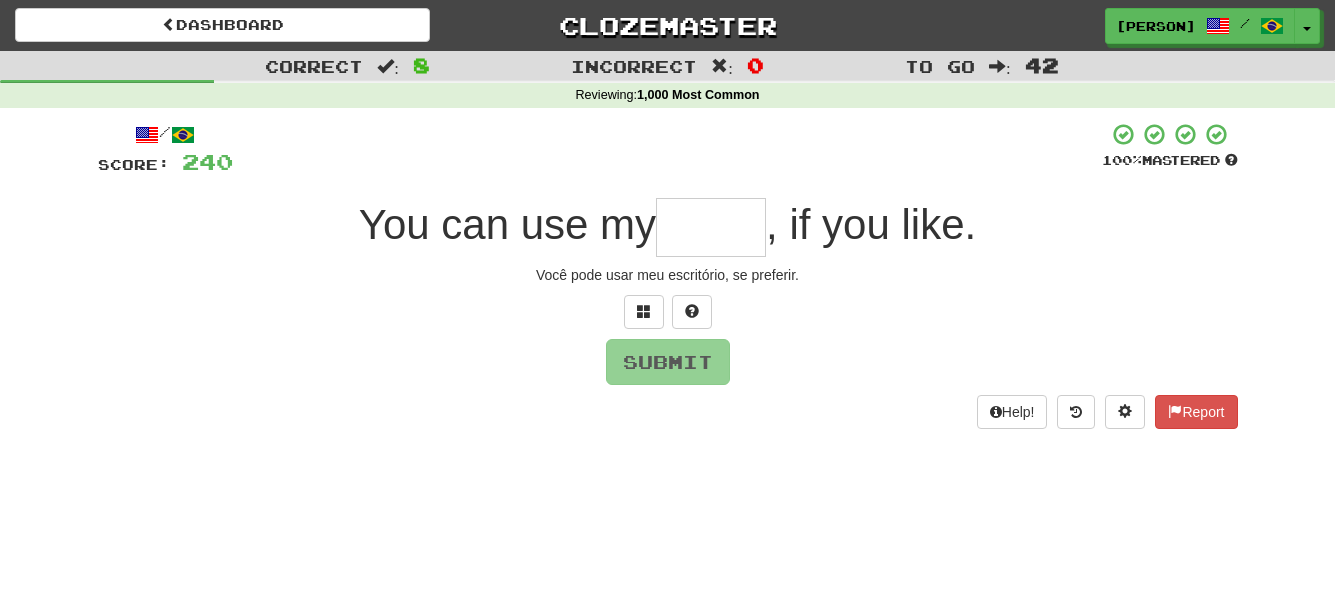 type on "*" 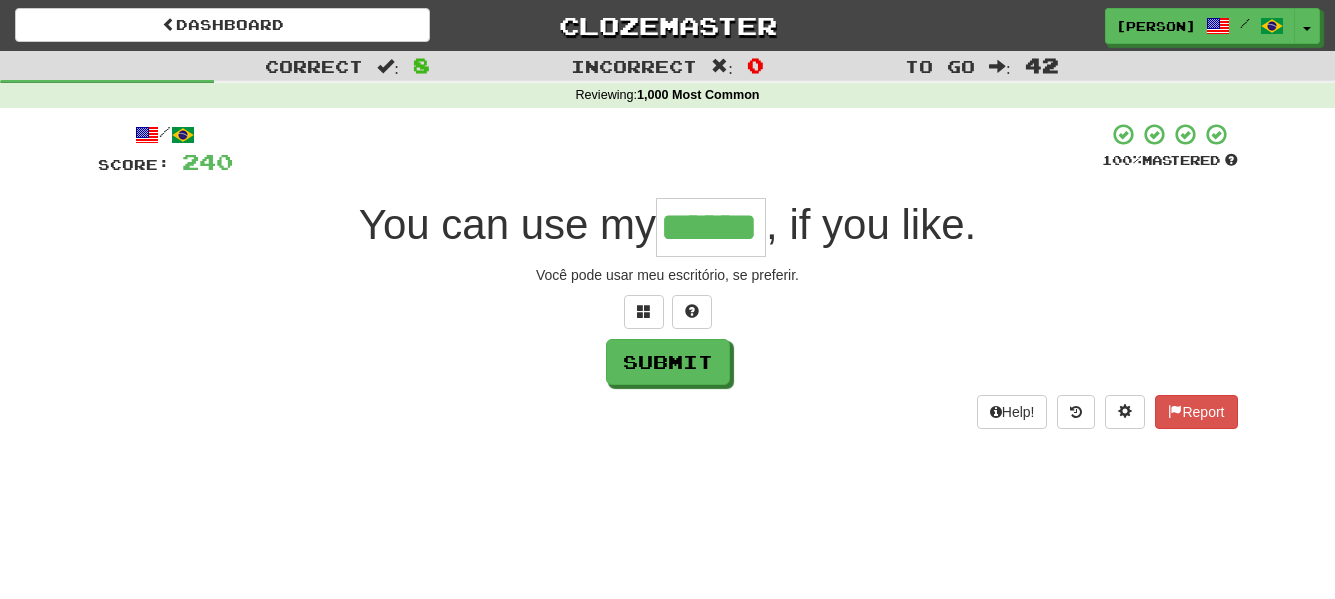type on "******" 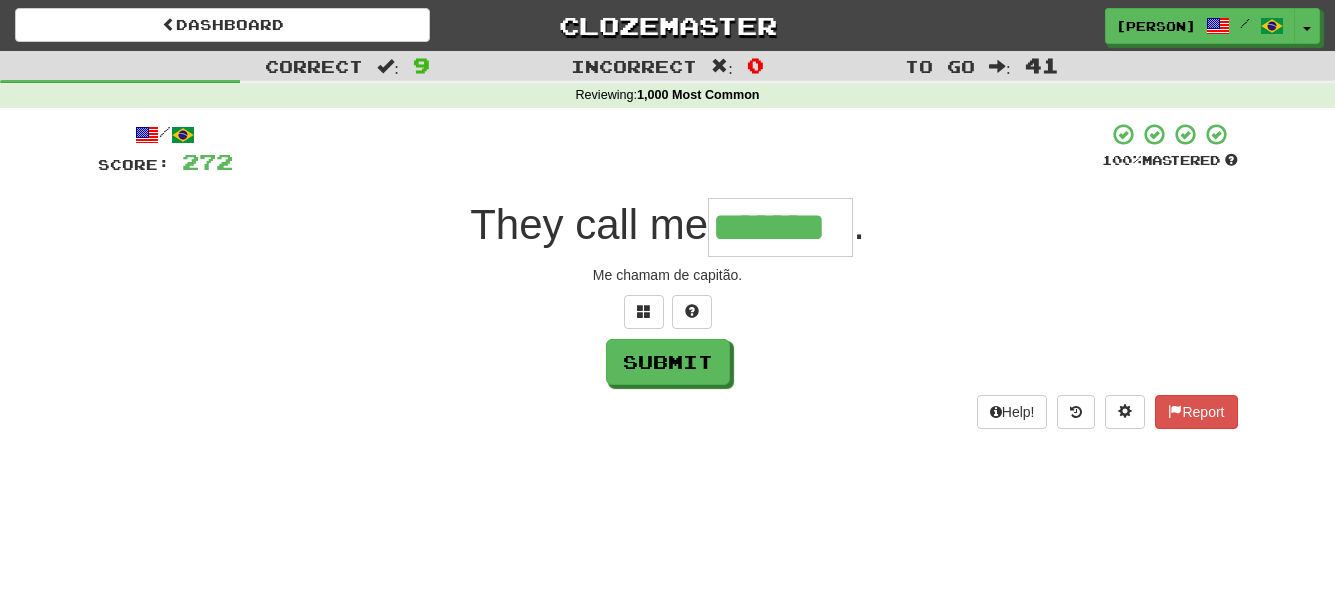 scroll, scrollTop: 0, scrollLeft: 0, axis: both 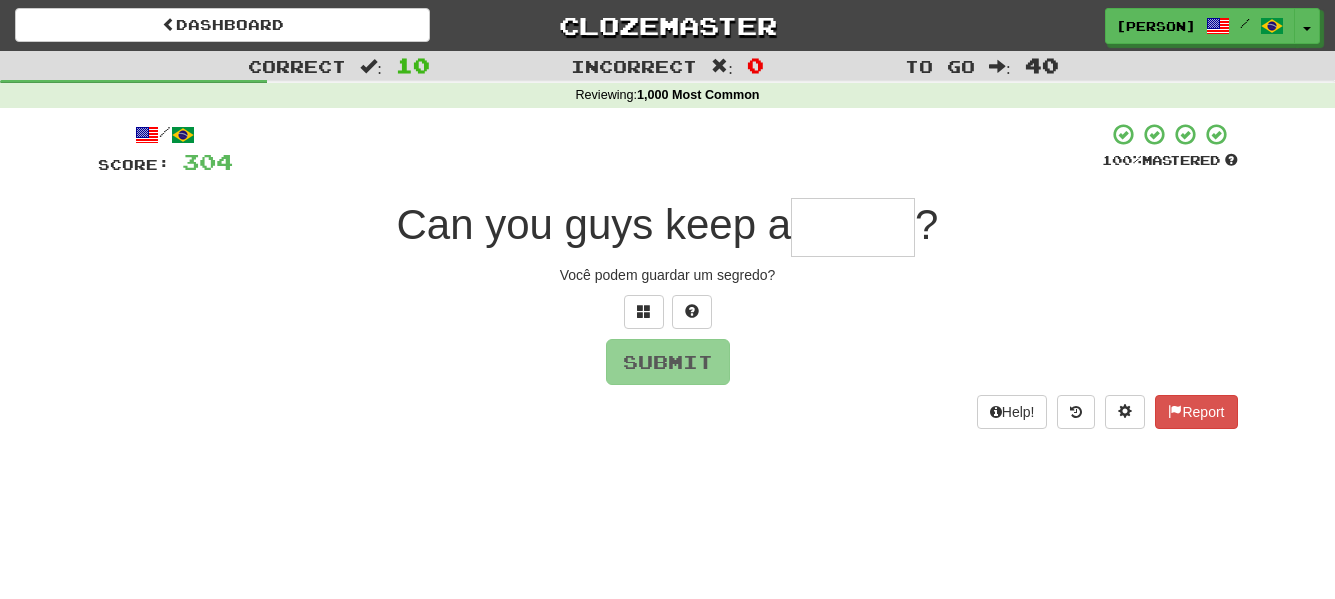 type on "*" 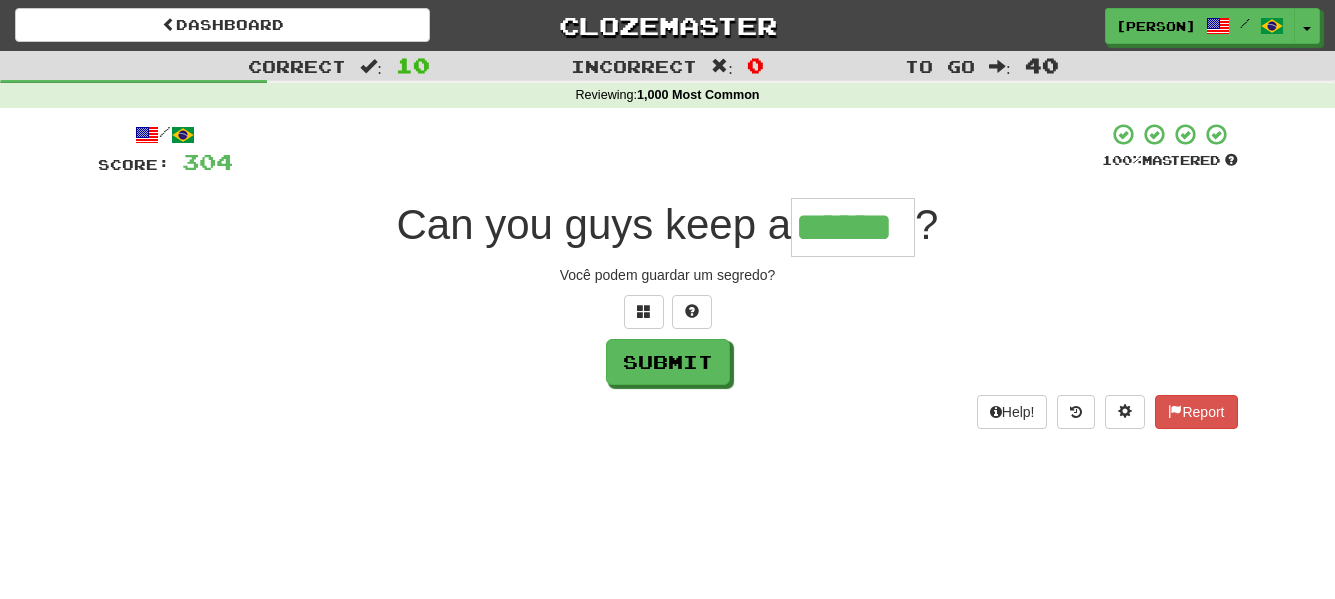 type on "******" 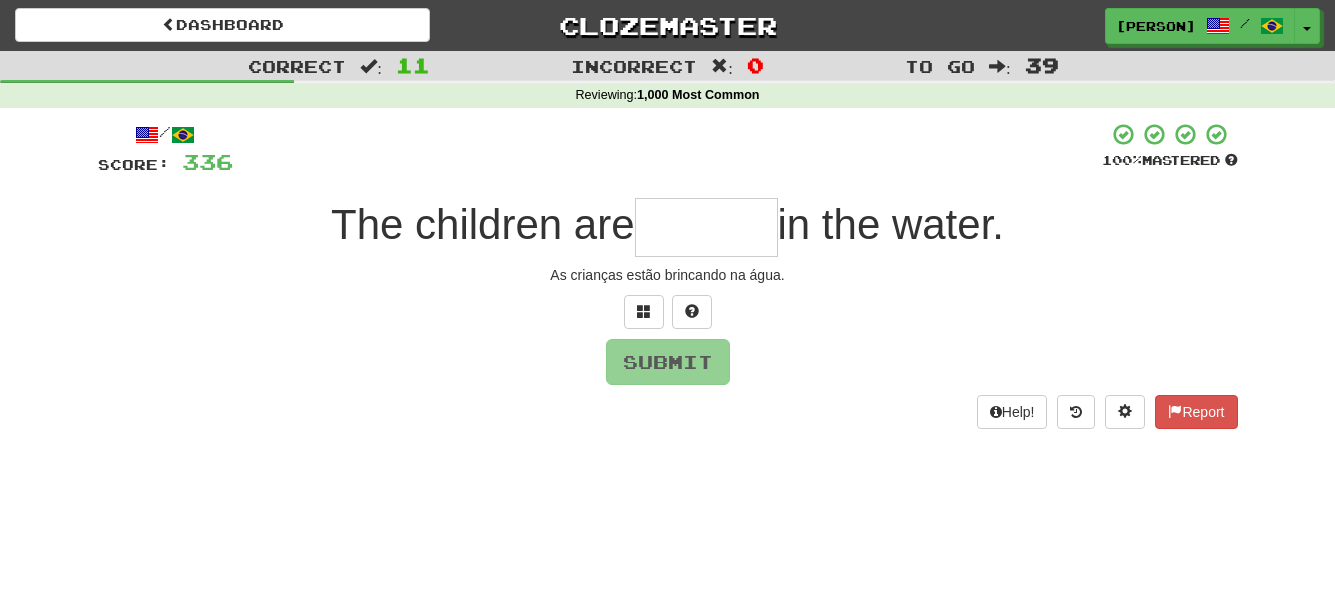 type on "*" 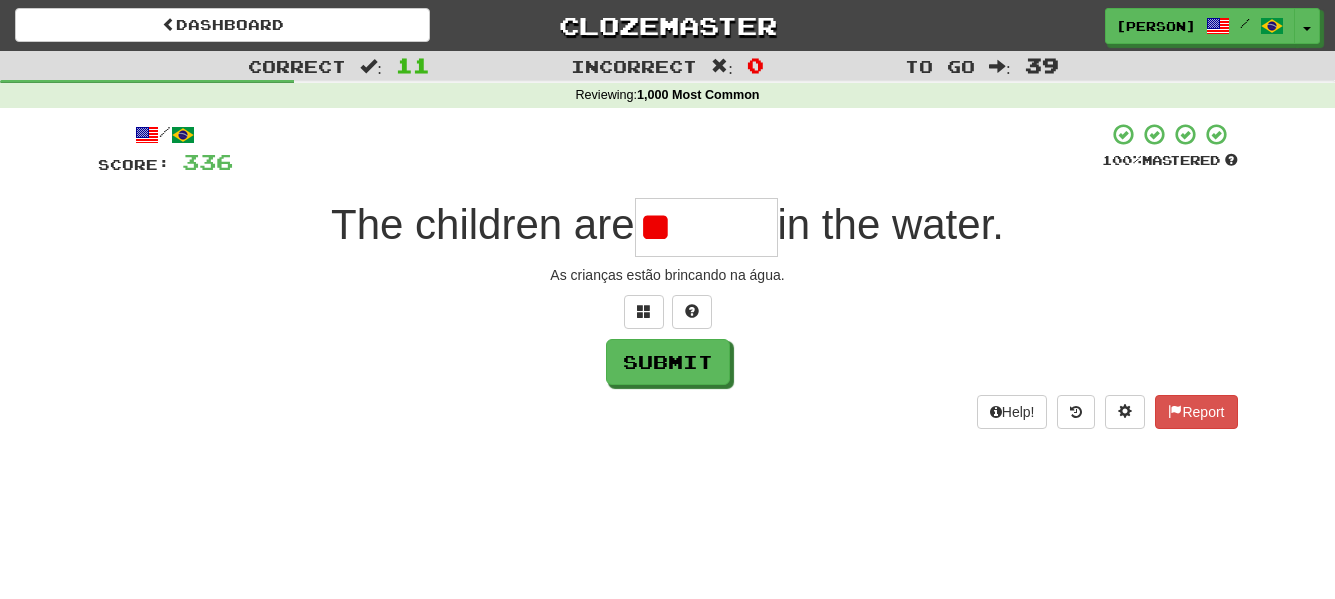 type on "*" 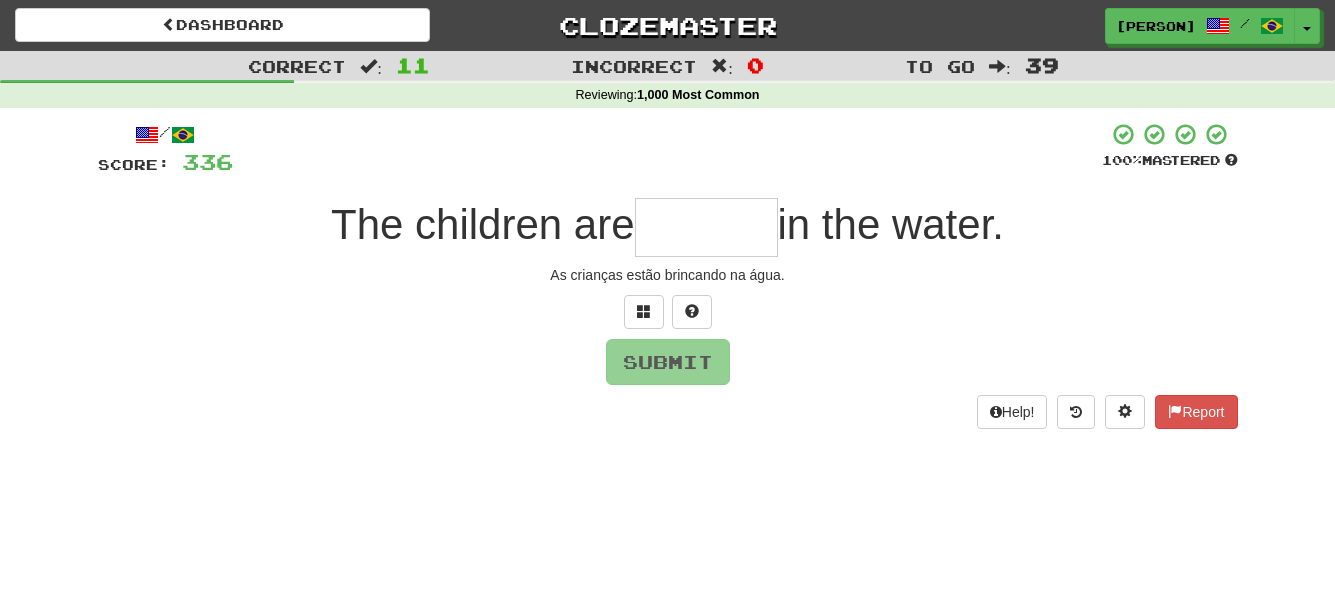 type on "*" 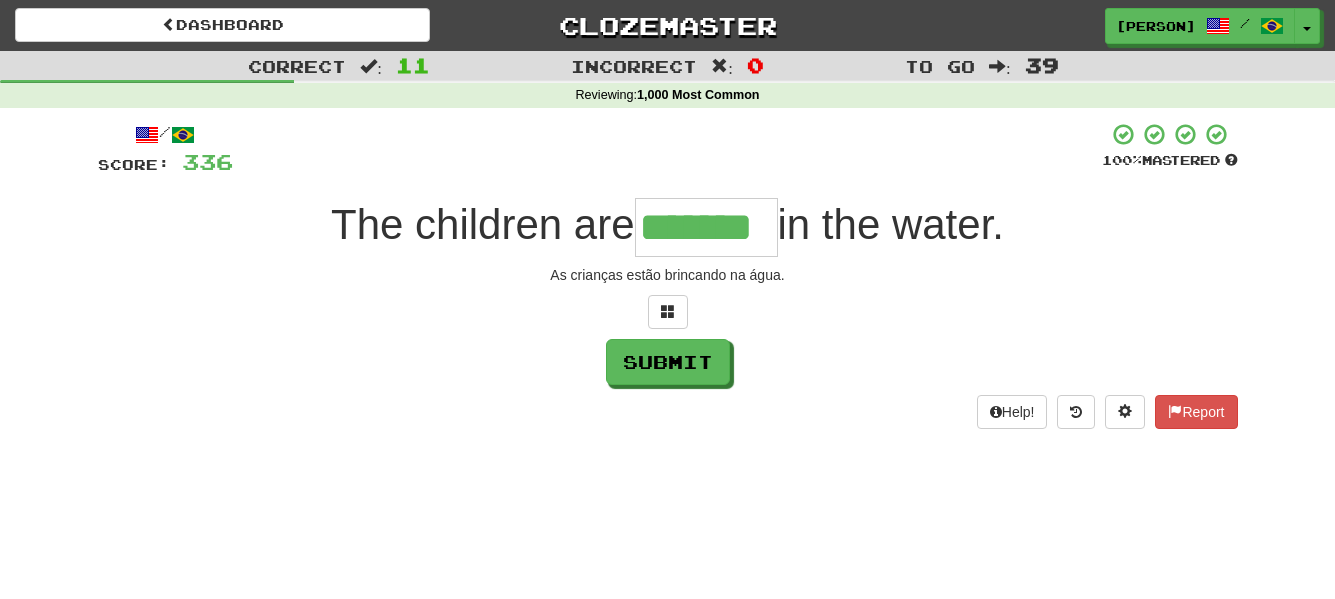 type on "*******" 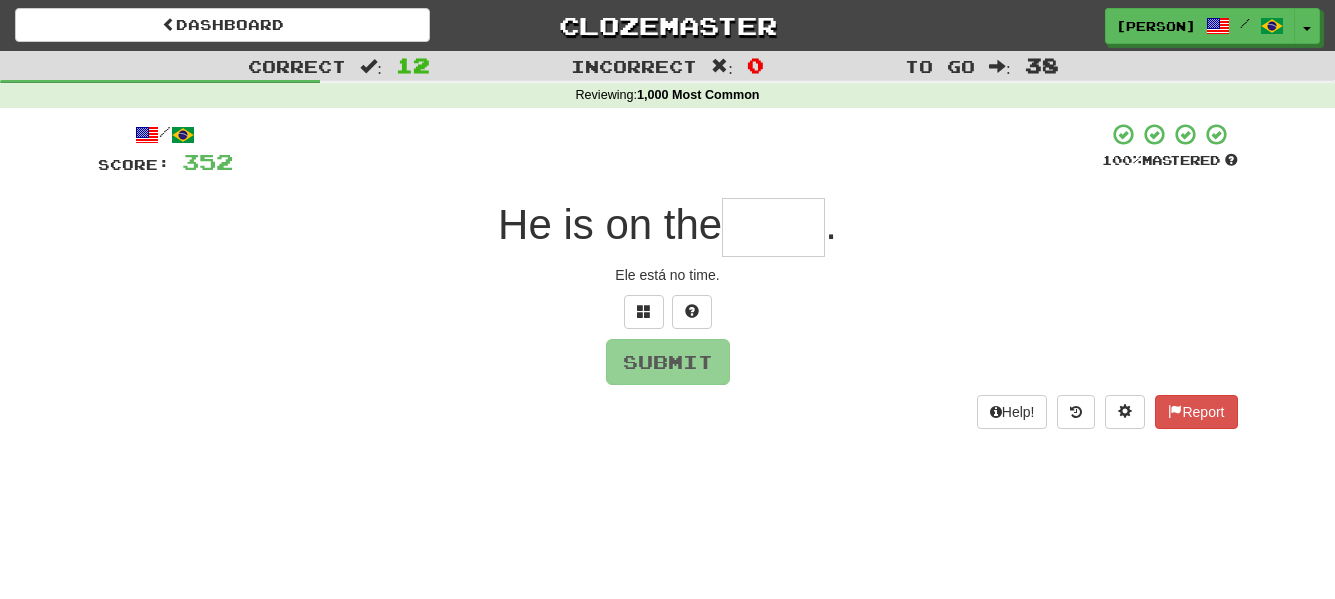 type on "*" 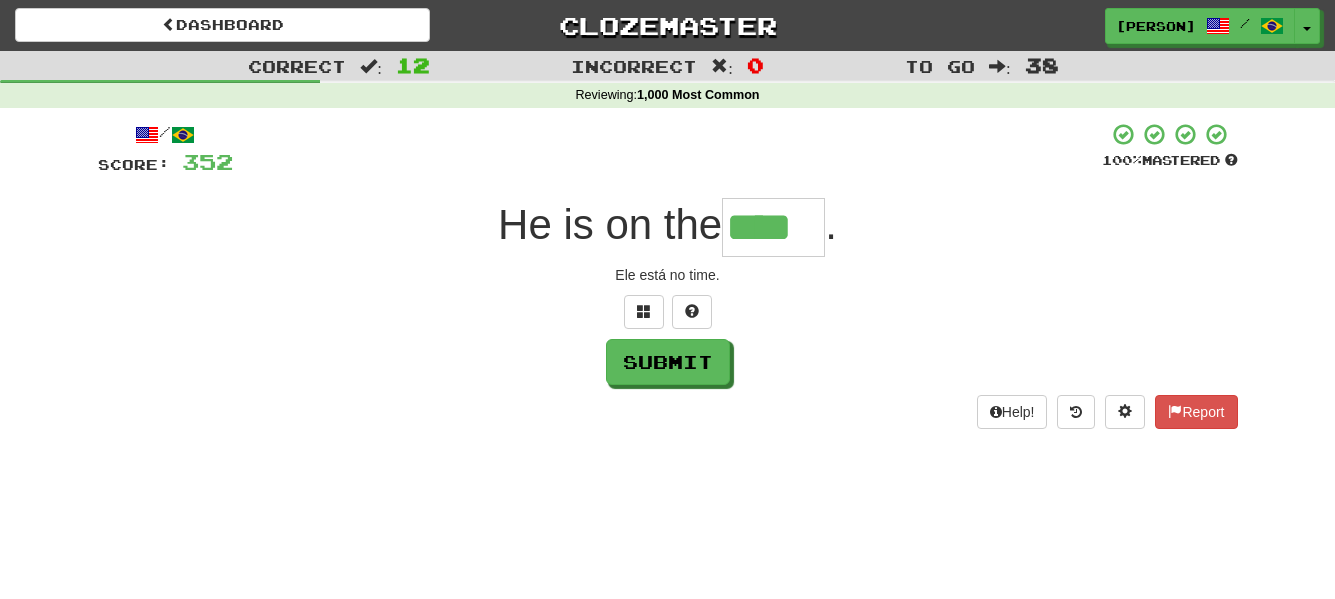 type on "****" 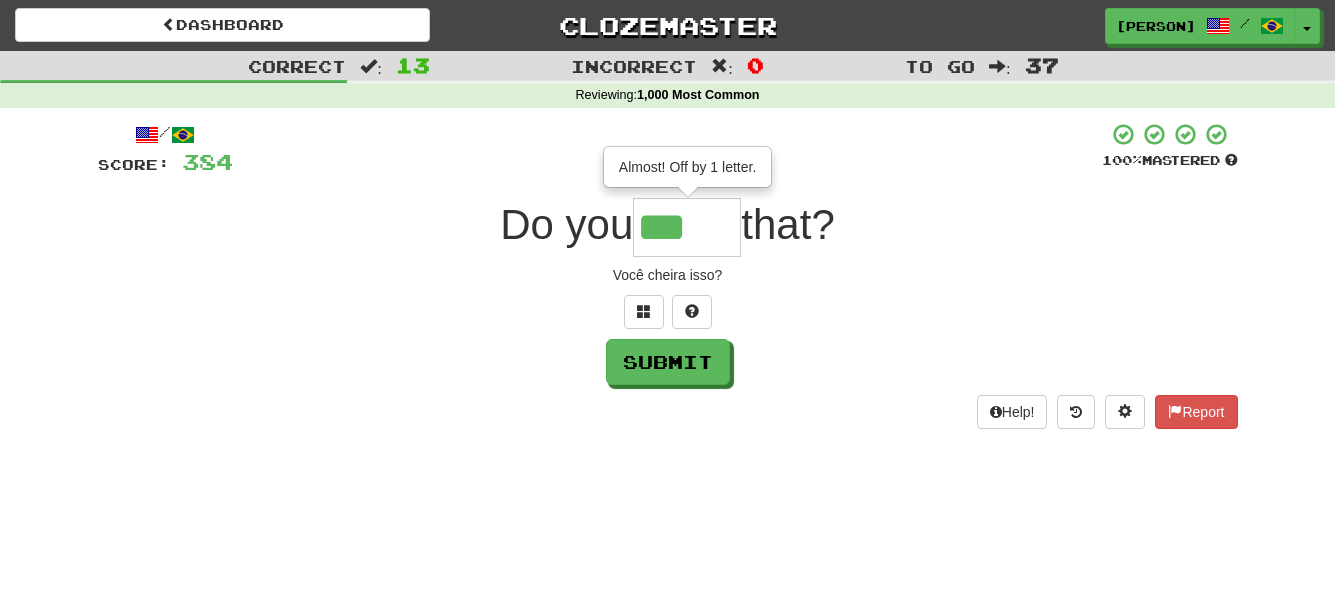 scroll, scrollTop: 0, scrollLeft: 0, axis: both 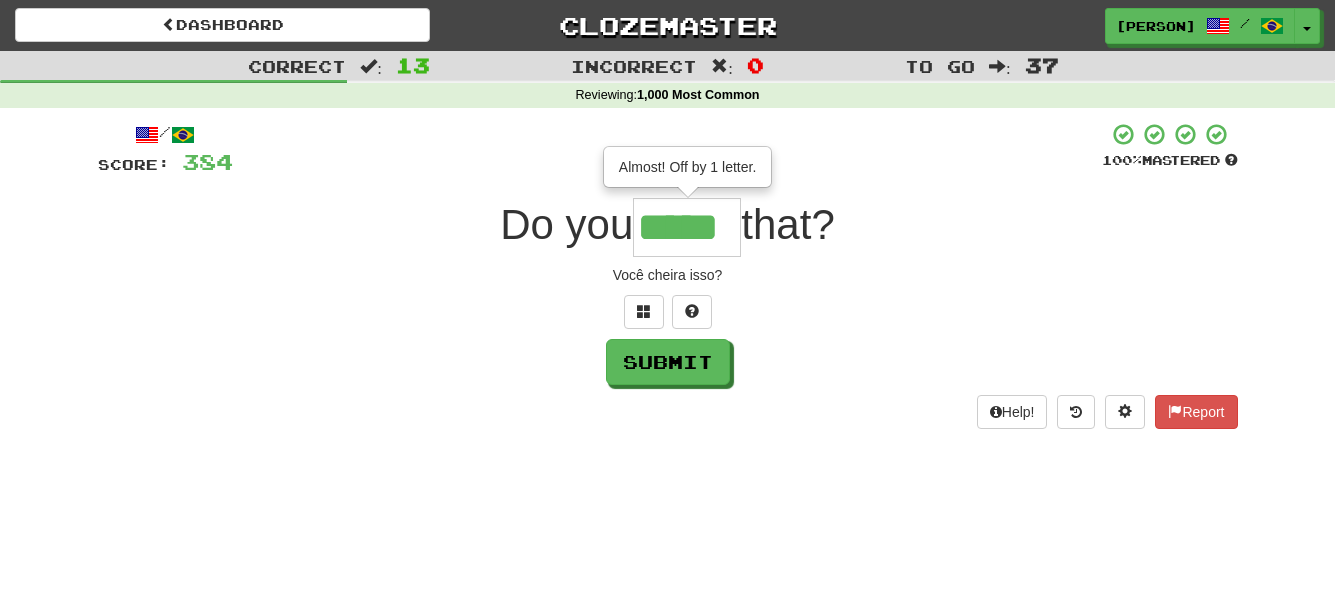 type on "*****" 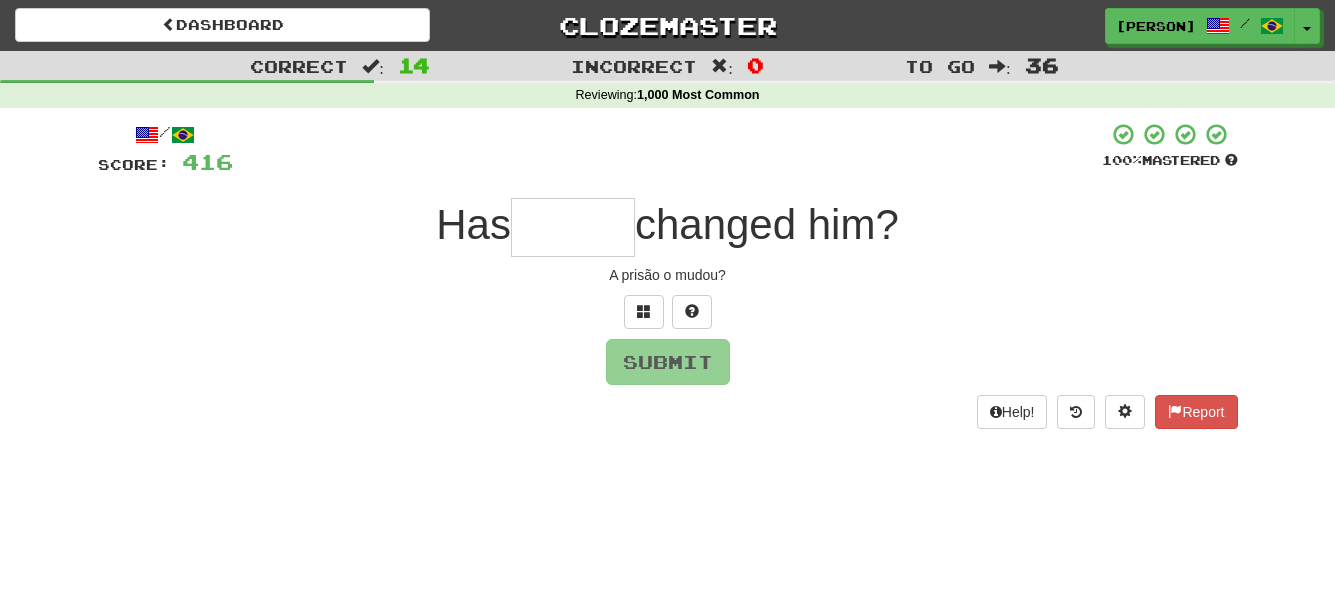 type on "*" 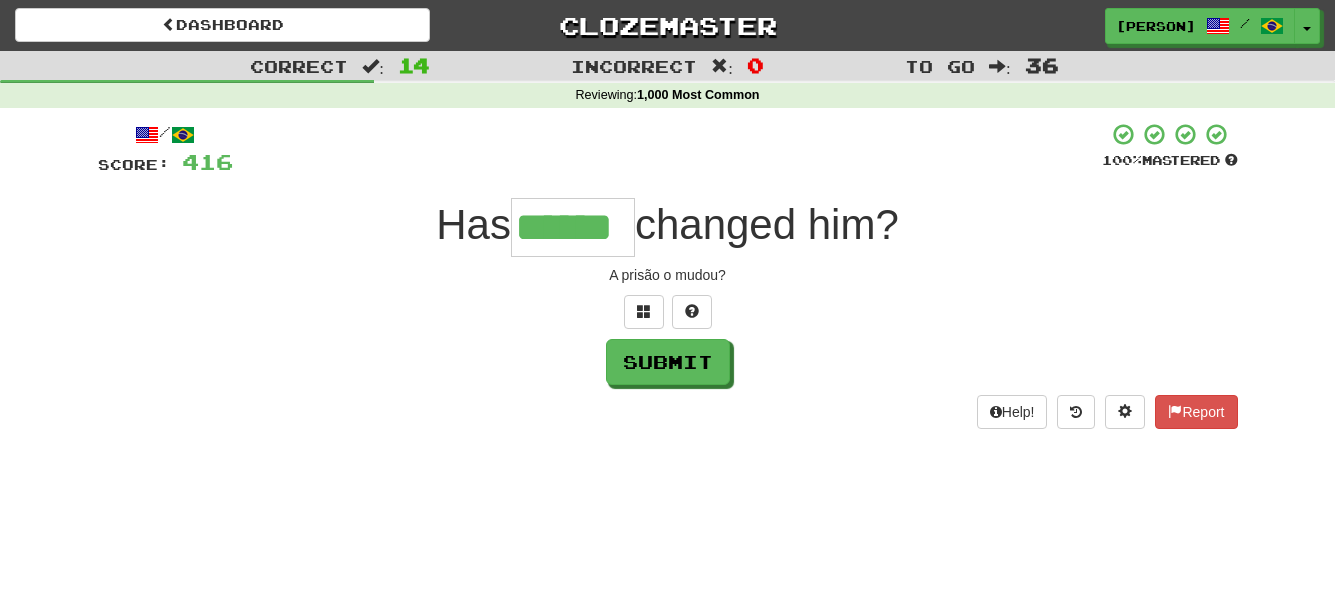 type on "******" 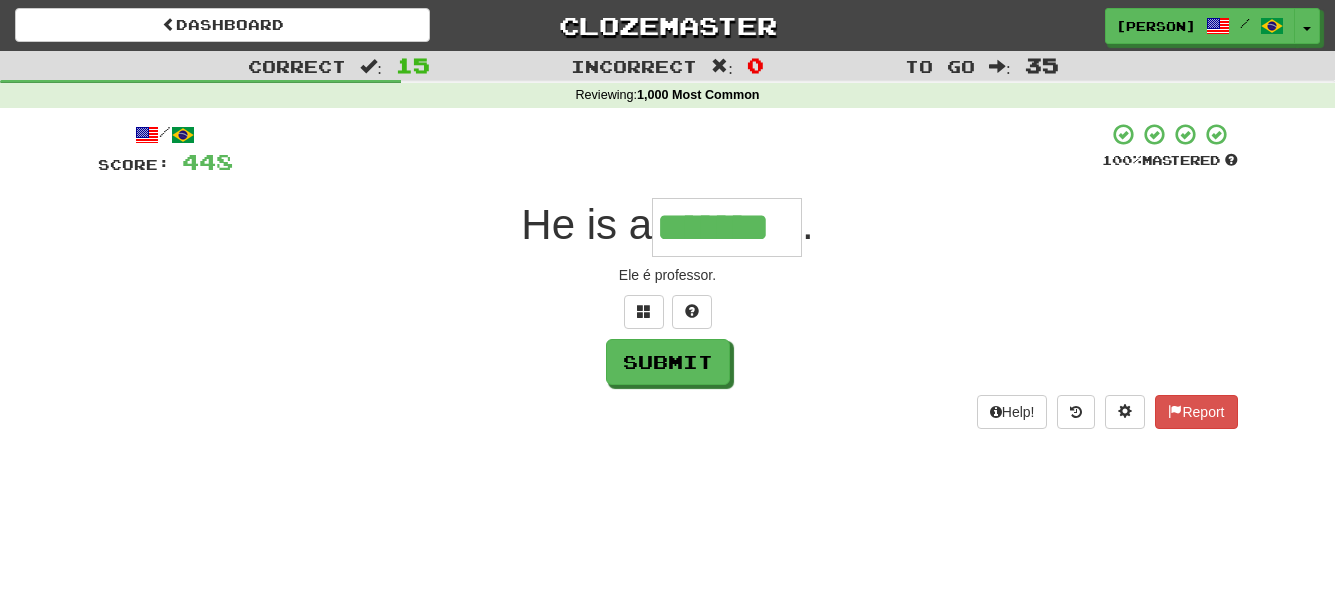 type on "*******" 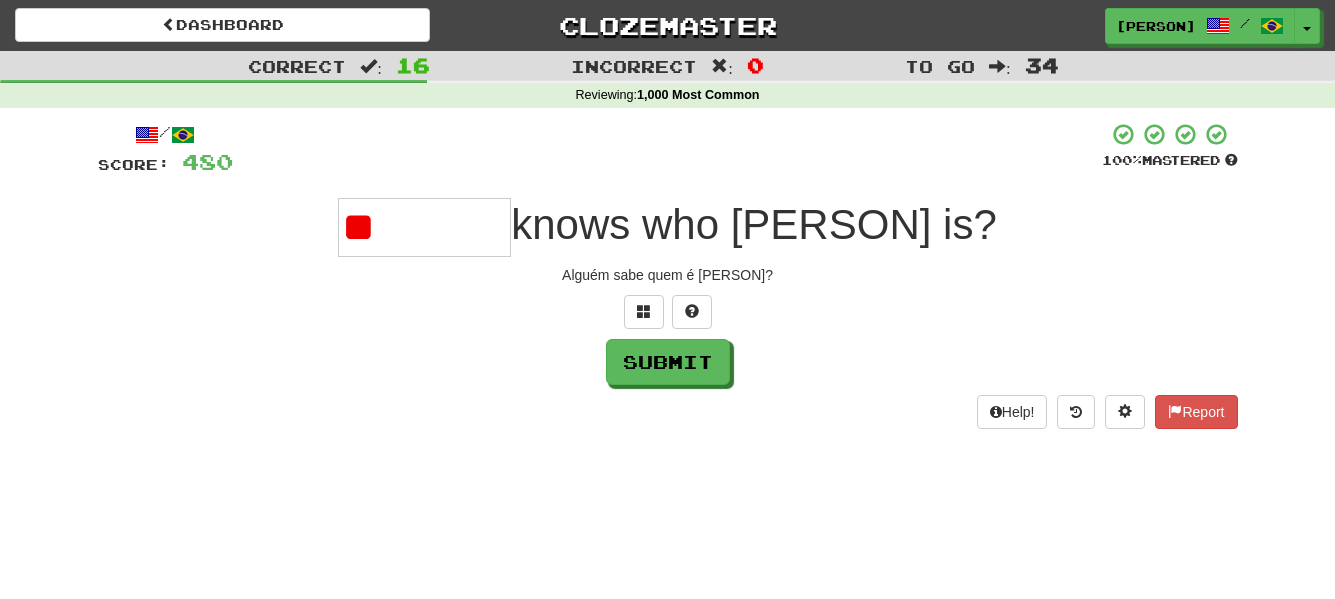 type on "*" 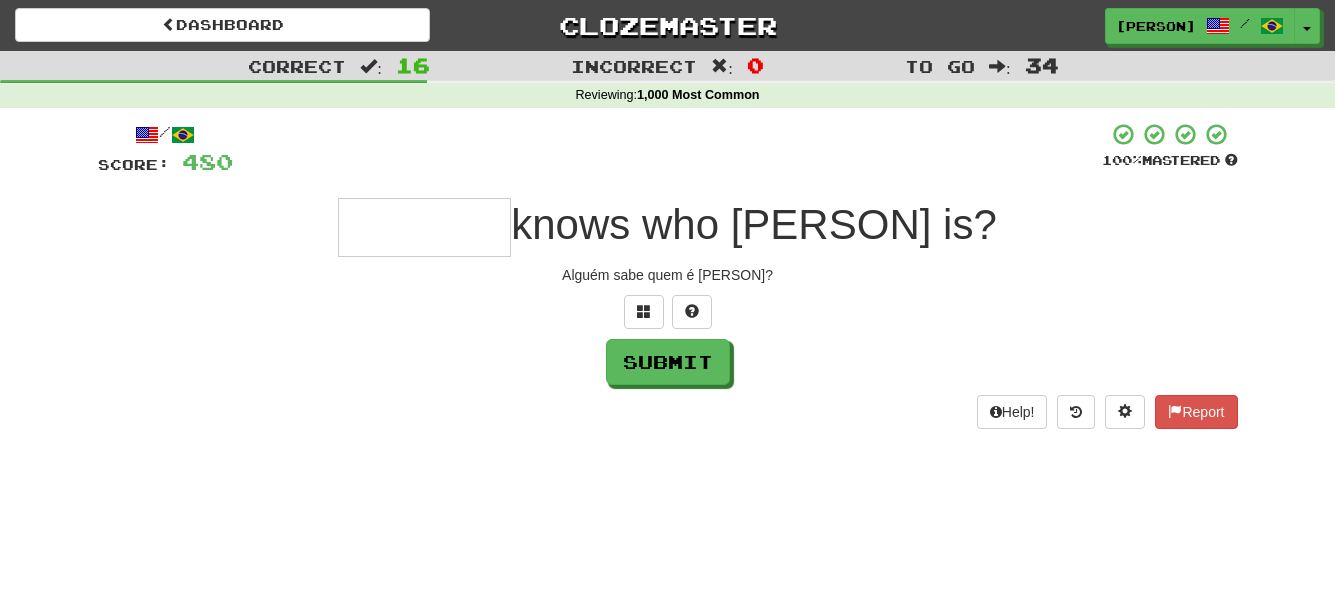 type on "*" 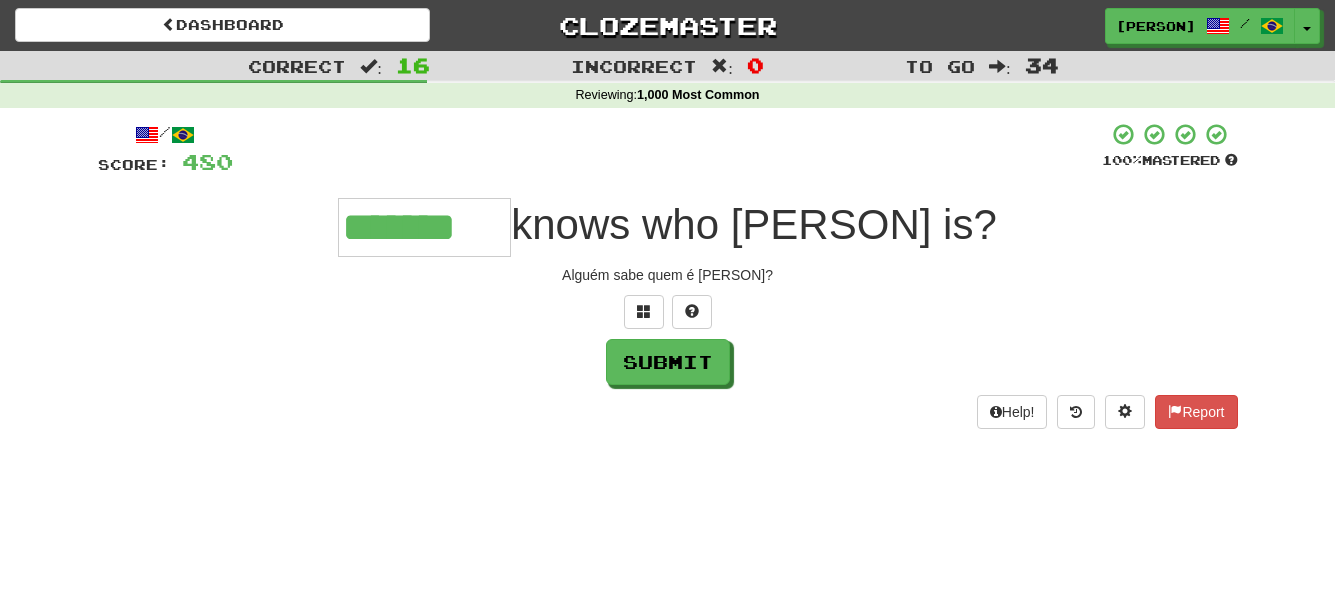 type on "*******" 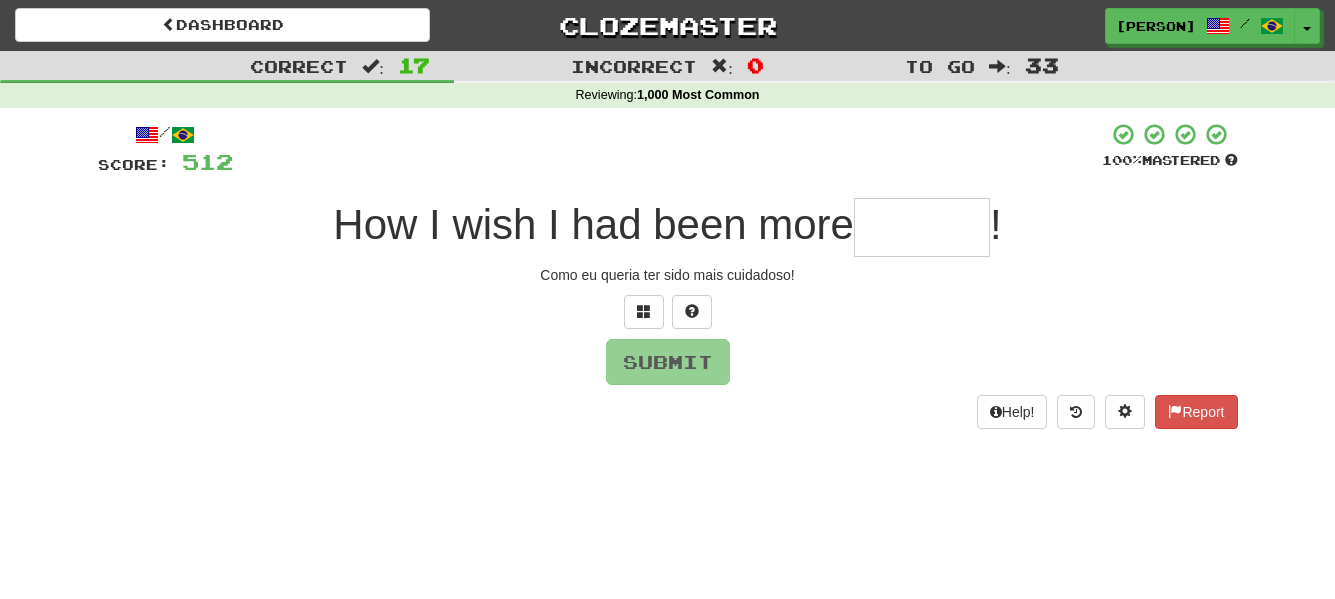 type on "*" 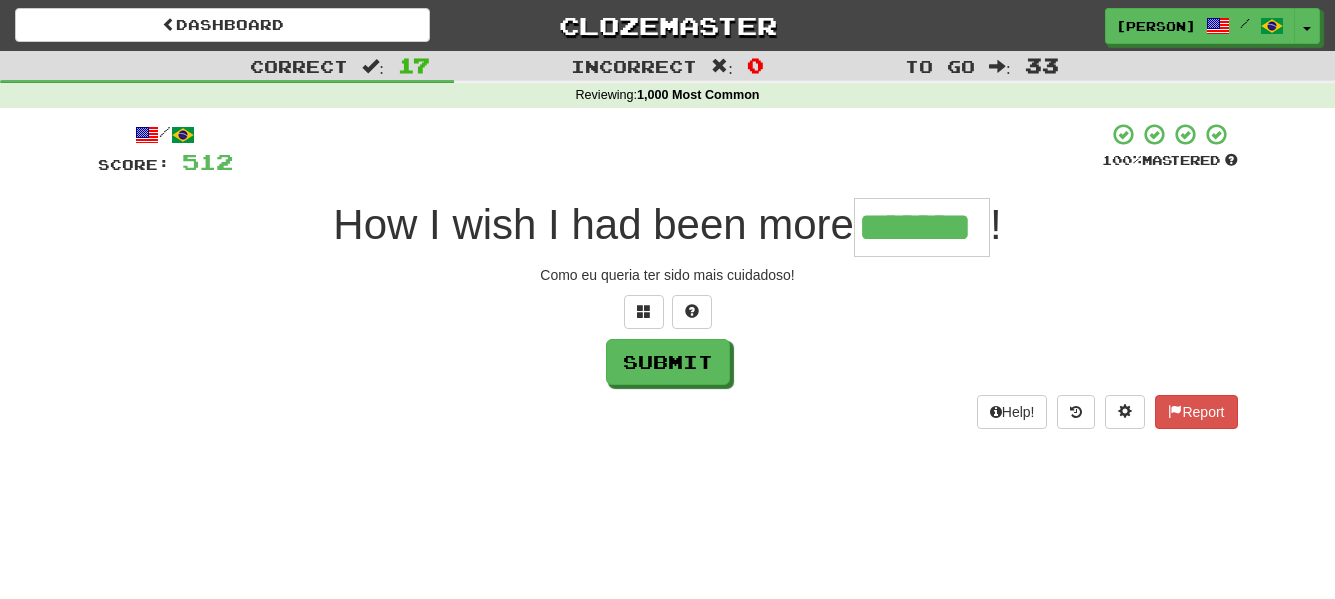 type on "*******" 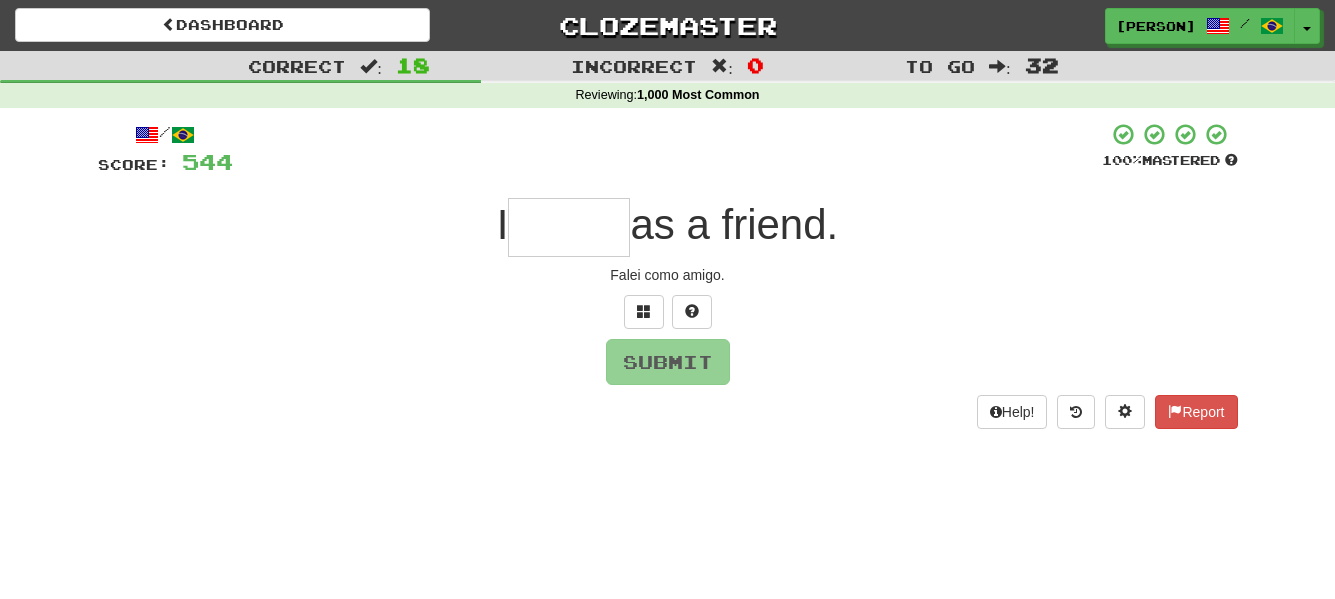 type on "*" 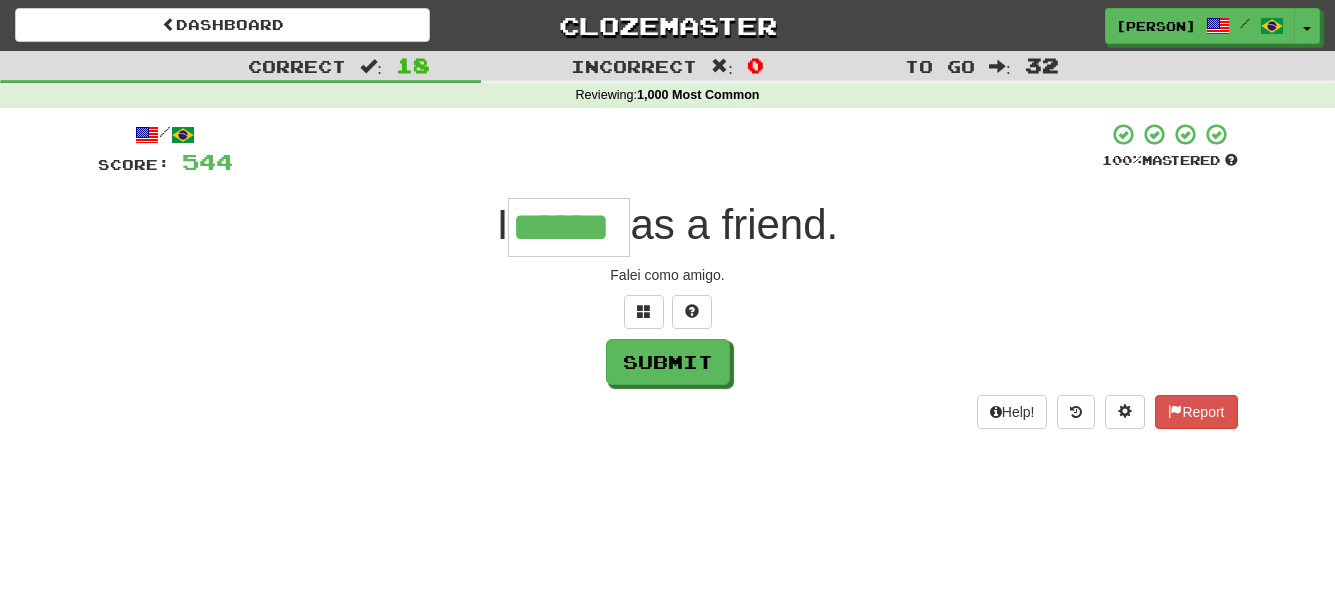 type on "******" 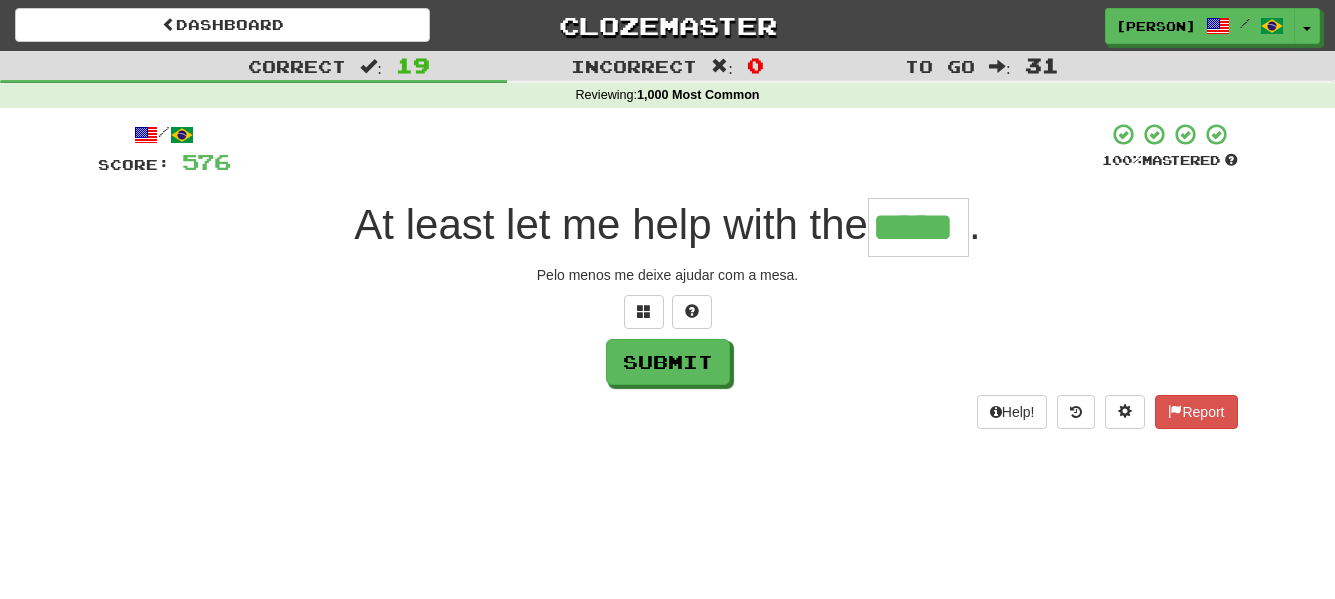 type on "*****" 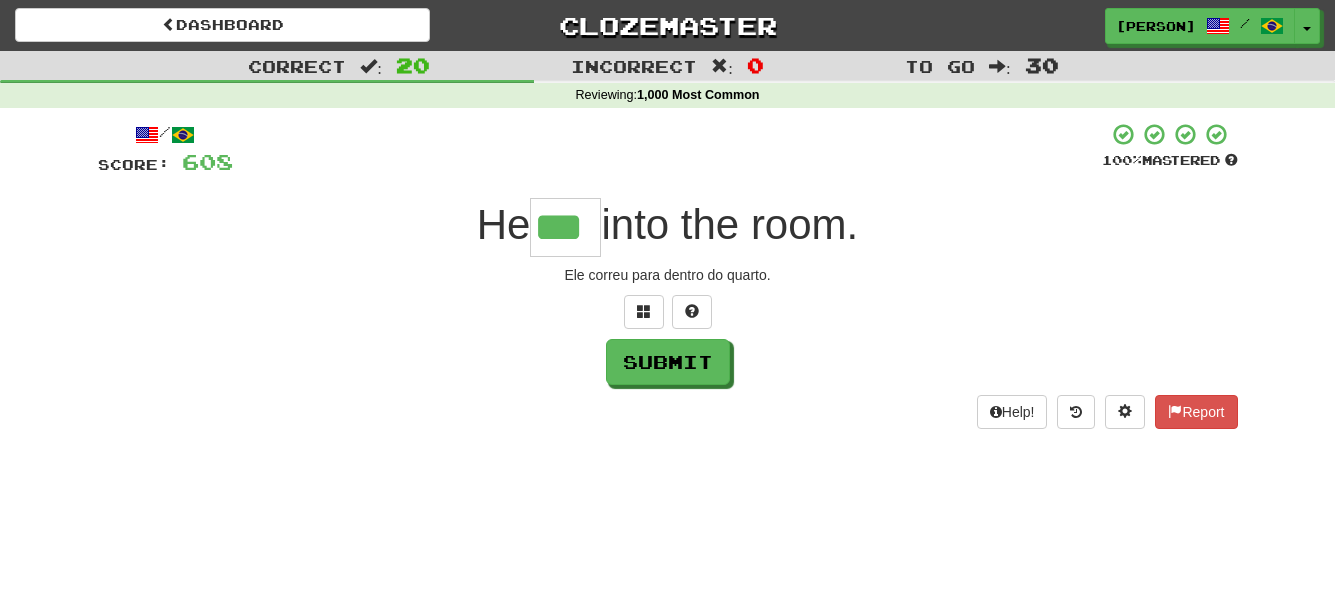 type on "***" 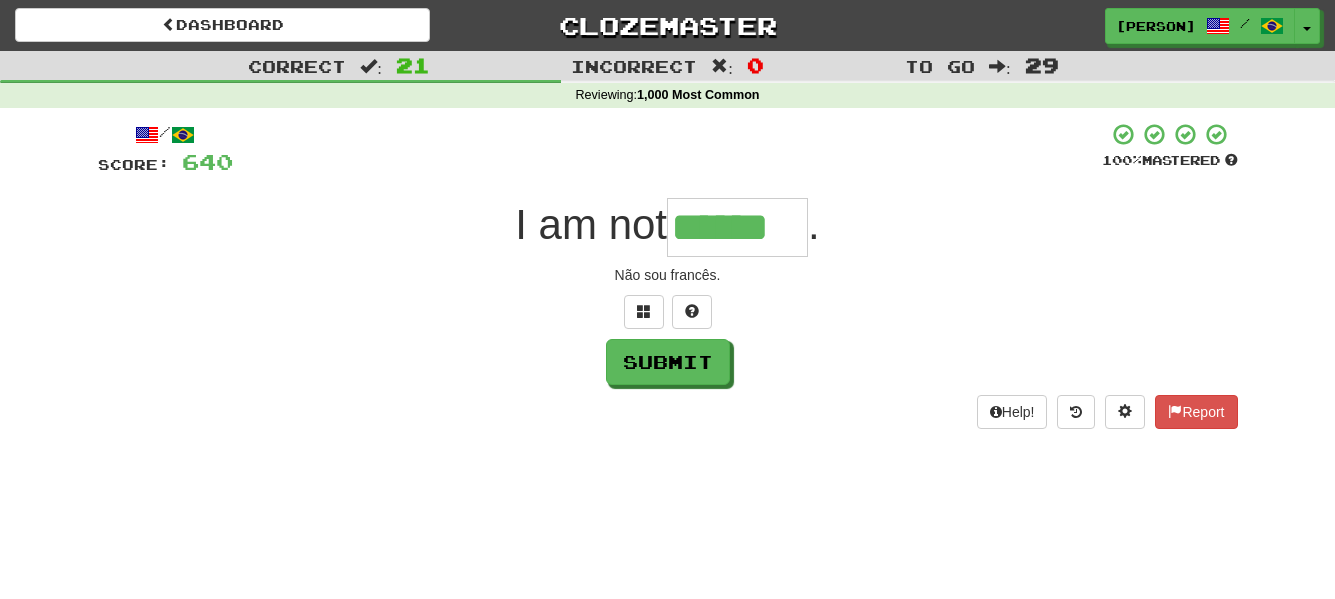 scroll, scrollTop: 0, scrollLeft: 0, axis: both 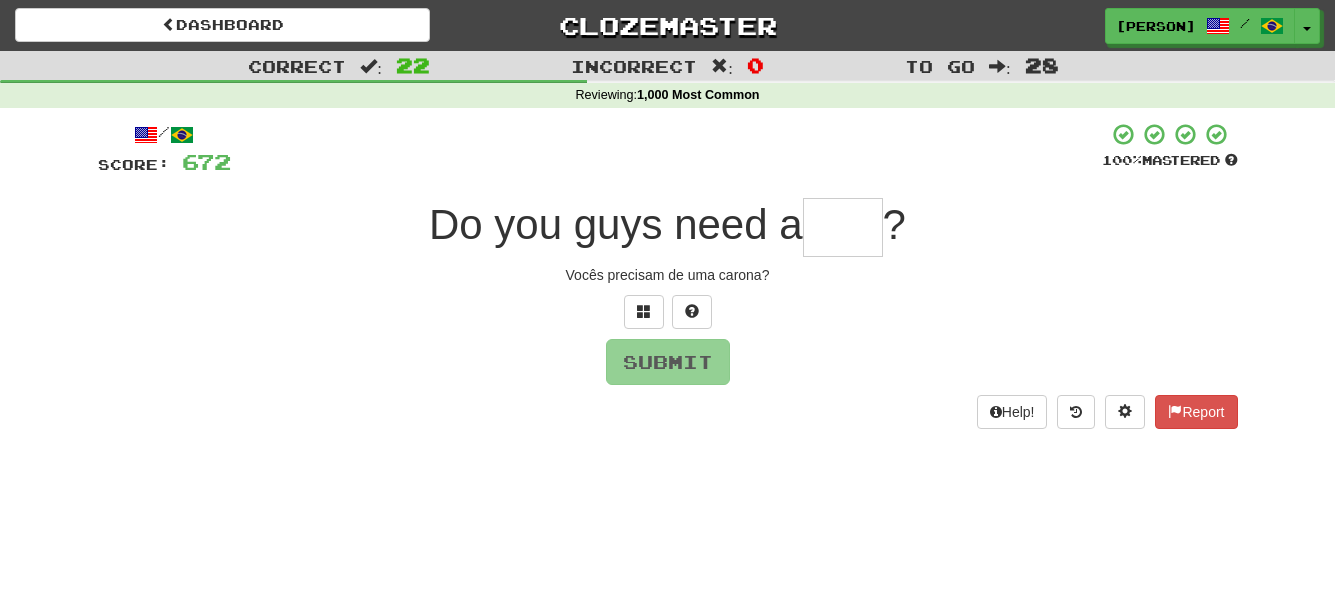 type on "*" 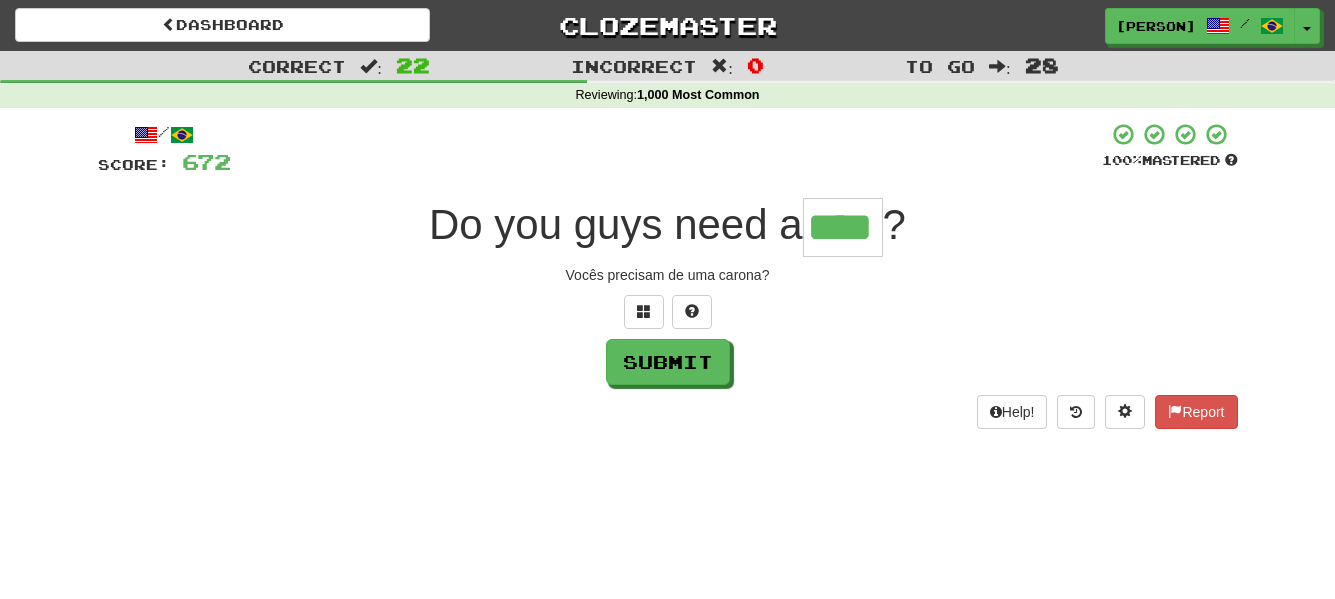type on "****" 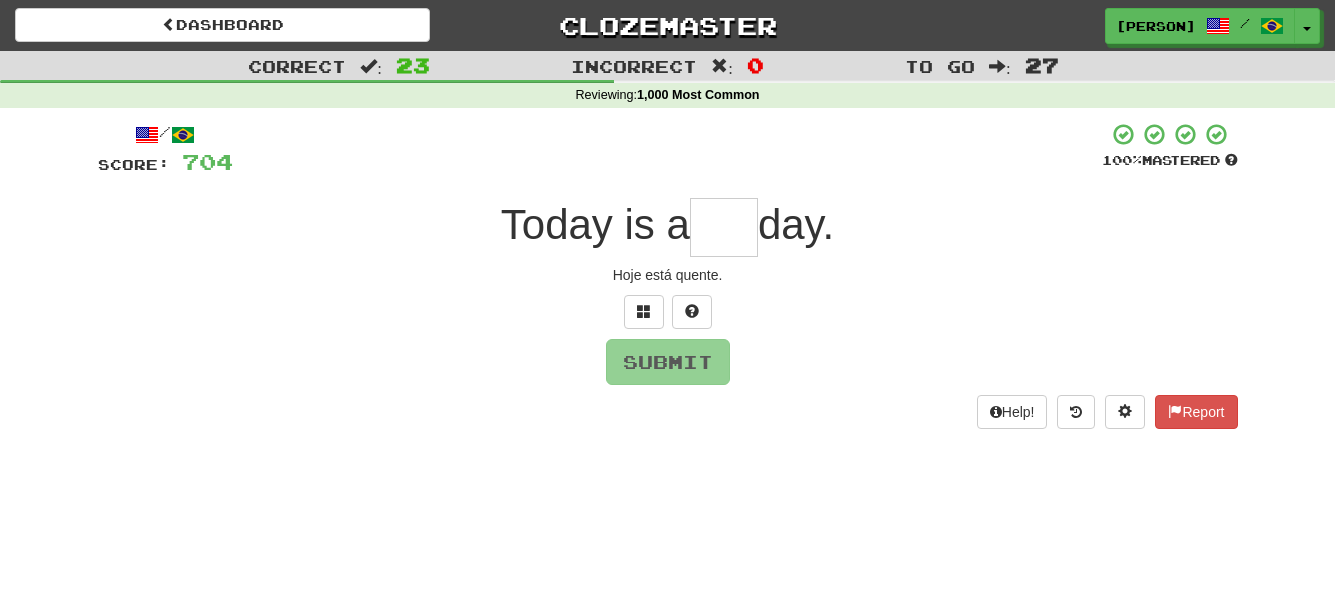 type on "*" 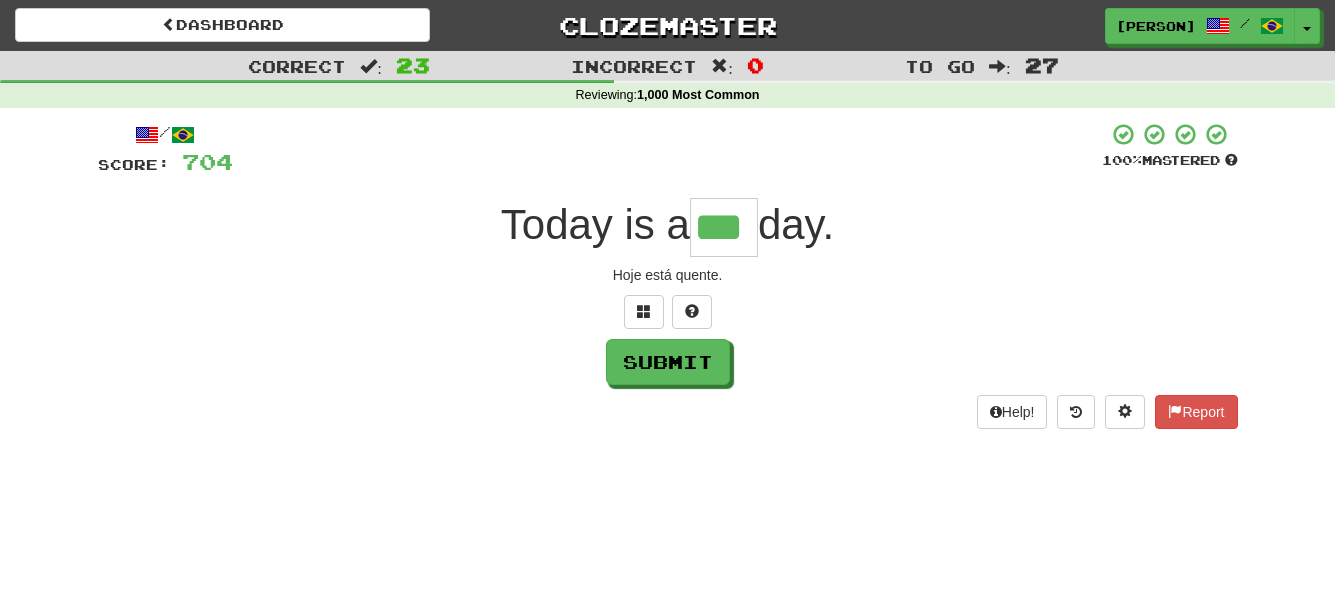 type on "***" 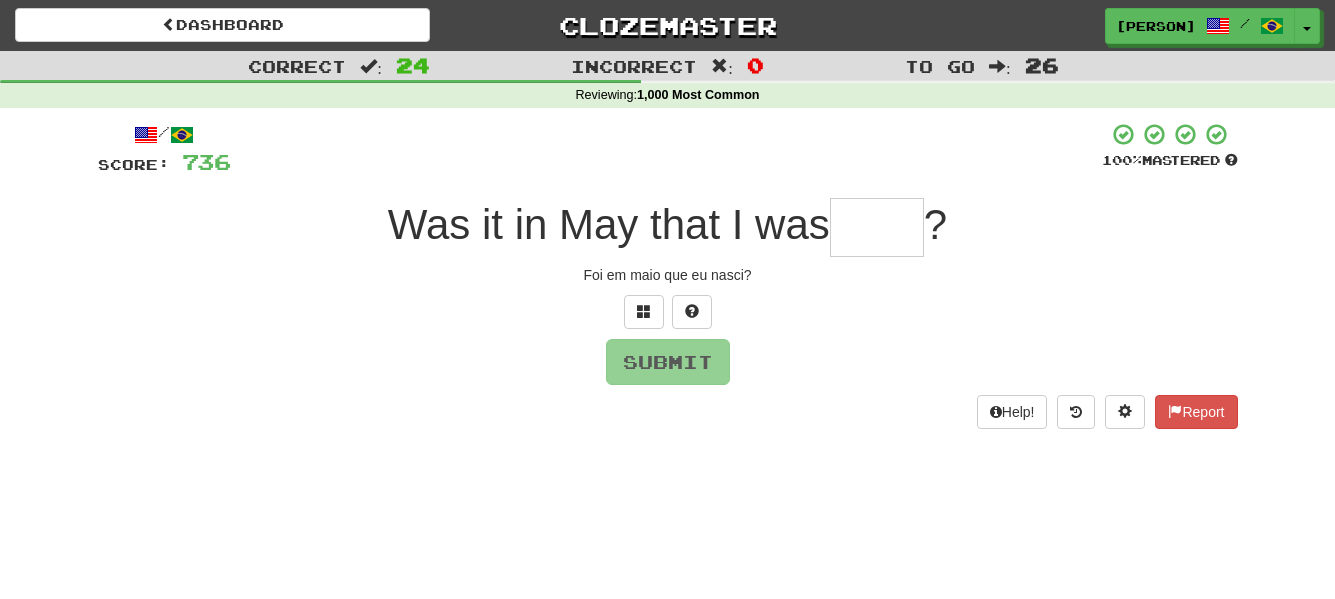 type on "*" 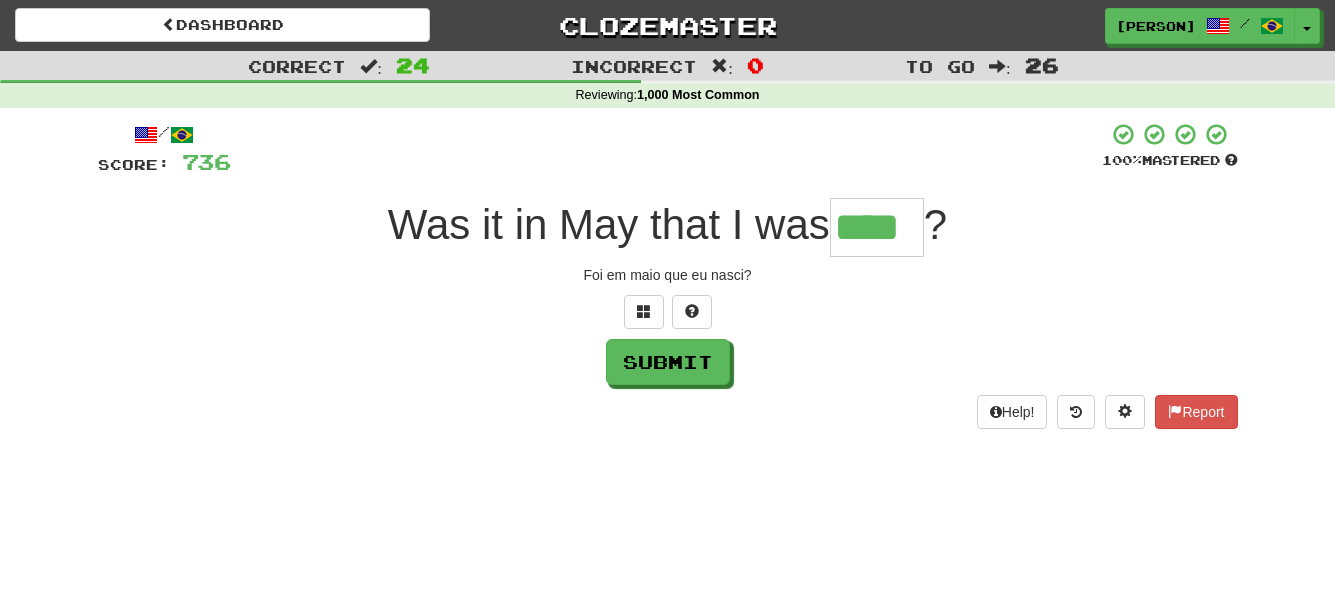 type on "****" 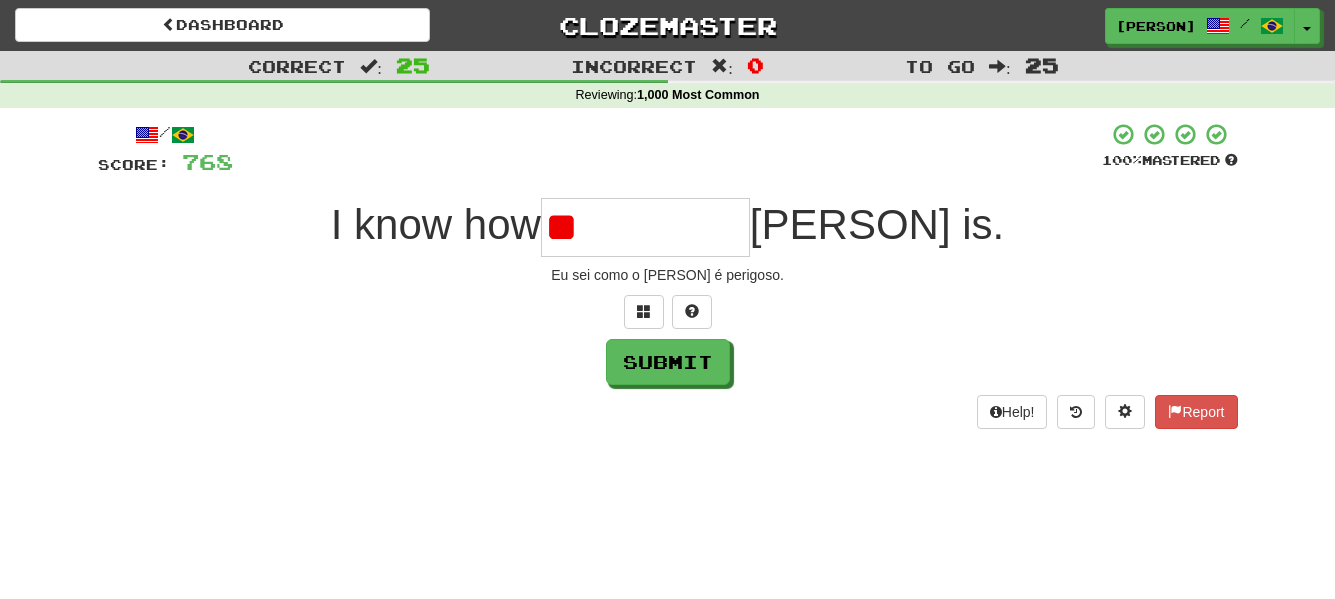 type on "*" 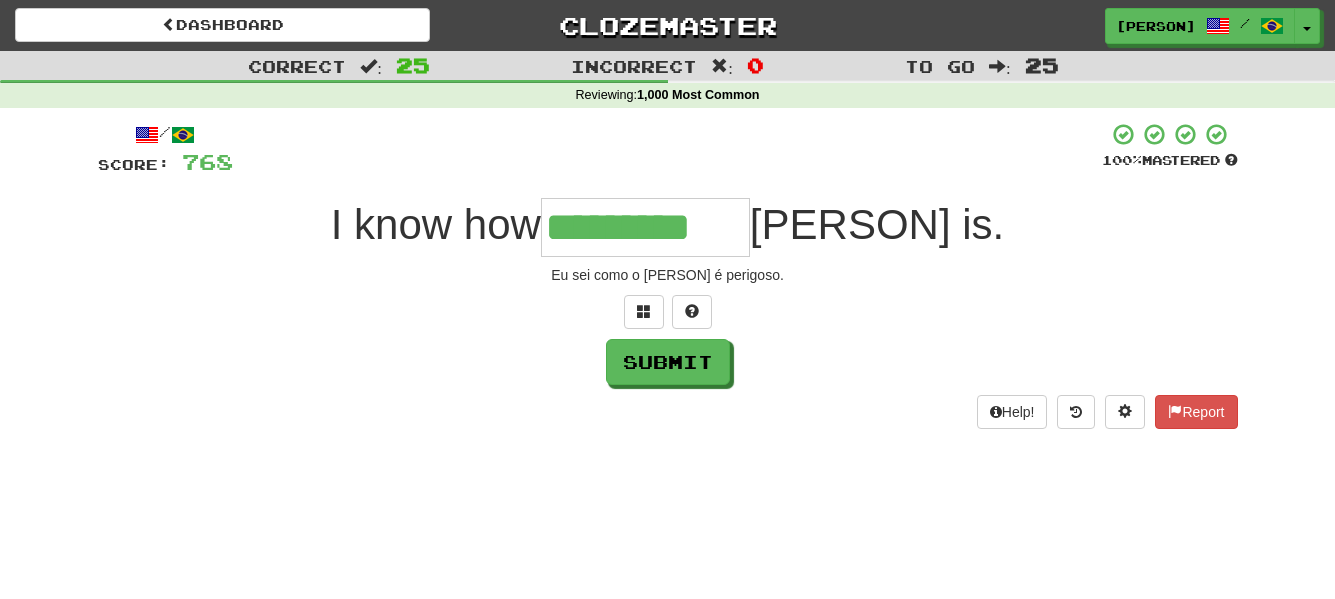 type on "*********" 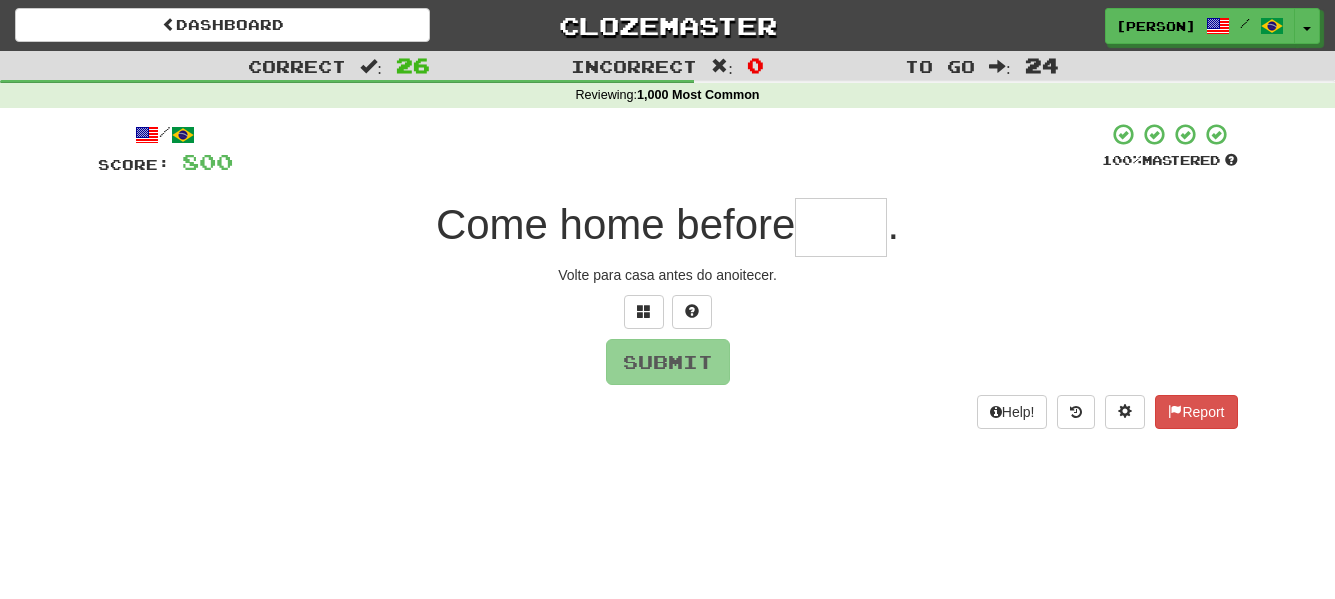 type on "*" 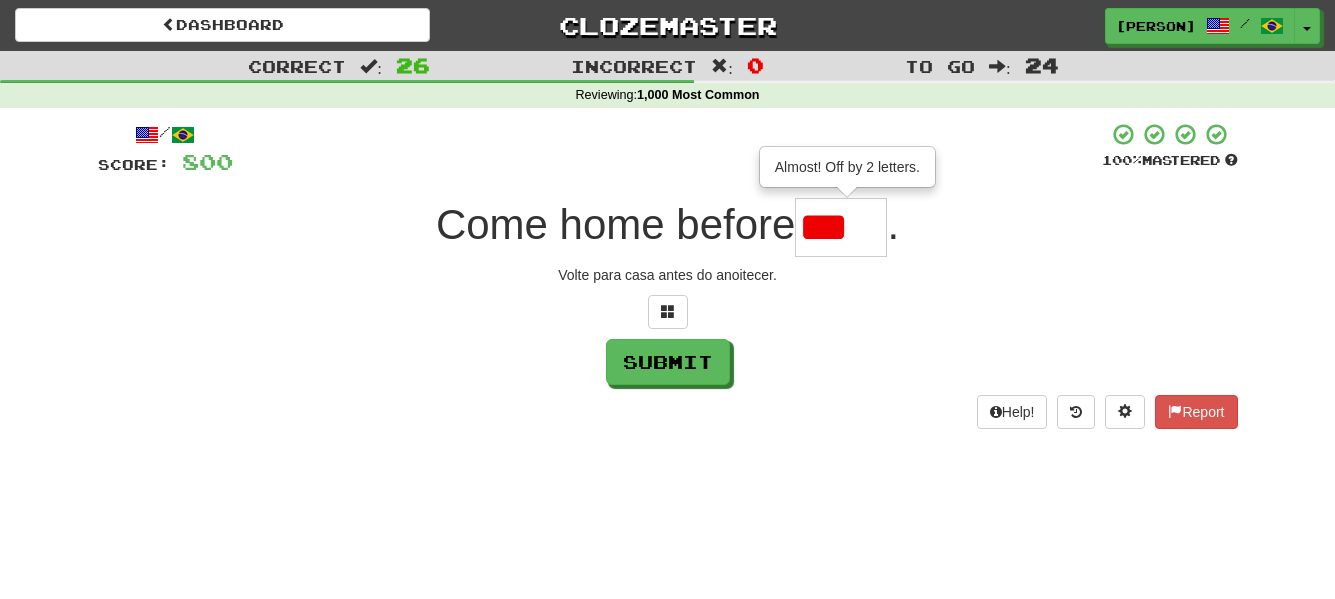 type on "****" 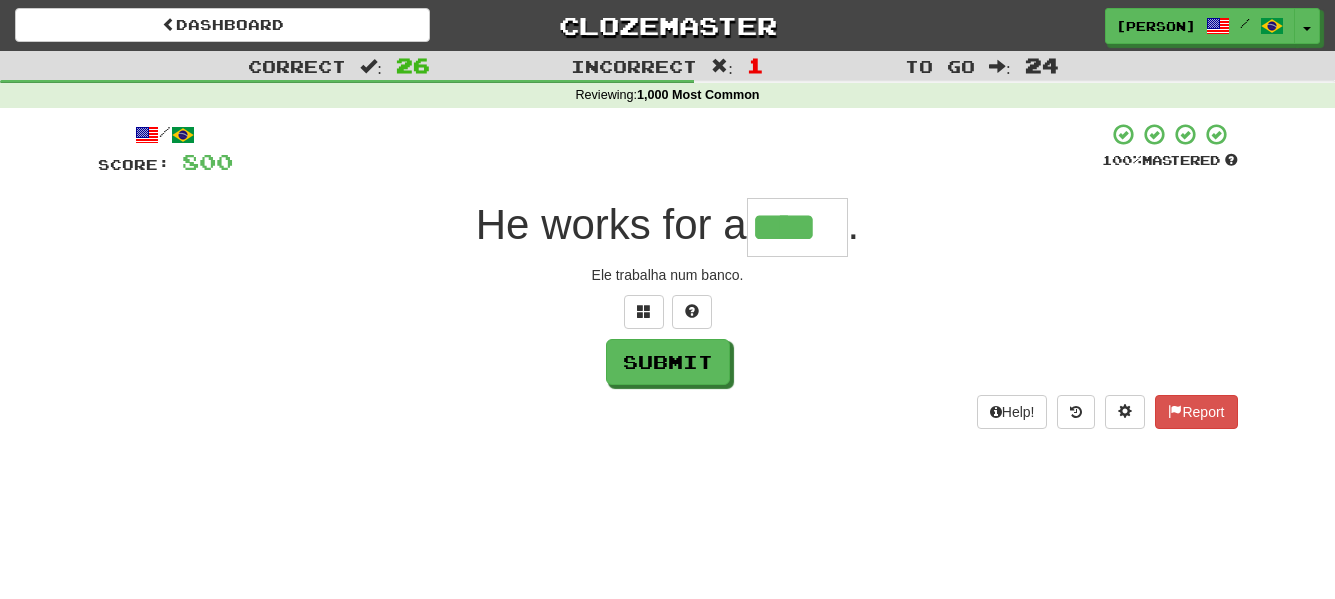 type on "****" 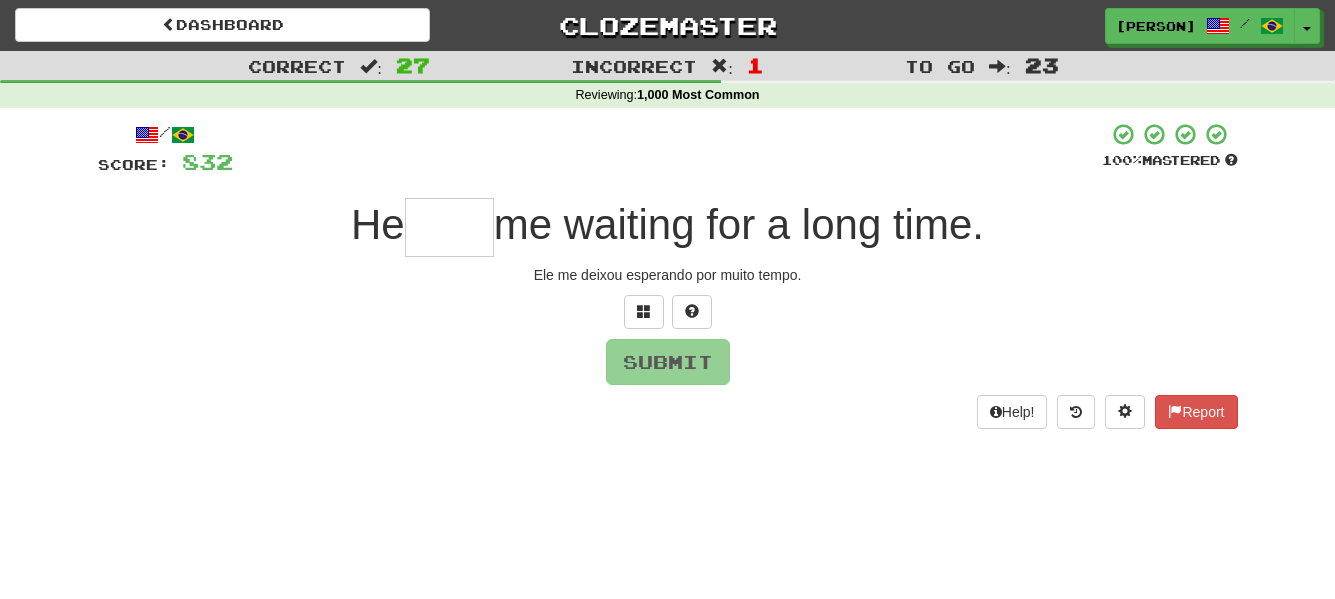 type on "*" 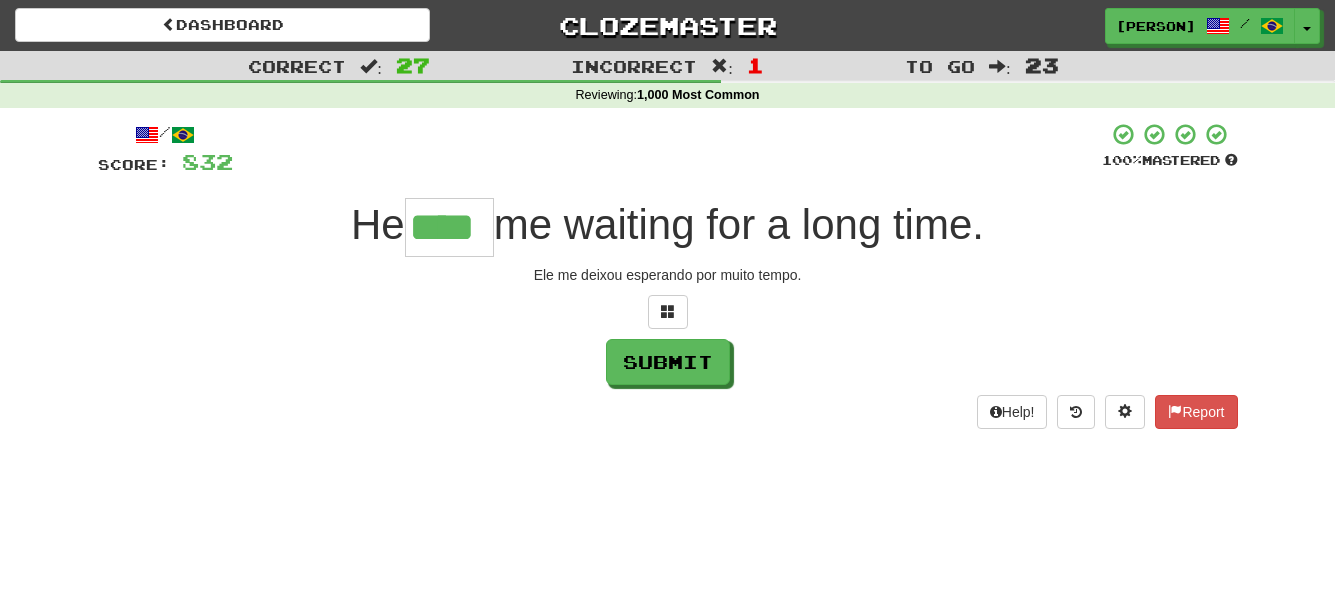 type on "****" 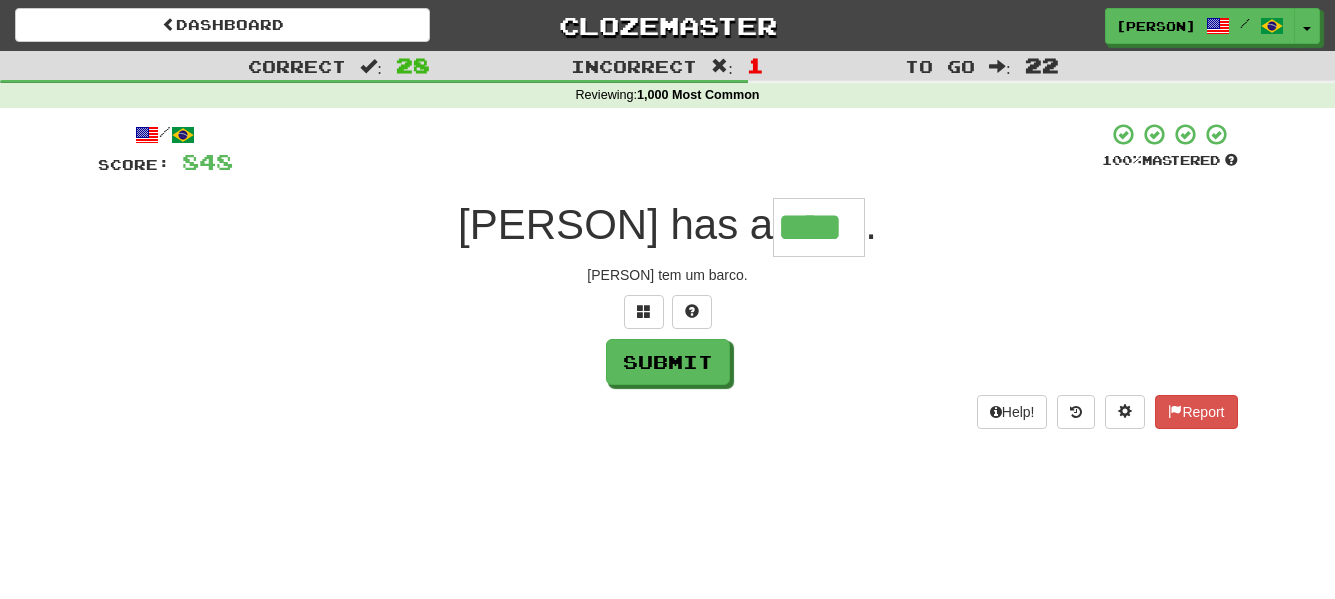 type on "****" 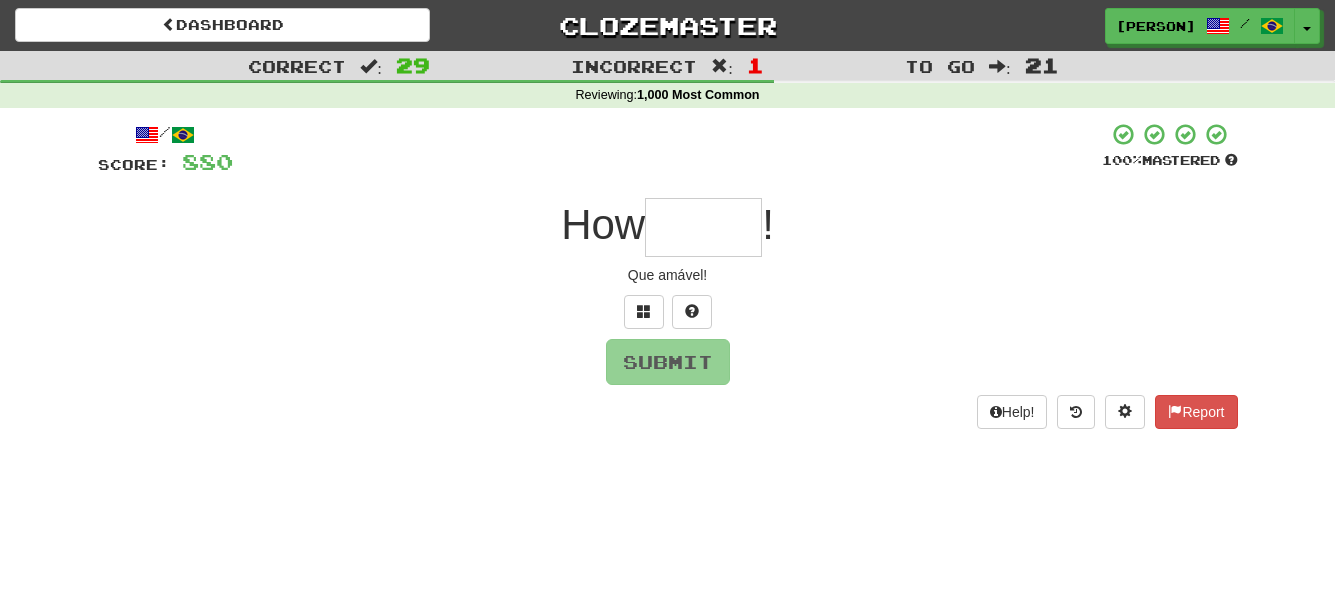 type on "*" 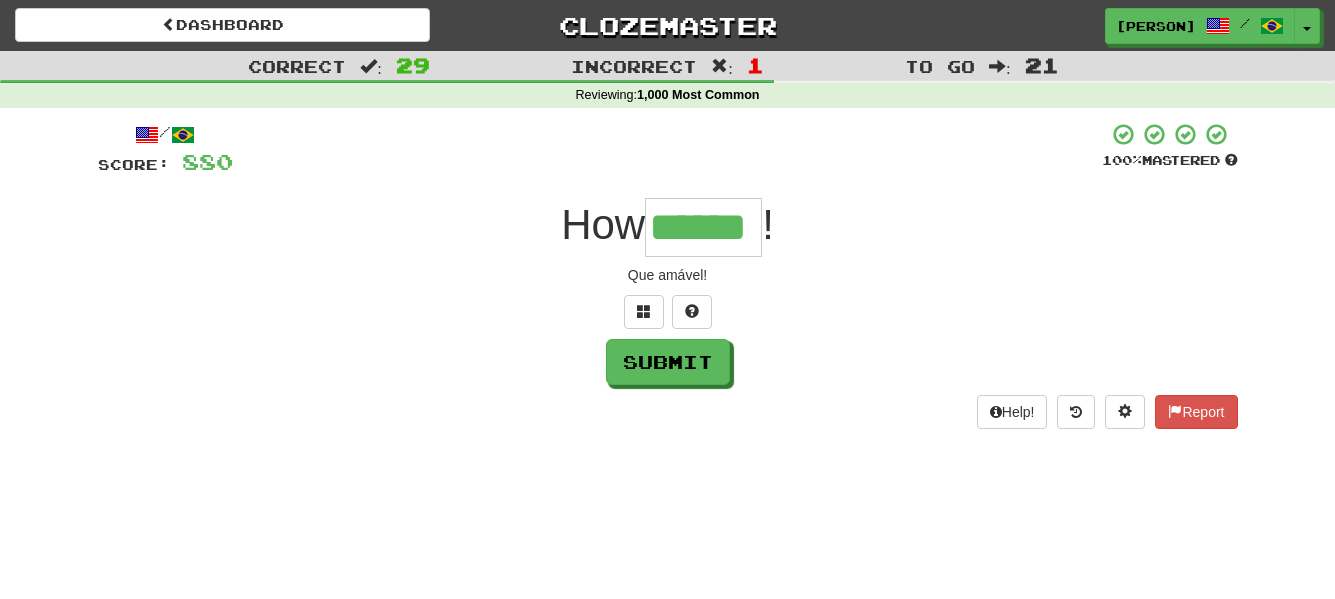 type on "******" 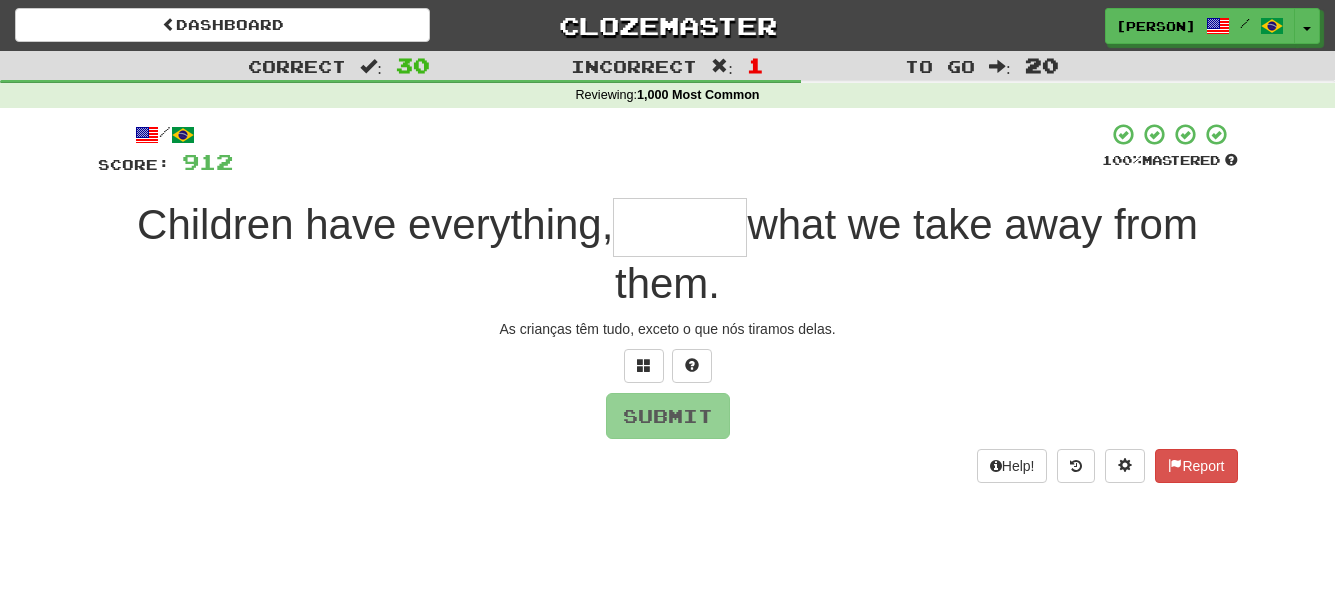 type on "*" 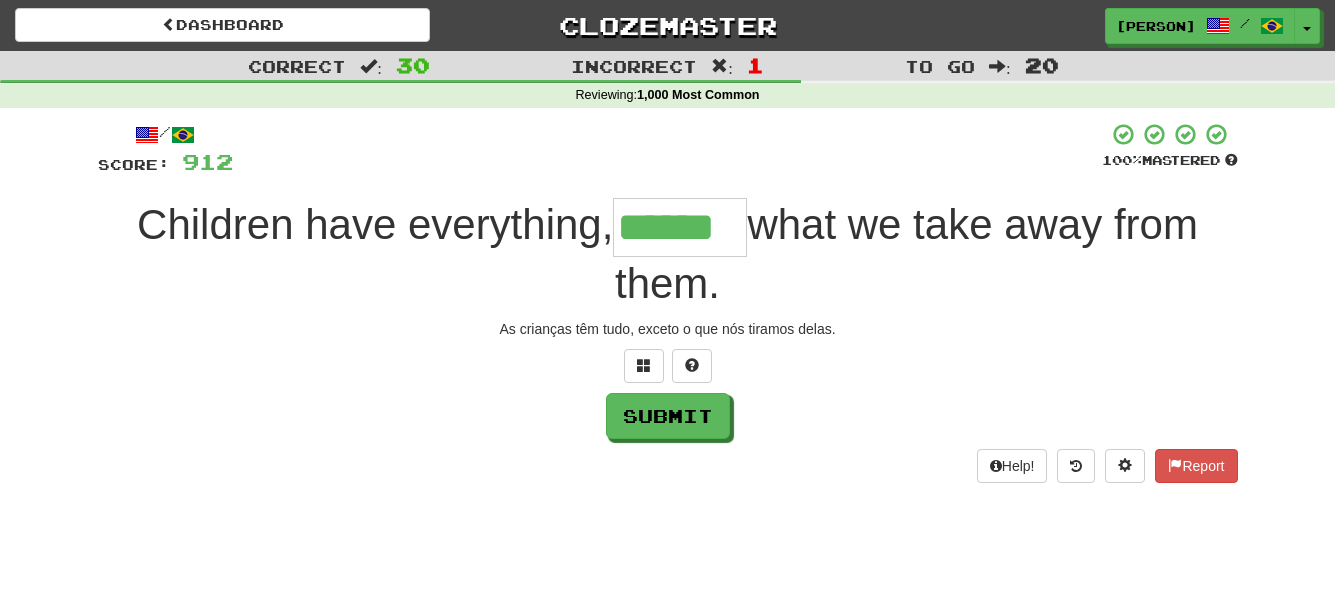 type on "******" 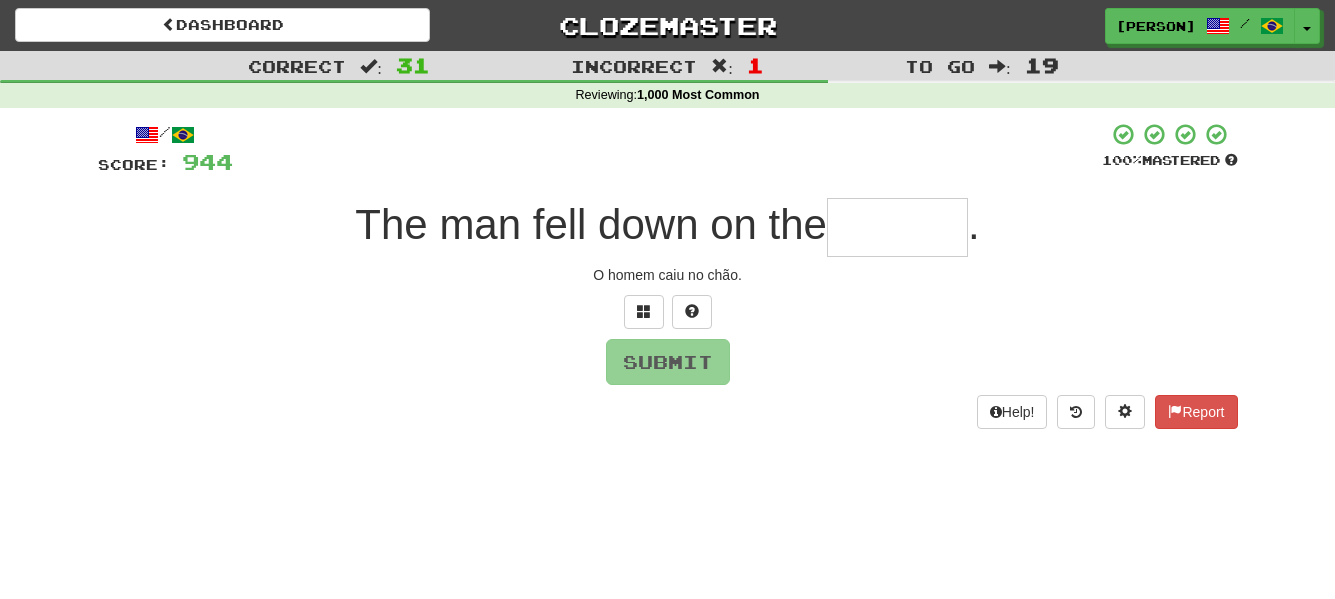 type on "*" 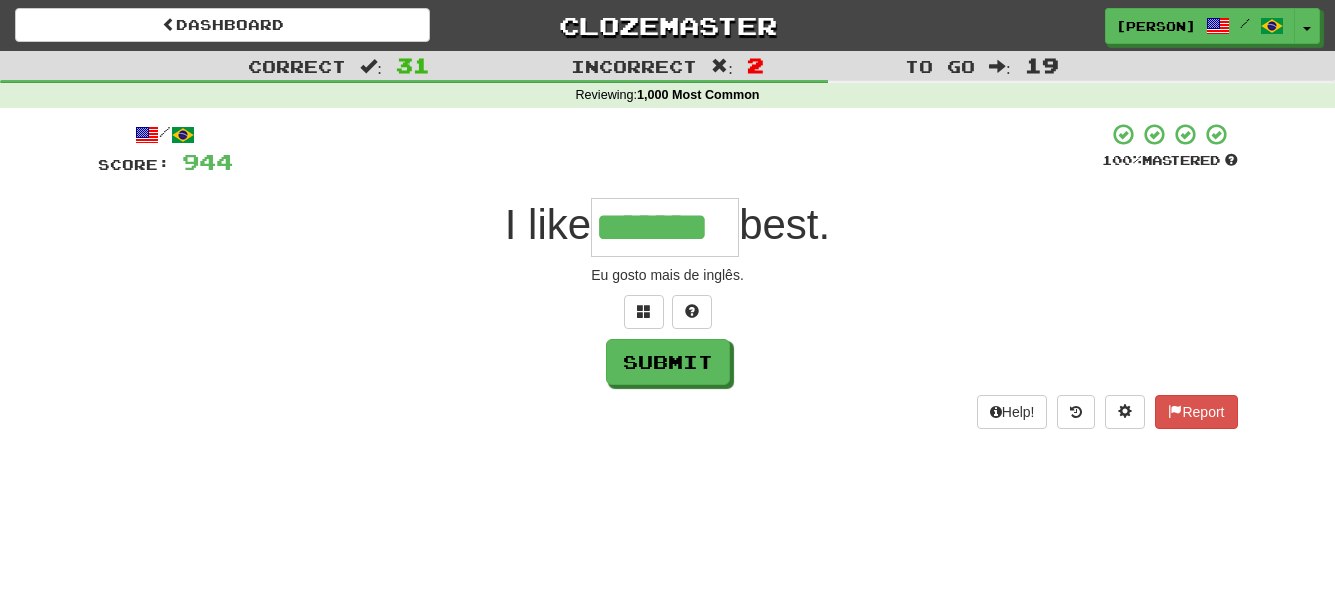 type on "*******" 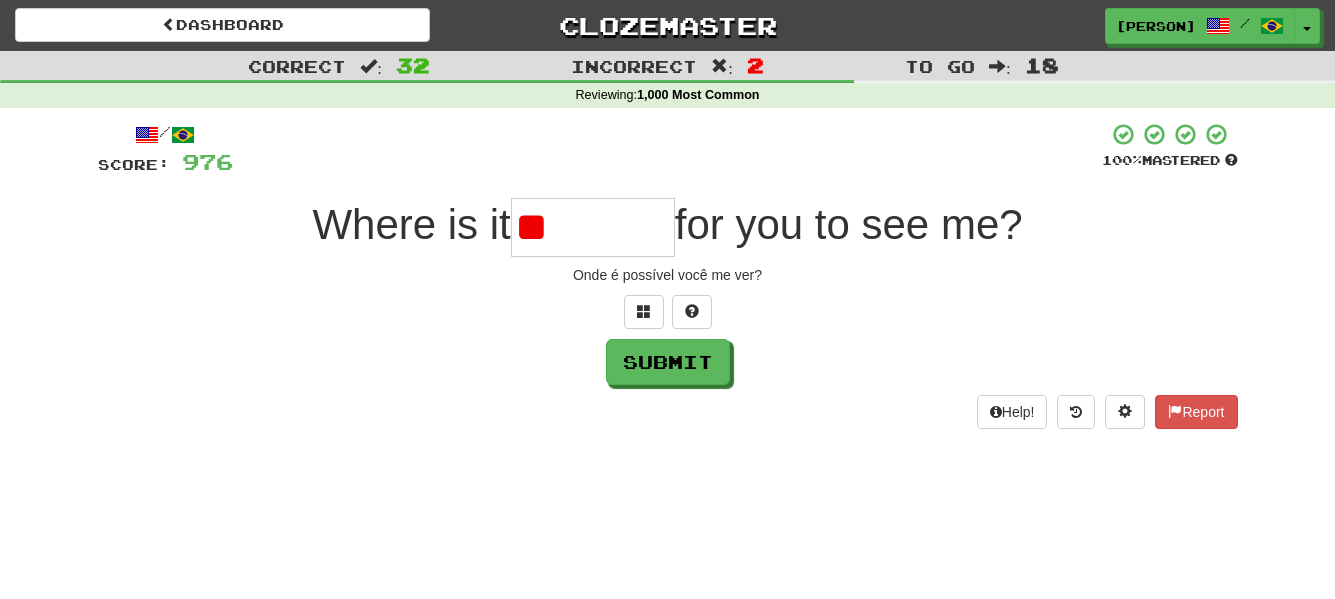 type on "*" 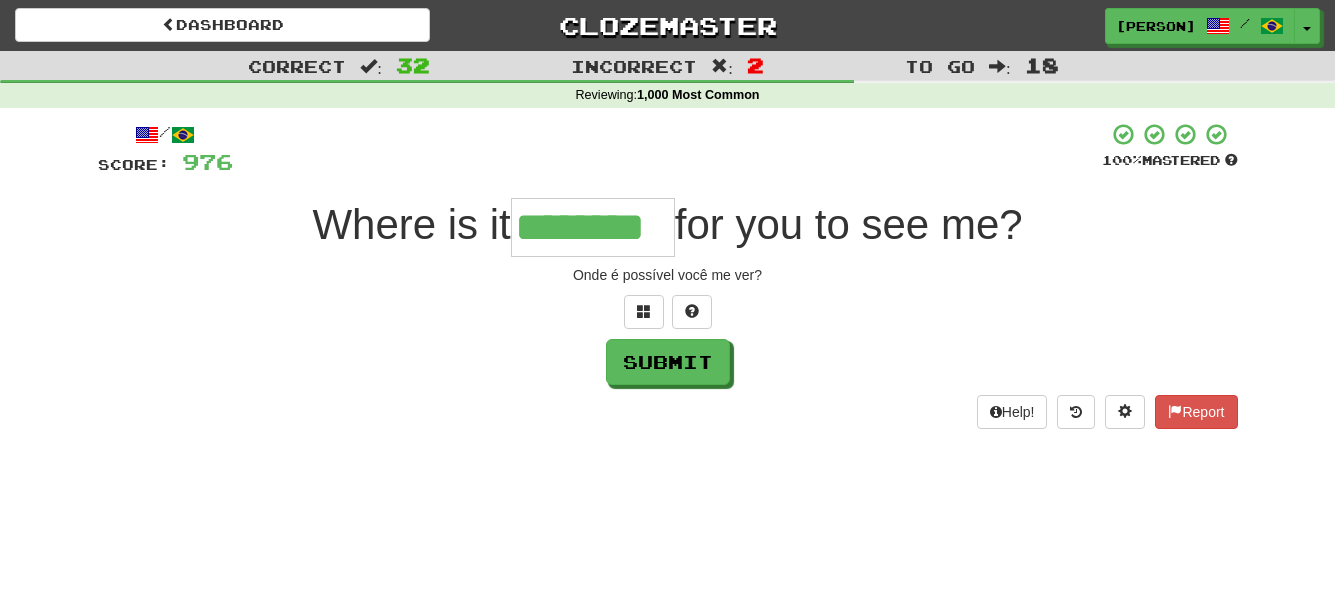 type on "********" 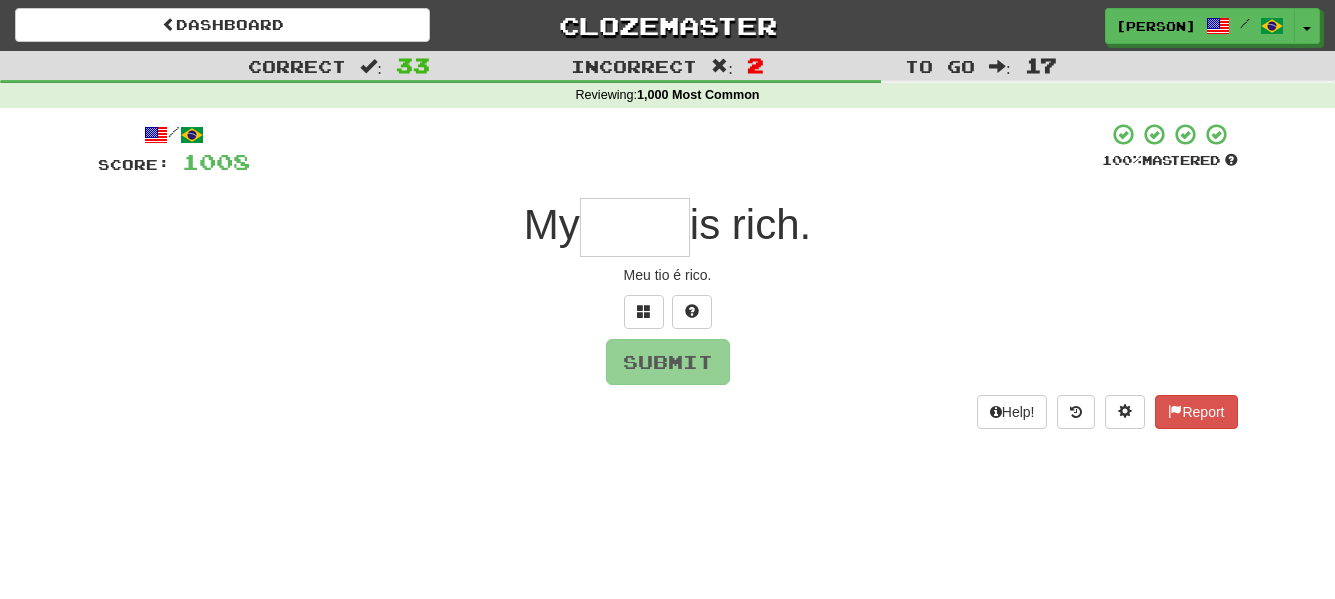 type on "*" 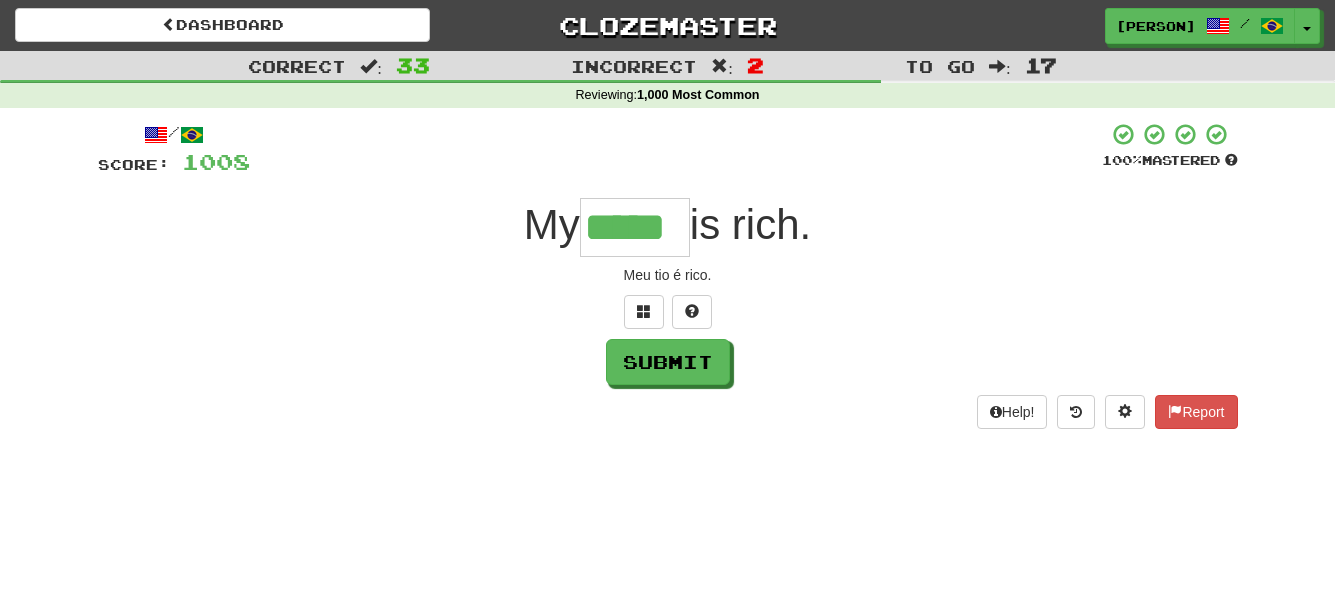 type on "*****" 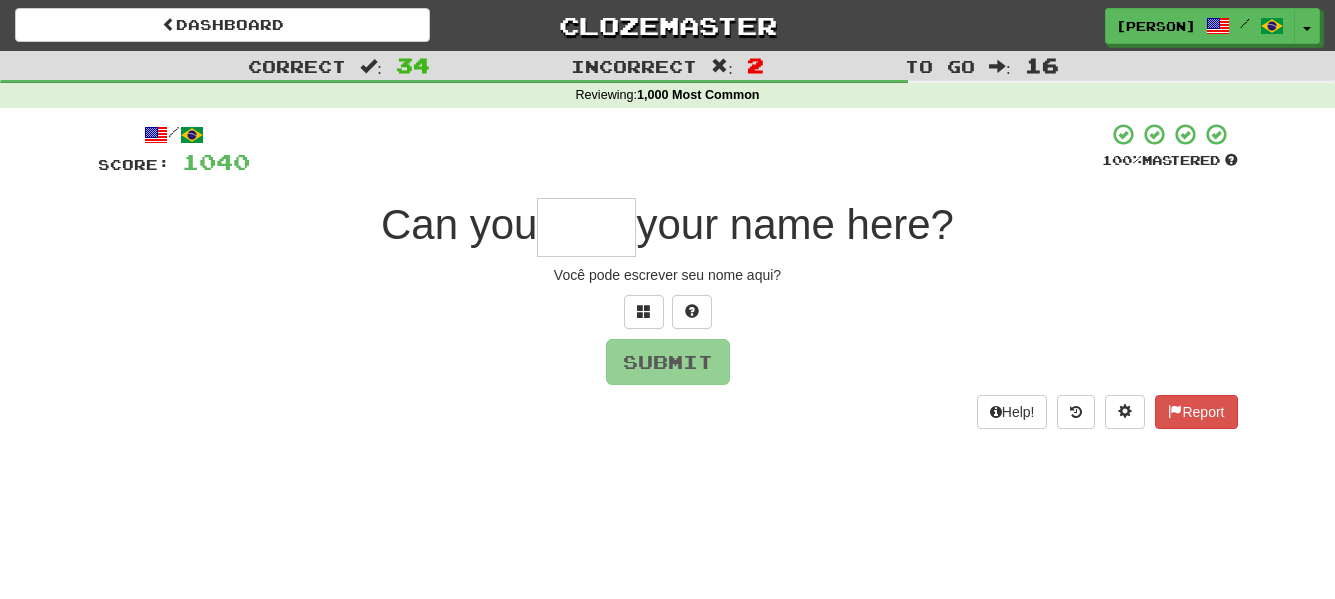 type on "*" 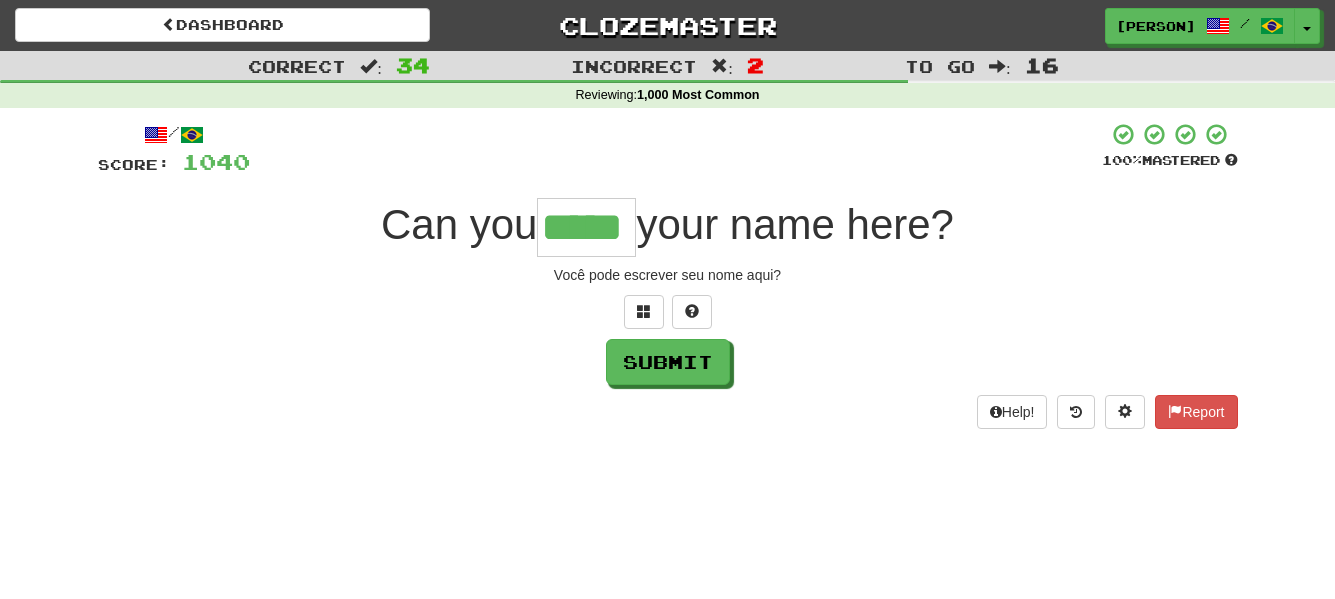 type on "*****" 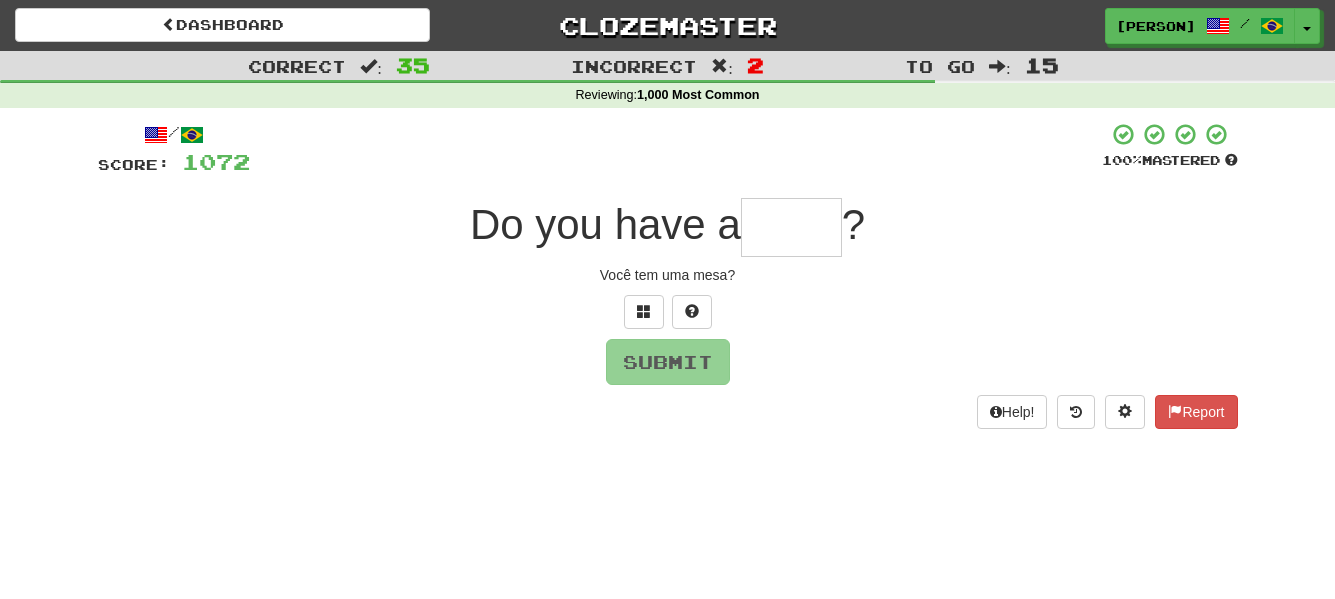 type on "*" 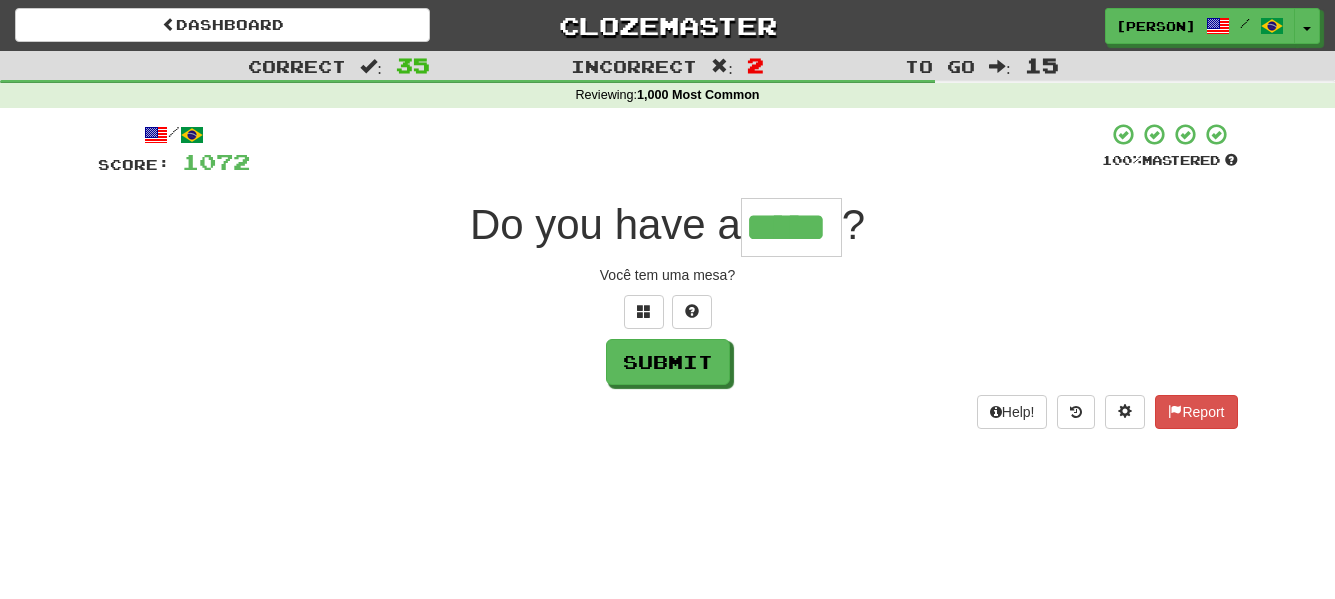 type on "*****" 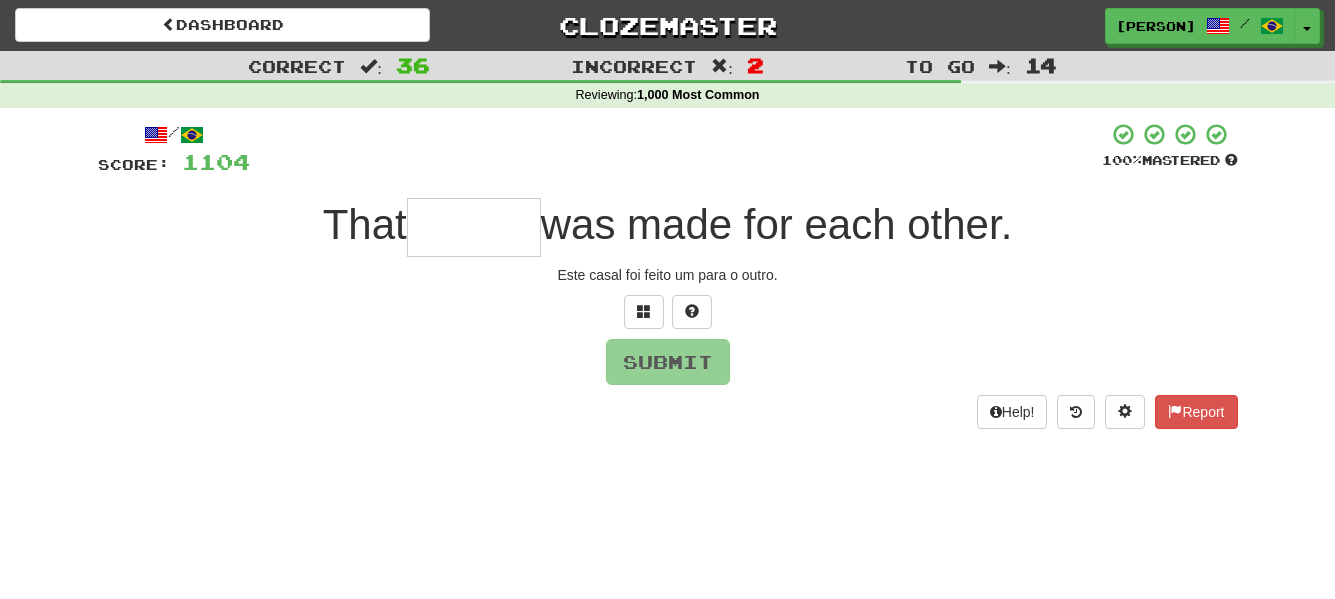 type on "*" 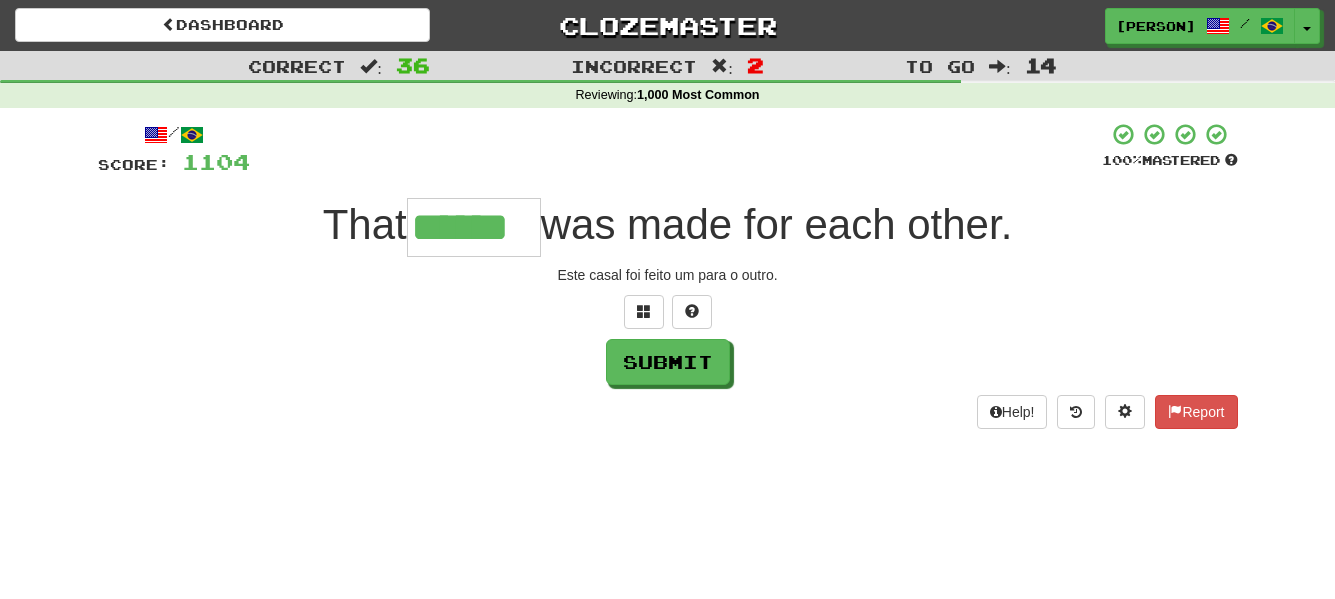 type on "******" 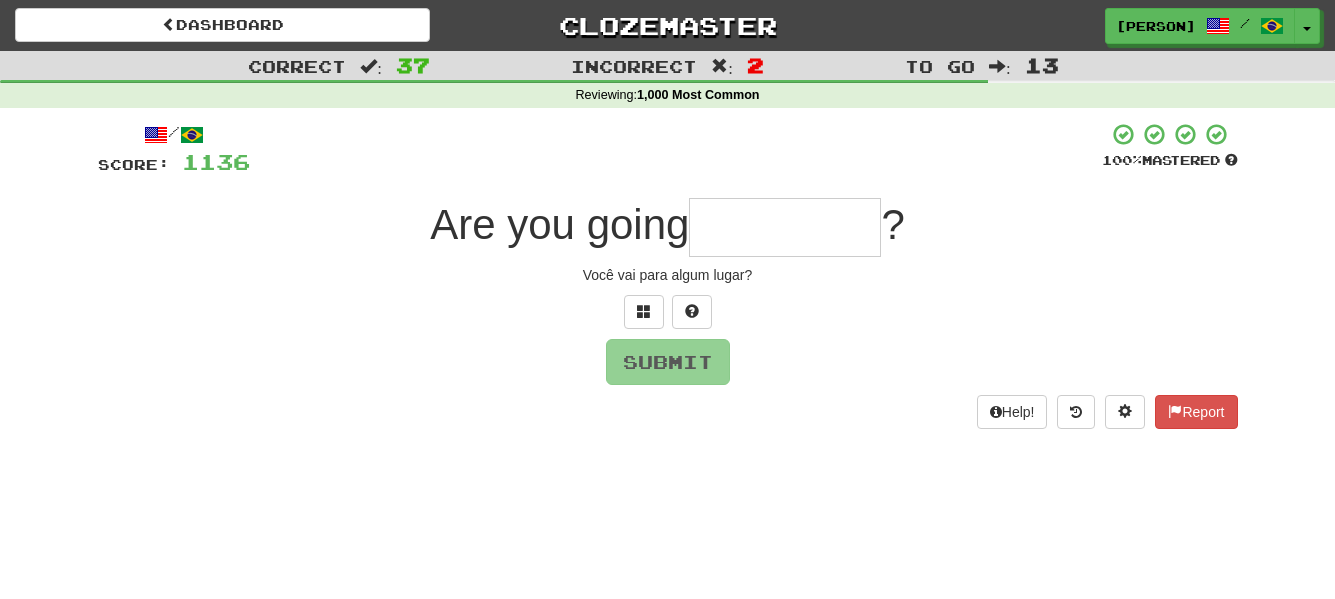 type on "*" 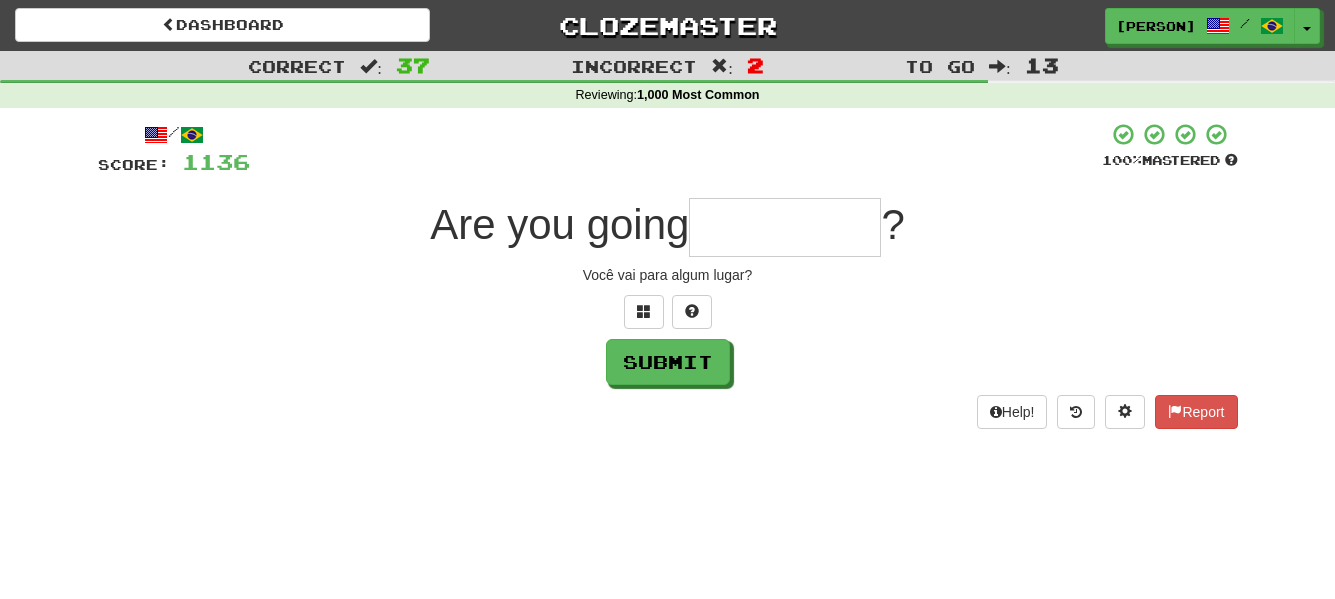 type on "*" 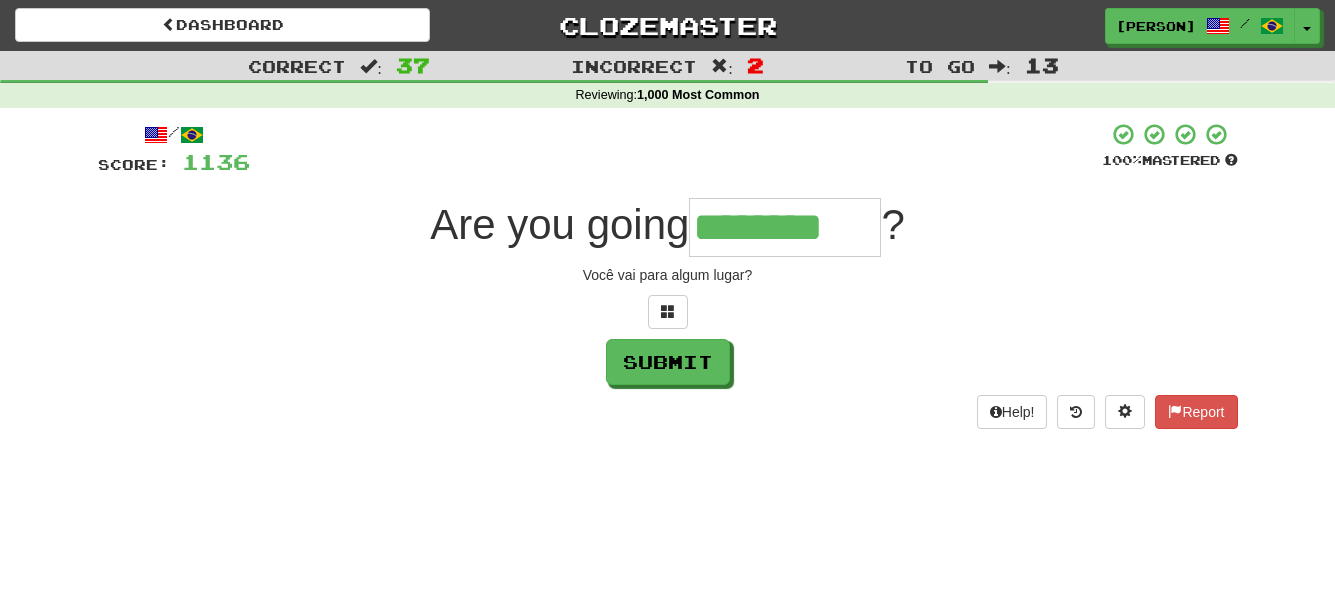 type on "********" 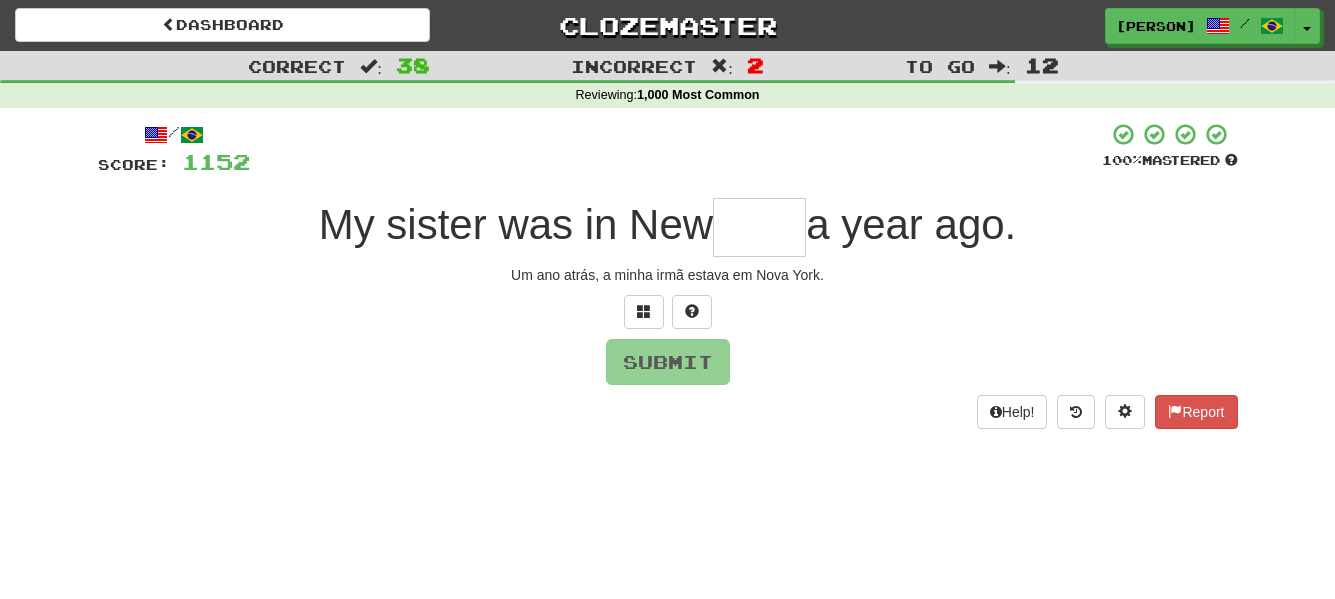 type on "*" 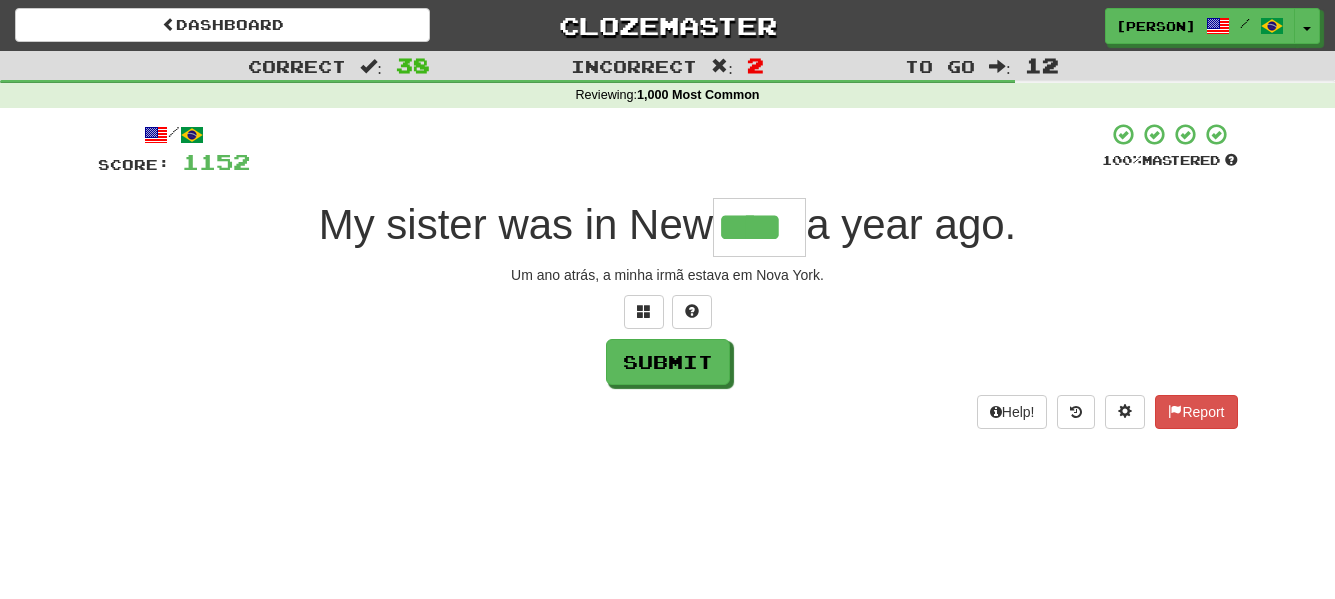 type on "****" 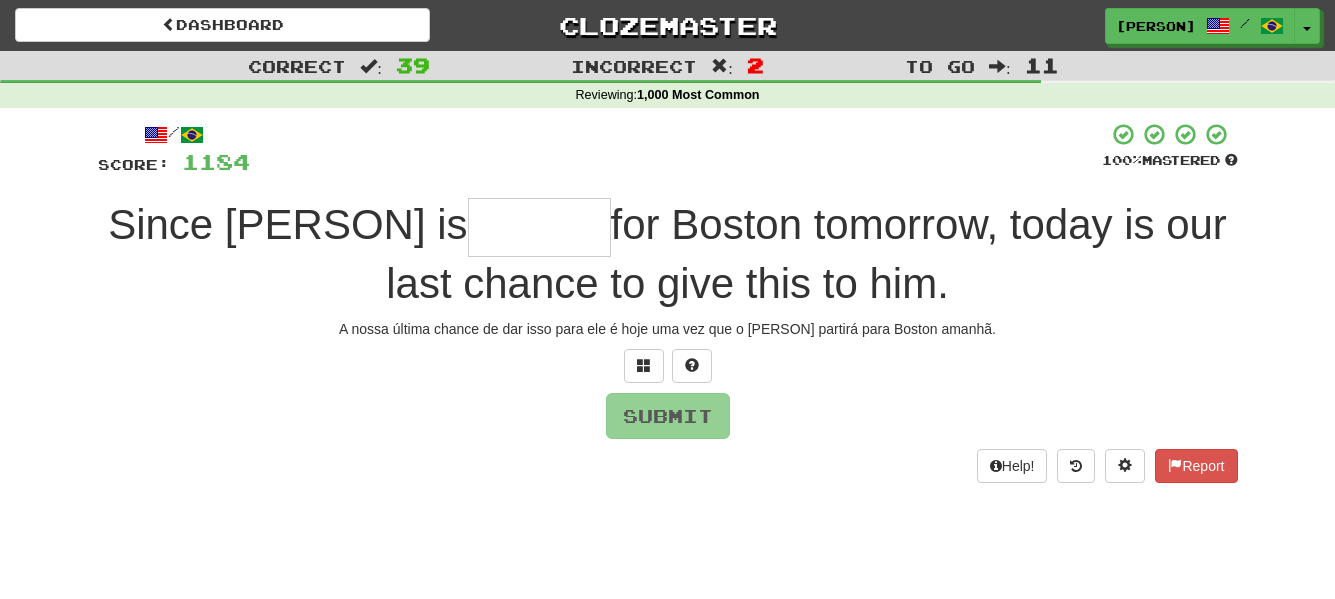 type on "*" 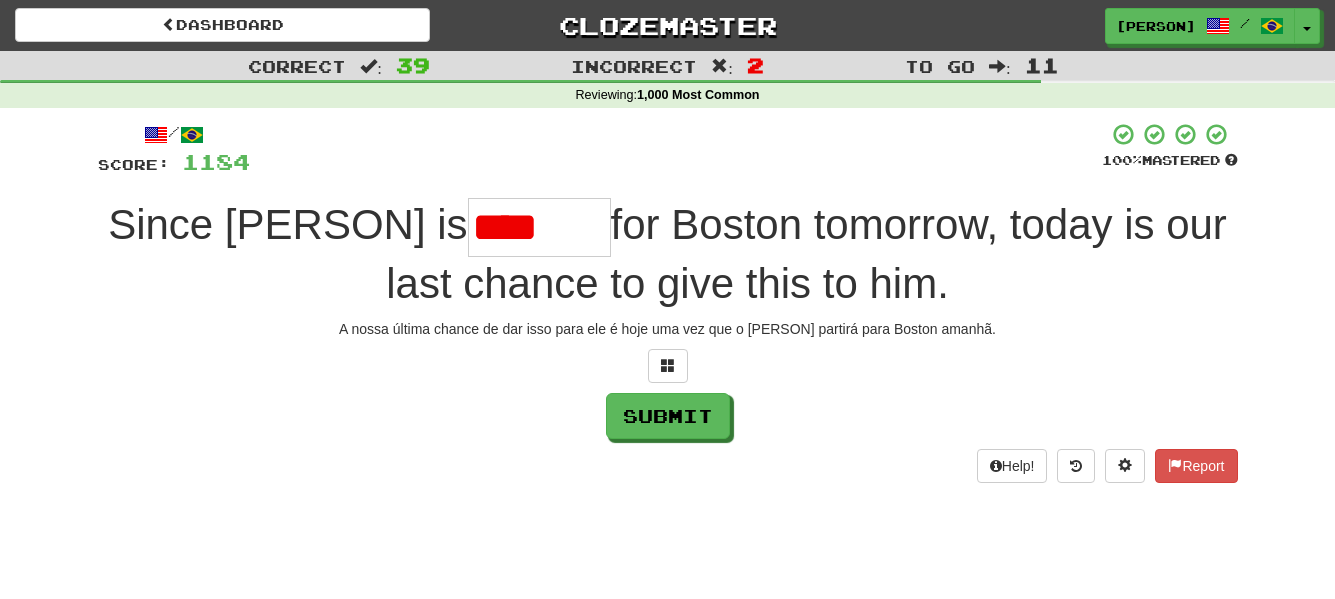 type on "*******" 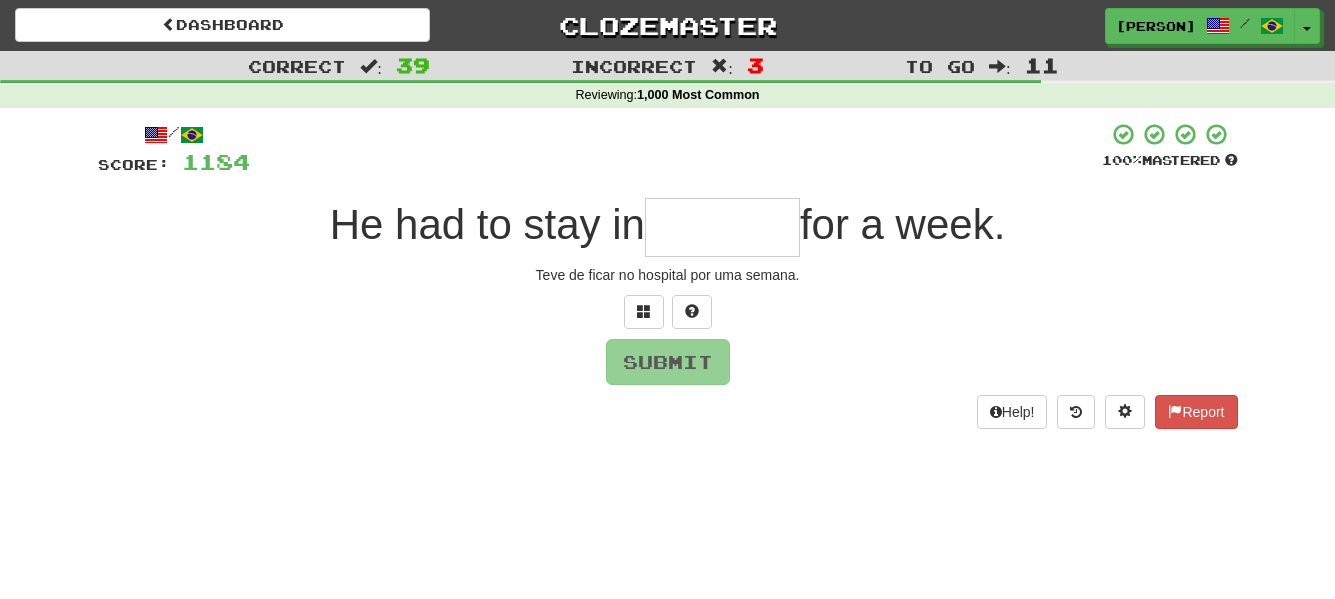 type on "*" 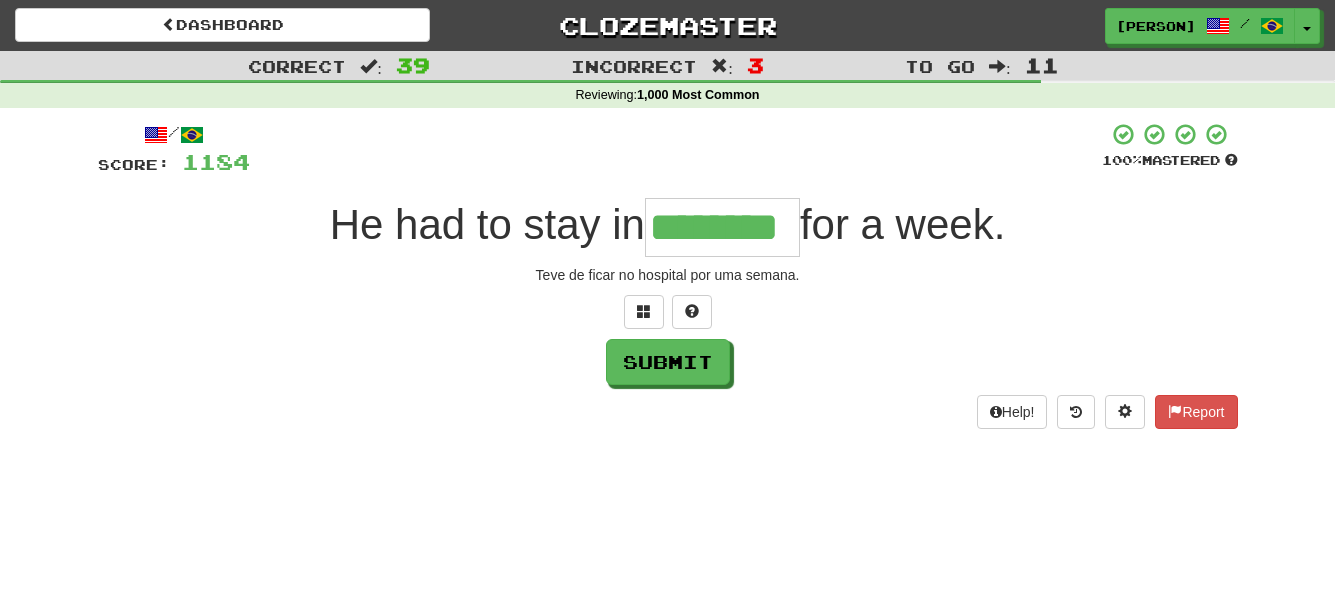 type on "********" 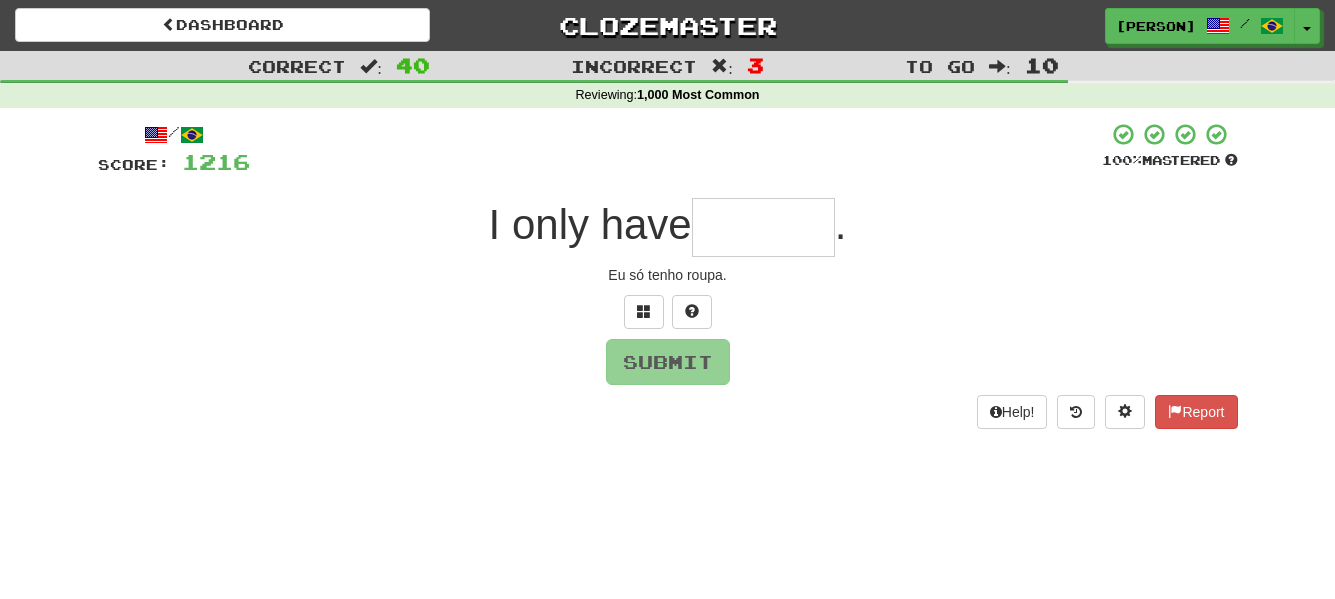 type on "*" 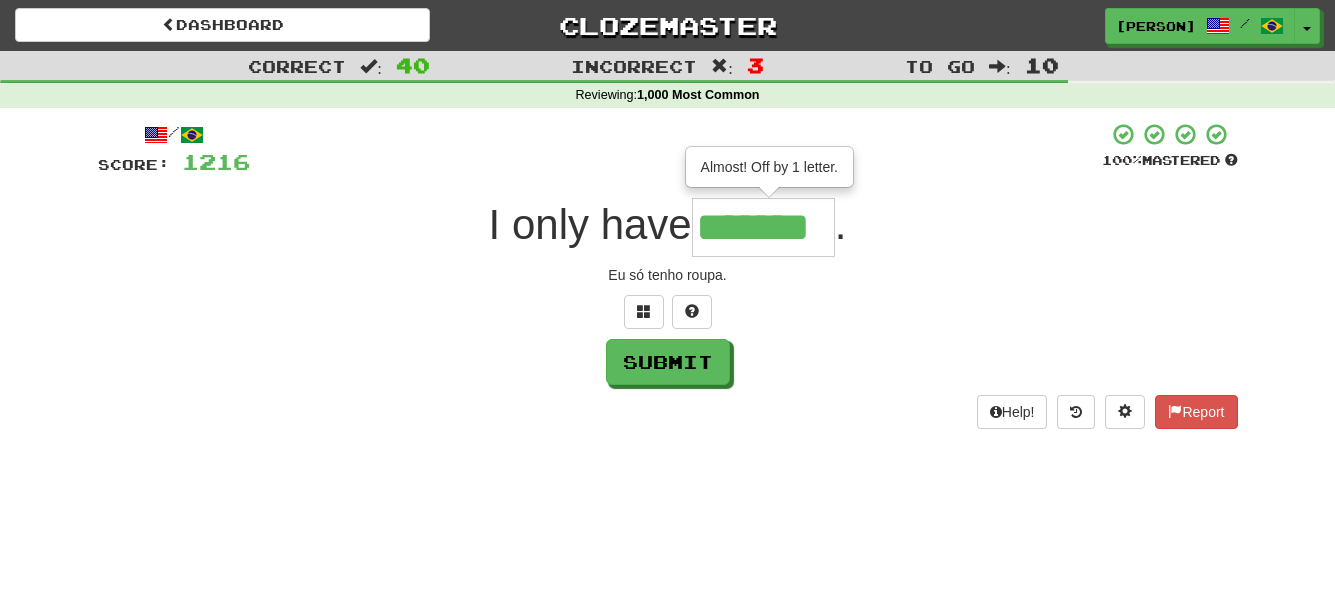 type on "*******" 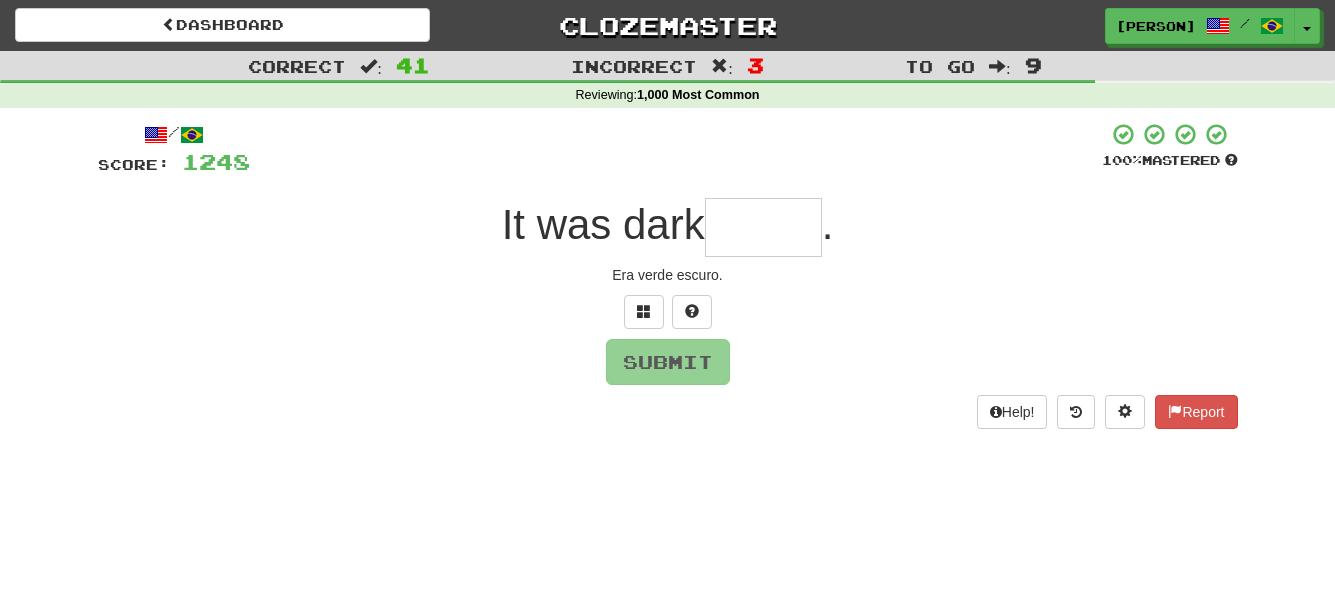 type on "*" 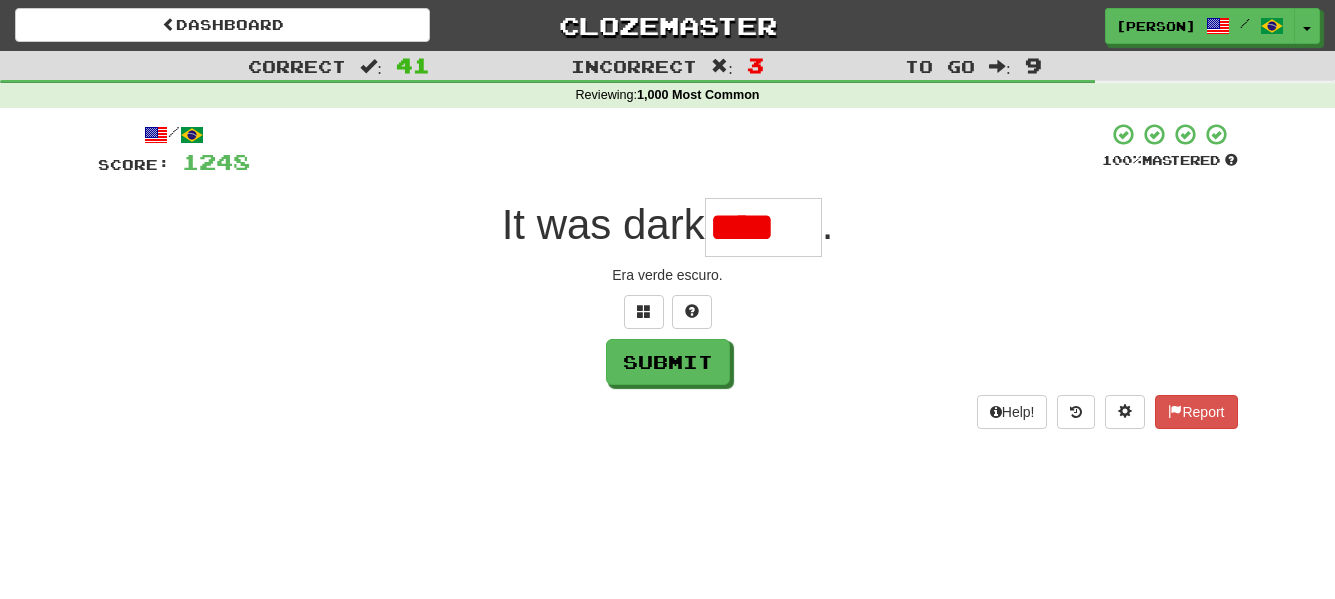 type on "*****" 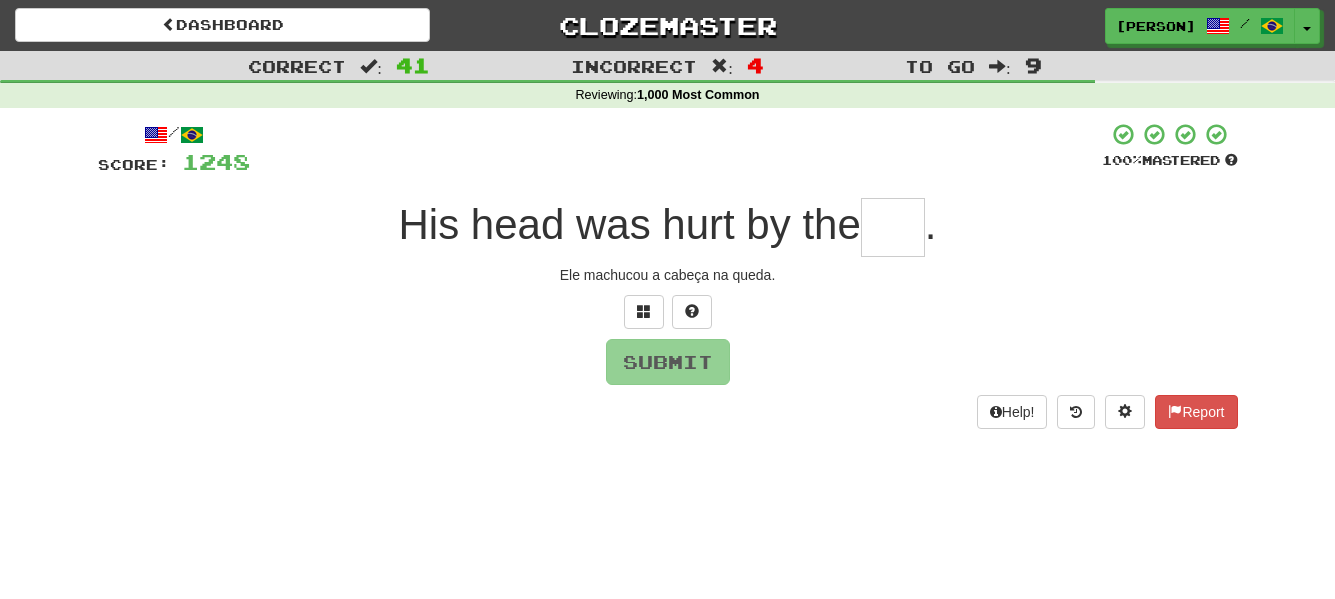 type on "*" 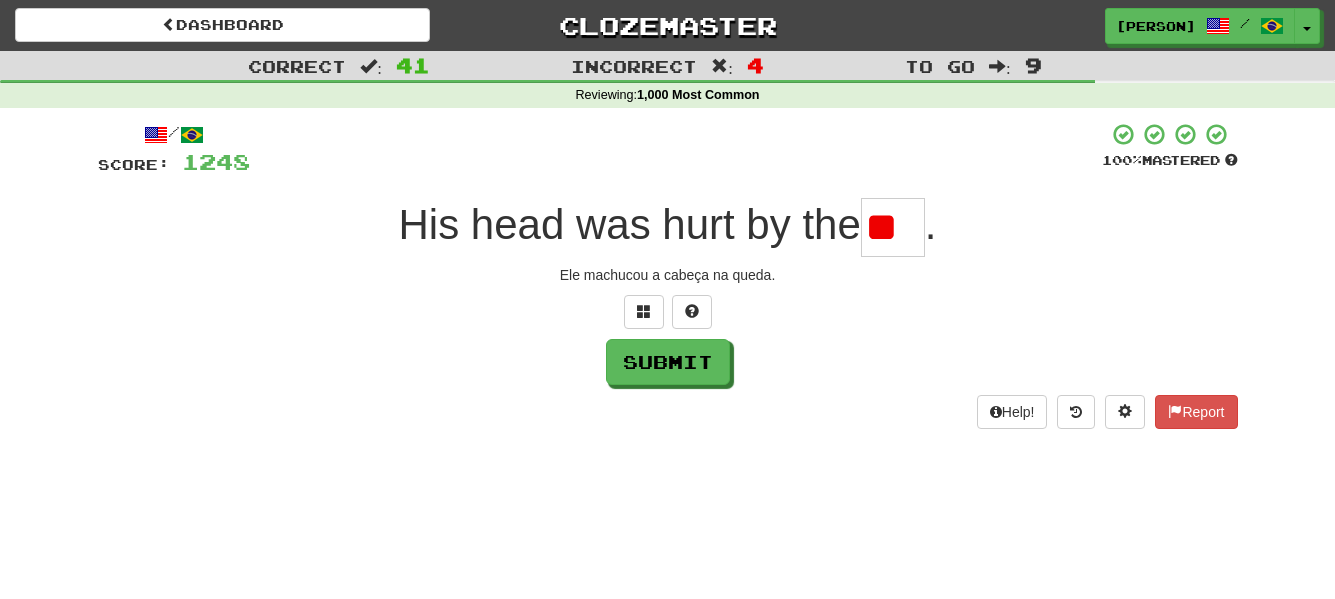 type on "*" 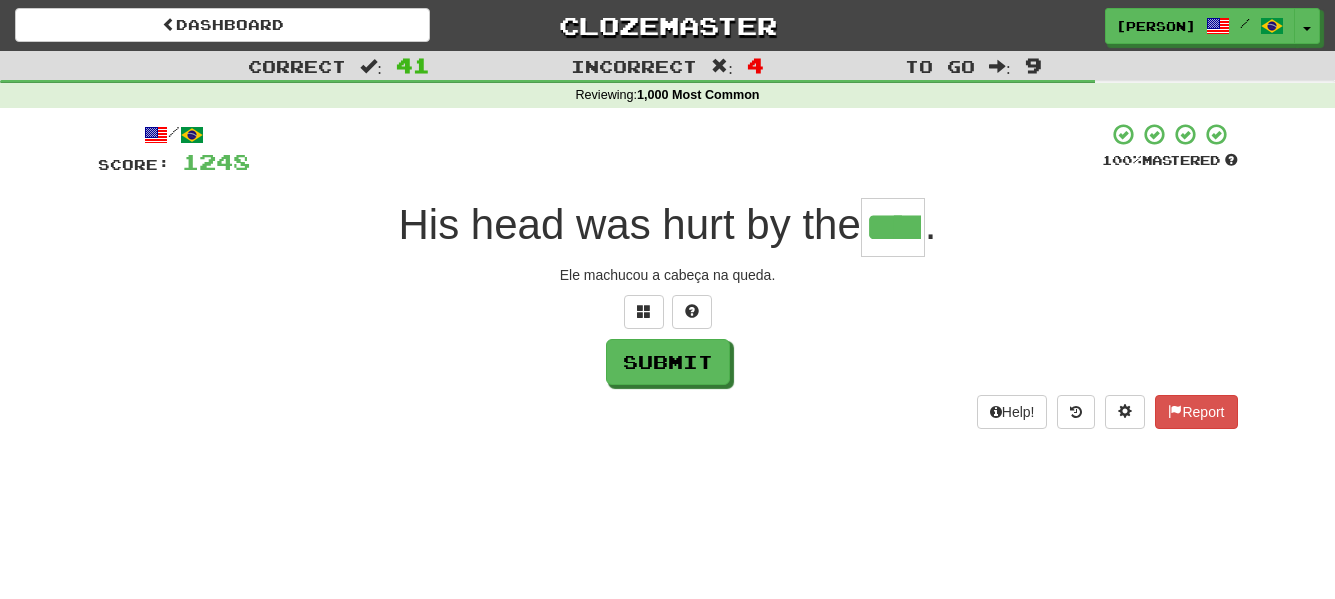 type on "****" 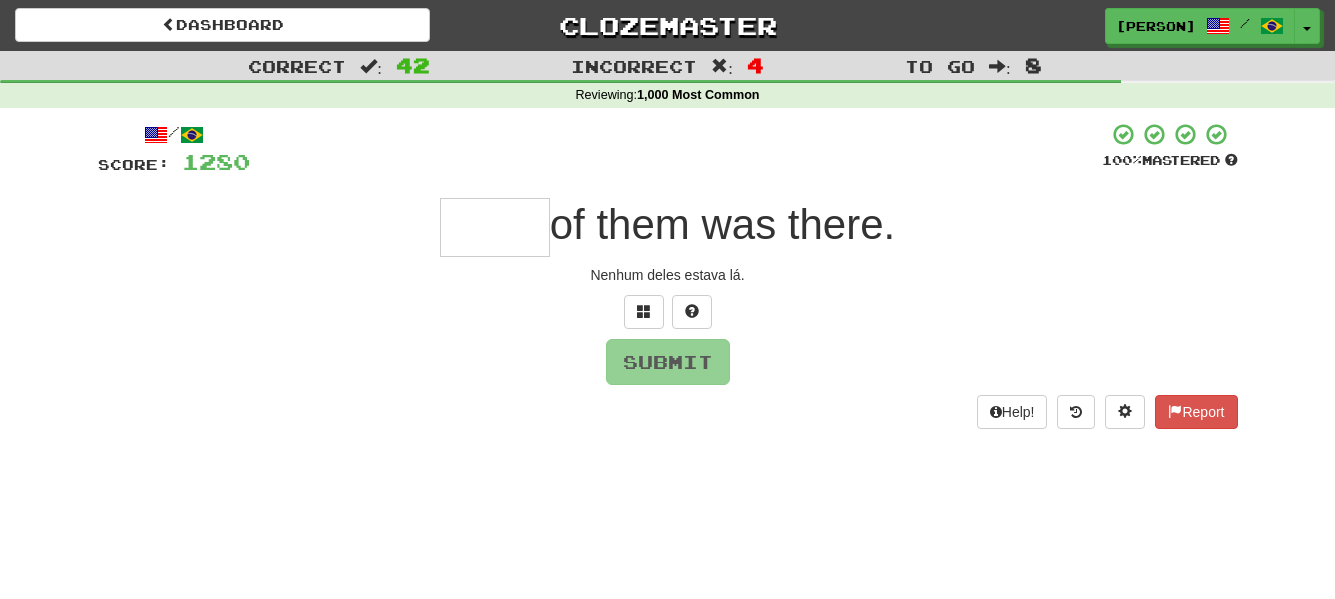 type on "*" 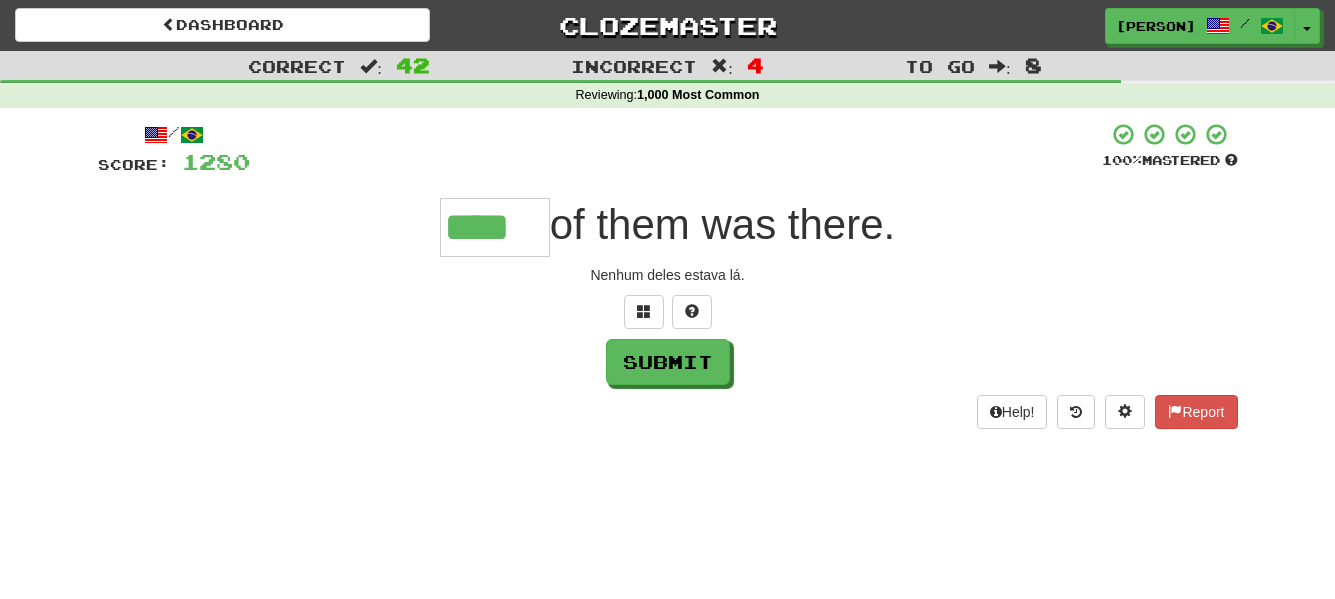 type on "****" 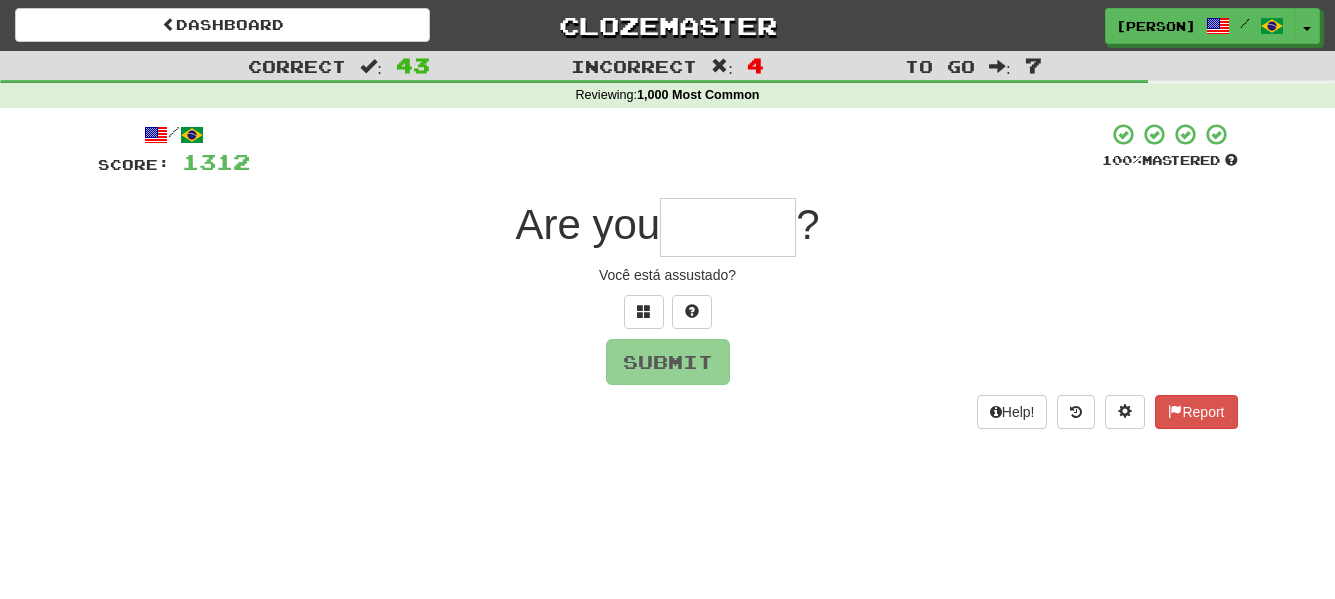 type on "*" 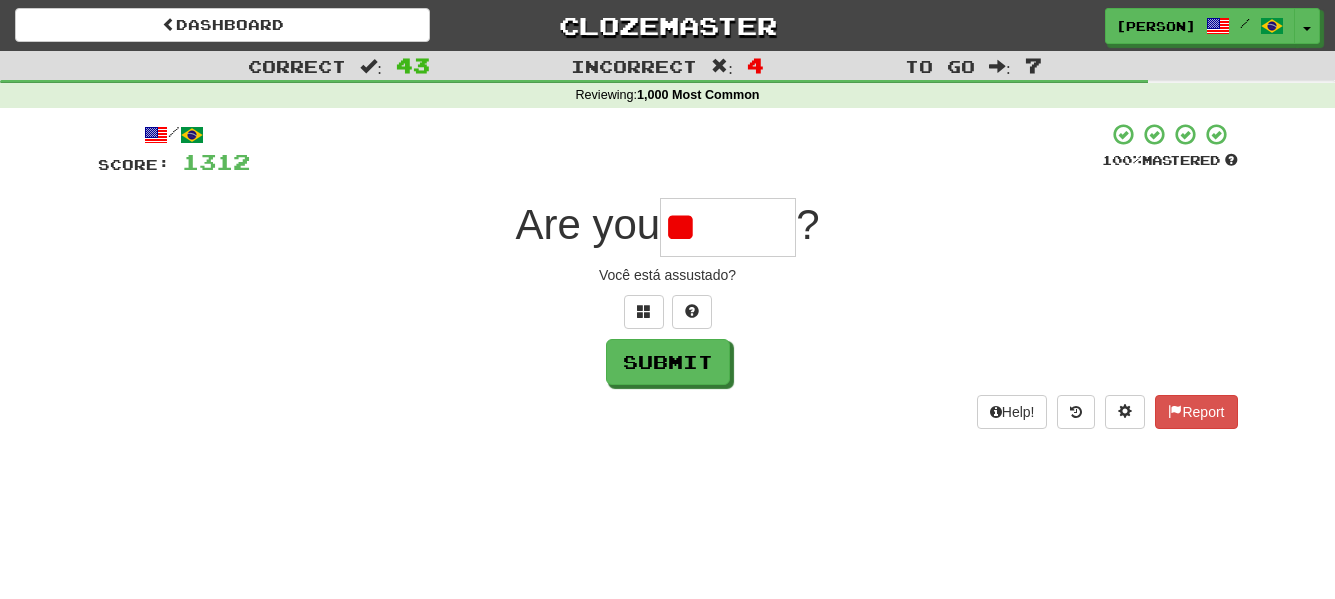 type on "*" 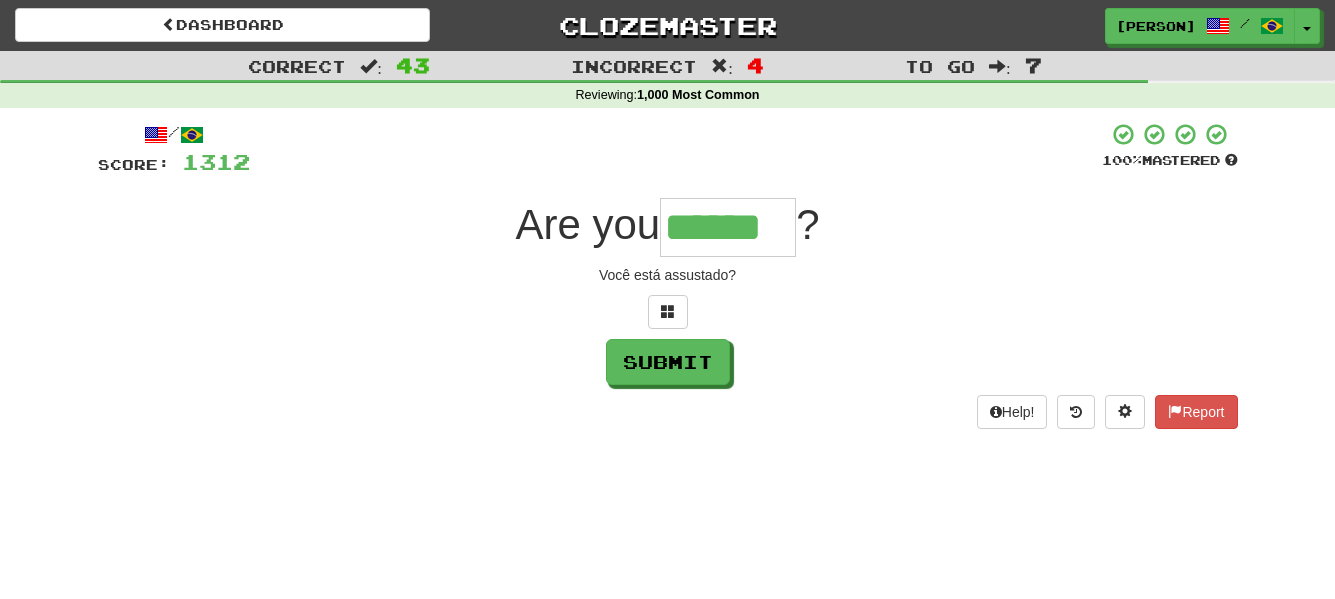 type on "******" 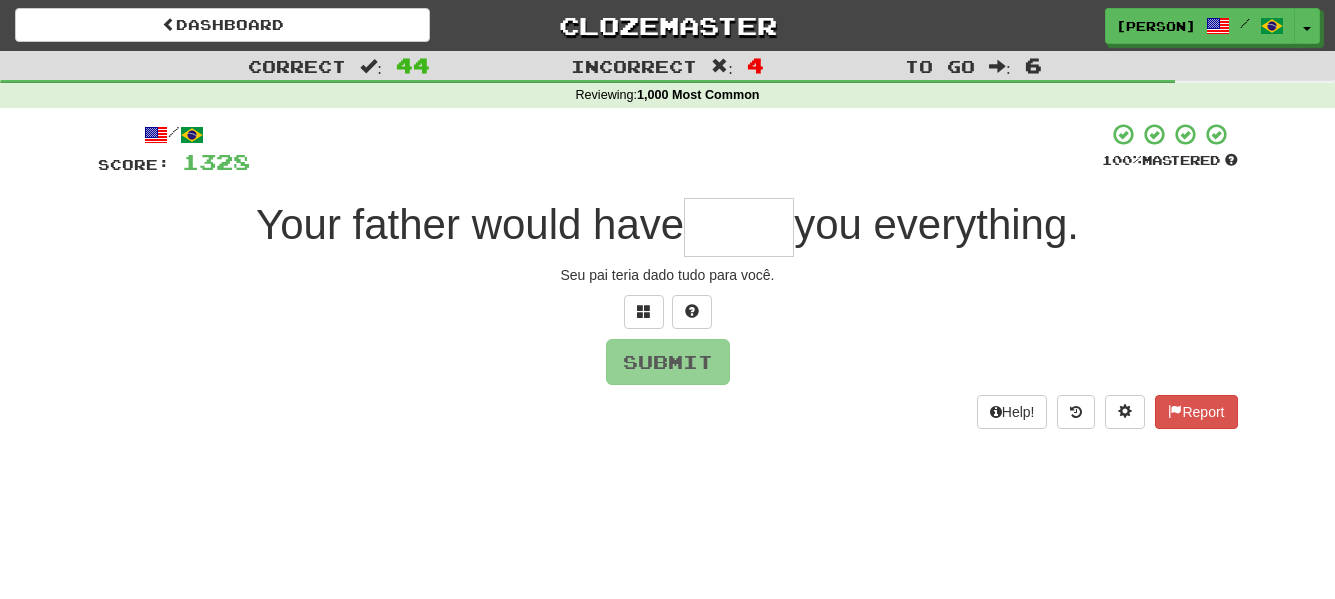 type on "*" 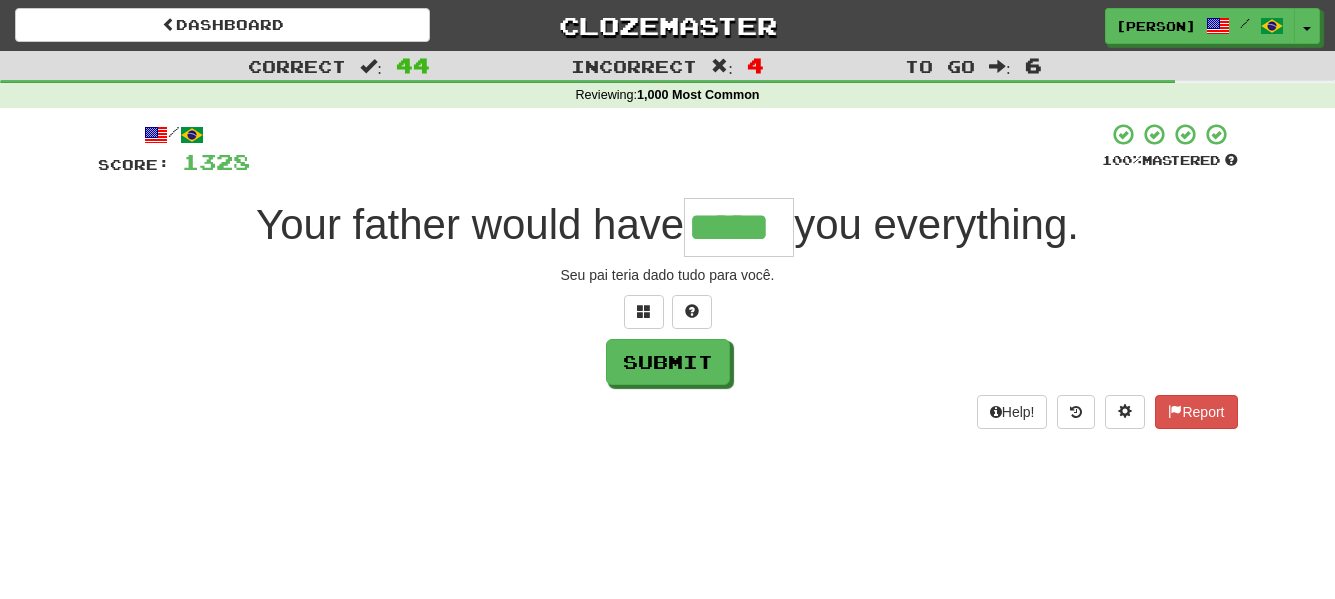 type on "*****" 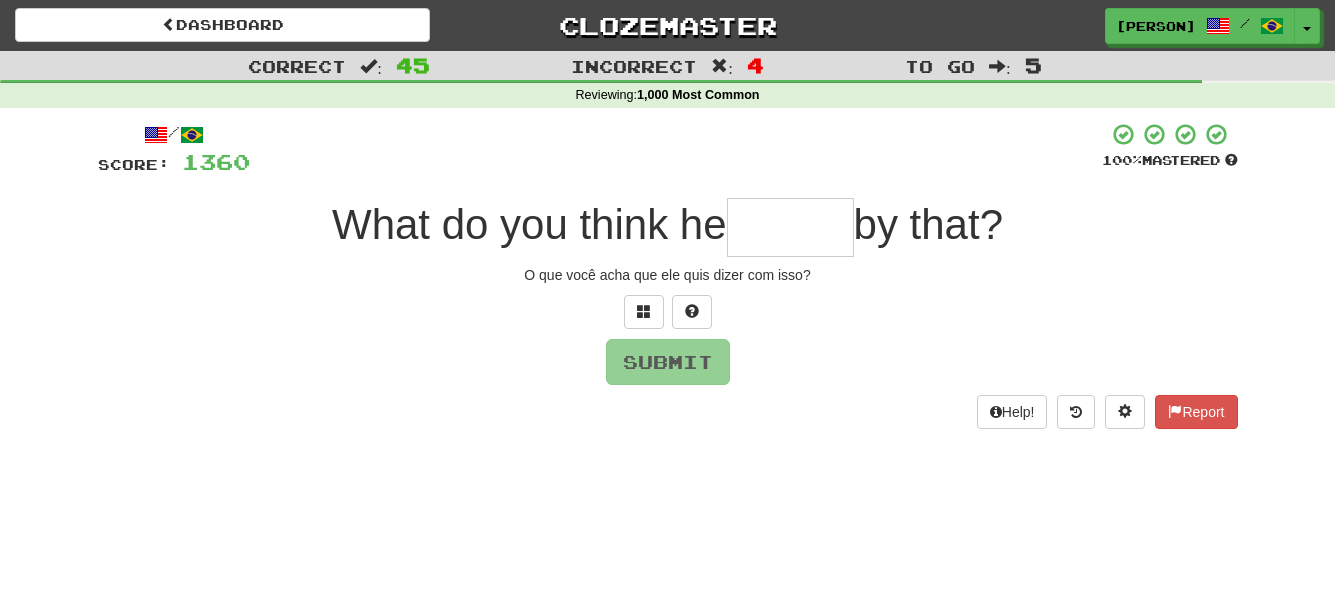 type on "*" 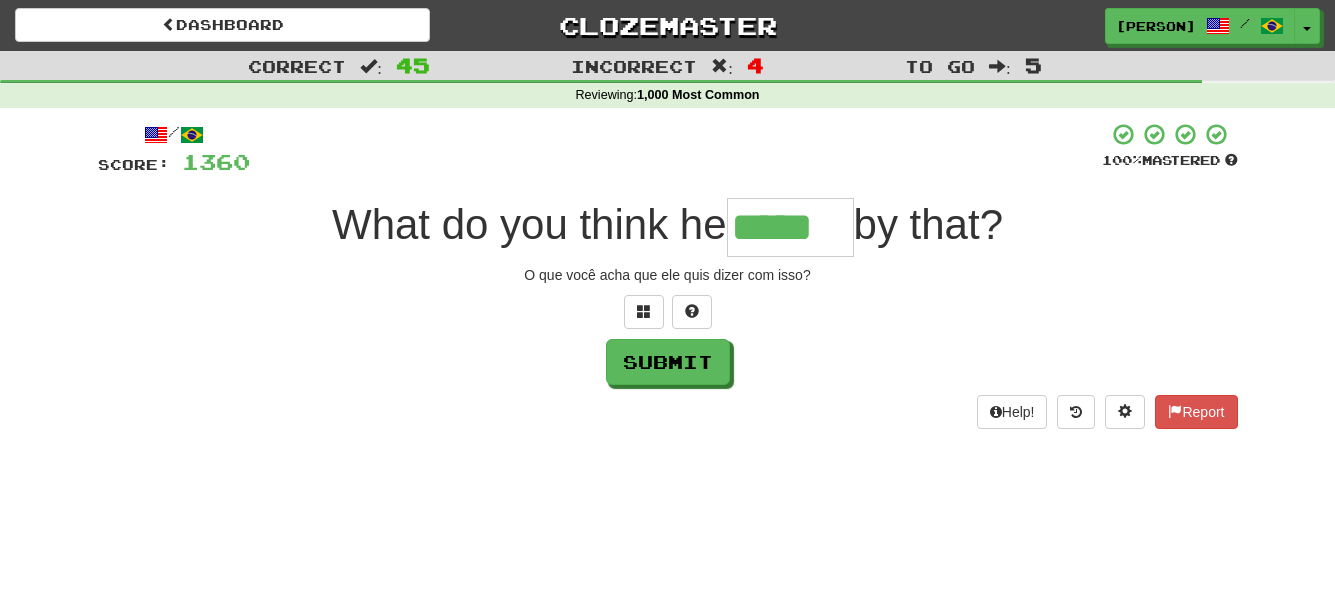 type on "*****" 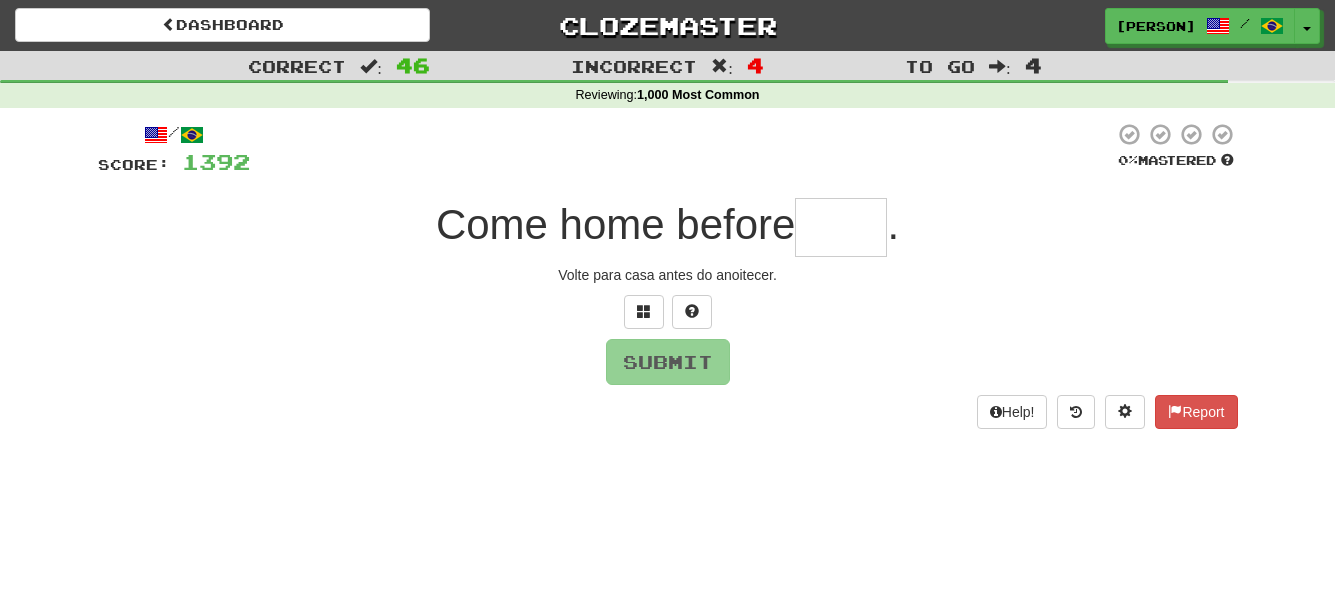 type on "*" 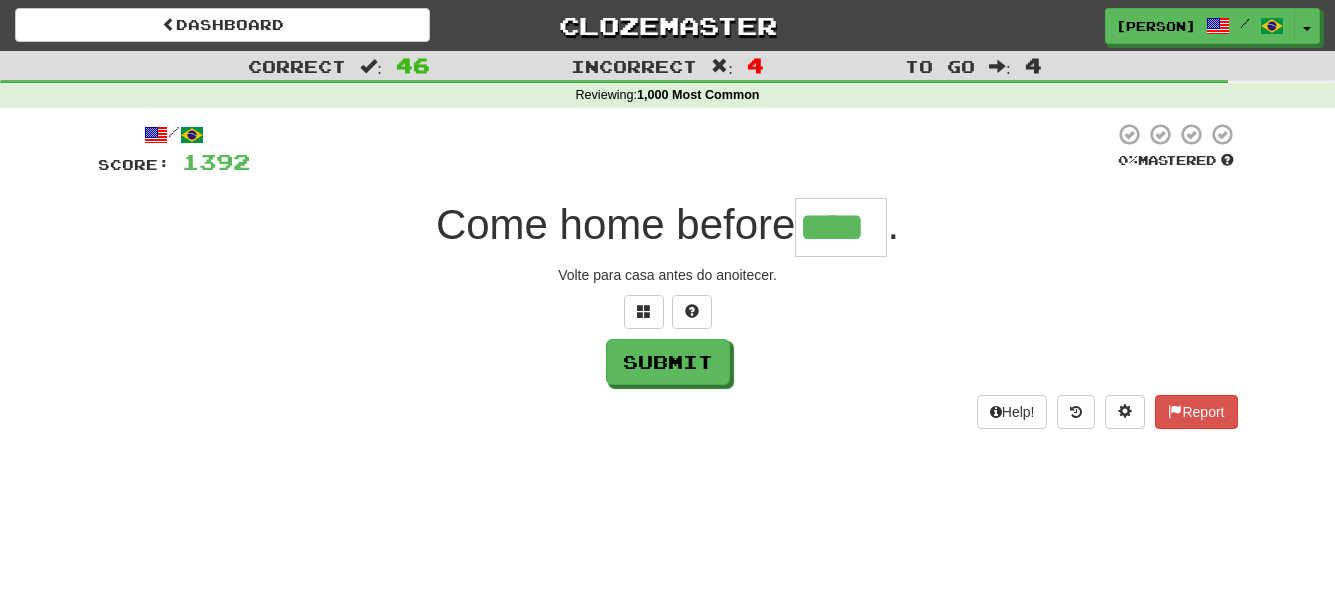 type on "****" 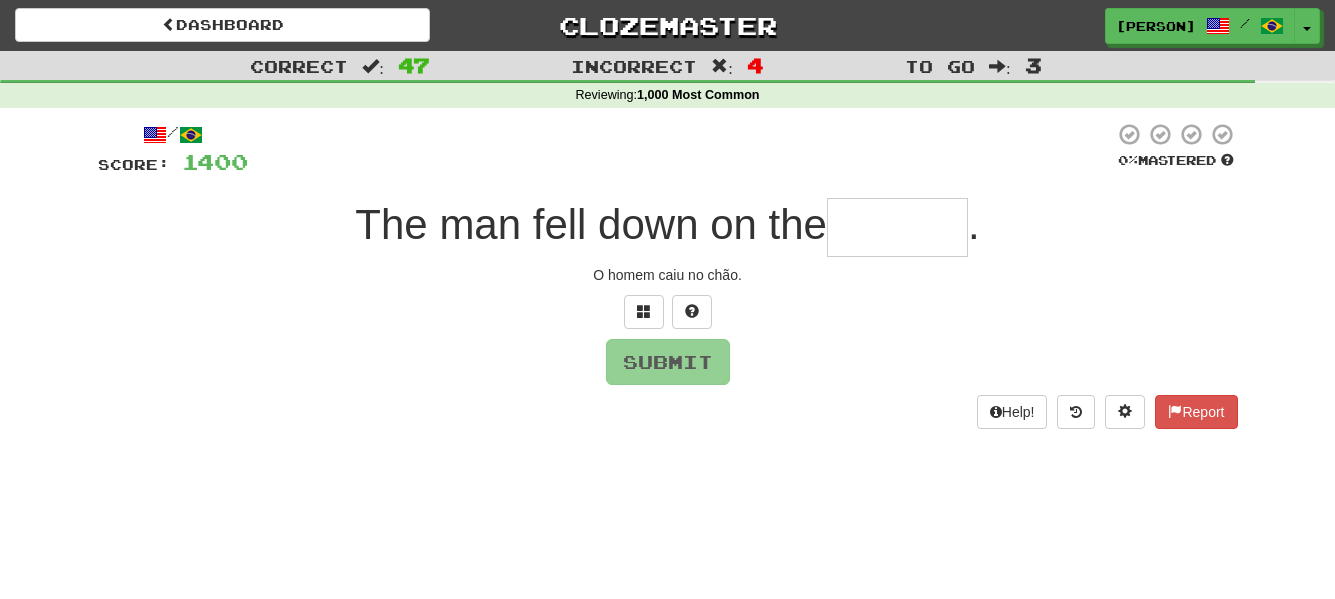 type on "*" 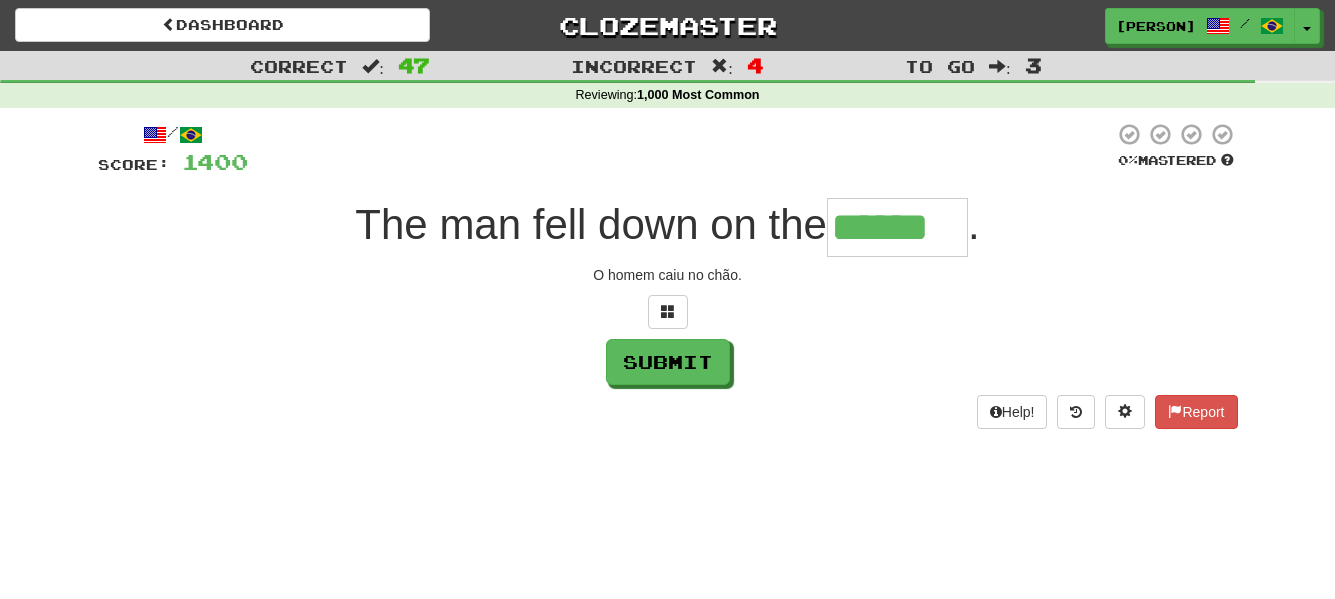 type on "******" 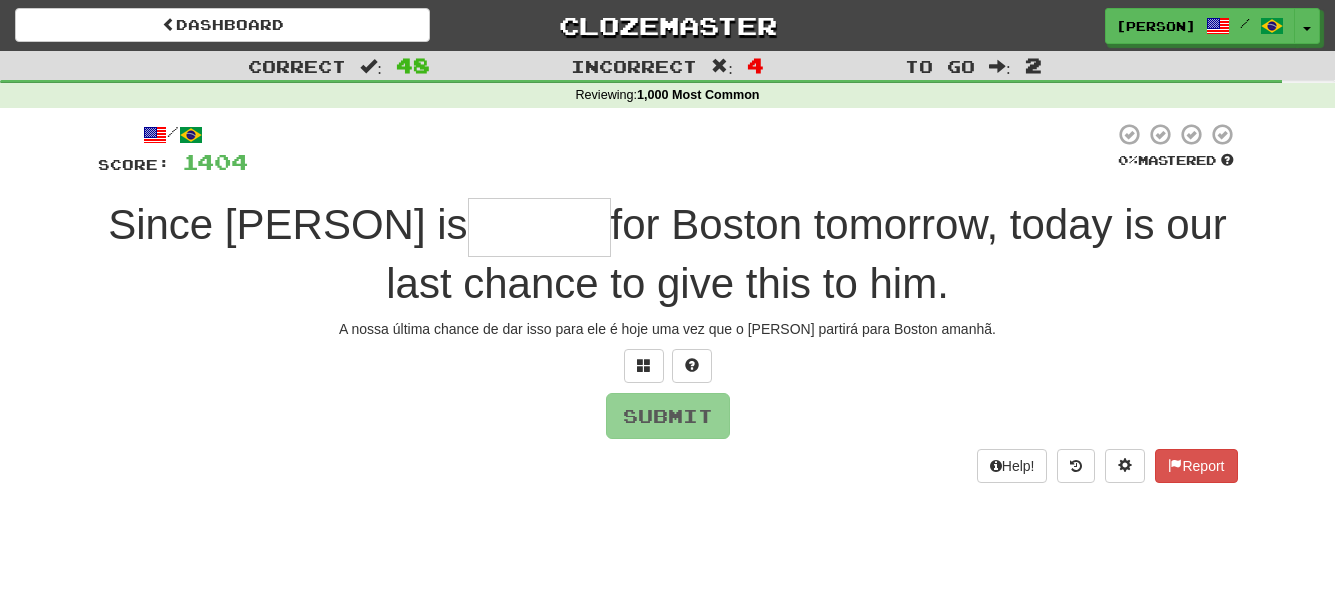 type on "*" 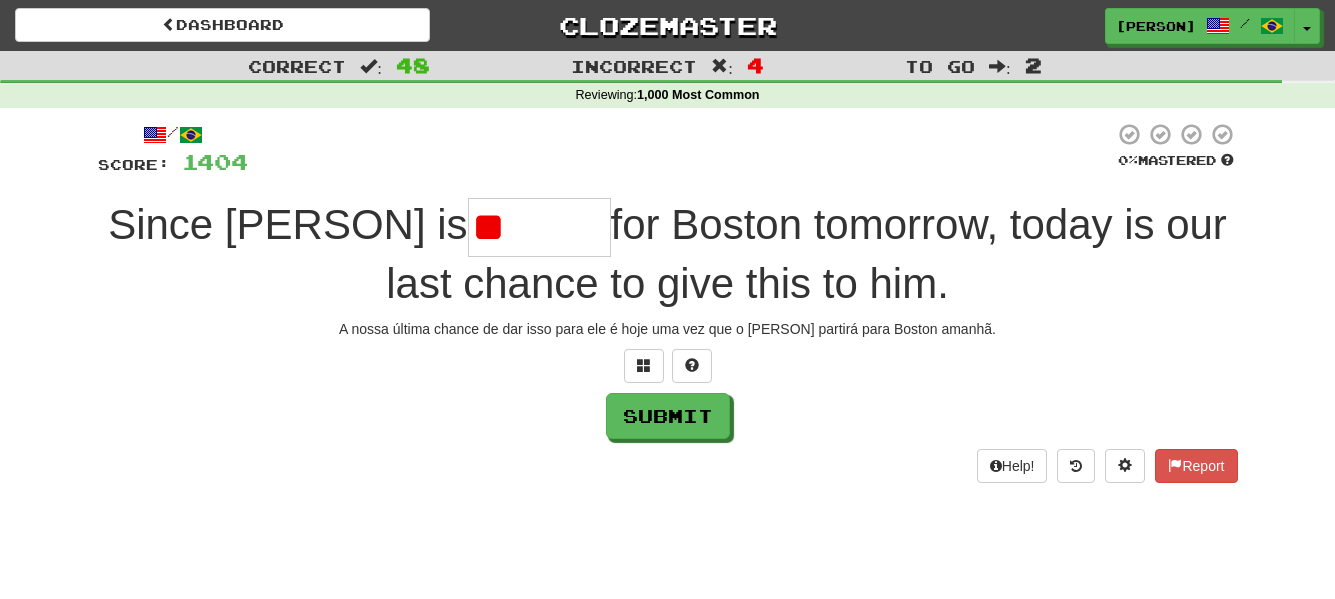 type on "*******" 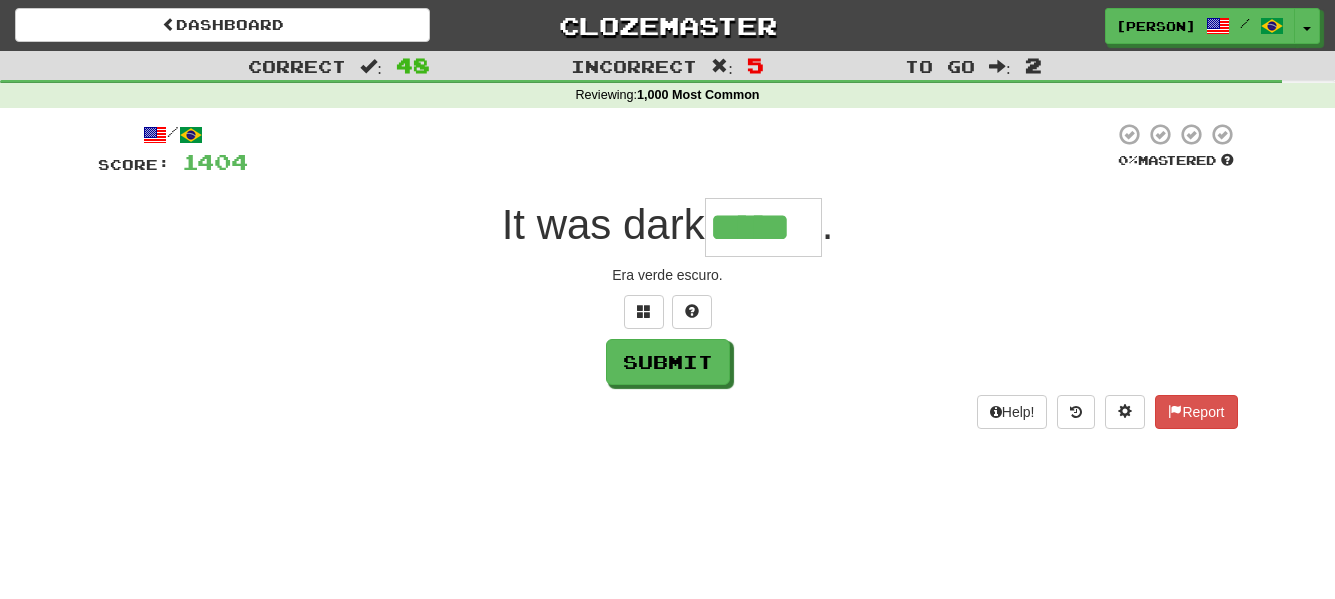 type on "*****" 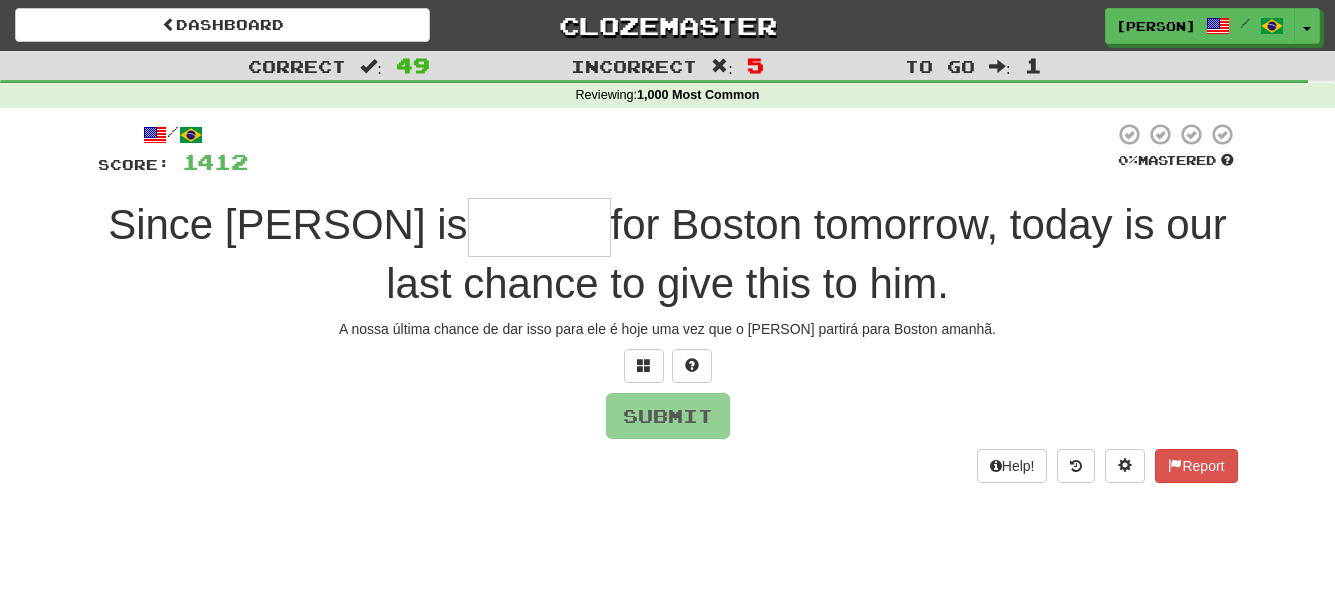 type on "*" 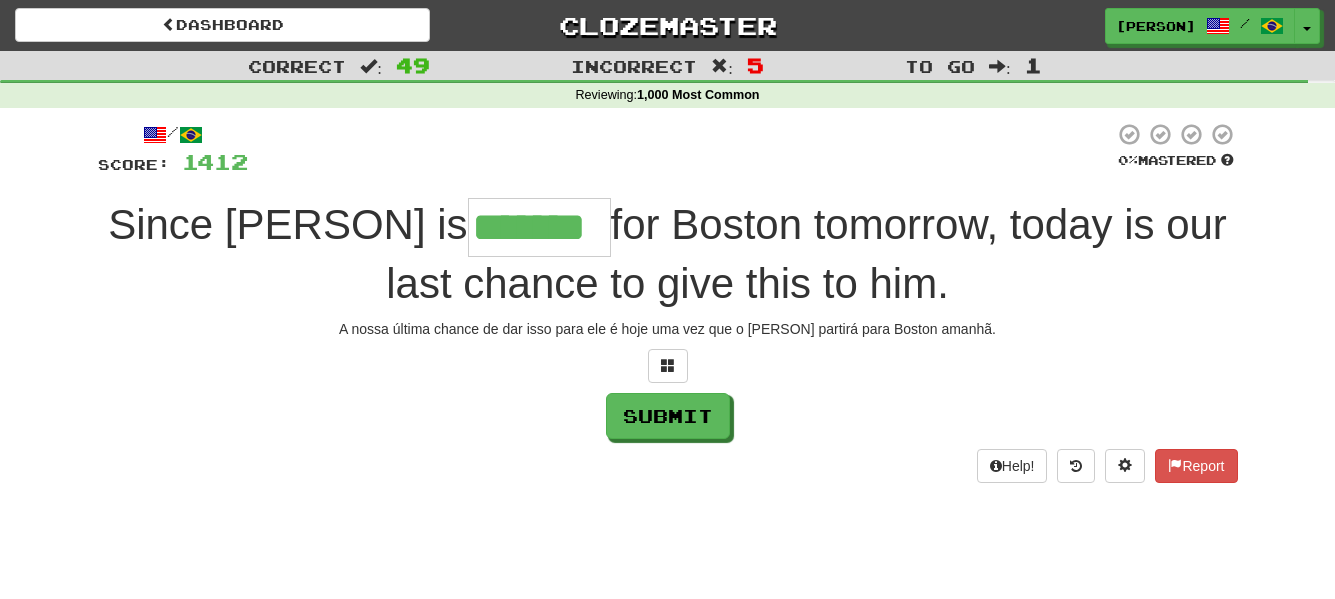 type on "*******" 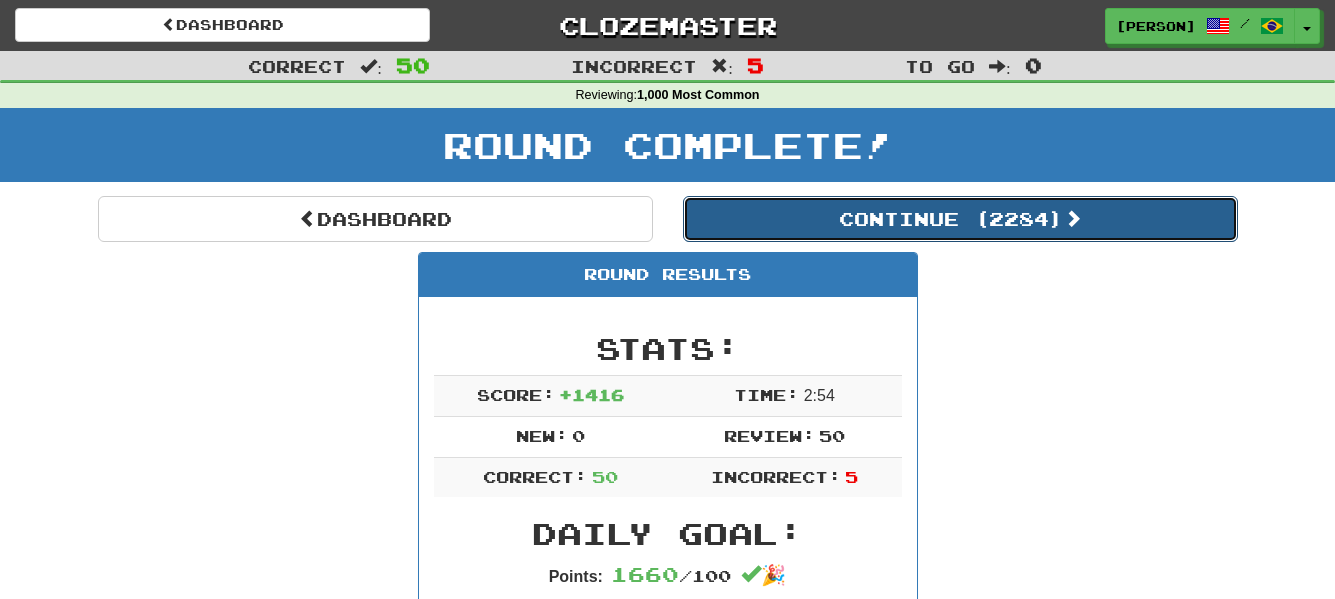 click on "Continue ( 2284 )" at bounding box center [960, 219] 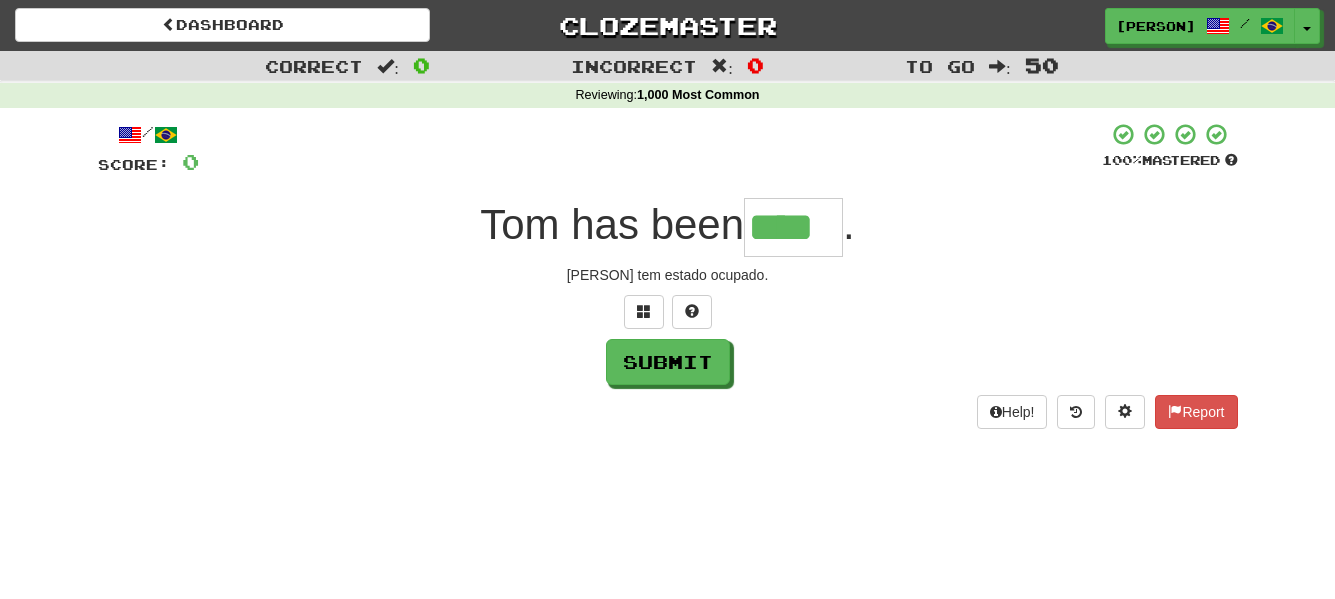 type on "****" 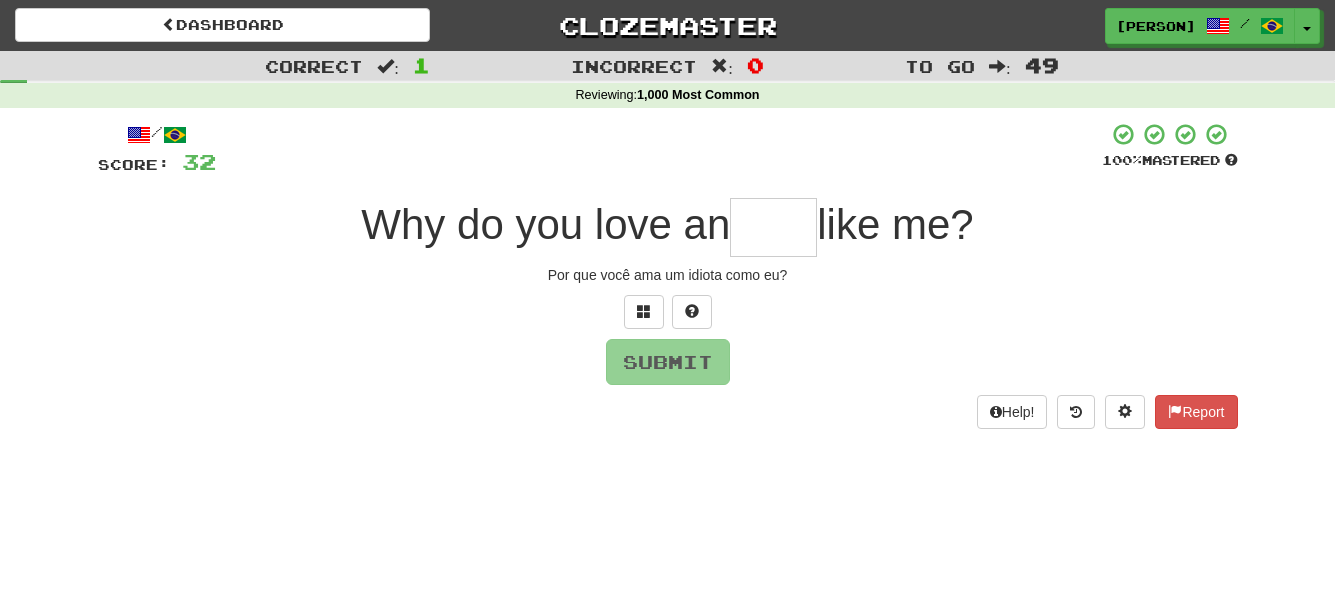 type on "*" 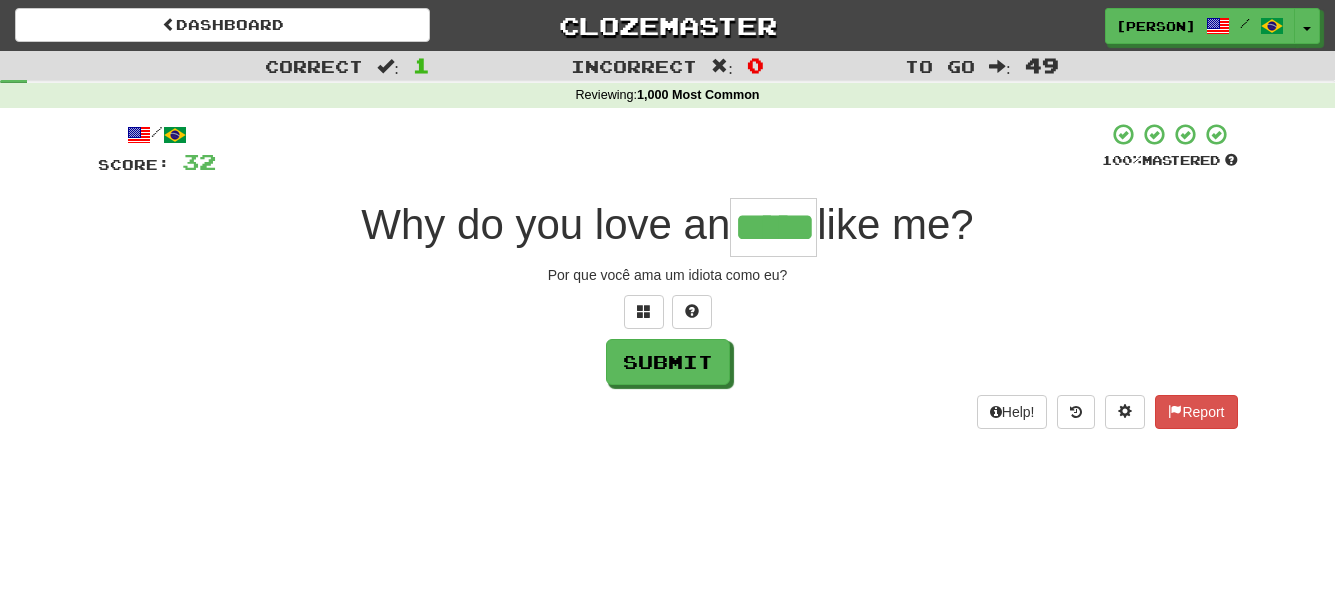 type on "*****" 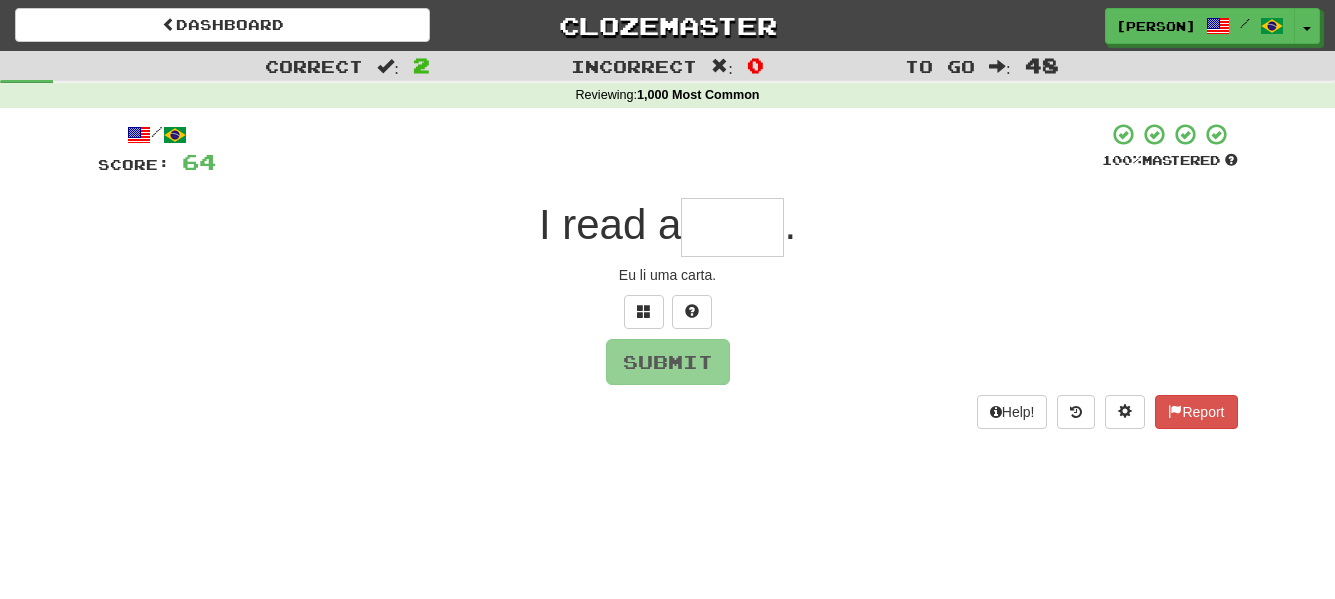type on "*" 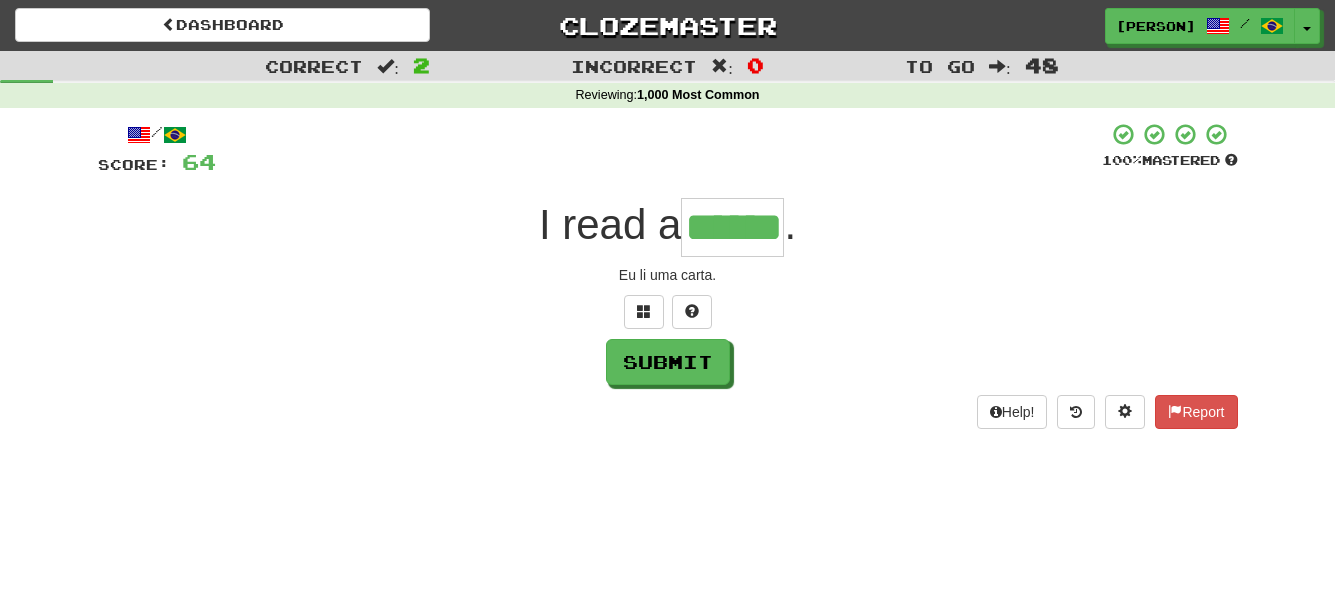 type on "******" 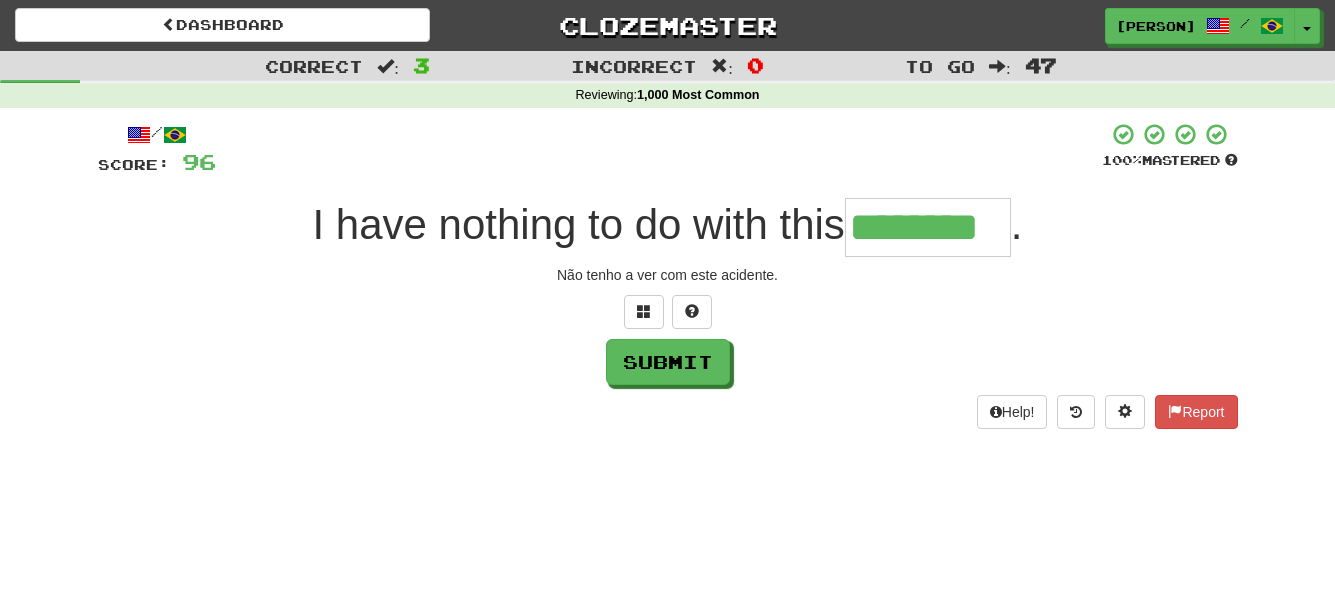 type on "********" 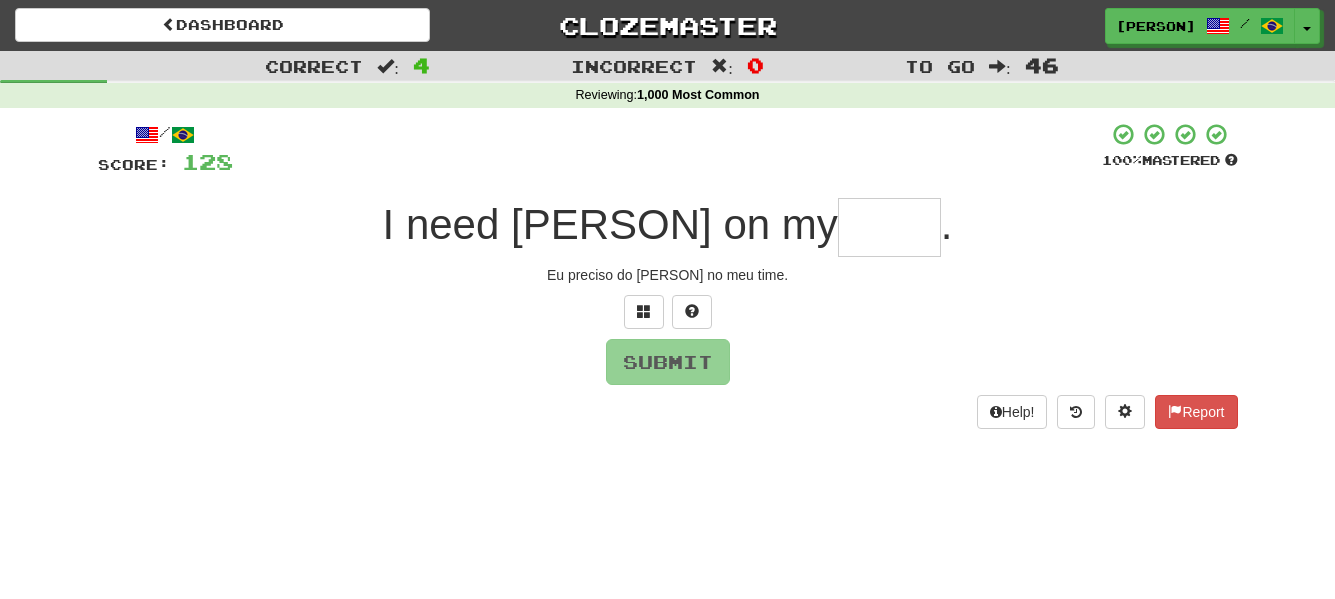 type on "*" 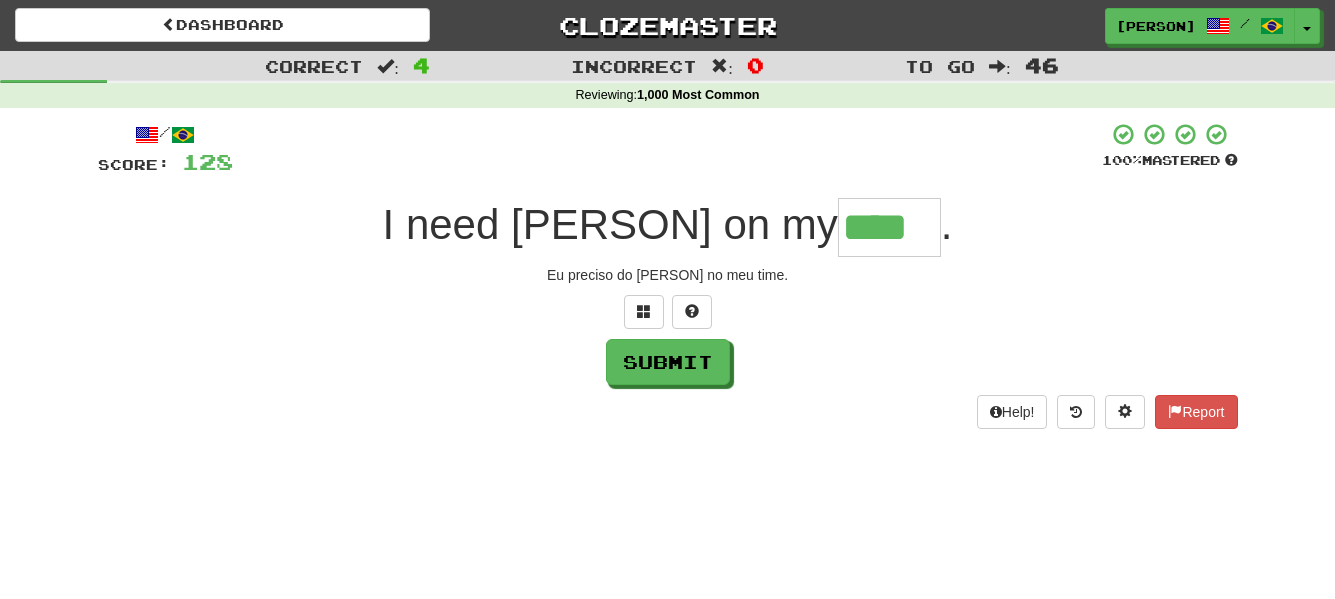 type on "****" 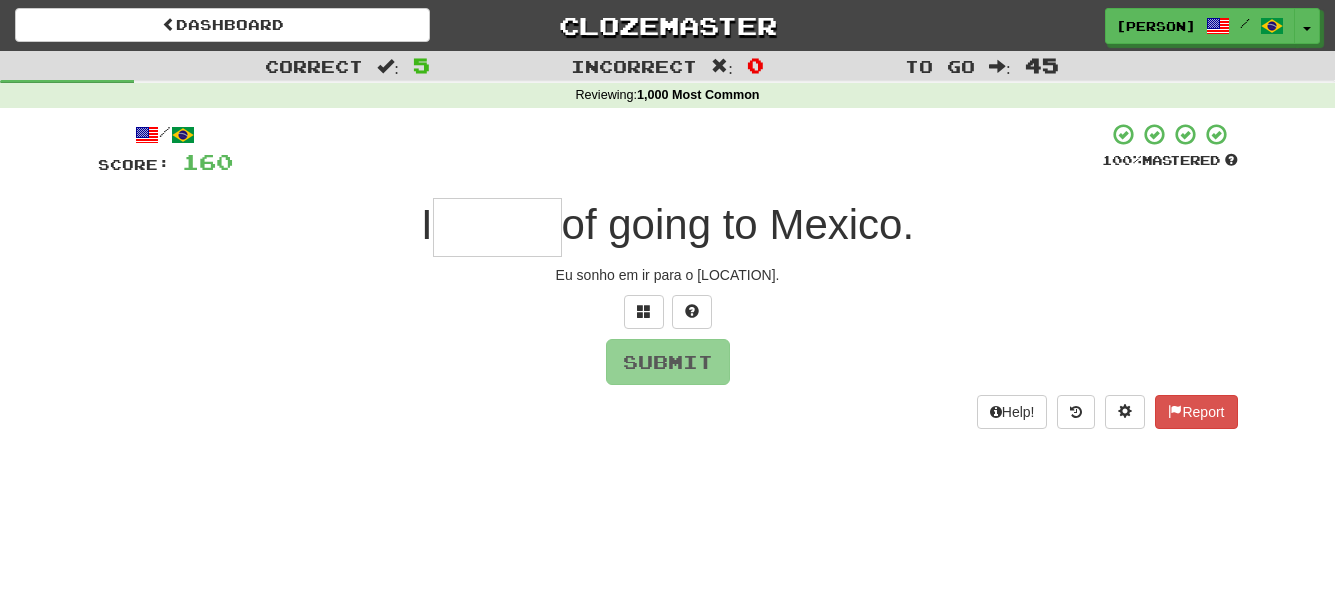 type on "*" 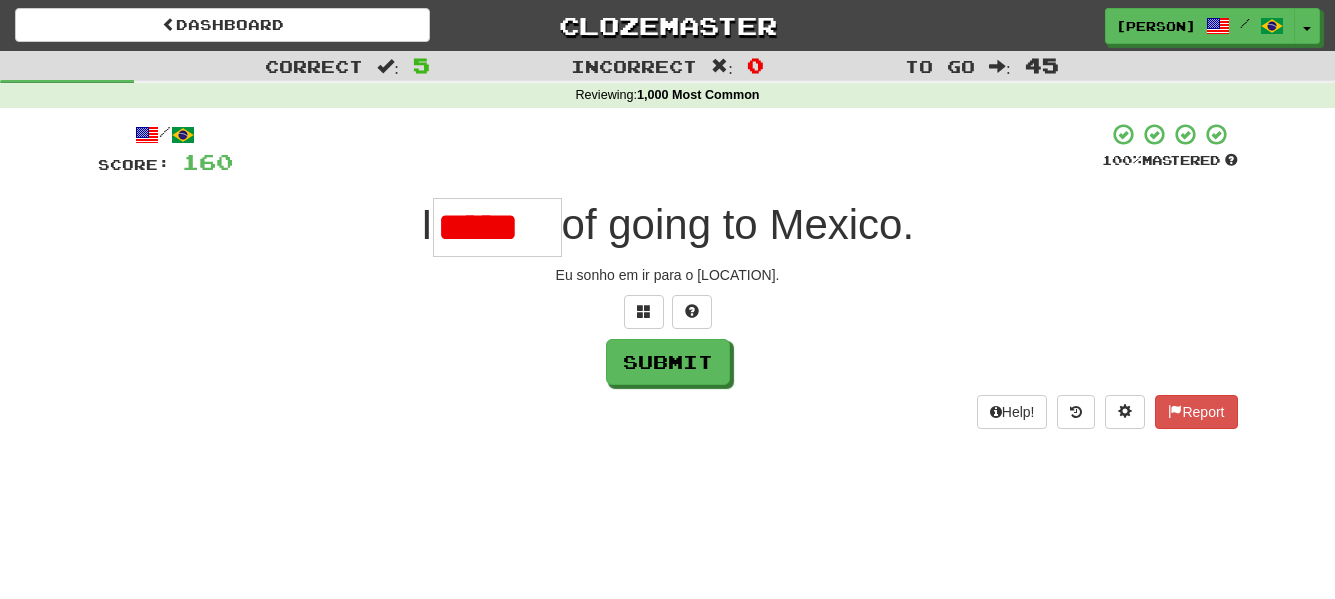 scroll, scrollTop: 0, scrollLeft: 0, axis: both 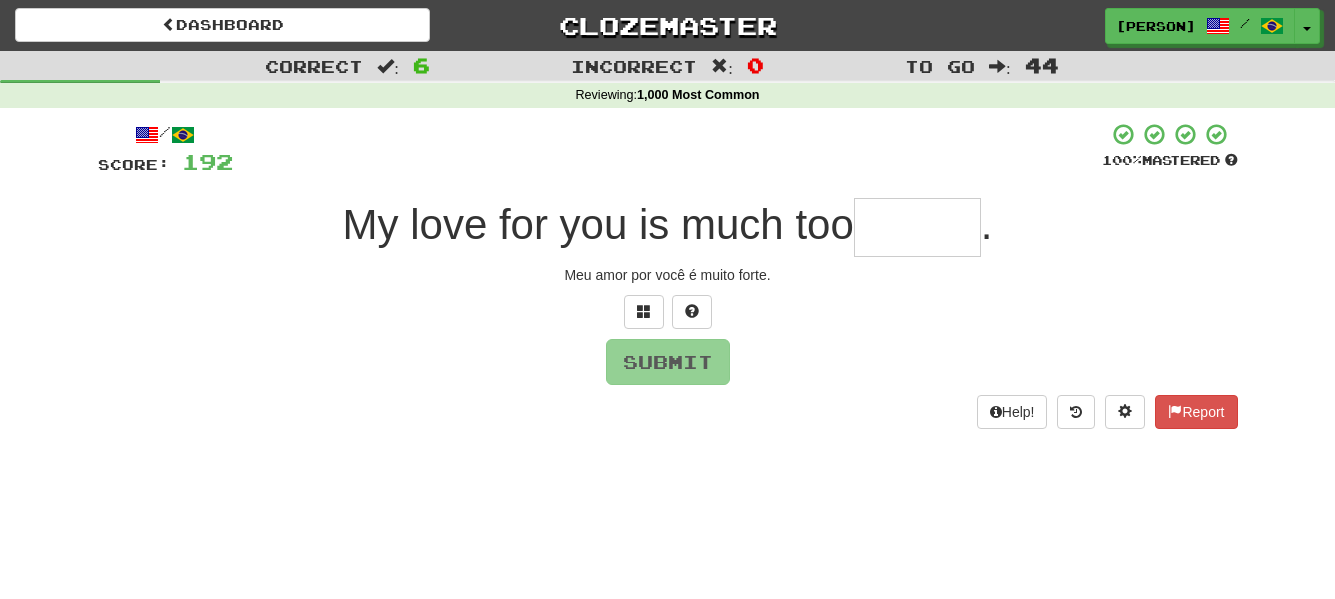 type on "*" 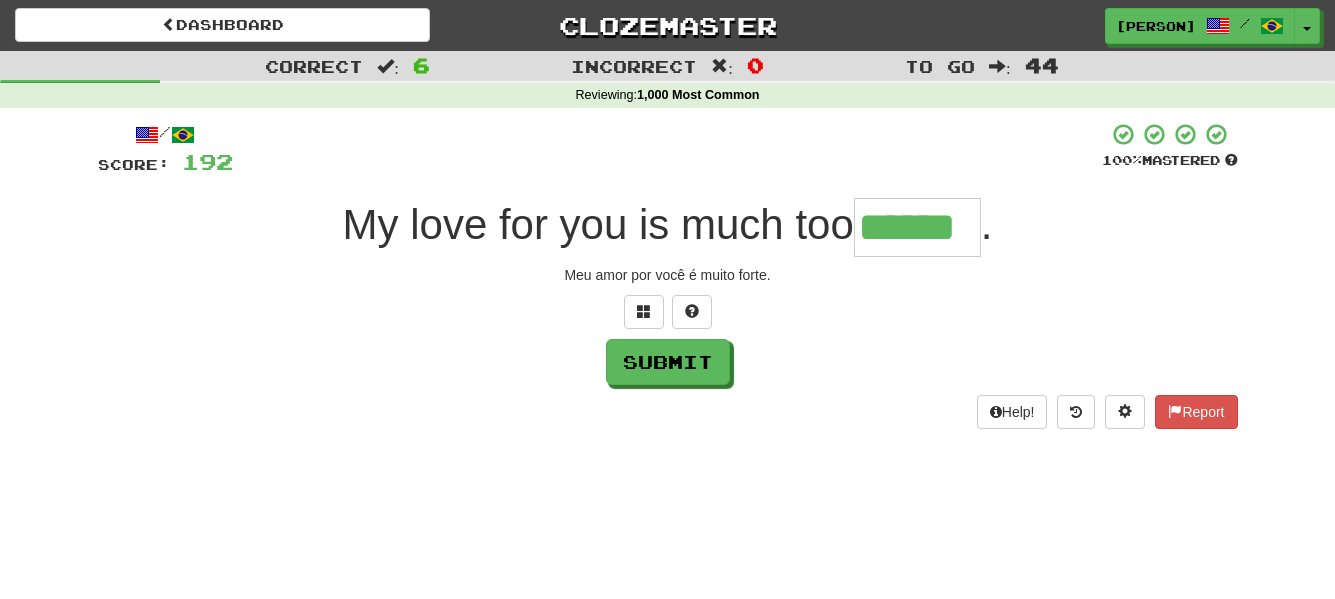 type on "******" 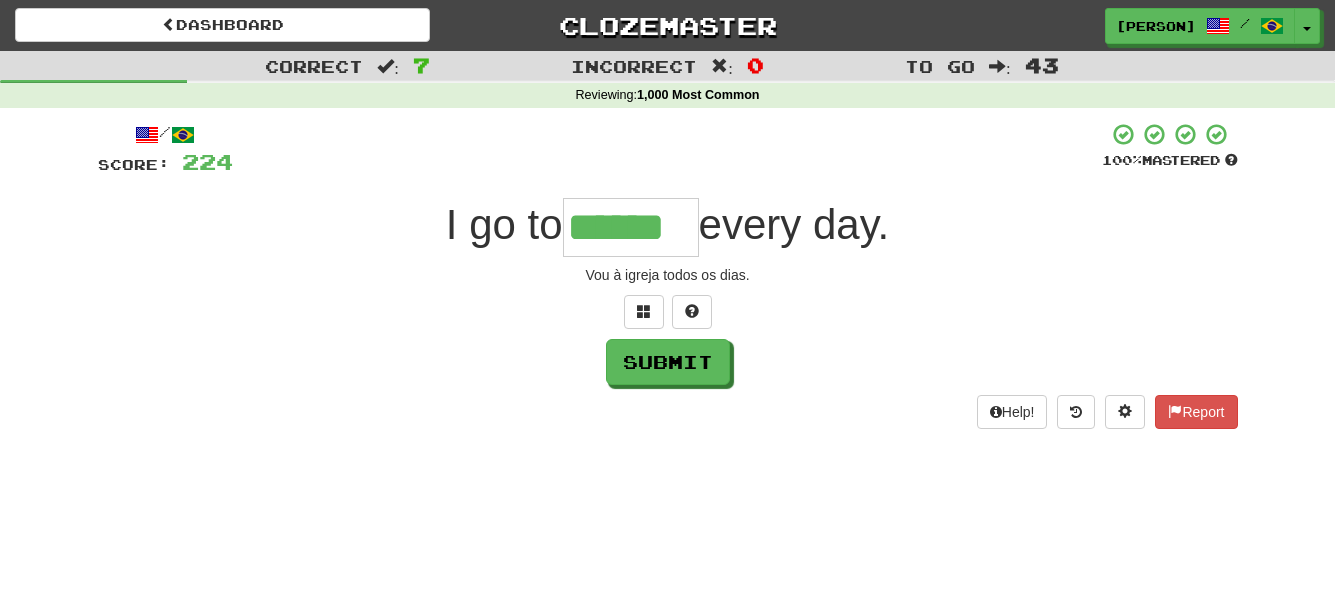 type on "******" 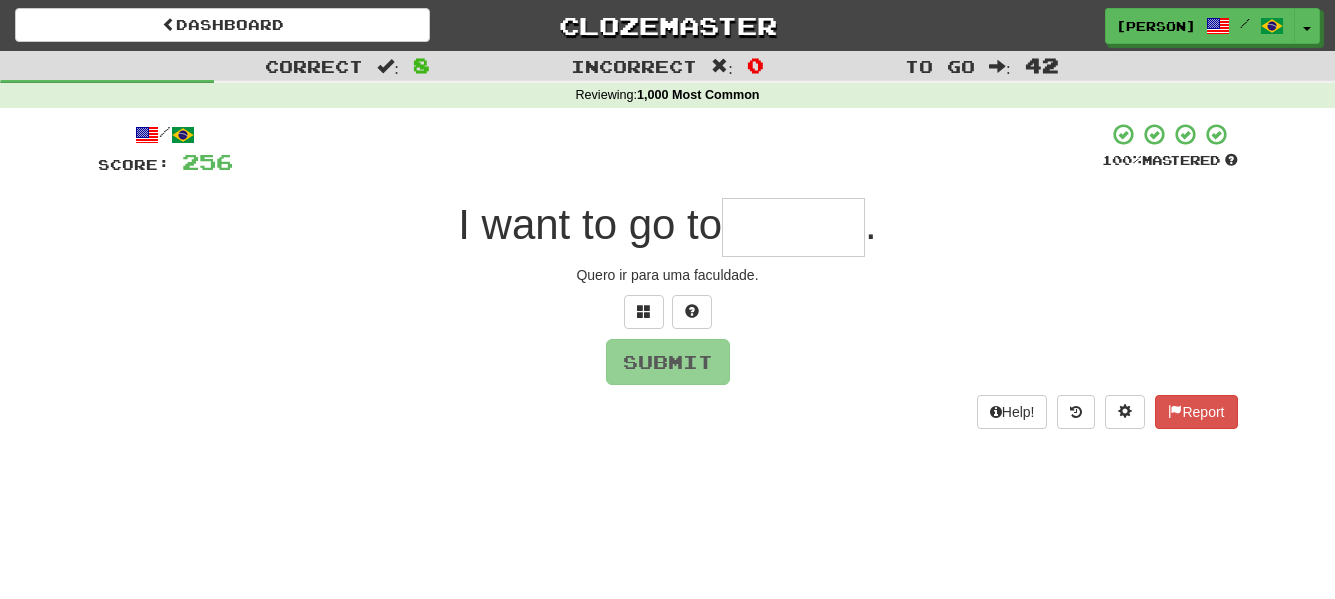 type on "*" 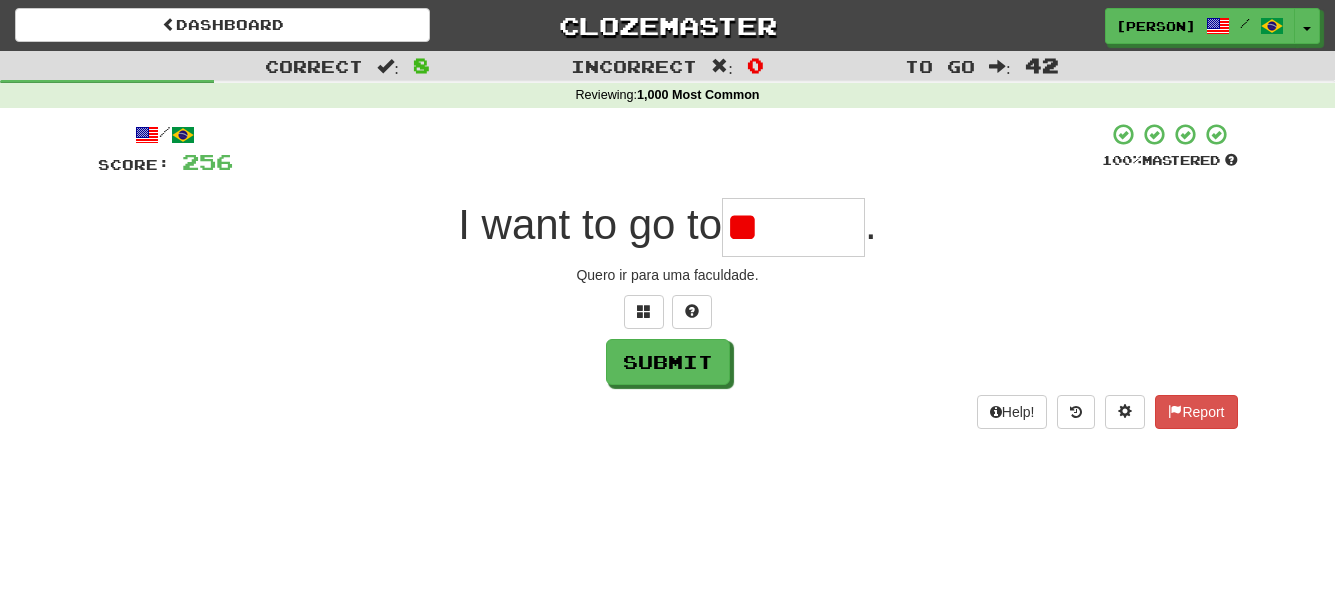 type on "*" 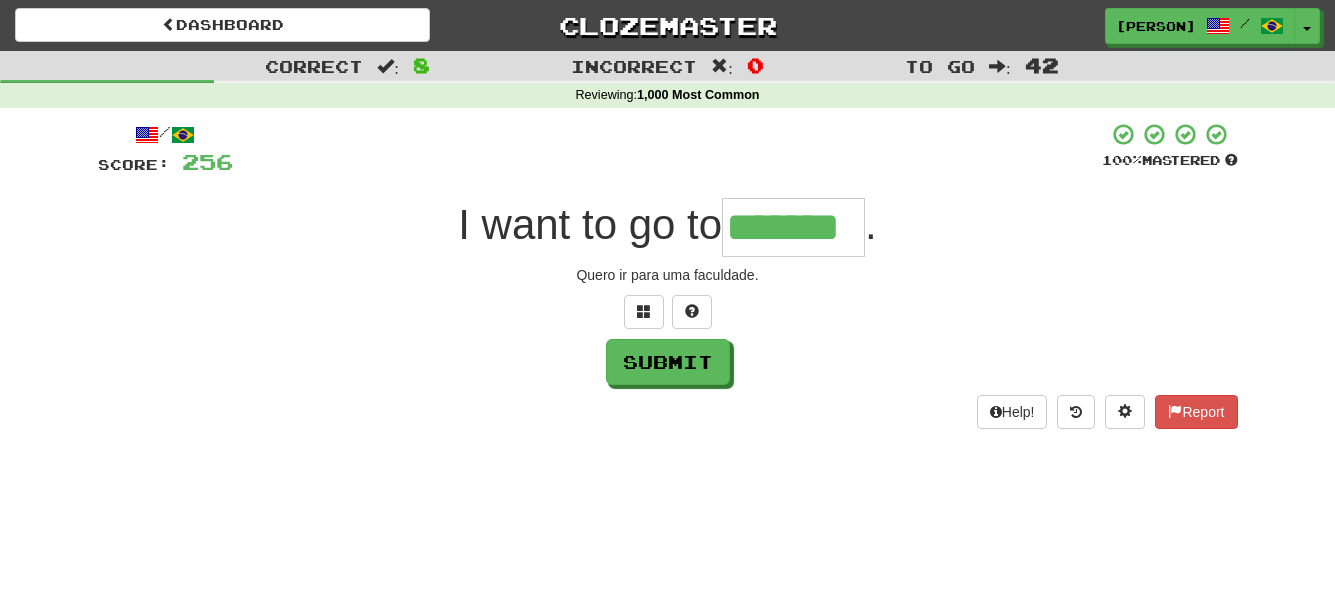 type on "*******" 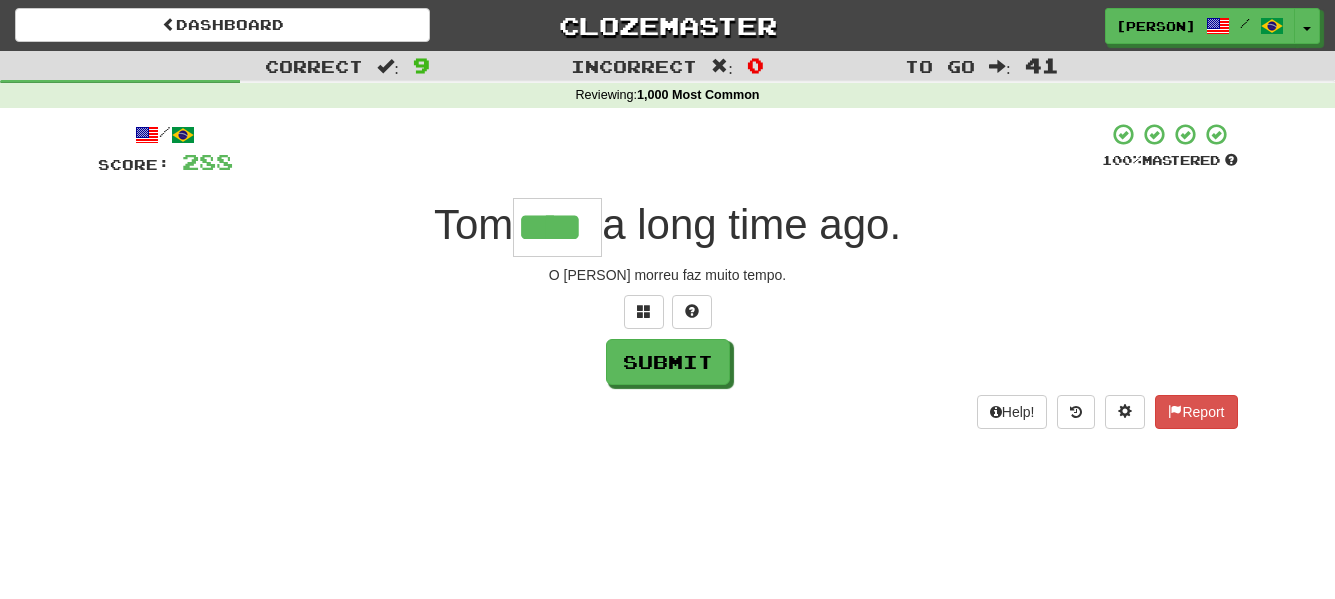 type on "****" 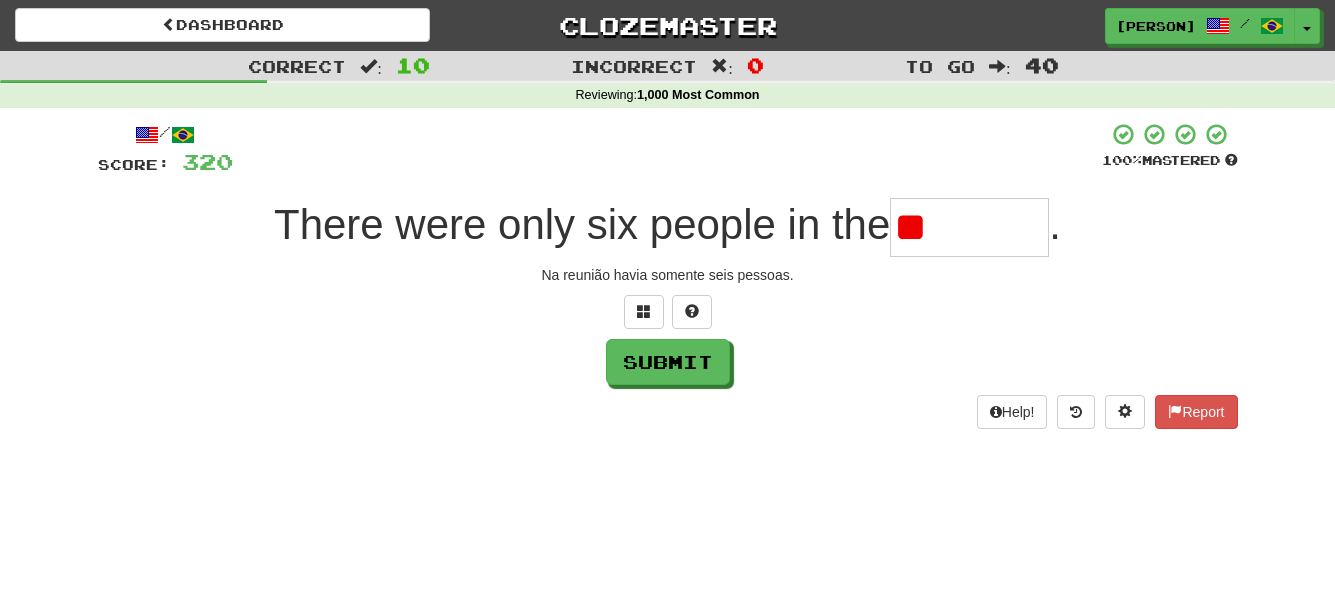 type on "*" 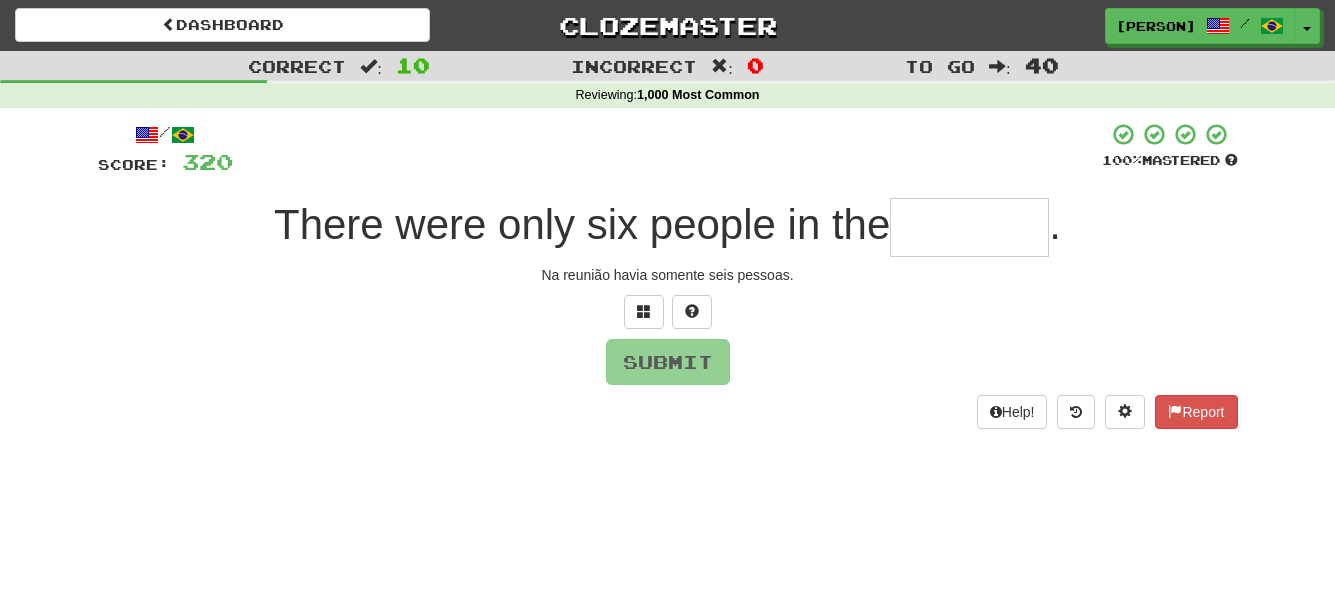 type on "*" 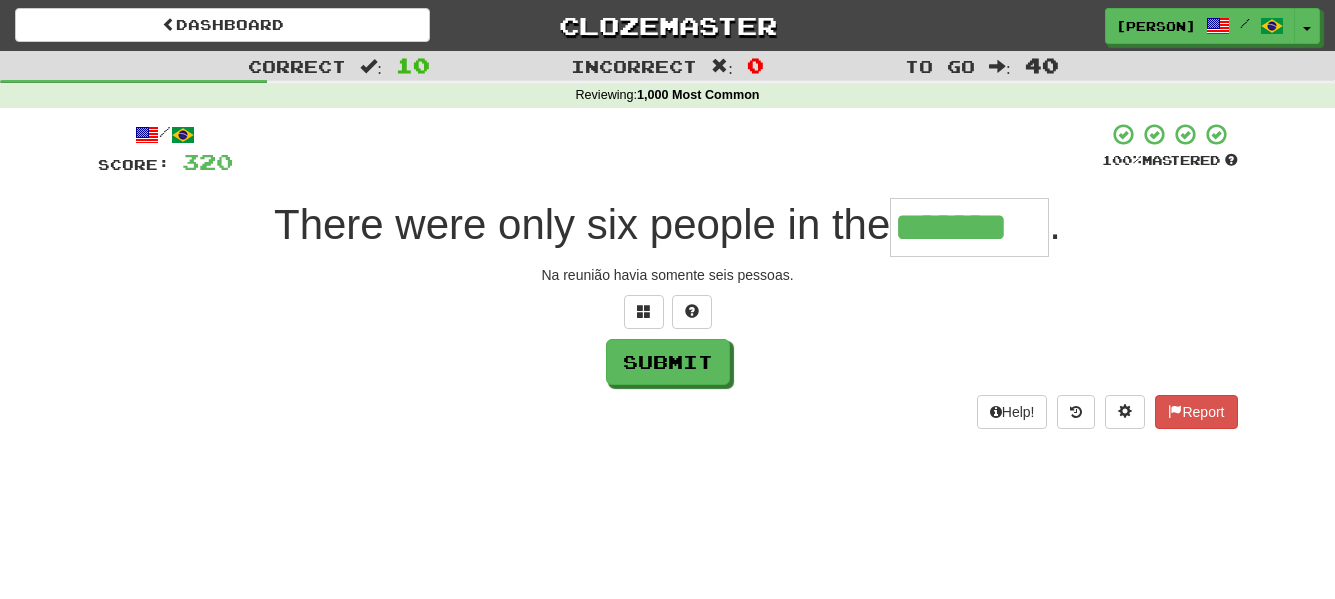 type on "*******" 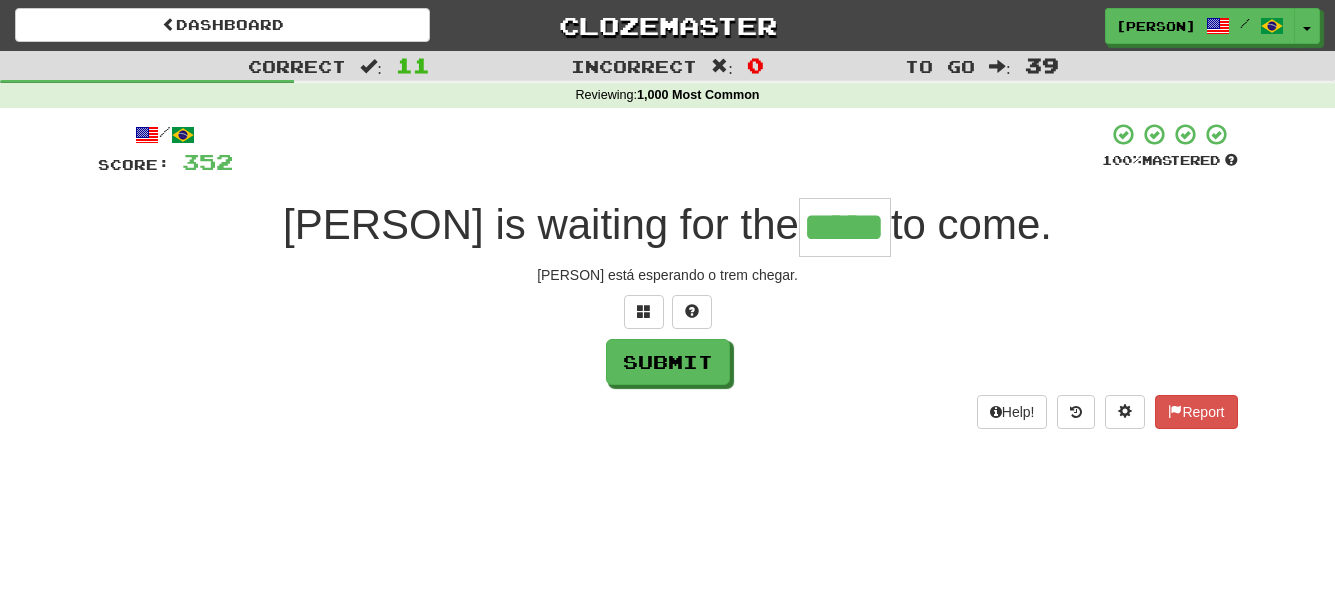 type on "*****" 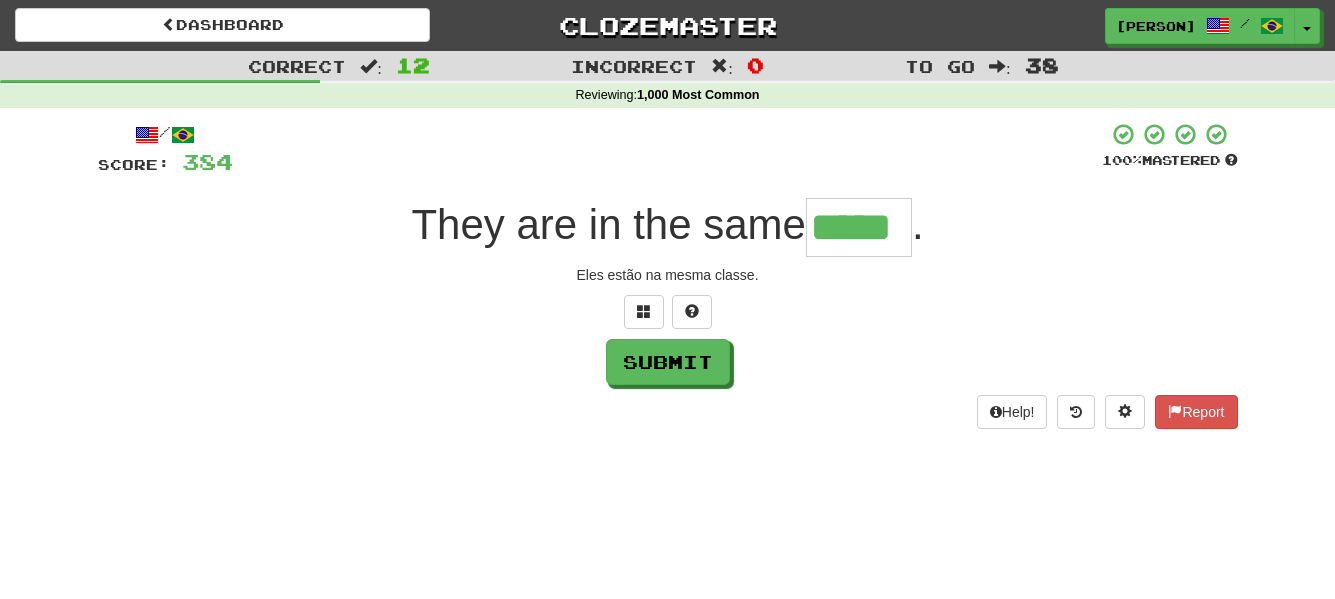 type on "*****" 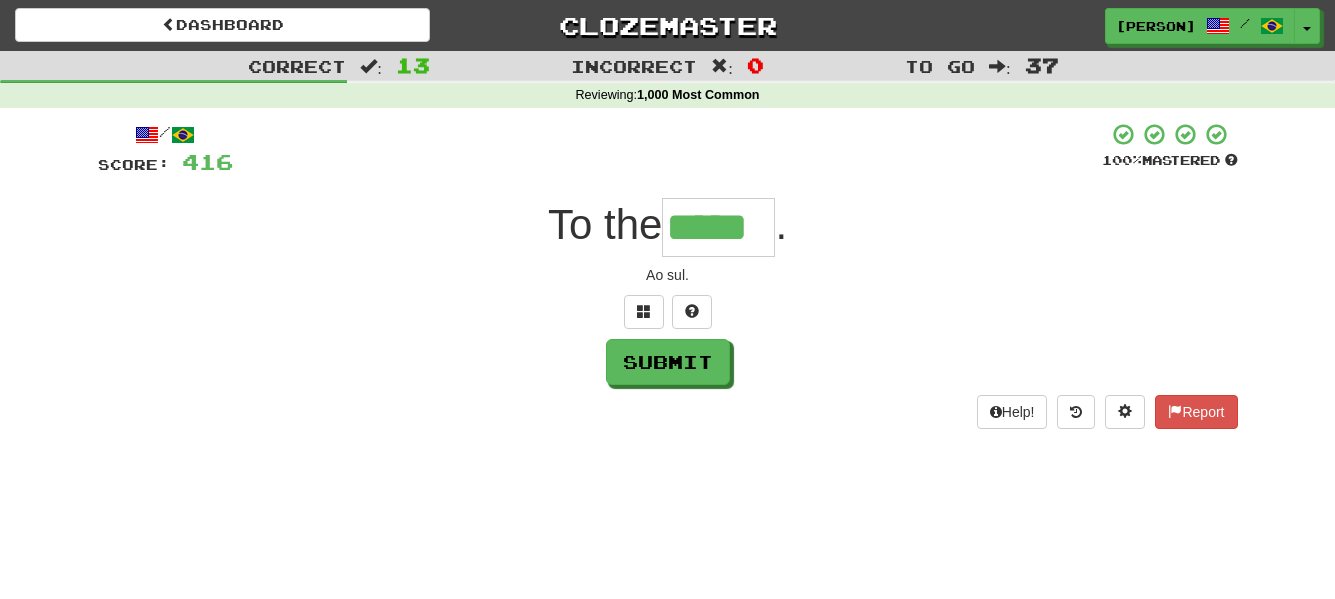 type on "*****" 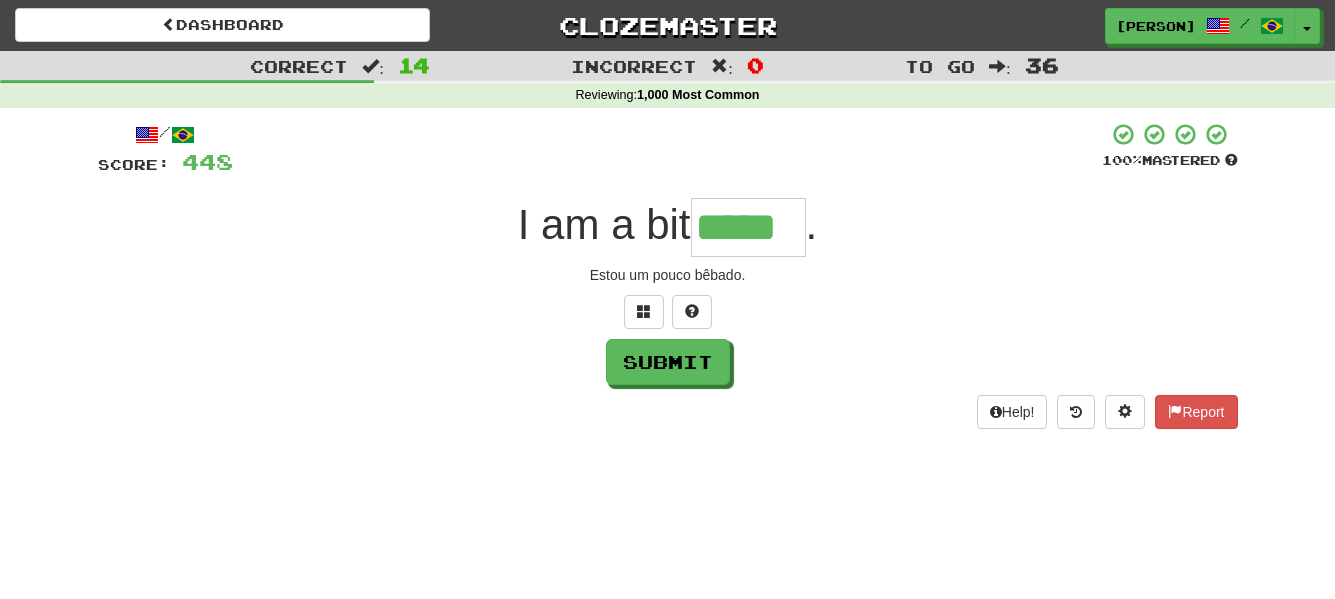 type on "*****" 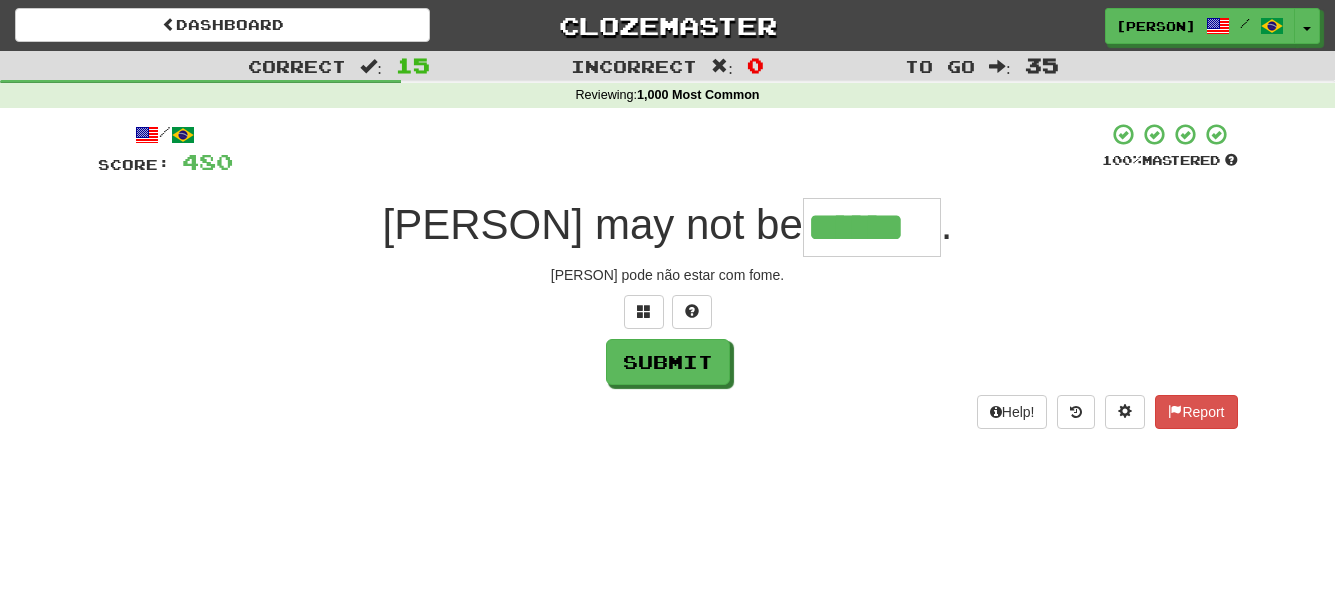 type on "******" 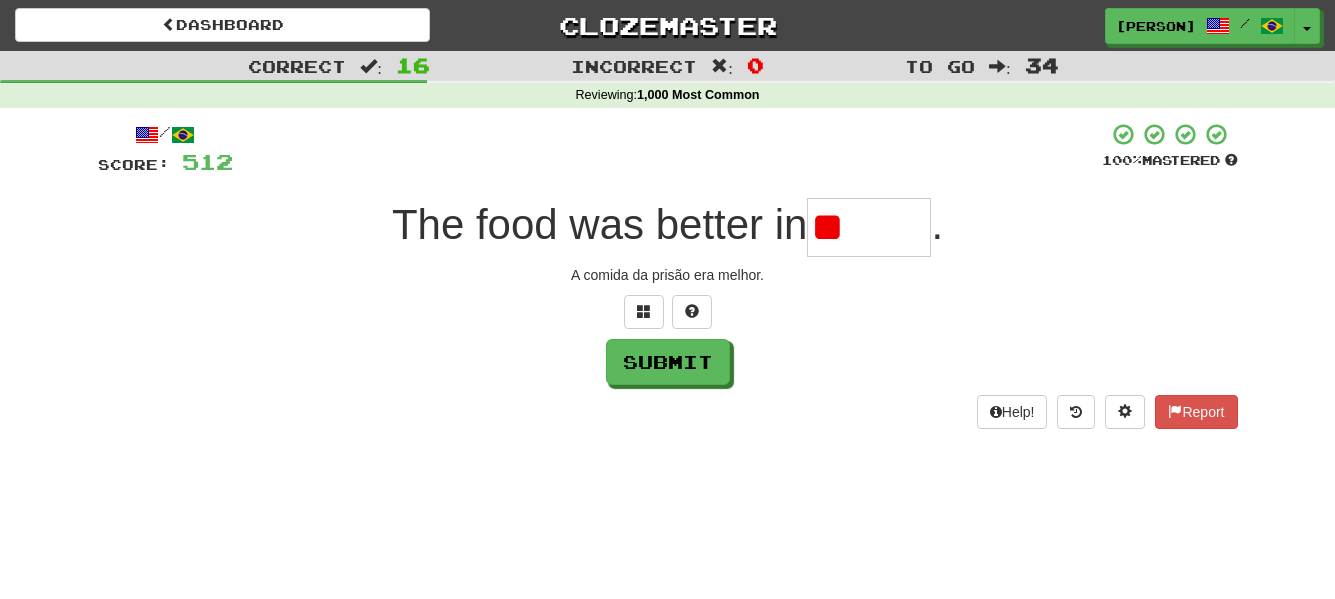 type on "*" 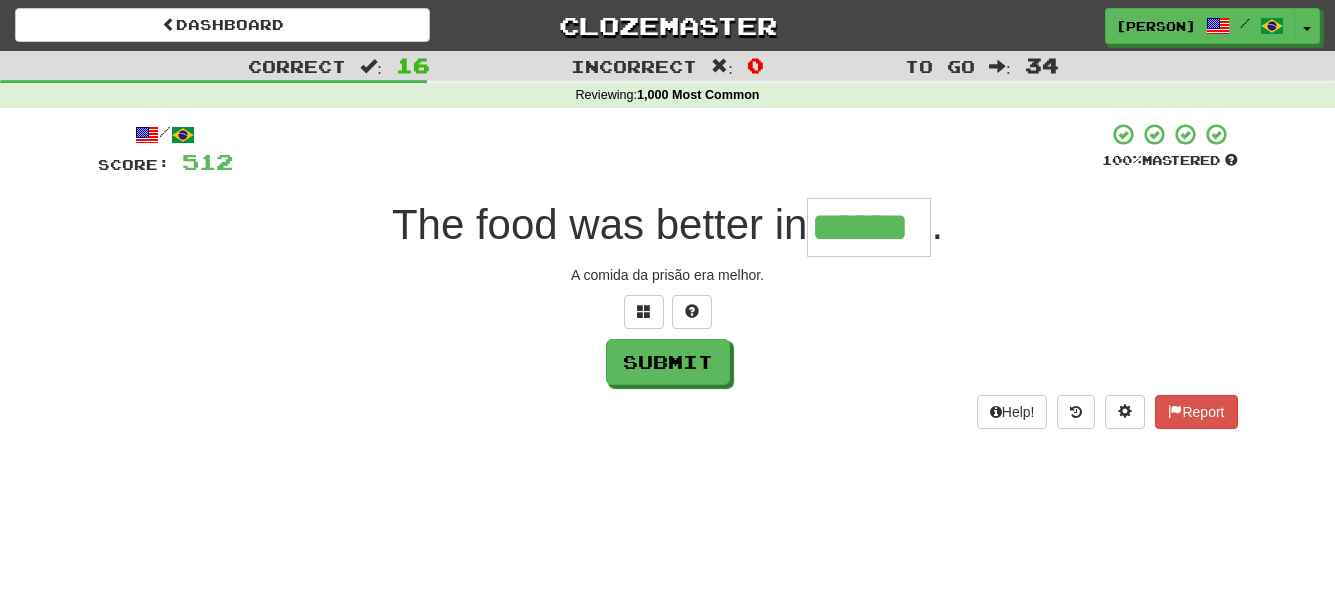 type on "******" 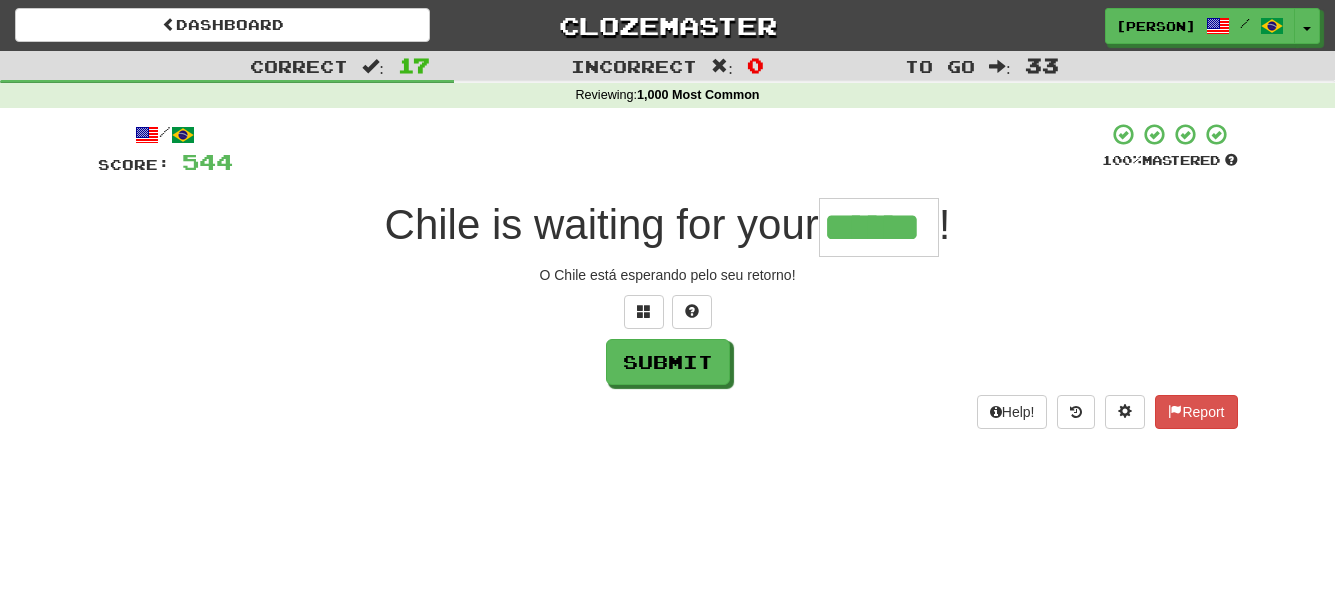 type on "******" 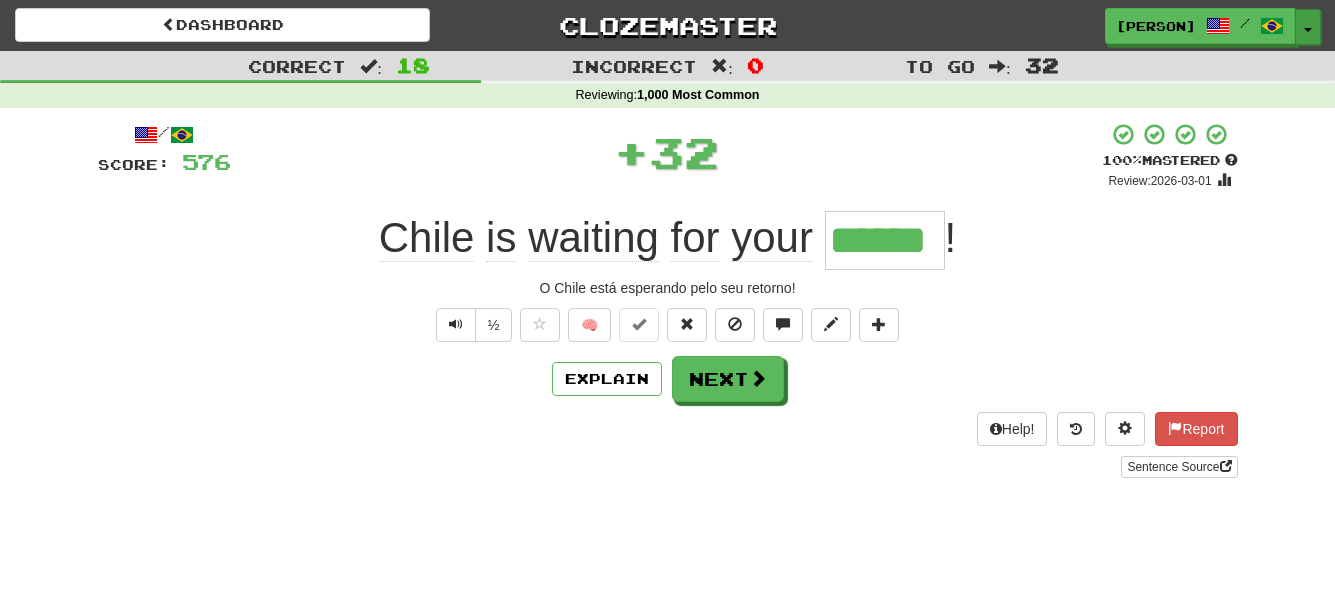 click on "Toggle Dropdown" at bounding box center (1308, 27) 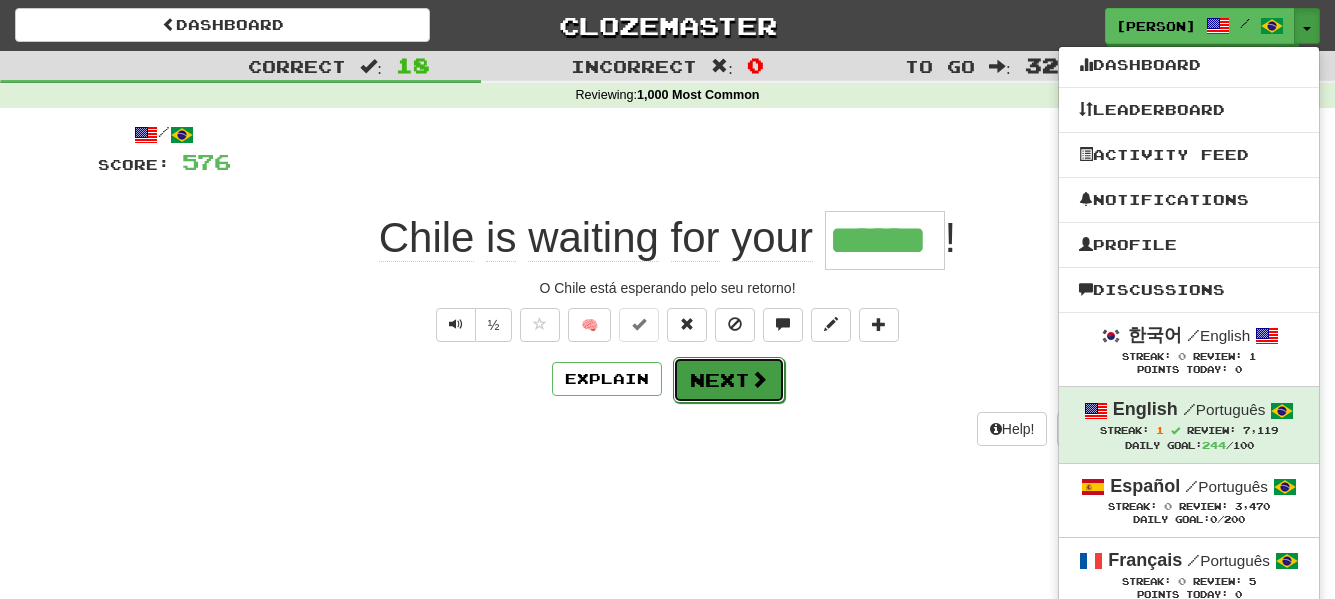 click on "Next" at bounding box center [729, 380] 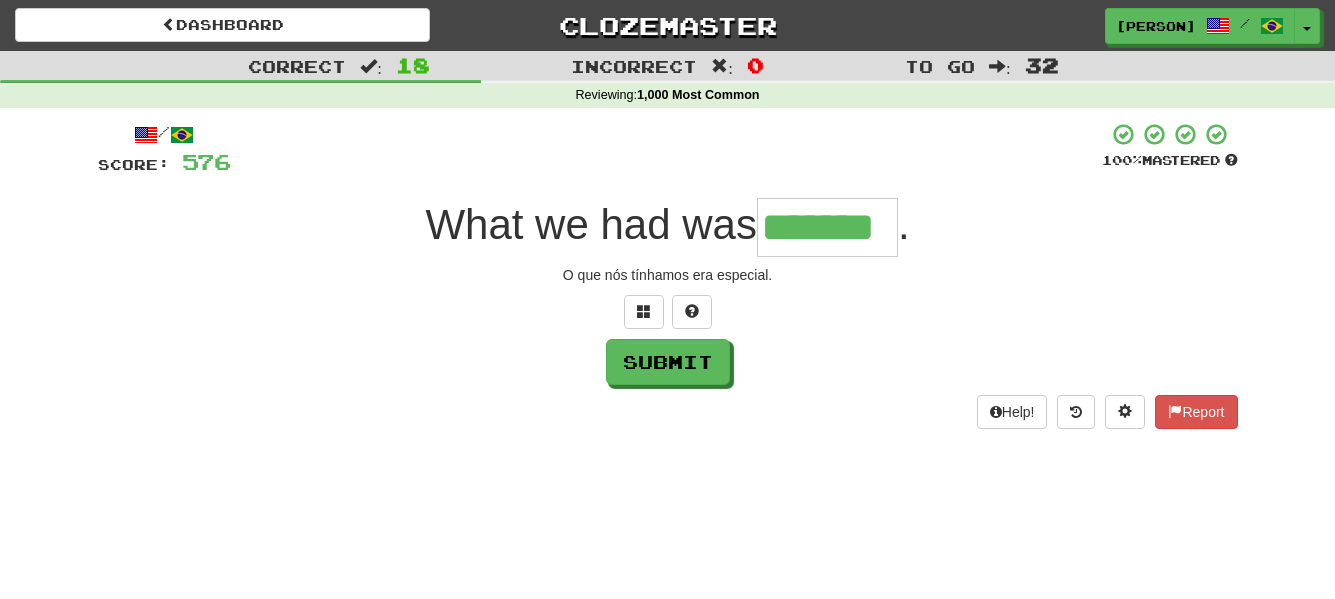 type on "*******" 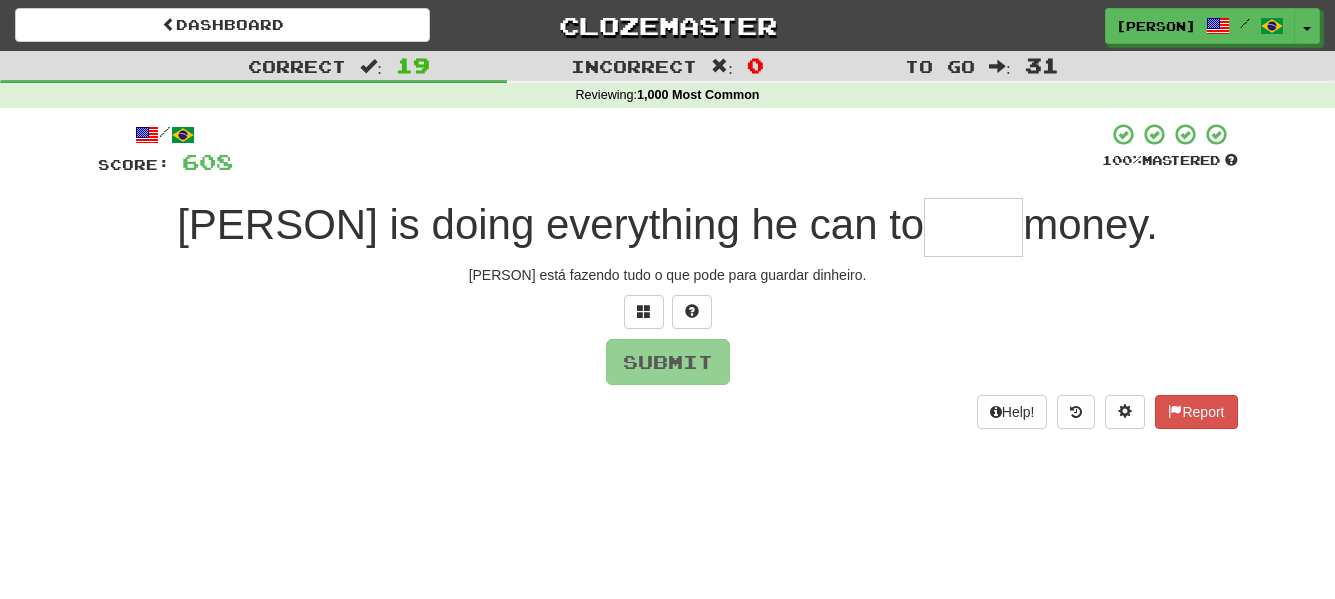 type on "*" 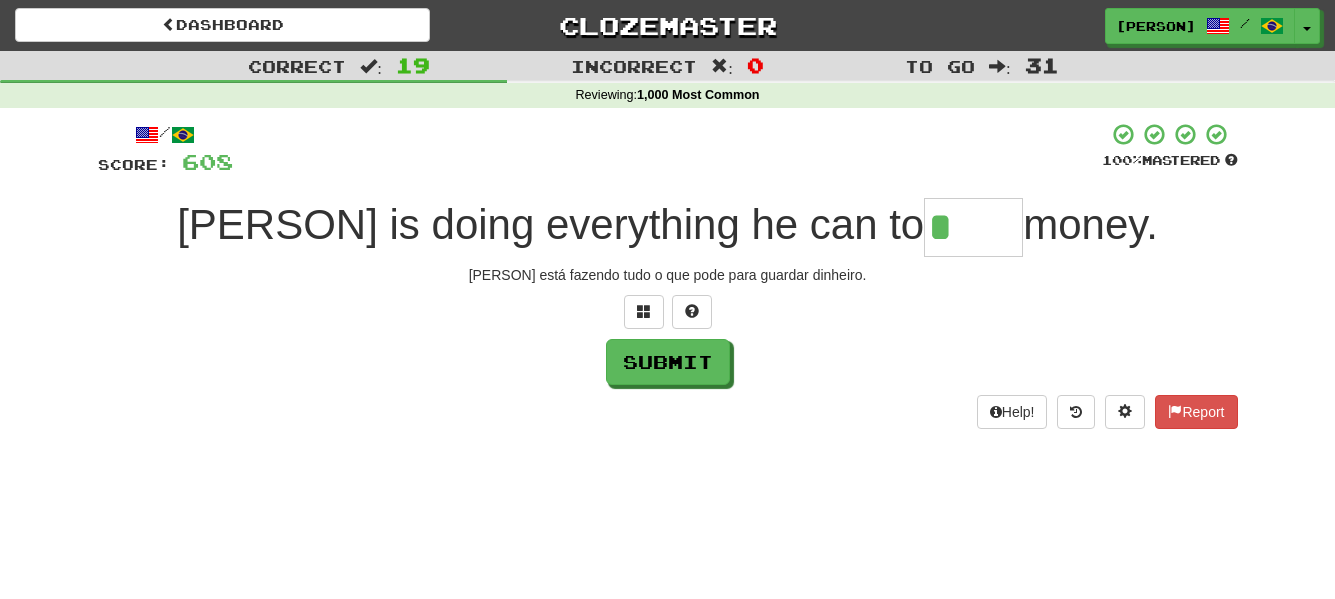 type on "****" 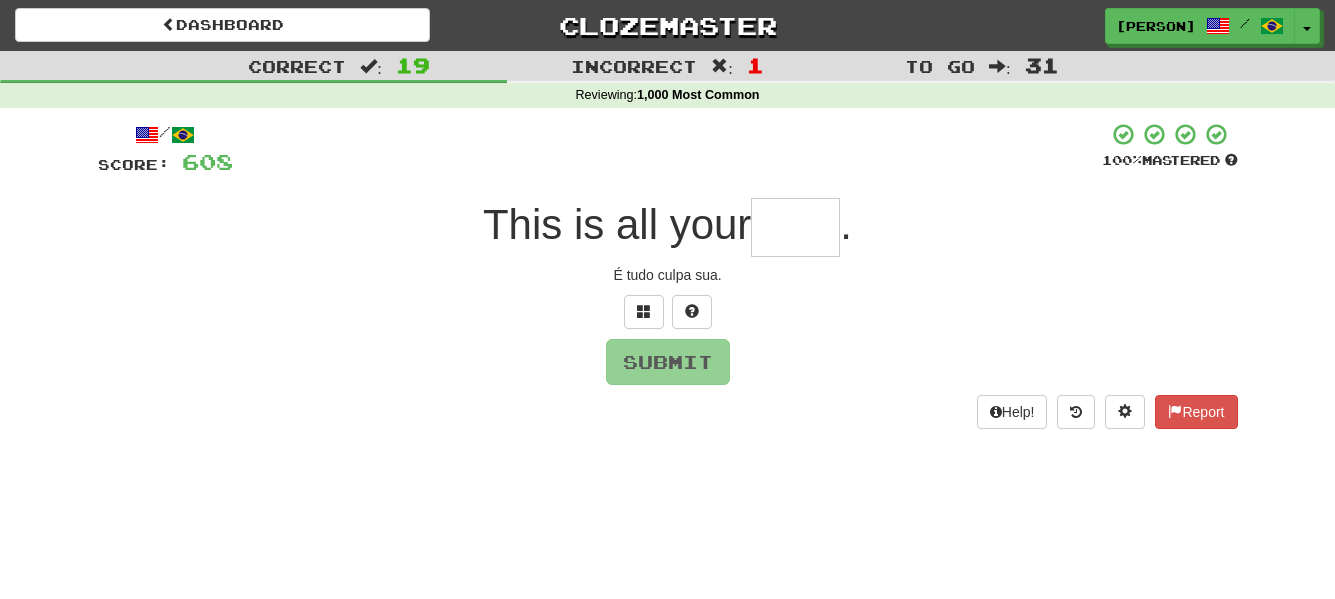 type on "*" 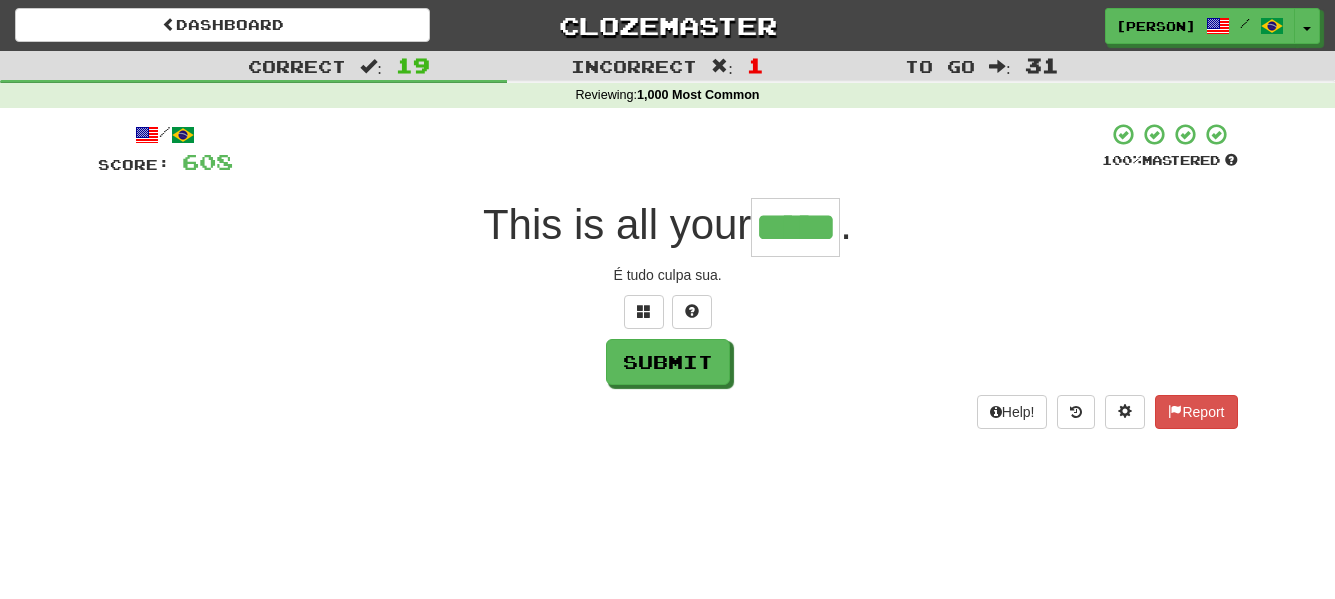type on "*****" 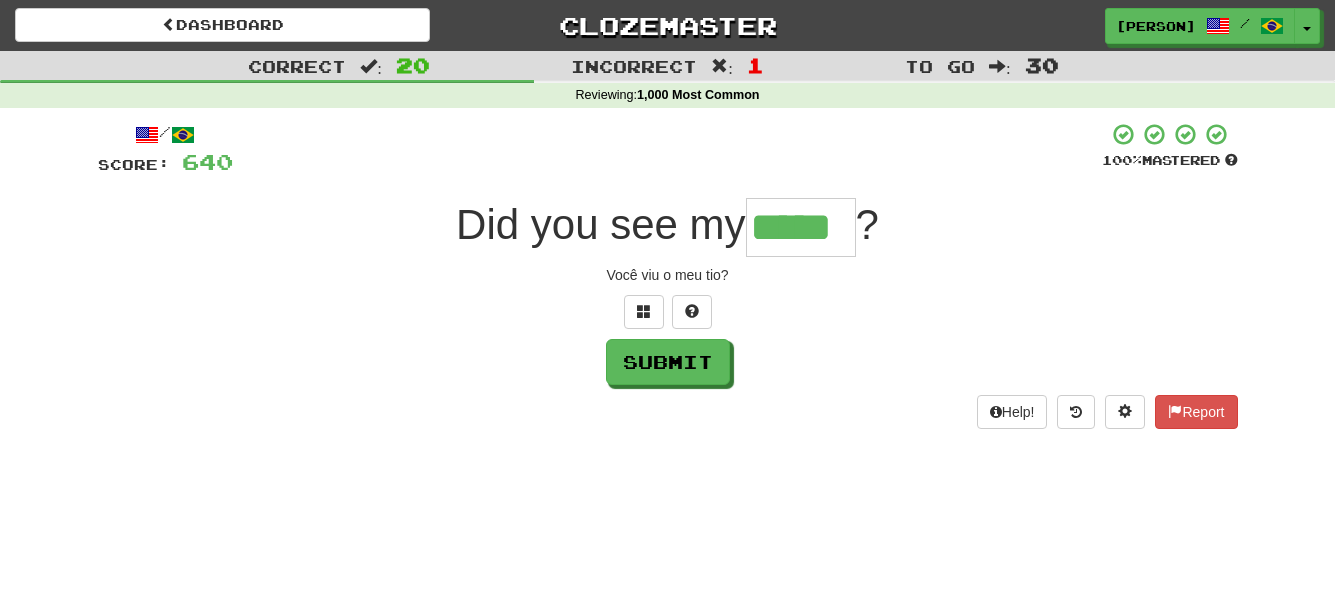 type on "*****" 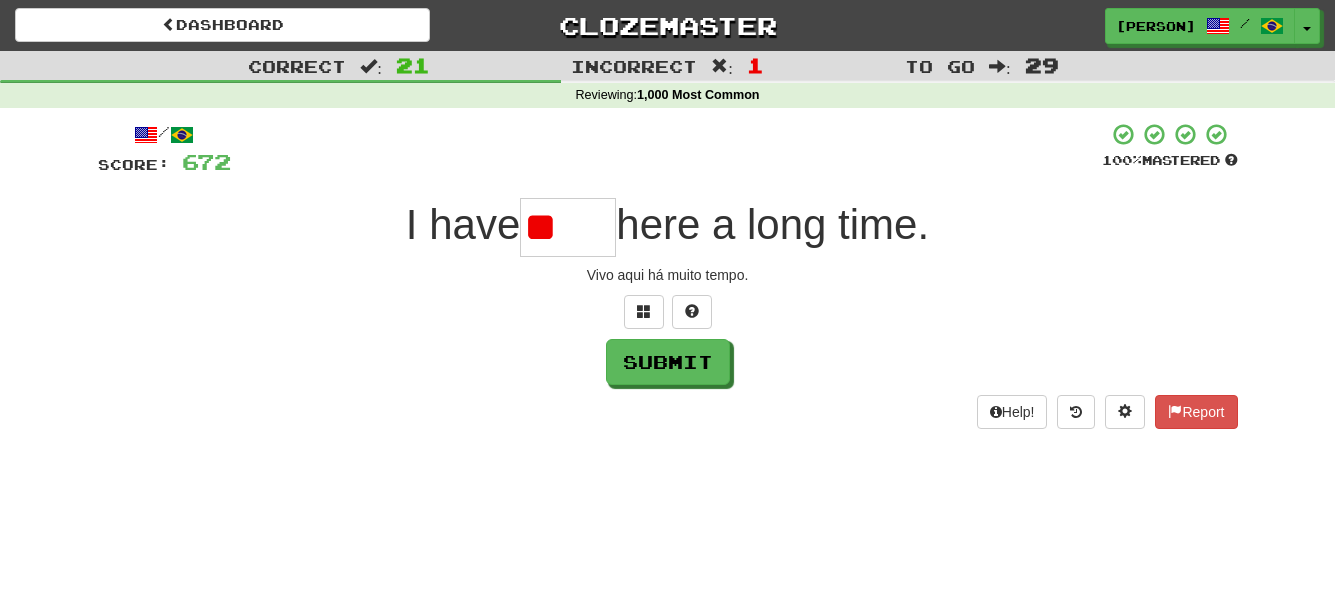 type on "*" 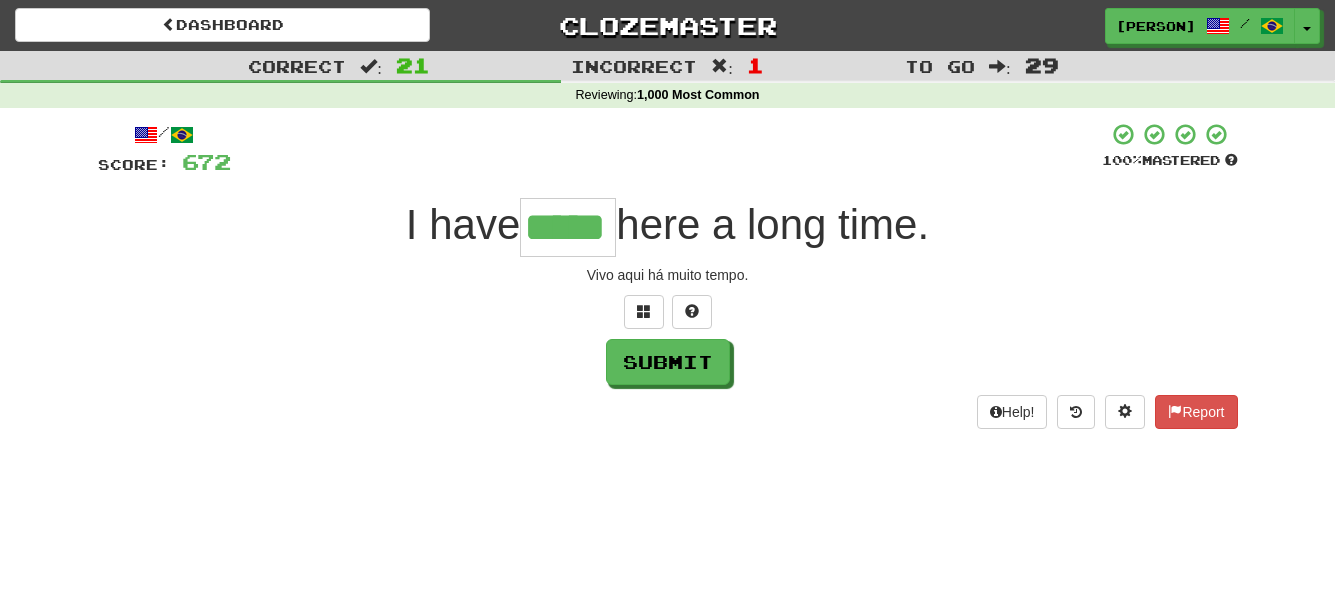 type on "*****" 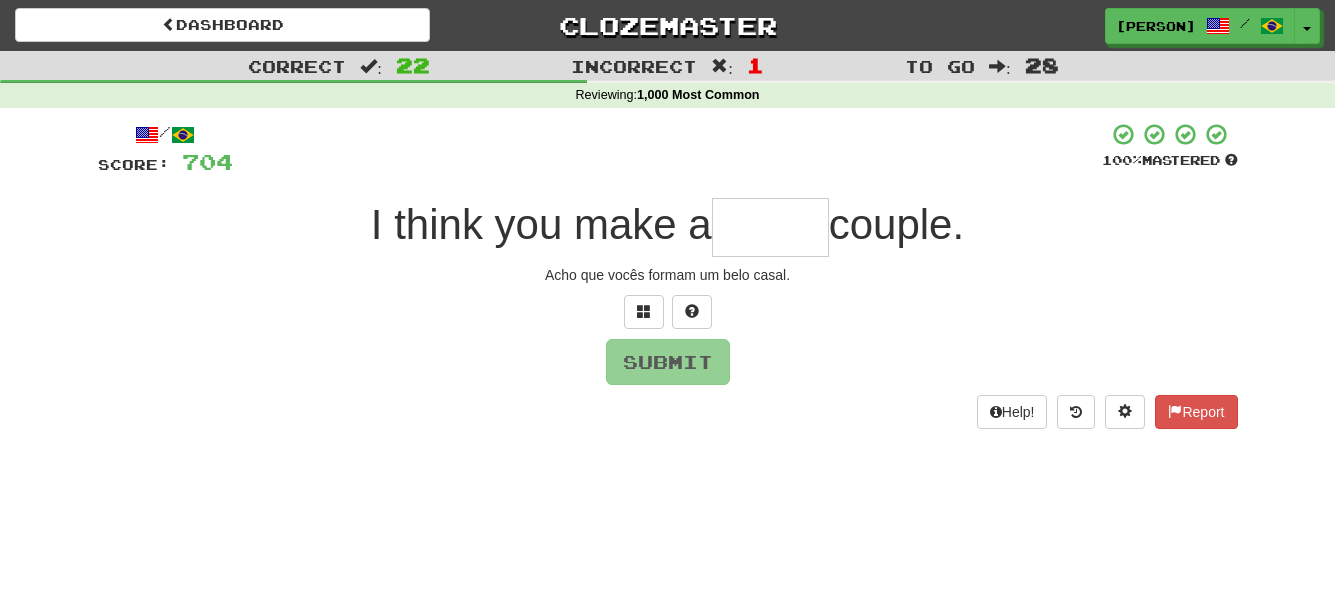type on "*" 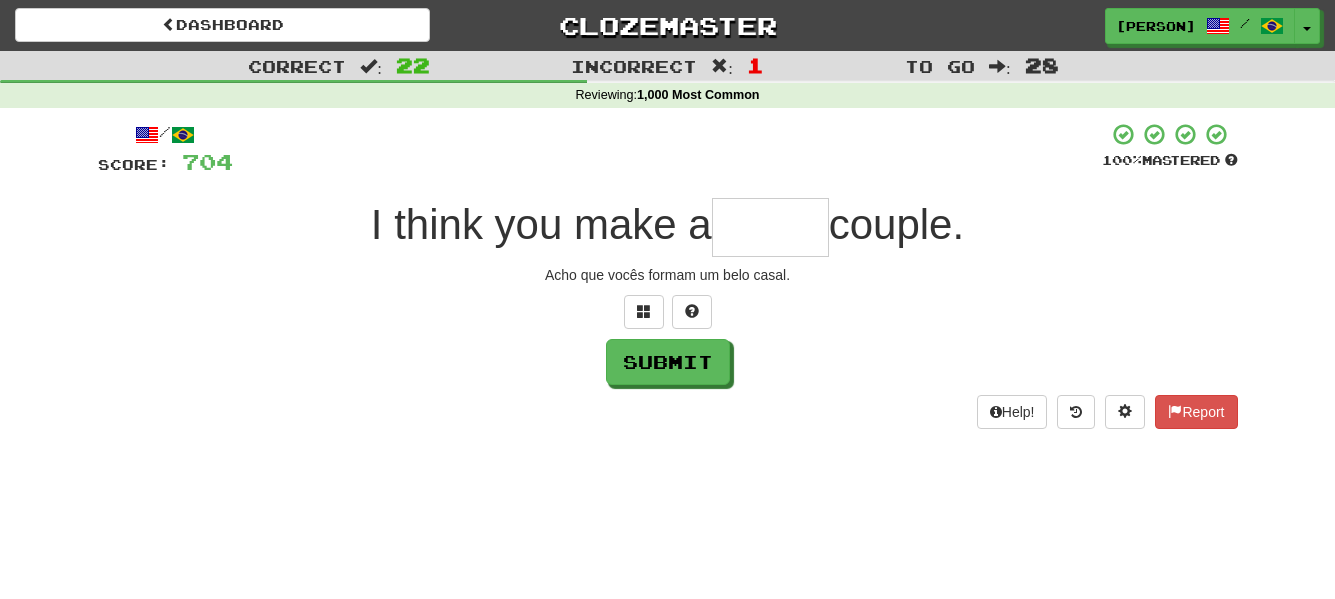 type on "*" 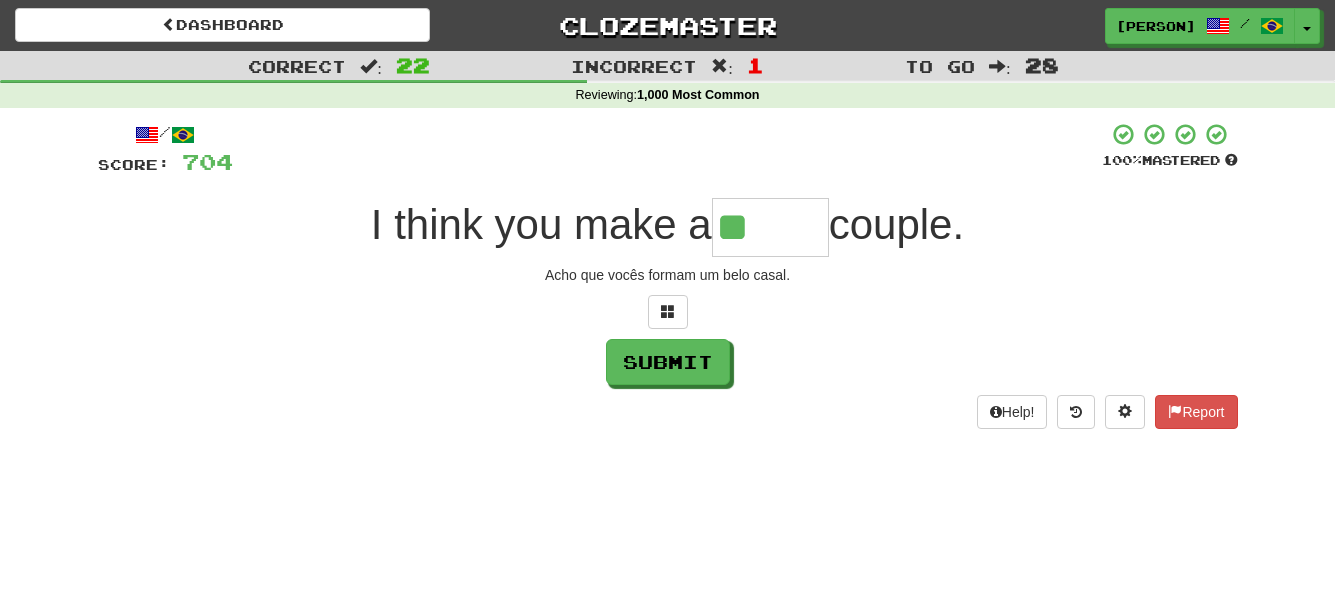 type on "******" 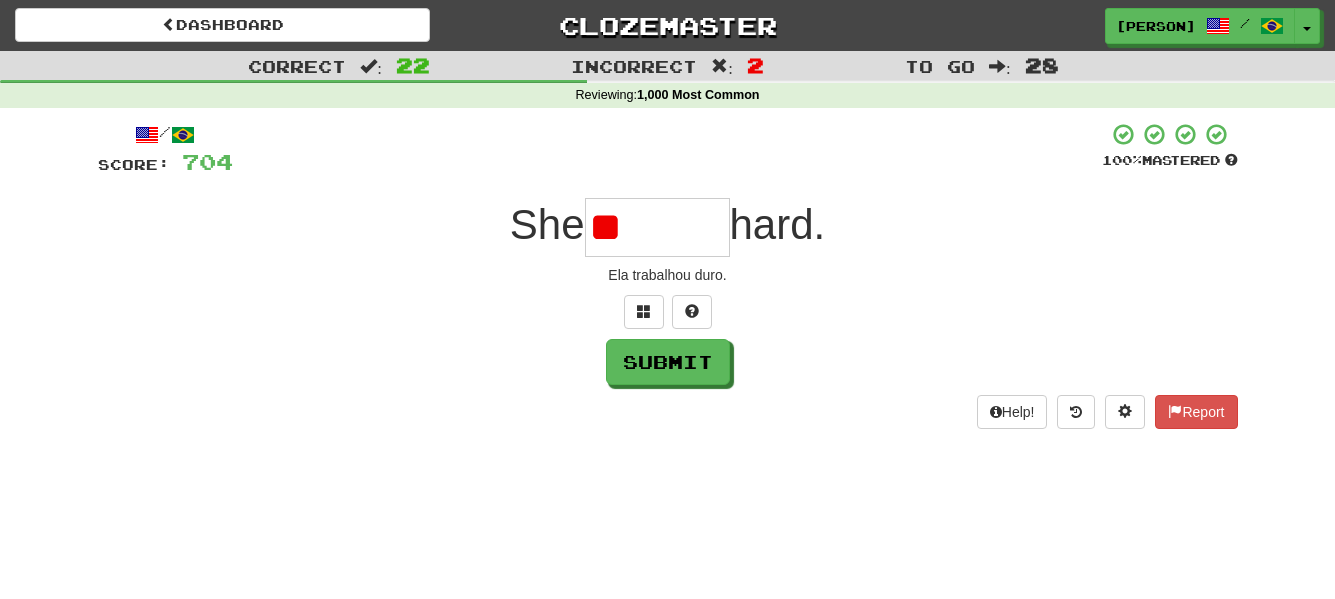 type on "*" 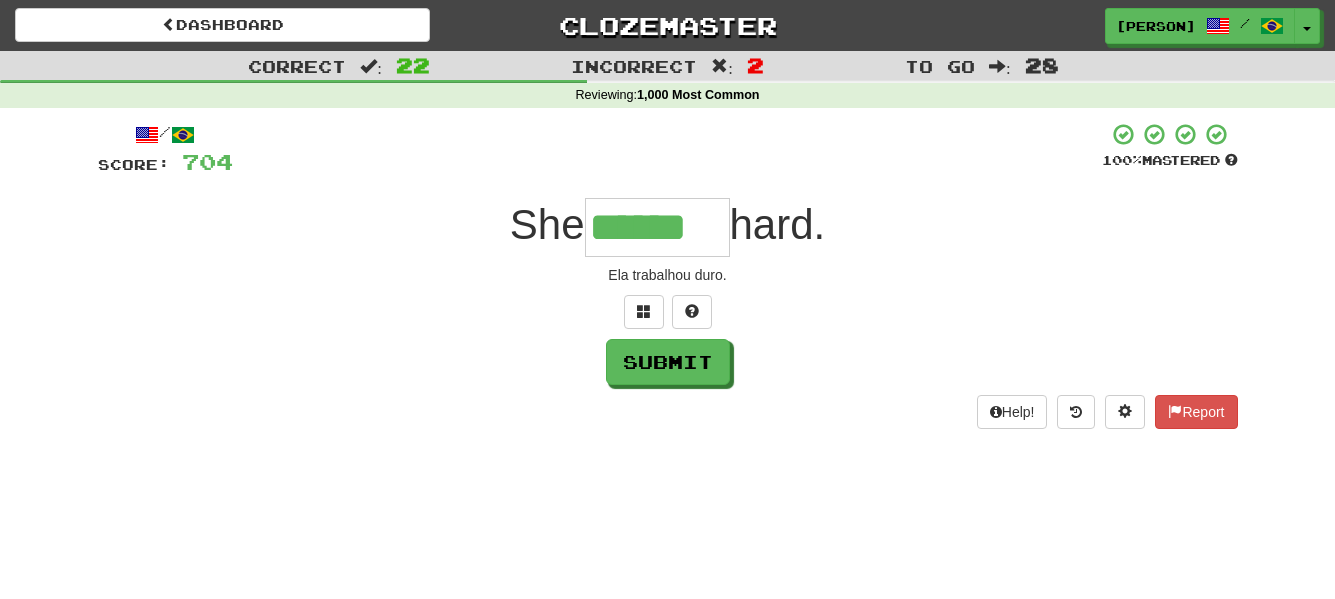 type on "******" 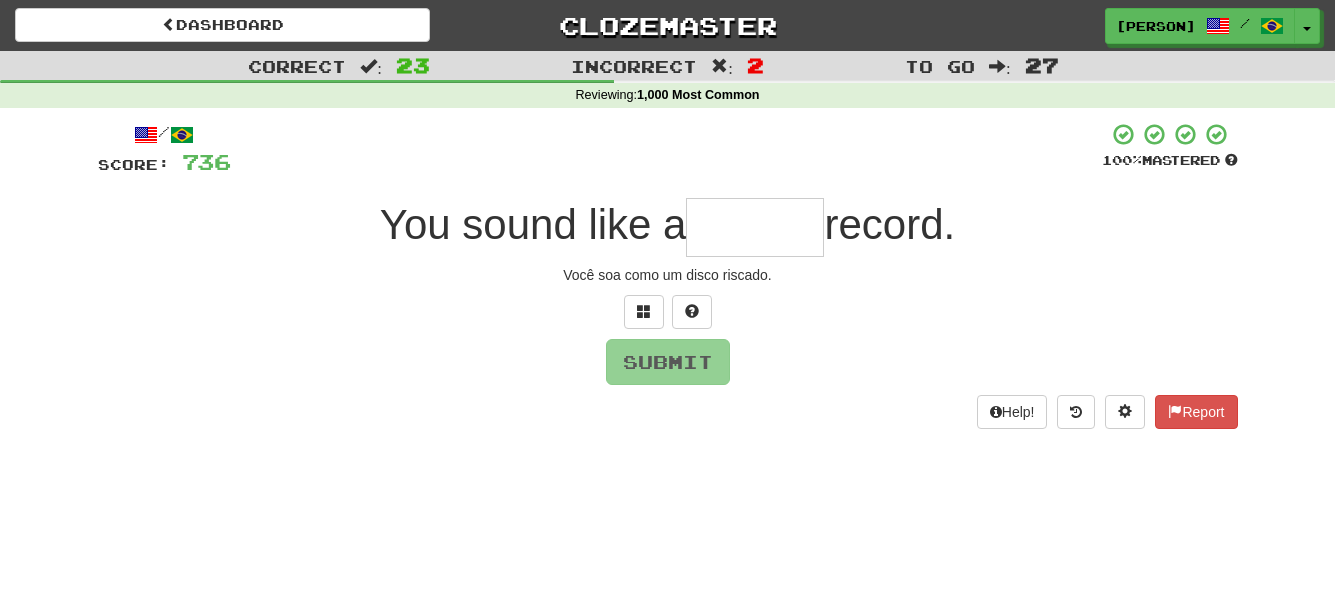 type on "*" 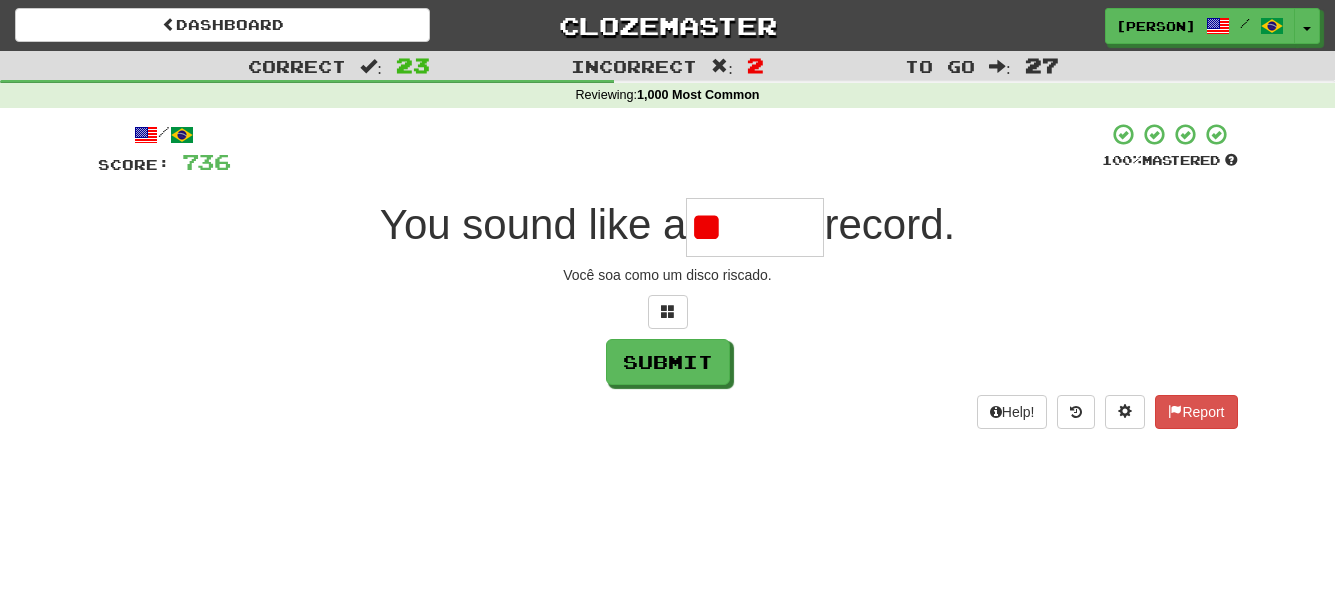 type on "******" 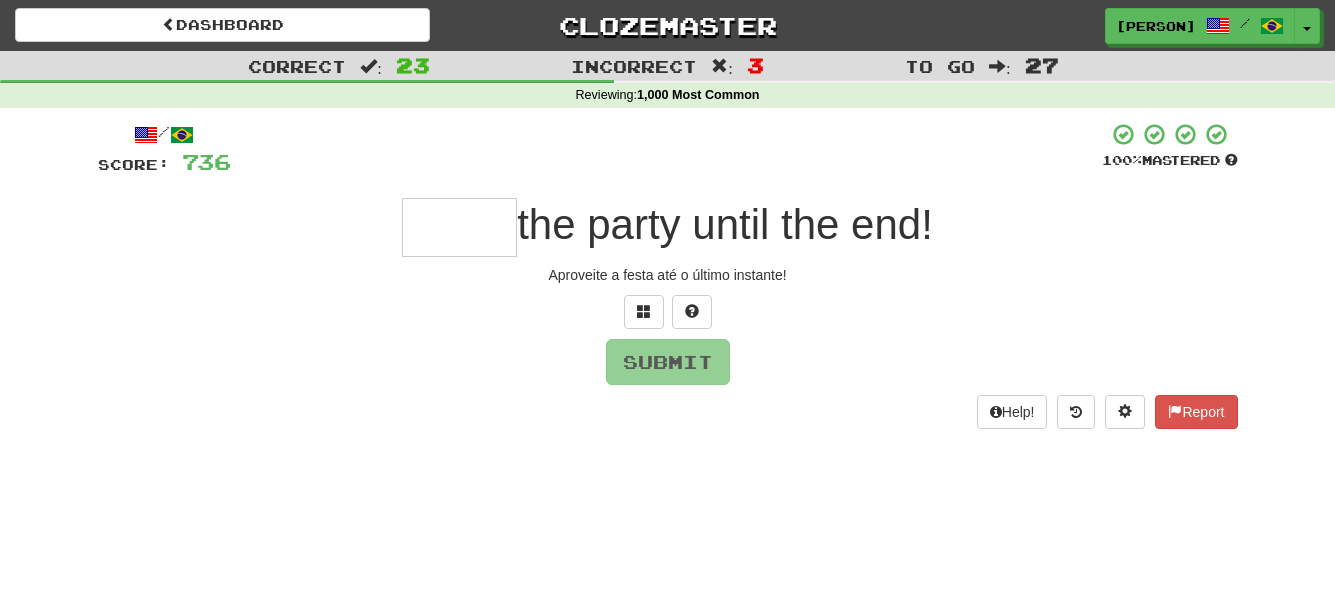 type on "*" 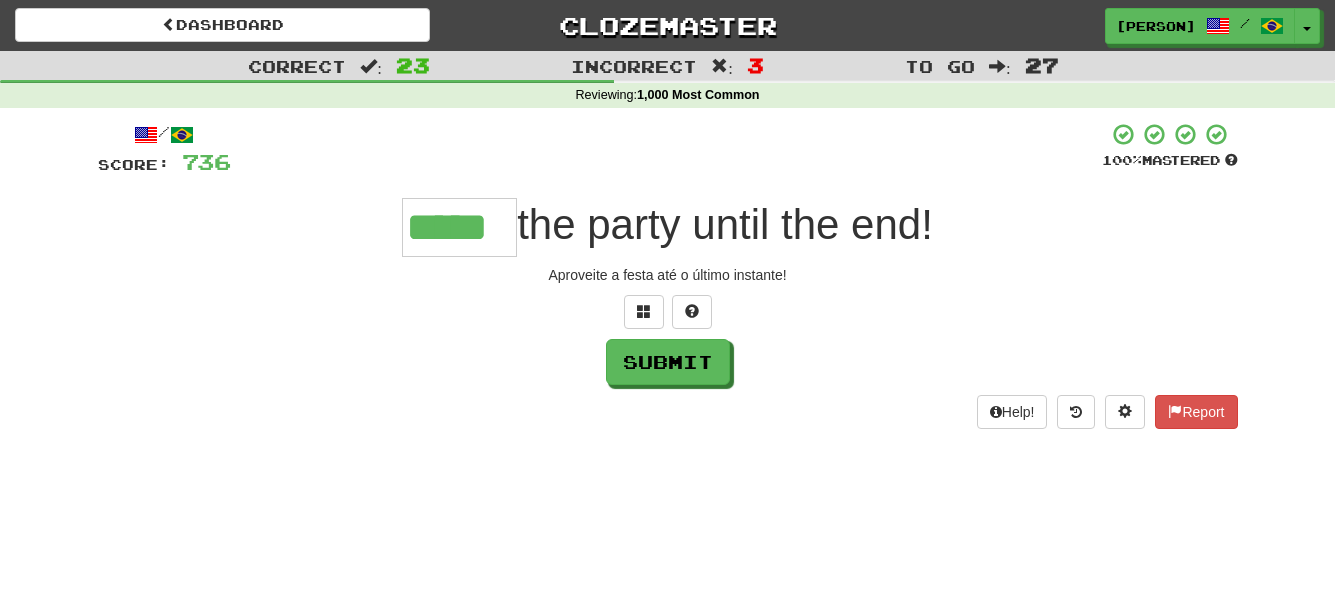 type on "*****" 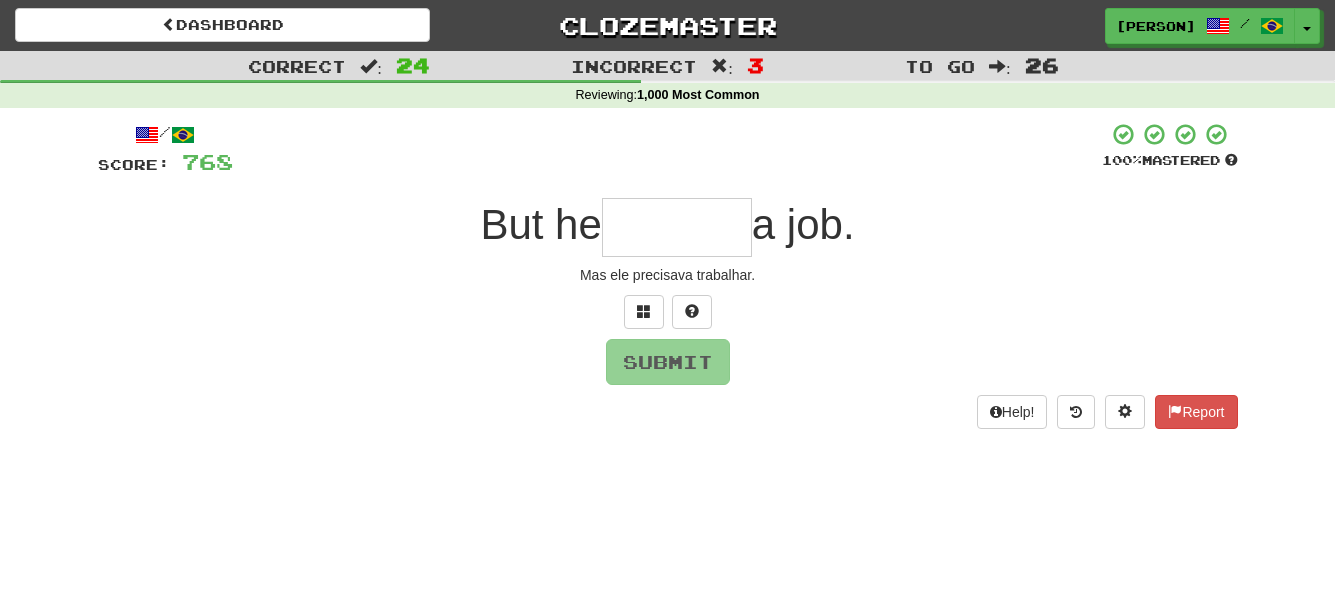 type on "*" 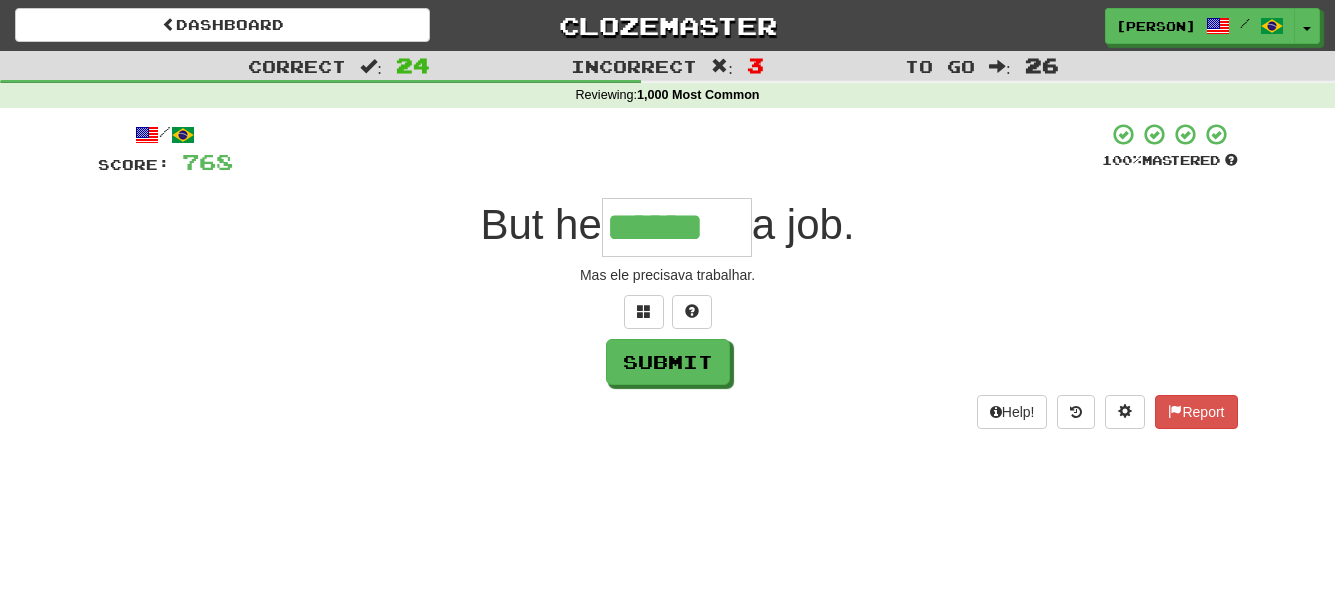 type on "******" 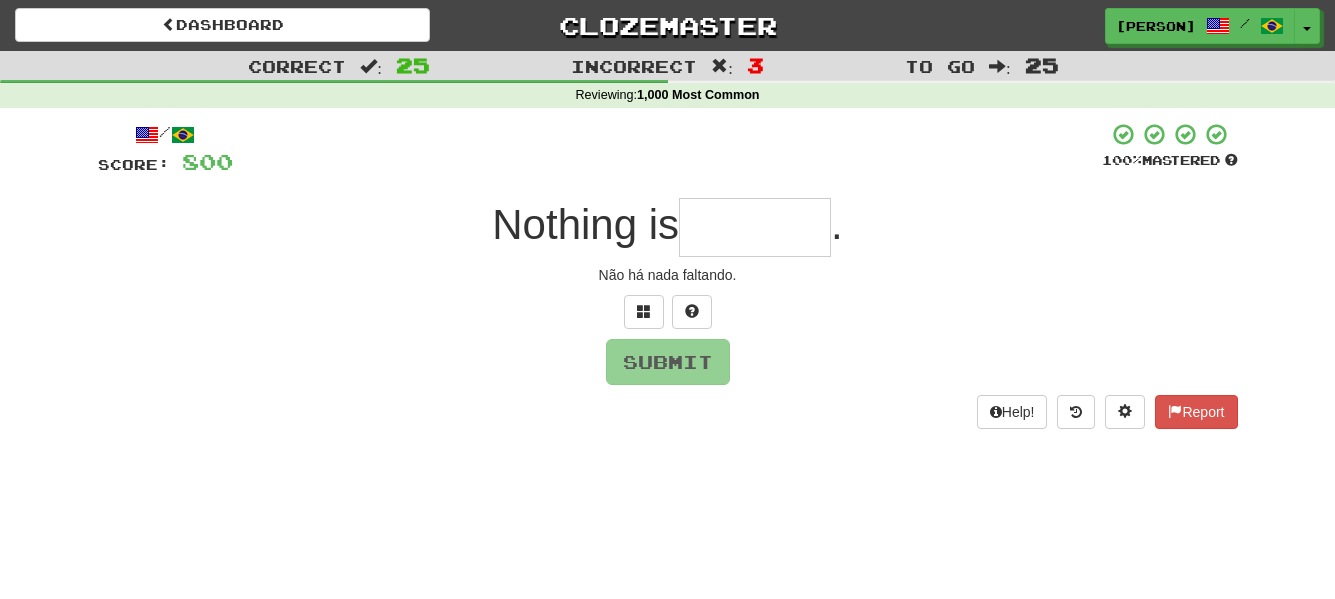 type on "*" 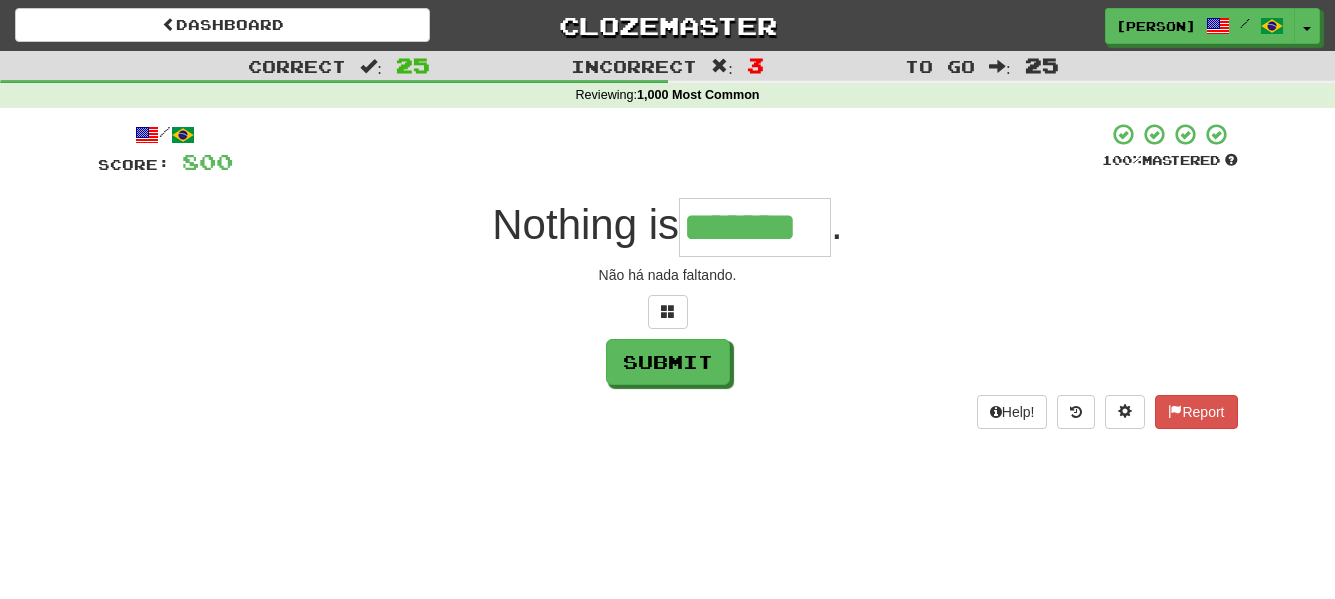 type on "*******" 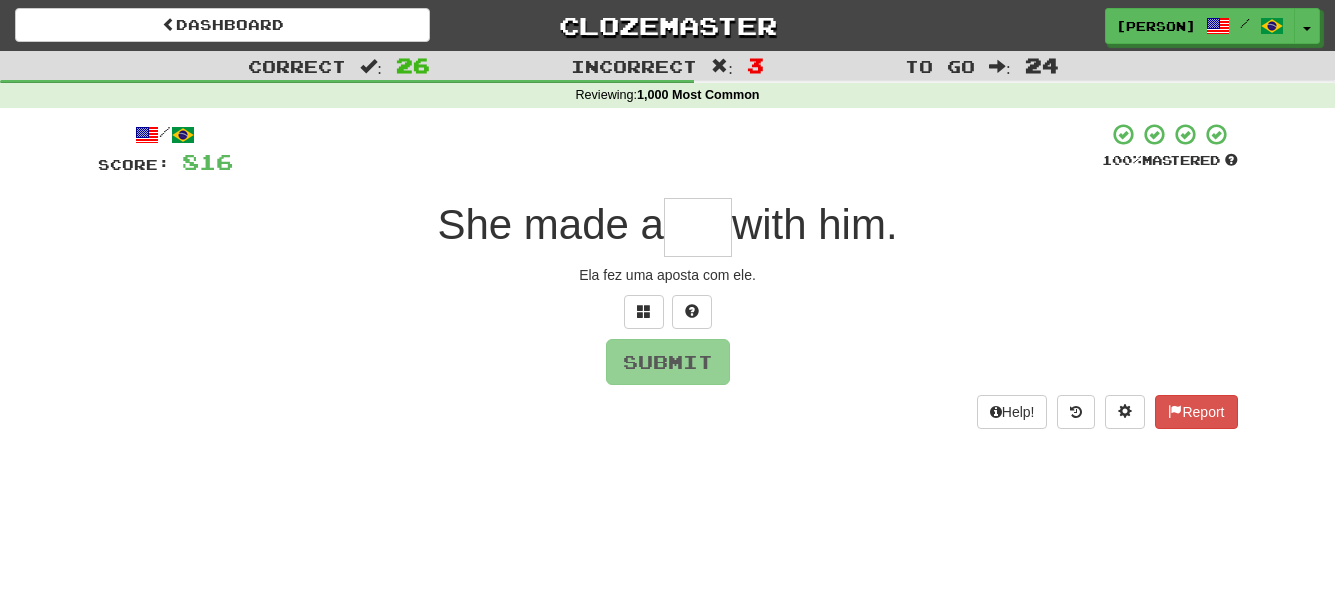 type on "*" 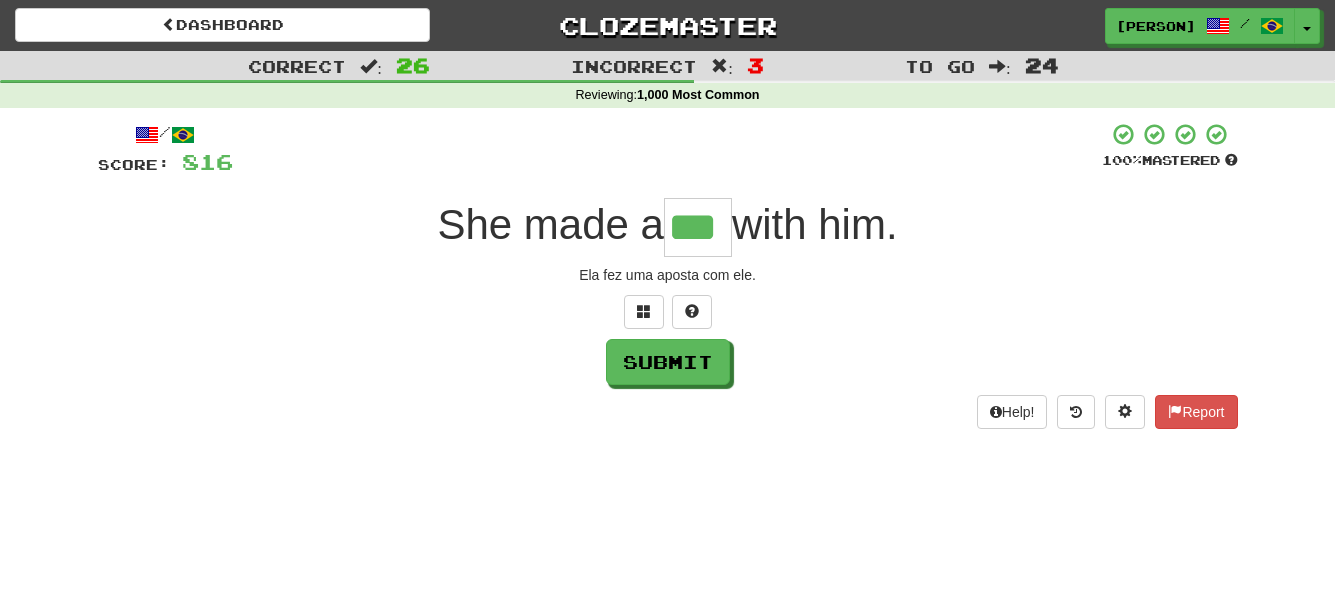 type on "***" 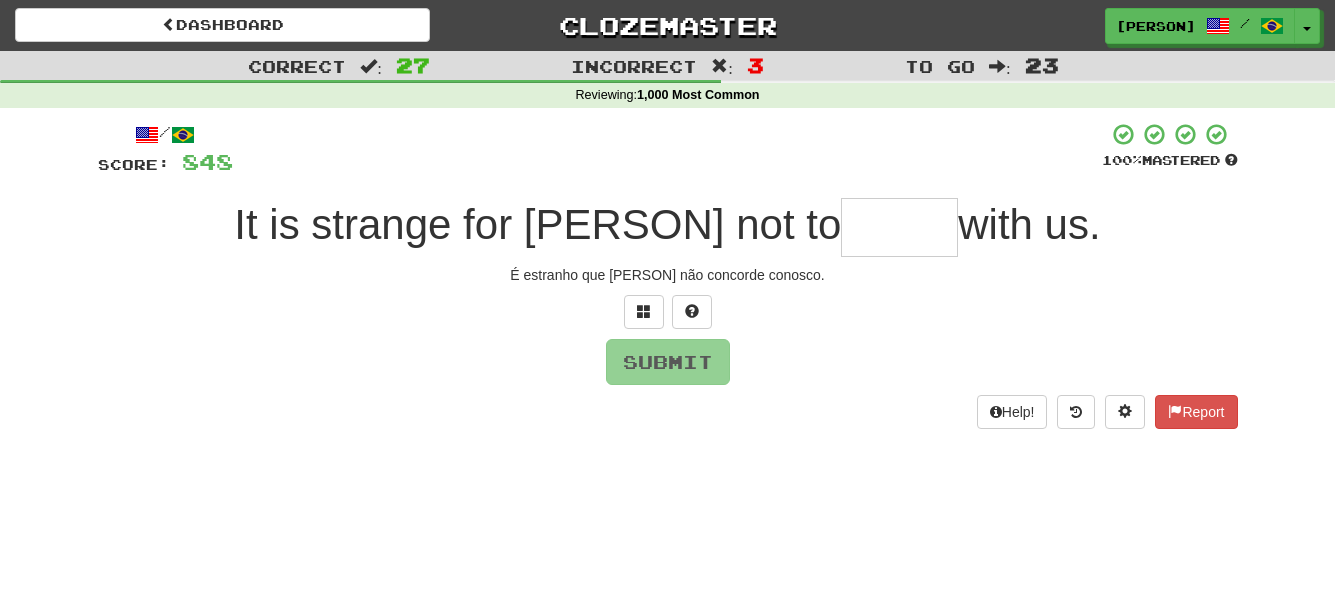 type on "*" 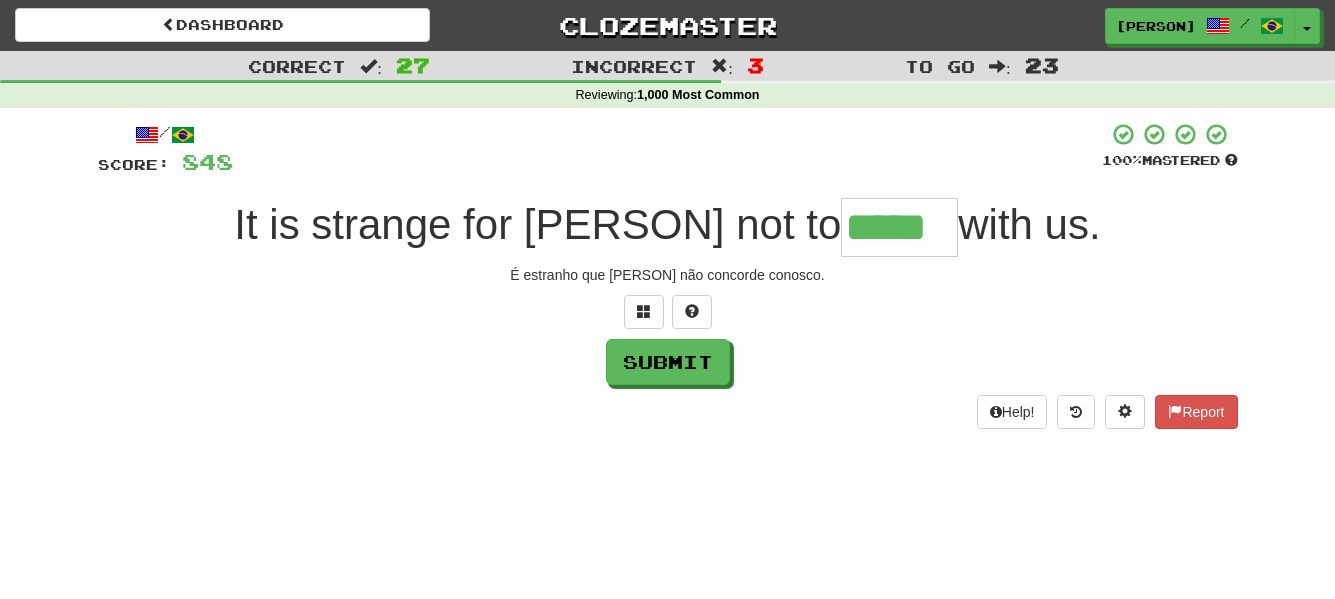 type on "*****" 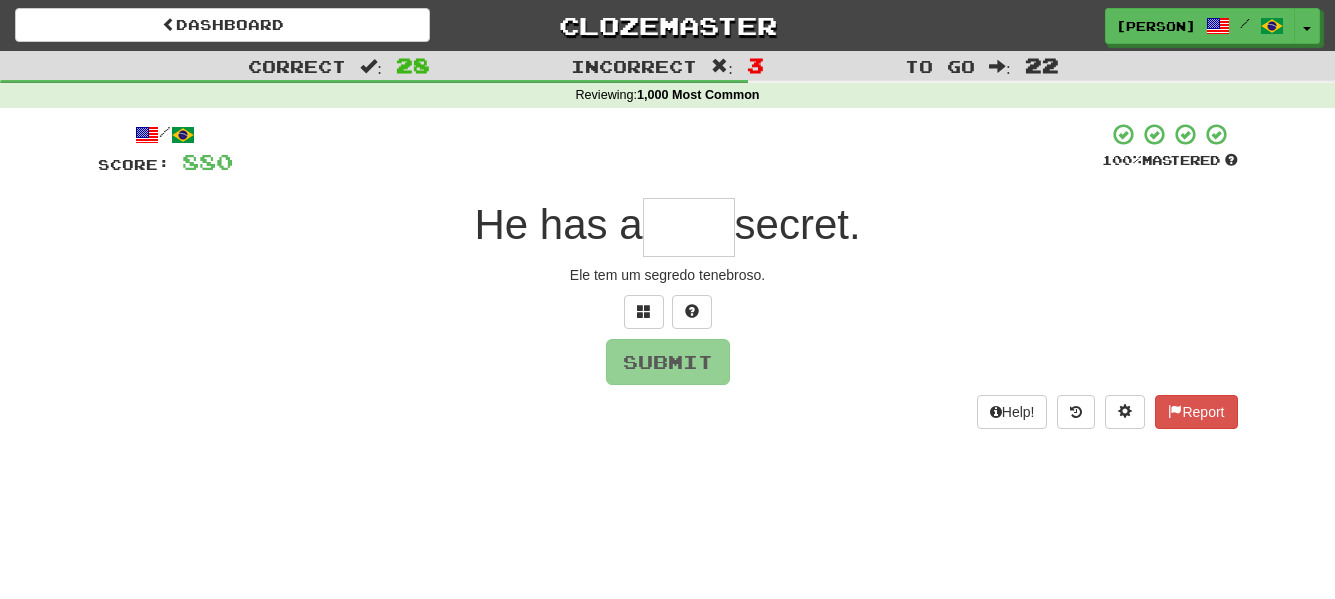 type on "*" 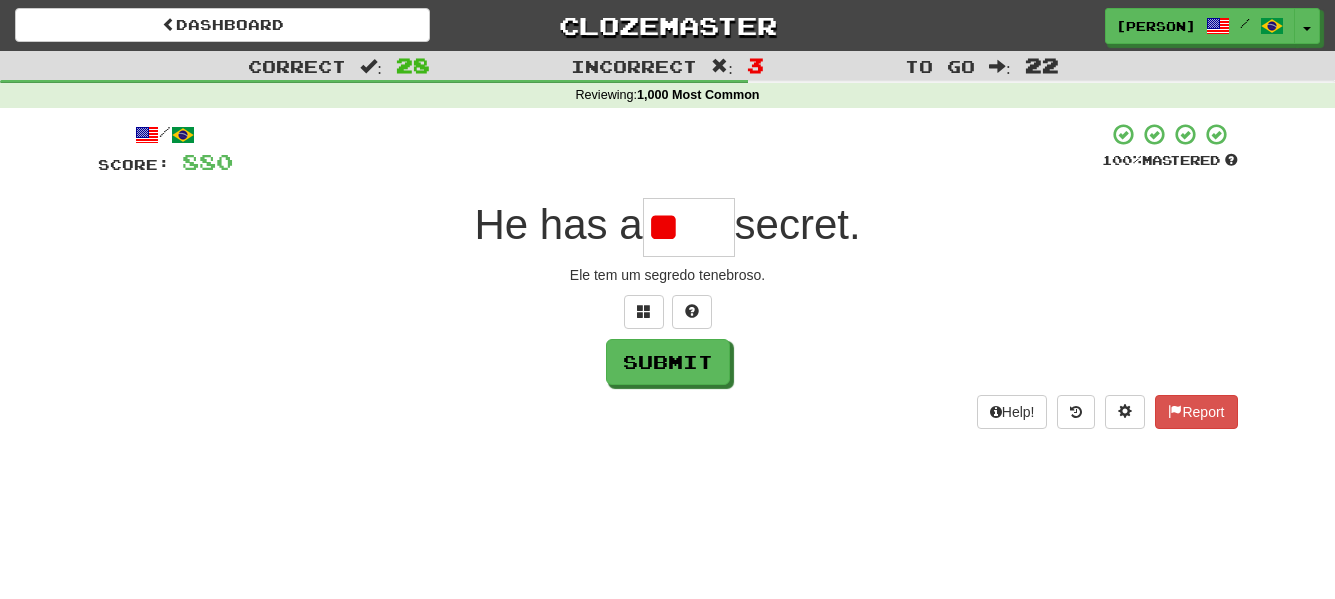 type on "*" 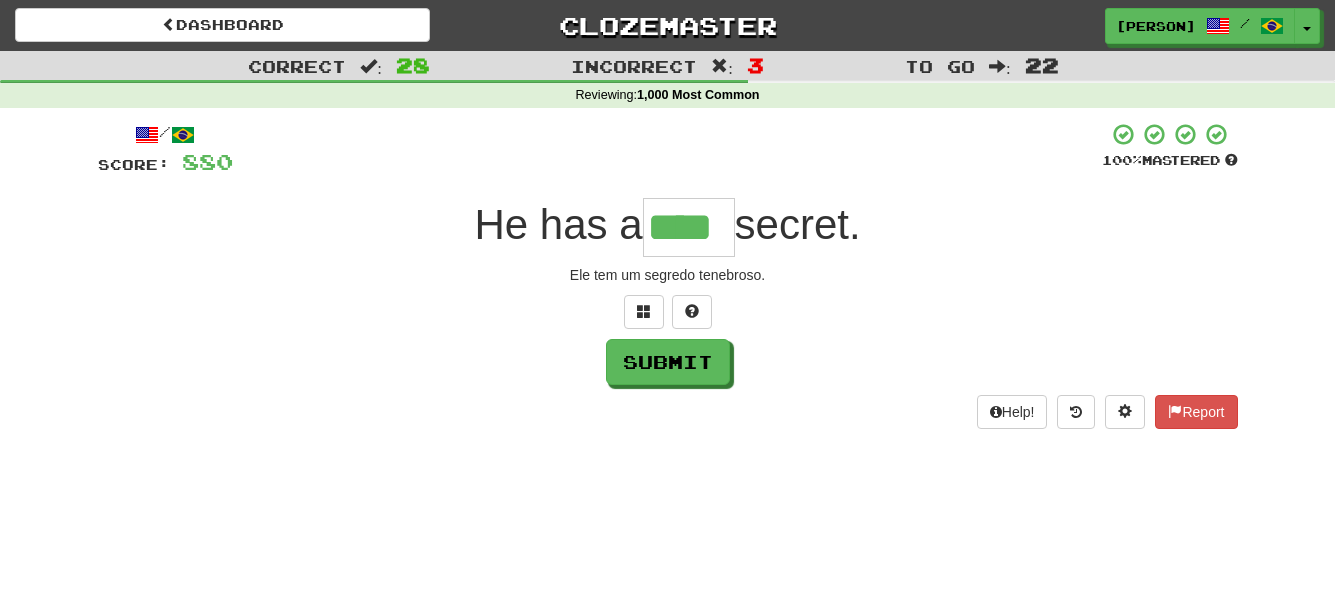 type on "****" 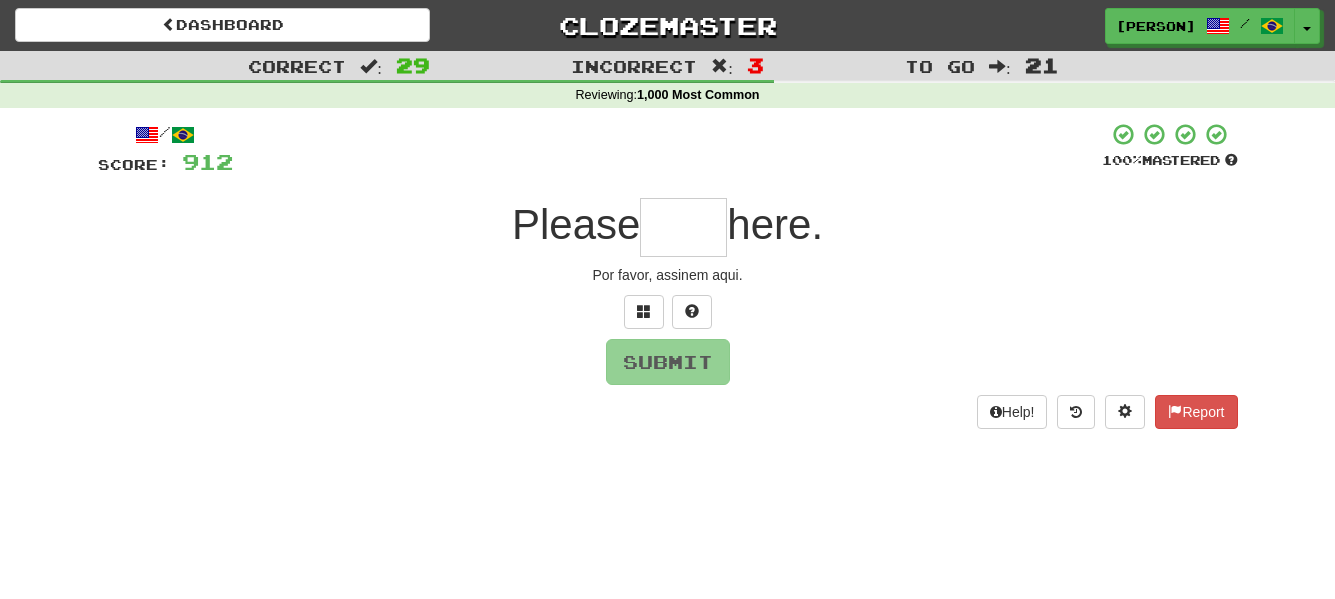 type on "*" 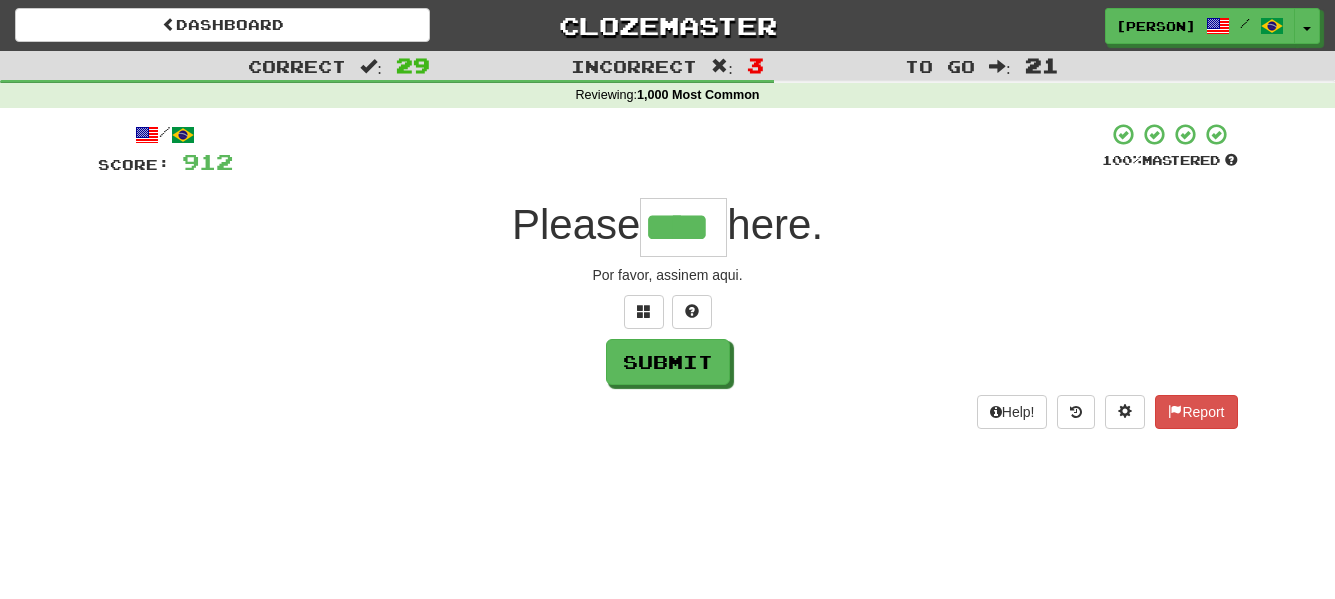 type on "****" 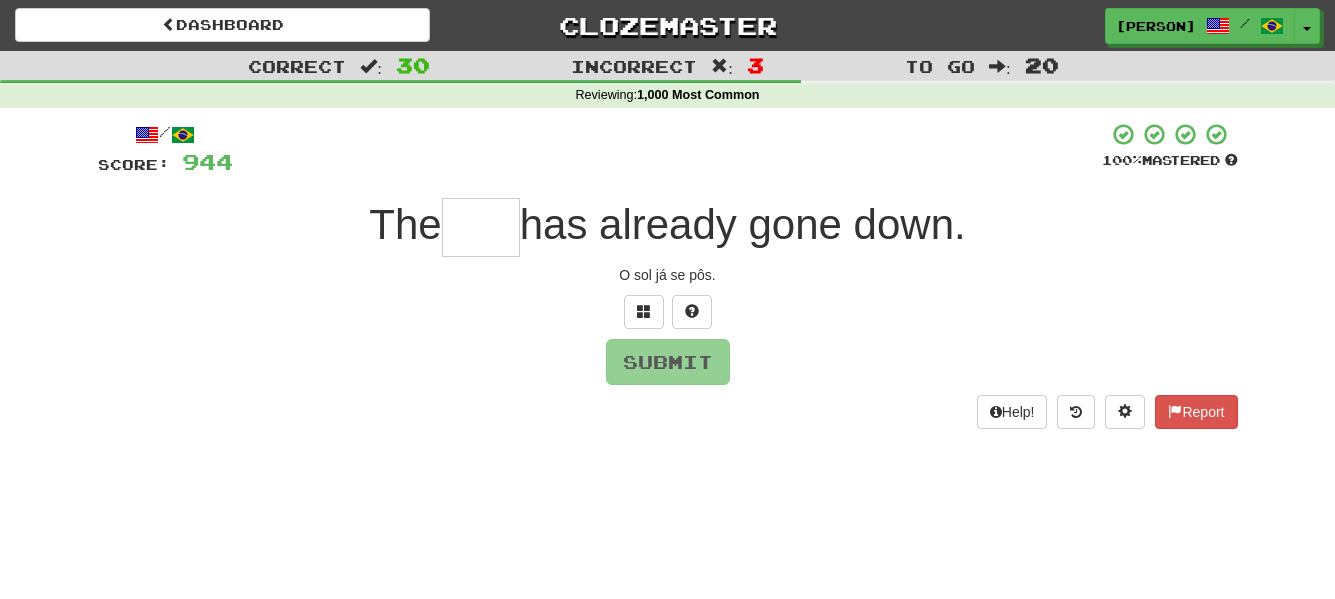 type on "*" 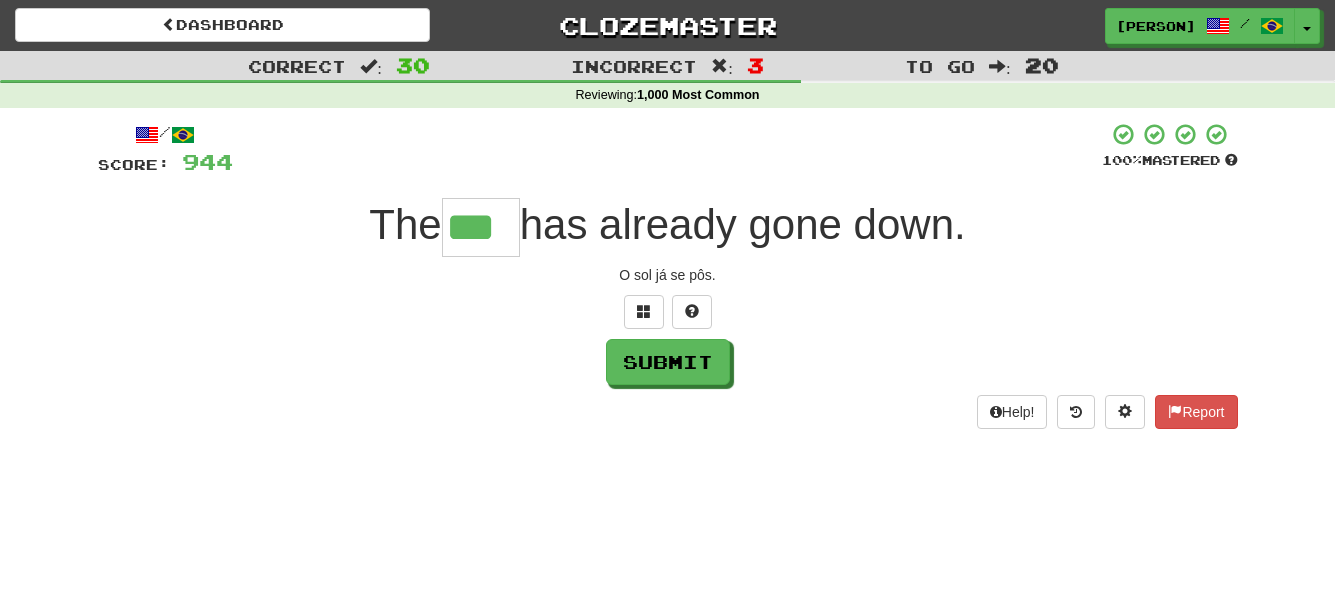 type on "***" 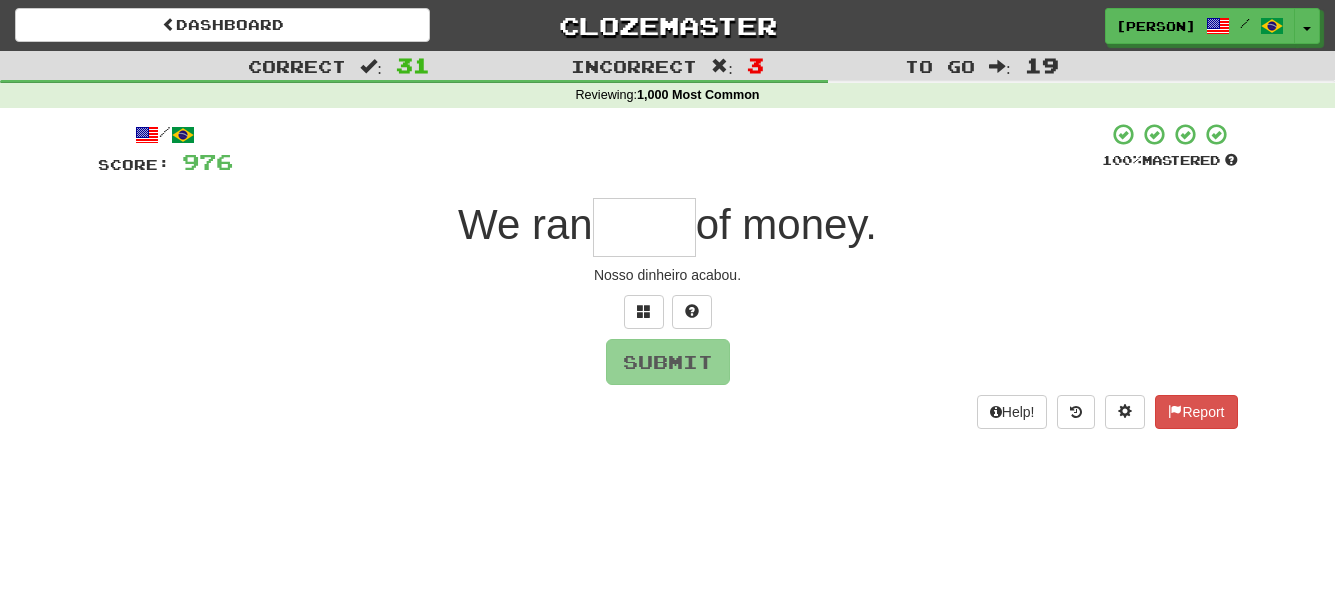 type on "*" 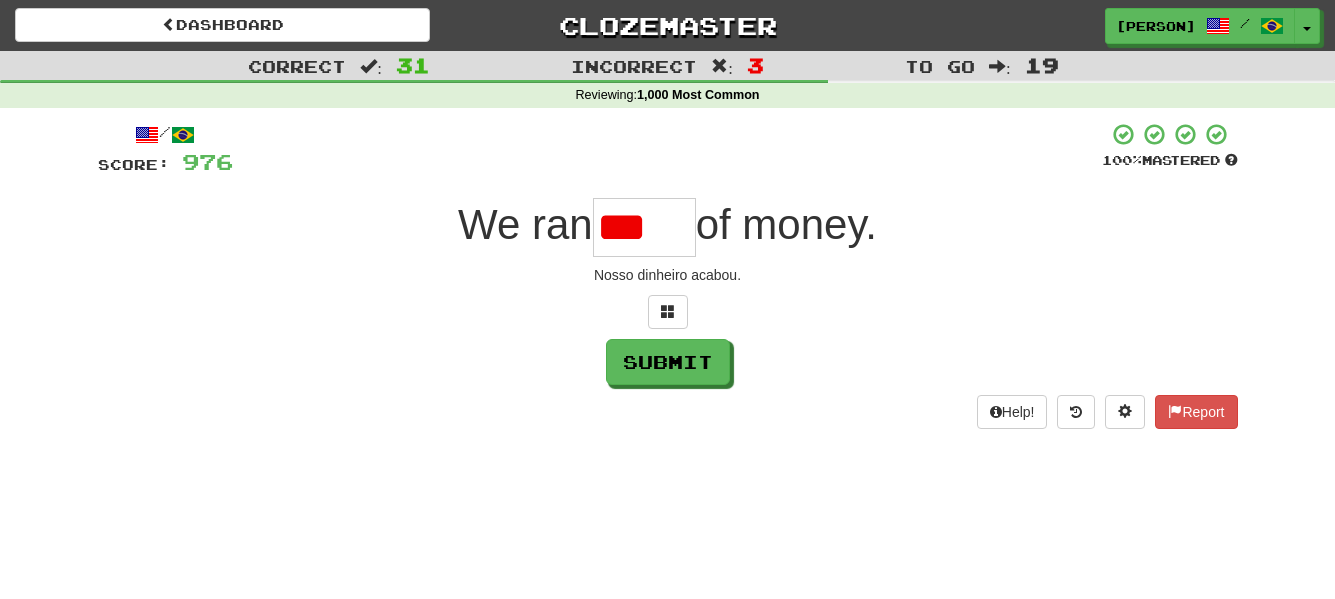 type on "*****" 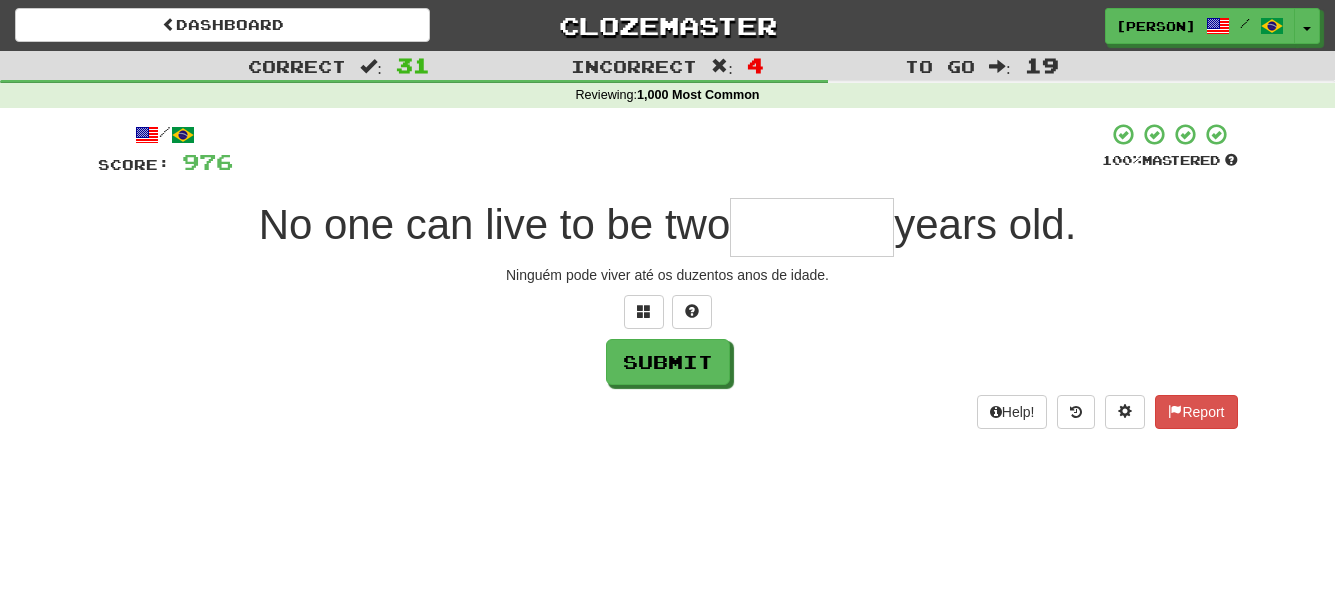 type on "*" 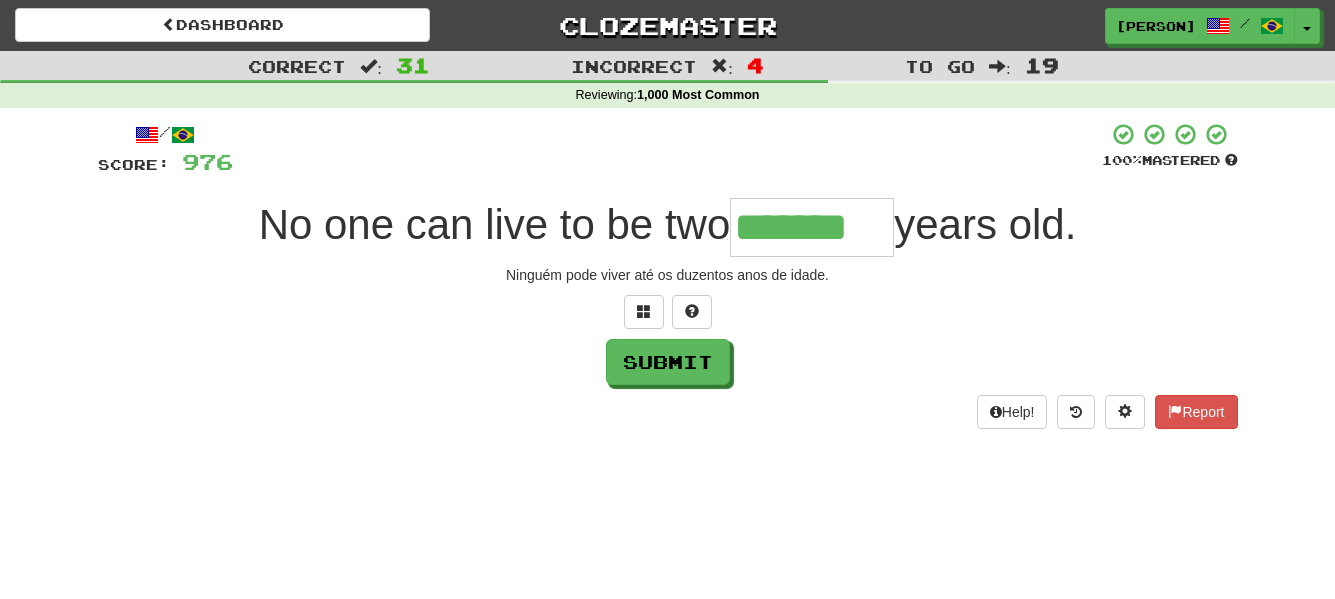 type on "*******" 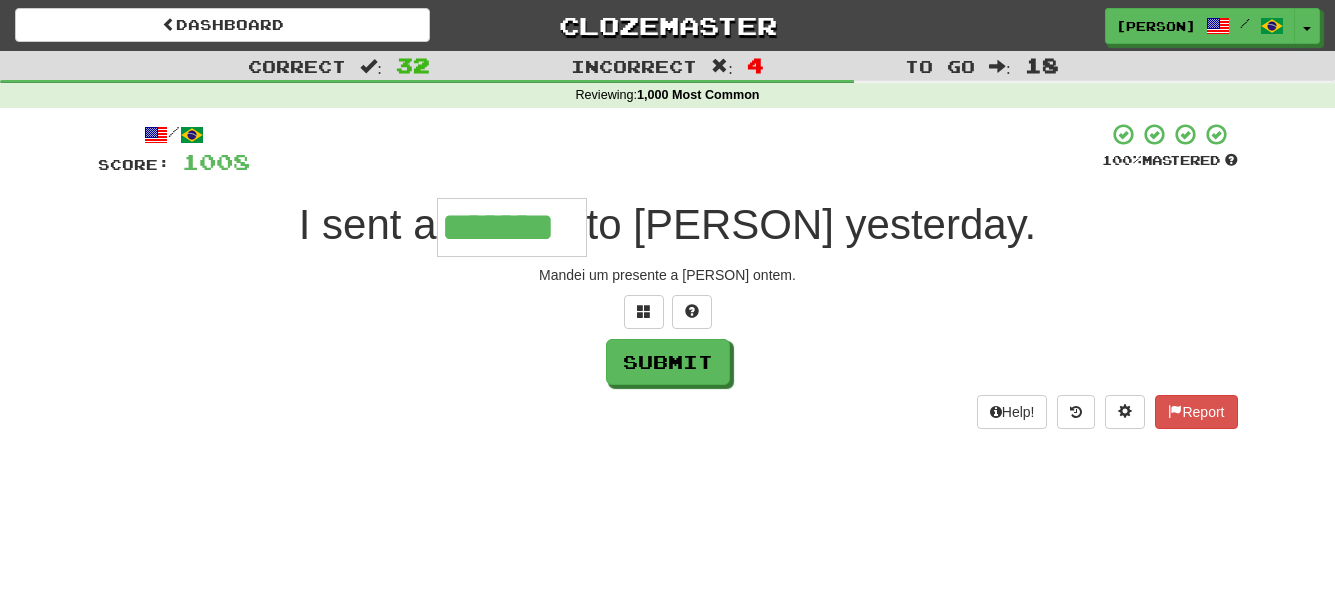 type on "*******" 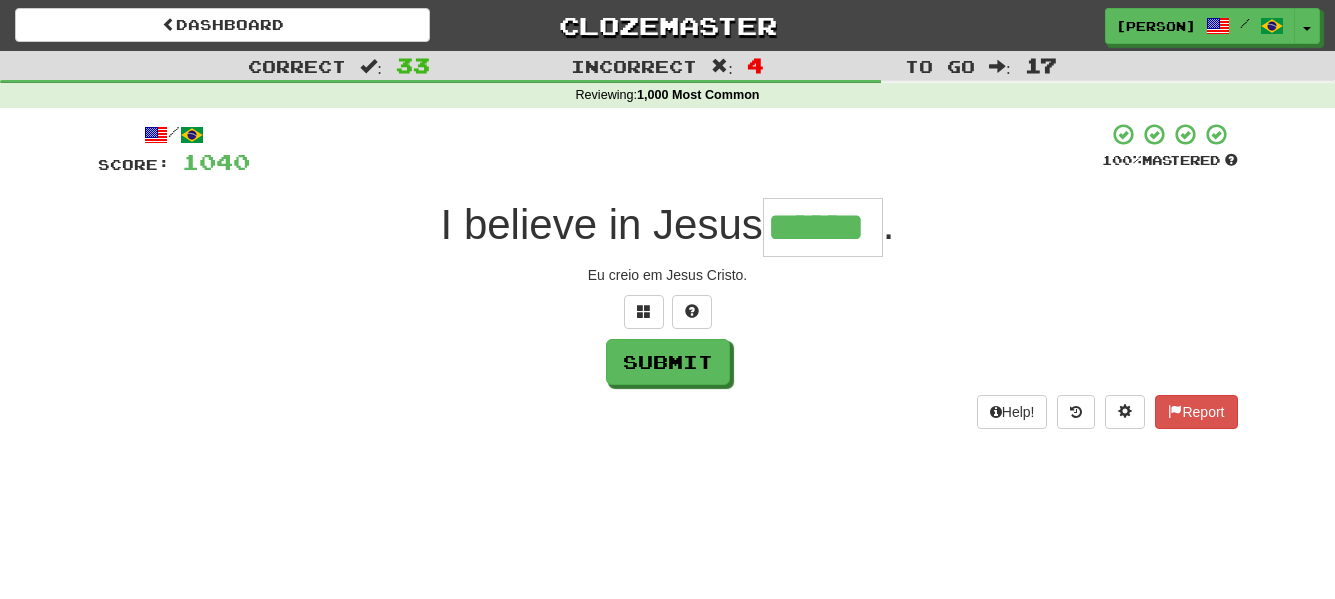 type on "******" 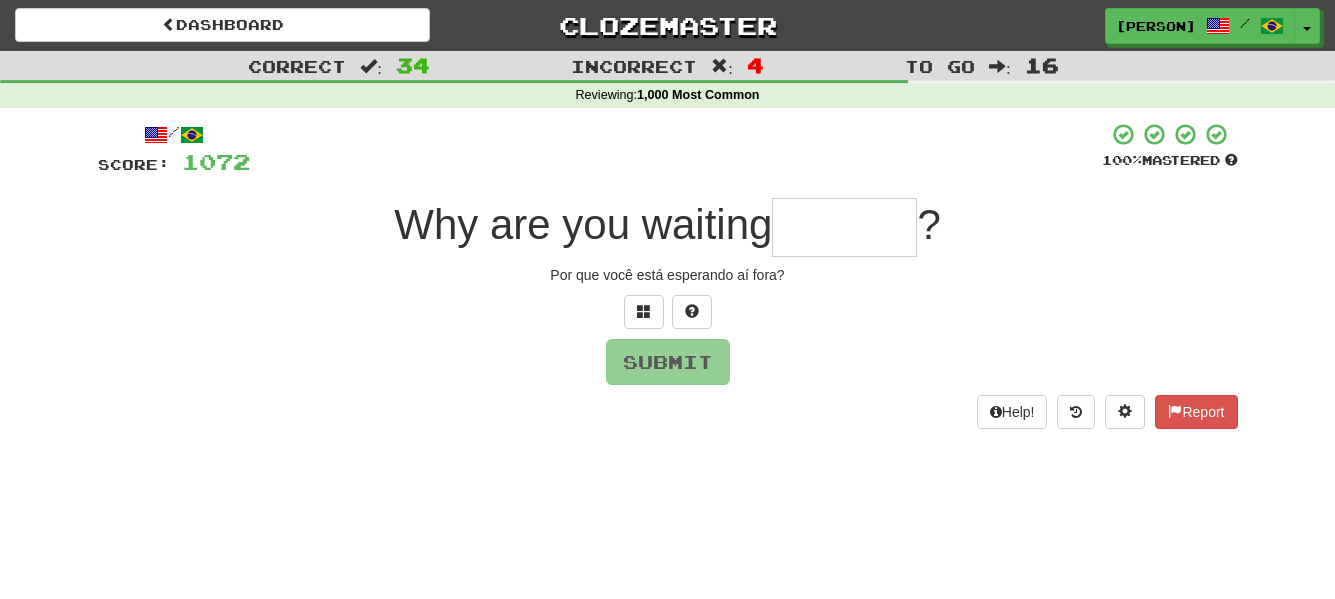 type on "*" 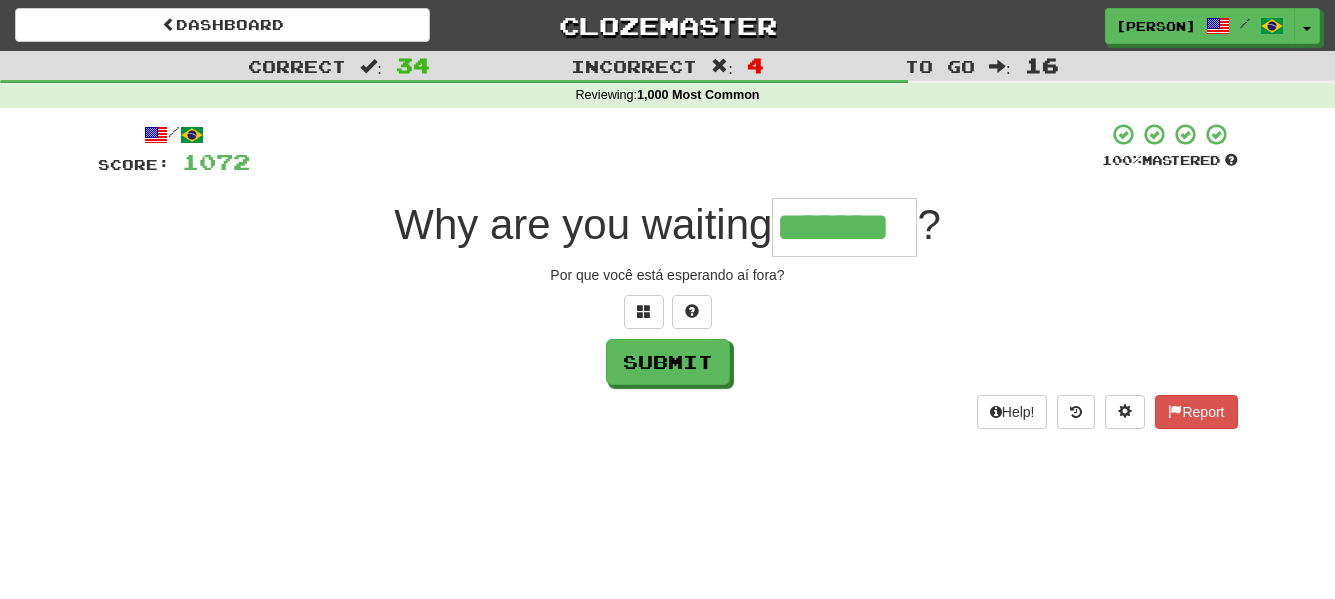 type on "*******" 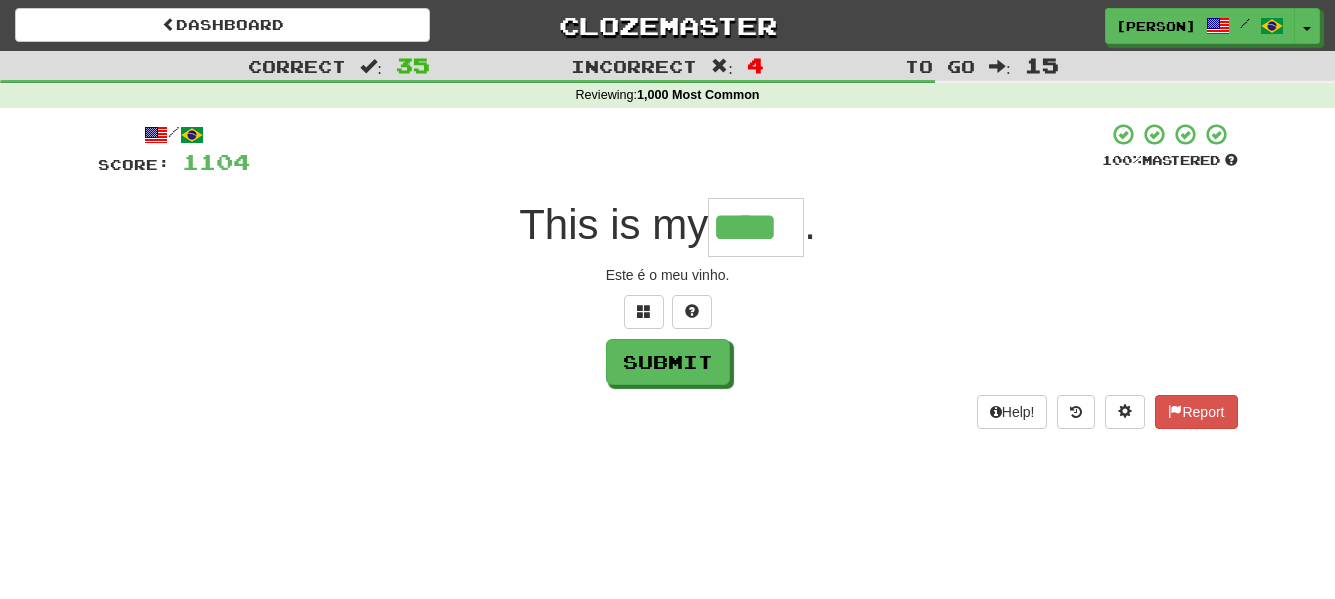 type on "****" 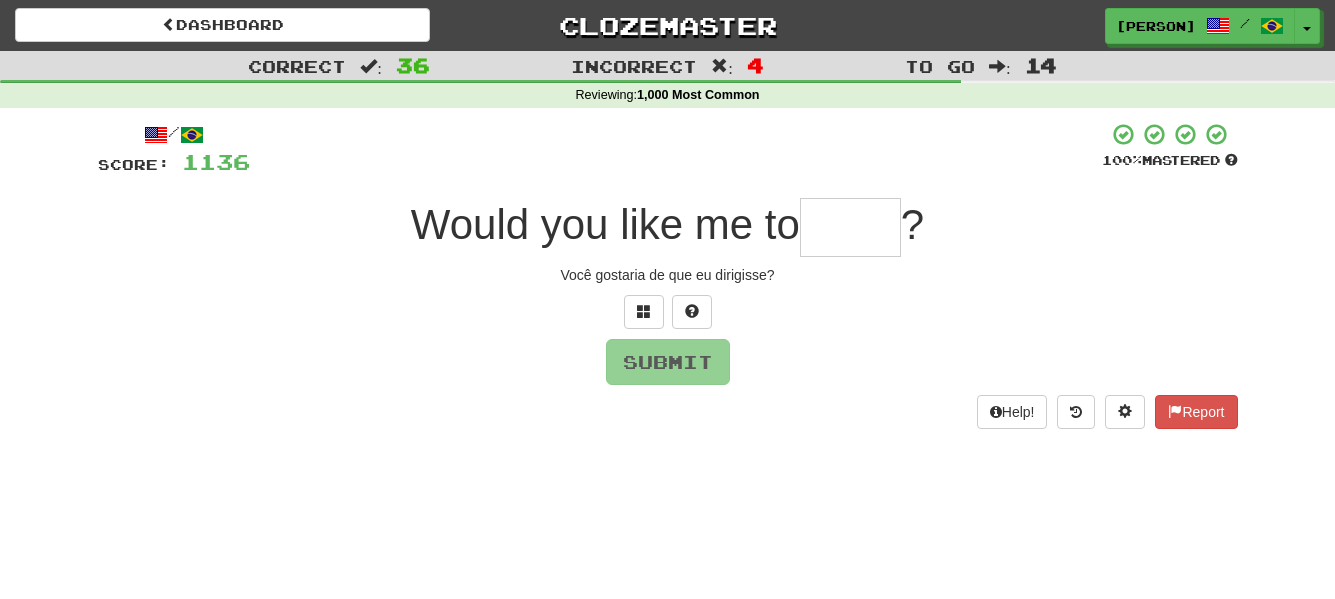 type on "*" 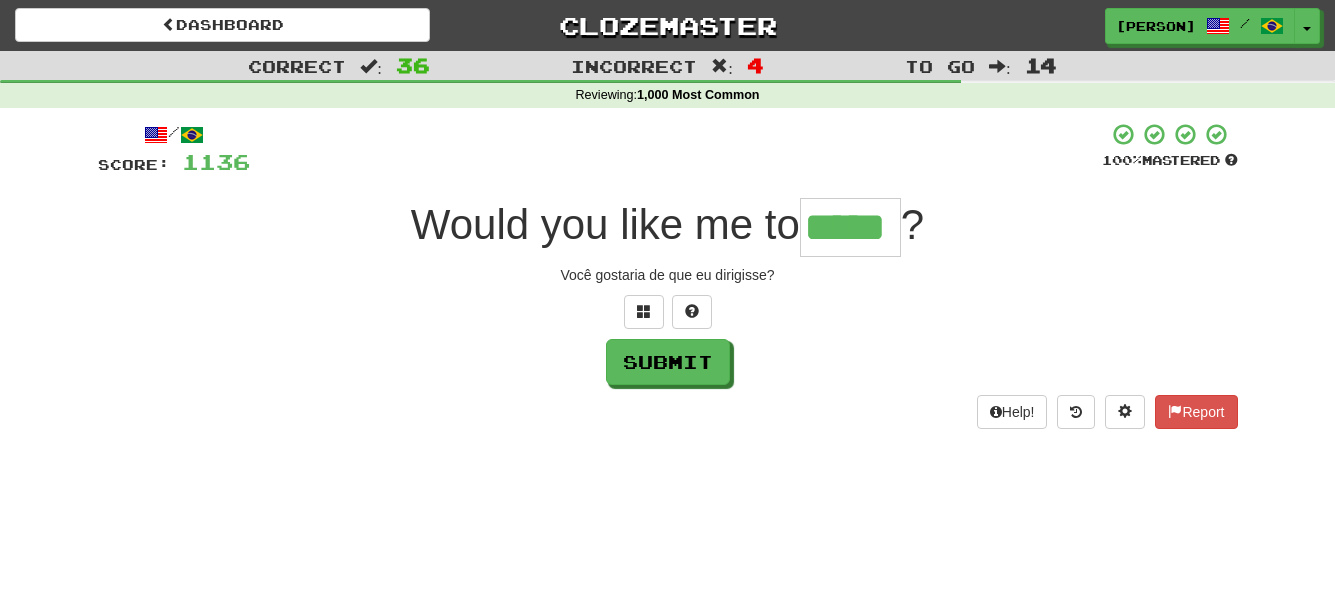 type on "*****" 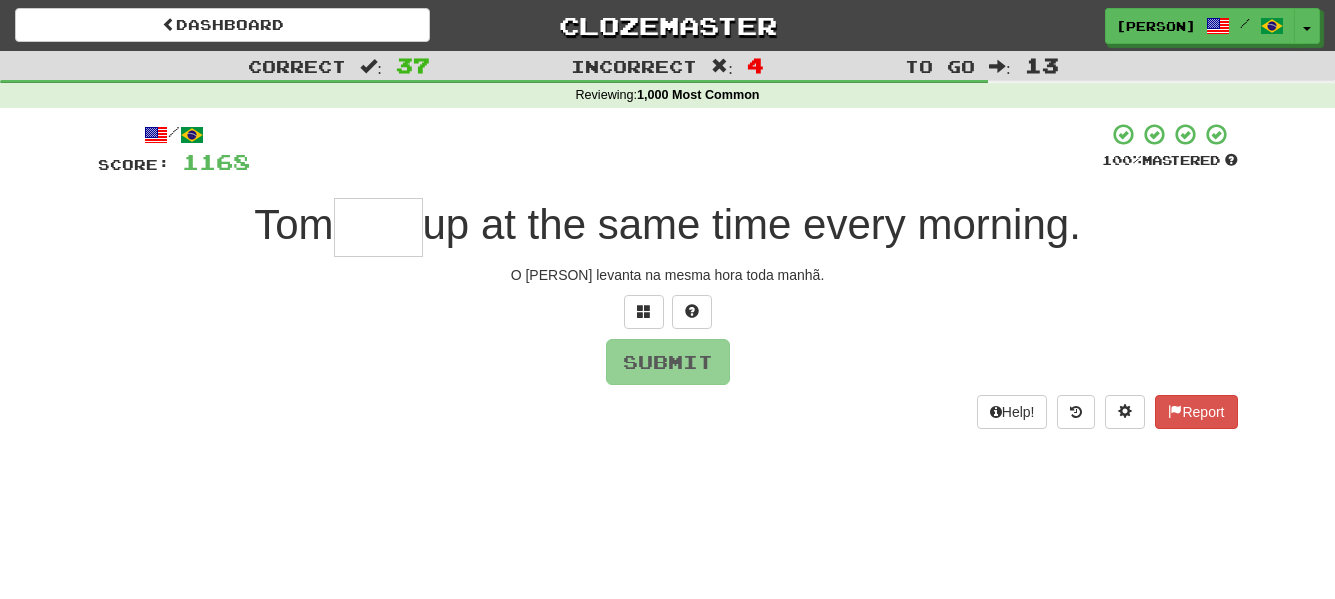 type on "*" 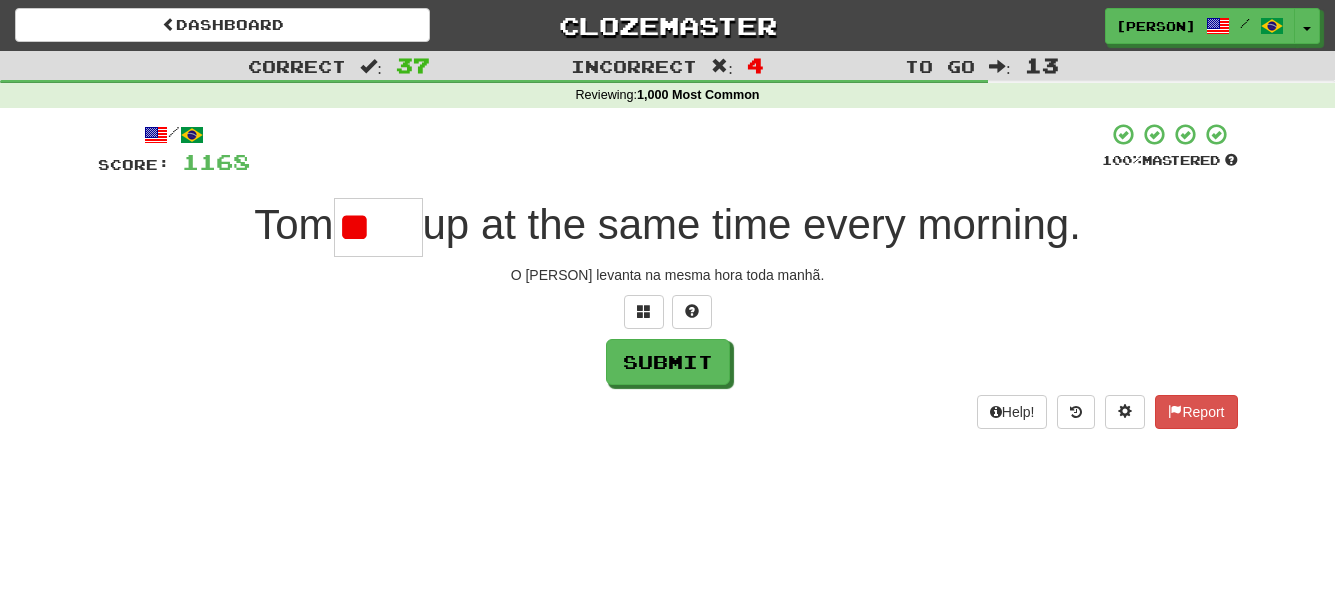 type on "*" 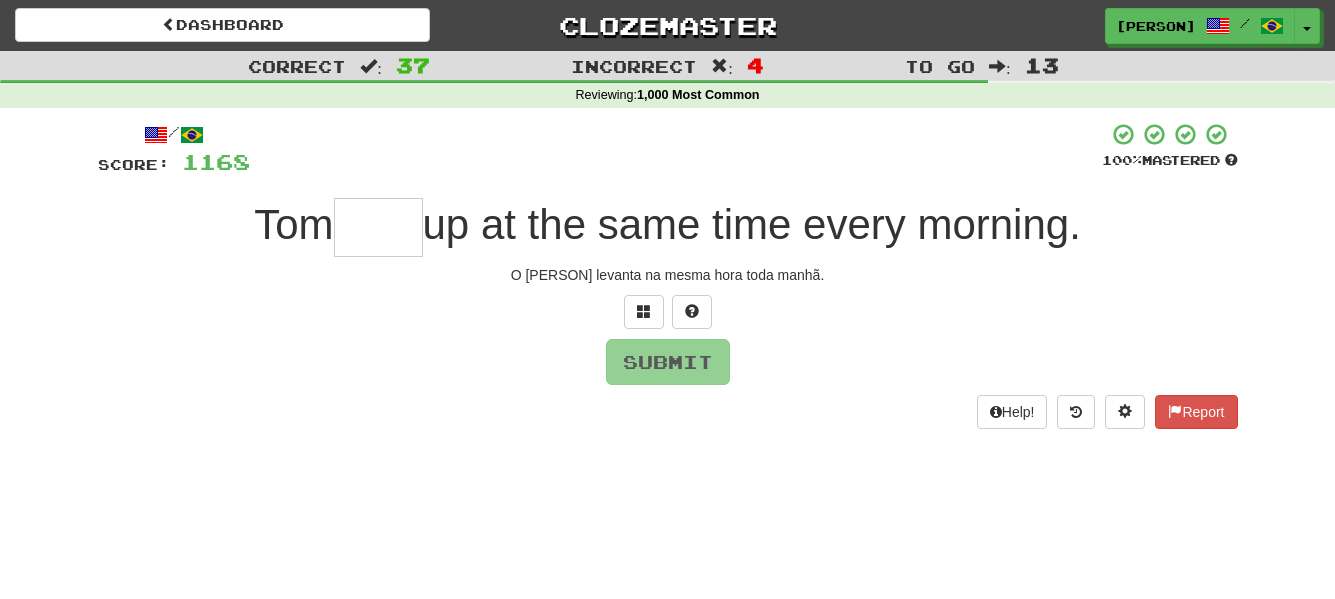 type on "*" 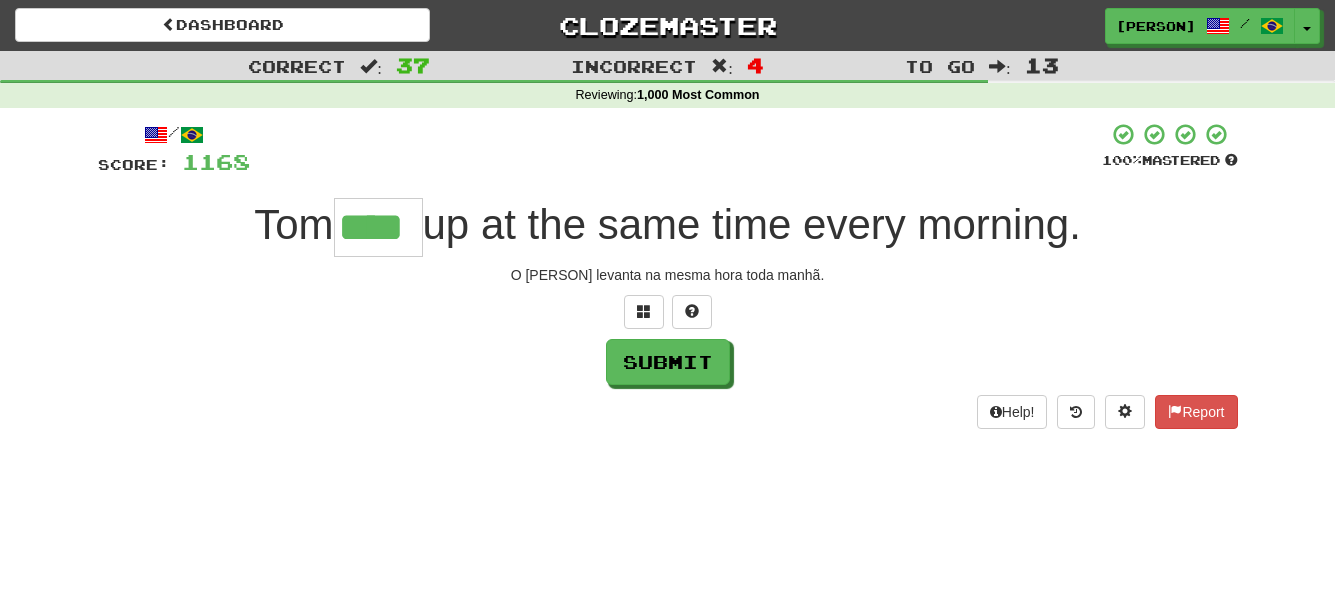 type on "****" 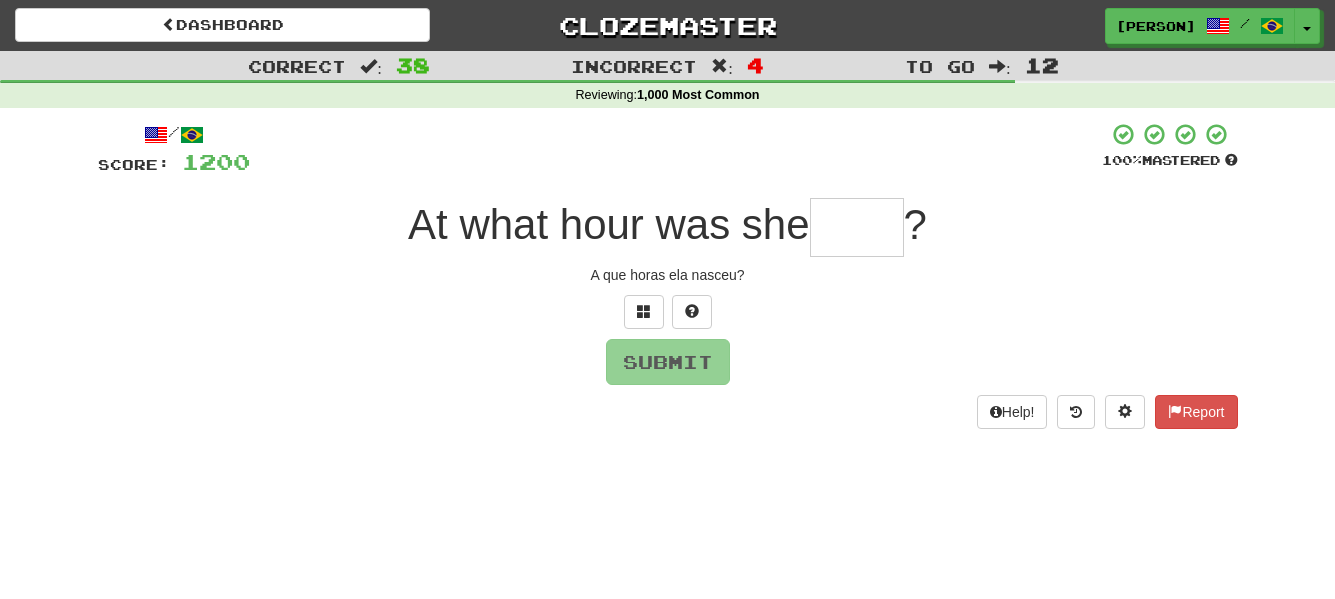 type on "*" 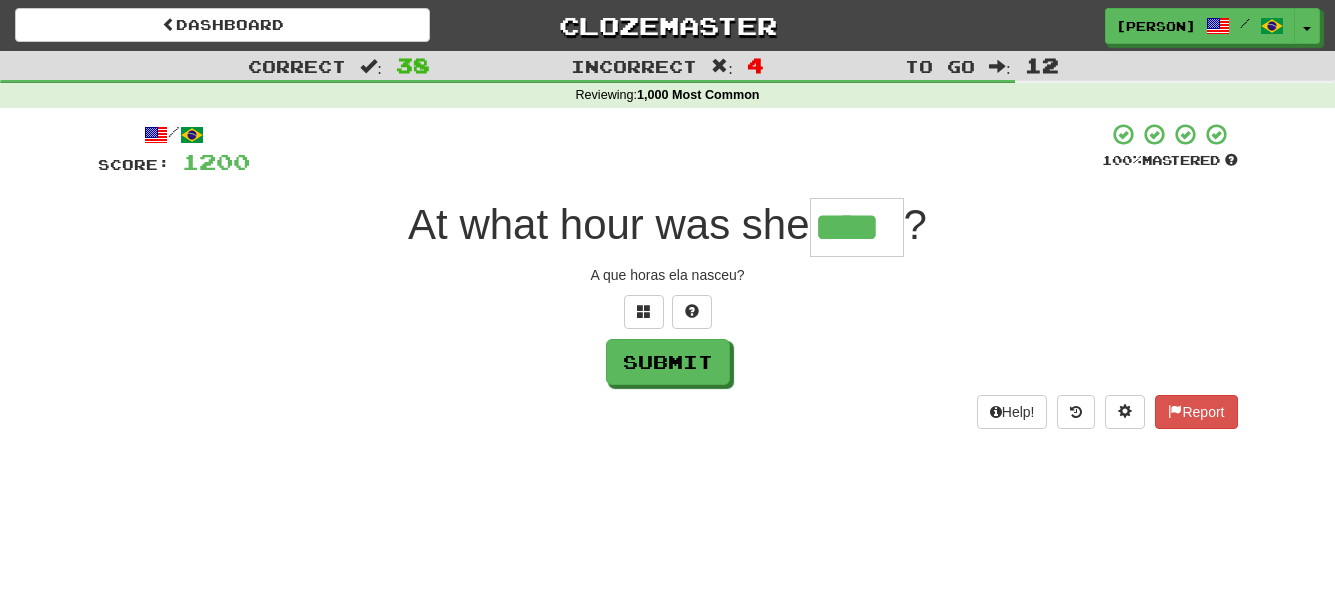 type on "****" 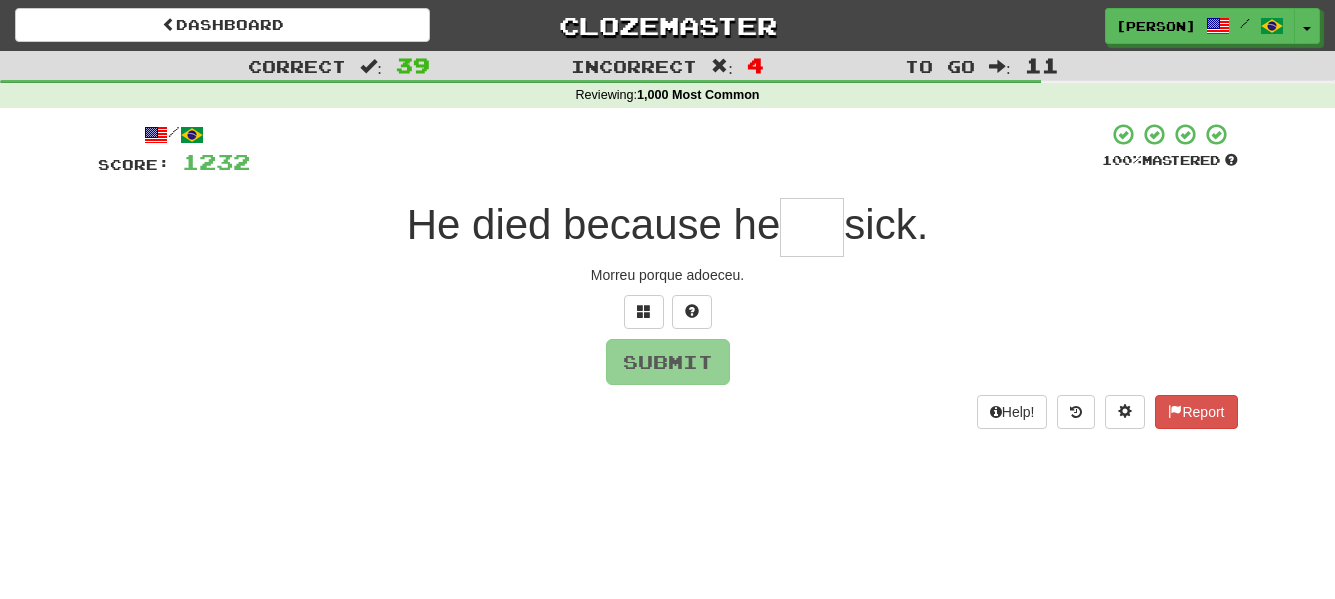 type on "*" 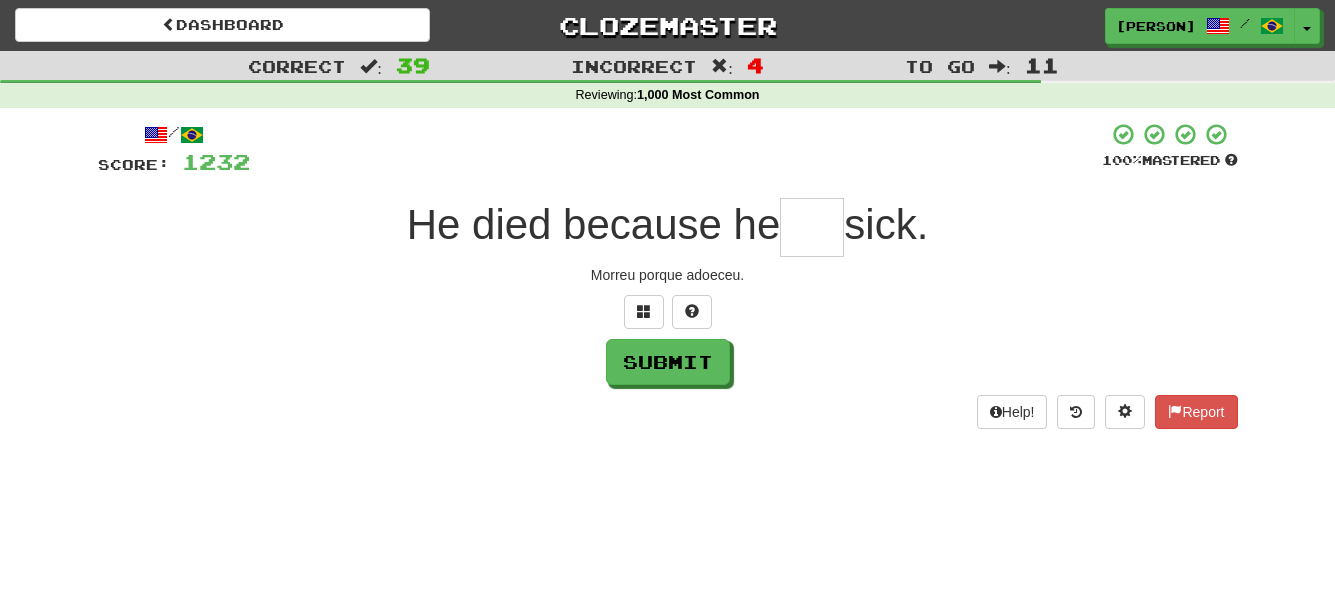 type on "*" 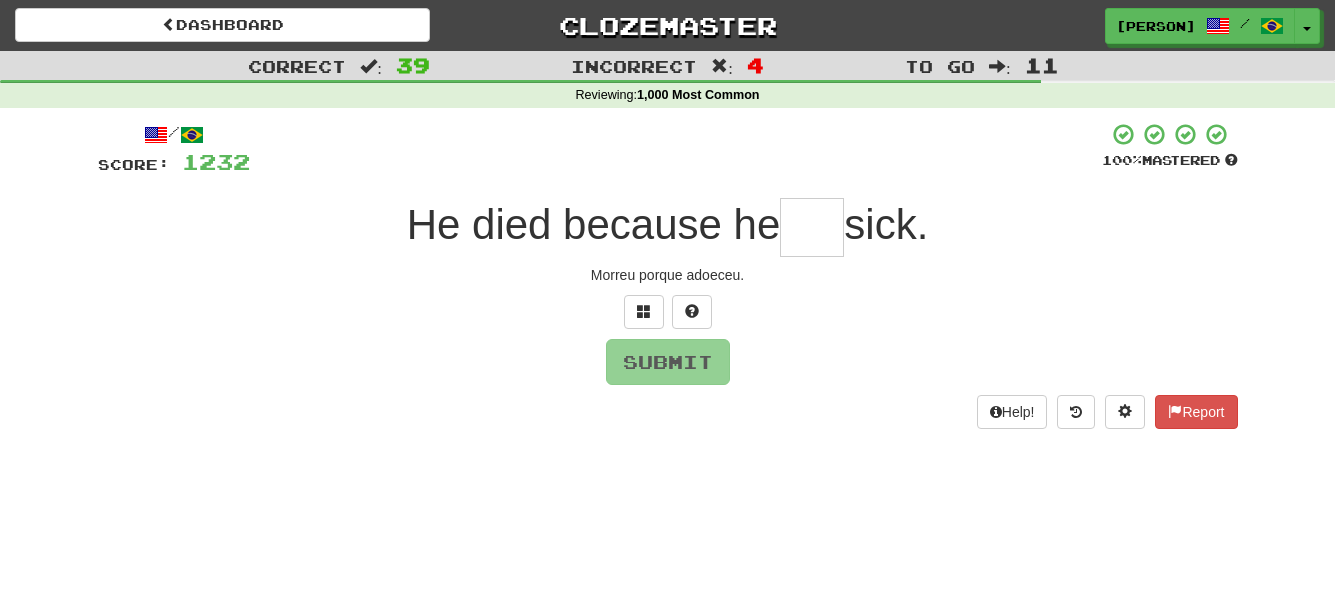 type on "*" 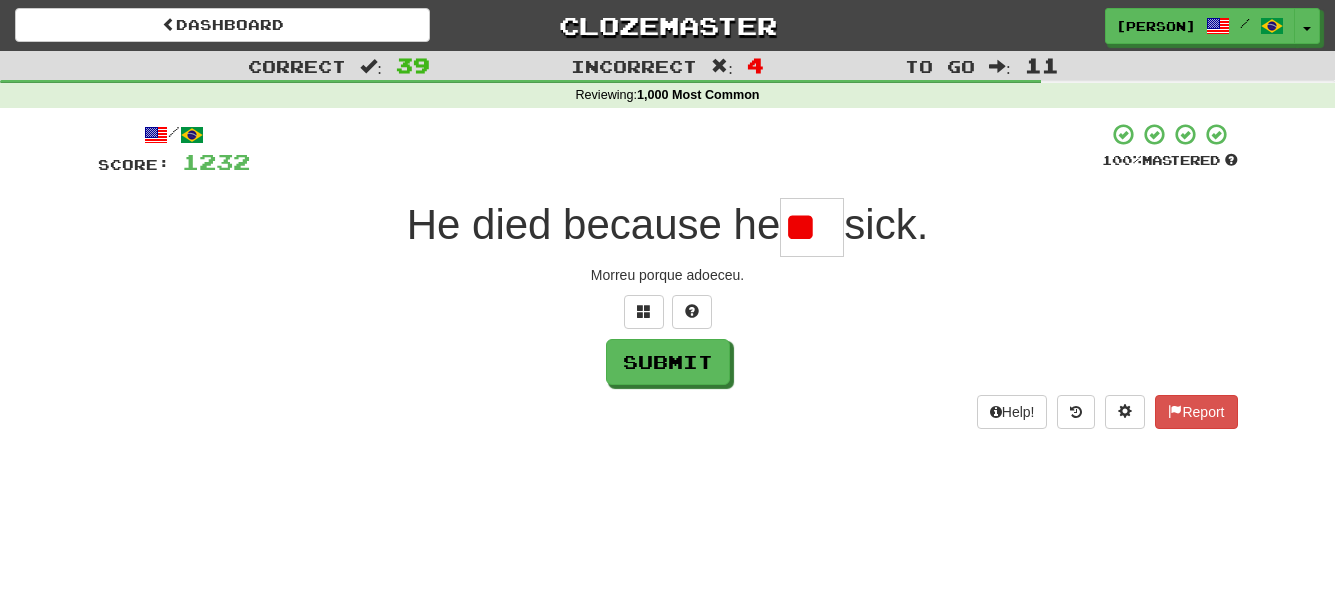 type on "*" 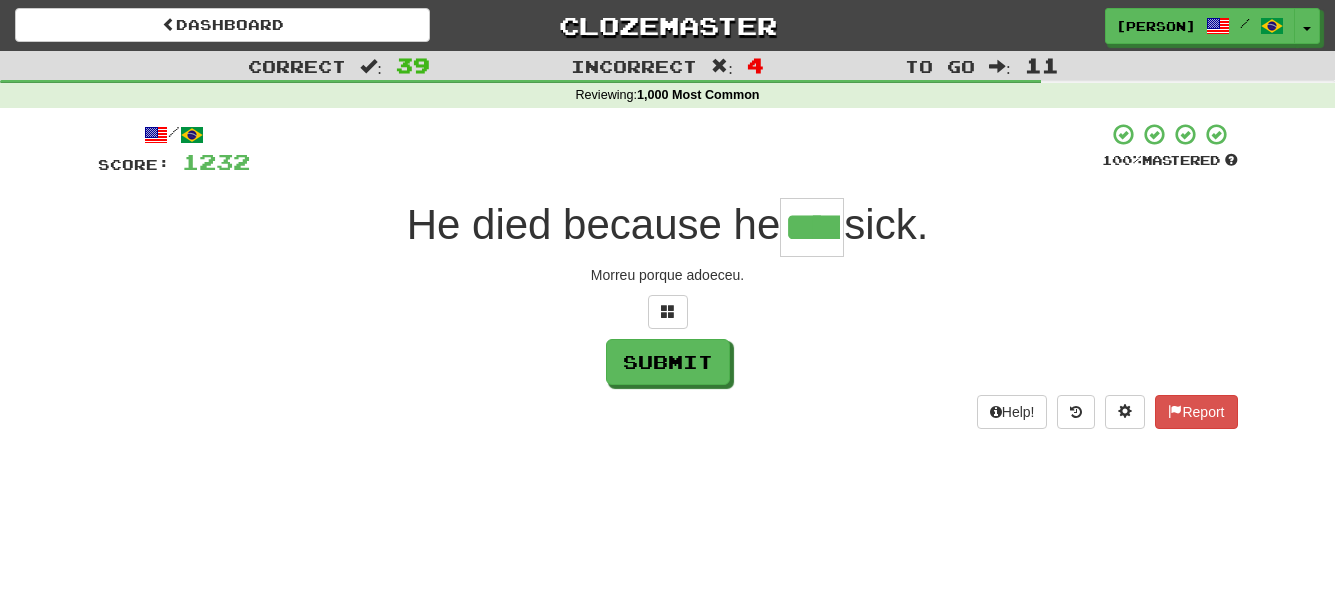 type 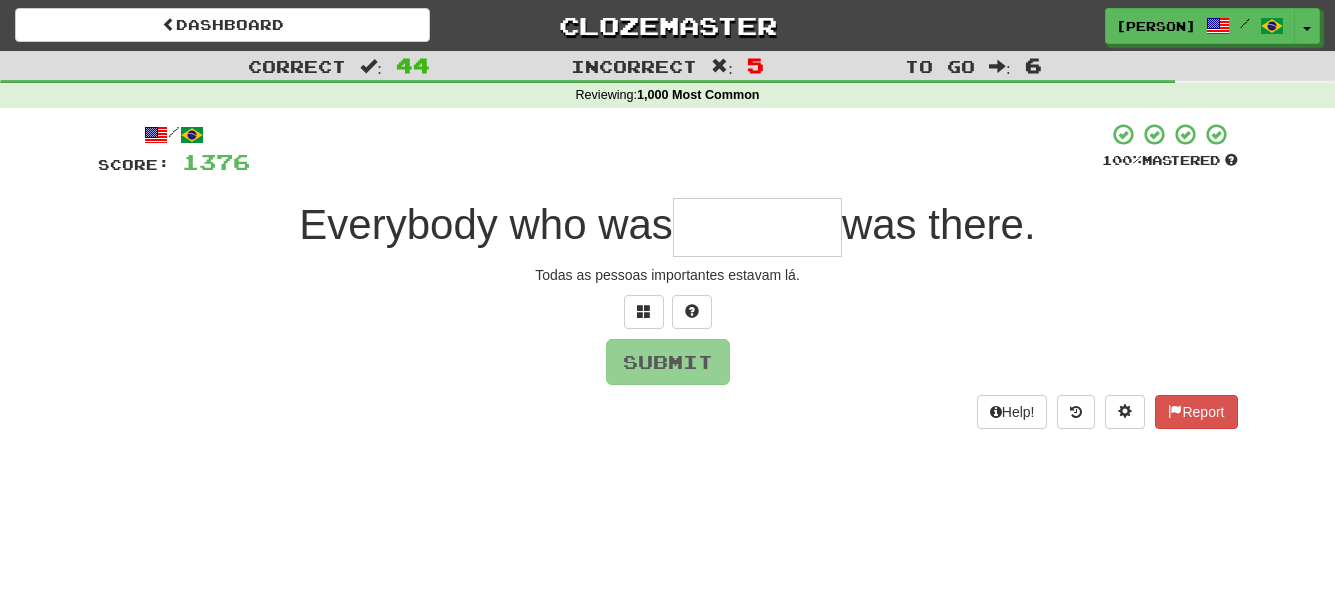 click at bounding box center [757, 227] 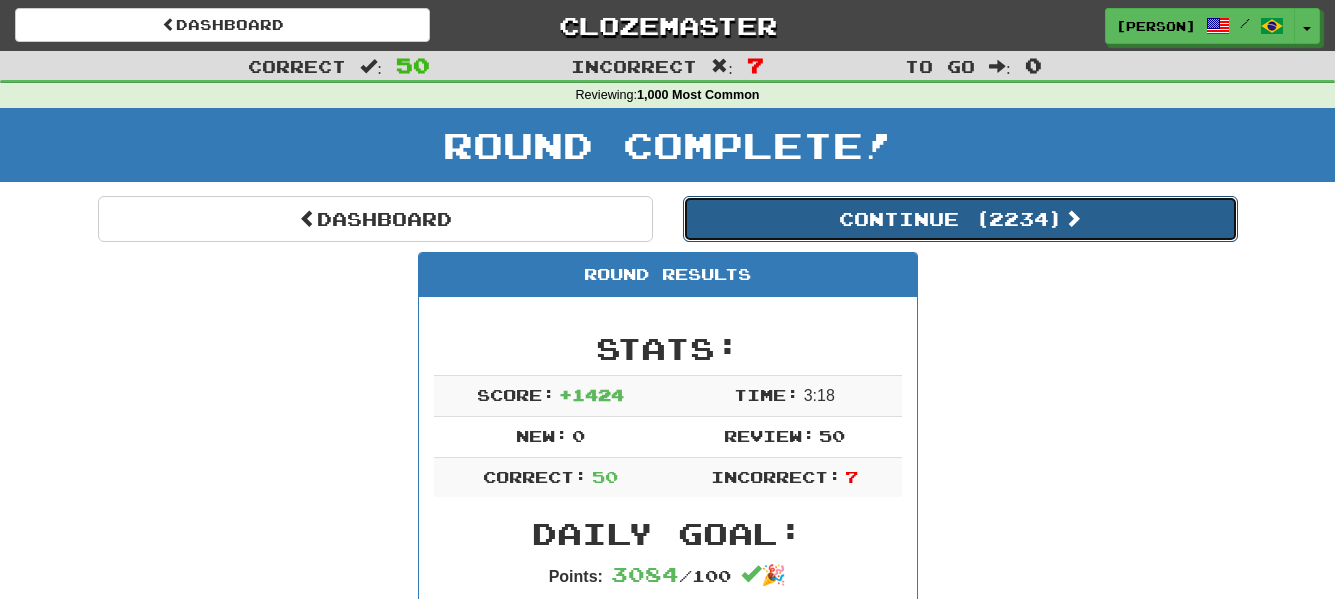 click on "Continue ( 2234 )" at bounding box center (960, 219) 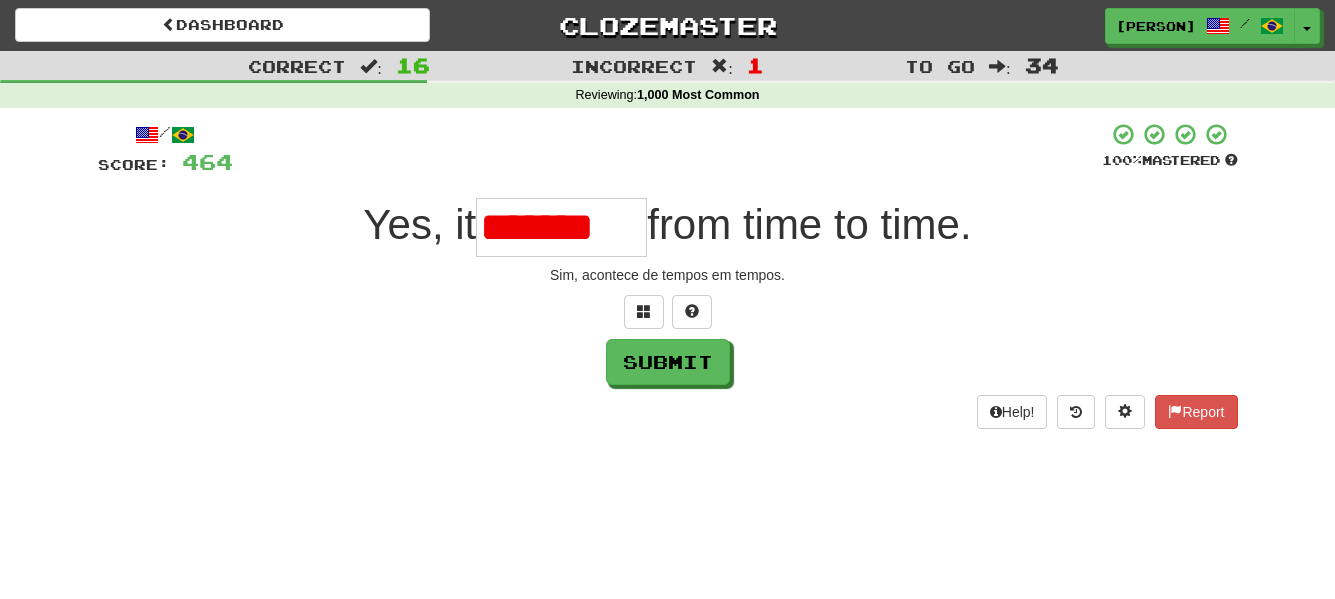 scroll, scrollTop: 0, scrollLeft: 0, axis: both 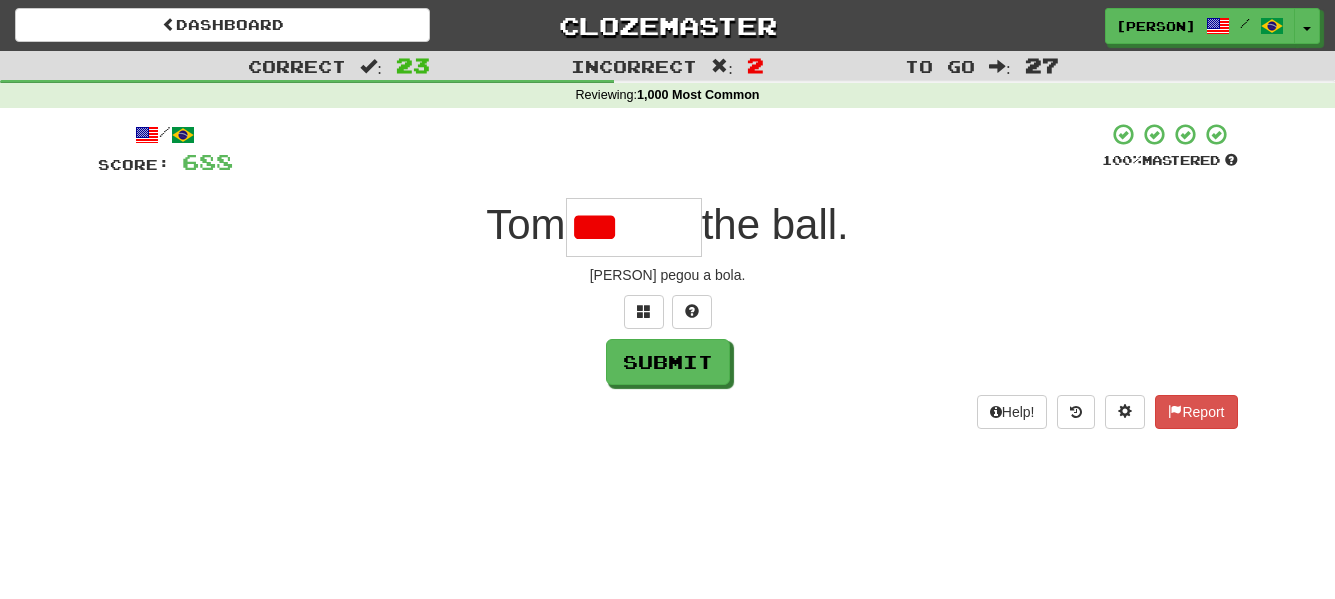 click on "***" at bounding box center [634, 227] 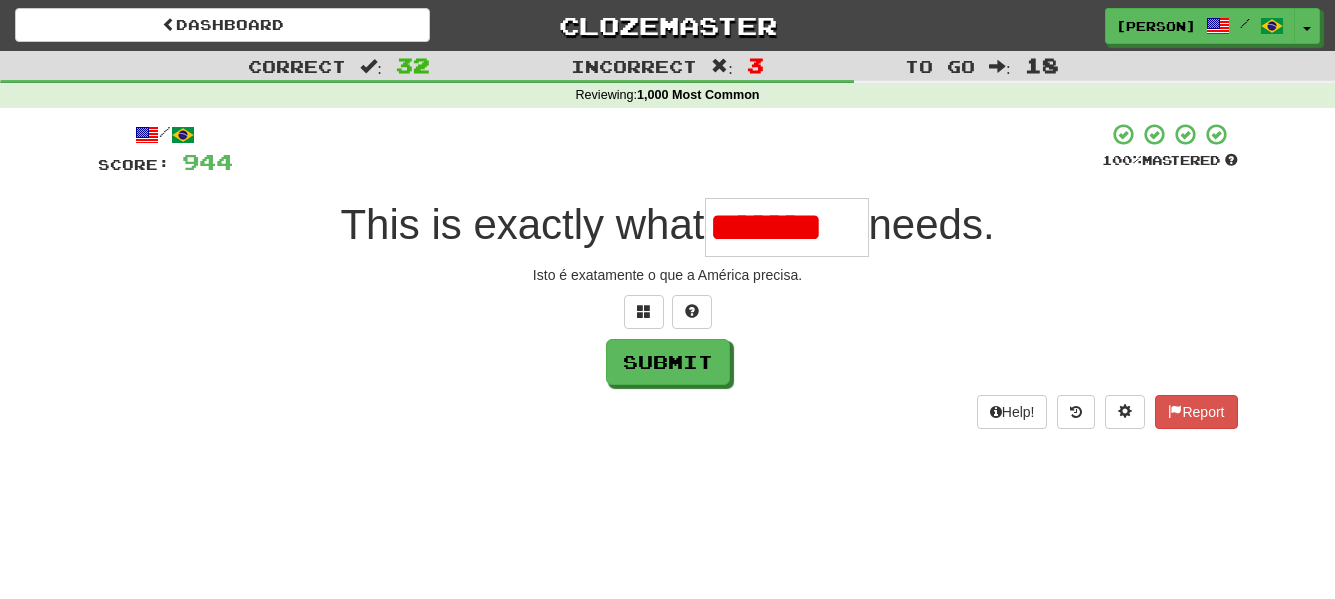 scroll, scrollTop: 0, scrollLeft: 0, axis: both 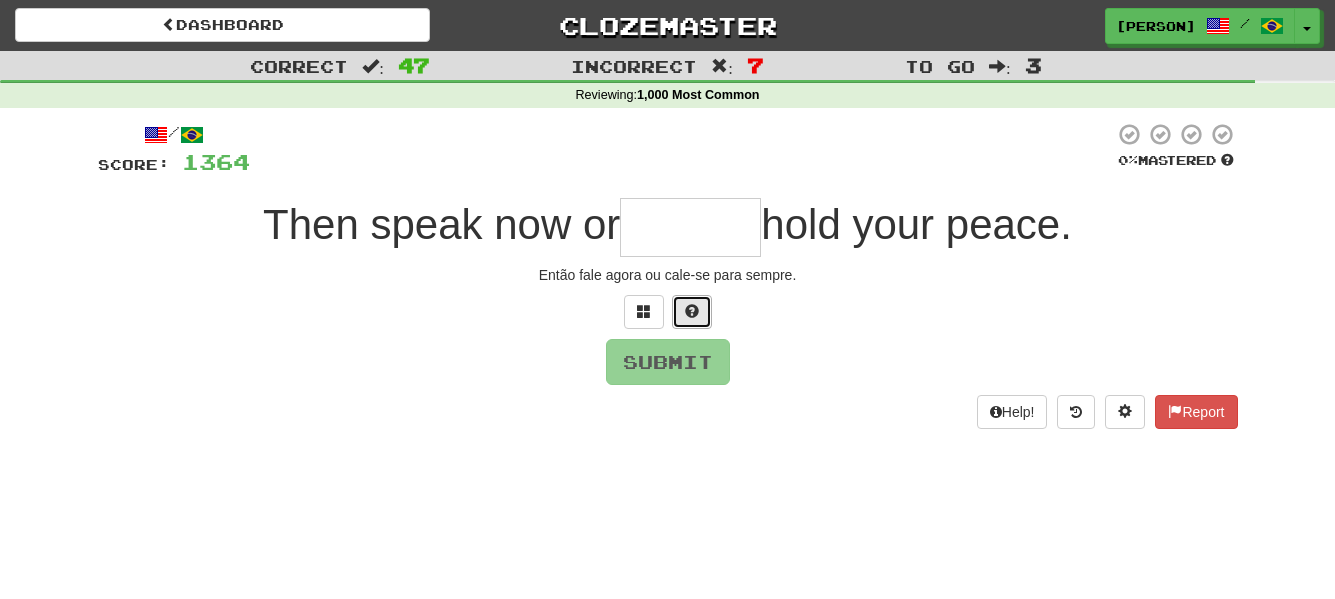 click at bounding box center [692, 312] 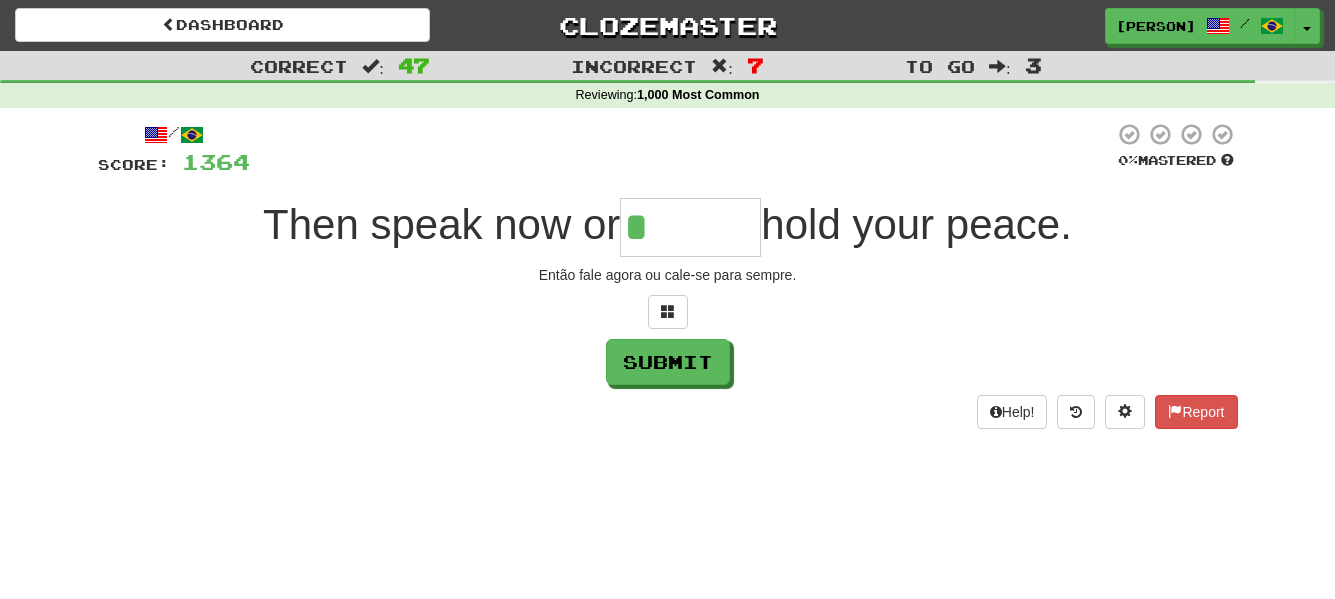 click on "*" at bounding box center [690, 227] 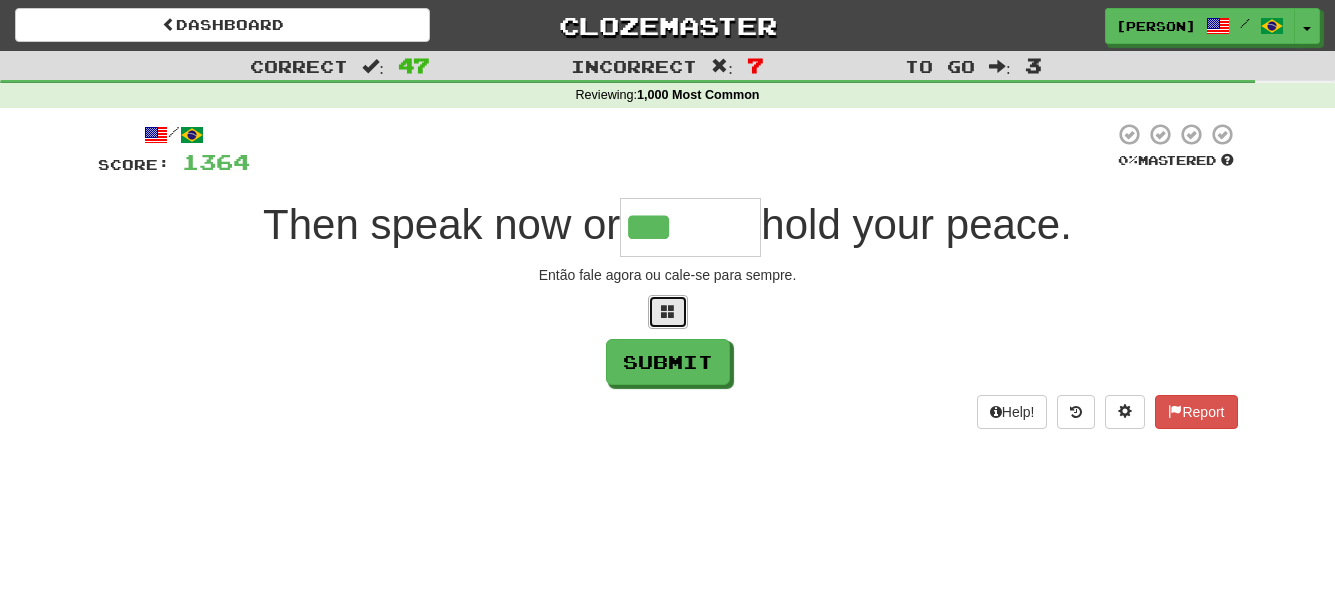click at bounding box center (668, 312) 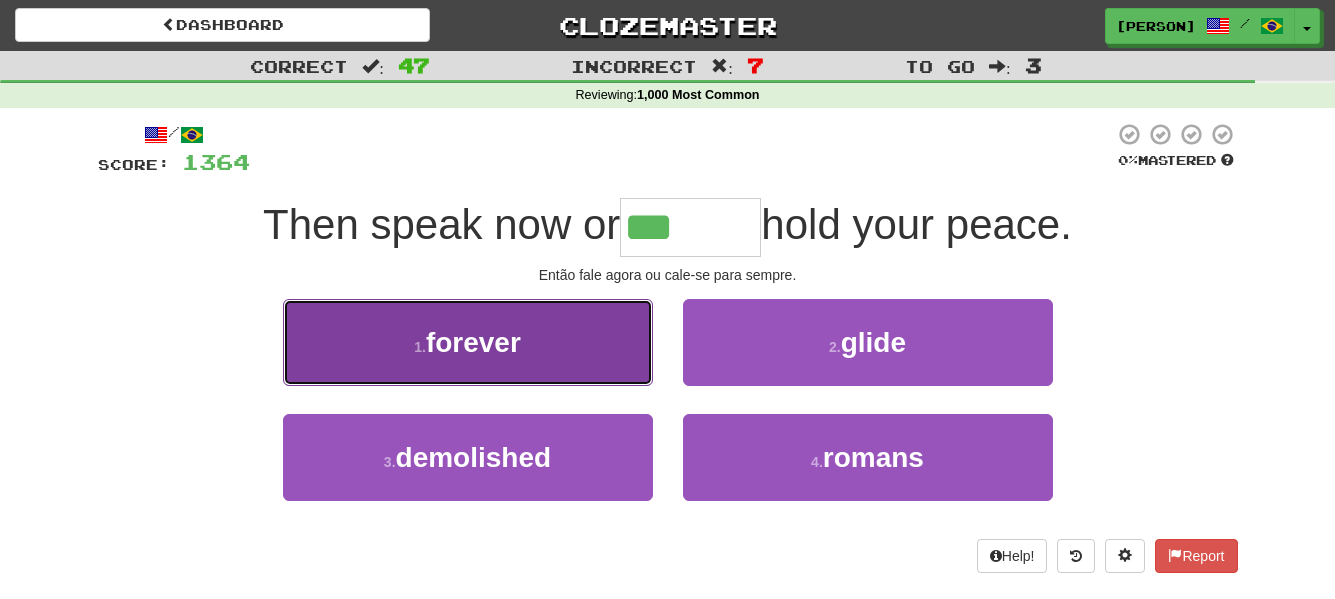click on "1 .  forever" at bounding box center (468, 342) 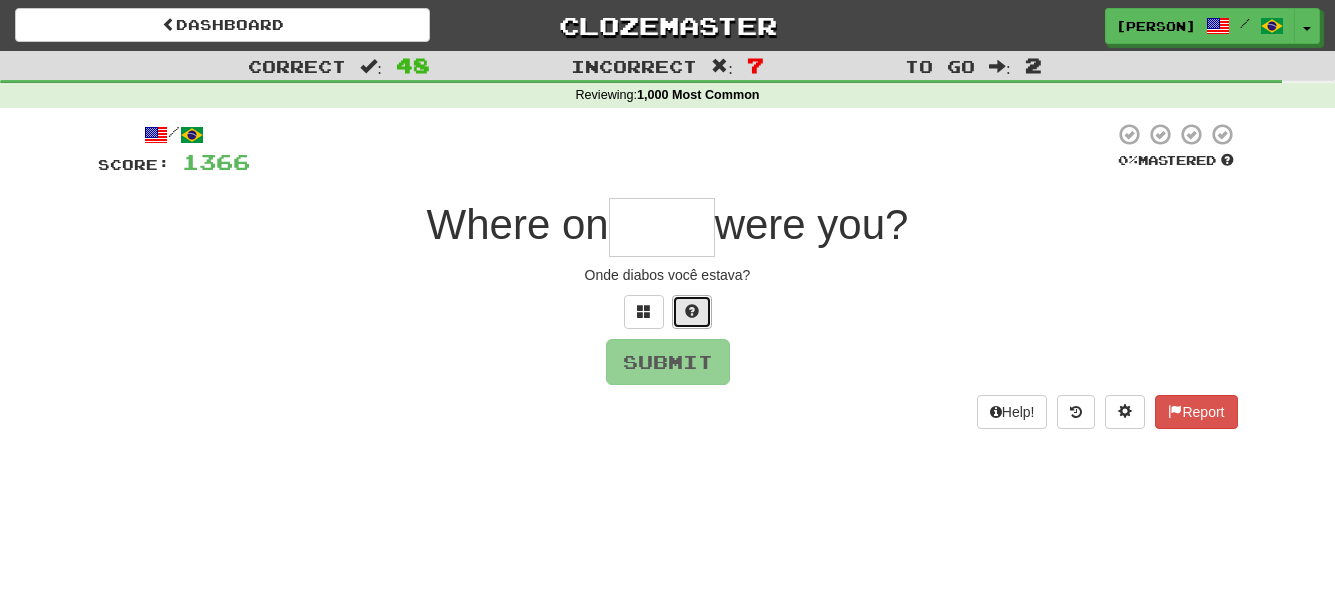 click at bounding box center [692, 312] 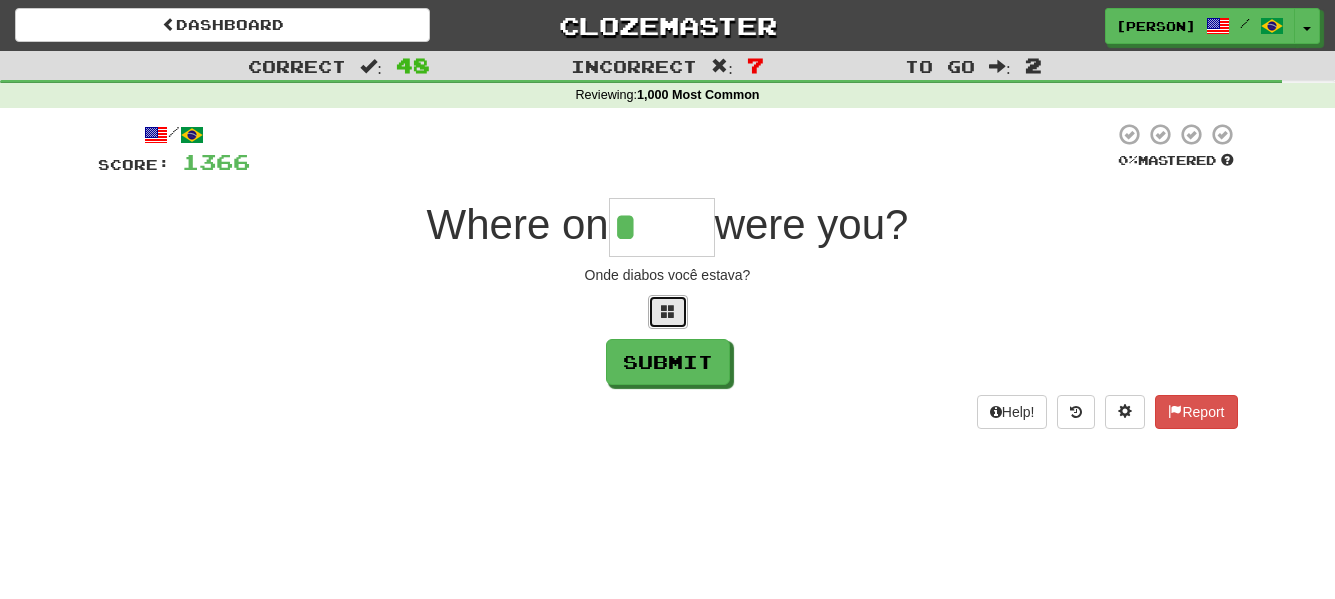 click at bounding box center (668, 312) 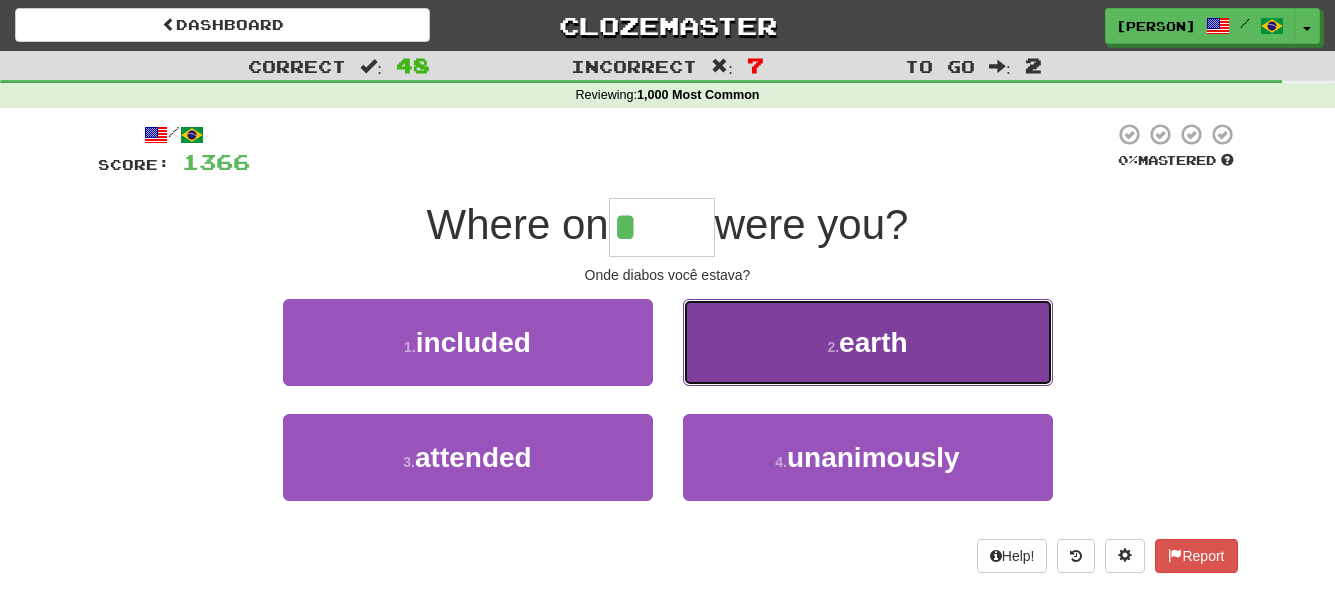 click on "2 .  earth" at bounding box center (868, 342) 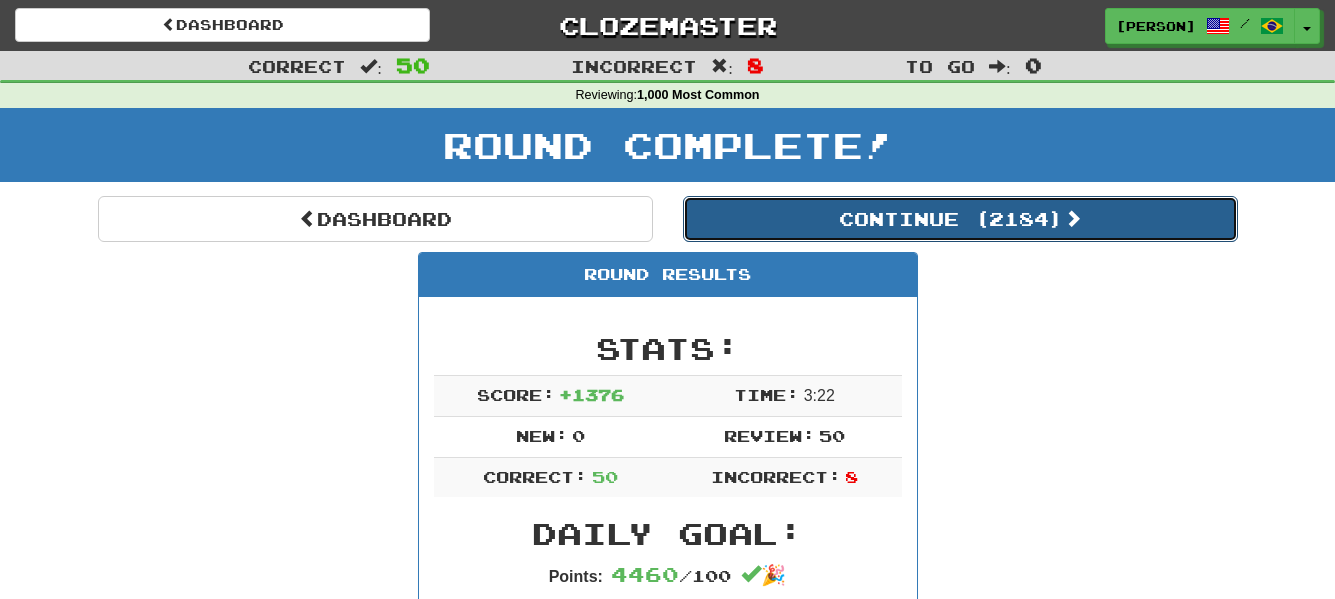 click on "Continue ( 2184 )" at bounding box center [960, 219] 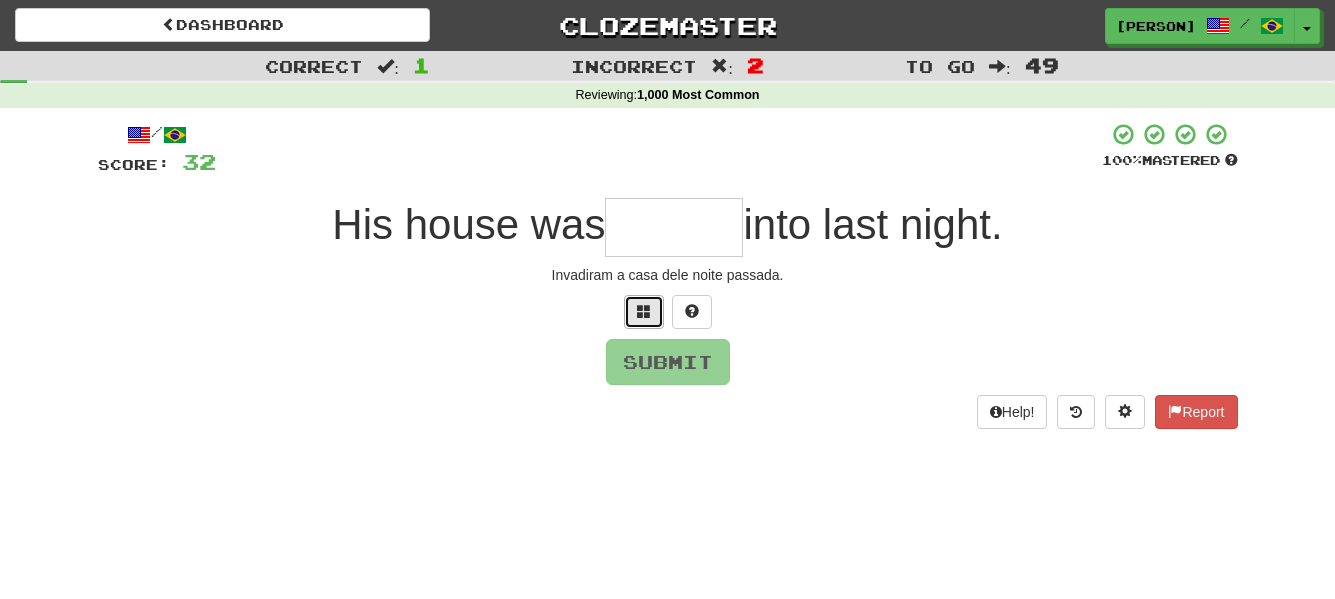 click at bounding box center [644, 312] 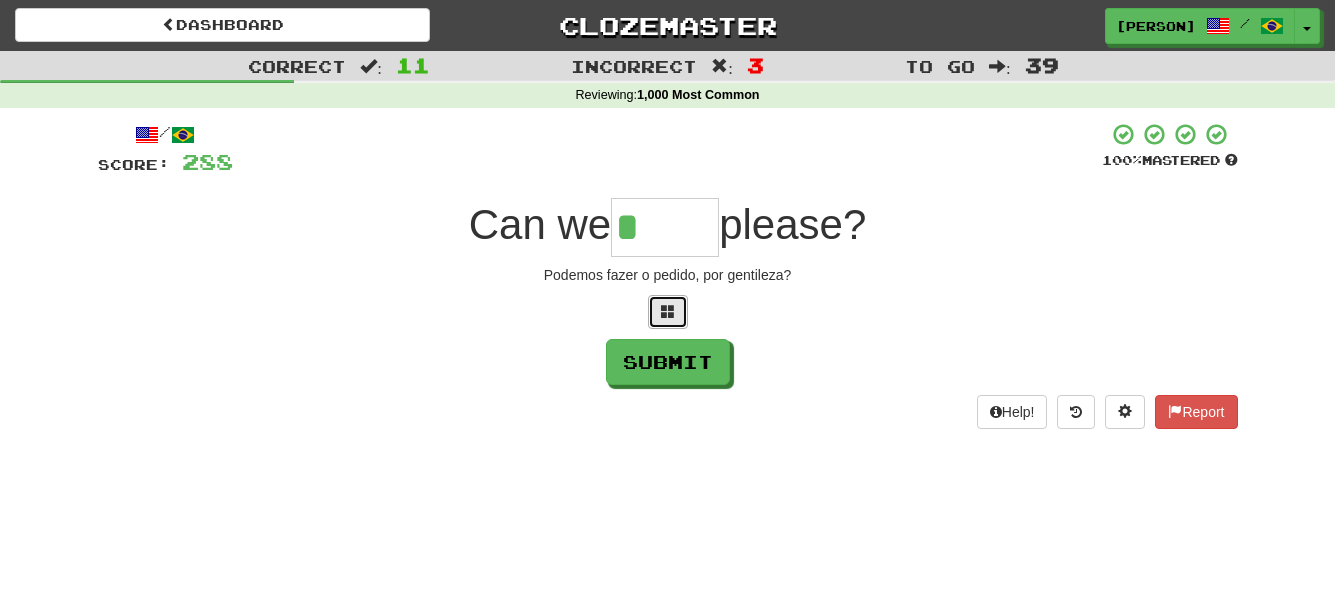 click at bounding box center [668, 312] 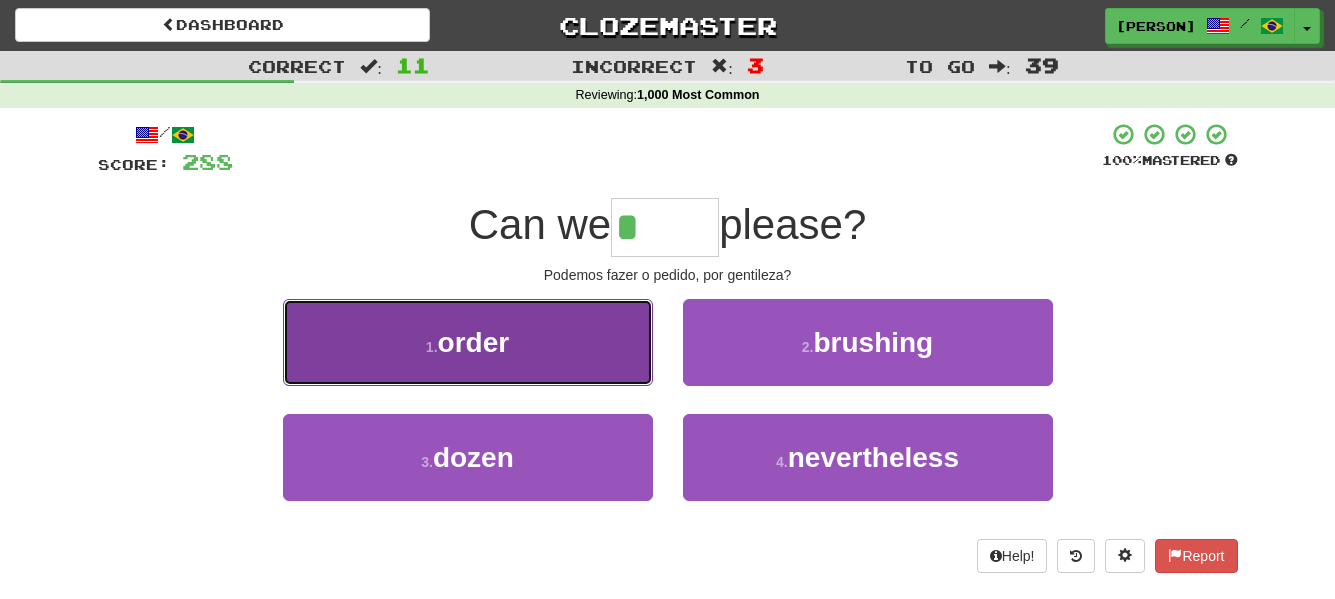 click on "1 .  order" at bounding box center [468, 342] 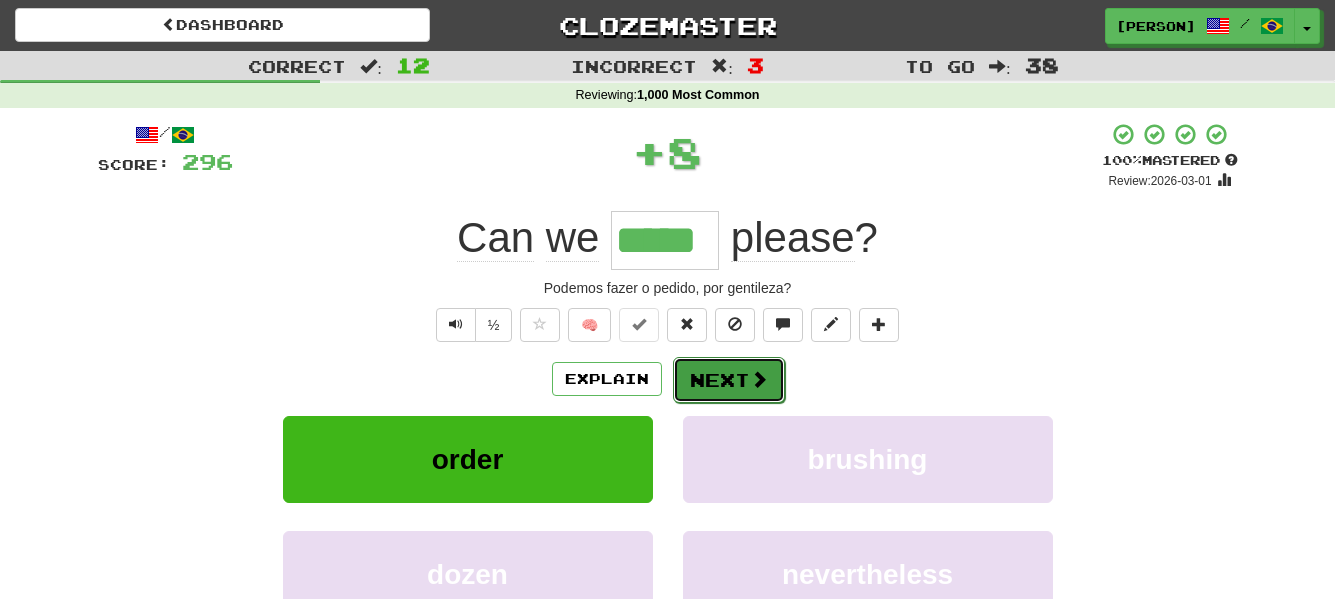 click on "Next" at bounding box center (729, 380) 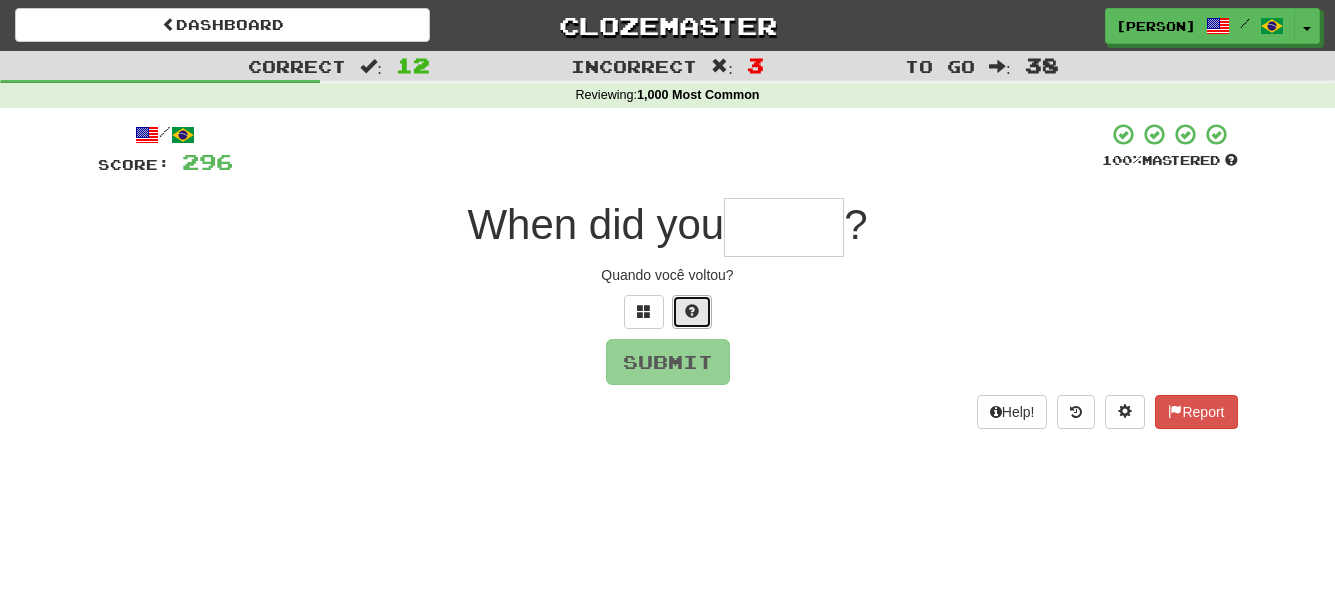click at bounding box center [692, 312] 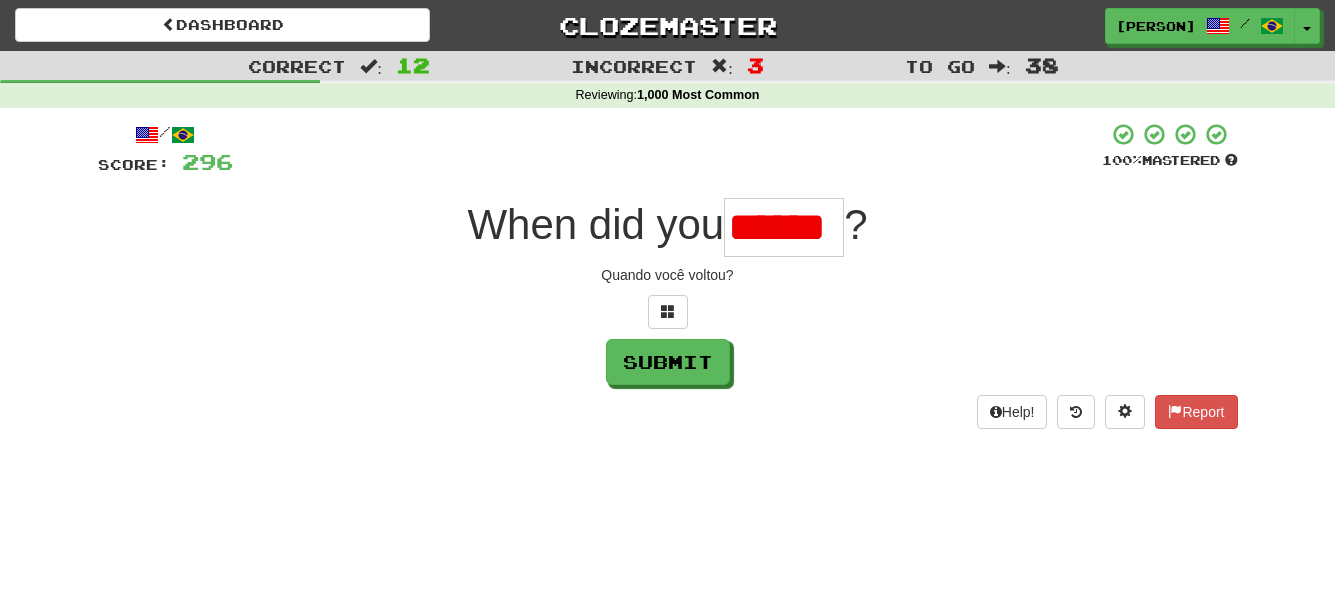 scroll, scrollTop: 0, scrollLeft: 0, axis: both 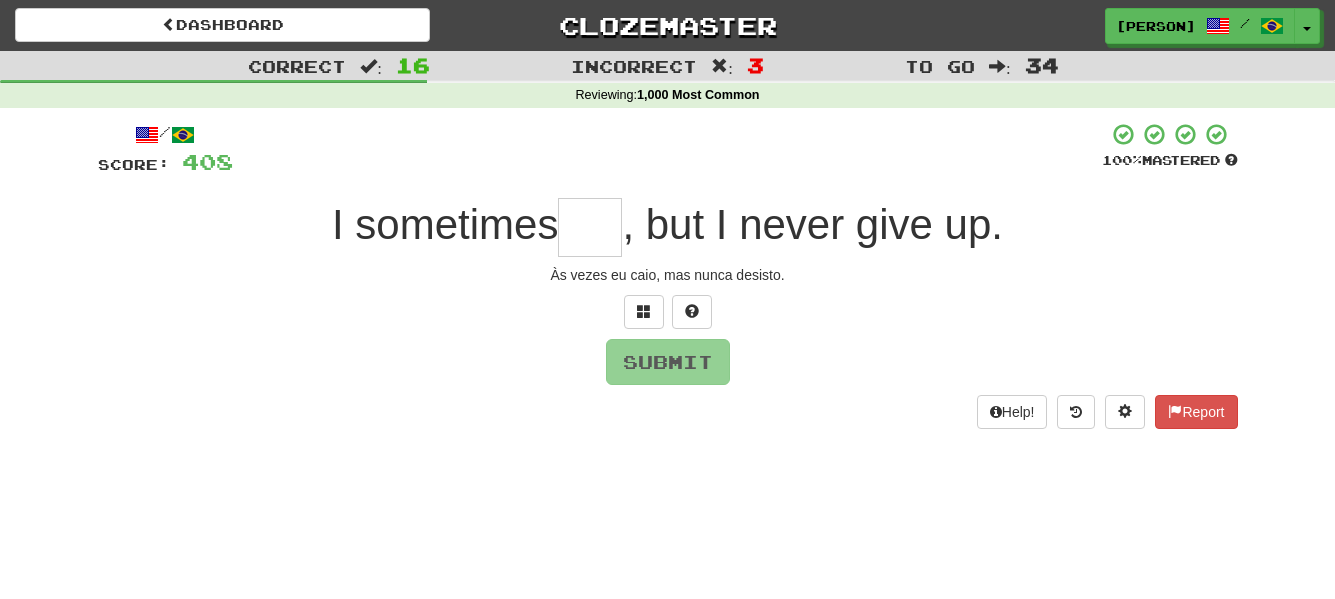 click at bounding box center (590, 227) 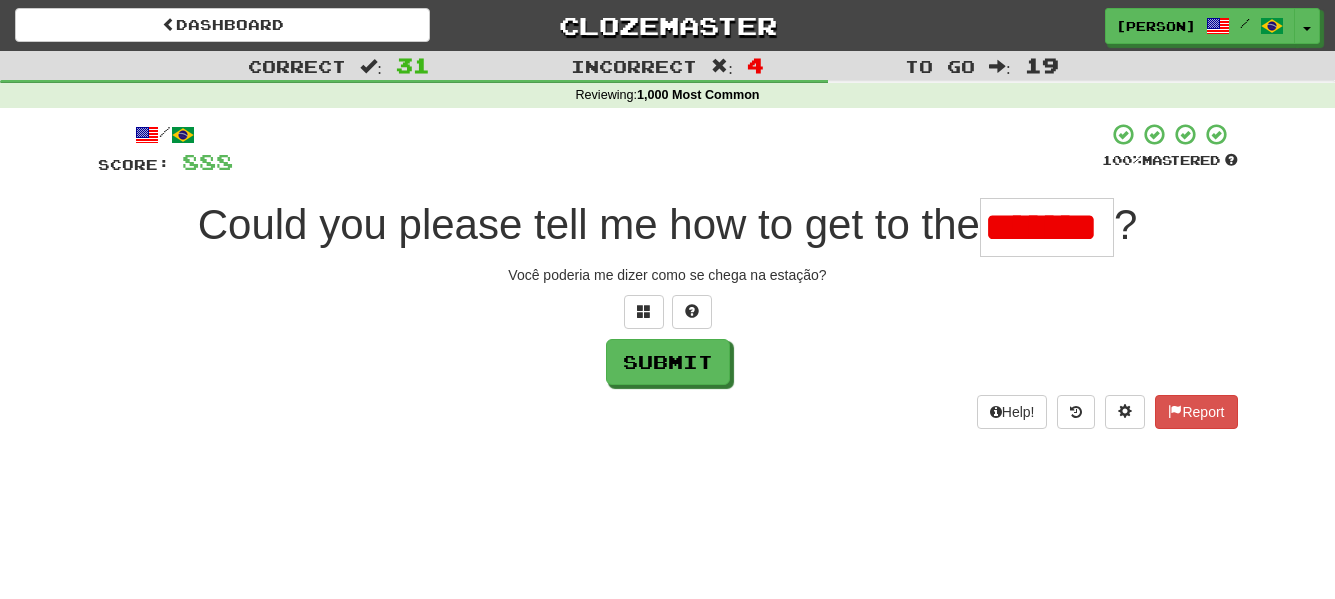scroll, scrollTop: 0, scrollLeft: 0, axis: both 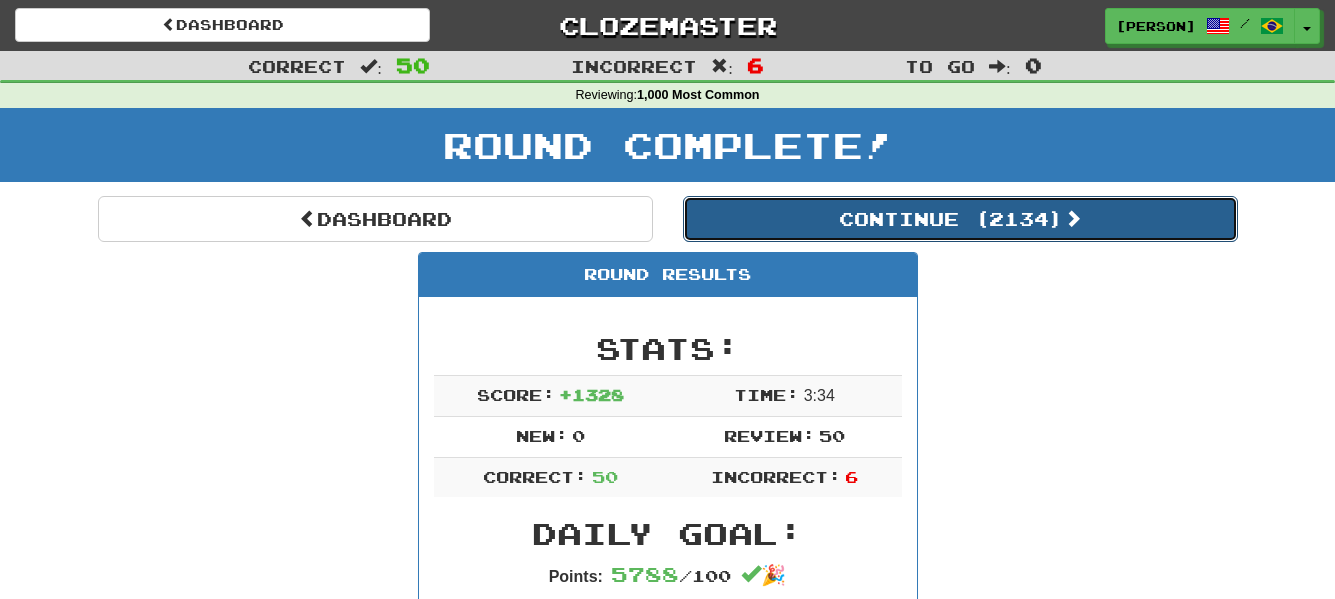 click on "Continue ( 2134 )" at bounding box center (960, 219) 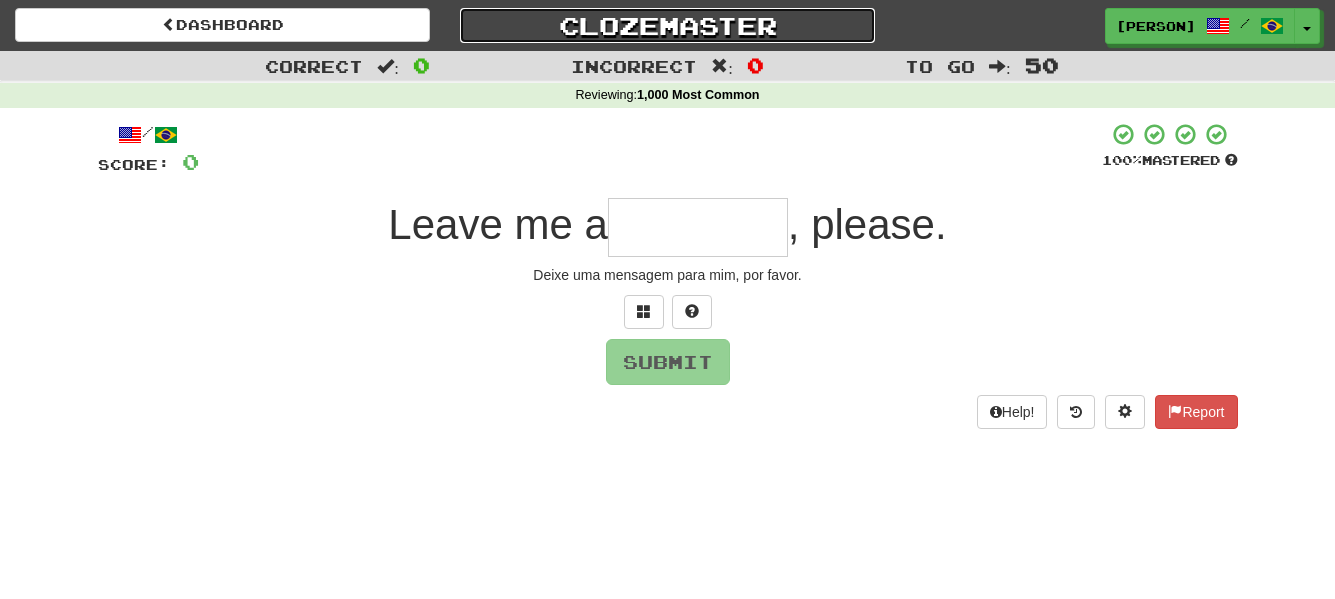 click on "Clozemaster" at bounding box center [667, 25] 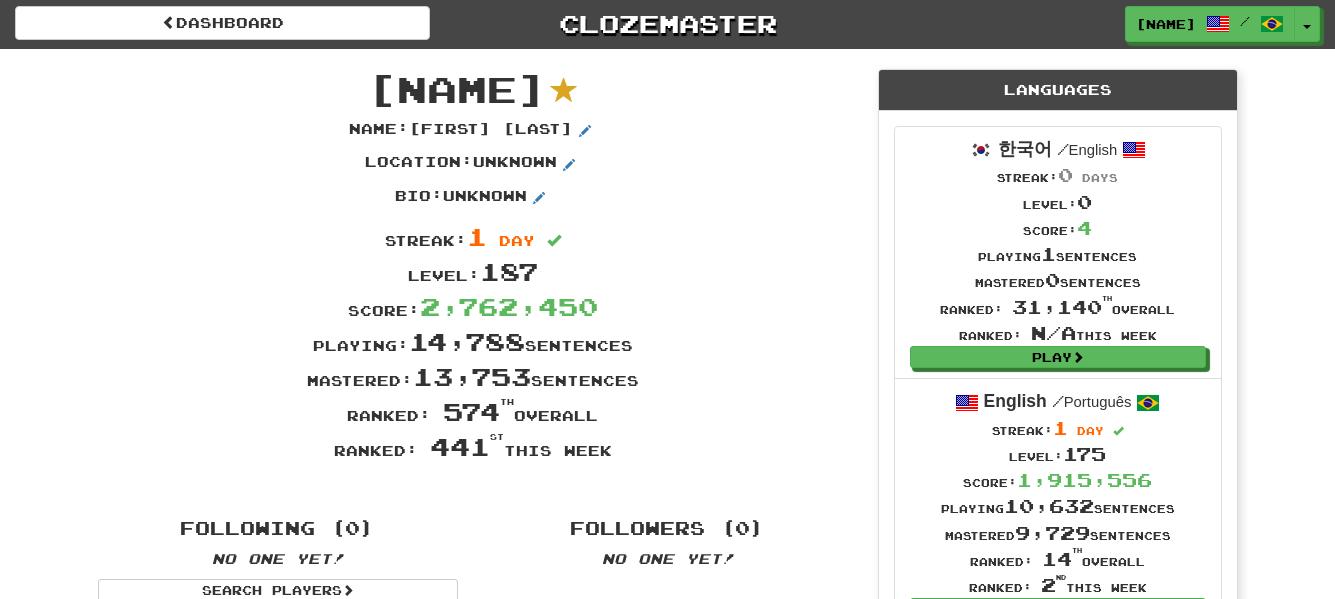 scroll, scrollTop: 0, scrollLeft: 0, axis: both 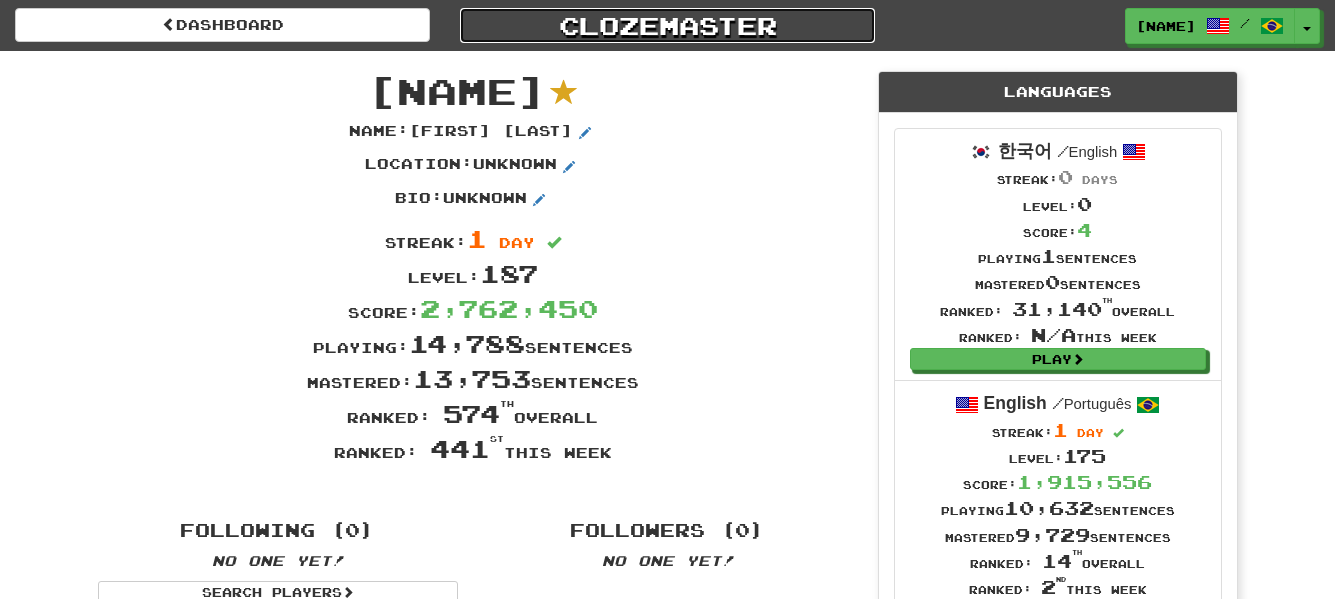 click on "Clozemaster" at bounding box center [667, 25] 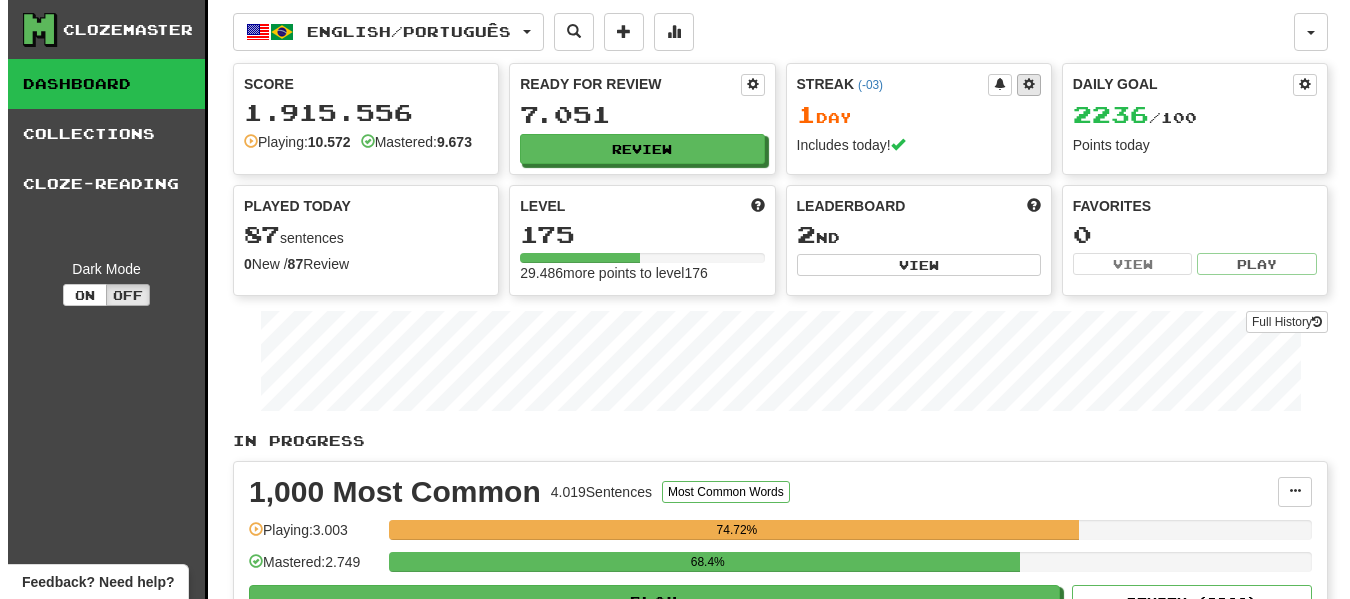scroll, scrollTop: 0, scrollLeft: 0, axis: both 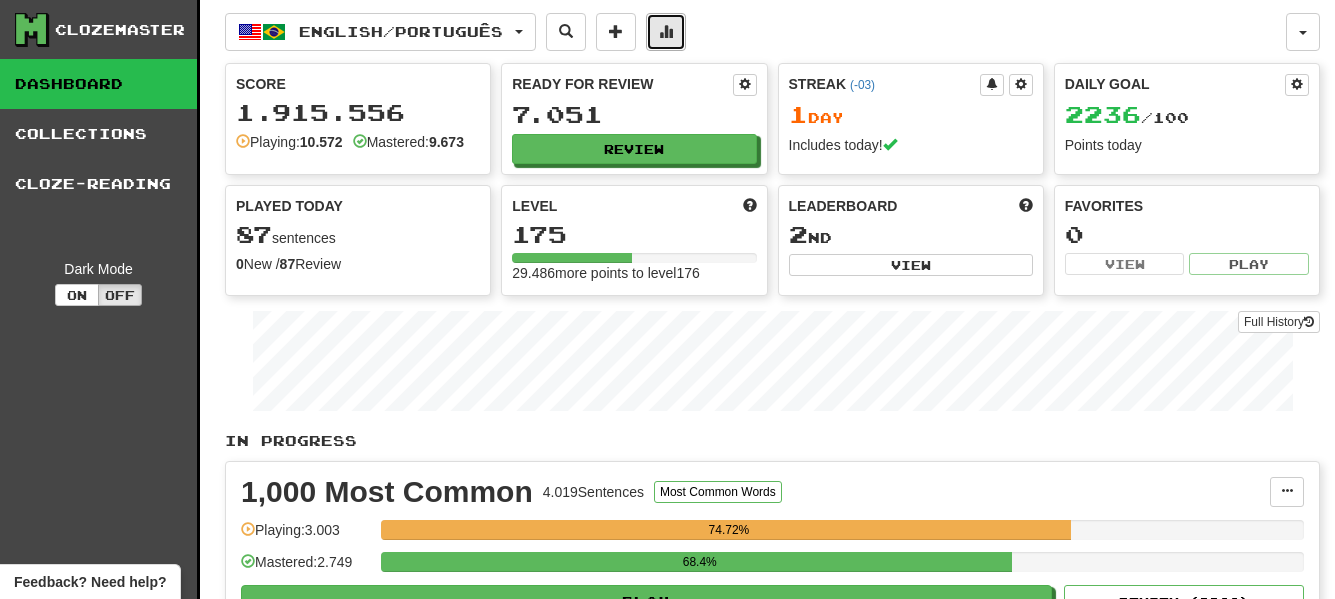 click at bounding box center (666, 31) 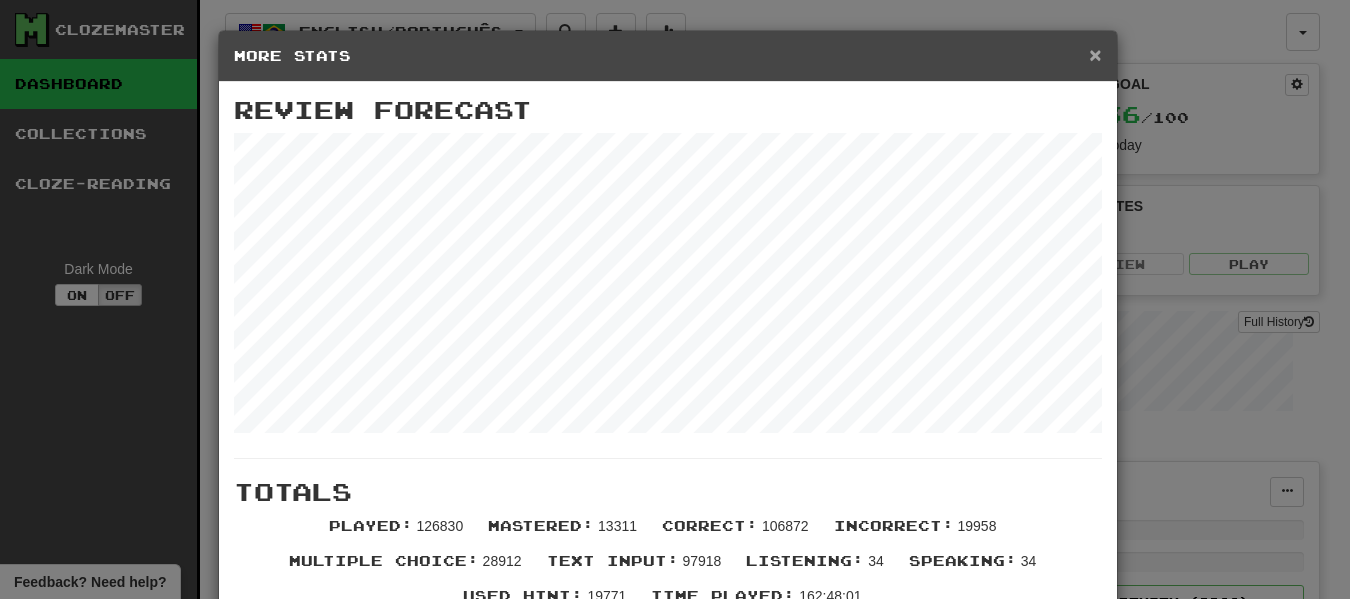 click on "×" at bounding box center [1095, 54] 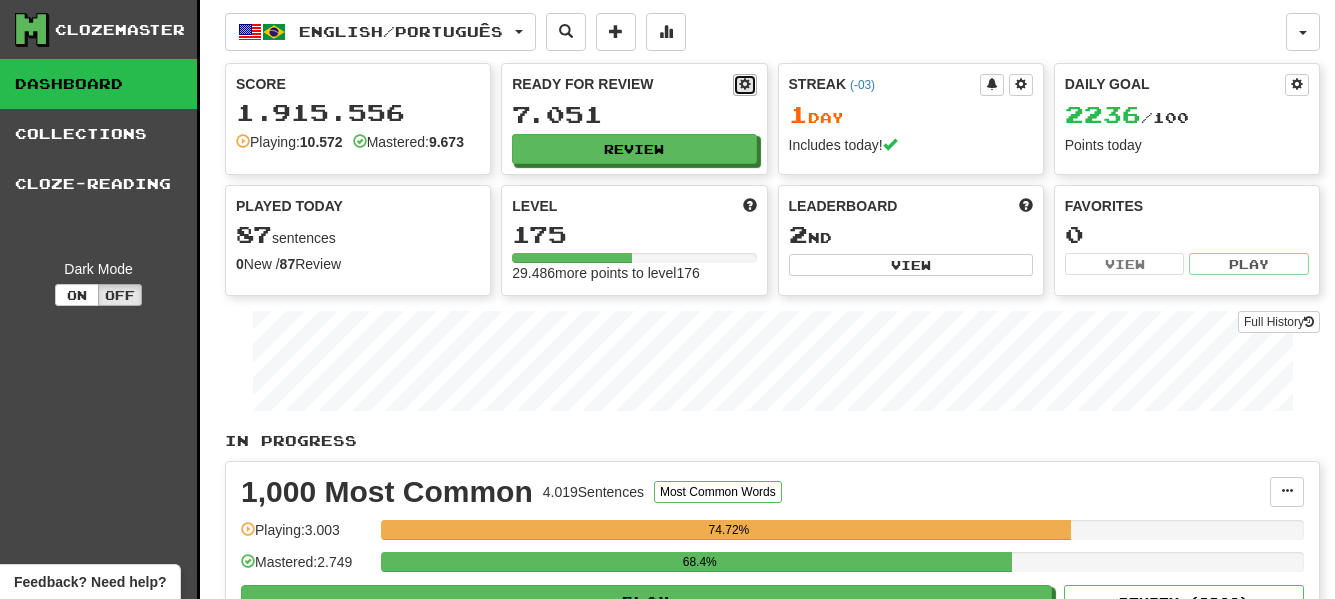 click at bounding box center (745, 84) 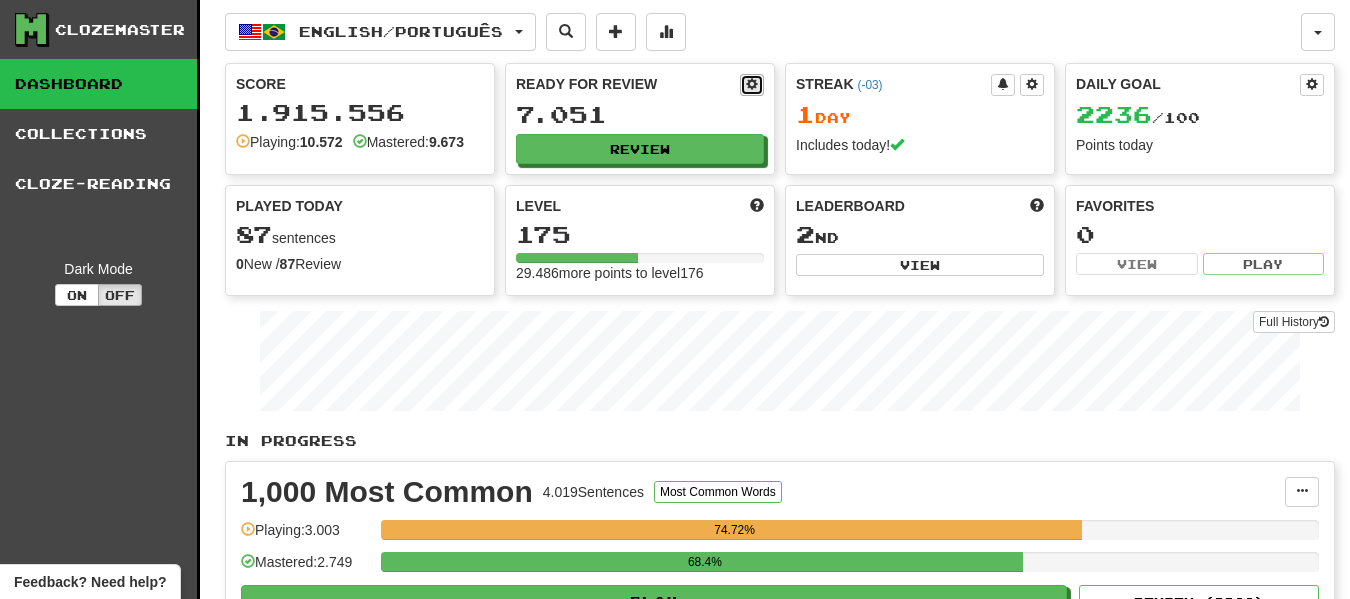 select on "*" 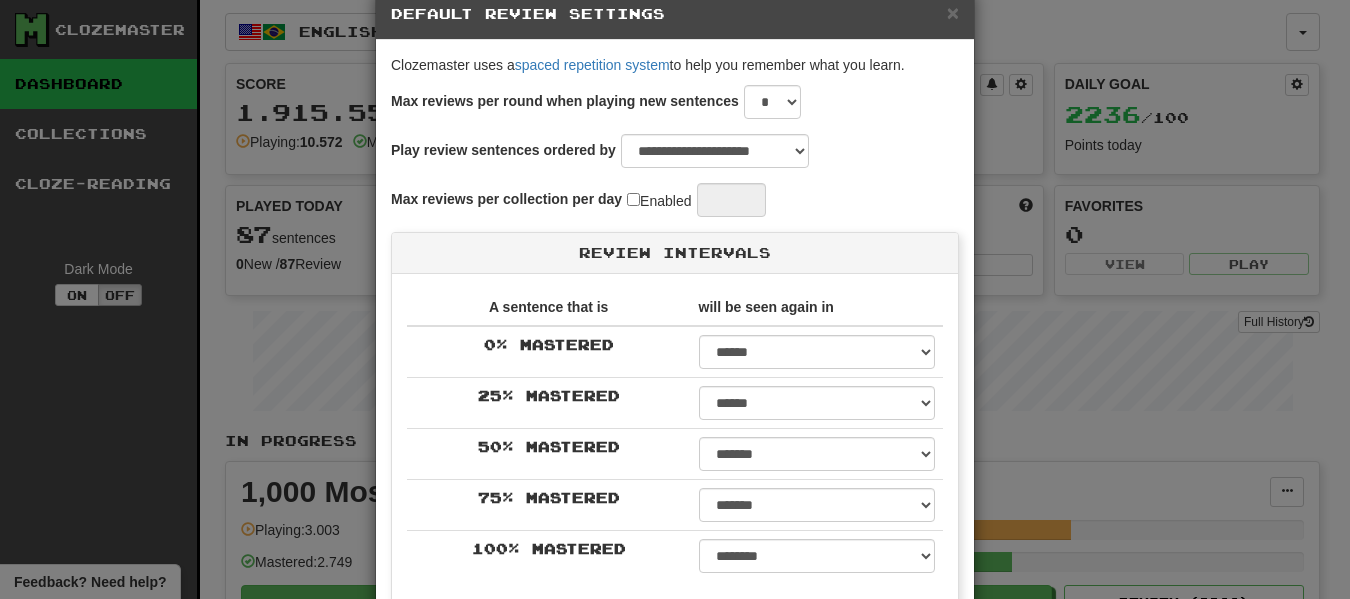 scroll, scrollTop: 0, scrollLeft: 0, axis: both 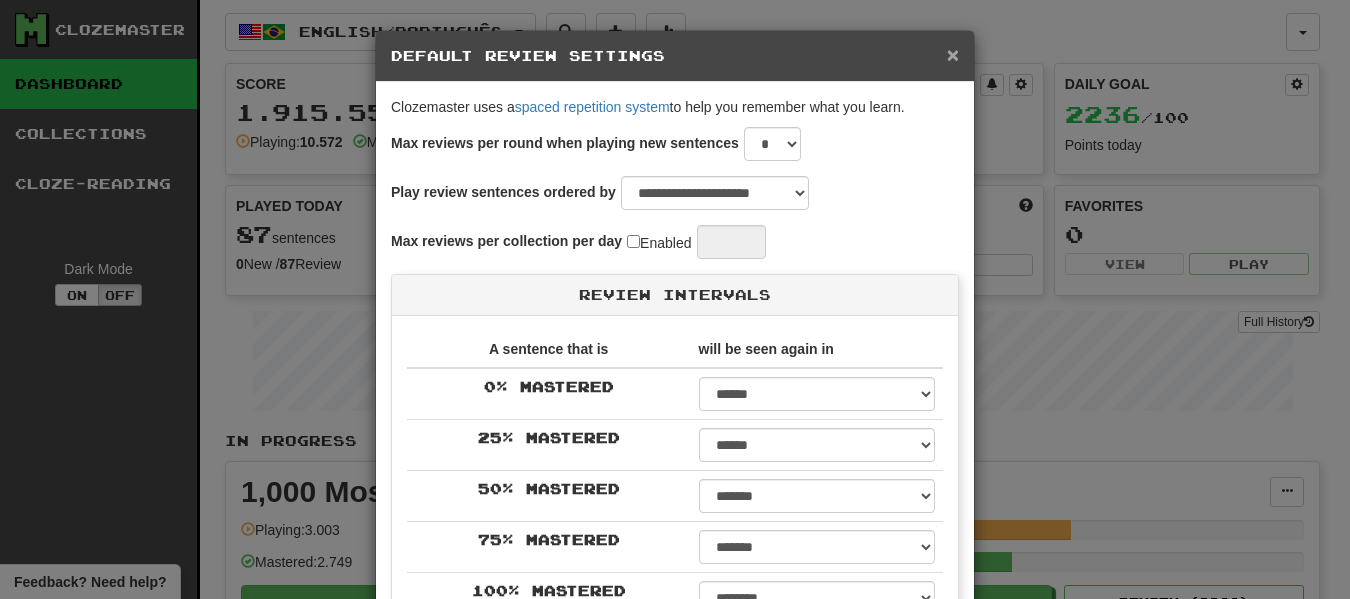 click on "×" at bounding box center (953, 54) 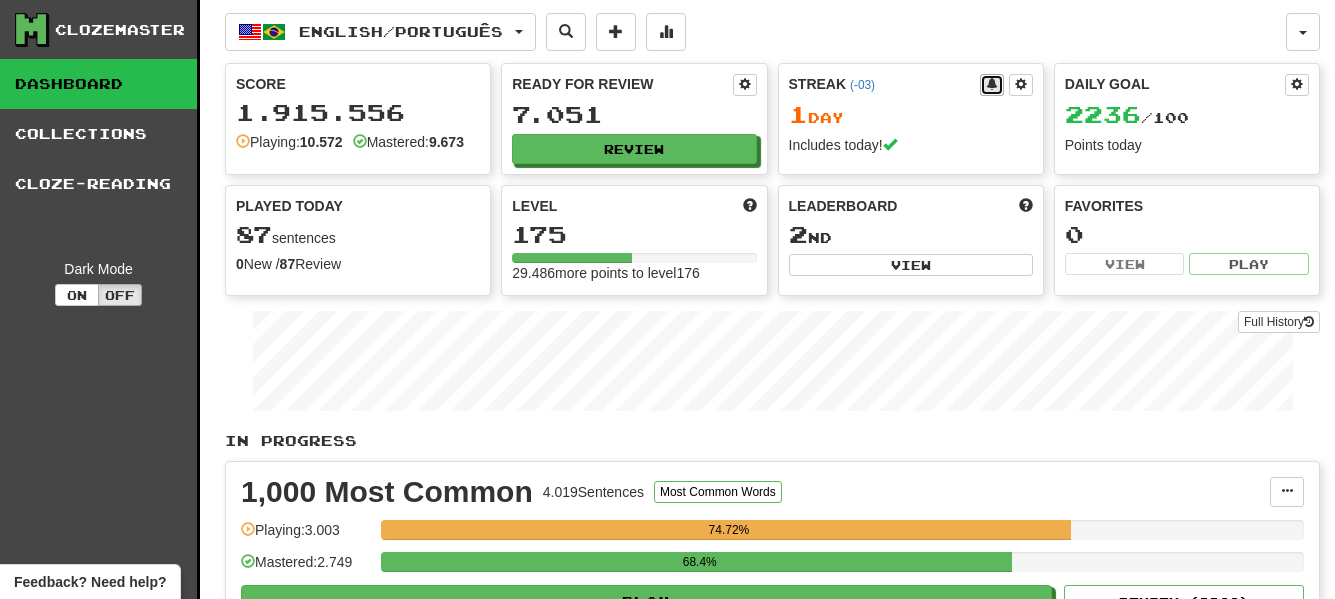 click at bounding box center [992, 84] 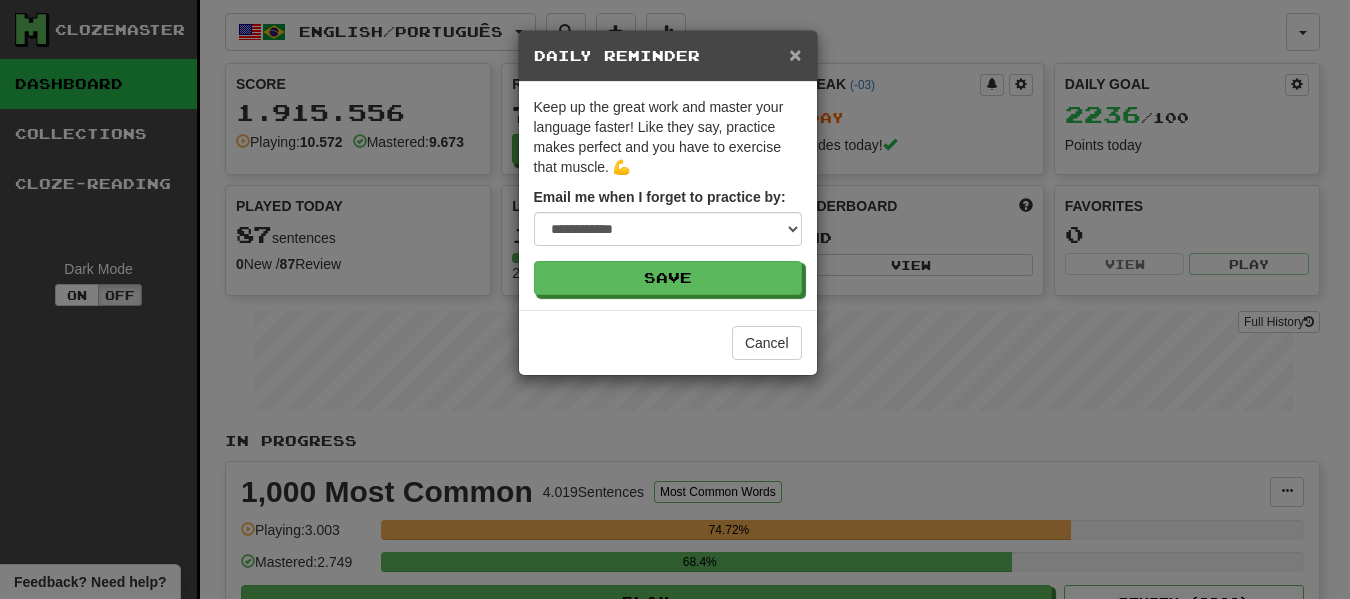 click on "×" at bounding box center [795, 54] 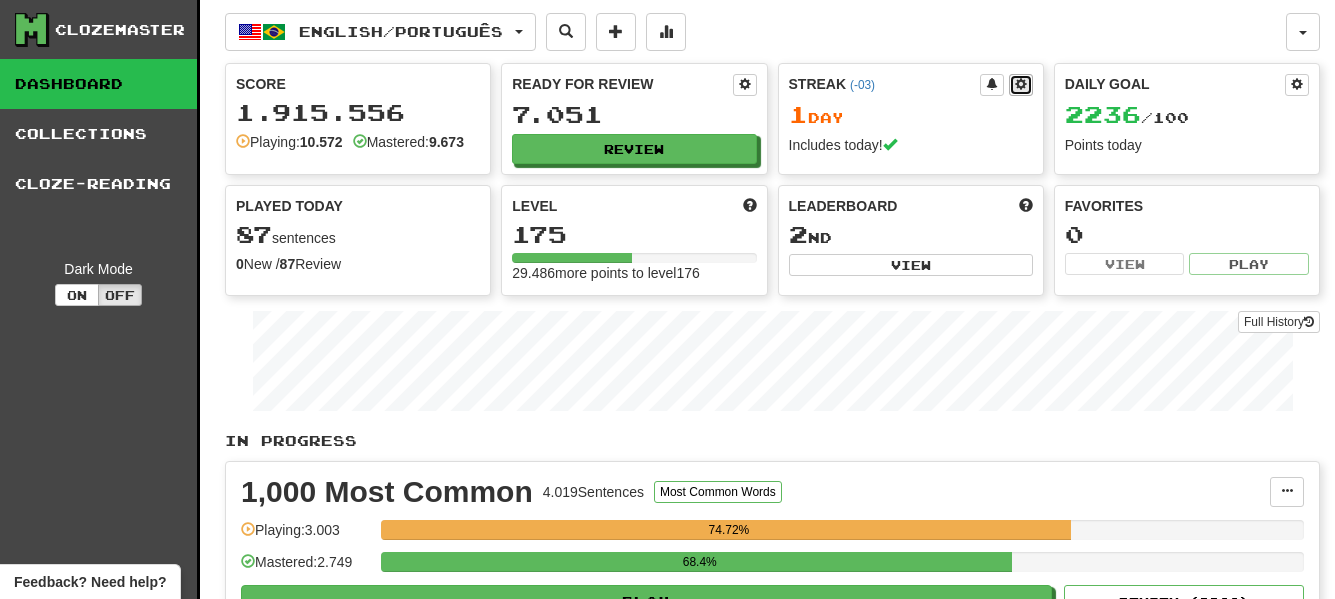 click at bounding box center [1021, 84] 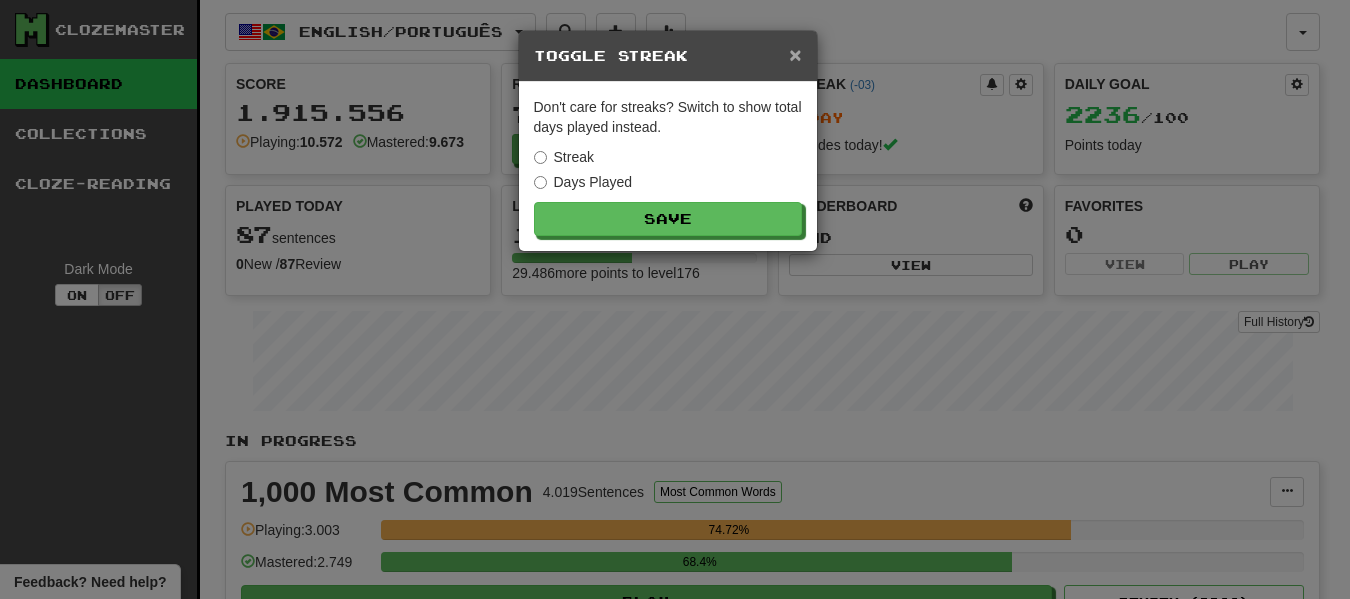 click on "×" at bounding box center [795, 54] 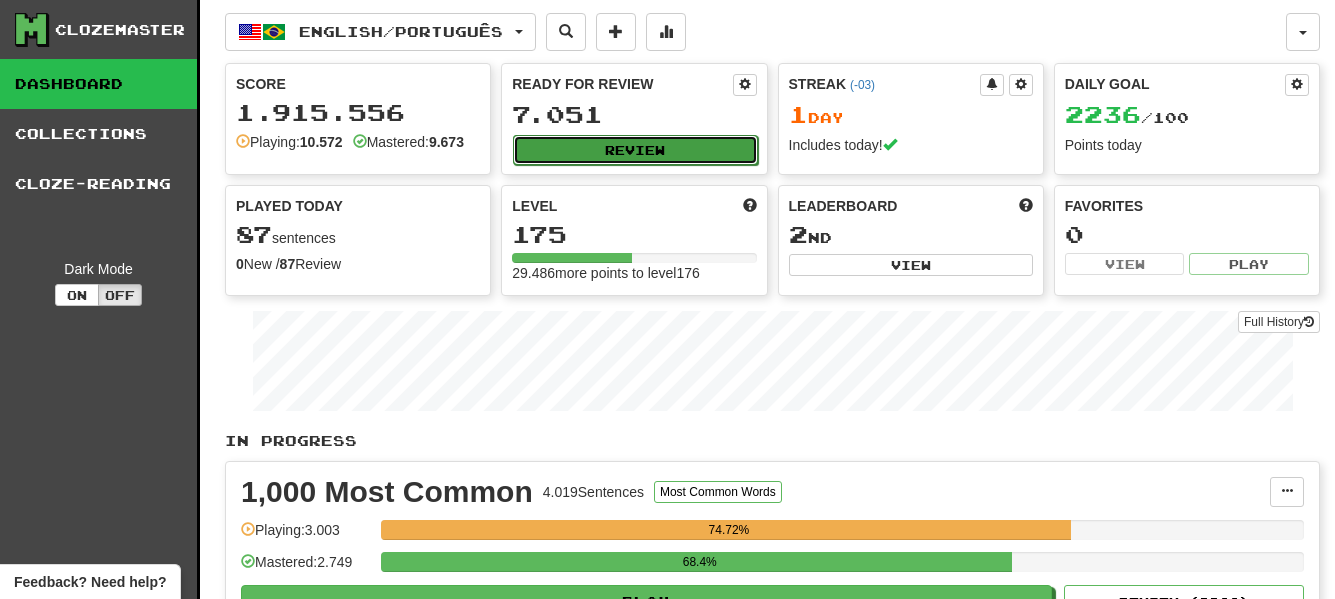 click on "Review" at bounding box center (635, 150) 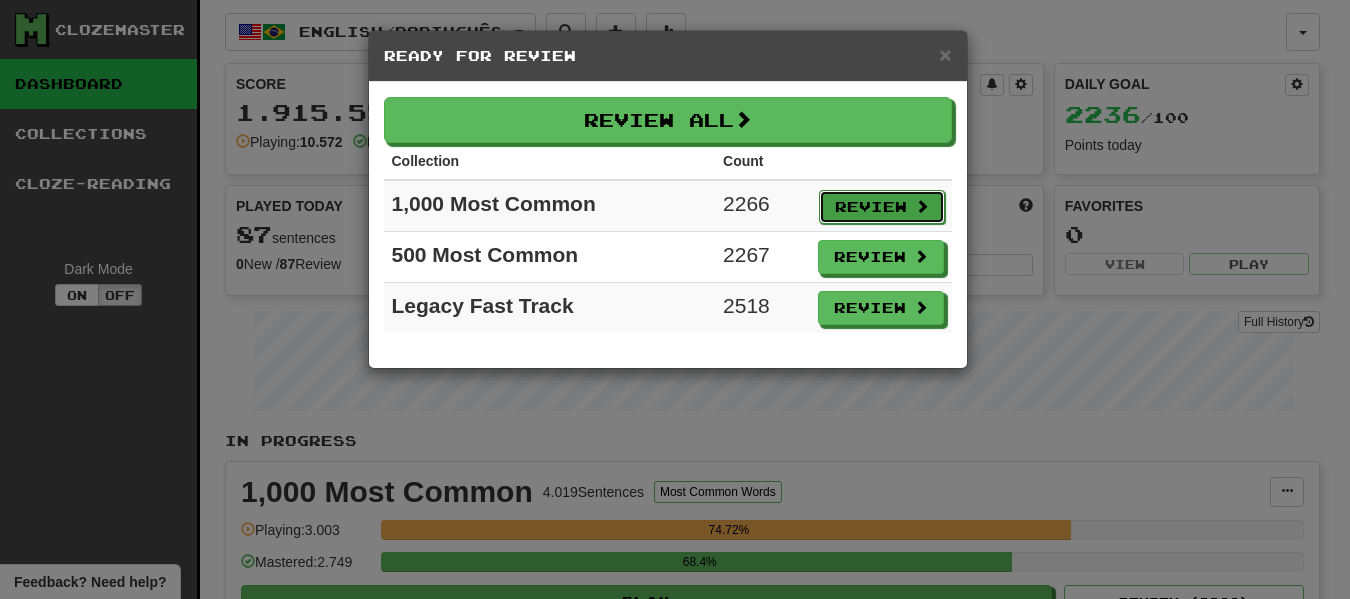 click on "Review" at bounding box center (882, 207) 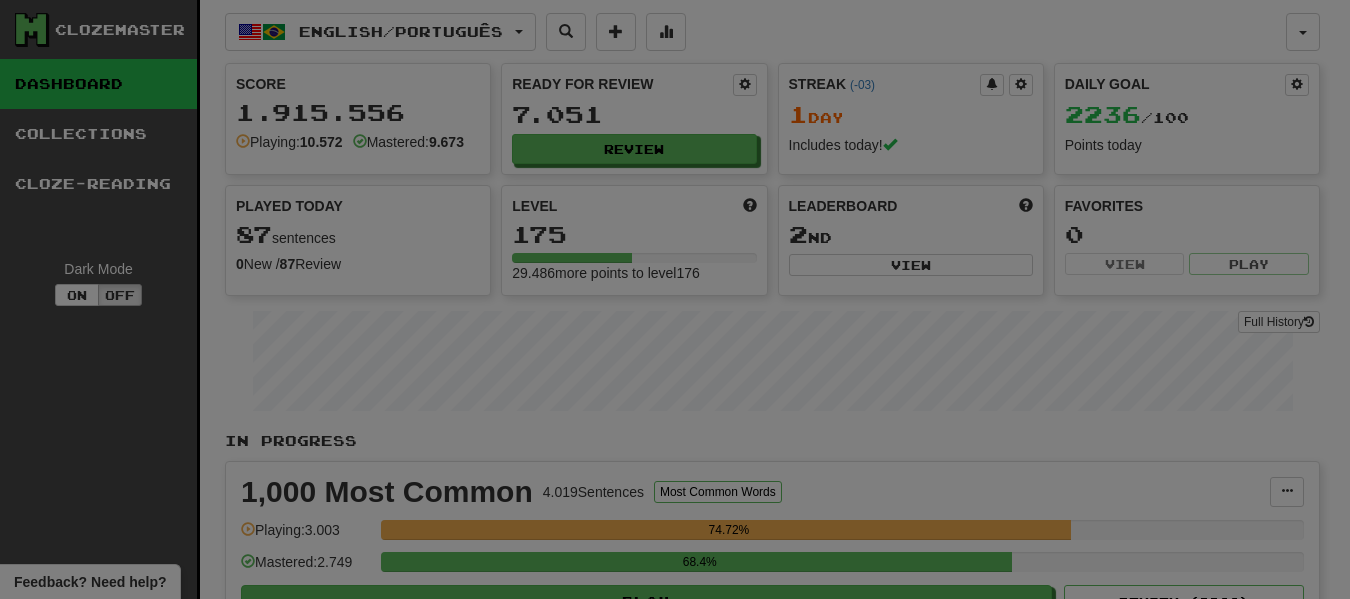 select on "**" 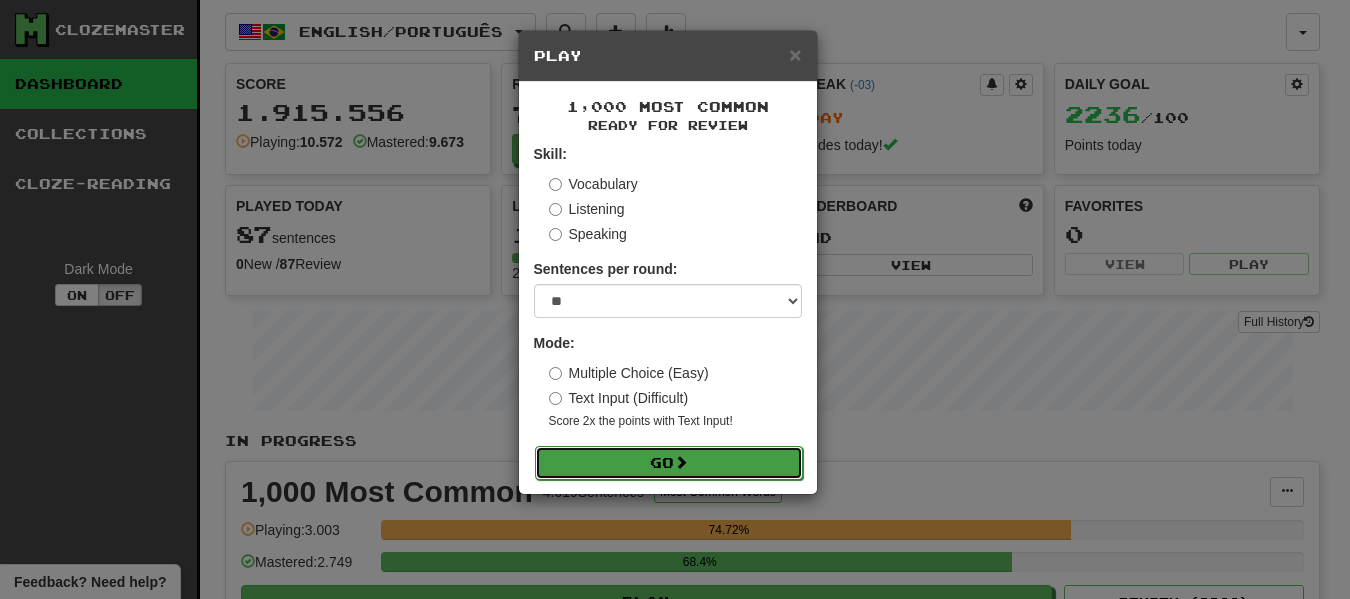 click on "Go" at bounding box center [669, 463] 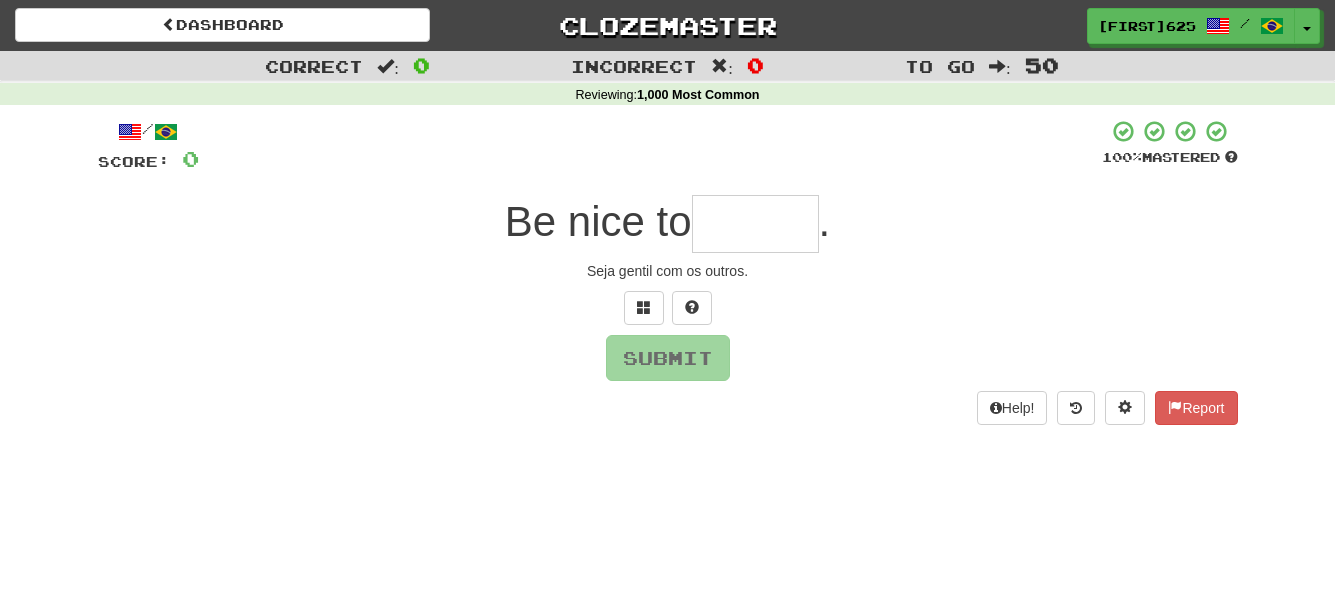 scroll, scrollTop: 0, scrollLeft: 0, axis: both 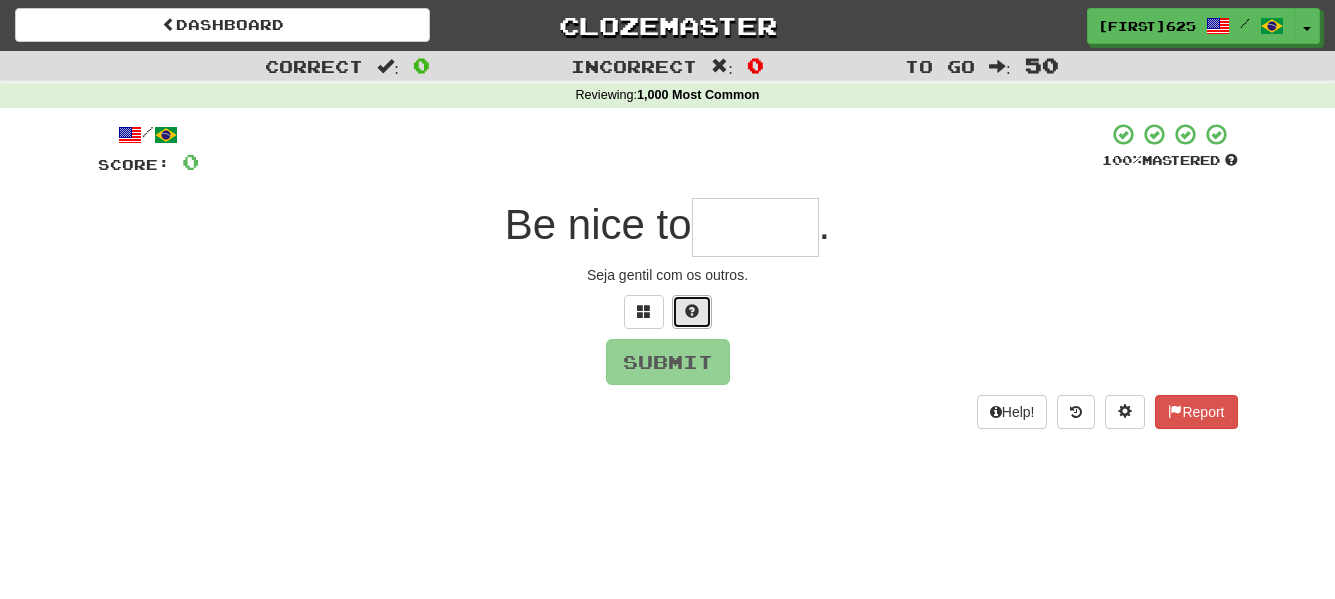 click at bounding box center [692, 312] 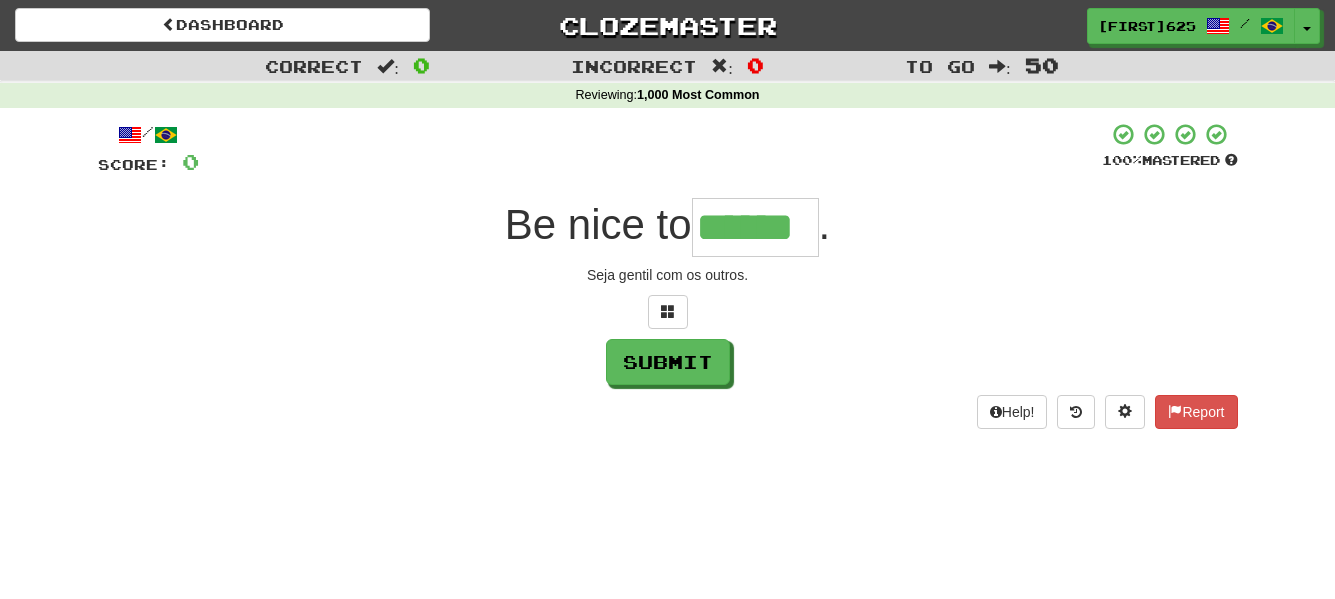type on "******" 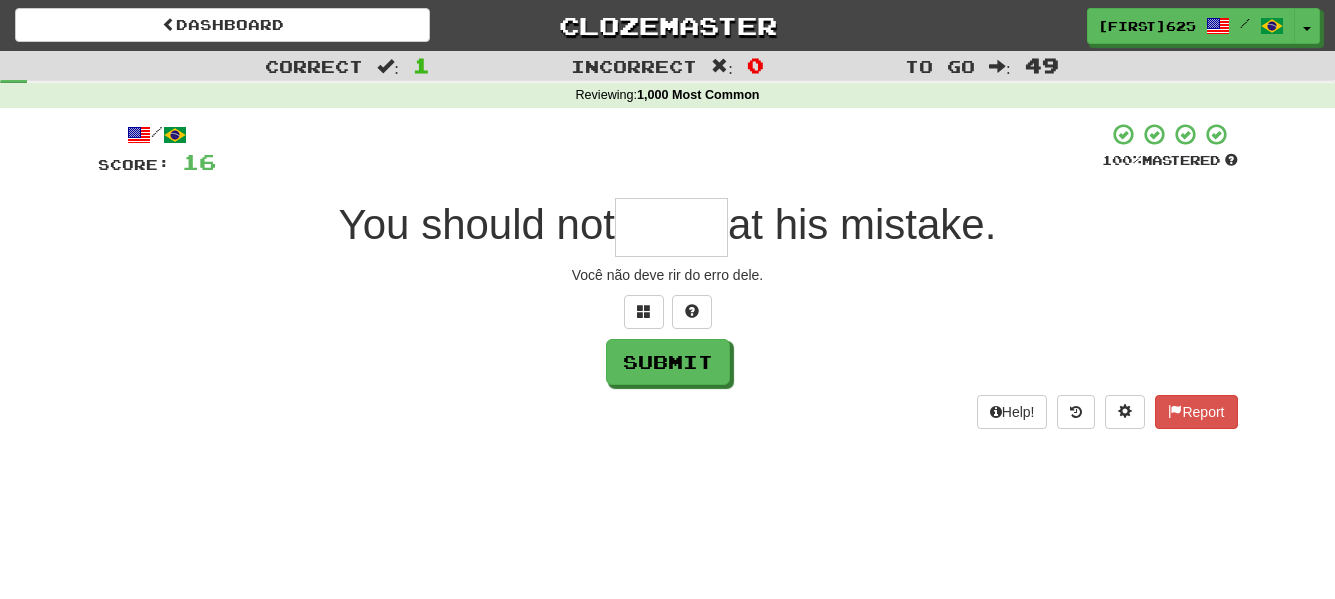 type on "*" 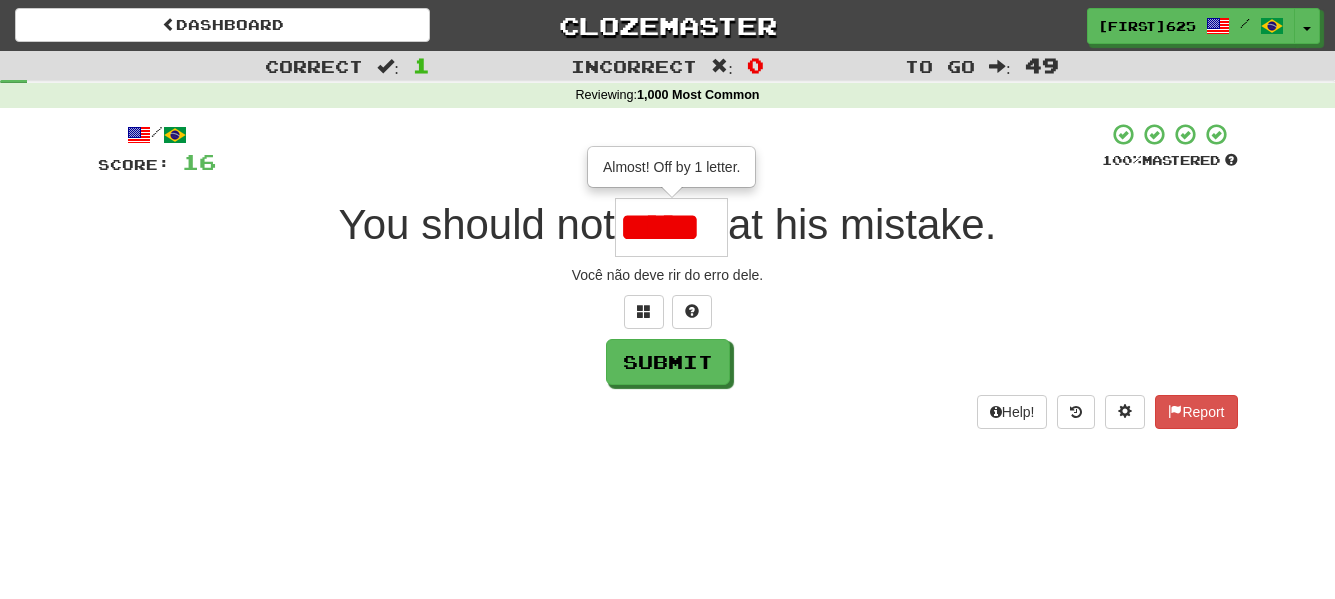 scroll, scrollTop: 0, scrollLeft: 0, axis: both 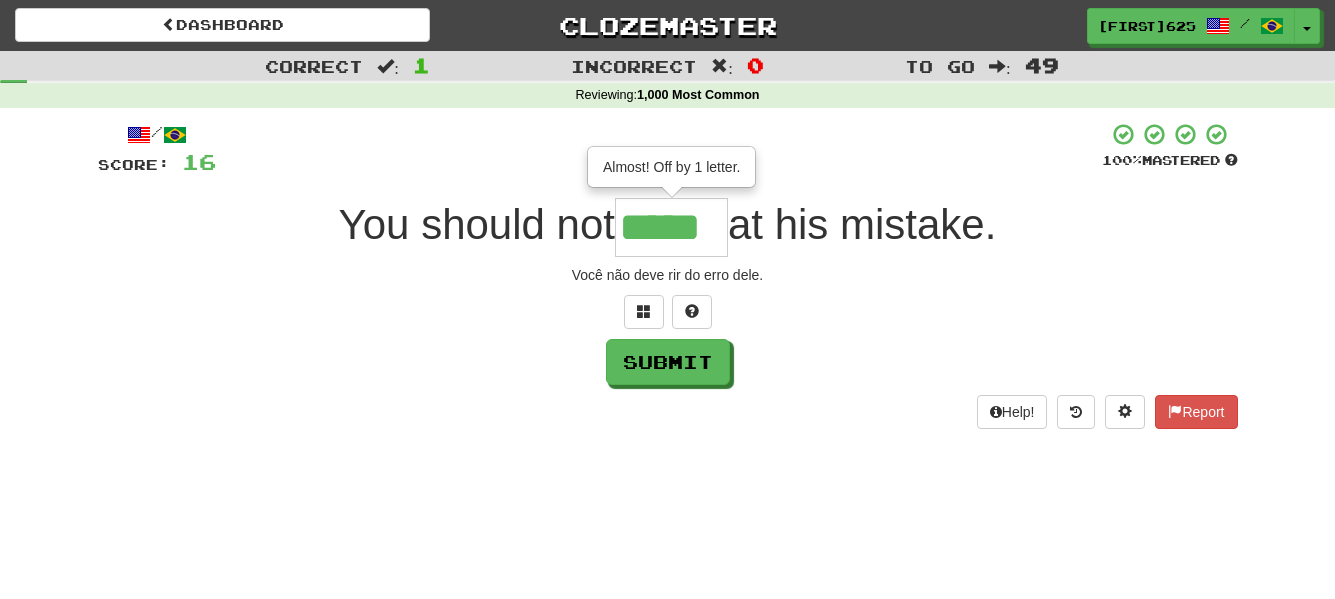 type on "*****" 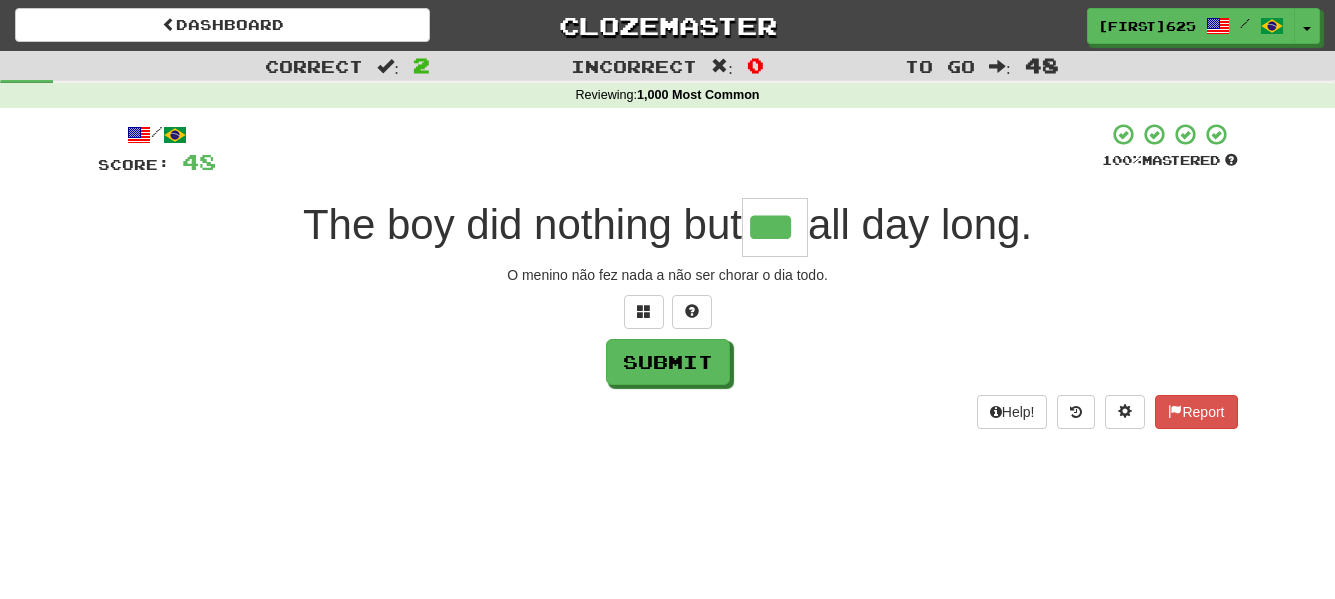 type on "***" 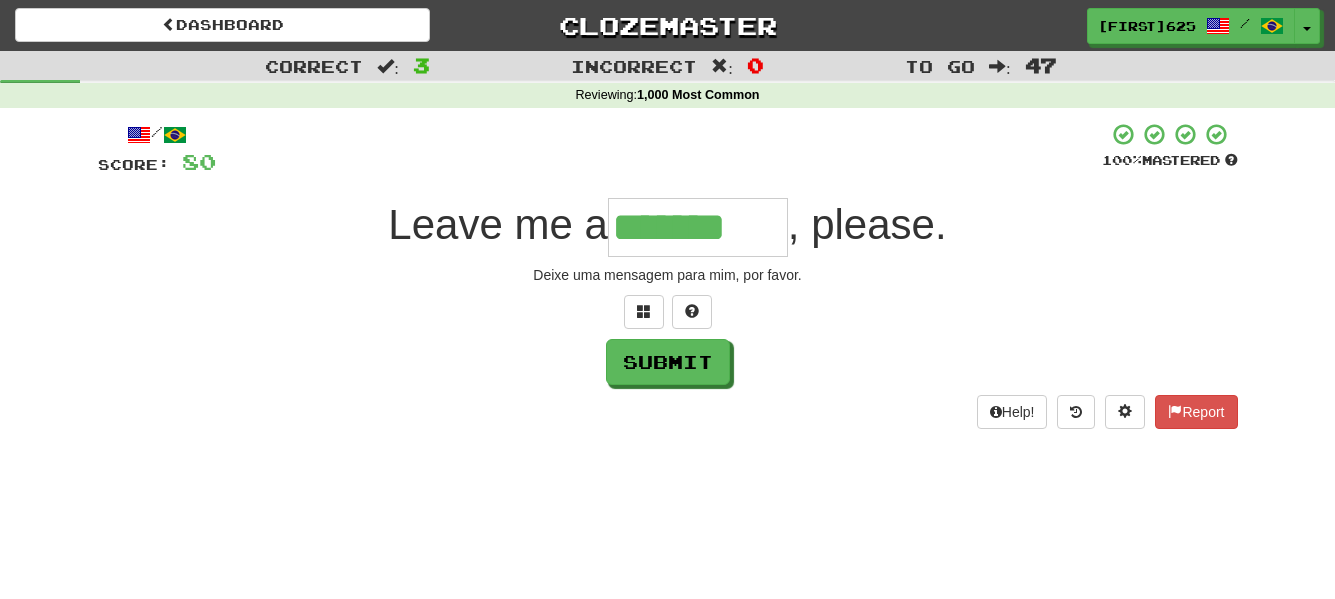 type on "*******" 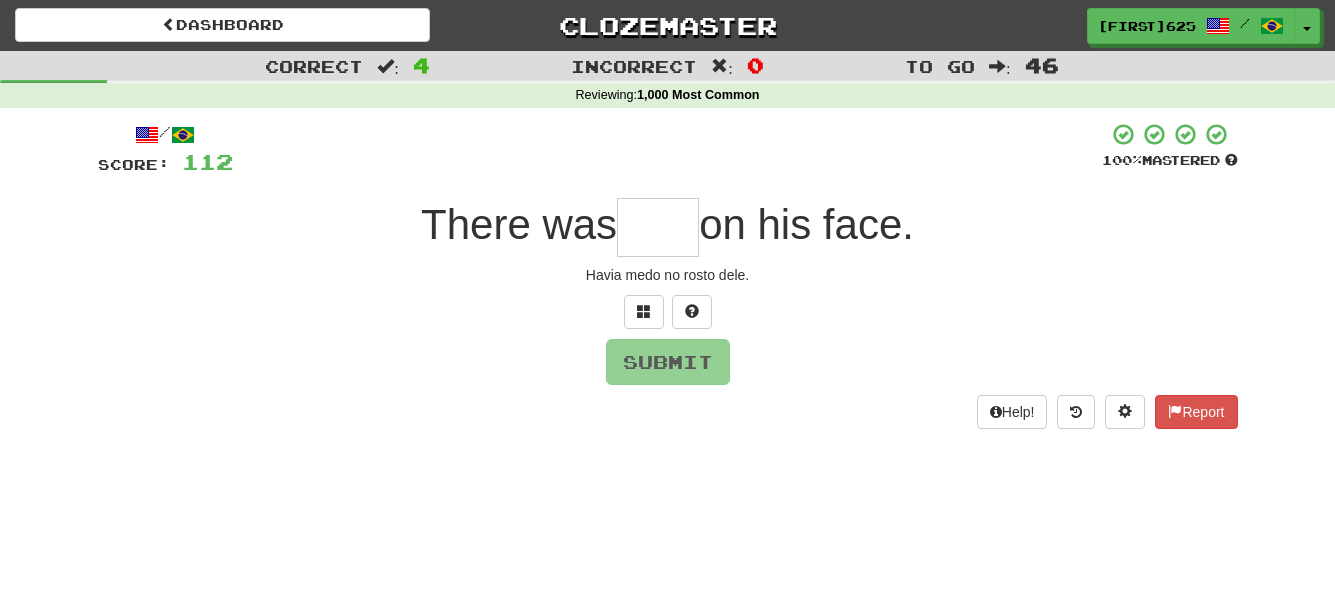 type on "*" 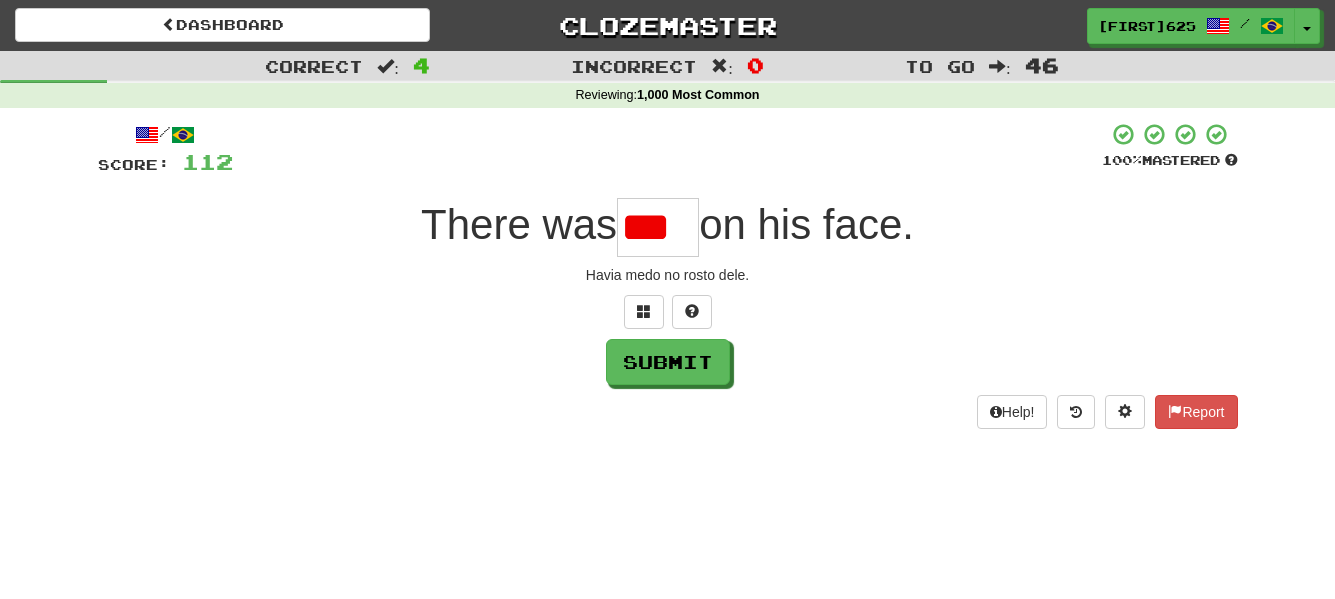 scroll, scrollTop: 0, scrollLeft: 0, axis: both 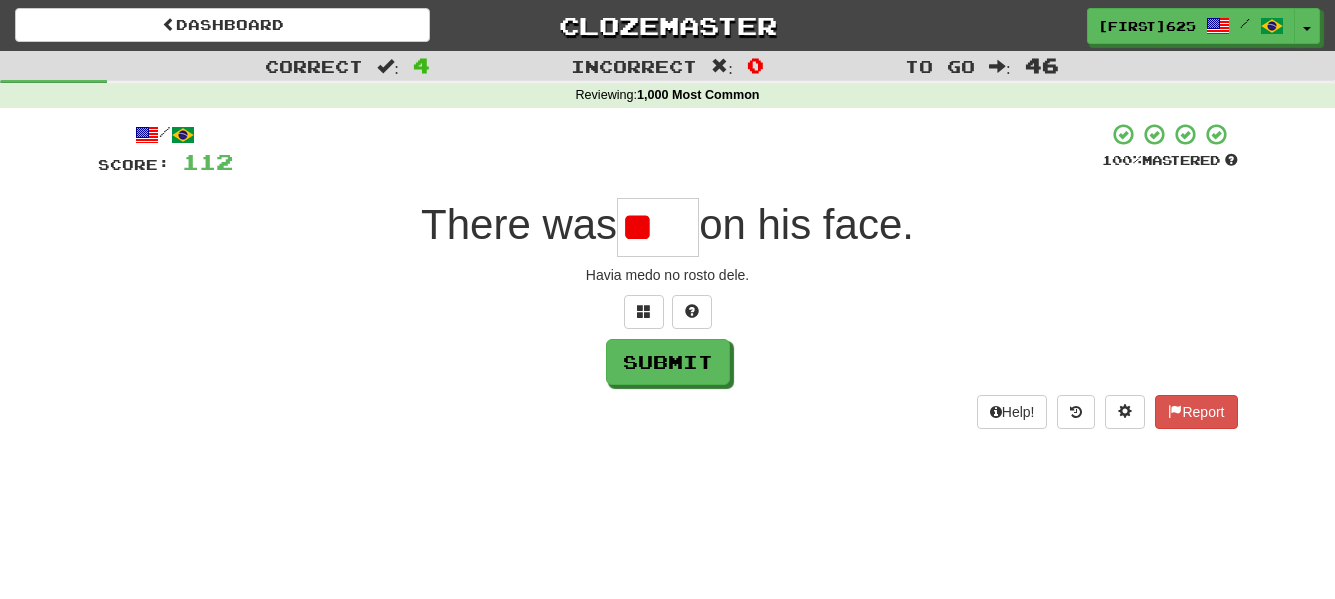 type on "*" 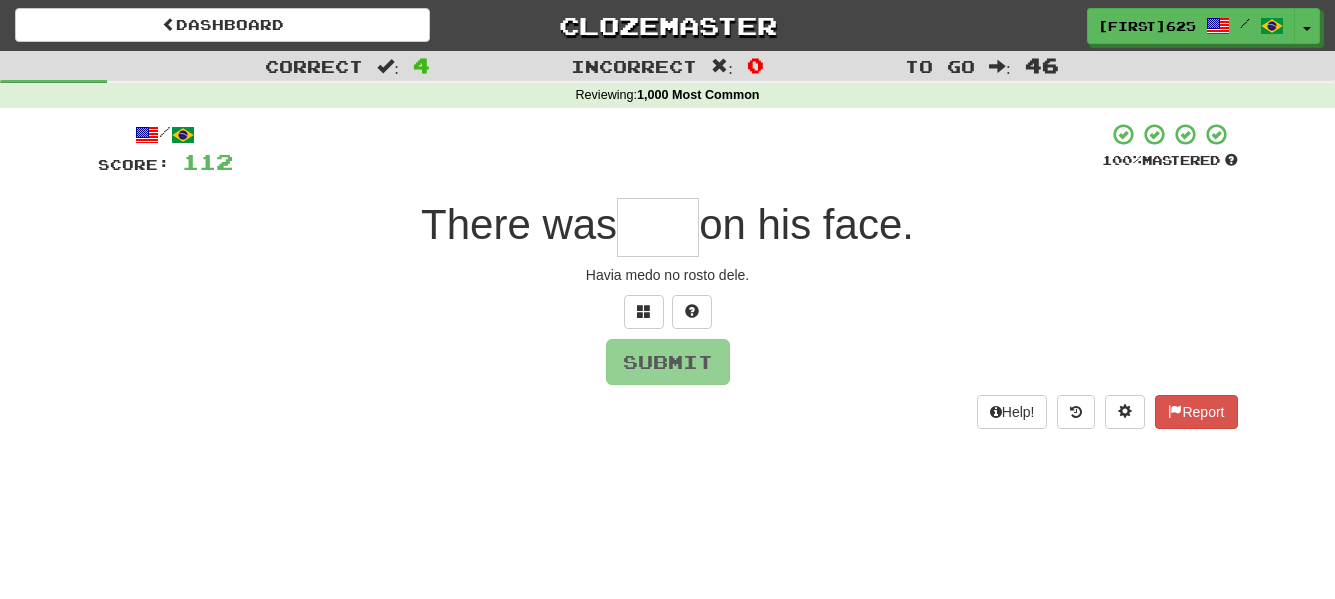 click at bounding box center (658, 227) 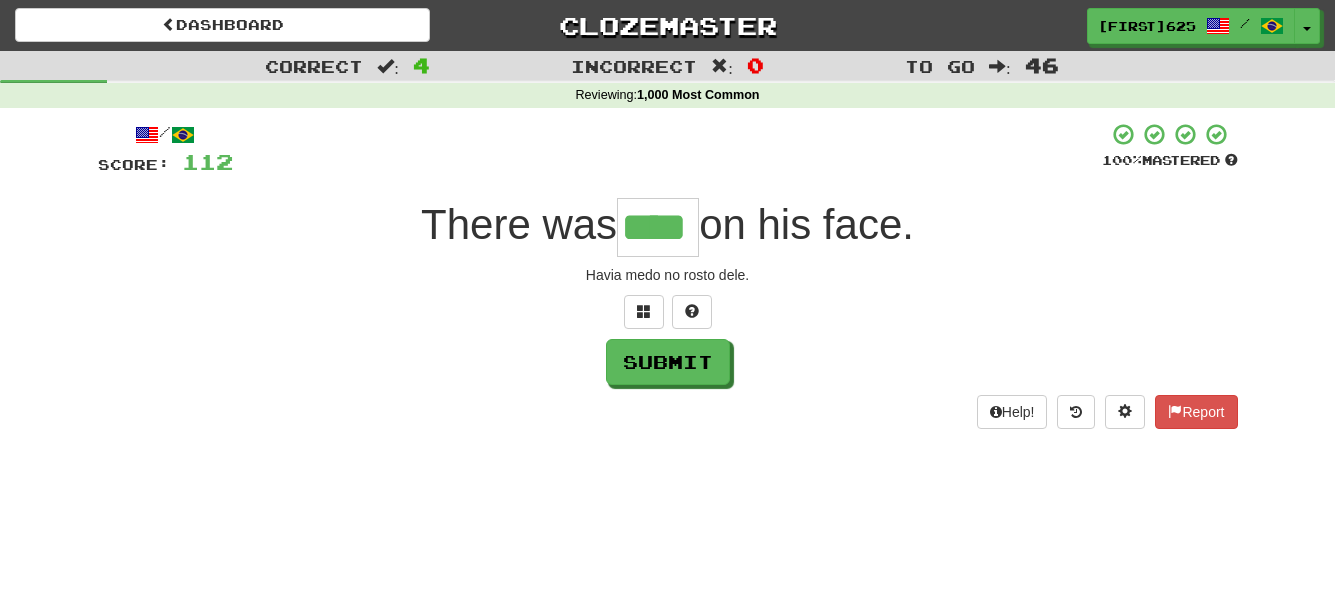 type on "****" 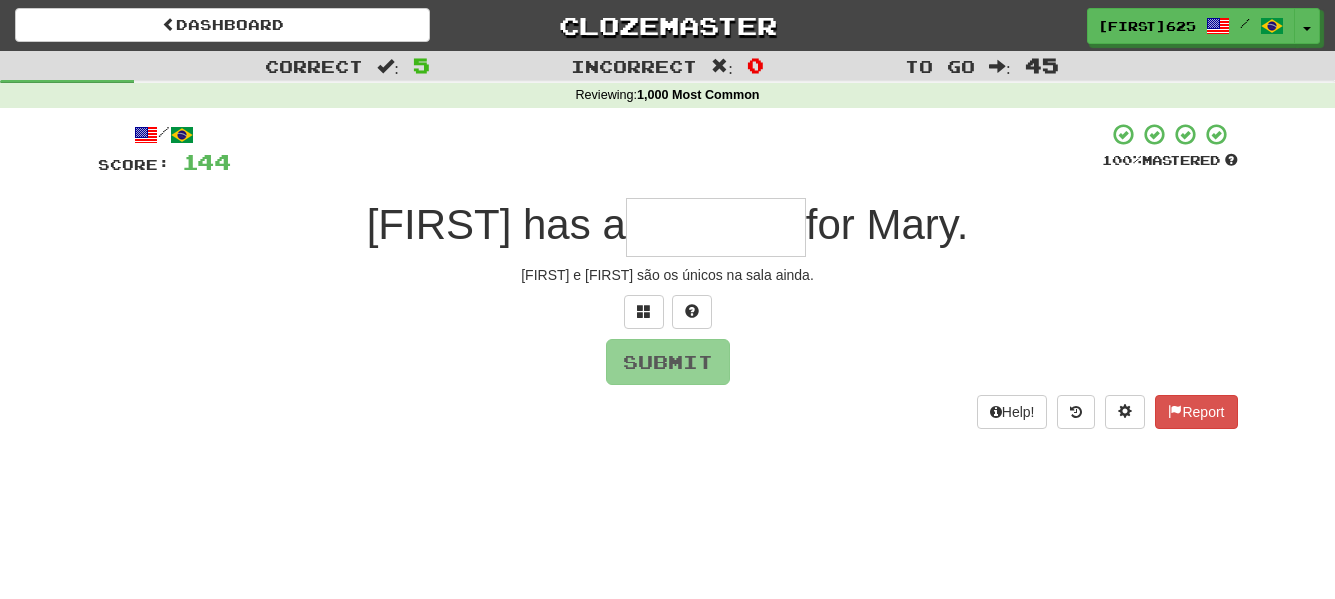 type on "*" 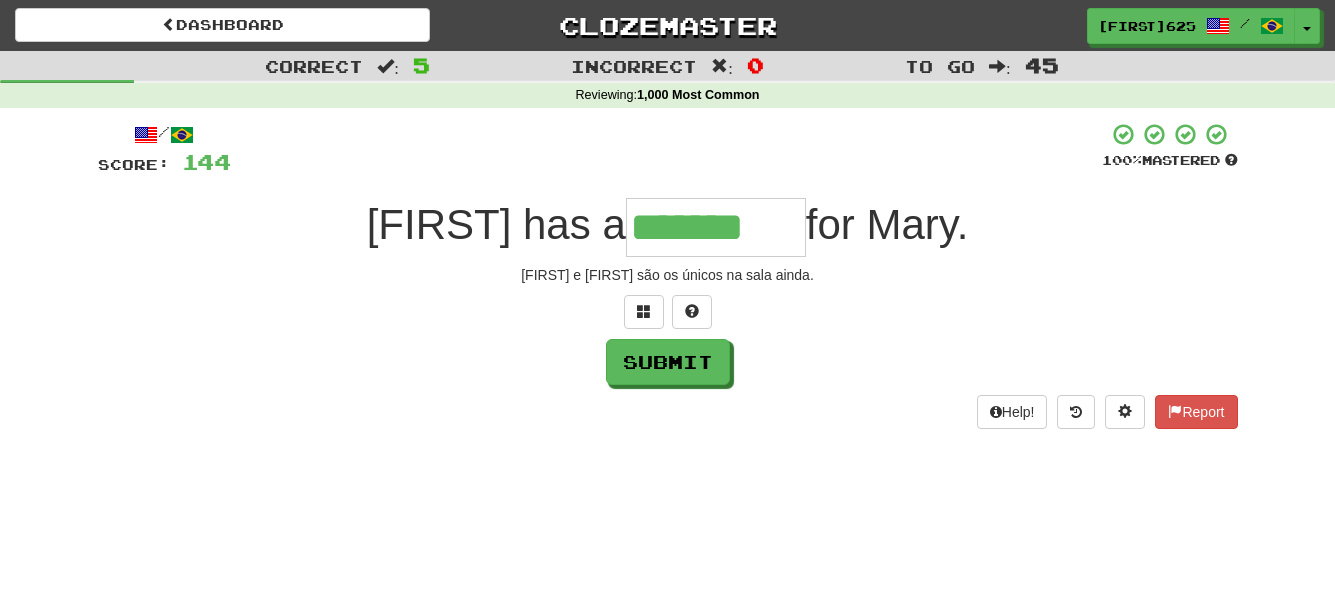 type on "*******" 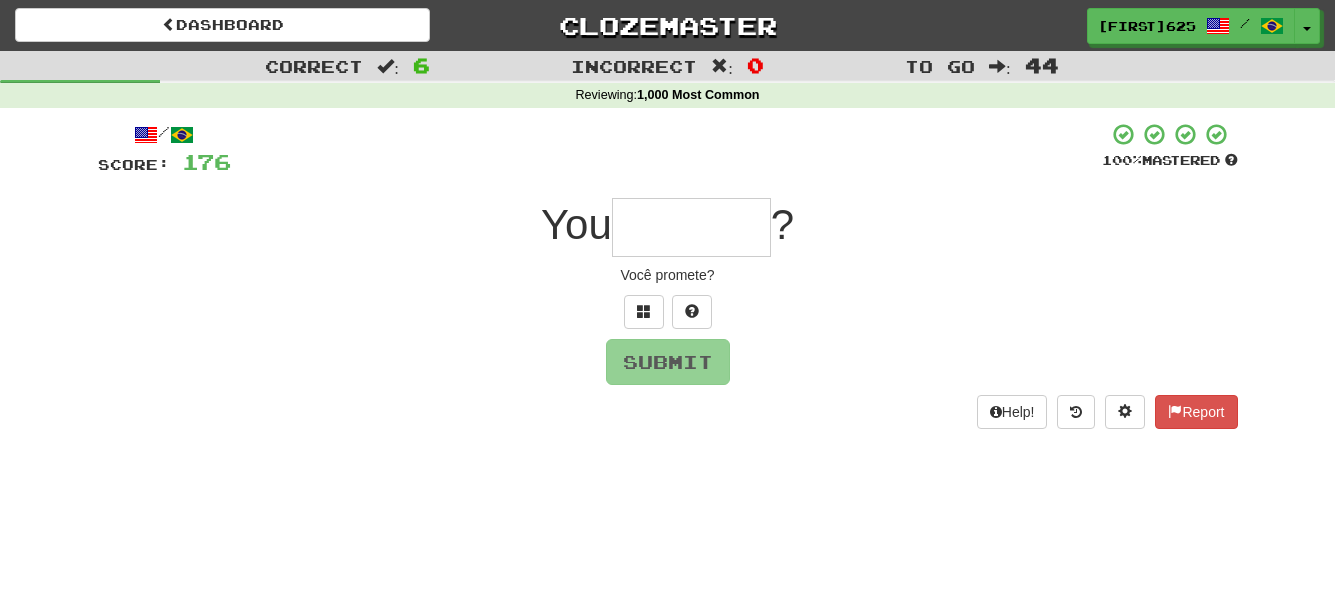 type on "*" 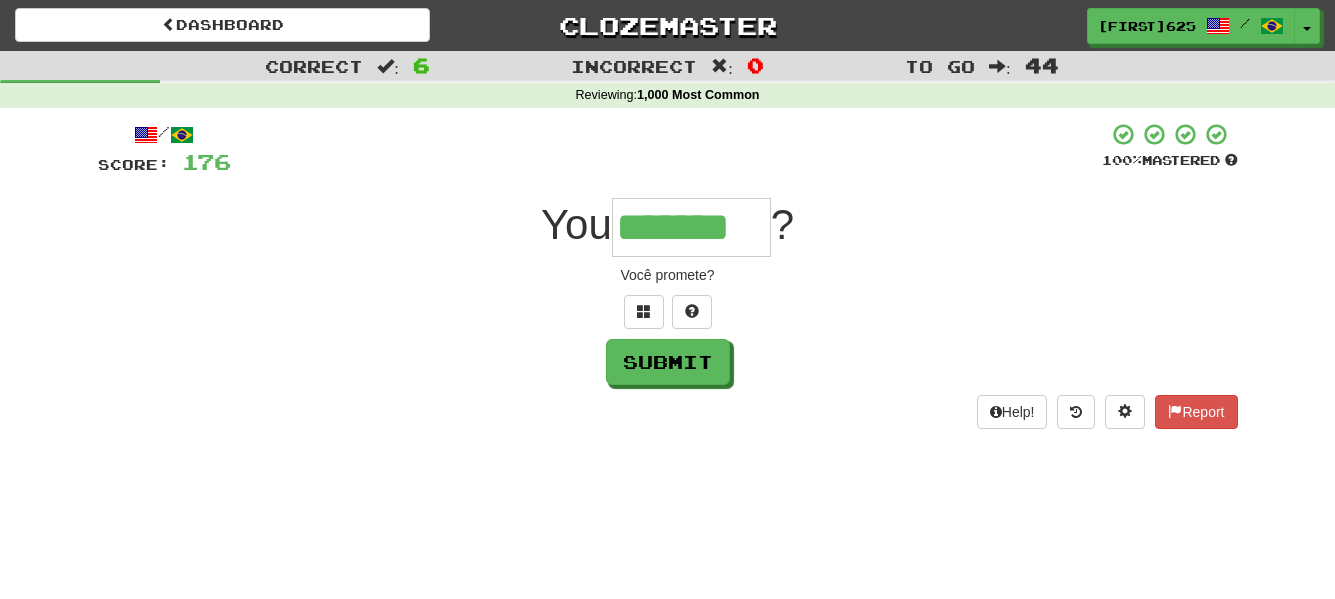 type on "*******" 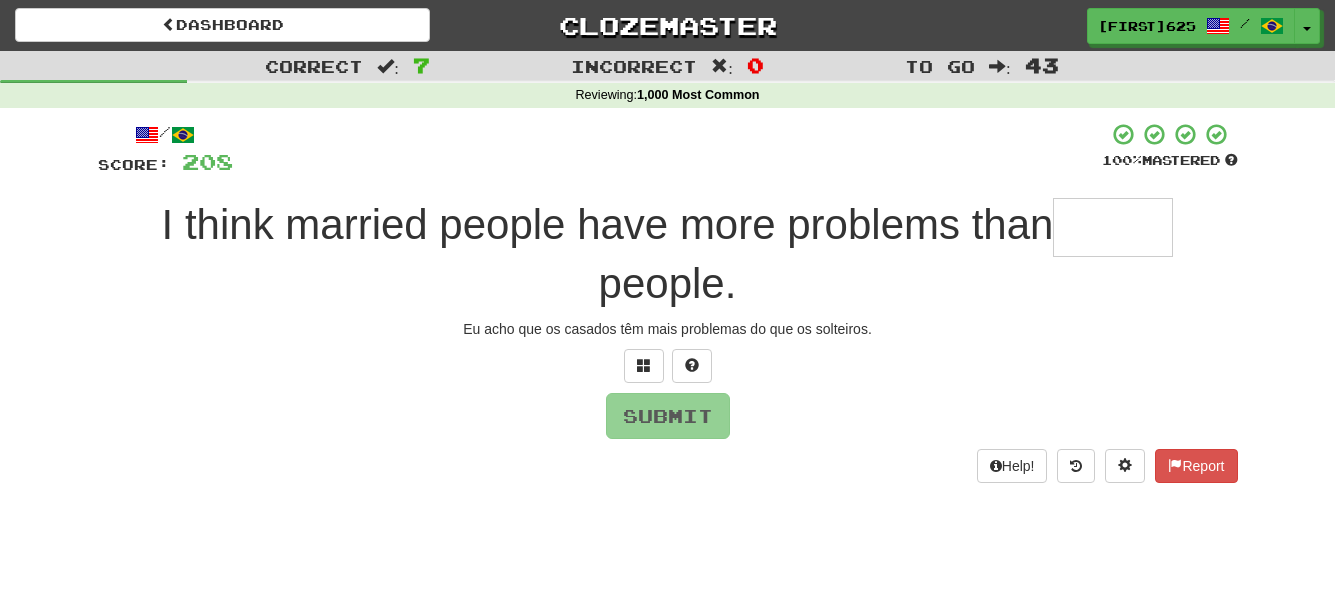 type on "*" 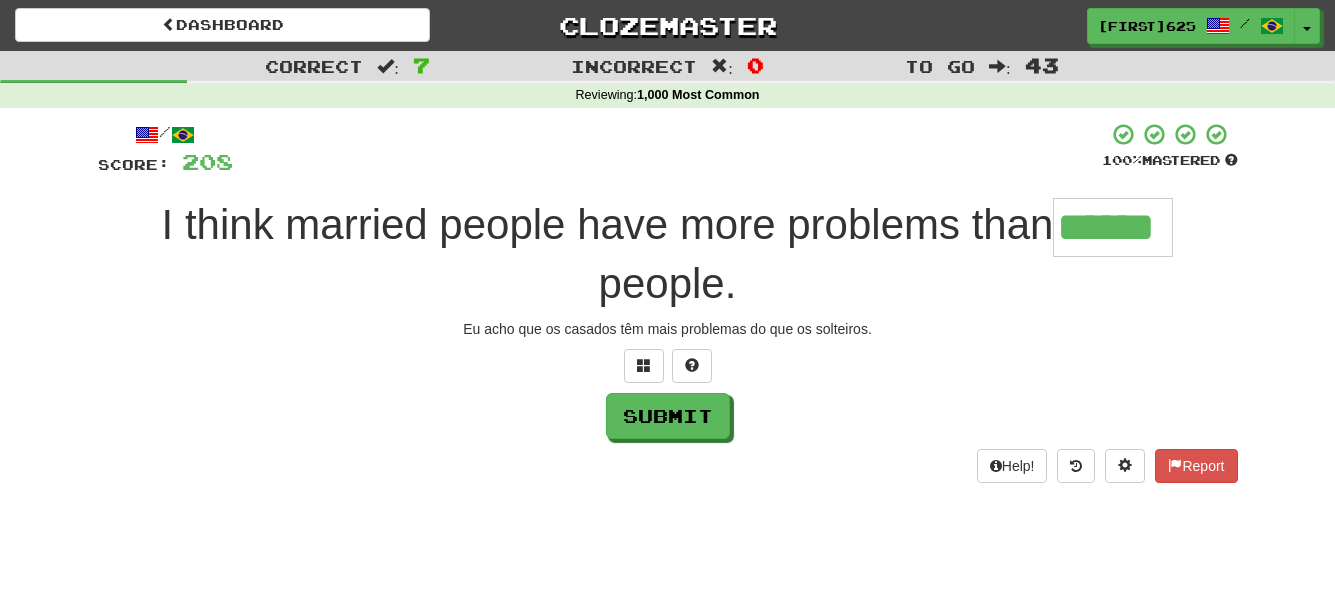 type on "******" 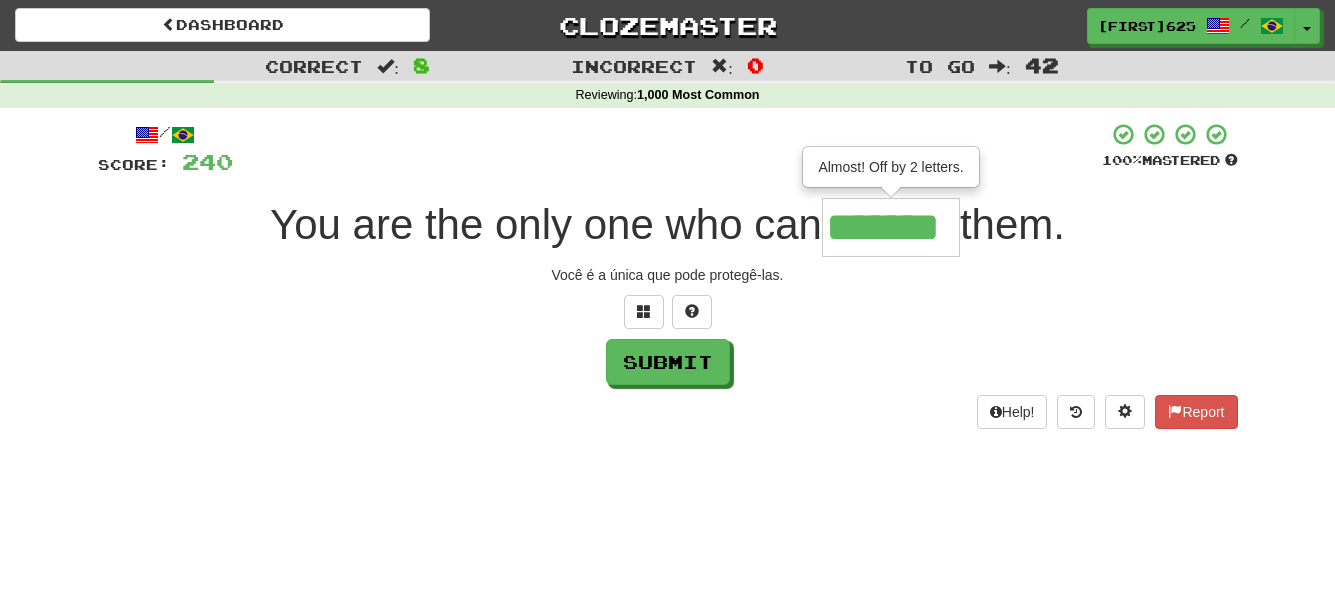 type on "*******" 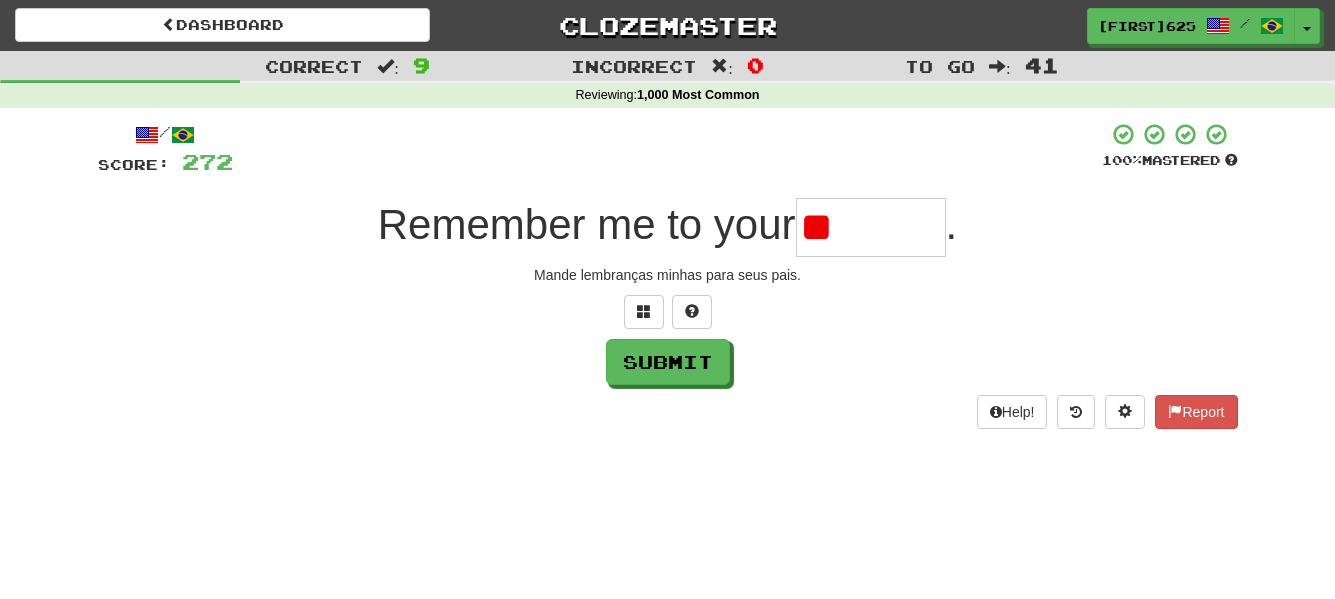 type on "*" 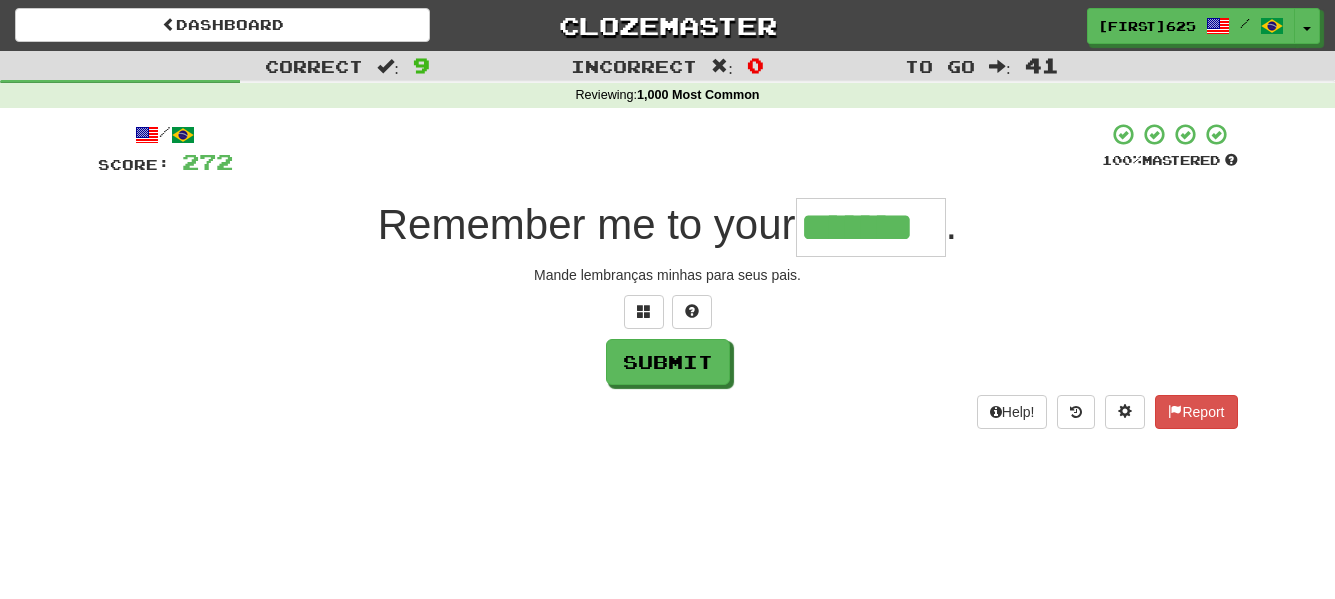 type on "*******" 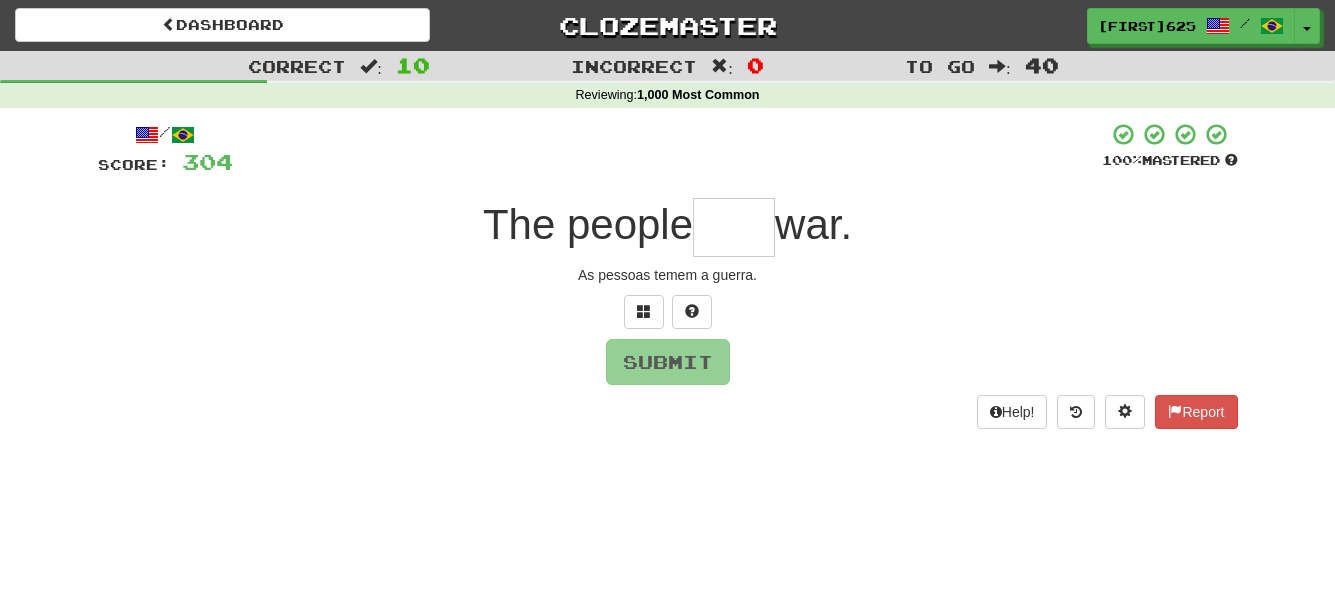 type on "*" 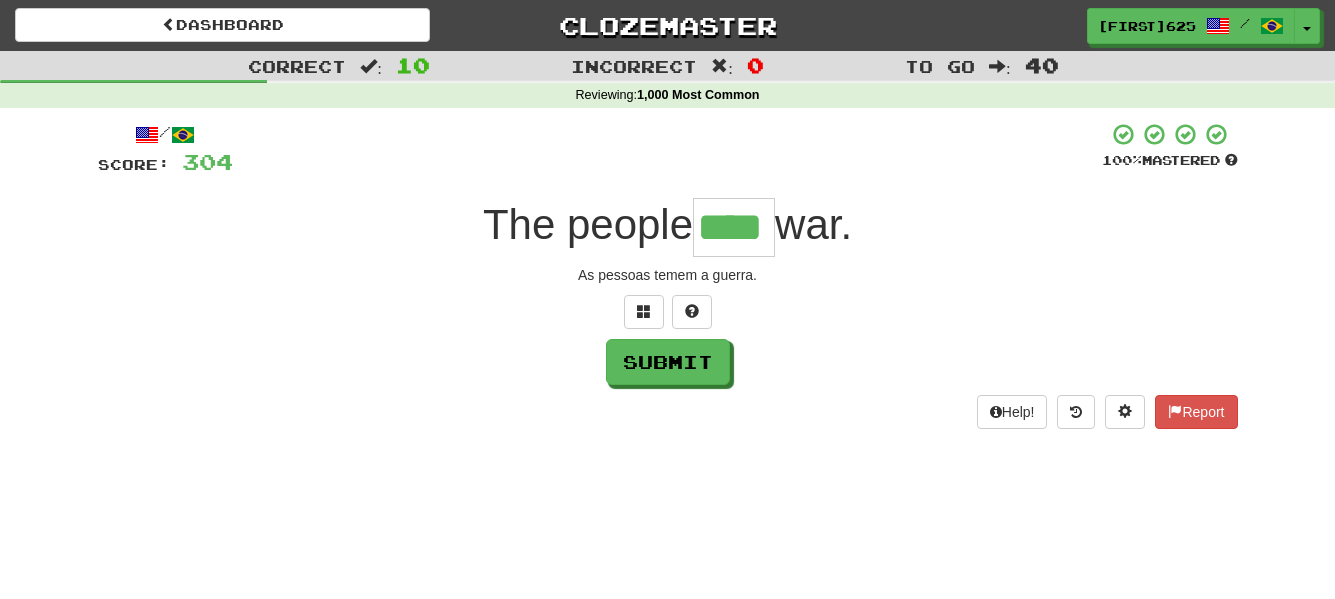 type on "****" 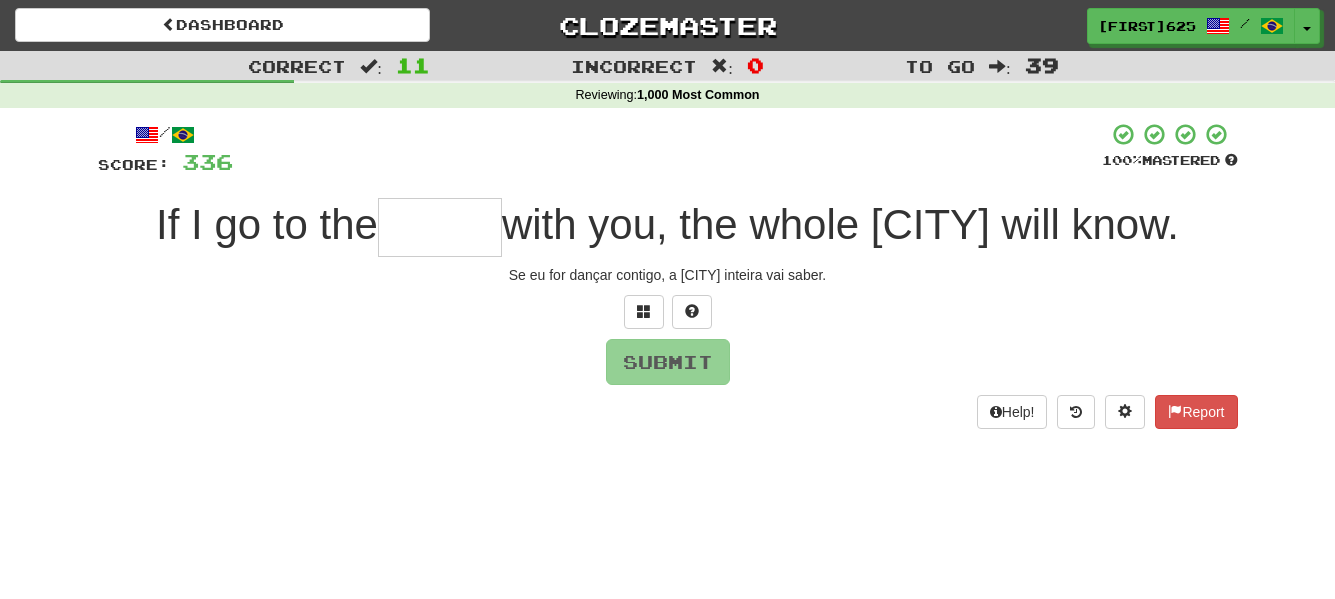 type on "*" 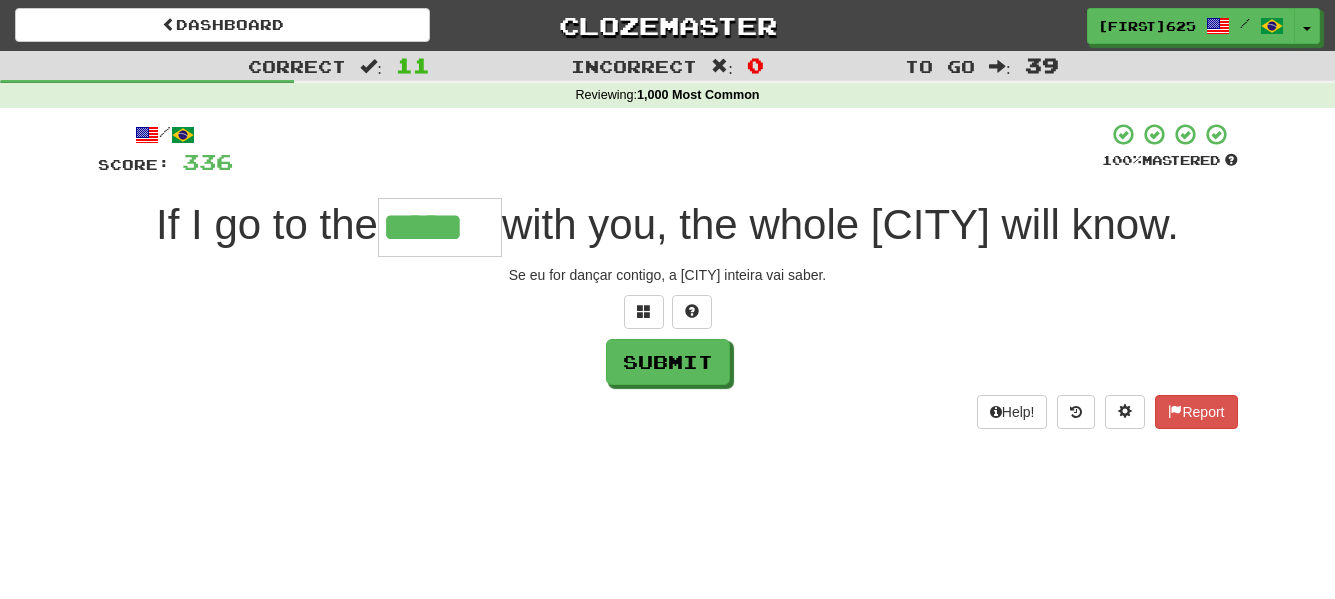type on "*****" 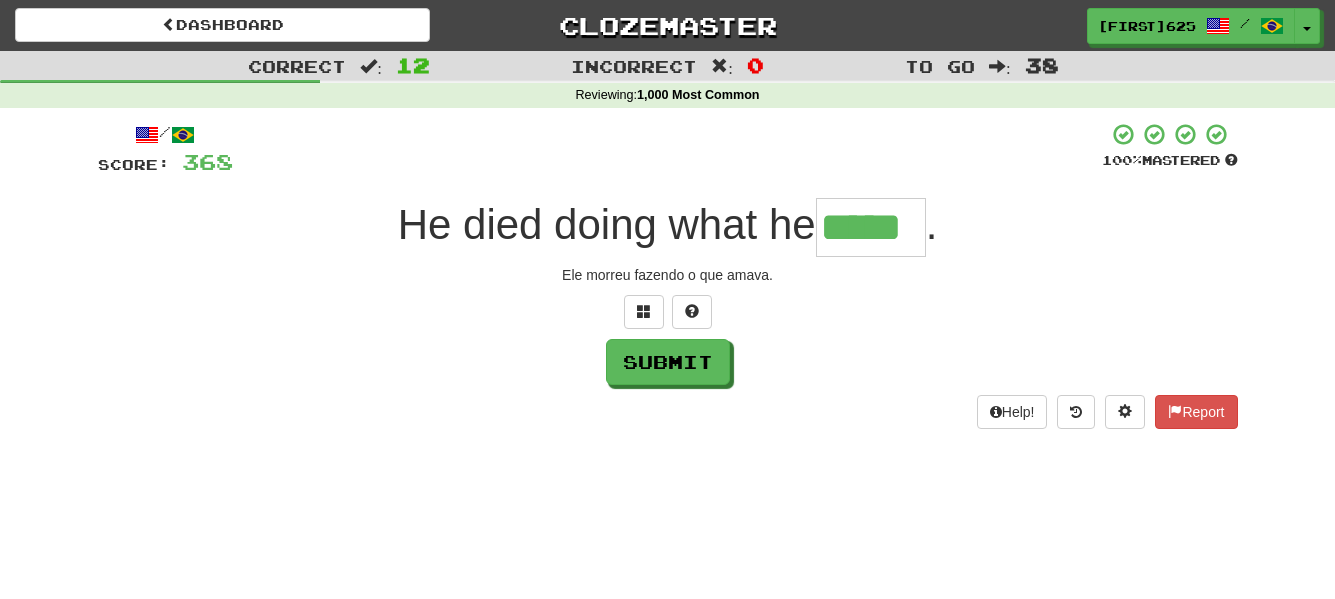 type on "*****" 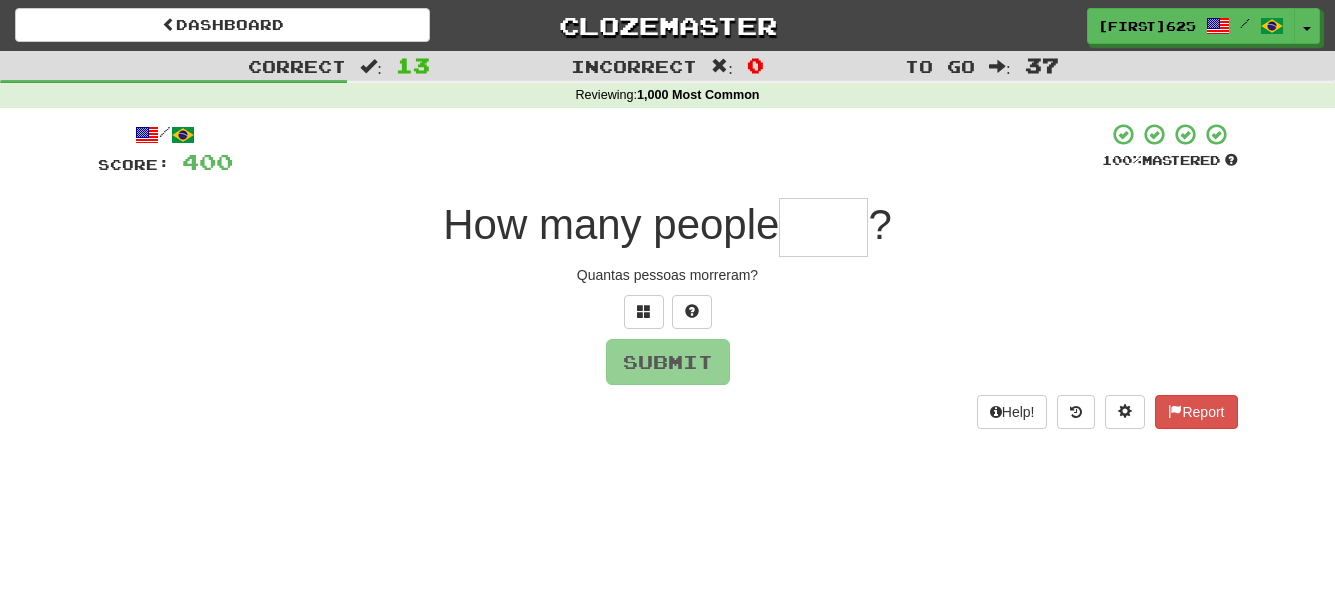 type on "*" 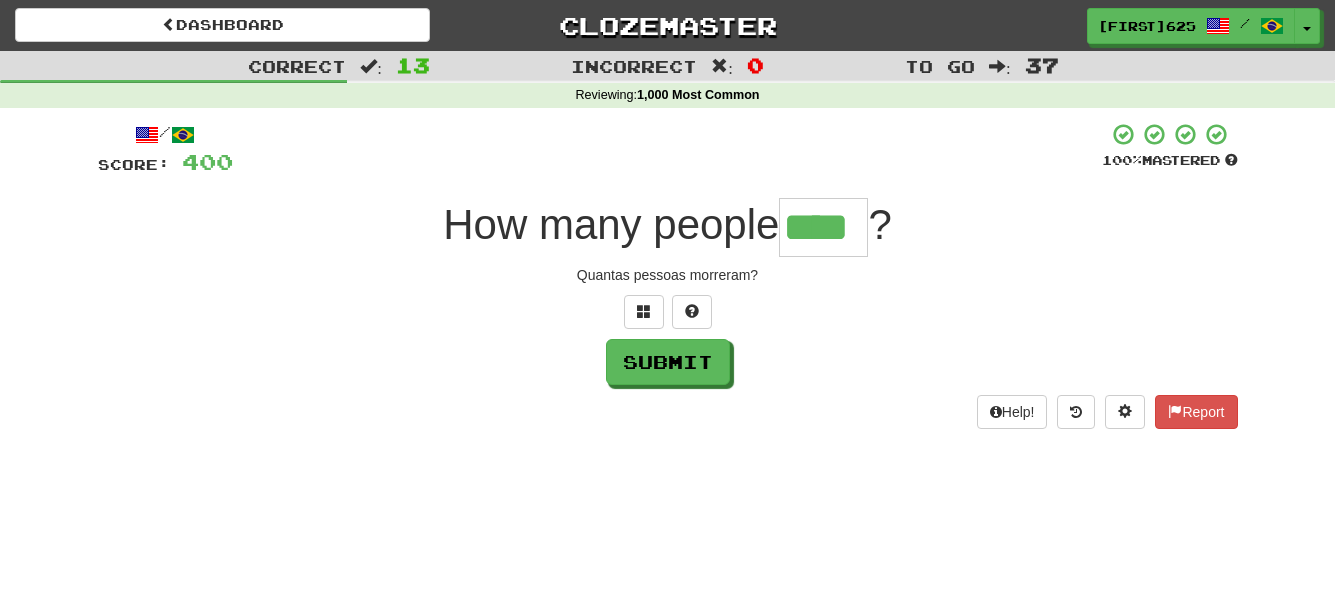 type on "****" 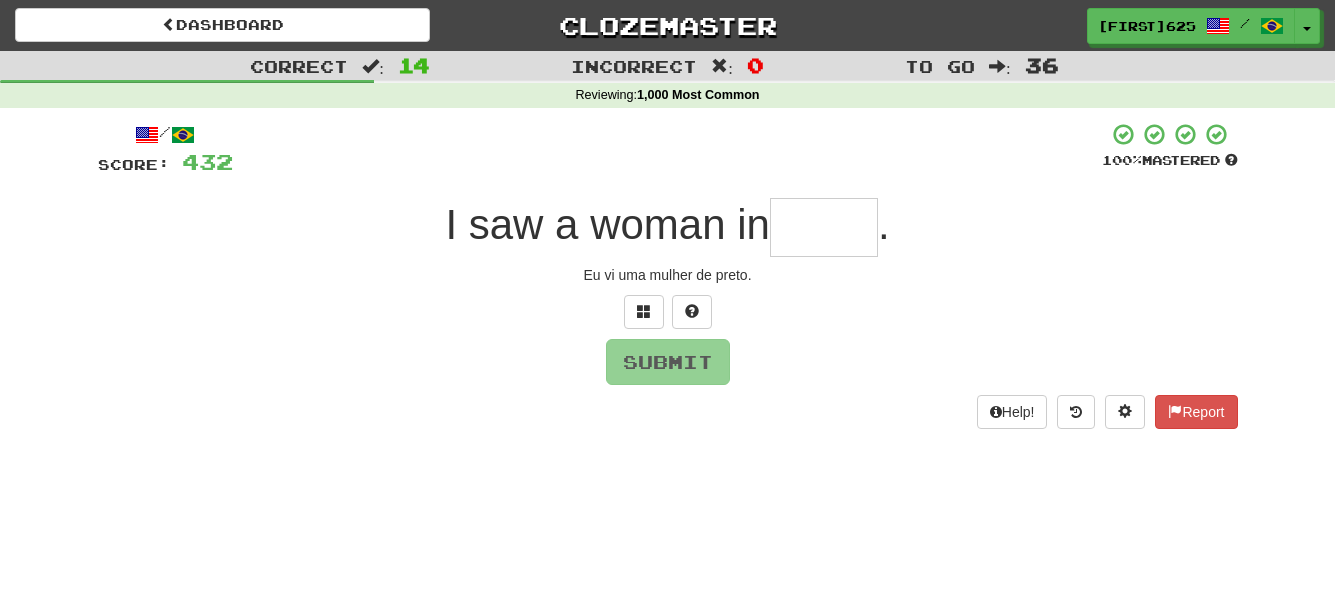 type on "*" 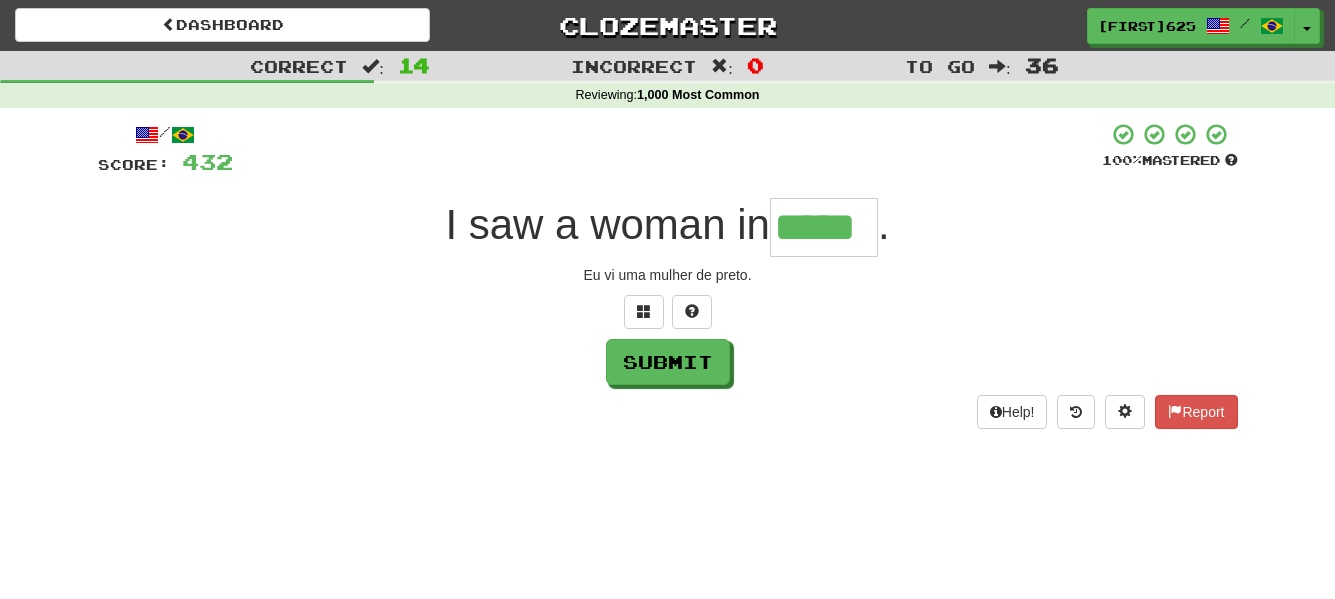 type on "*****" 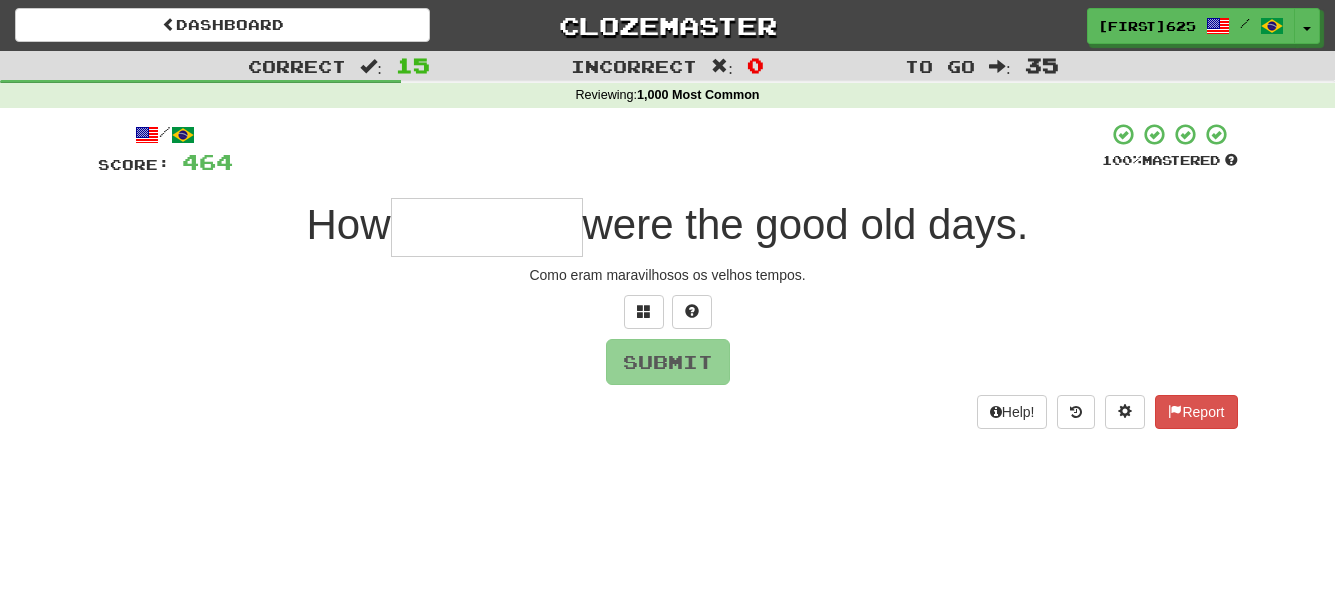 type on "*" 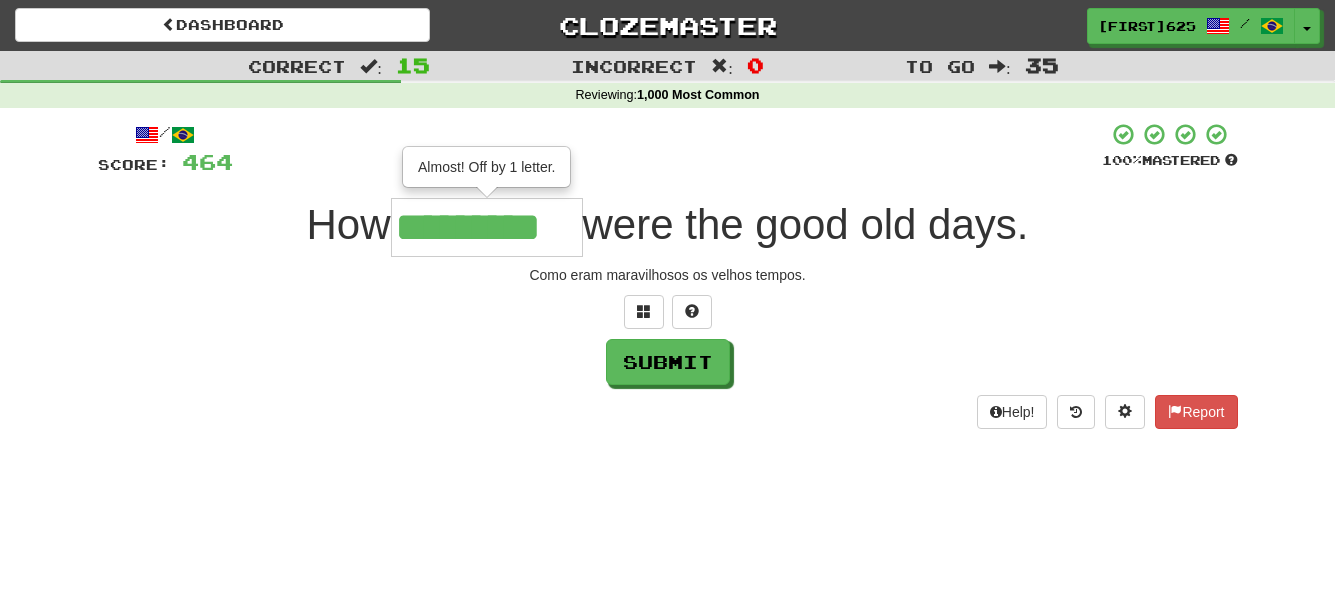 type on "*********" 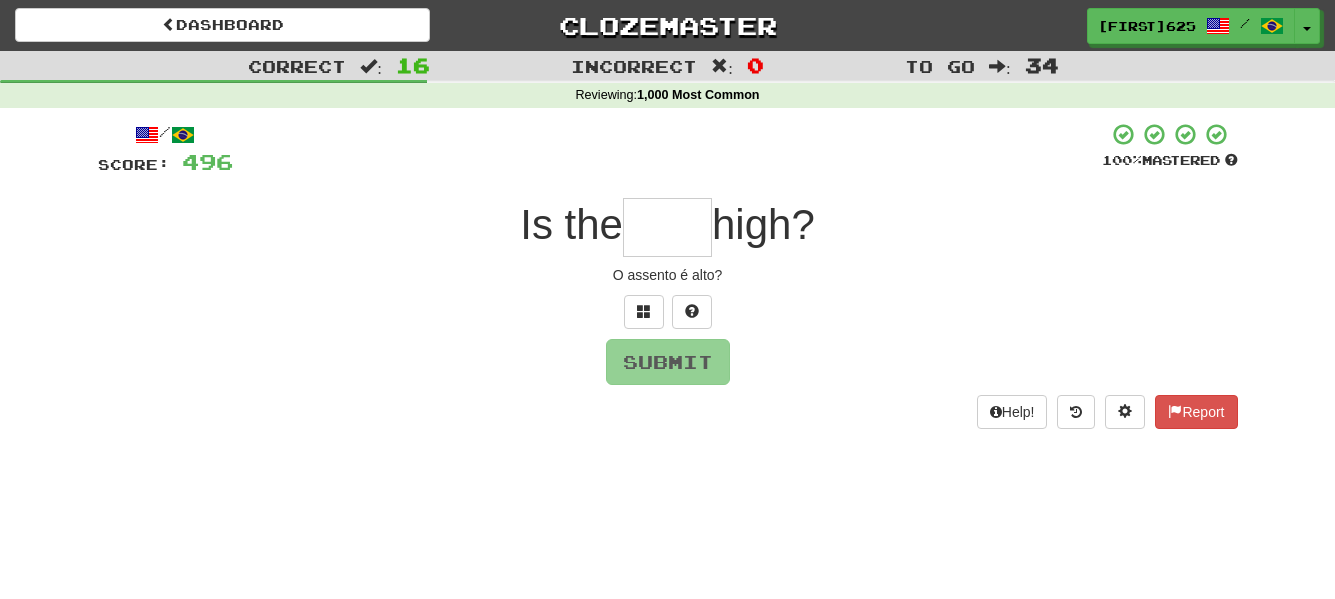 type on "*" 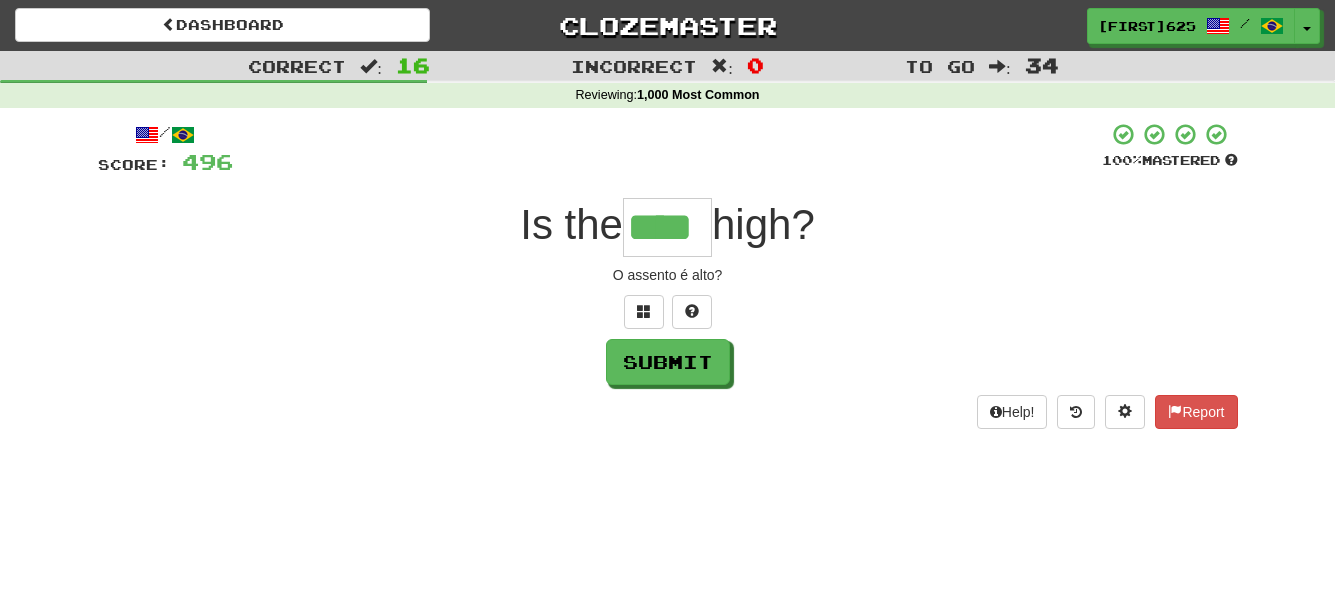 type on "****" 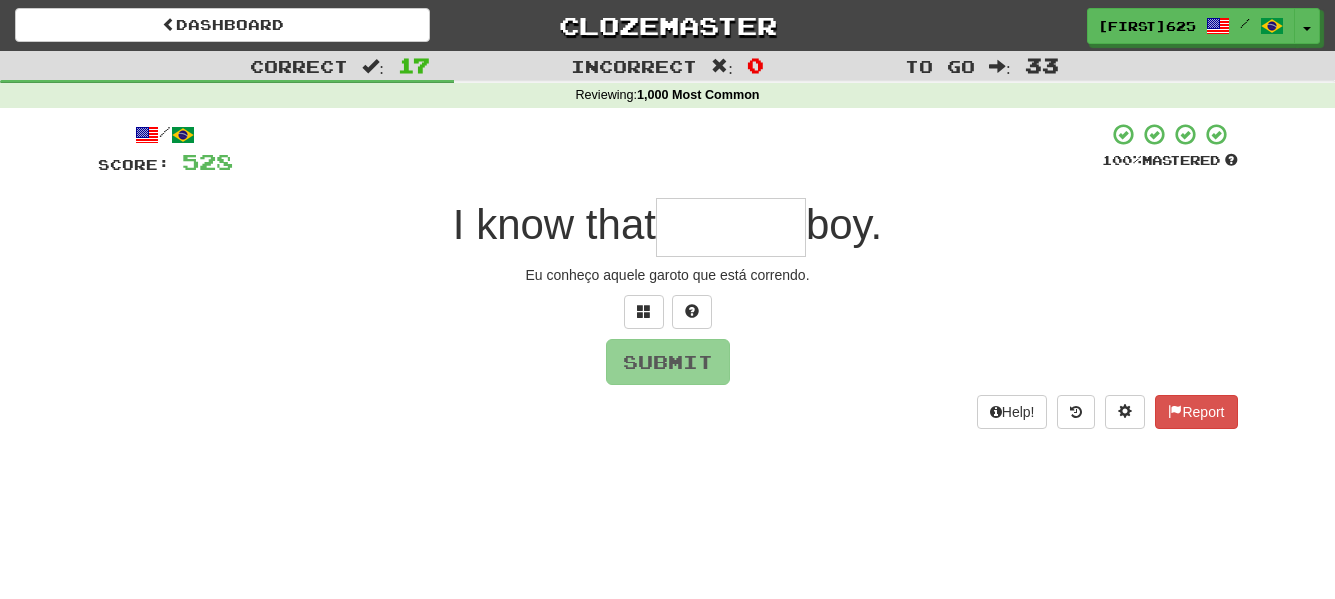 type on "*" 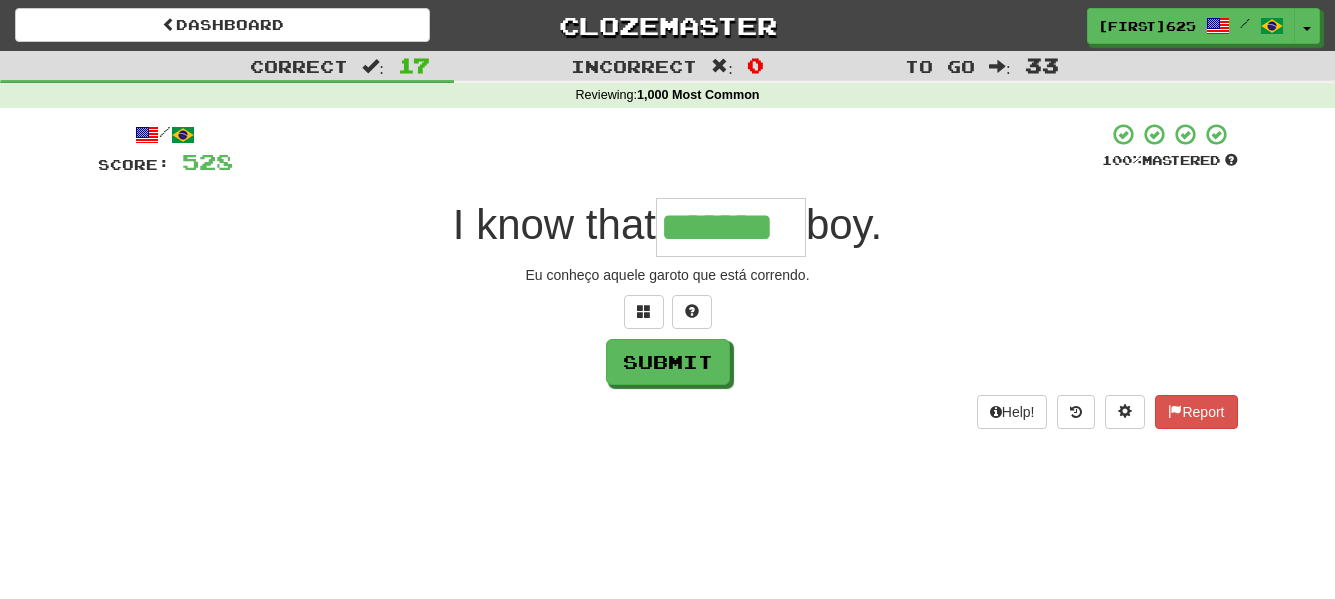 type on "*******" 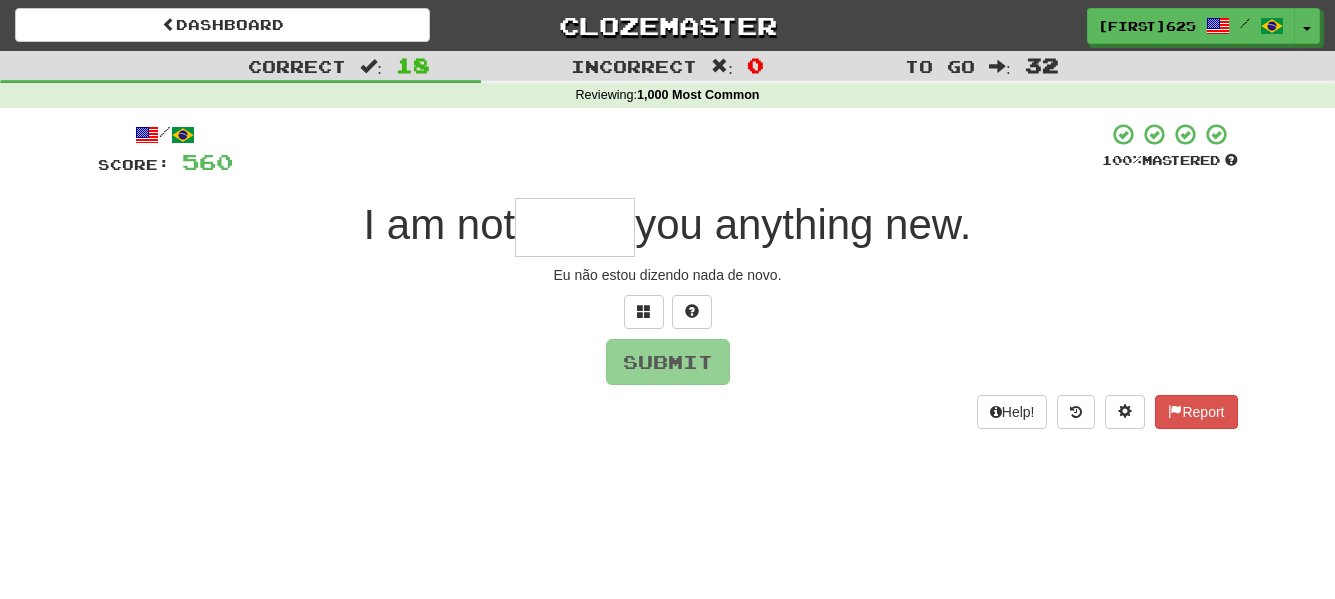 type on "*" 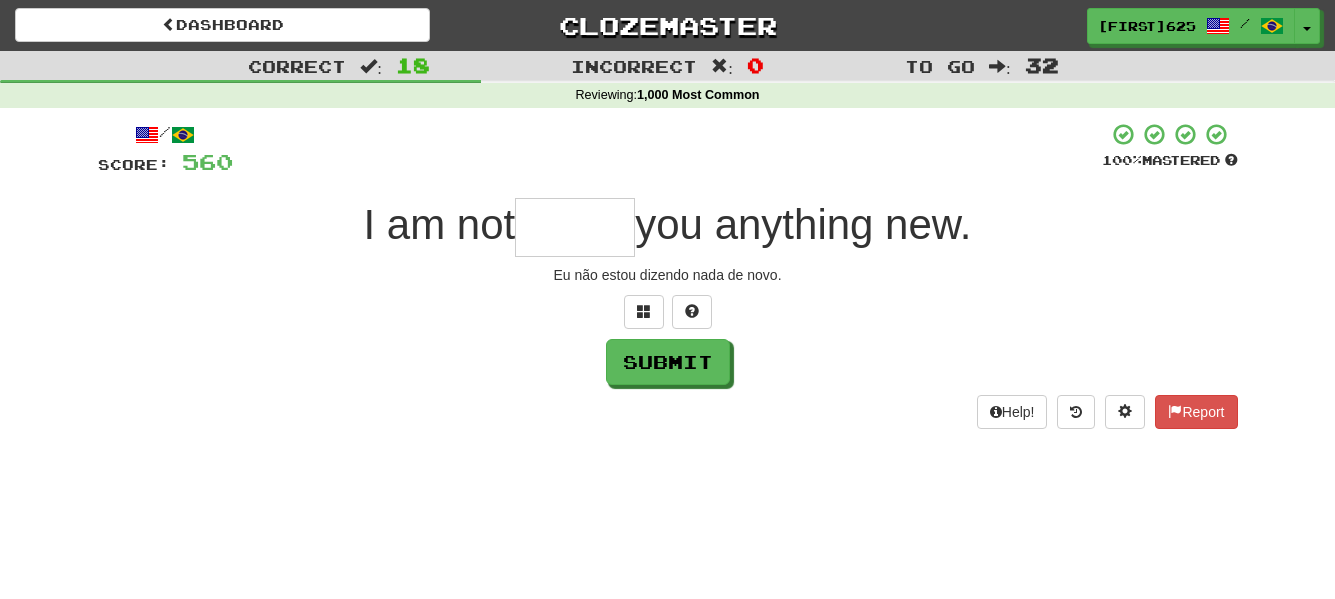type on "*" 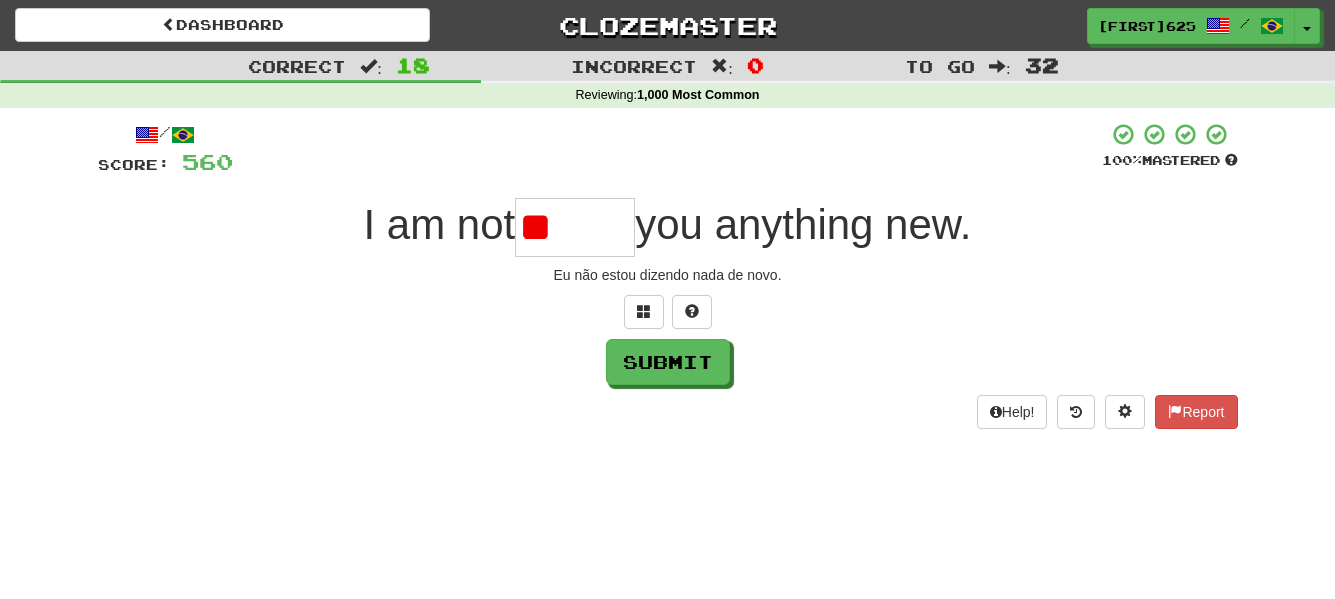 type on "*" 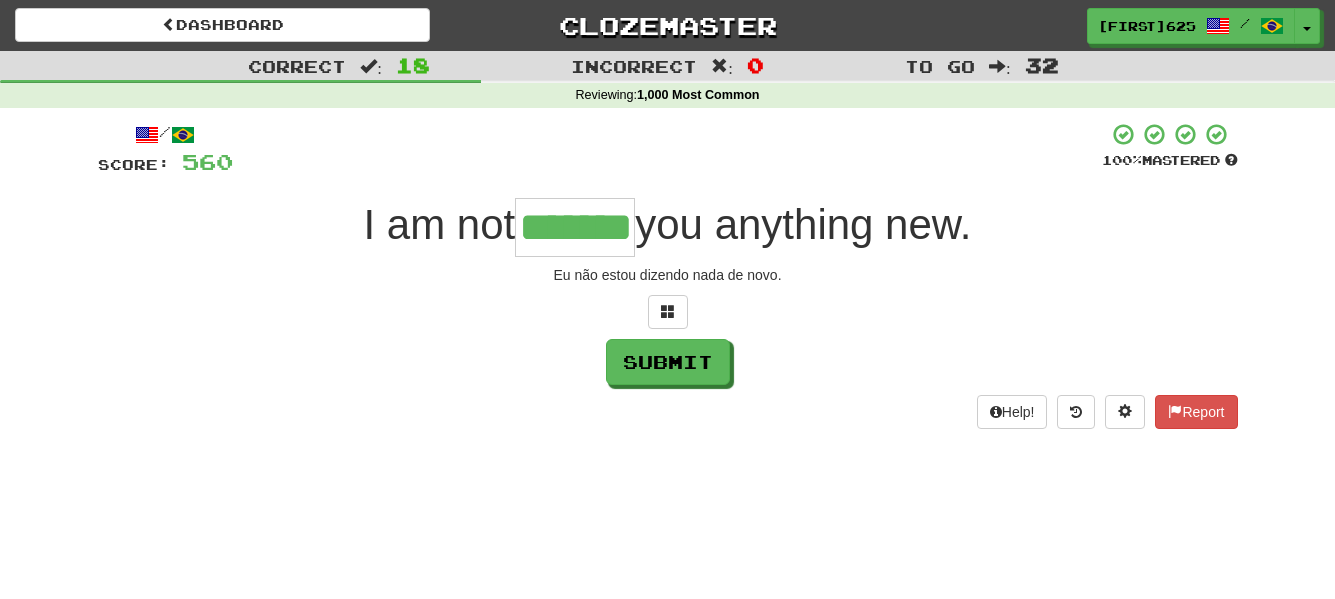 type on "*******" 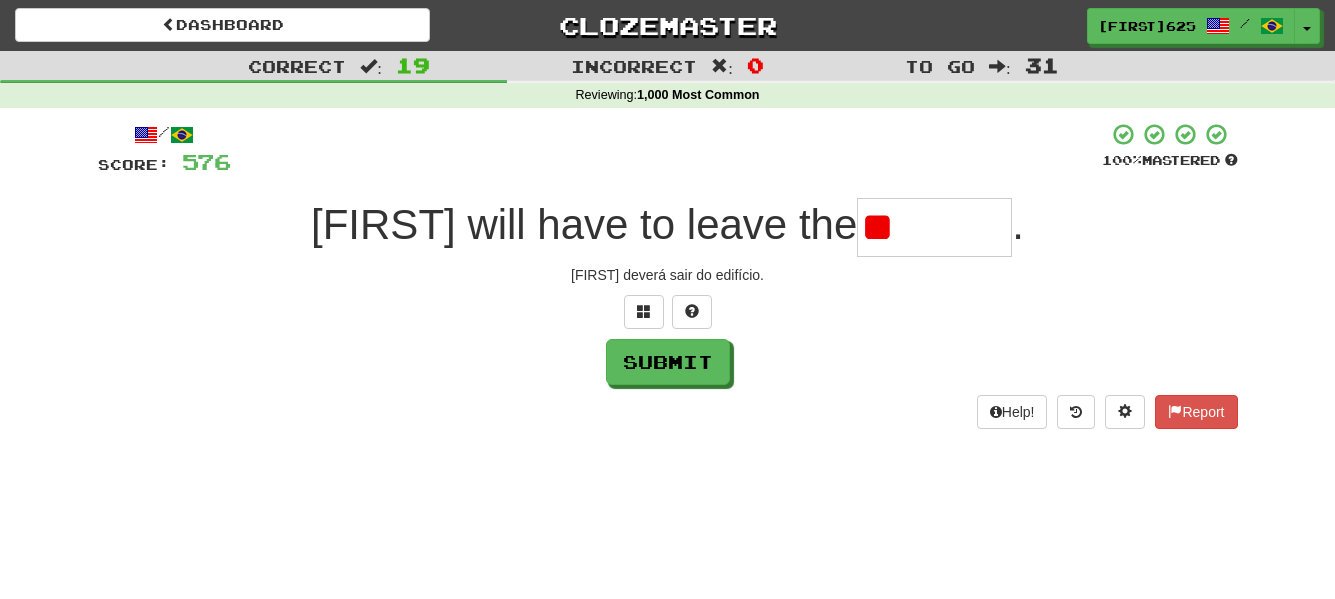 type on "*" 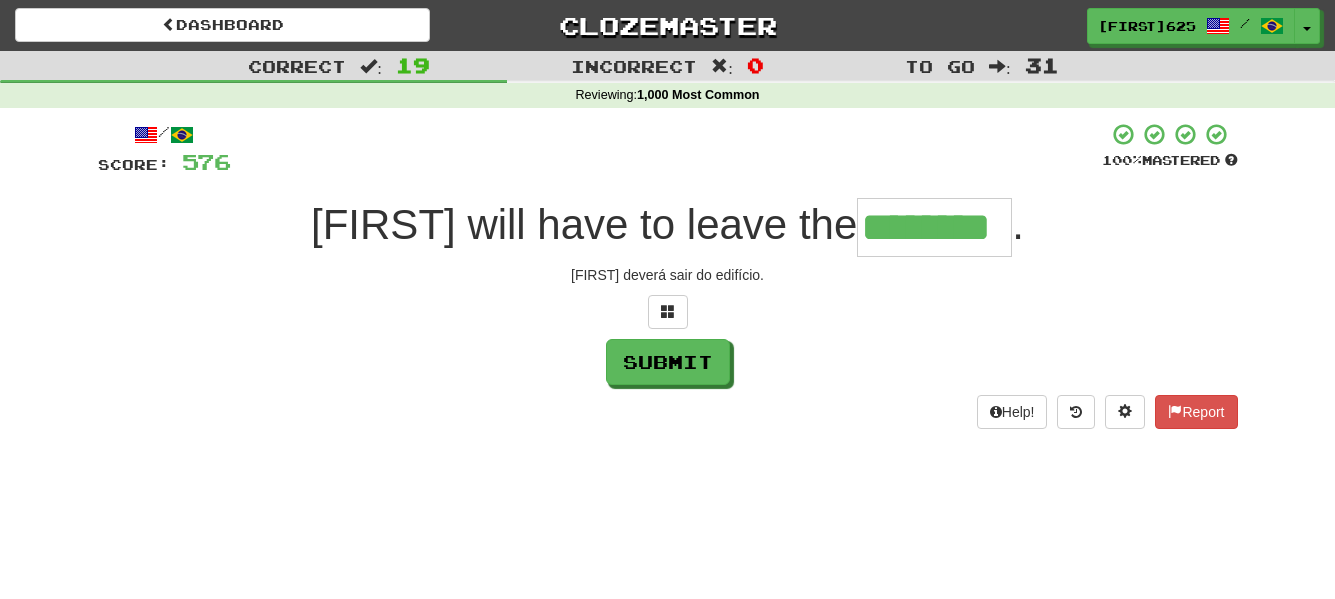 type on "********" 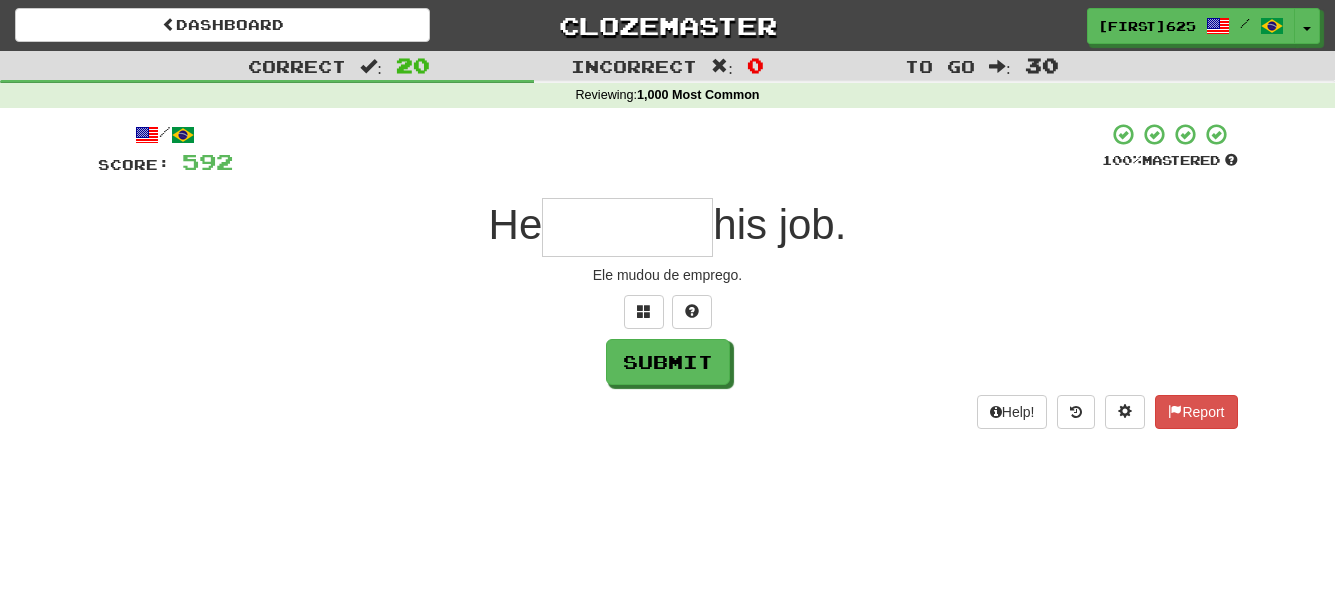 type on "*" 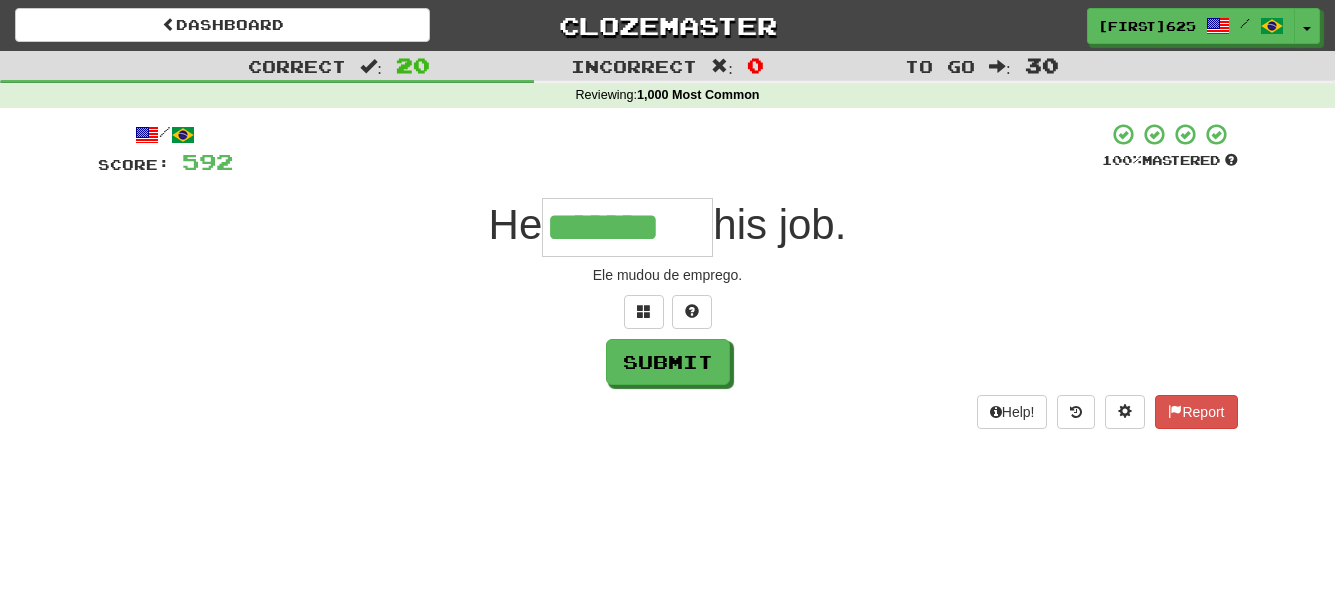 type on "*******" 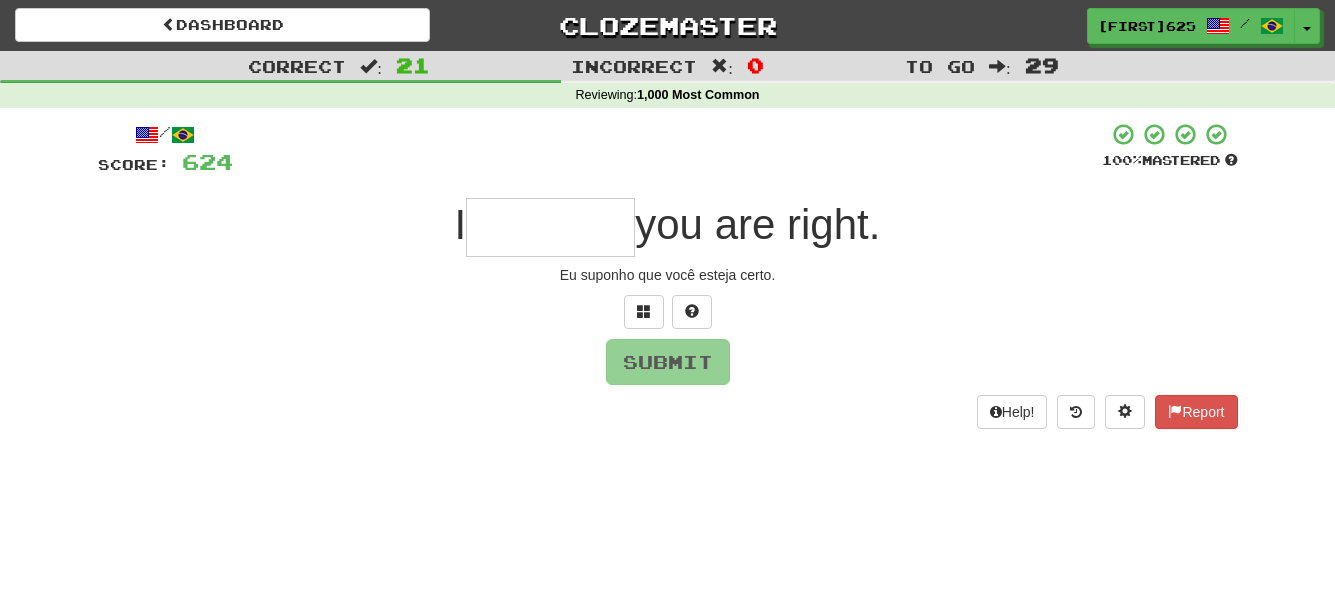 type on "*" 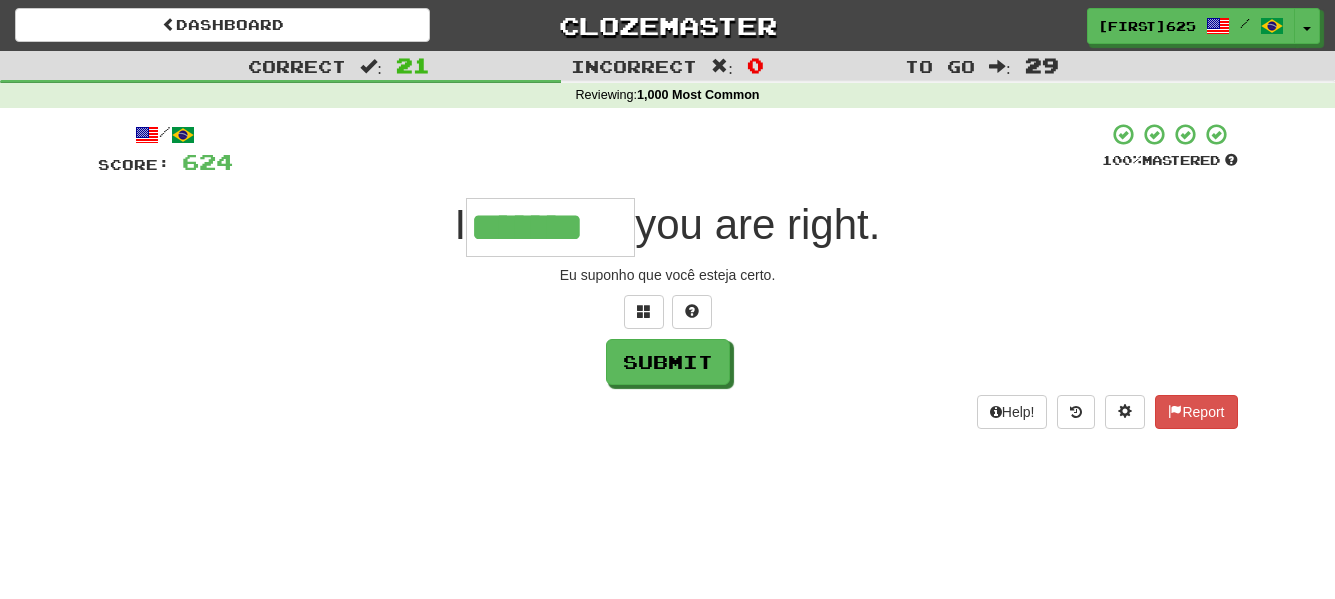type on "*******" 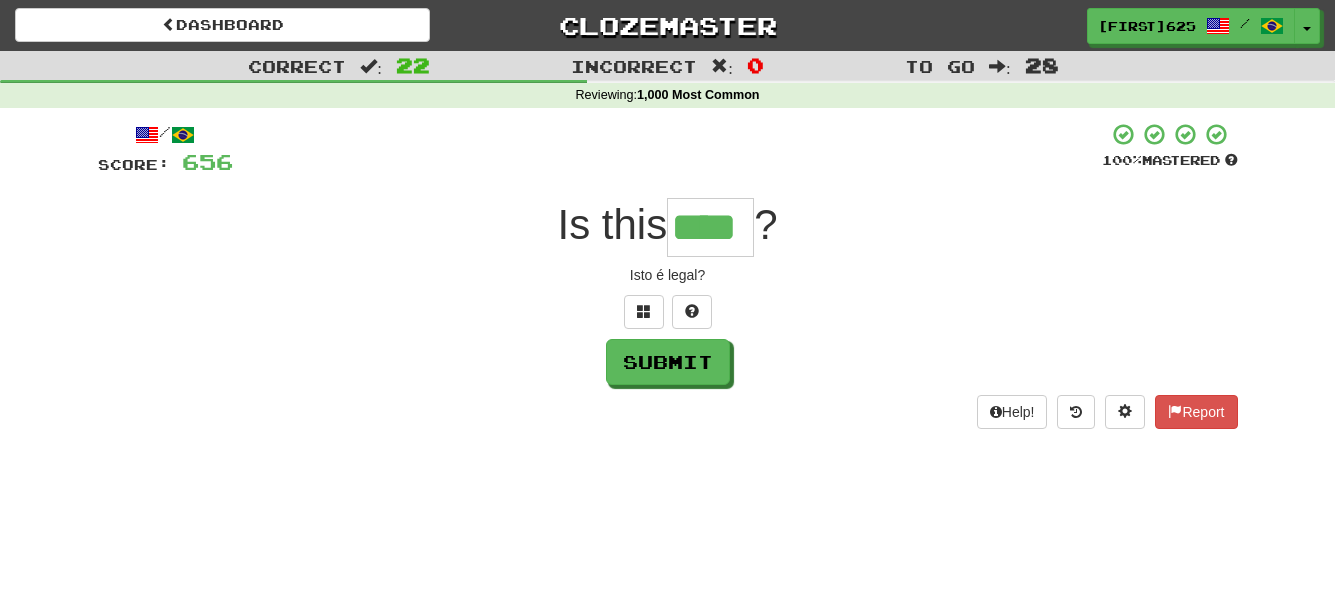 type on "****" 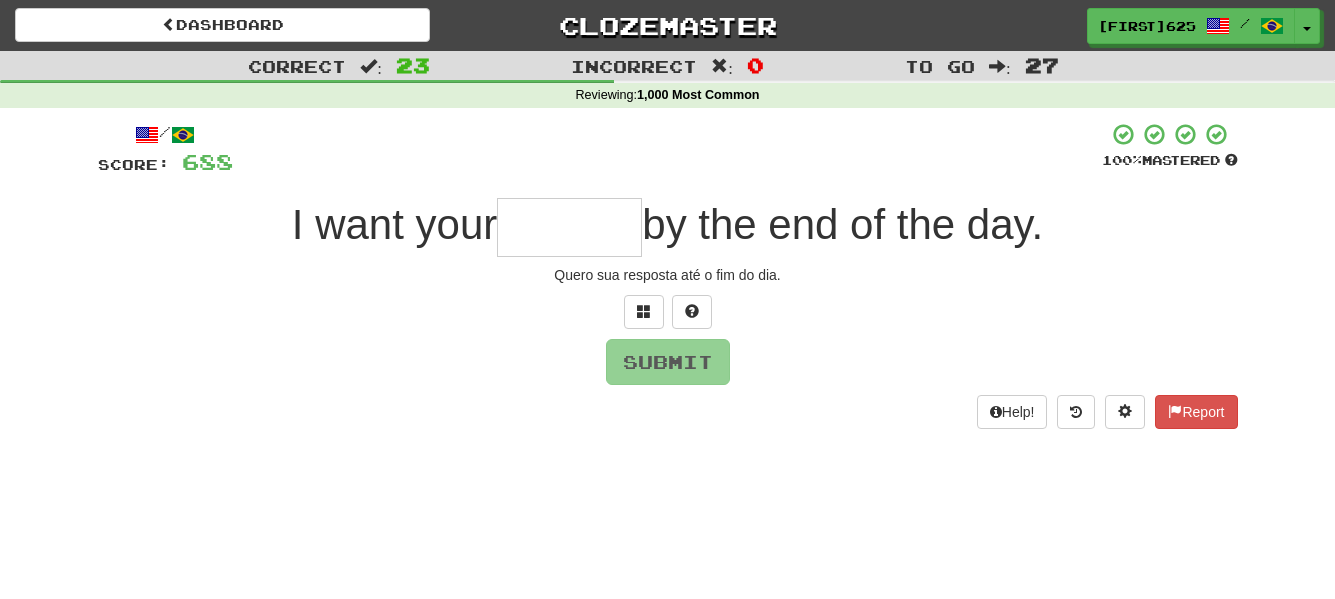 type on "*" 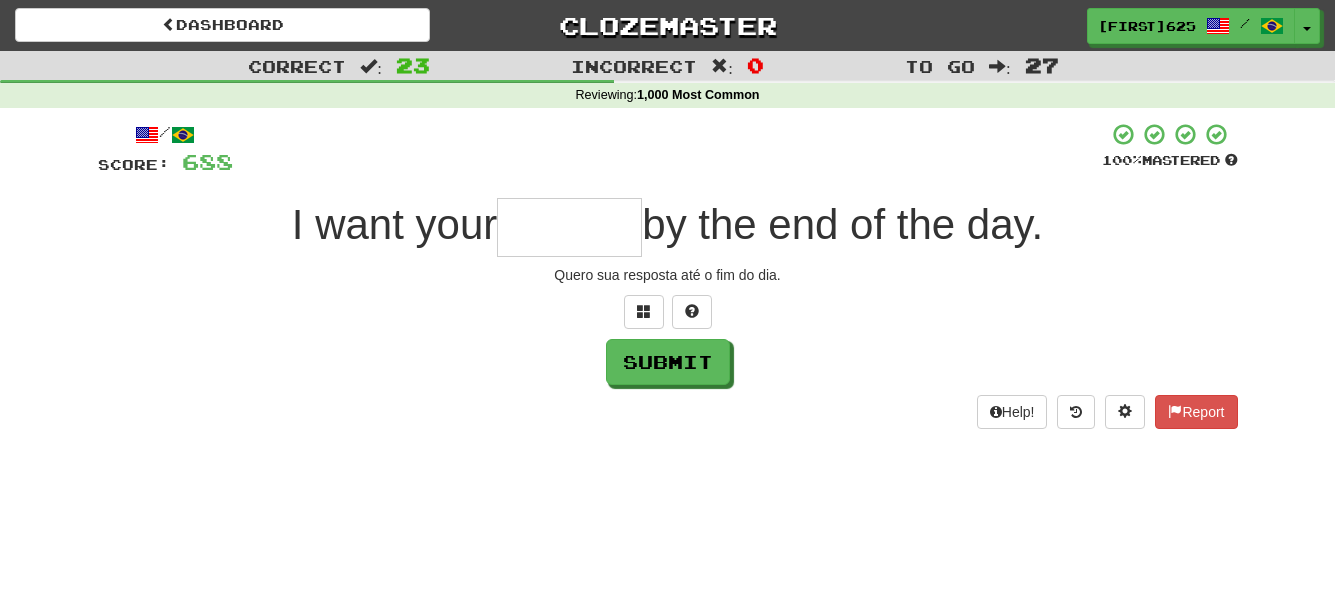 type on "*" 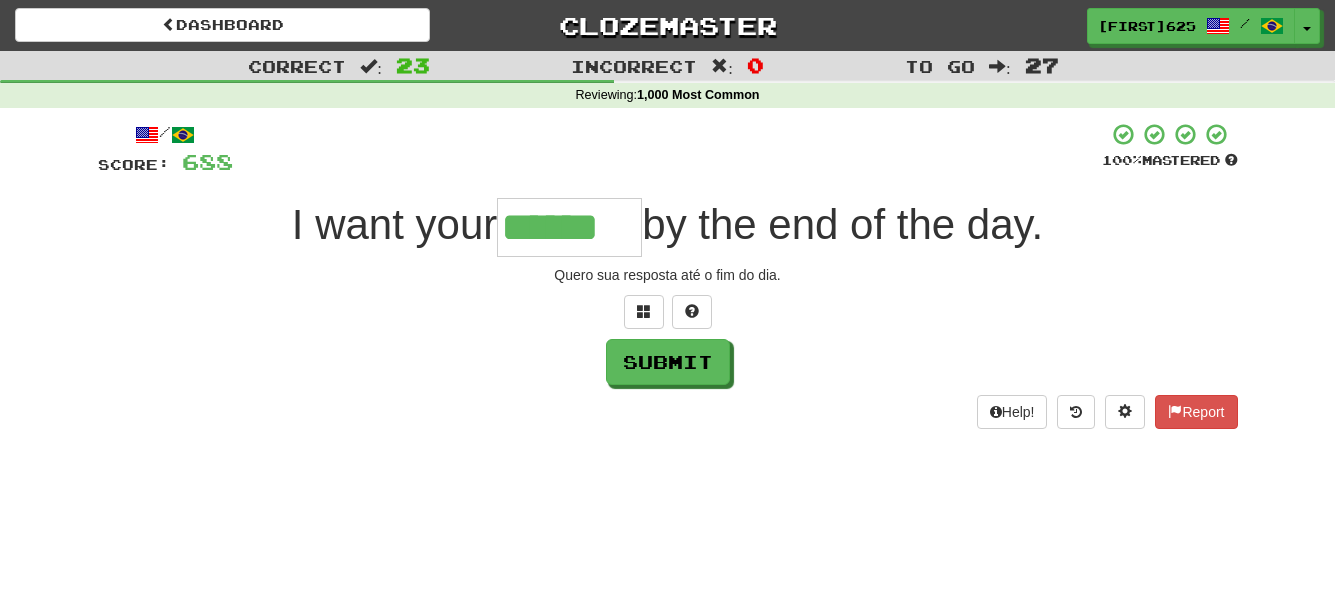 type on "******" 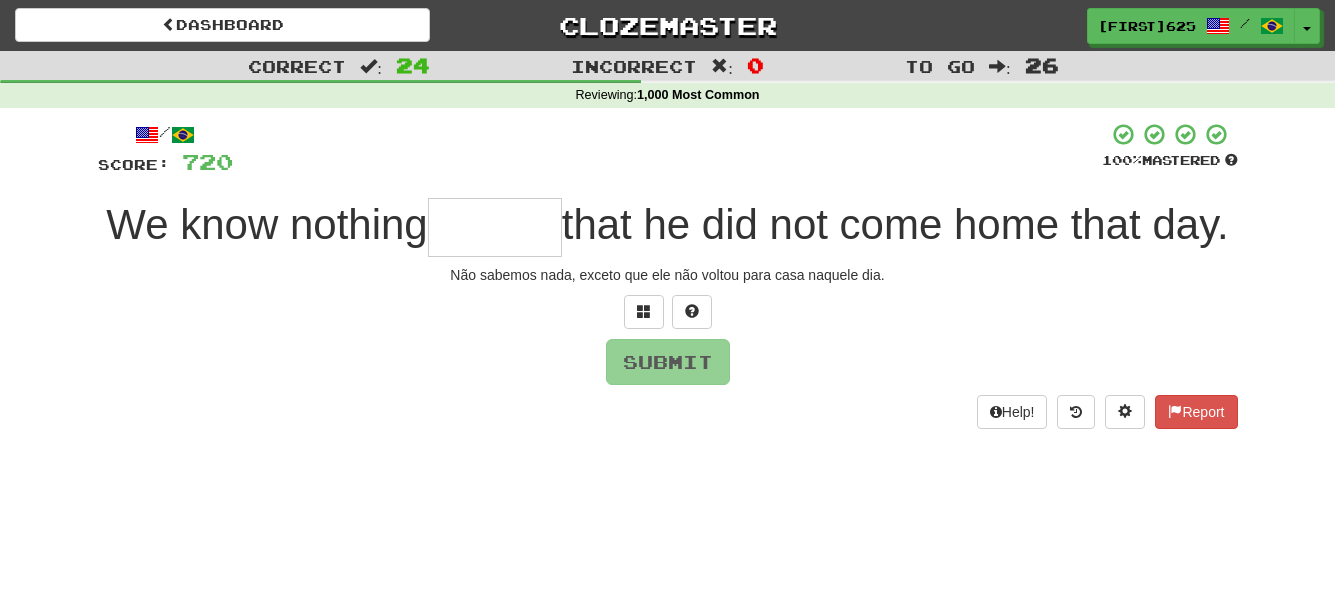 type on "*" 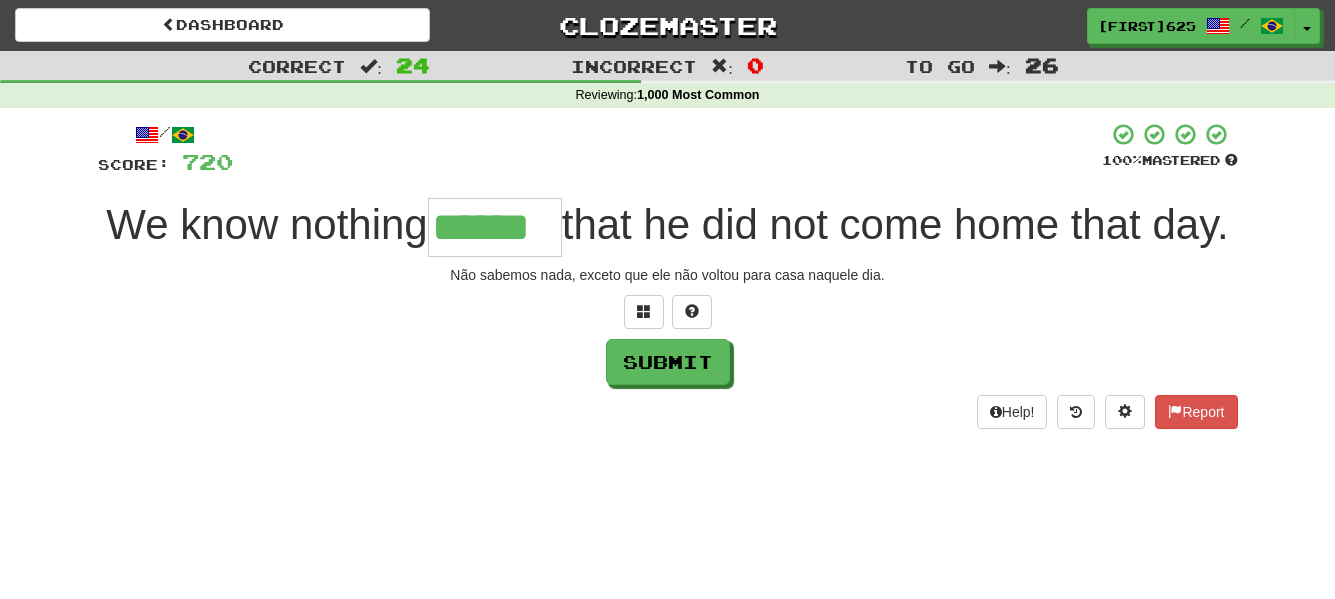 type on "******" 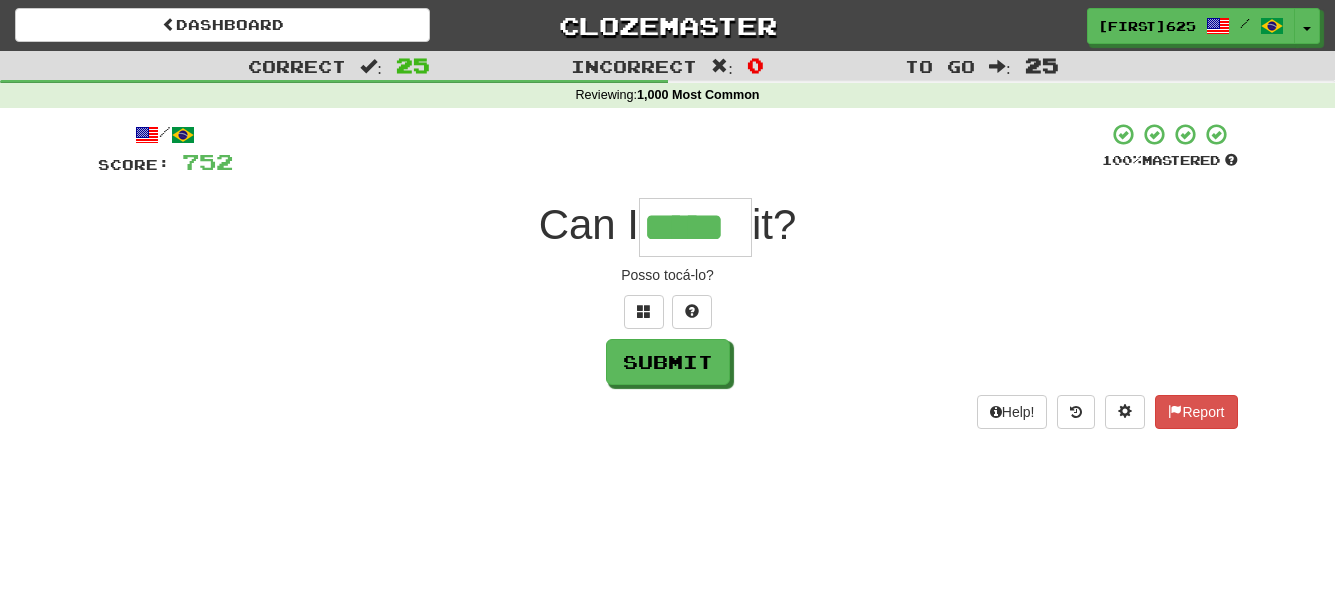 type on "*****" 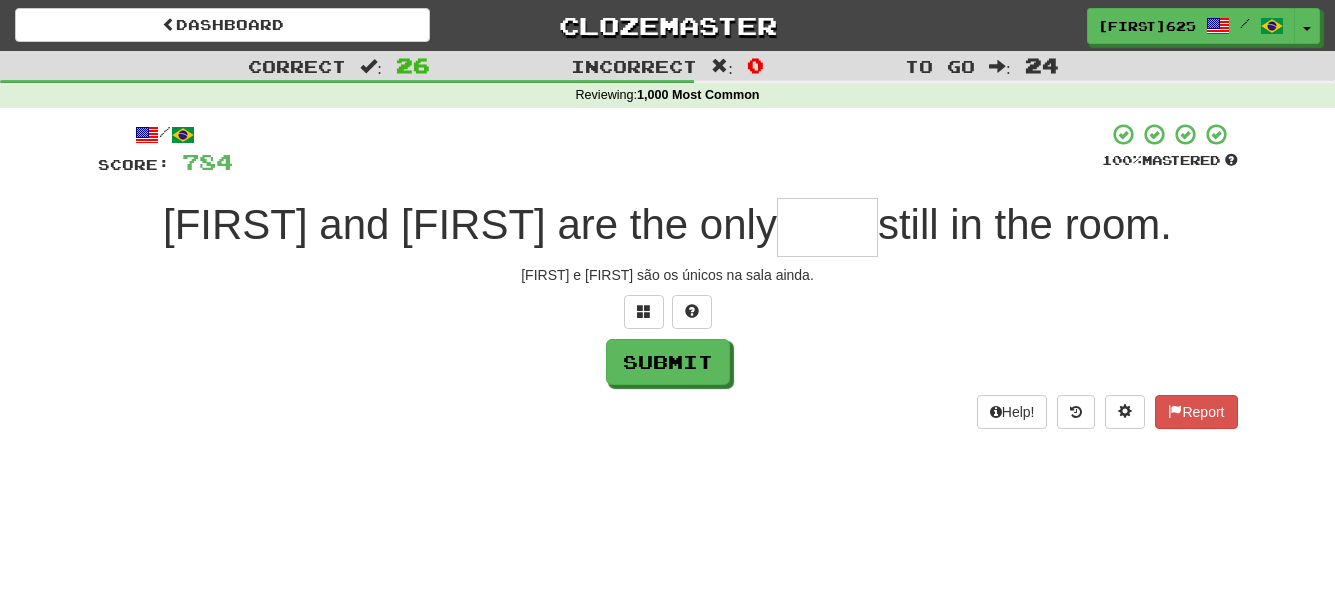 type on "*" 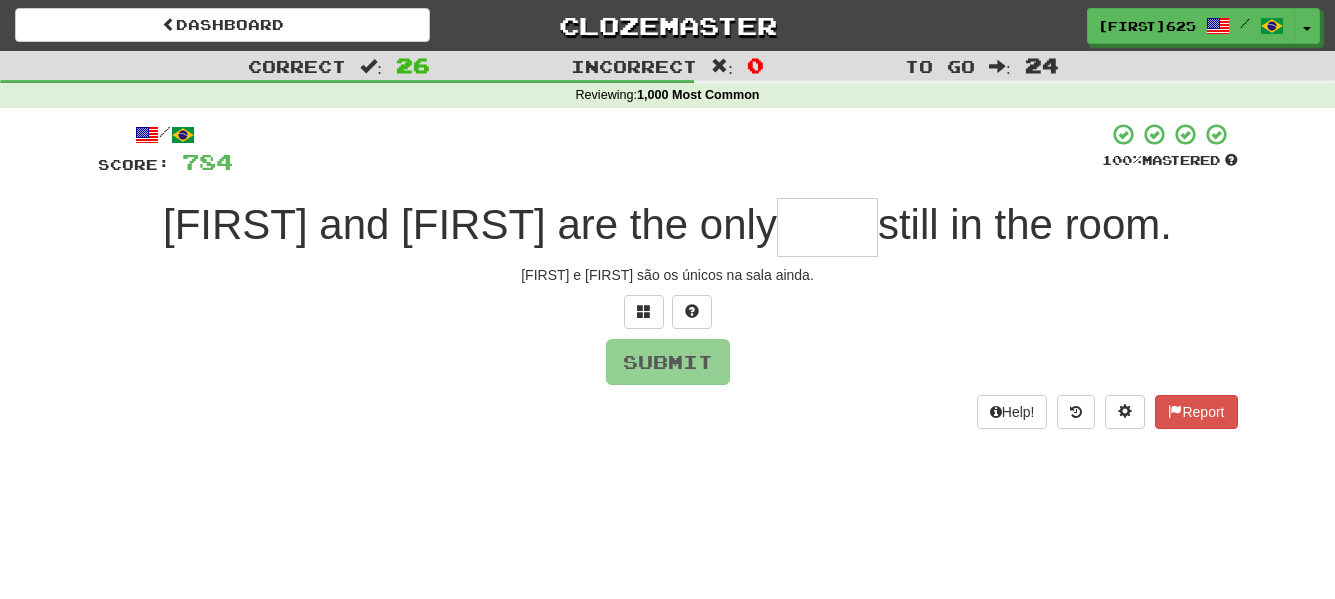 type on "*" 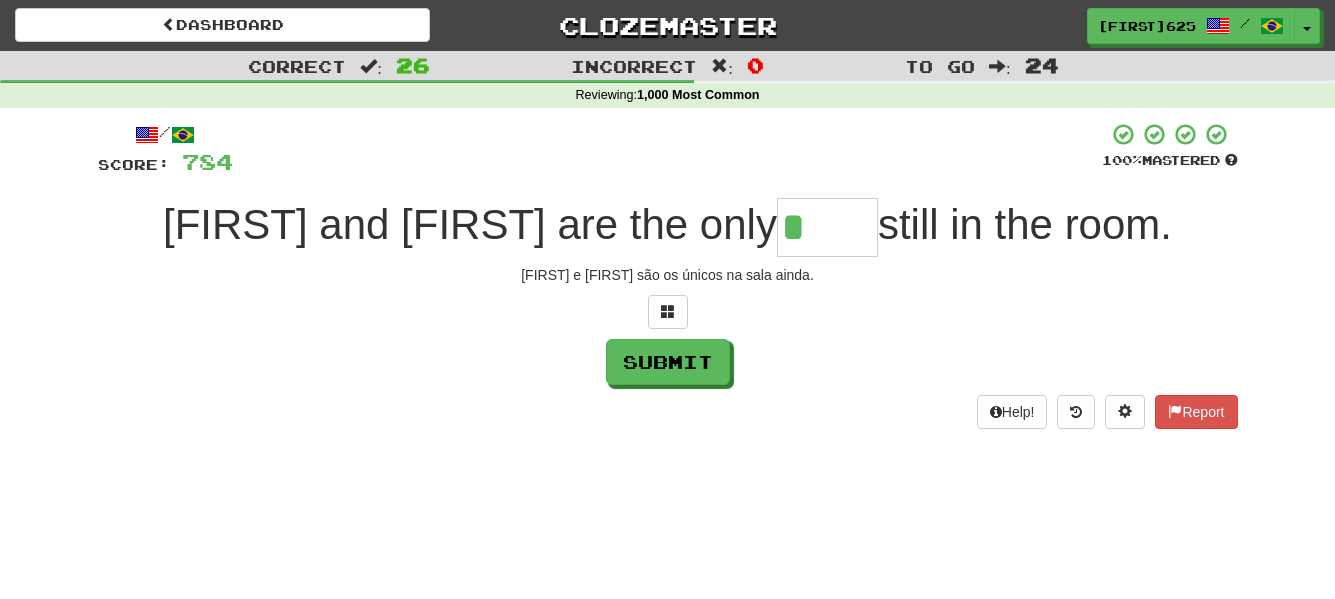 type on "****" 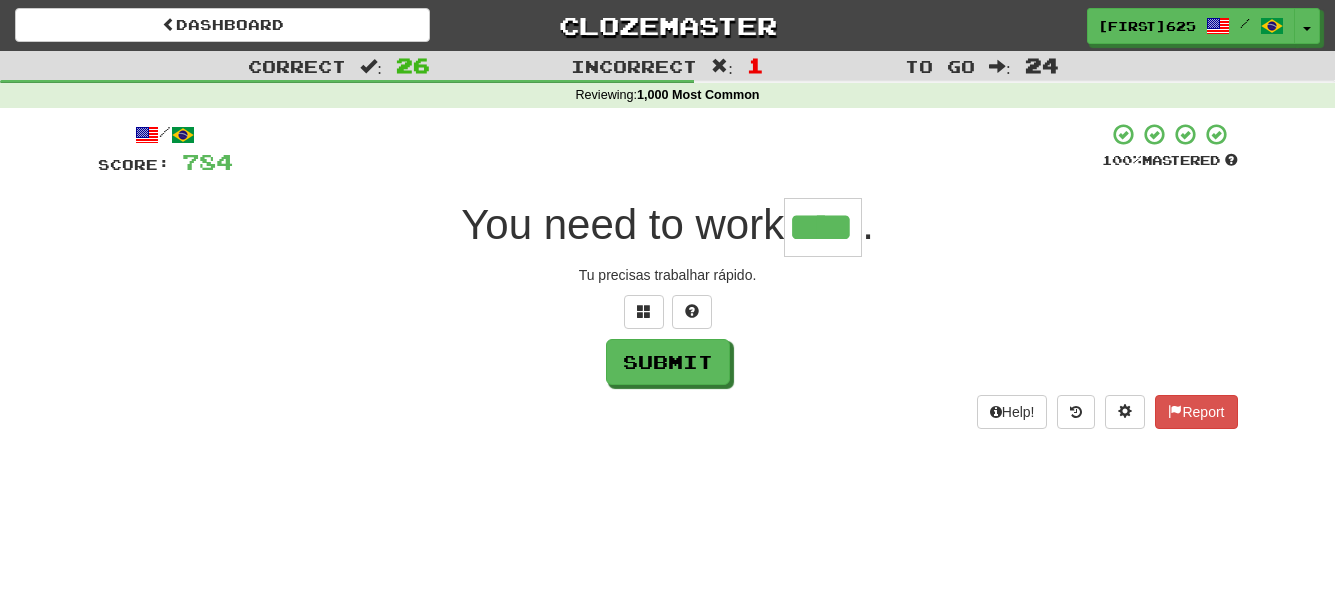 type on "****" 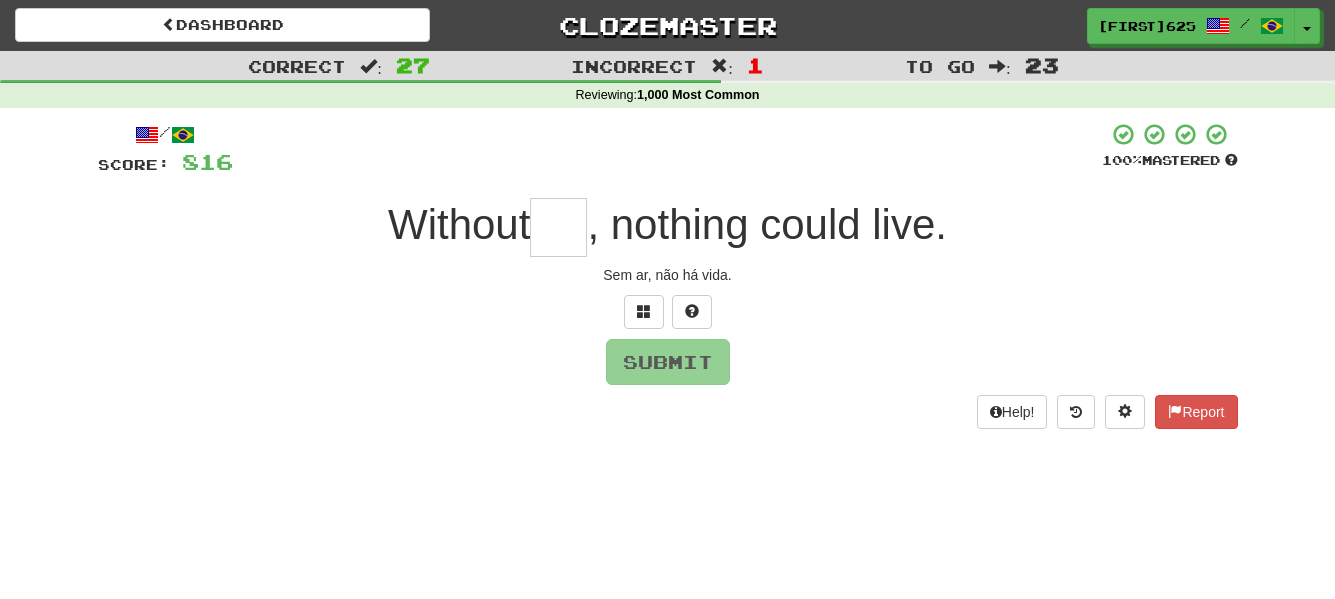 type on "*" 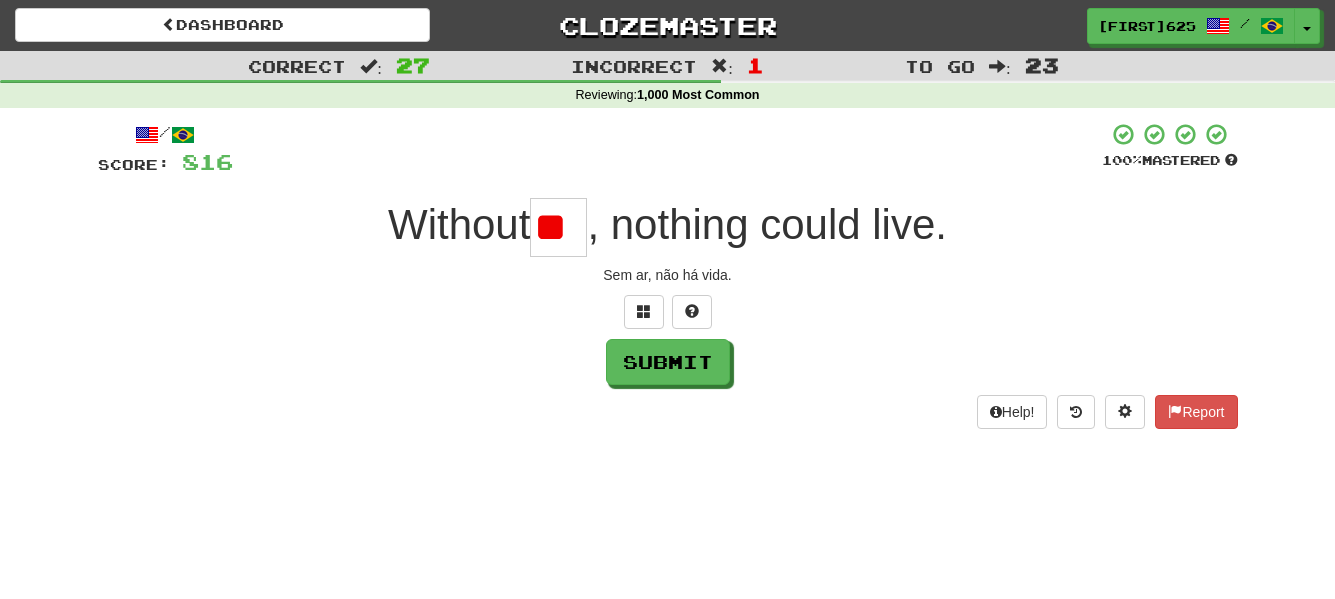 scroll, scrollTop: 0, scrollLeft: 0, axis: both 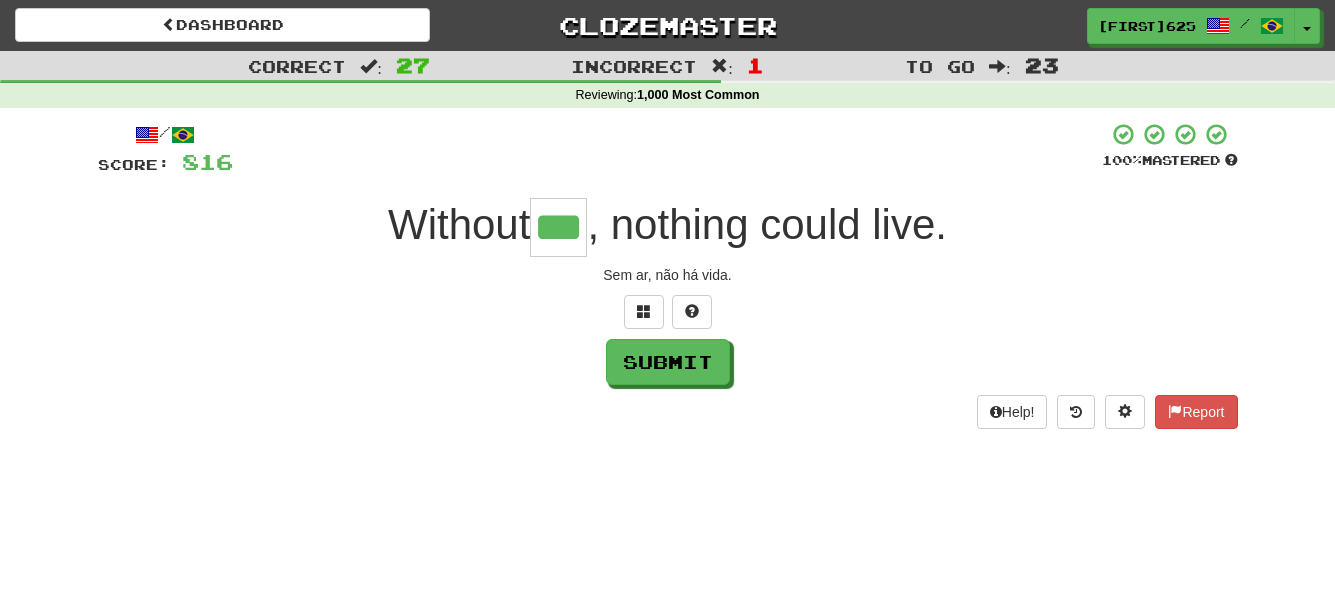 type on "***" 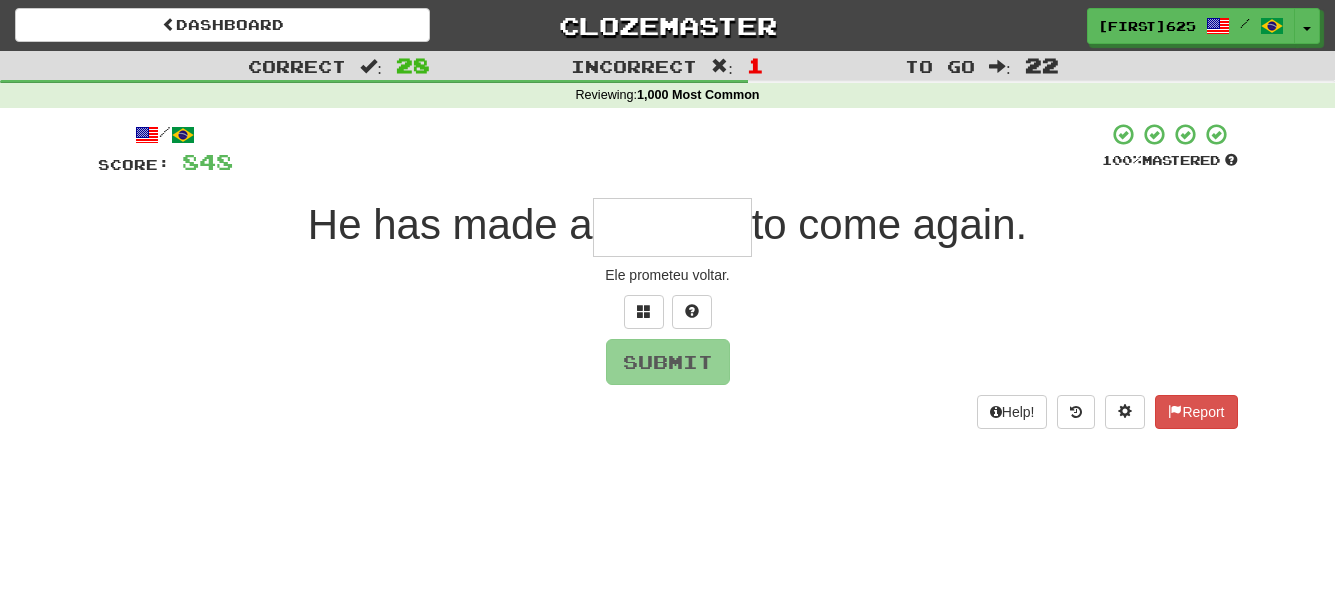 type on "*" 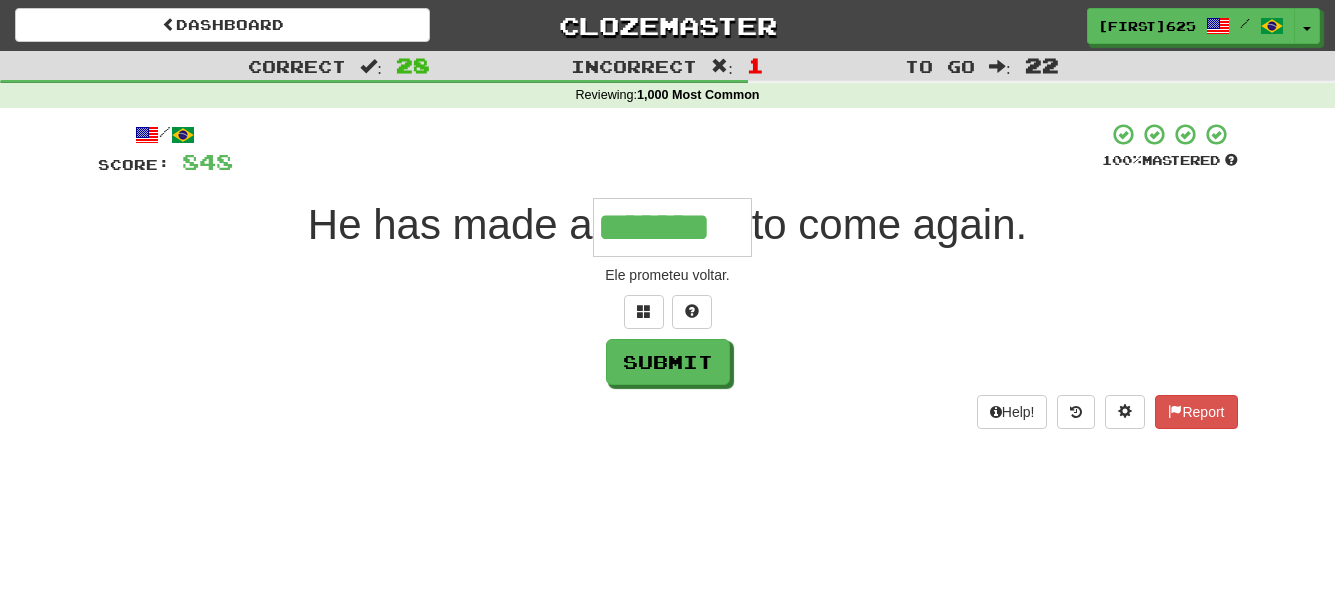 type on "*******" 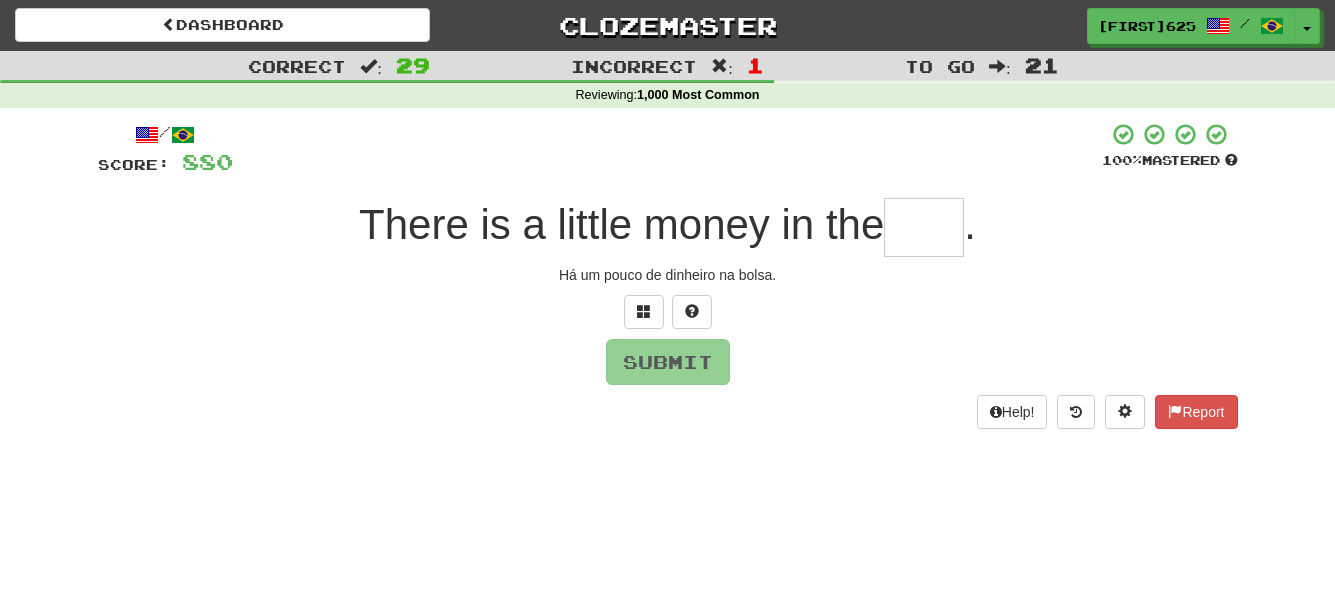 type on "*" 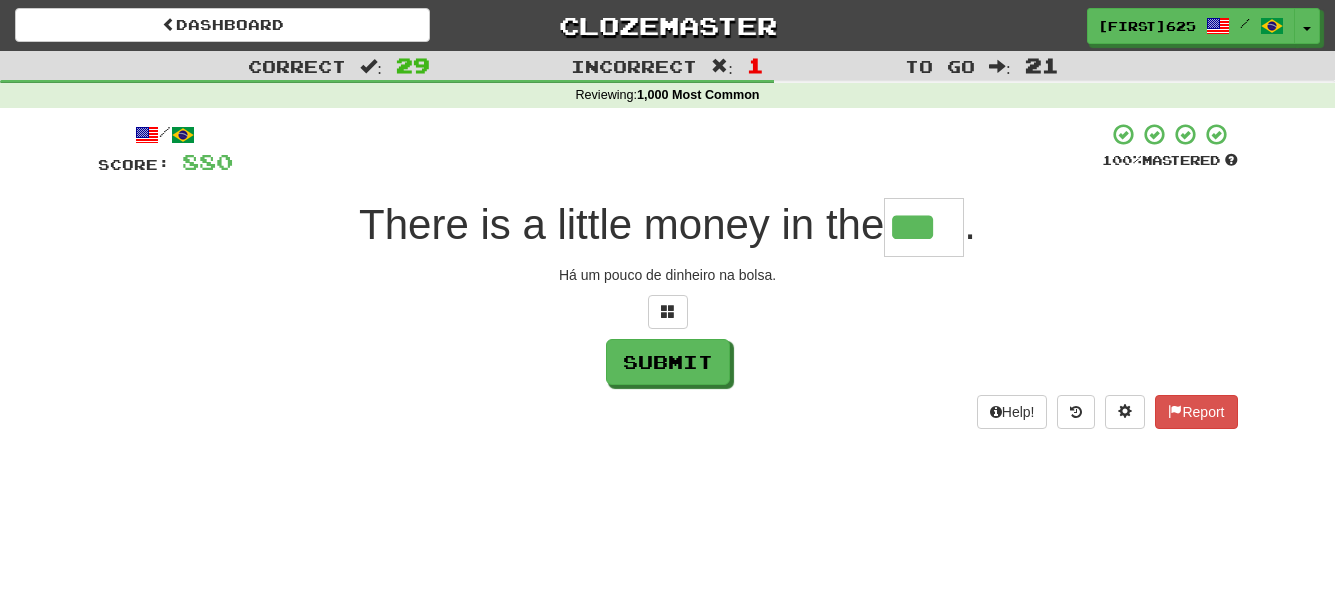 type on "***" 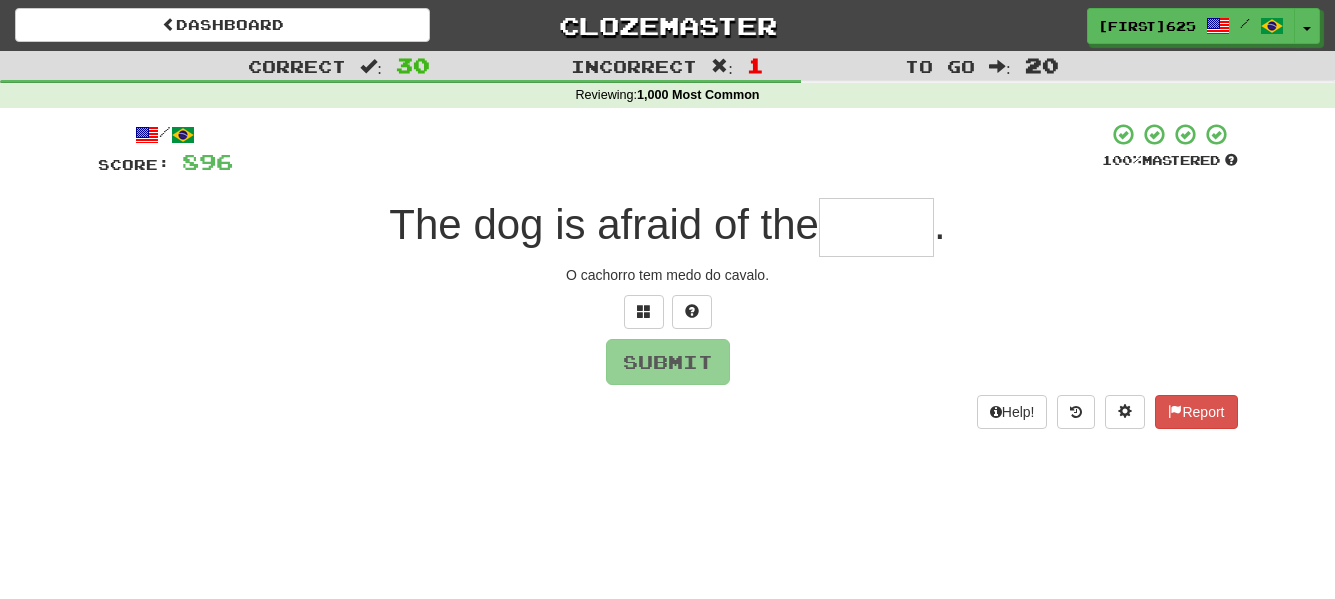 type on "*" 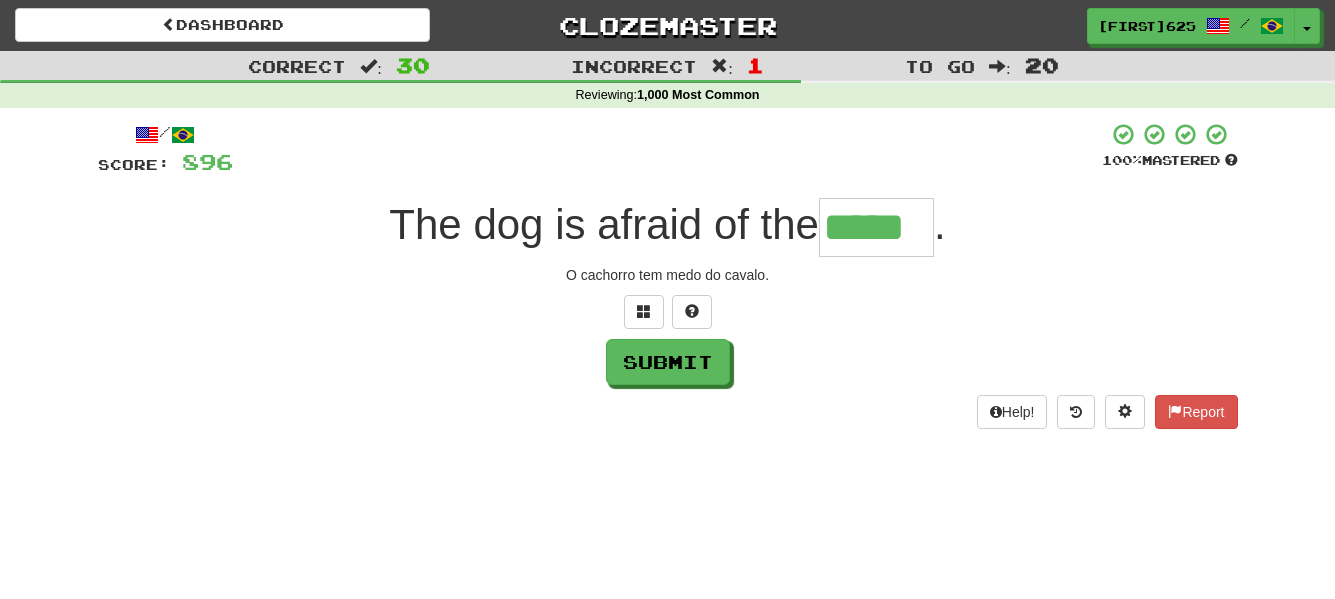 type on "*****" 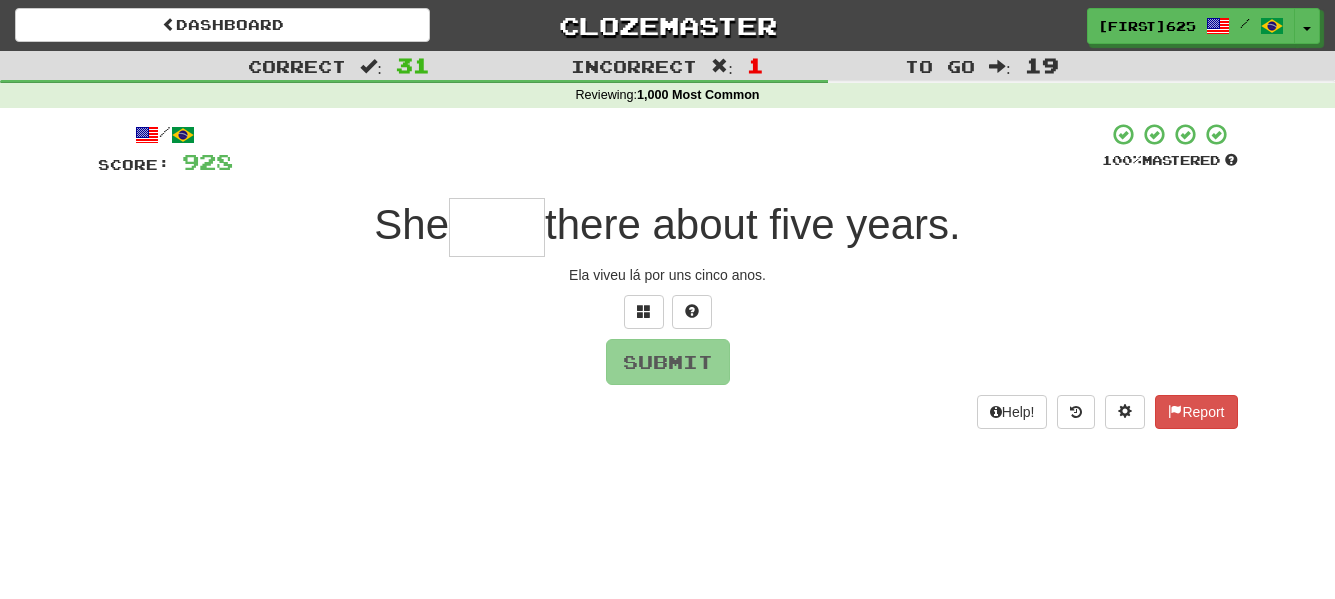 type on "*" 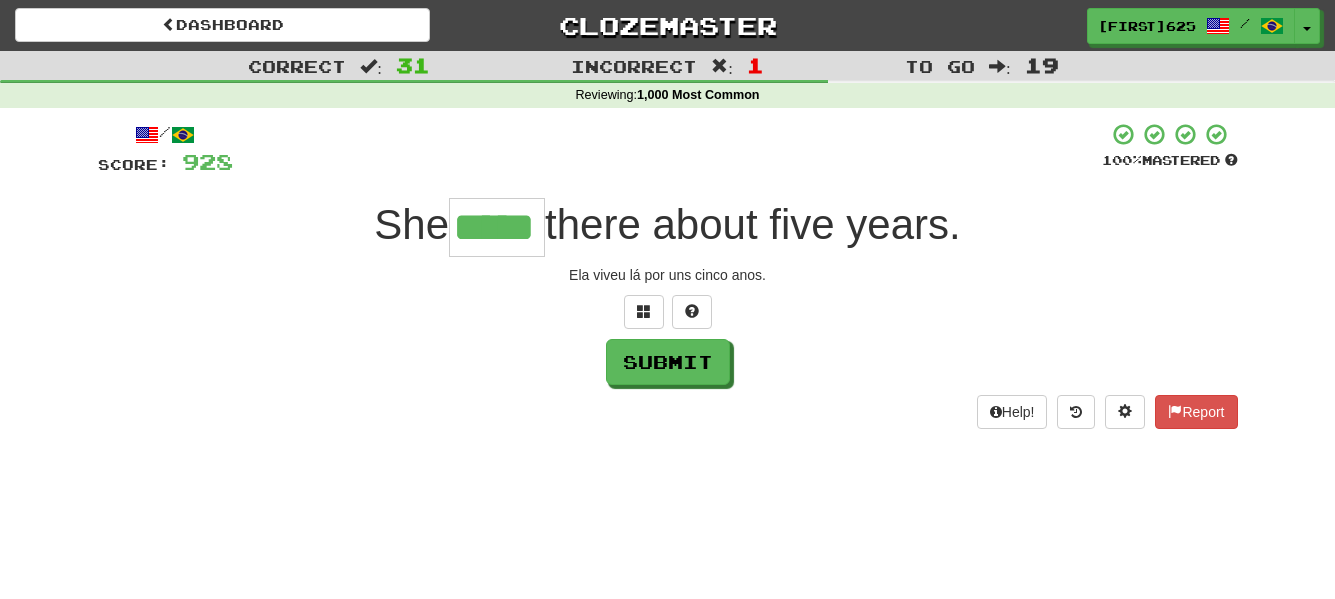 type on "*****" 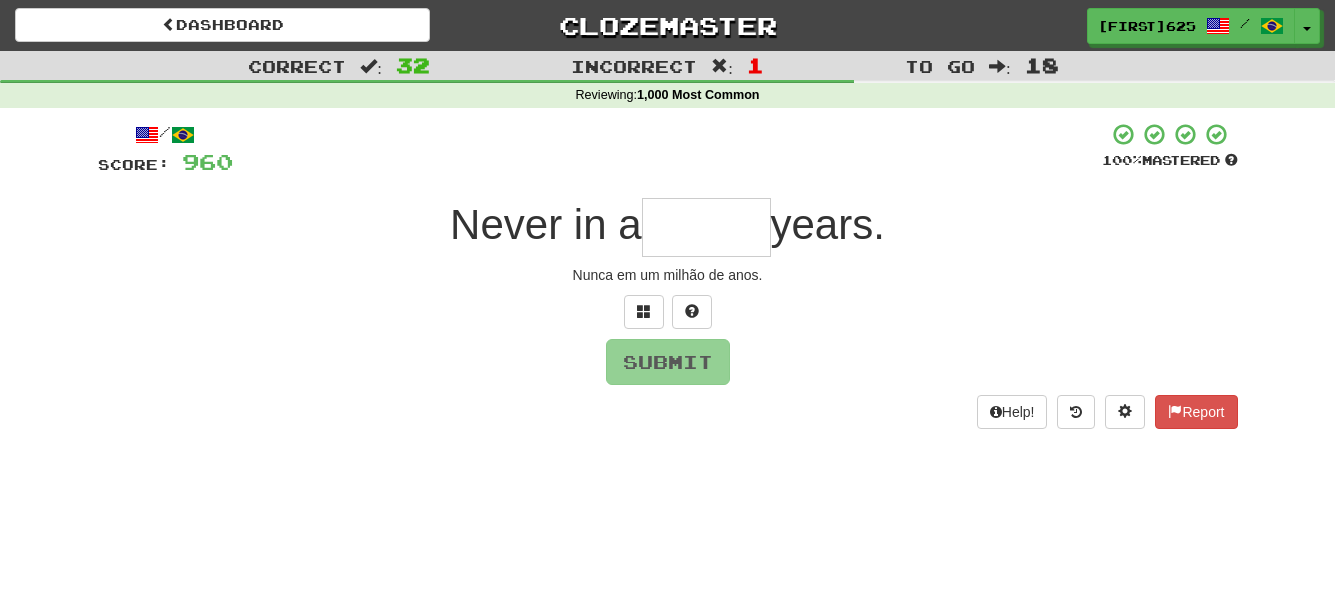 type on "*" 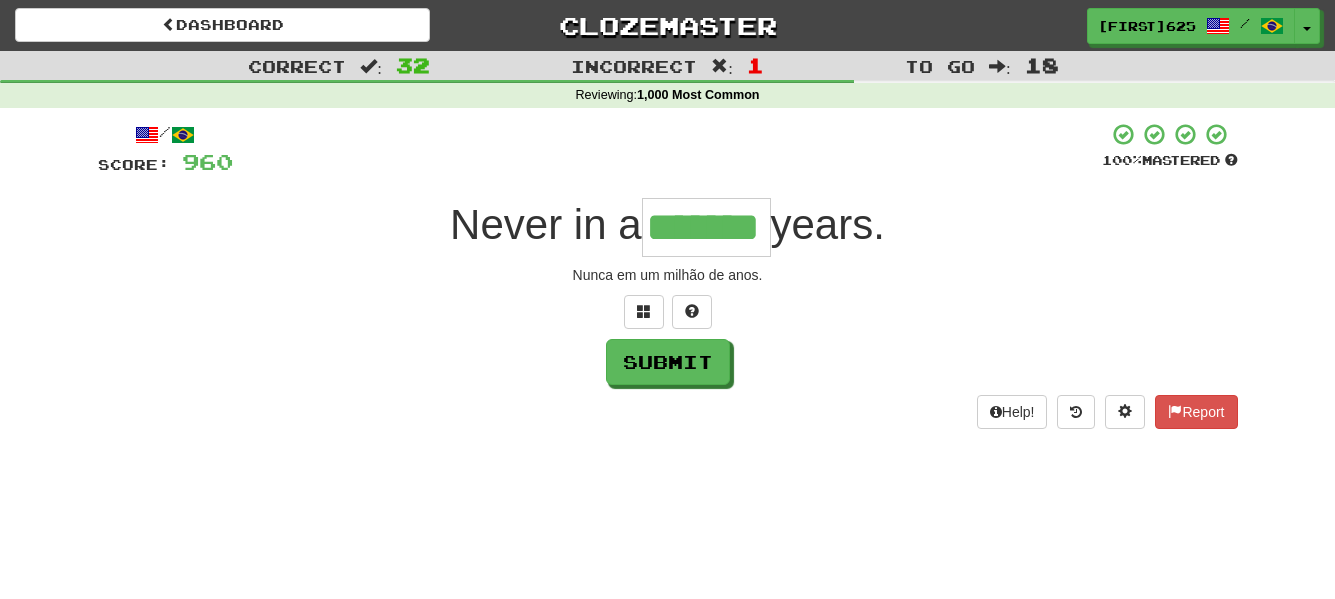 type on "*******" 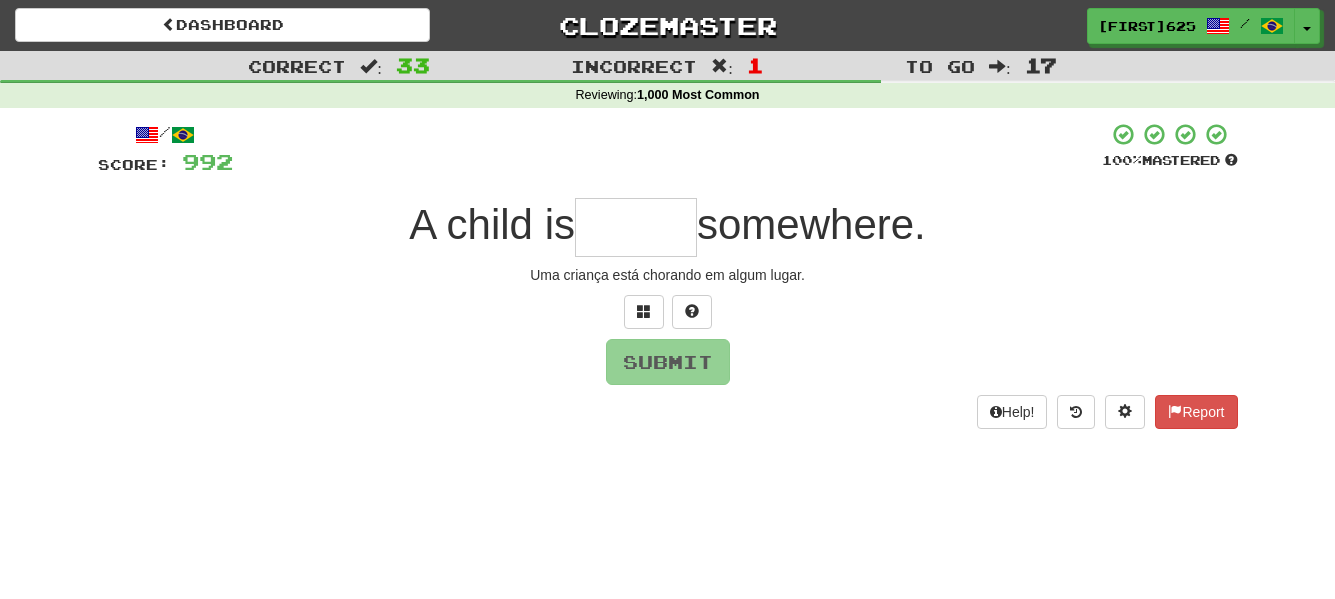 type on "*" 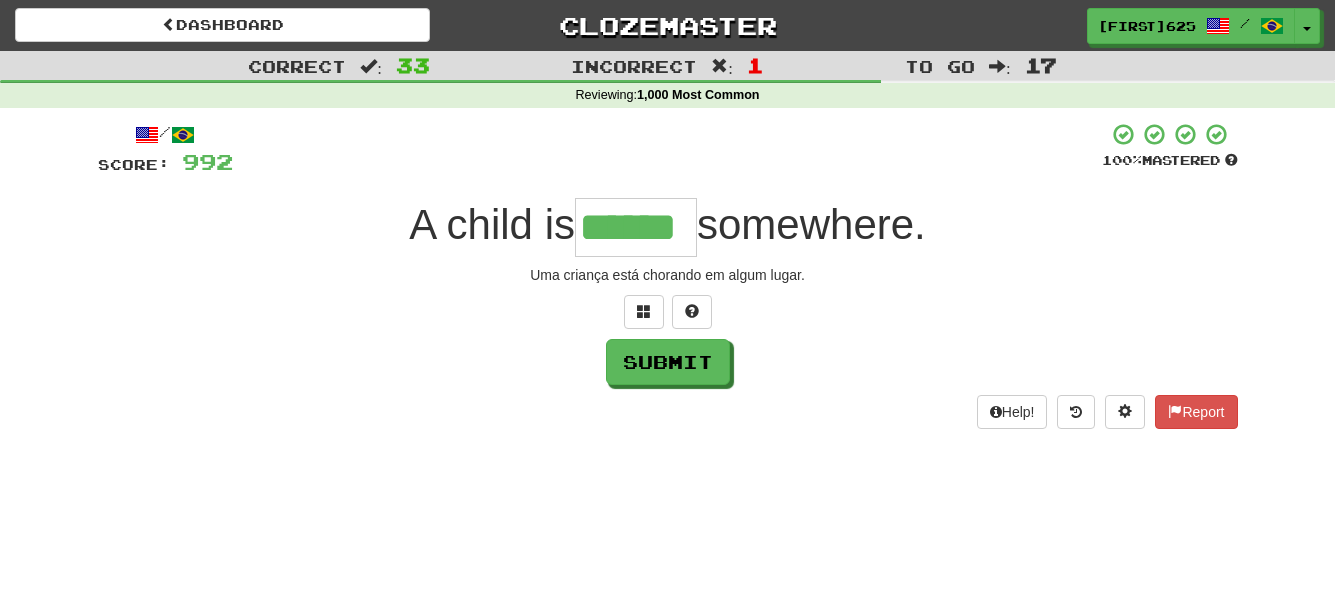 type on "******" 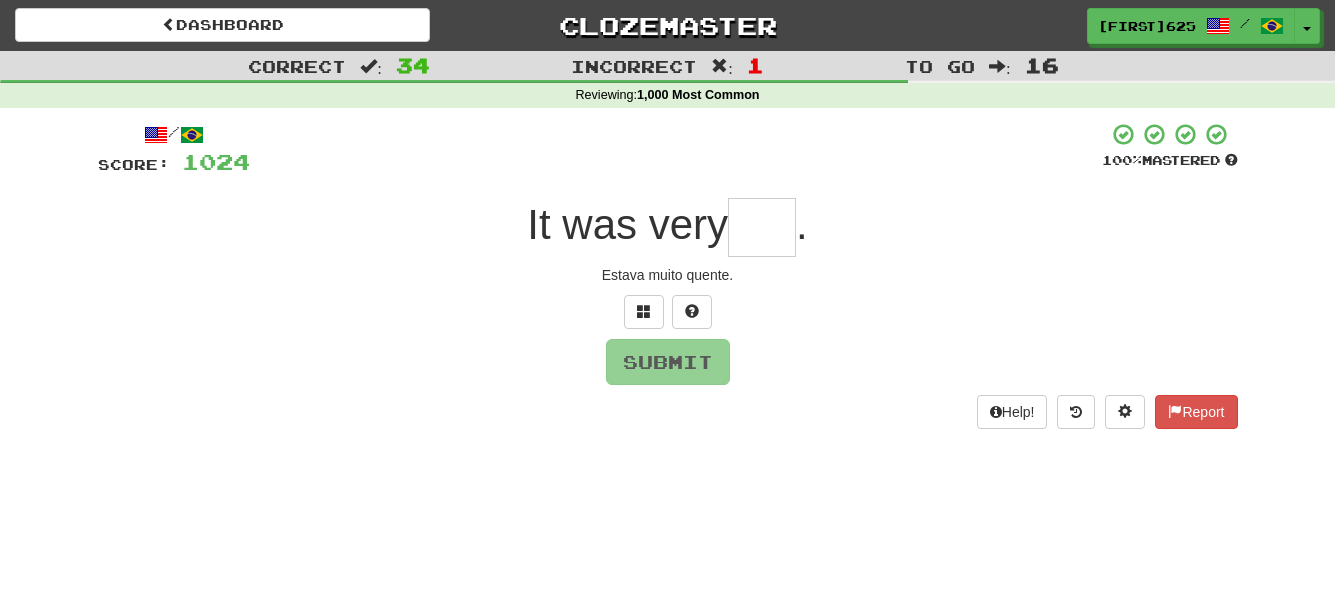 type on "*" 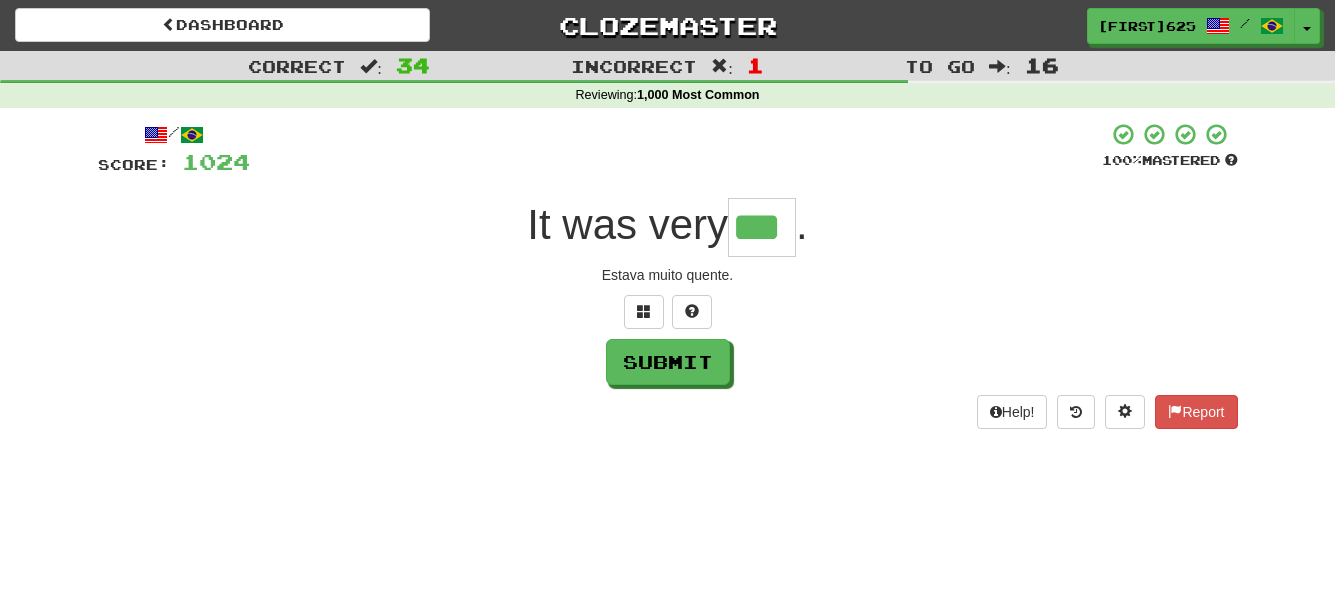 type on "***" 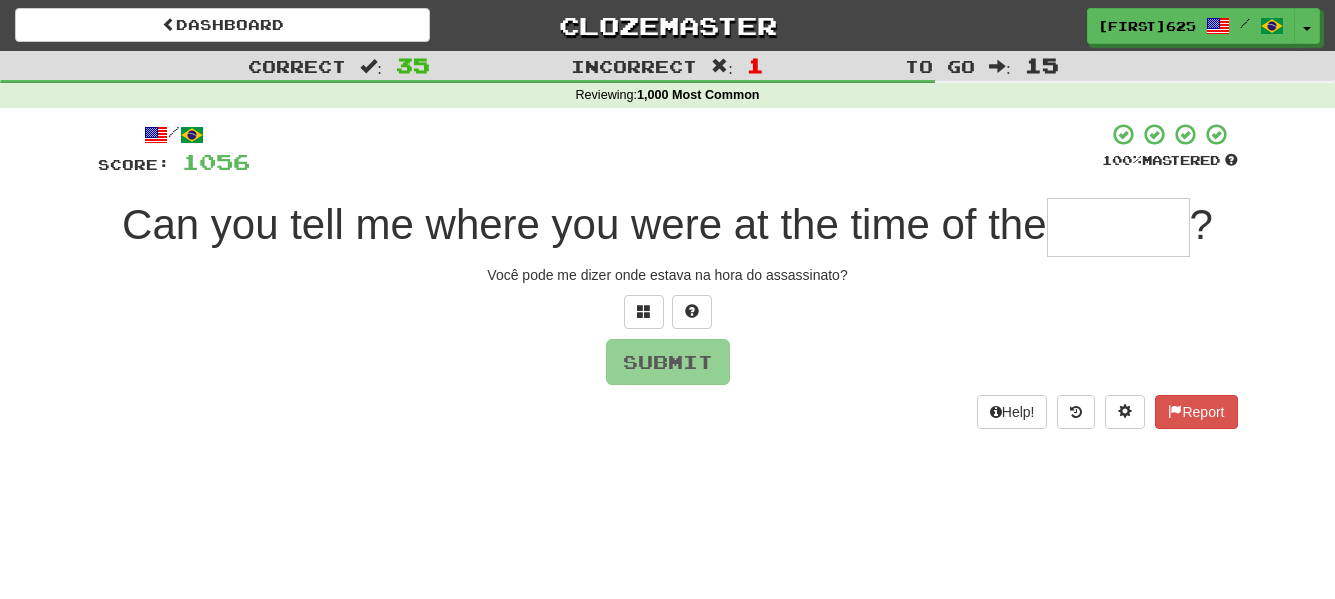 type on "*" 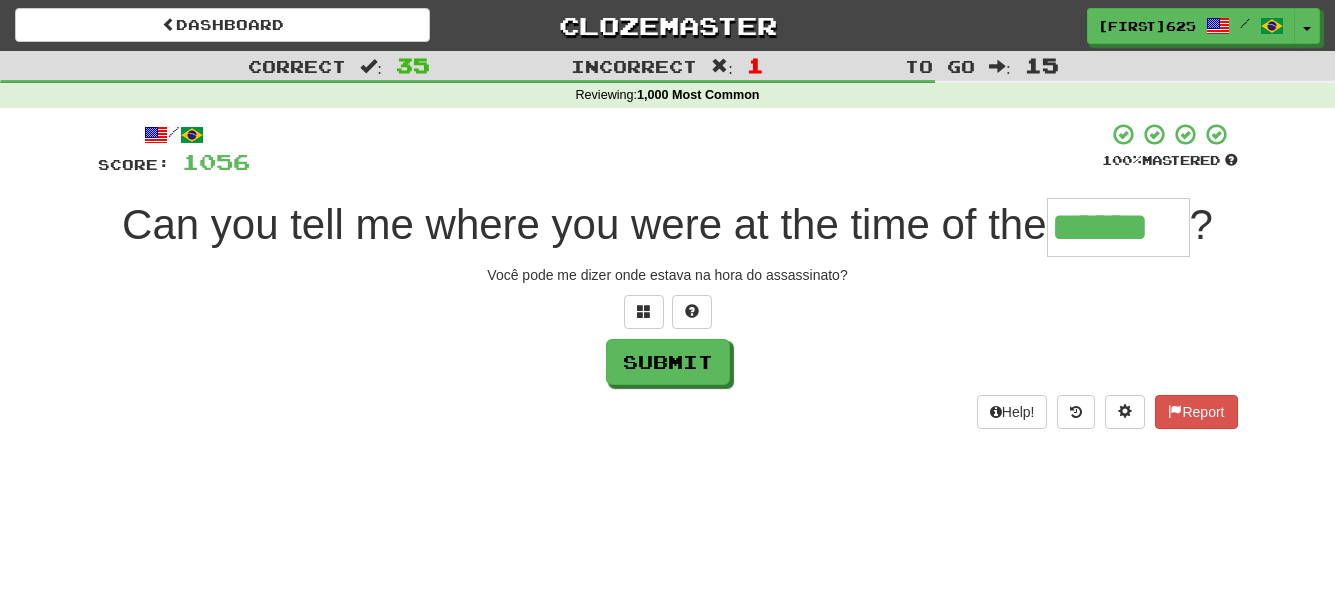 type on "******" 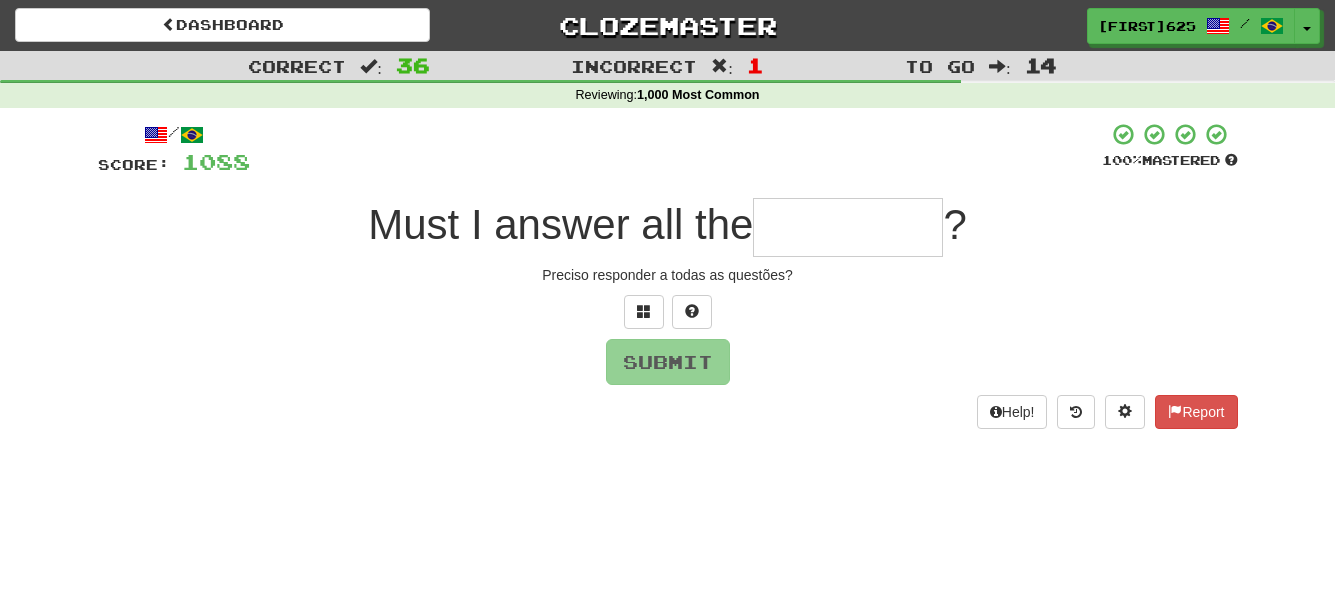 type on "*" 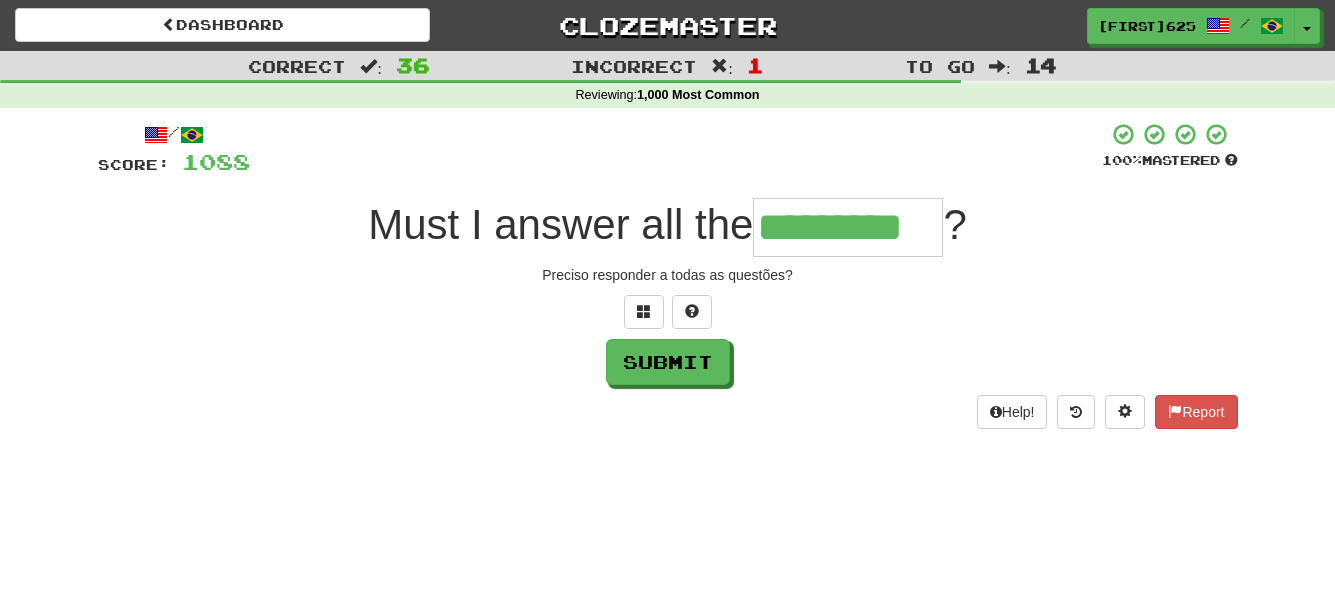 type on "*********" 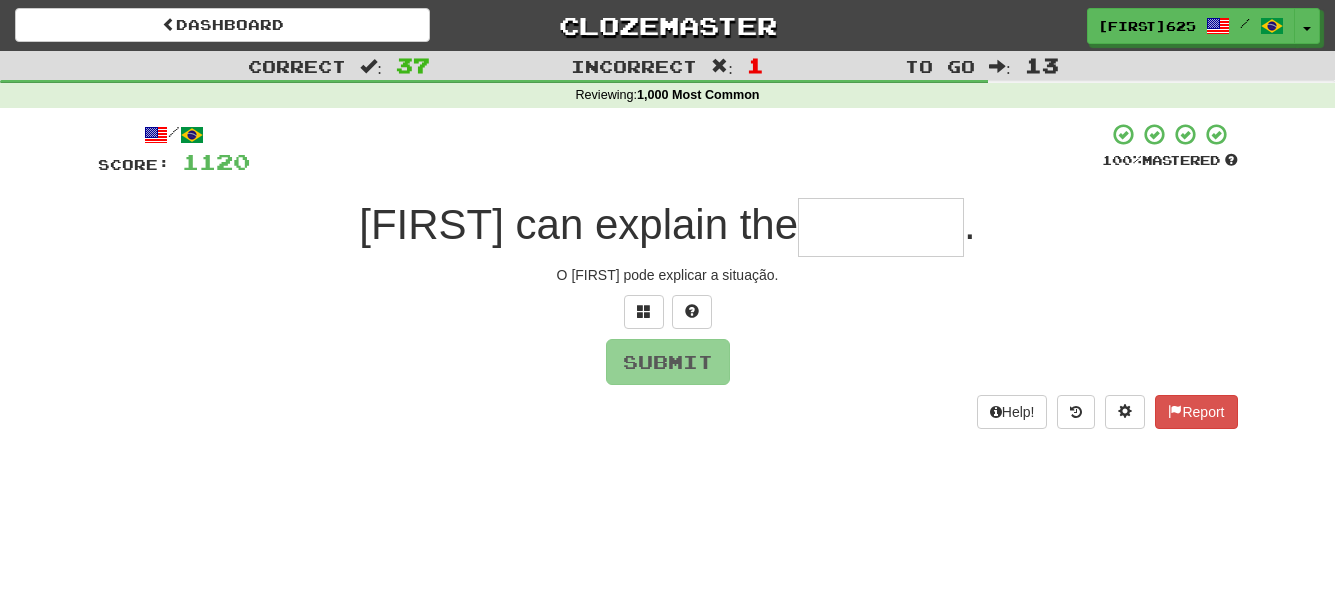 type on "*" 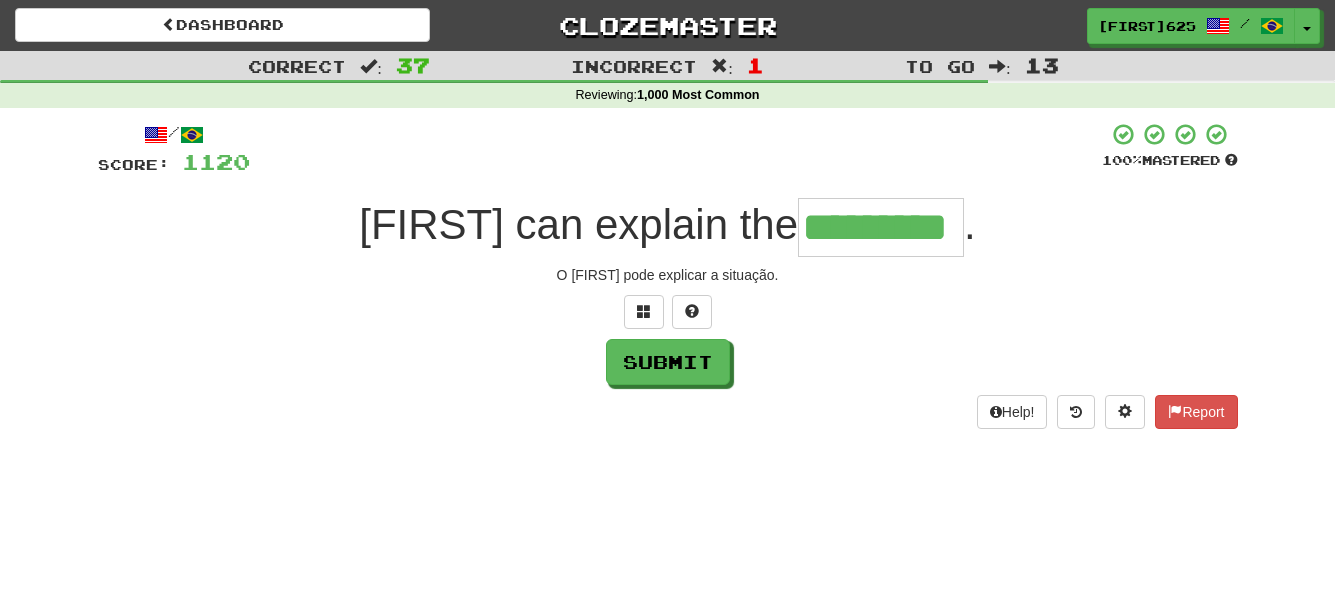 scroll, scrollTop: 0, scrollLeft: 0, axis: both 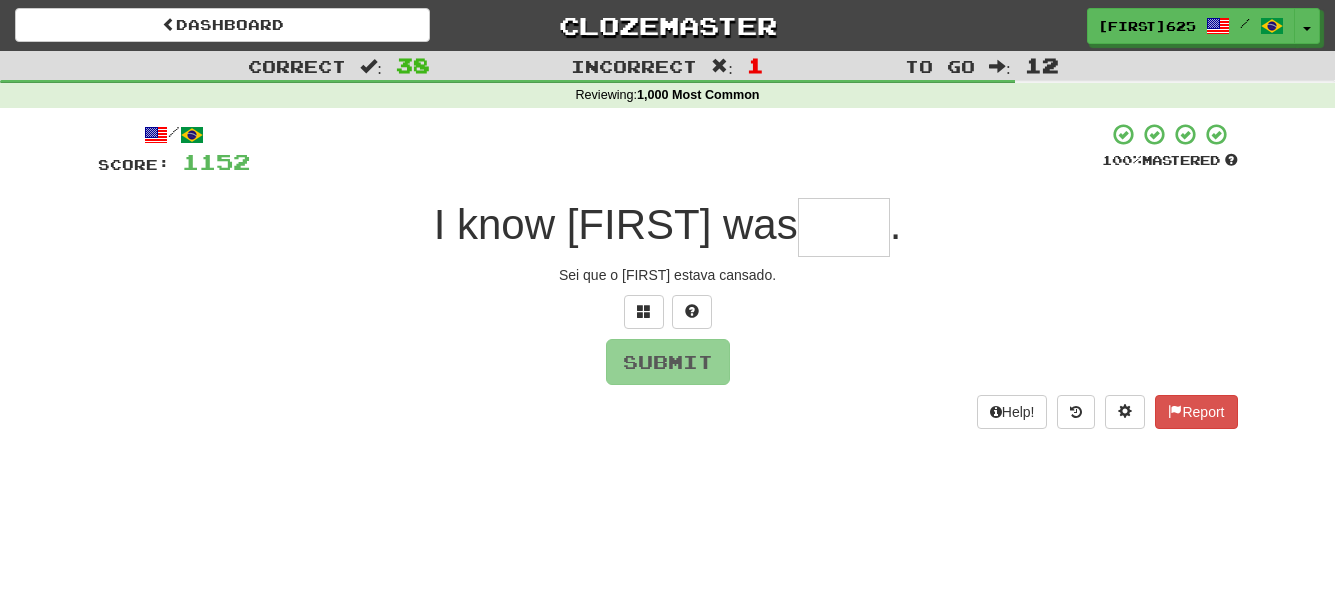 type on "*" 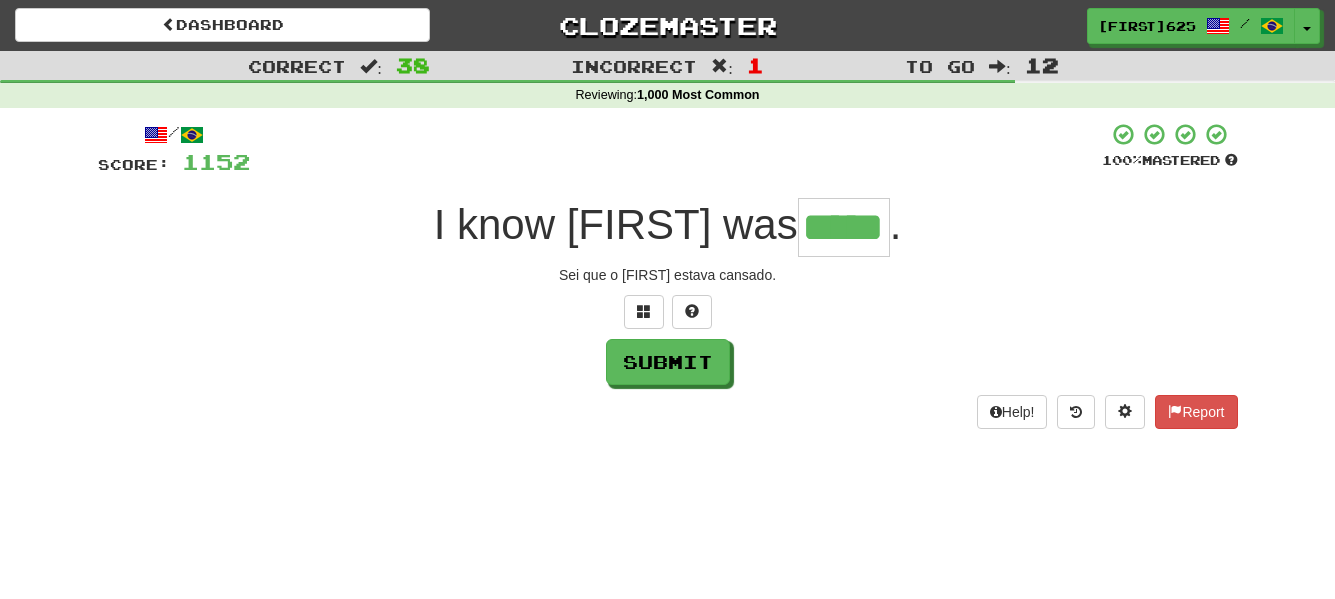 type on "*****" 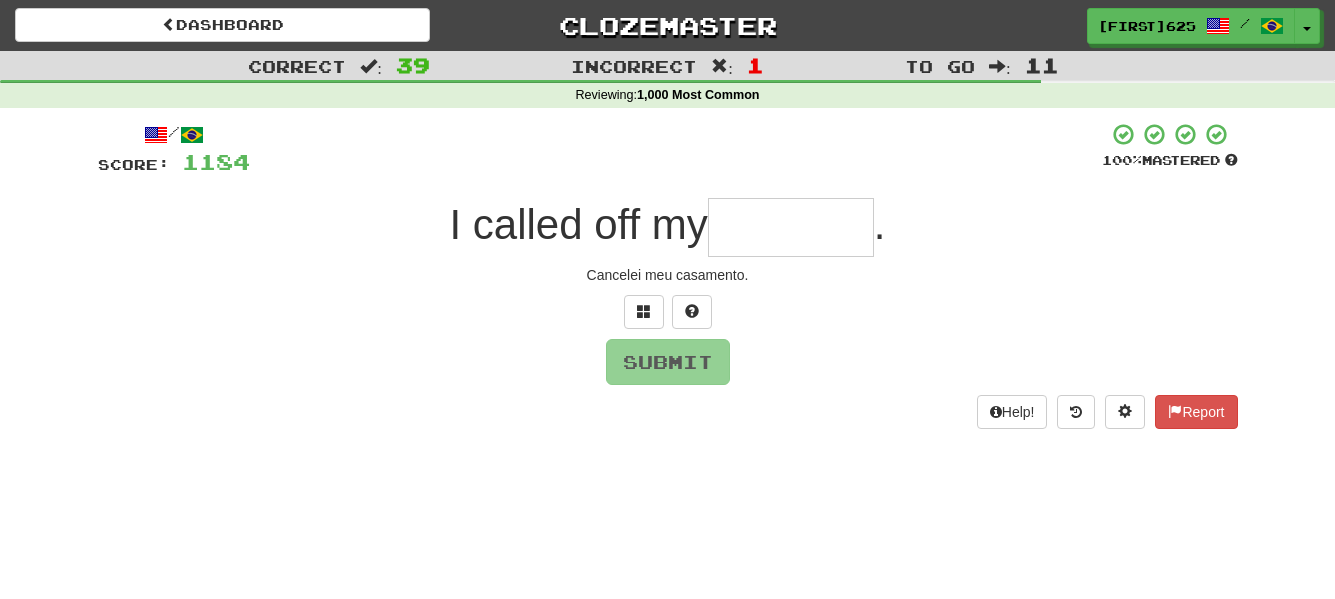 type on "*******" 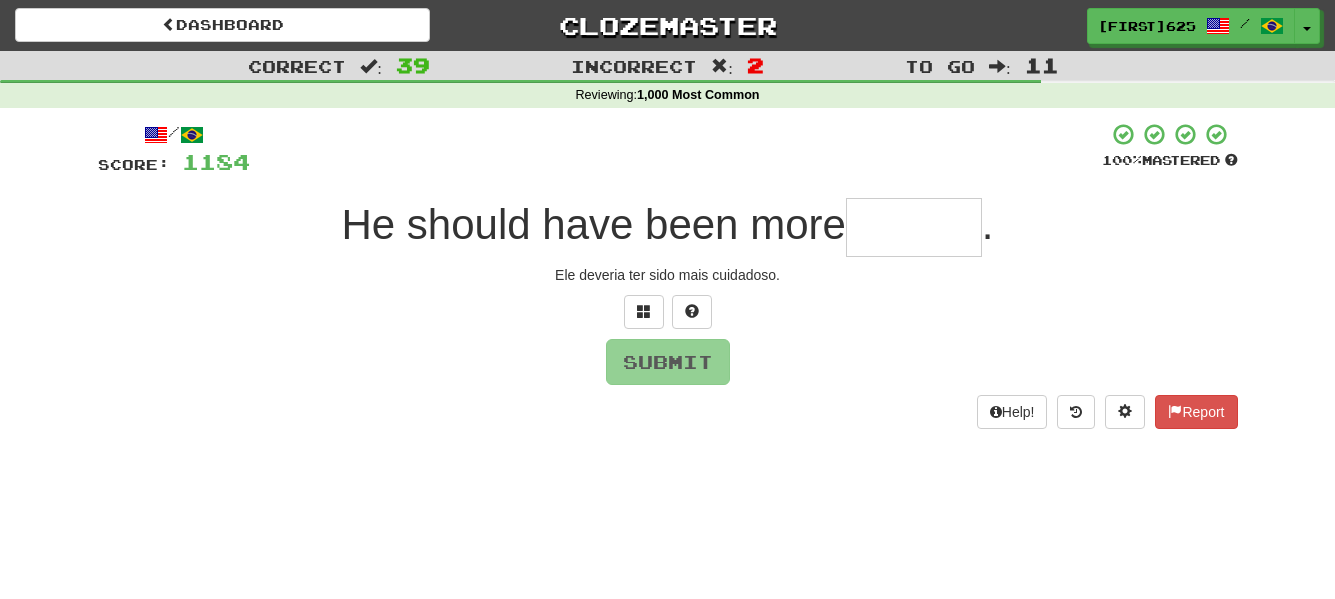 type on "*" 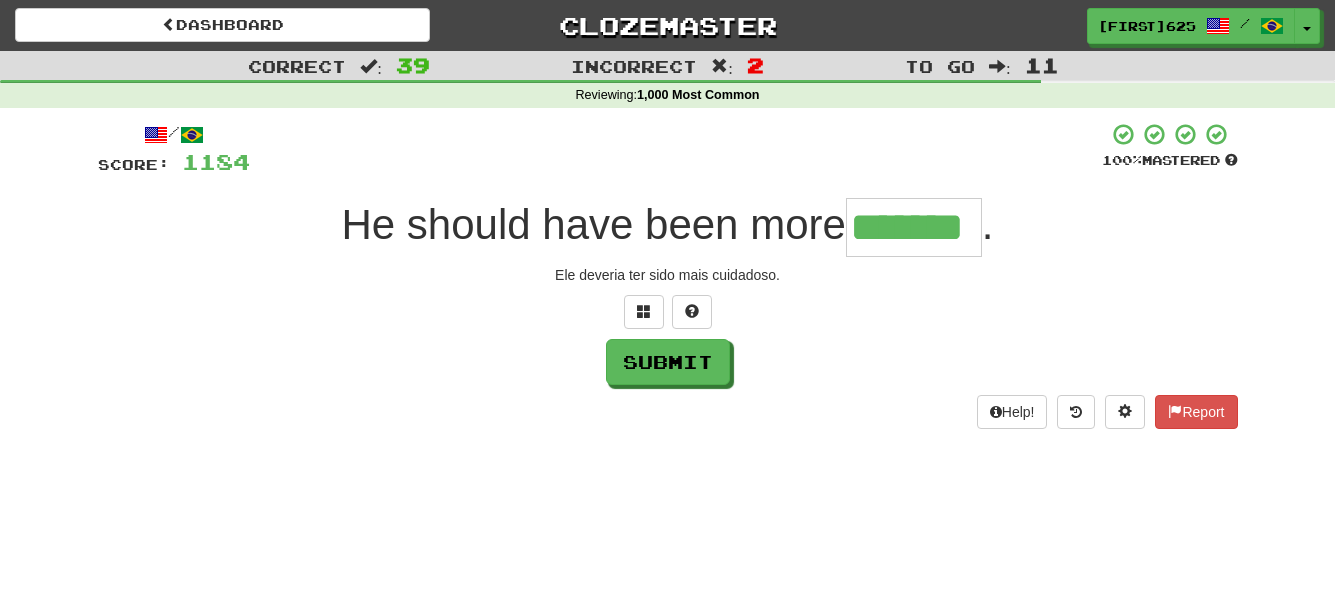 type on "*******" 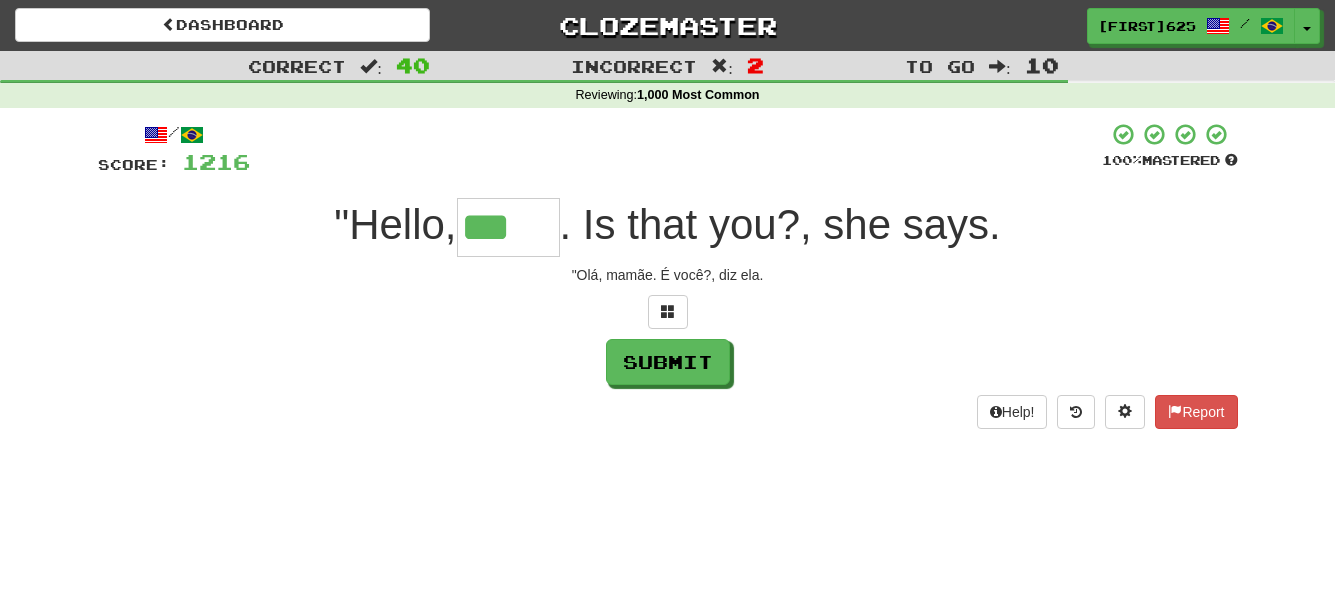type on "***" 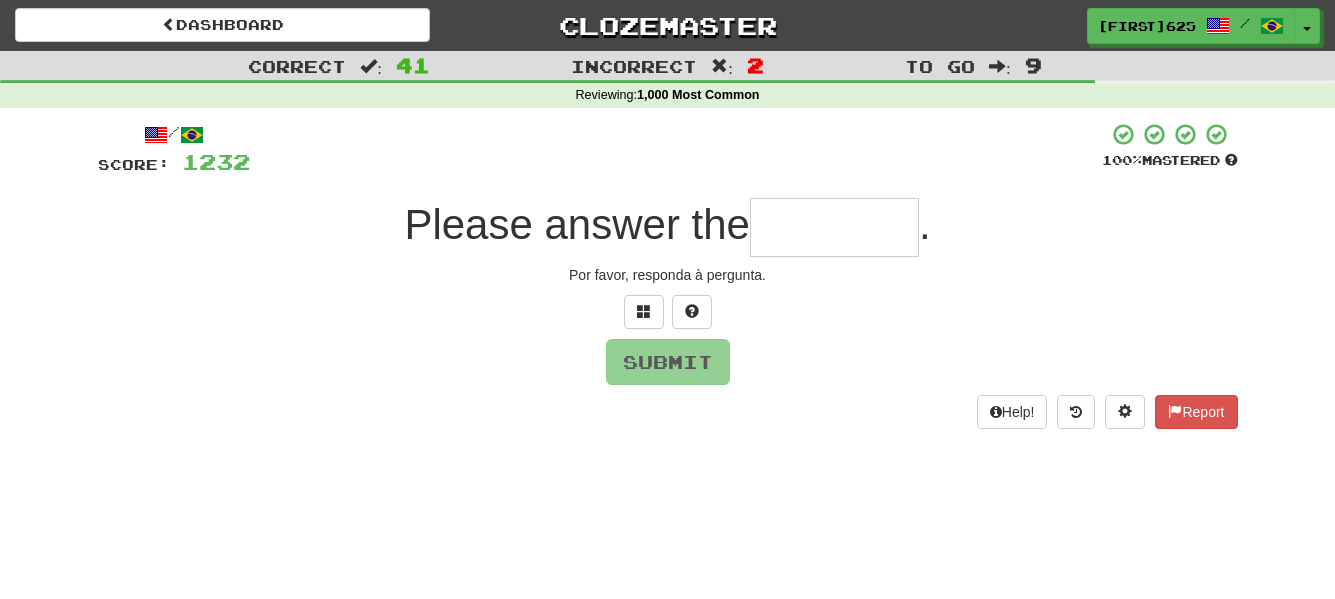 type on "*" 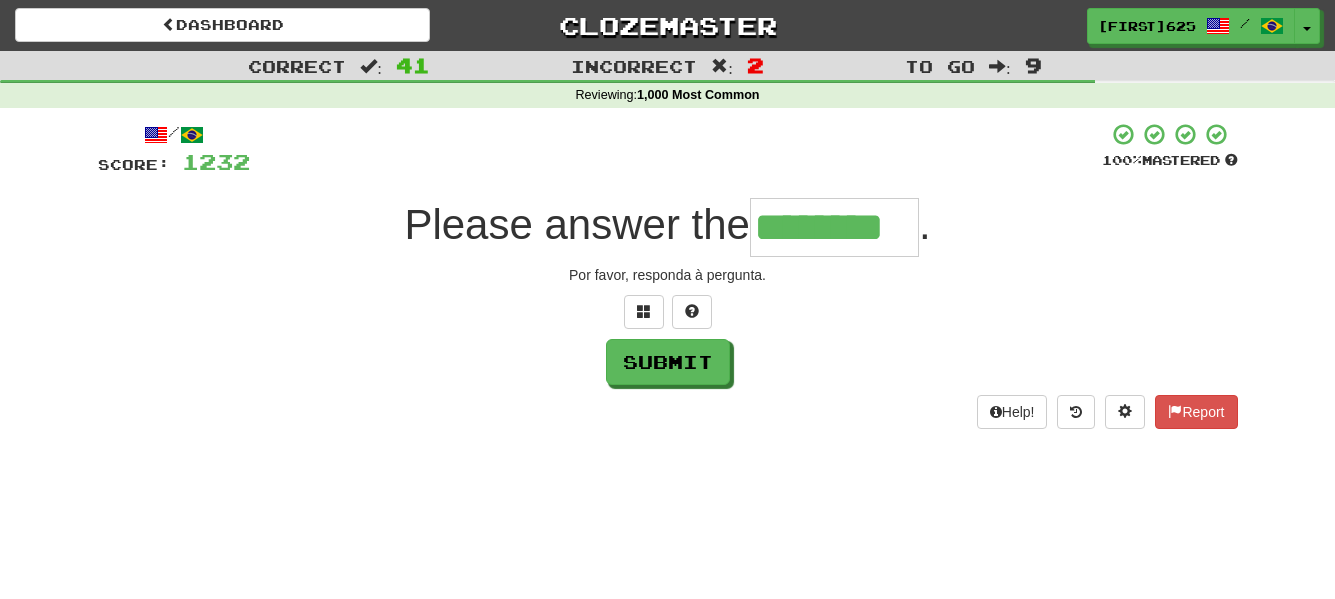 type on "********" 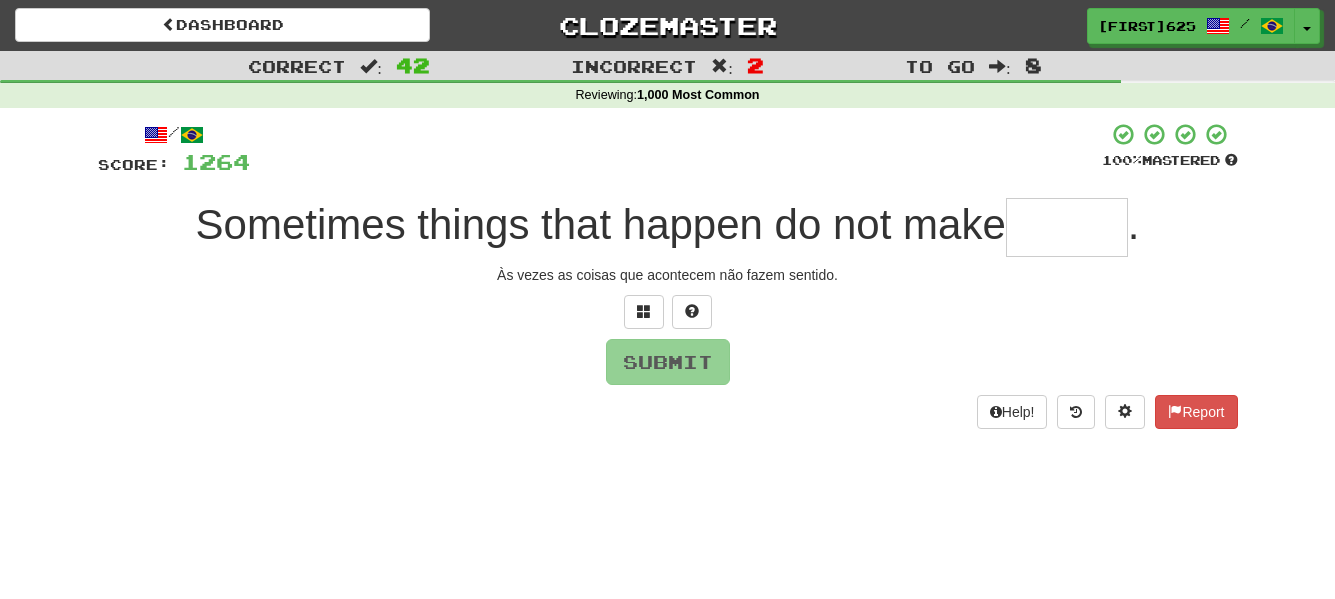 type on "*" 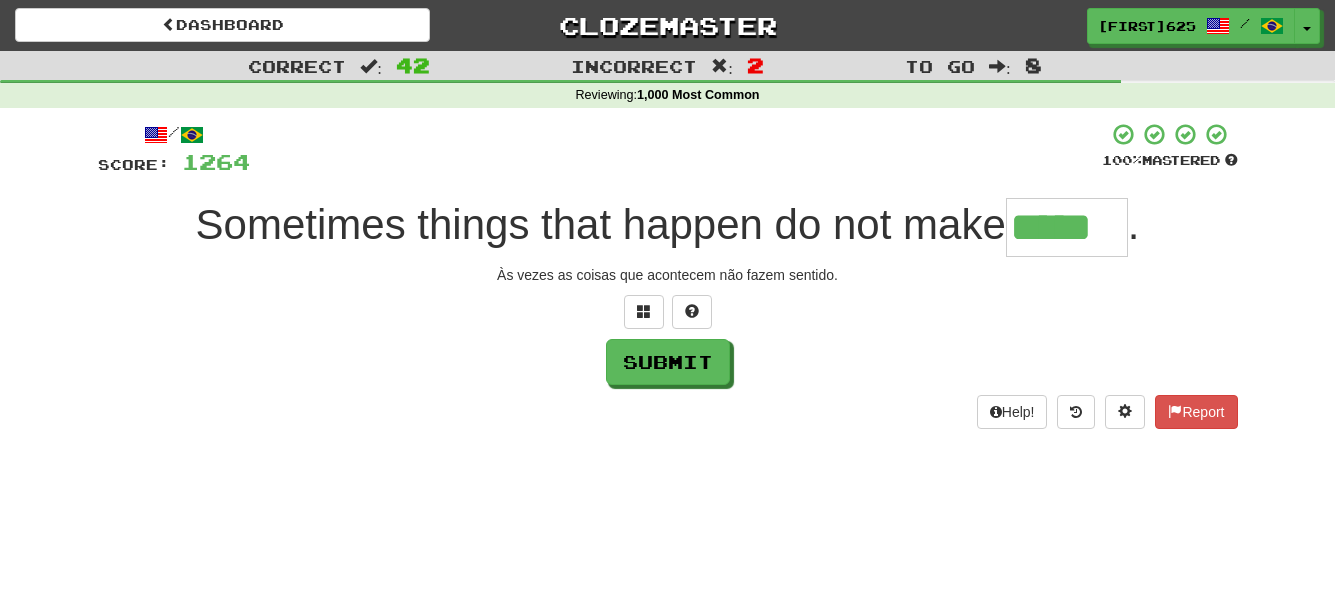 type on "*****" 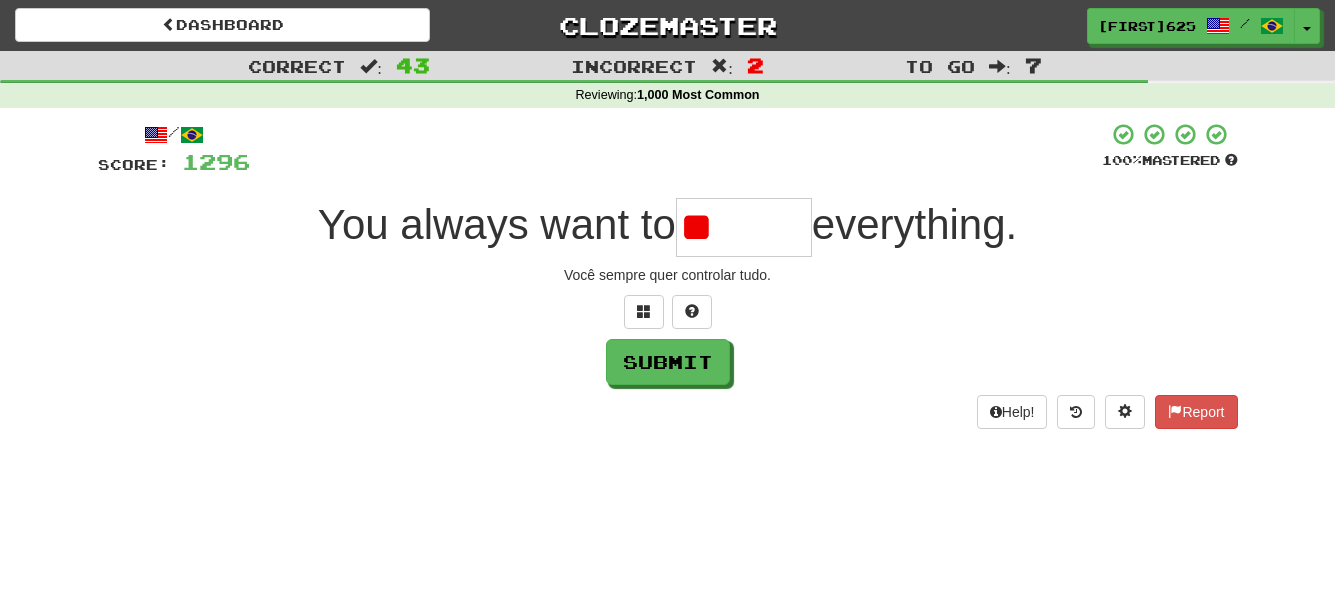 type on "*" 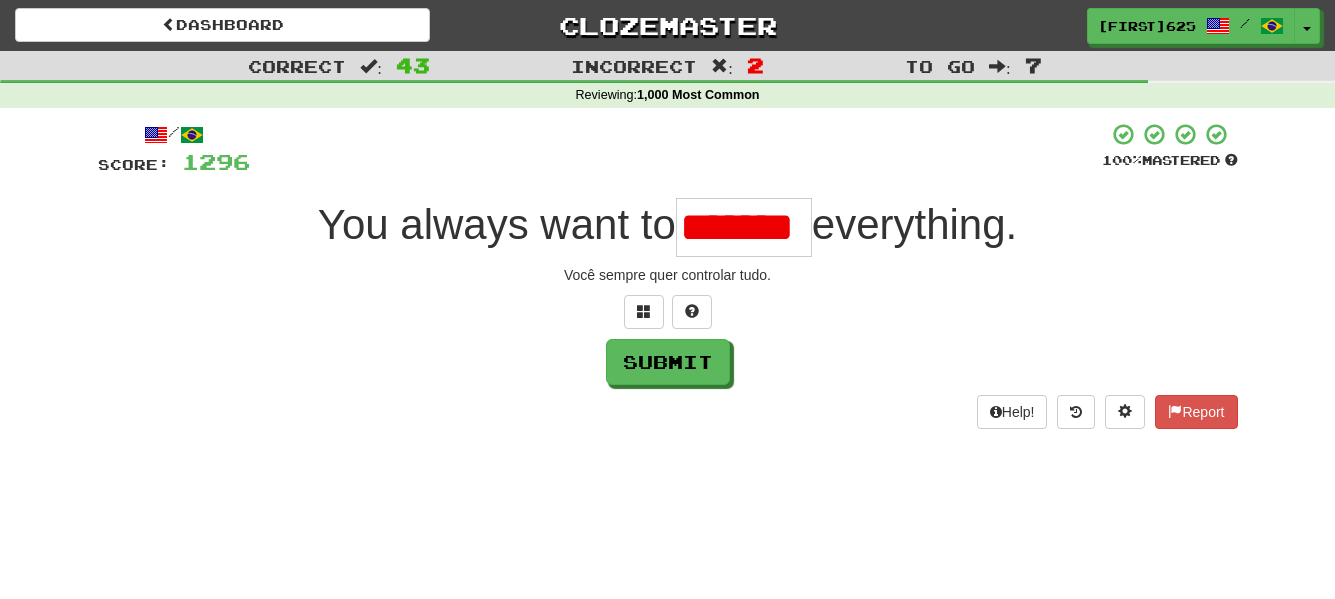 scroll, scrollTop: 0, scrollLeft: 0, axis: both 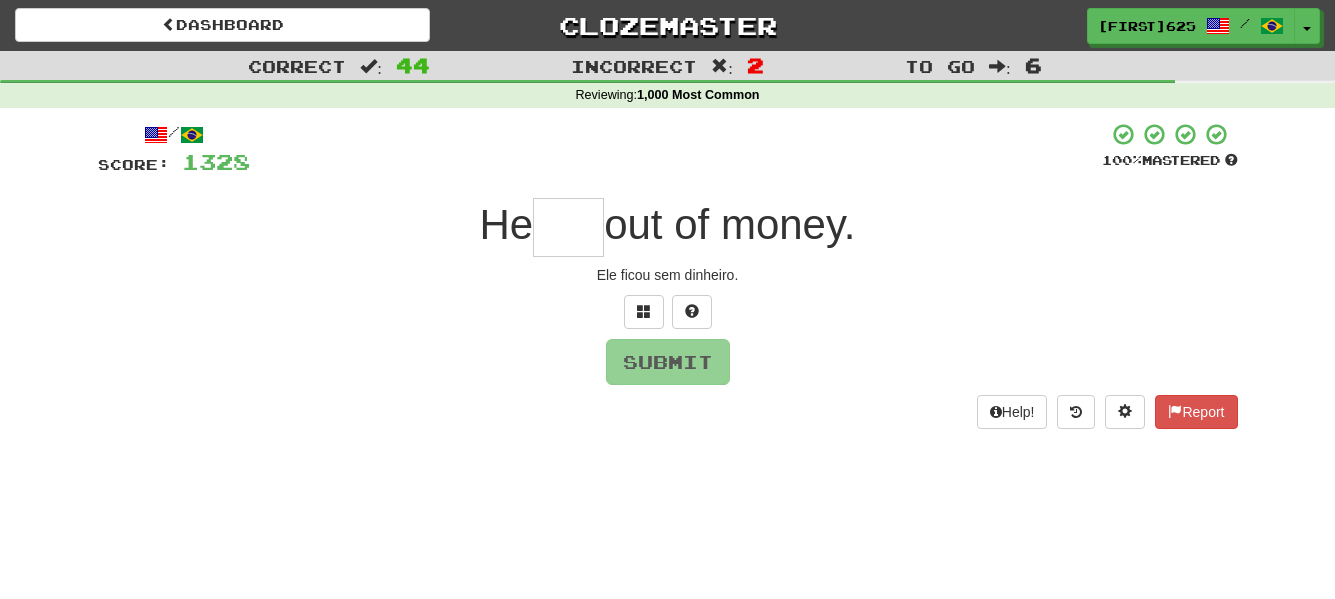 type on "*" 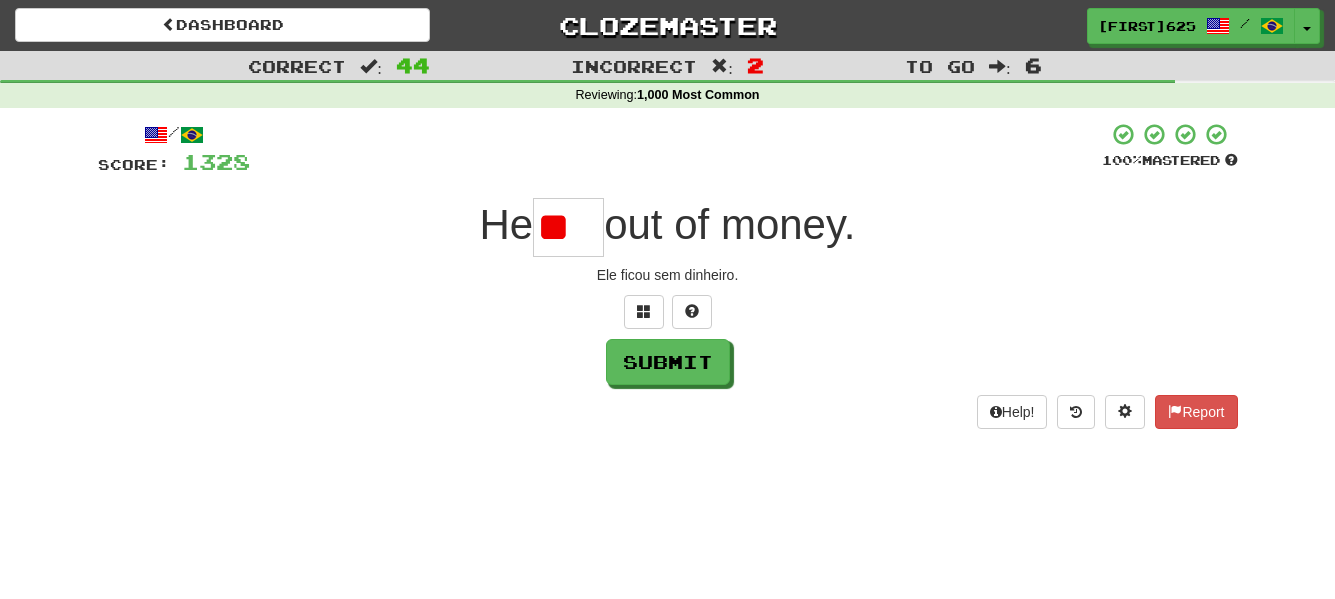 scroll, scrollTop: 0, scrollLeft: 0, axis: both 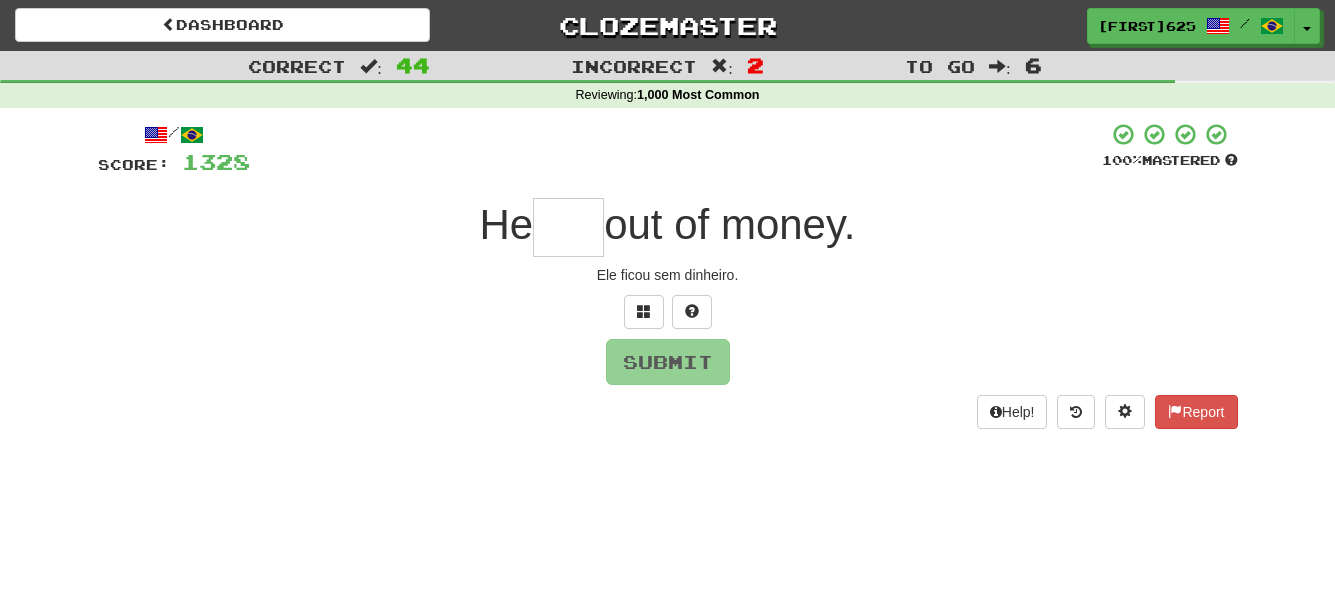 type on "*" 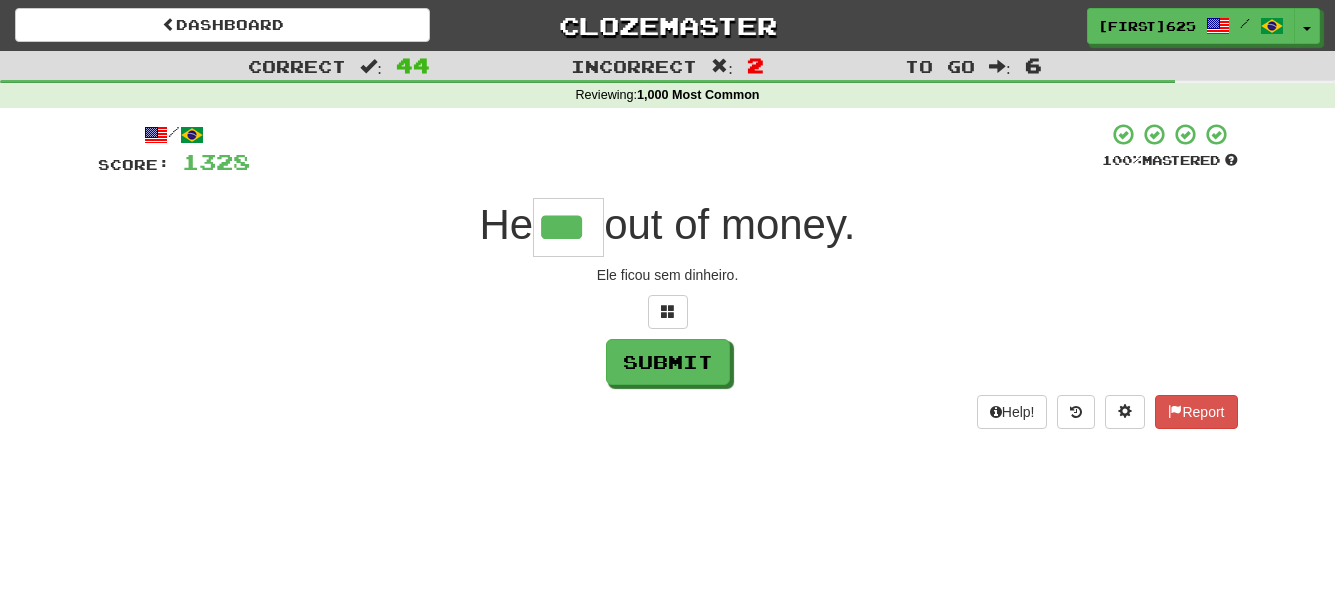 type on "***" 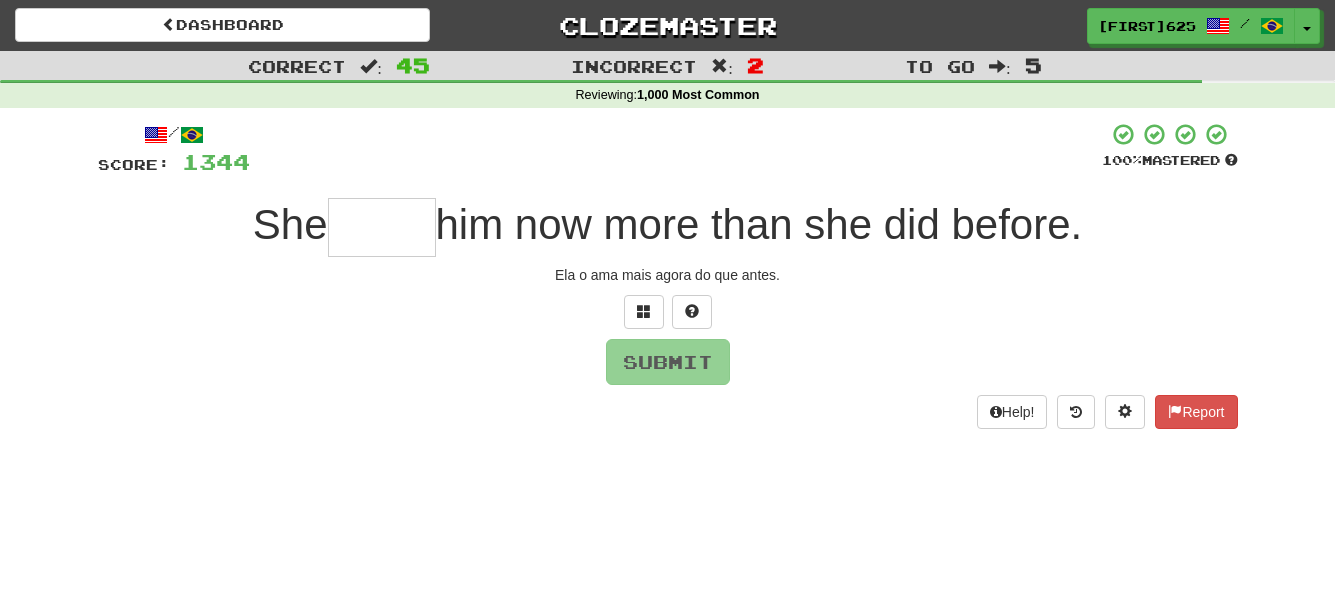 type on "*" 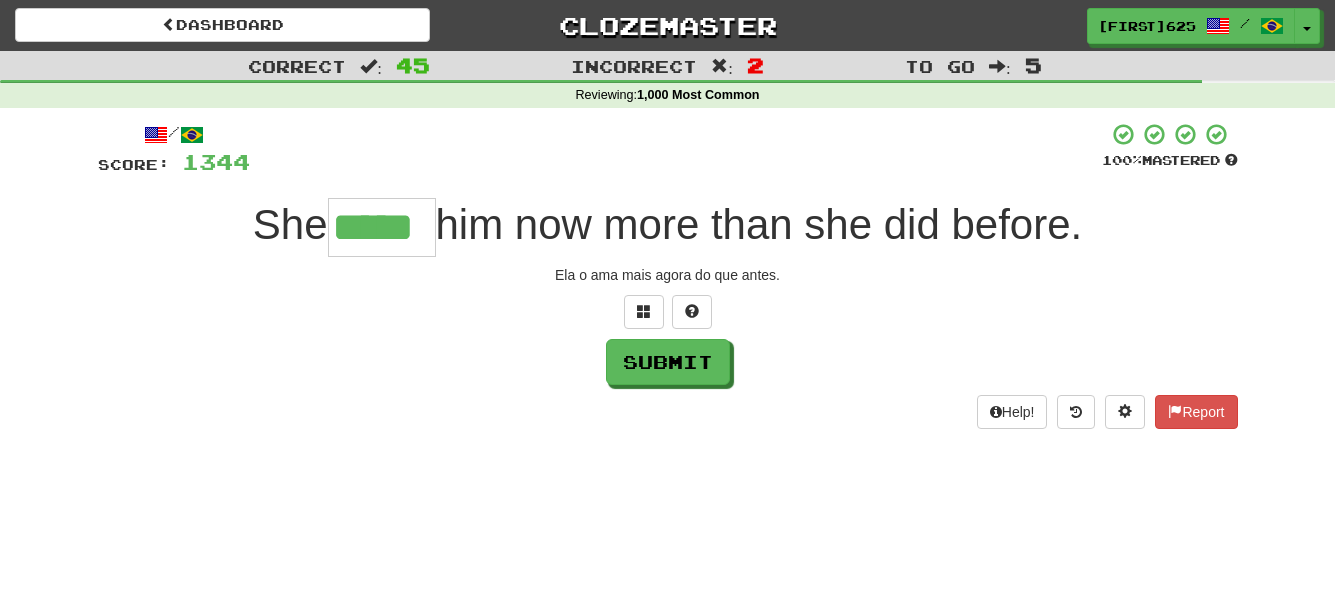 type on "*****" 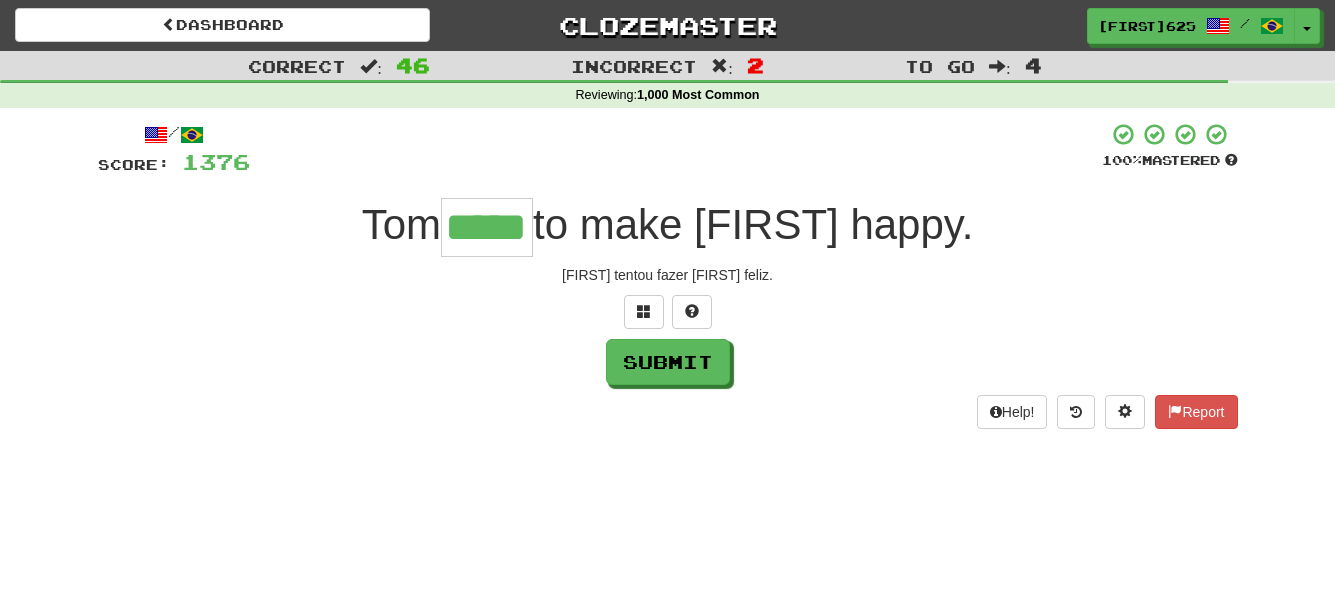 type on "*****" 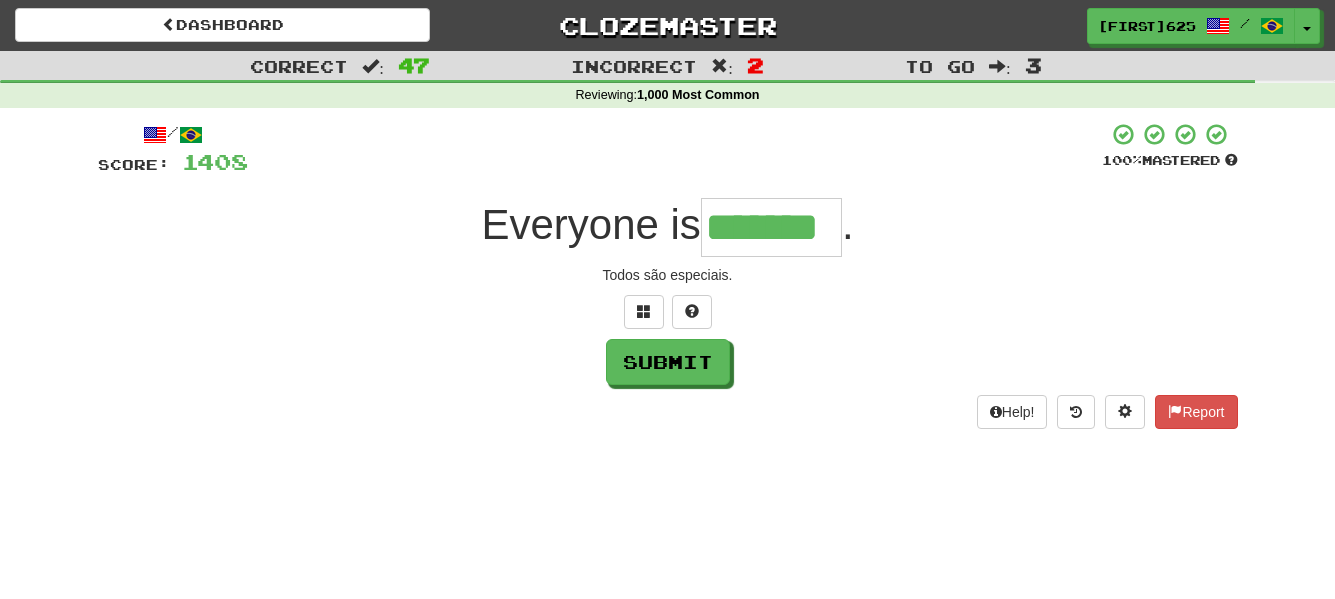 type on "*******" 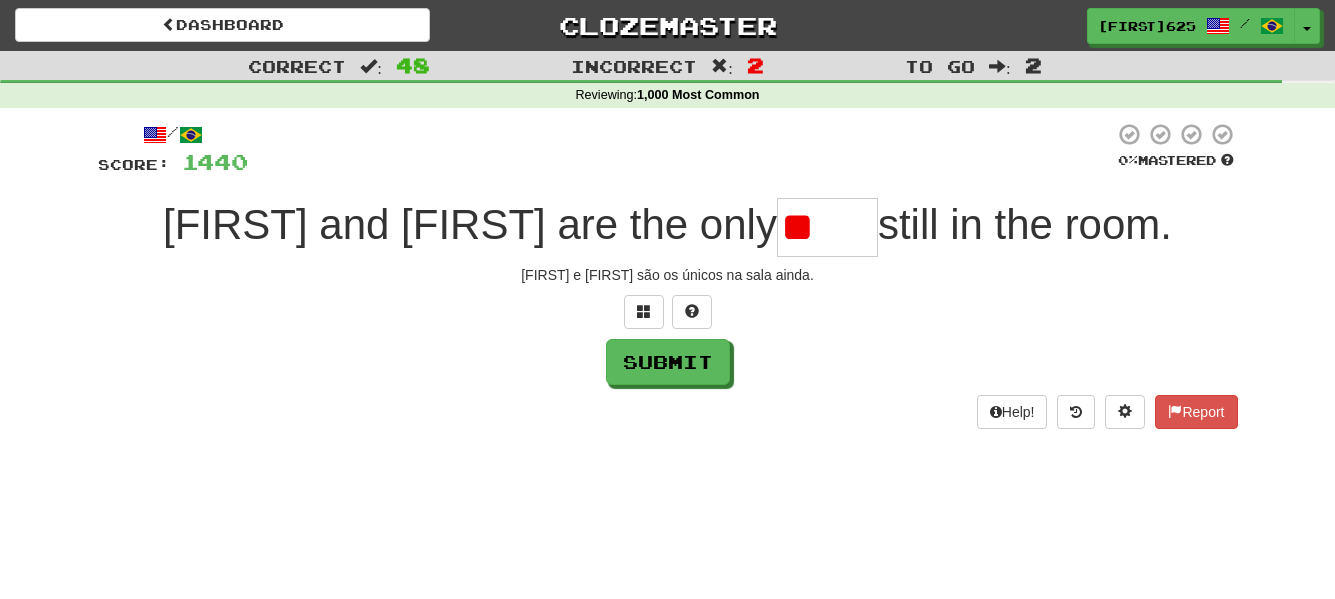 type on "*" 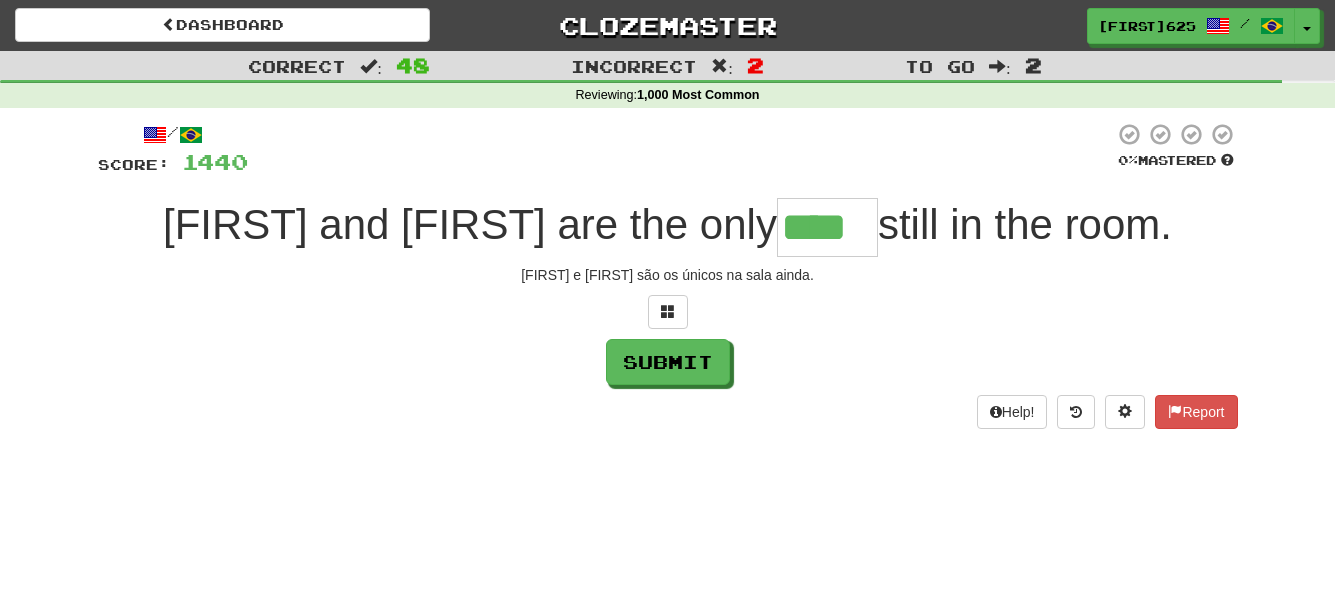 type on "****" 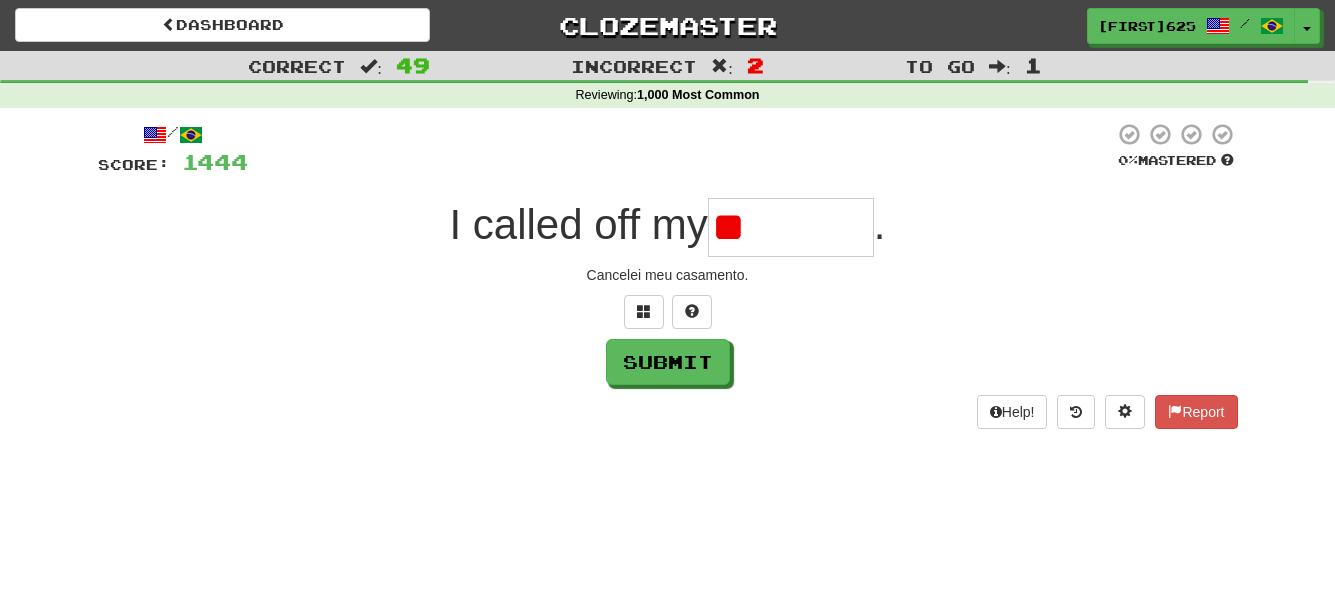 type on "*" 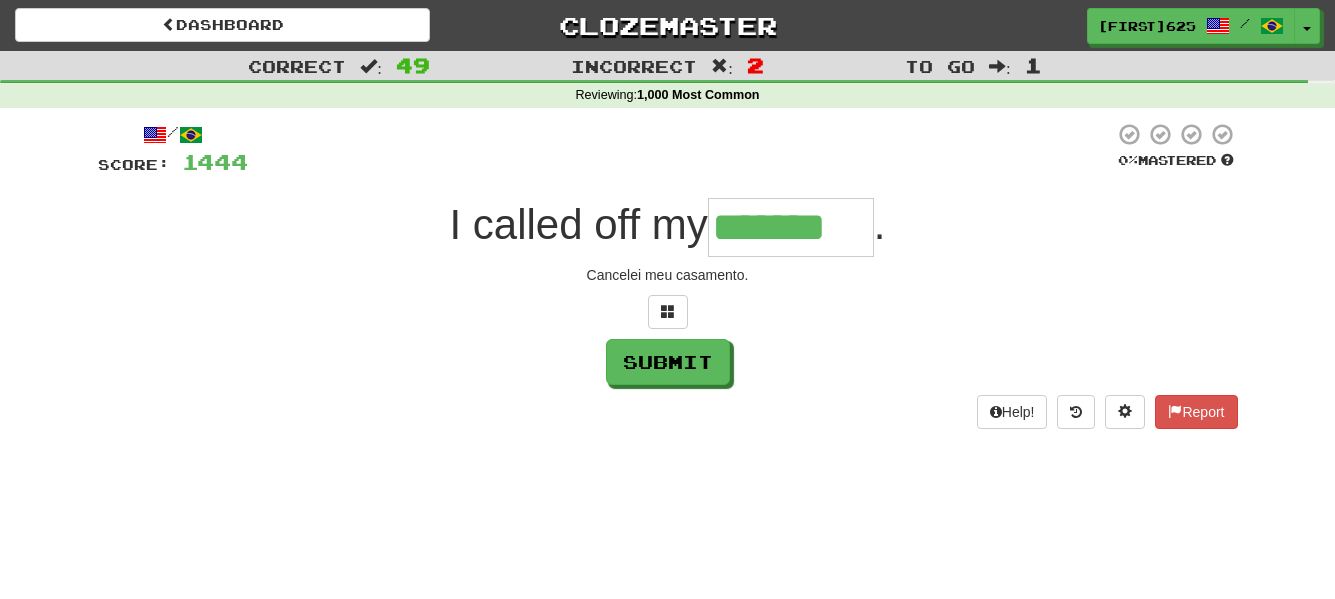 type on "*******" 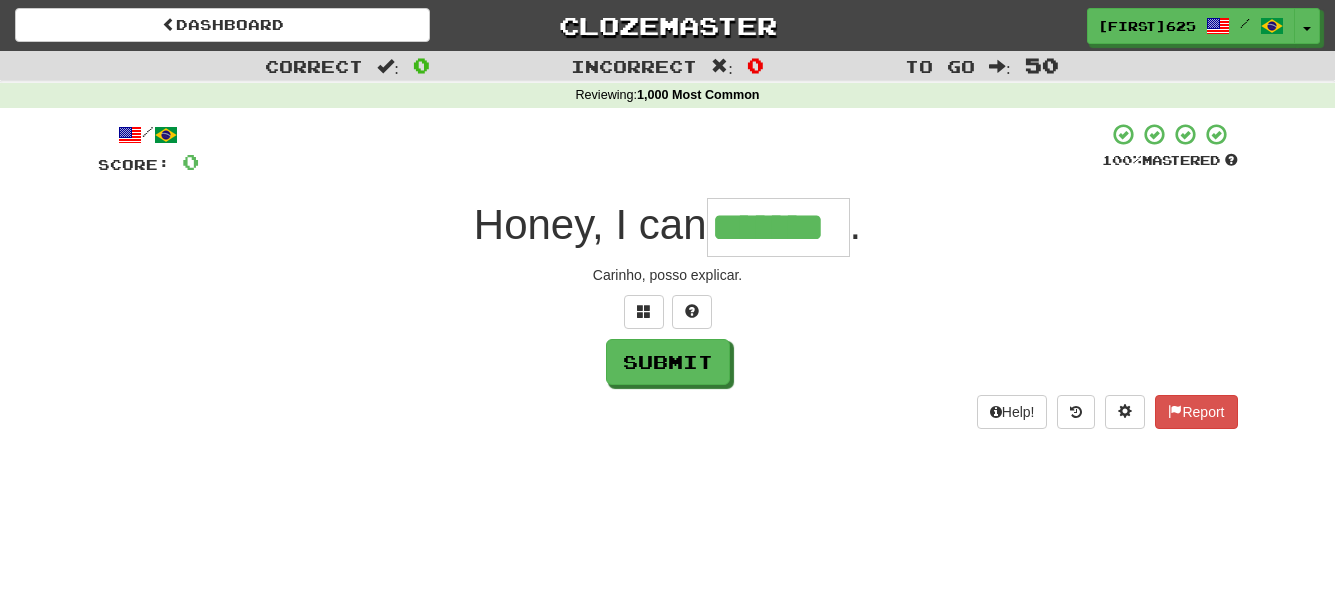 type on "*******" 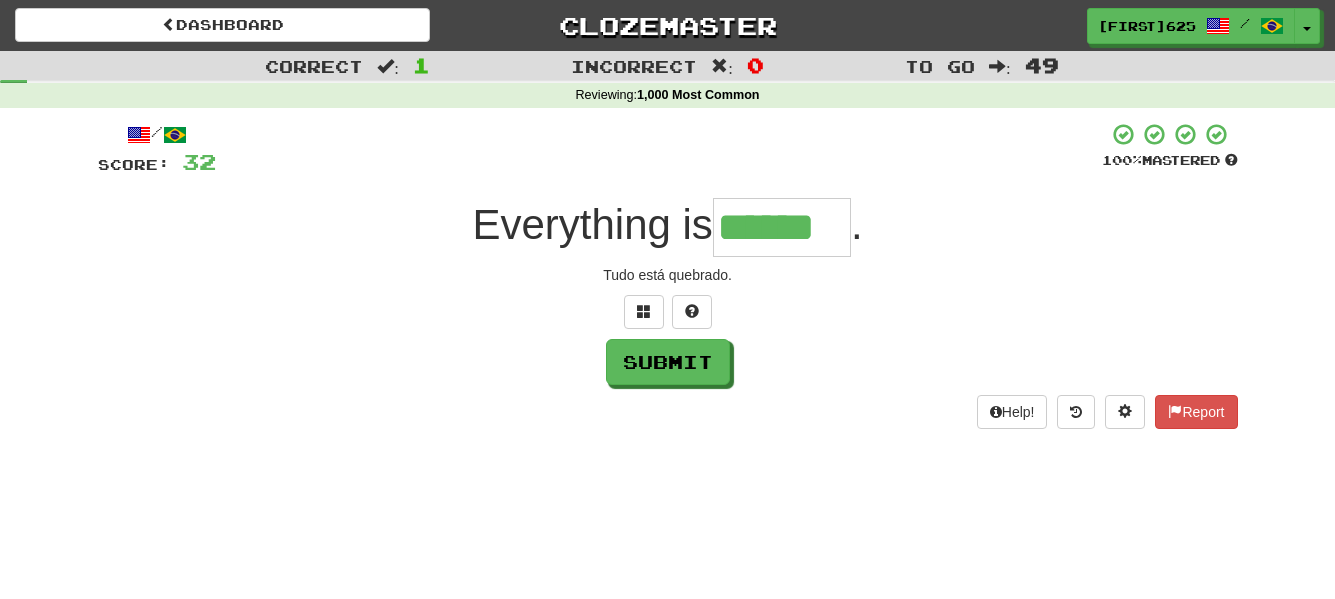 type on "******" 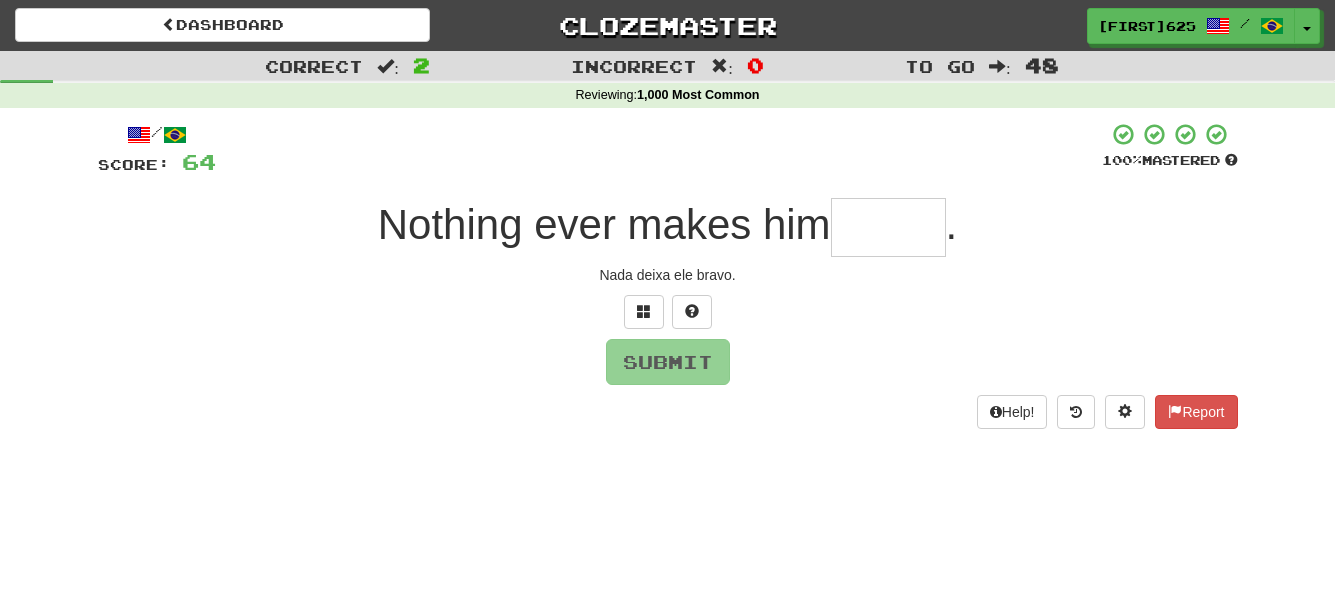 type on "*" 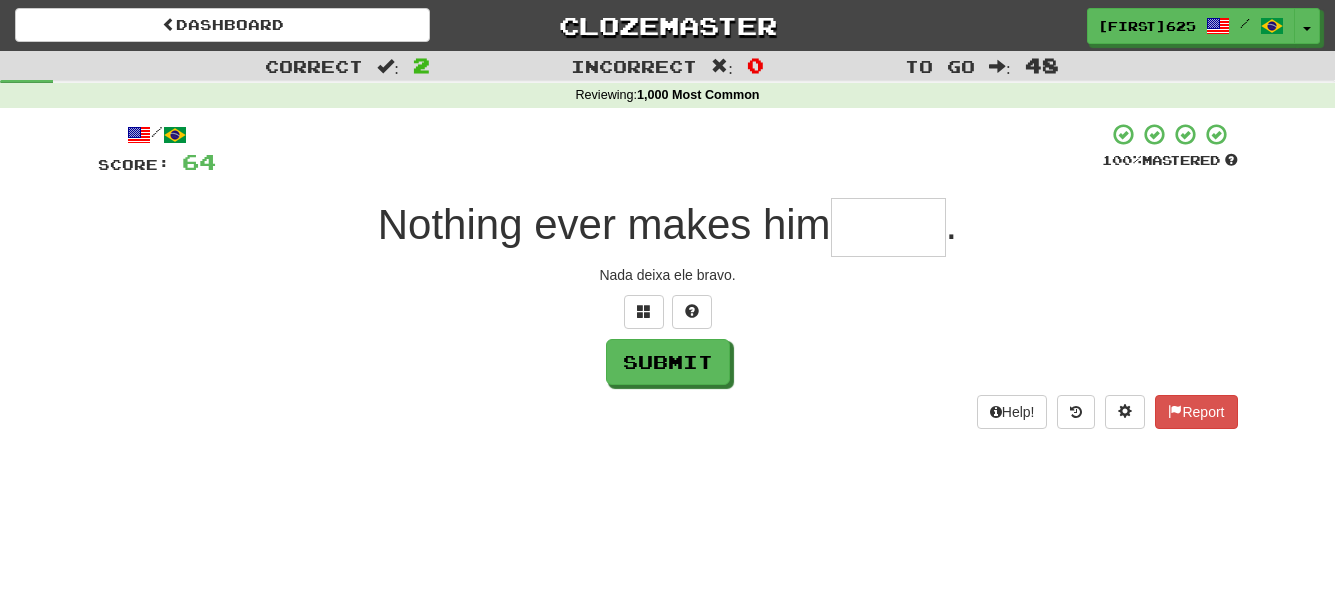 type on "*" 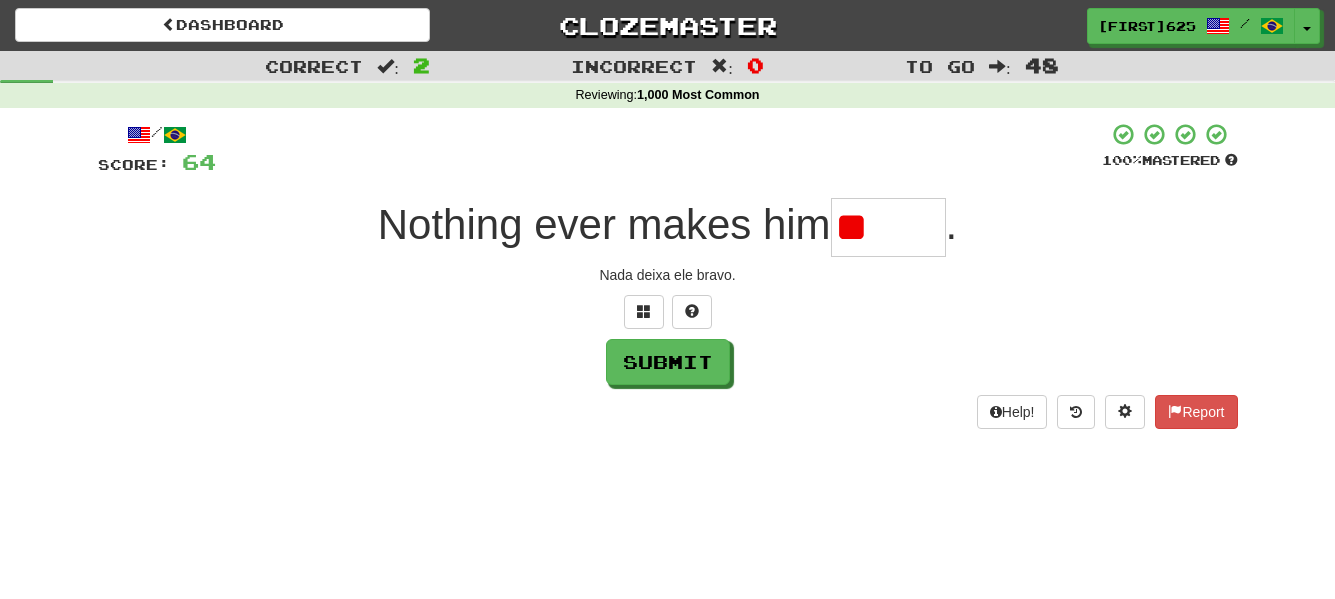 type on "*" 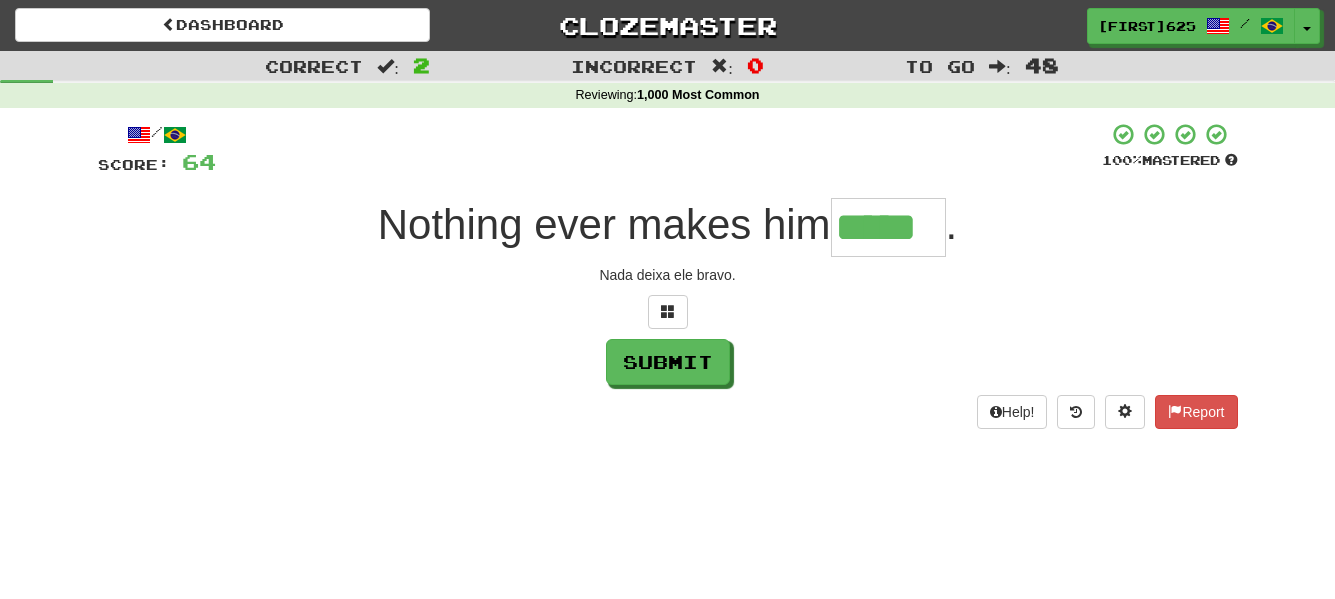type on "*****" 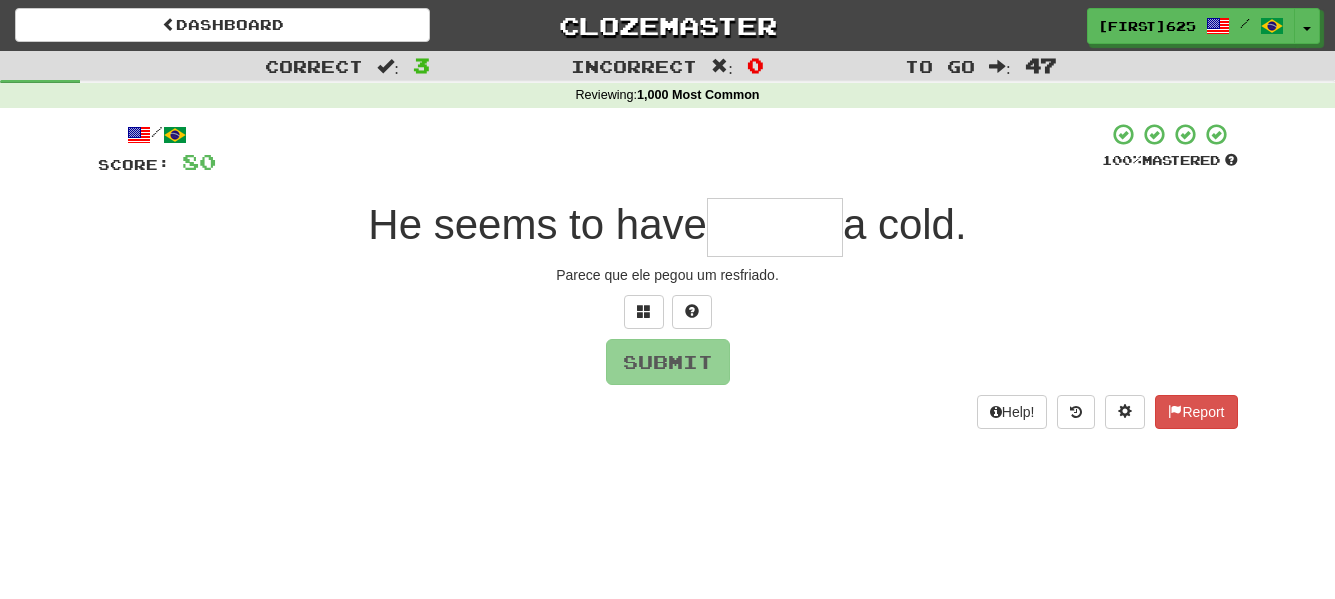 type on "*" 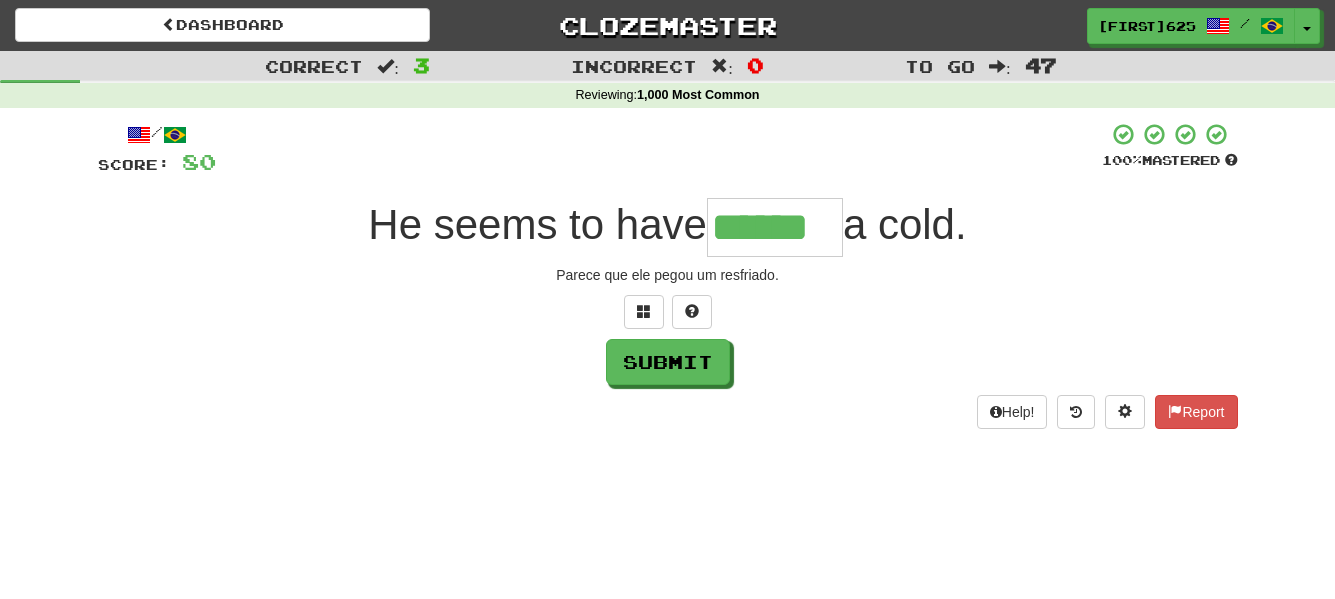 type on "******" 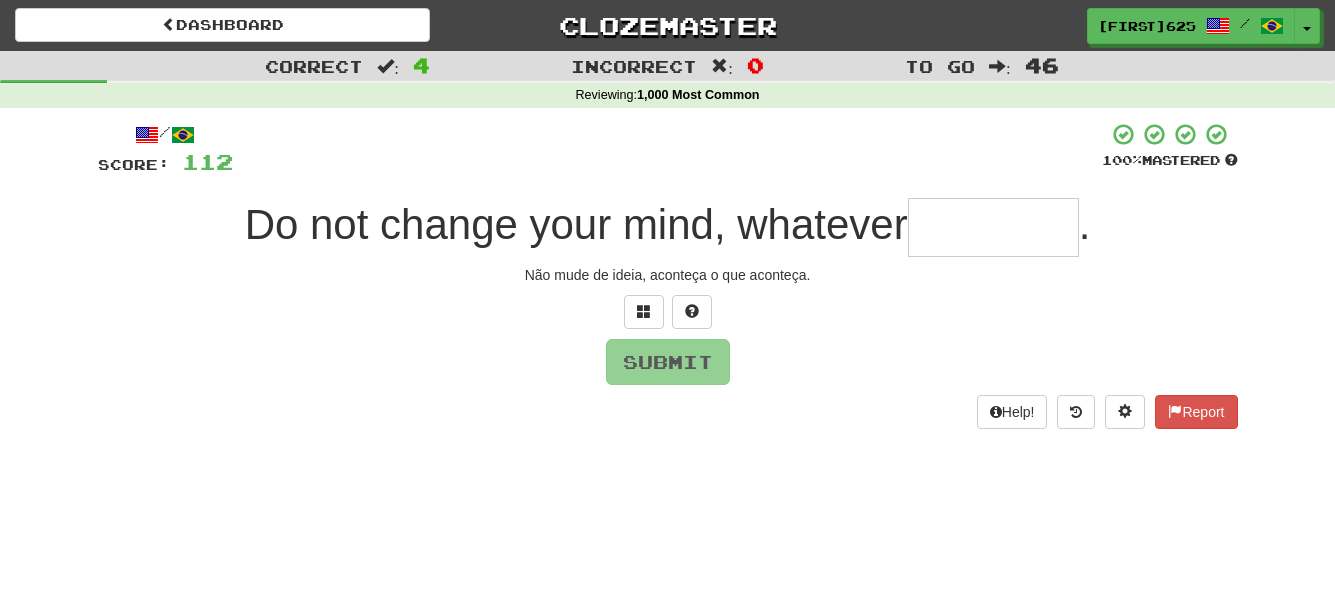 type on "*" 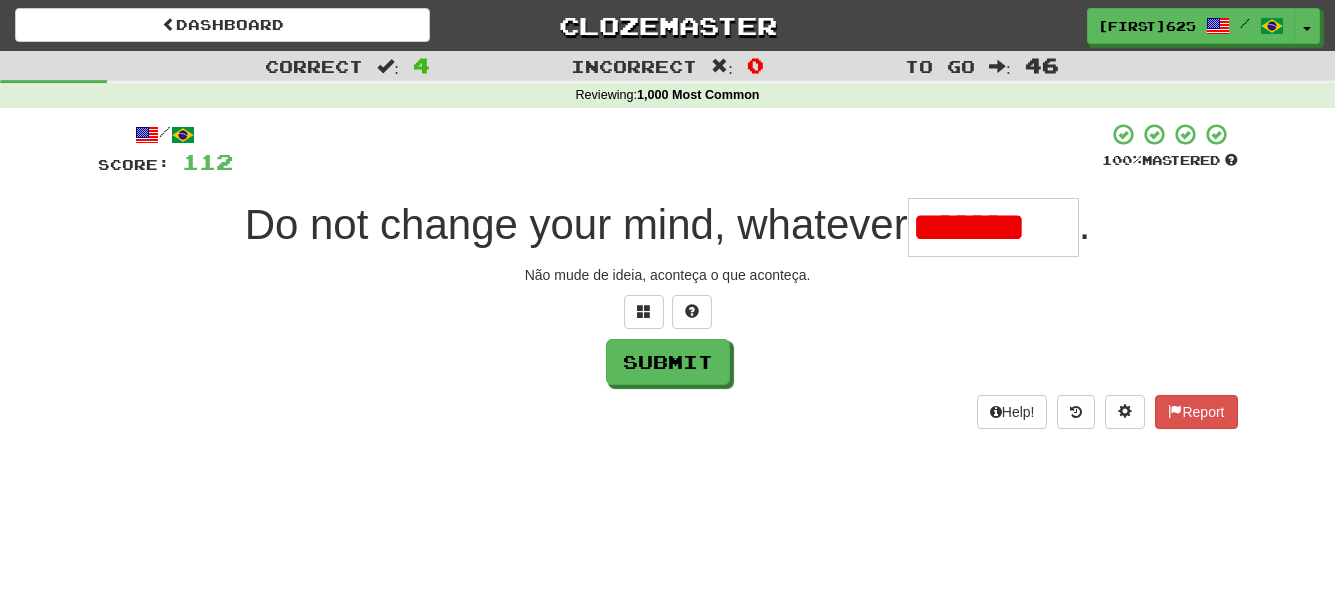 scroll, scrollTop: 0, scrollLeft: 0, axis: both 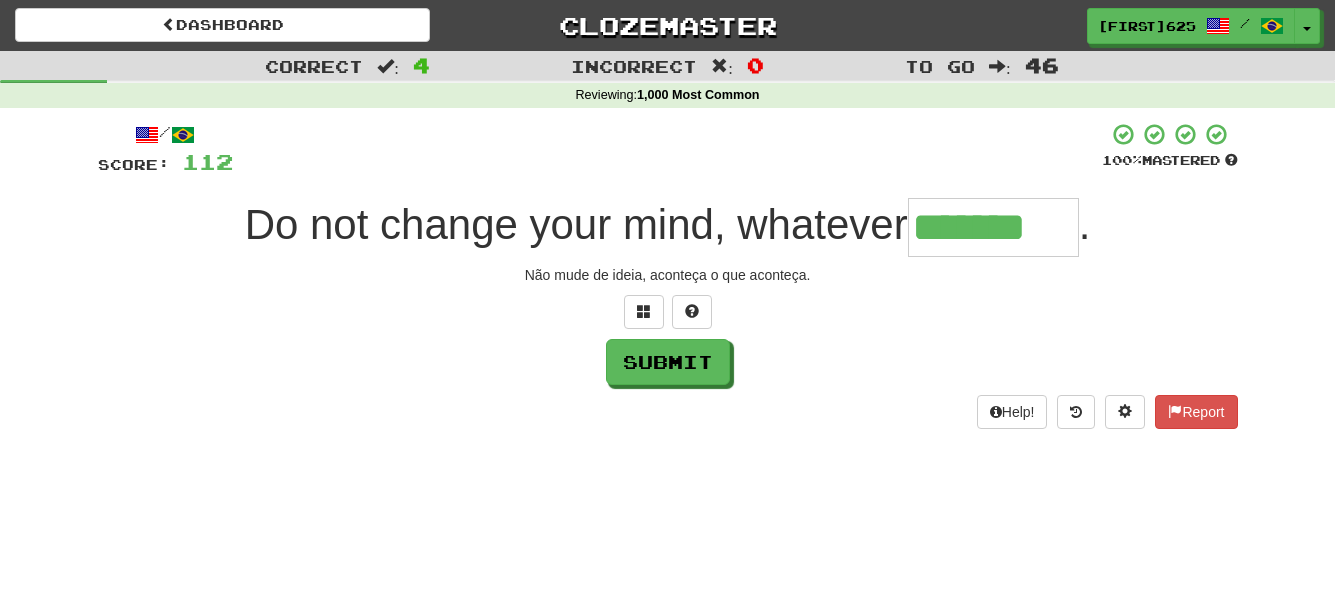 type on "*******" 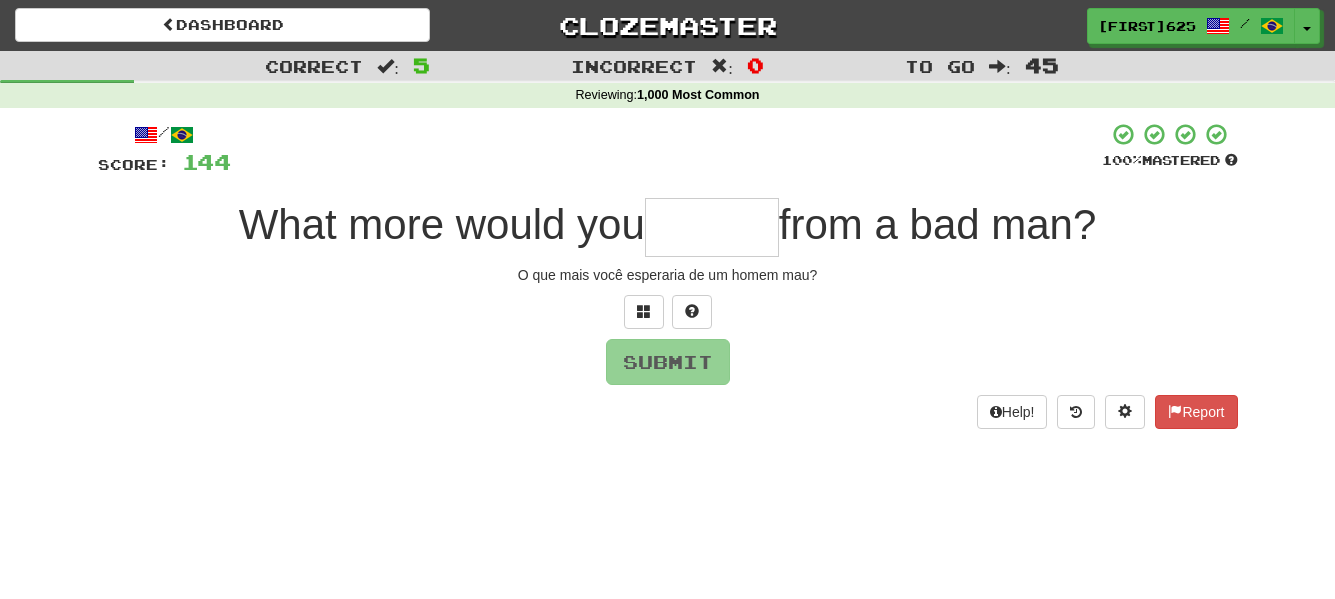 type on "*" 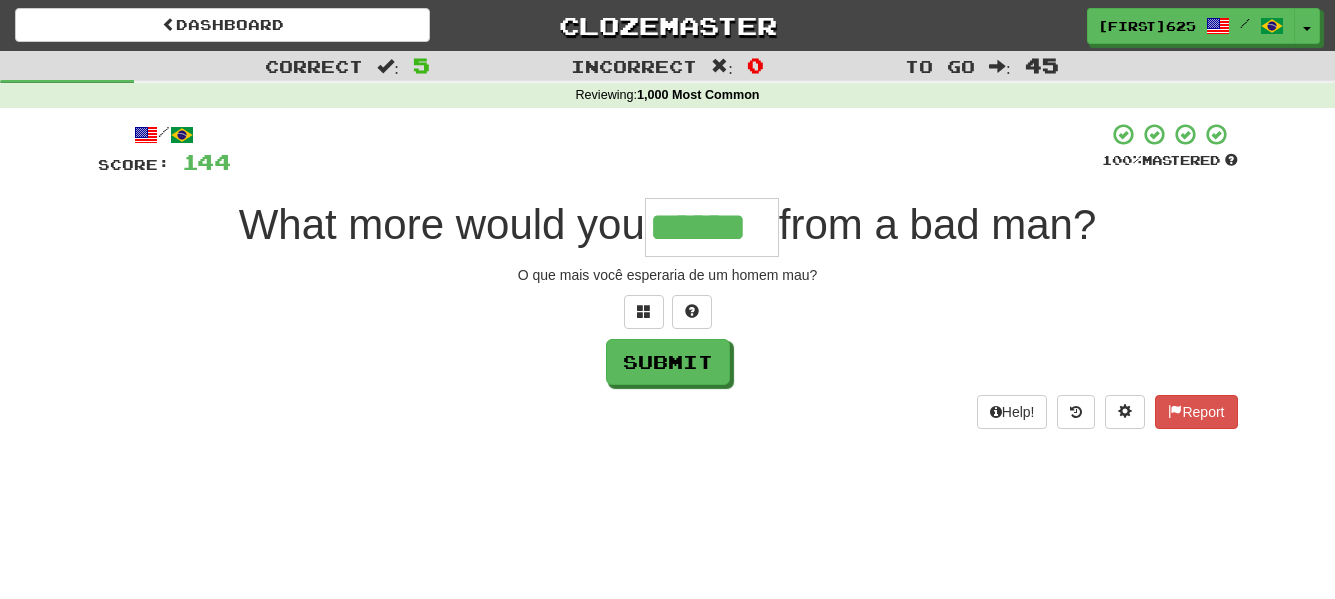 type on "******" 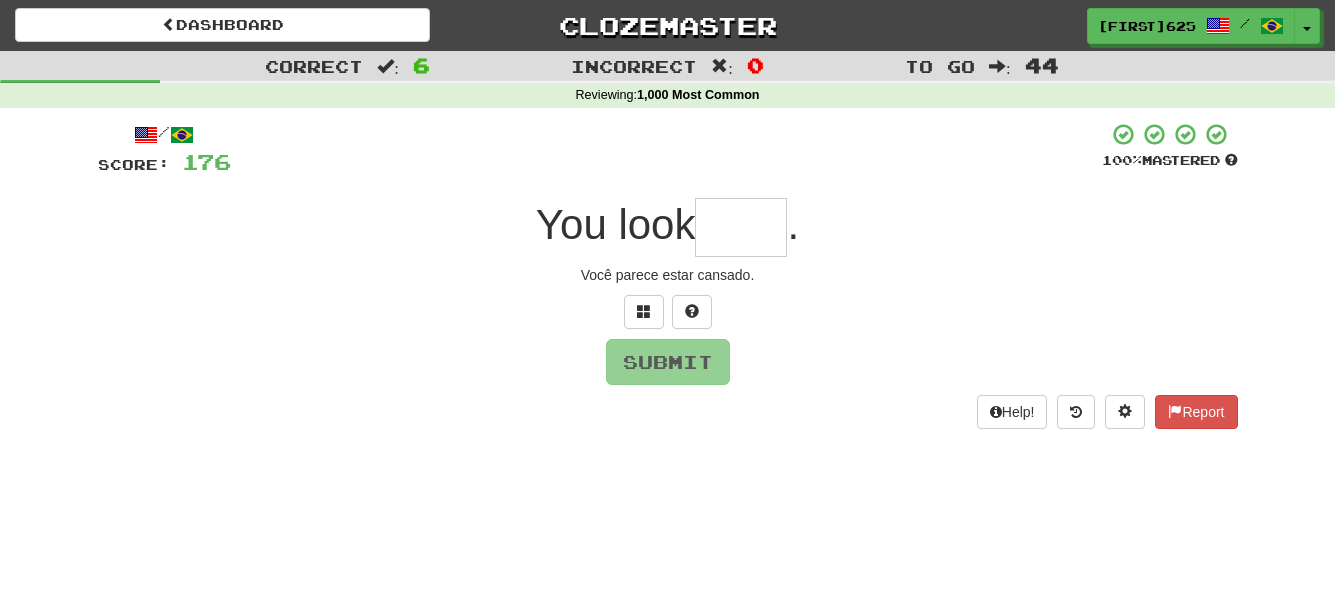 type on "*" 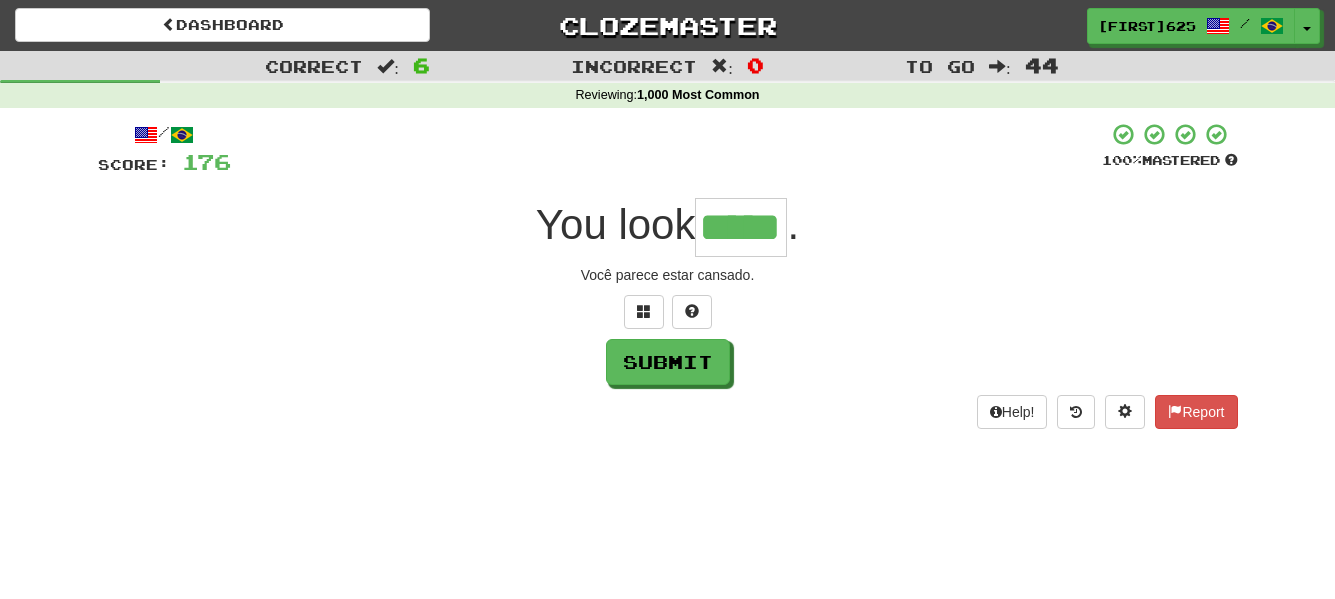 type on "*****" 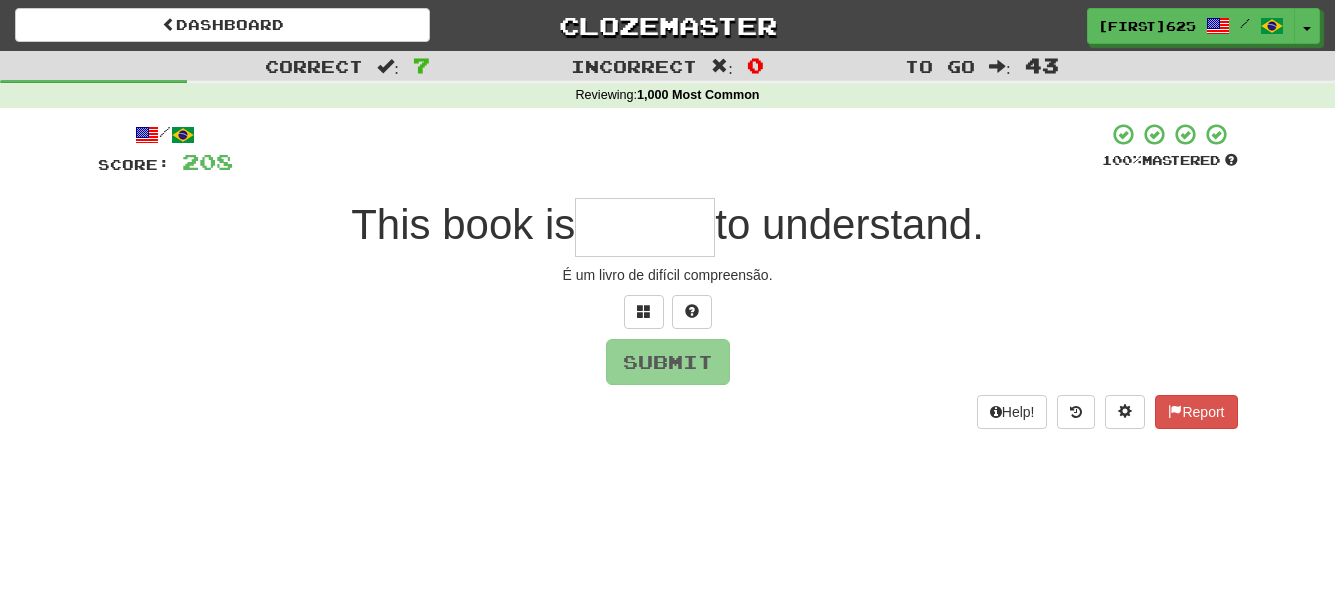 type on "*" 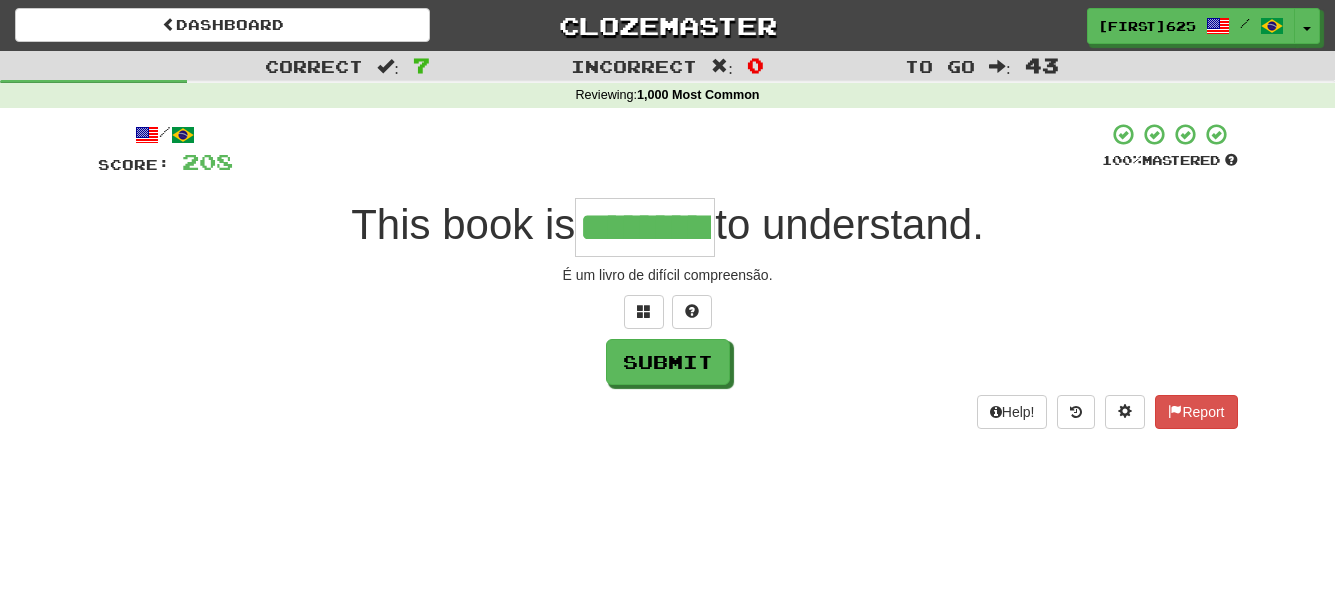 type on "*********" 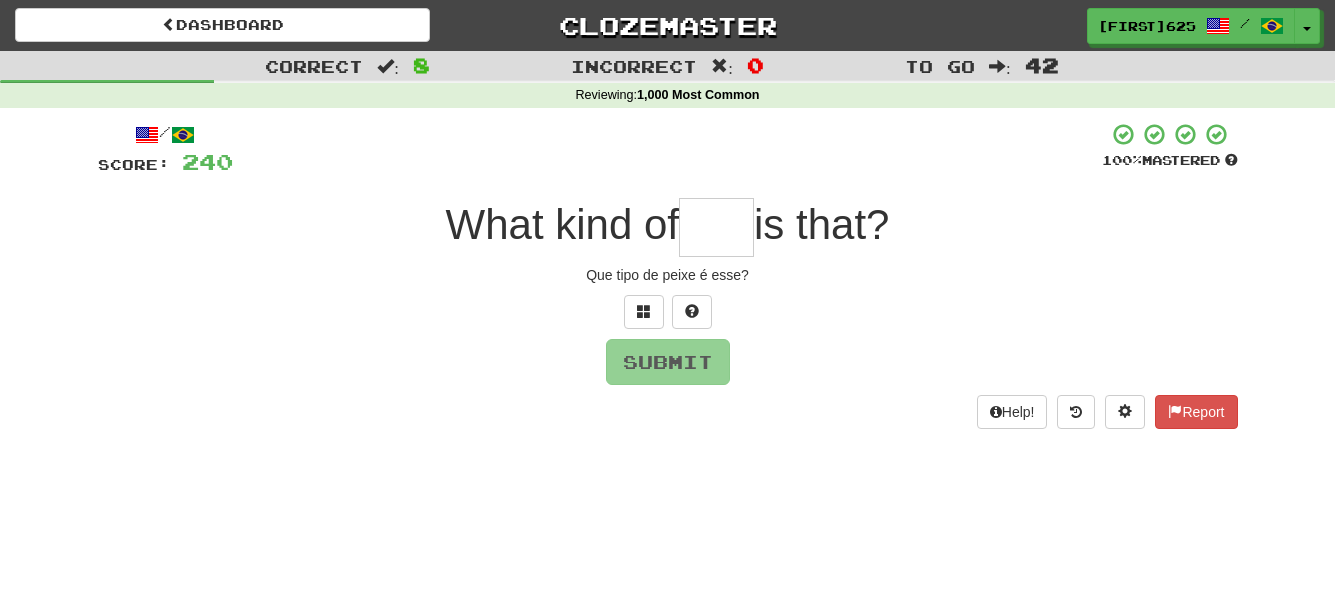 type on "*" 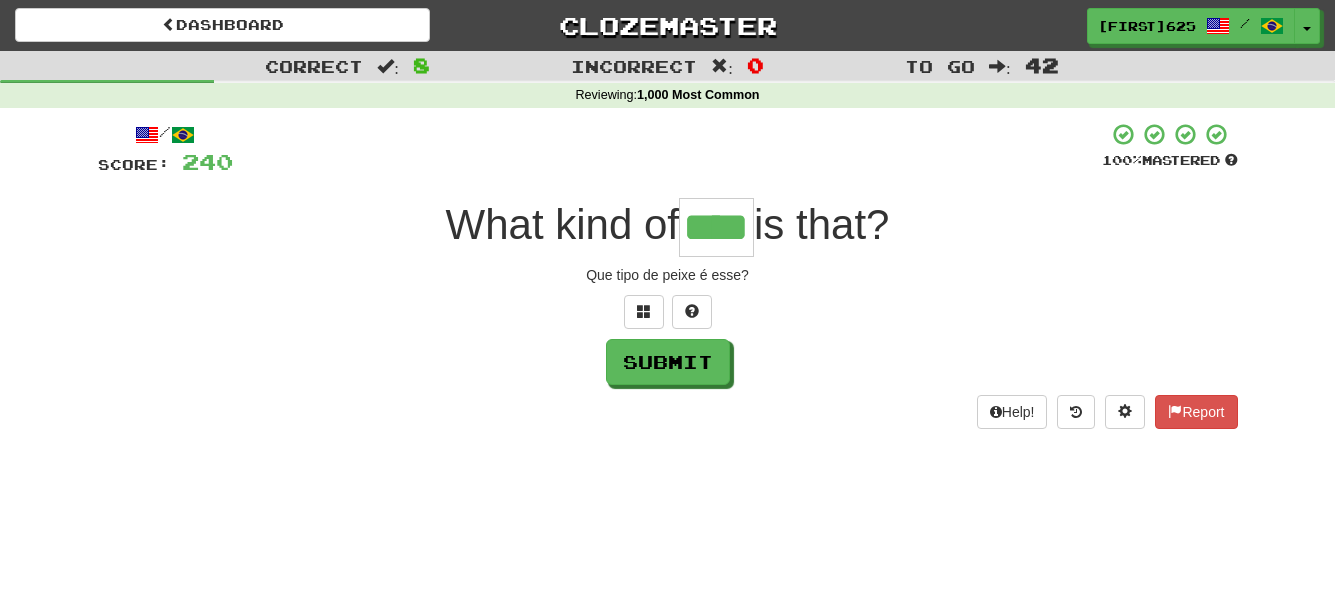 type on "****" 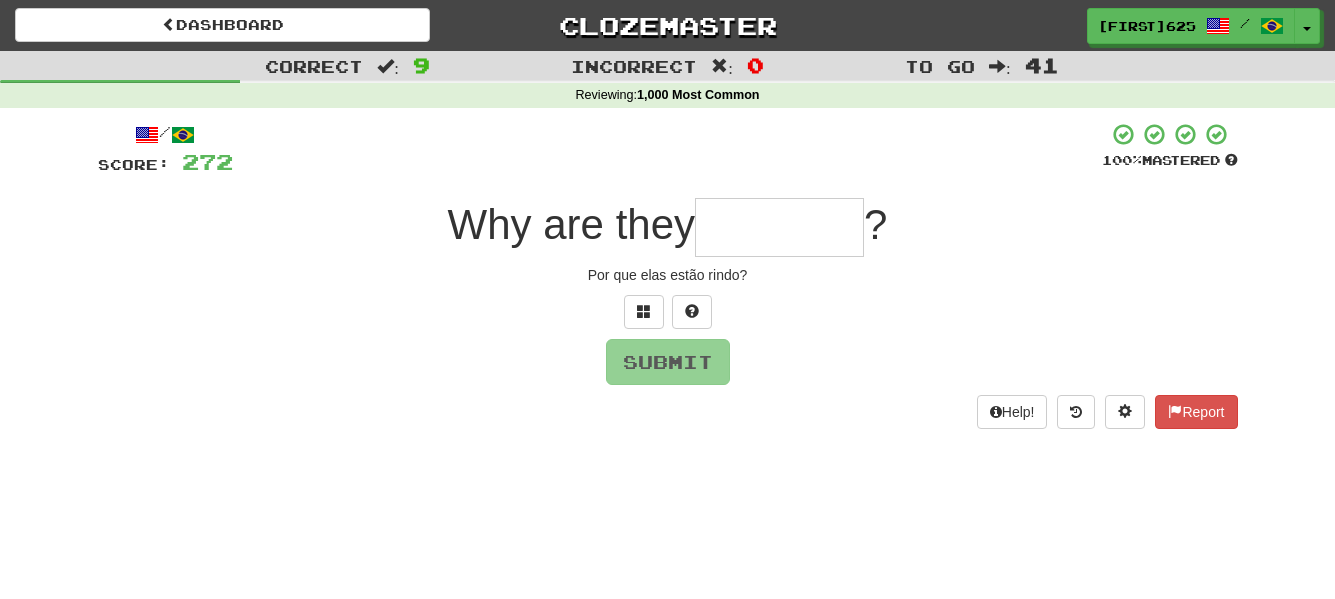 type on "*" 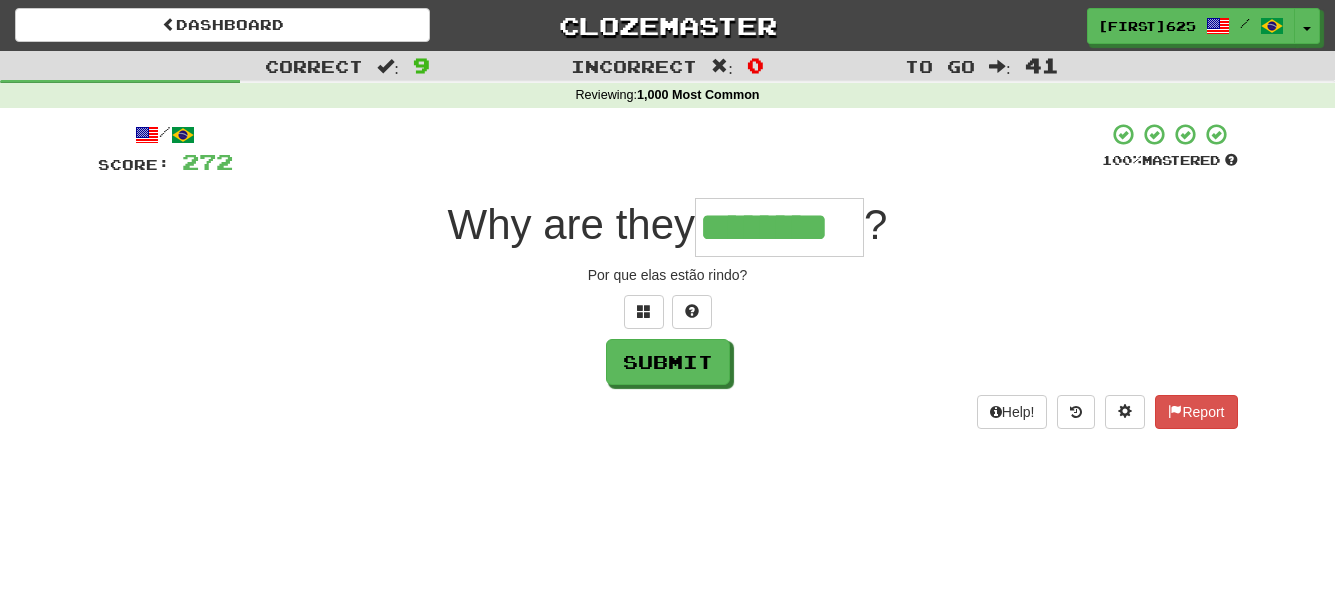 type on "********" 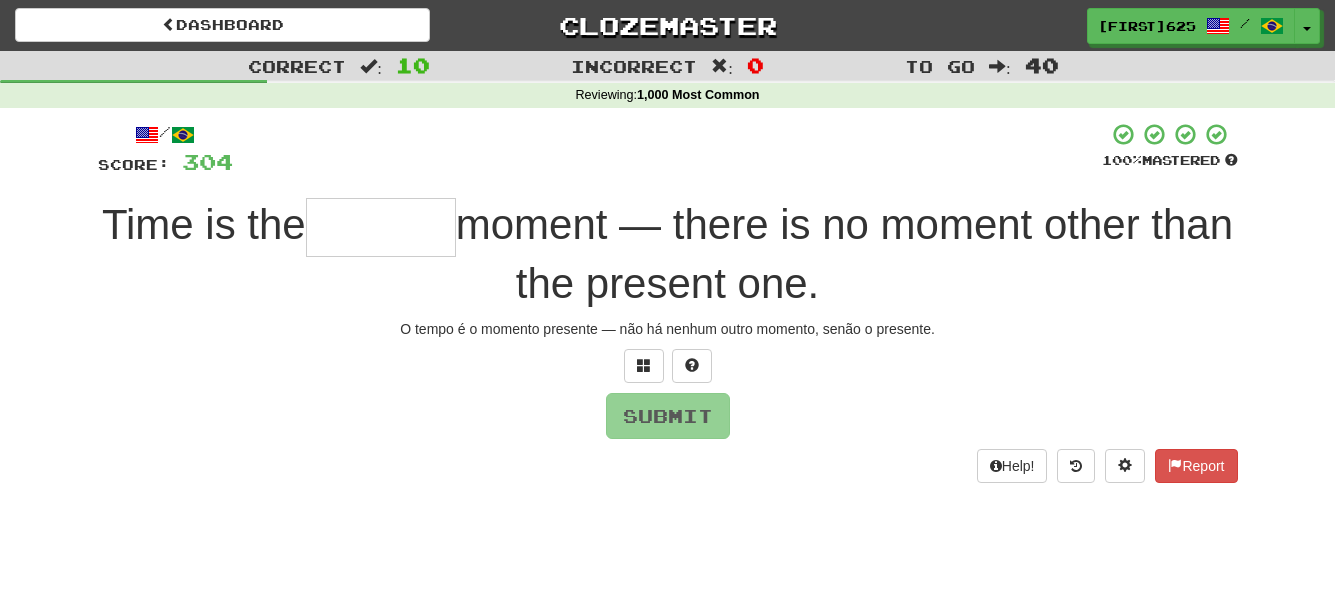 type on "*" 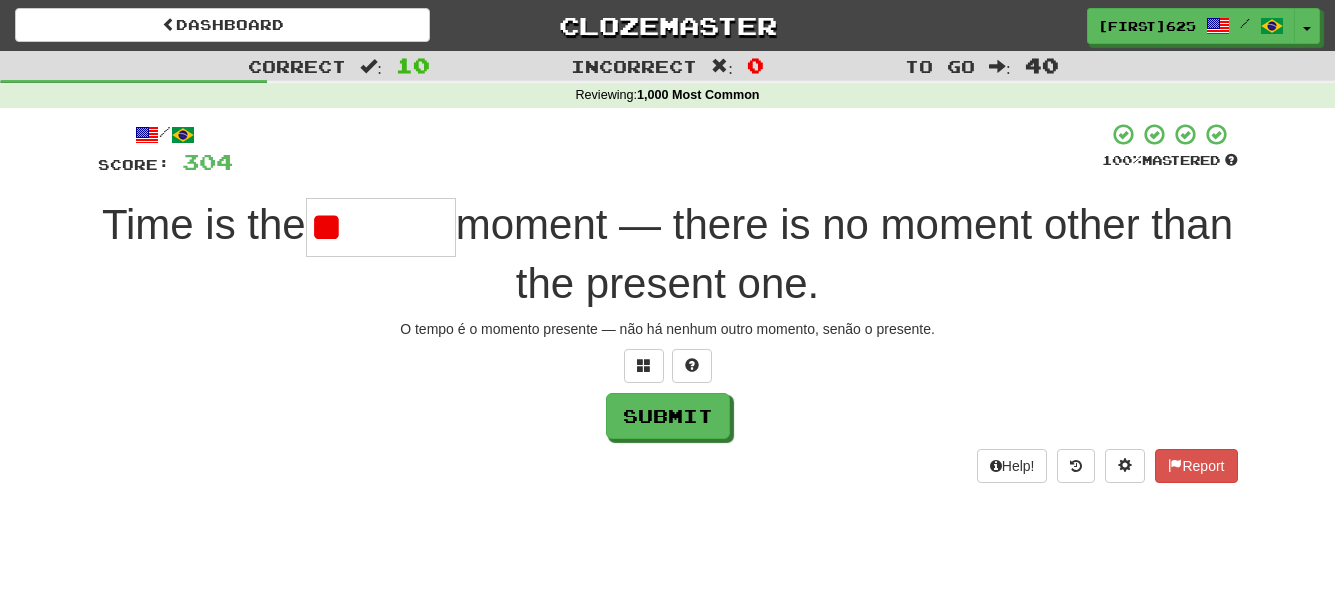 type on "*" 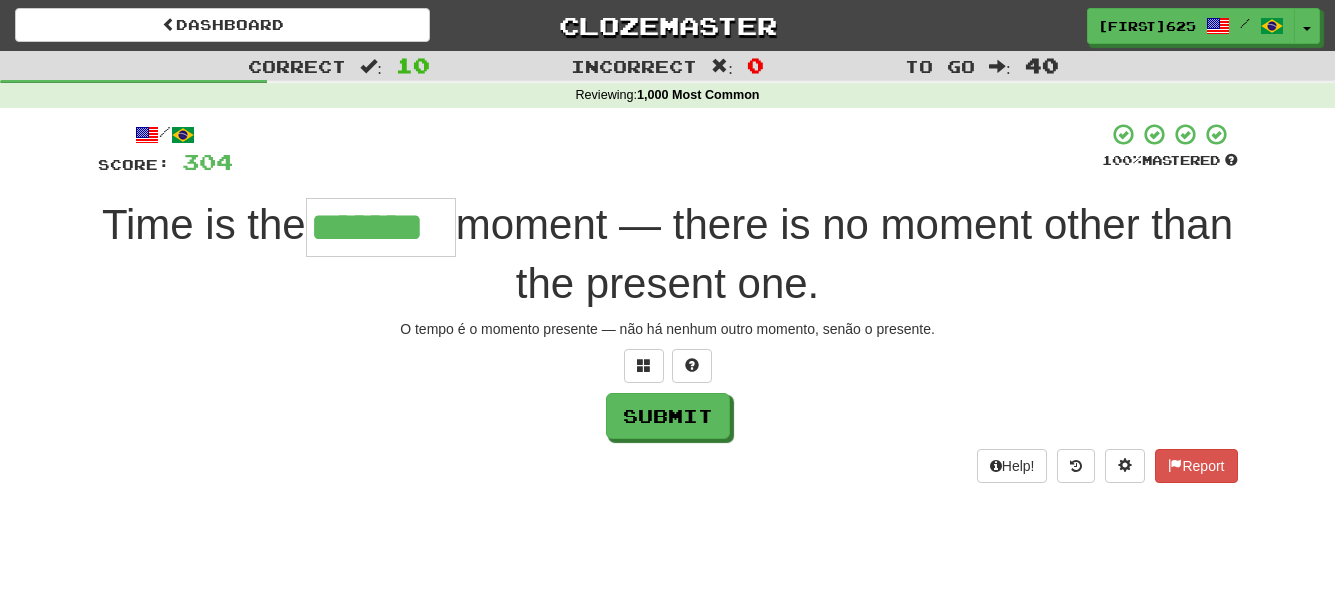 type on "*******" 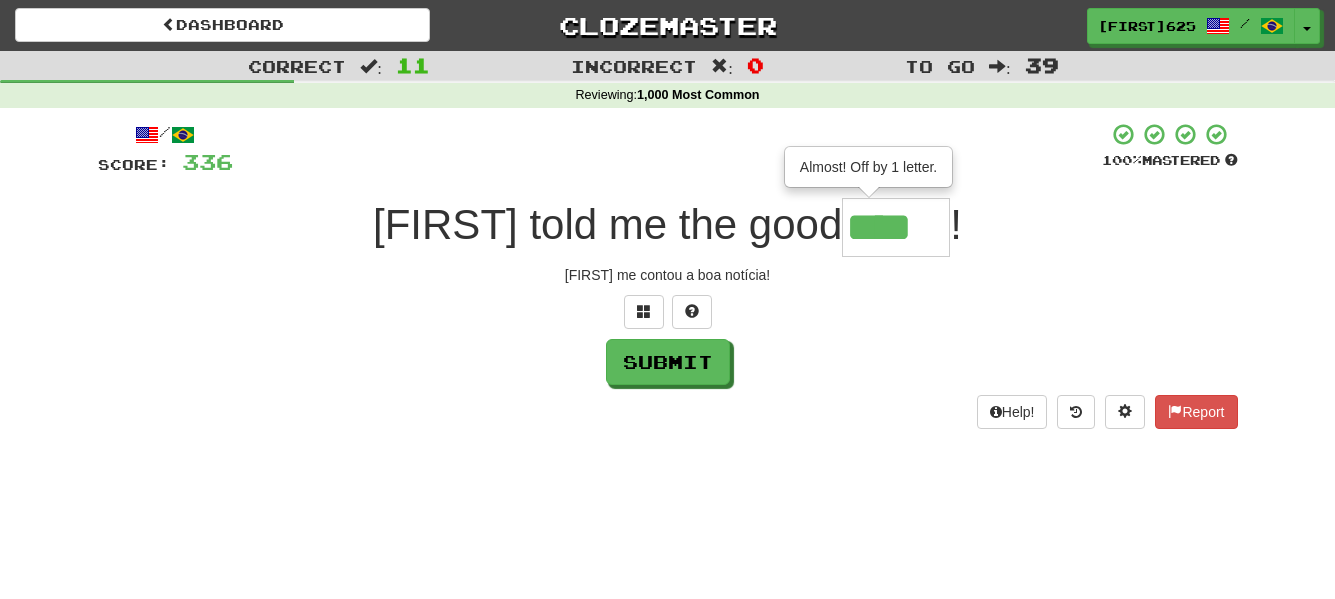 type on "****" 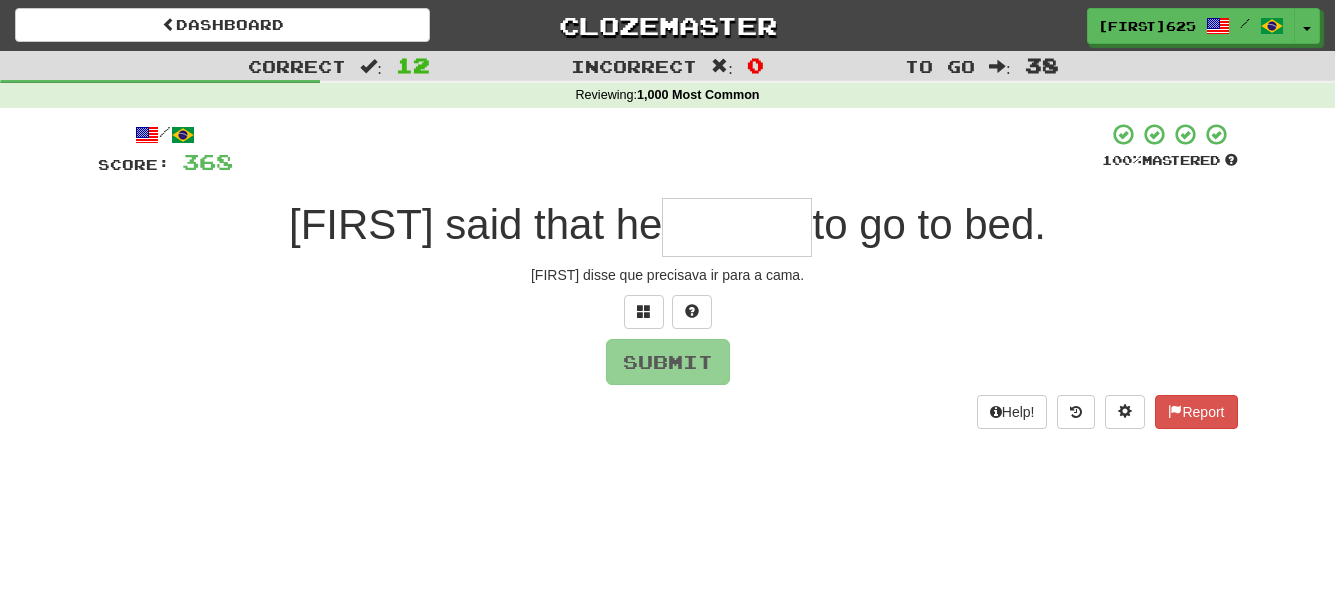 type on "*" 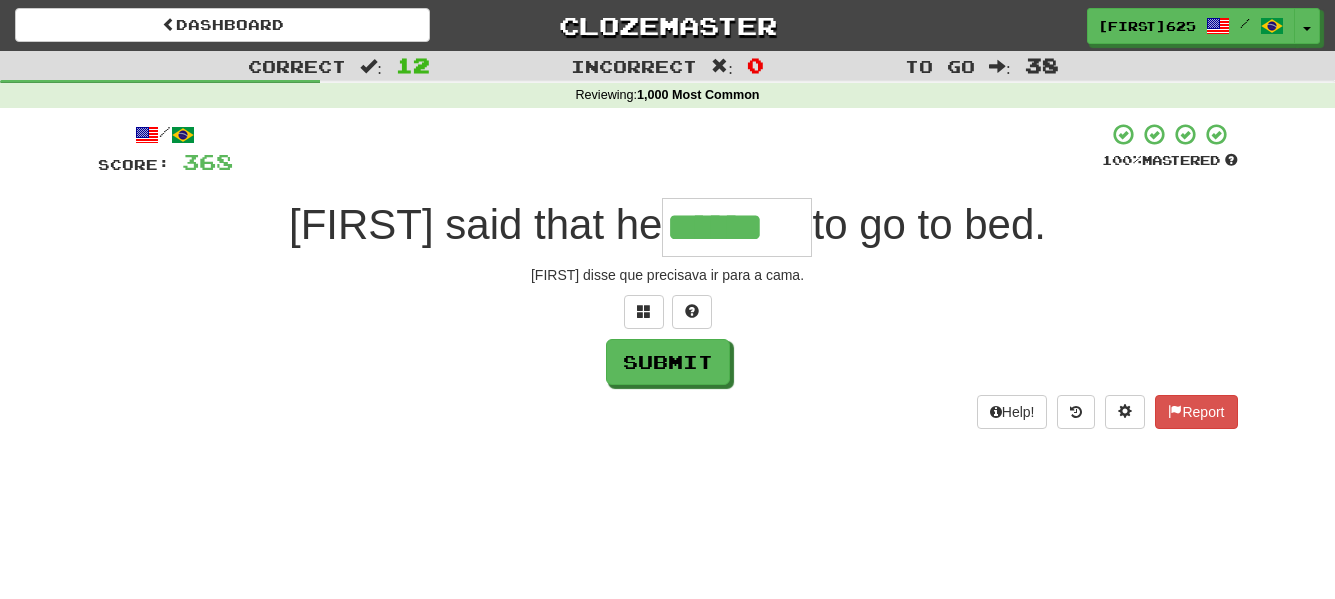 type on "******" 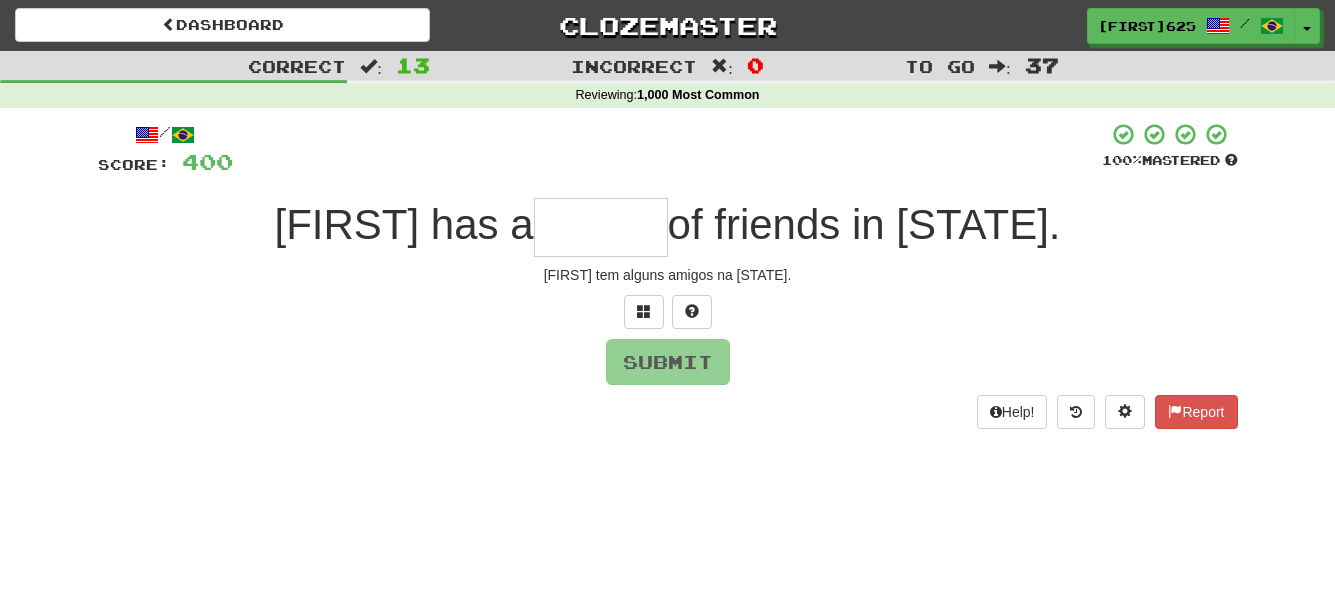 type on "*" 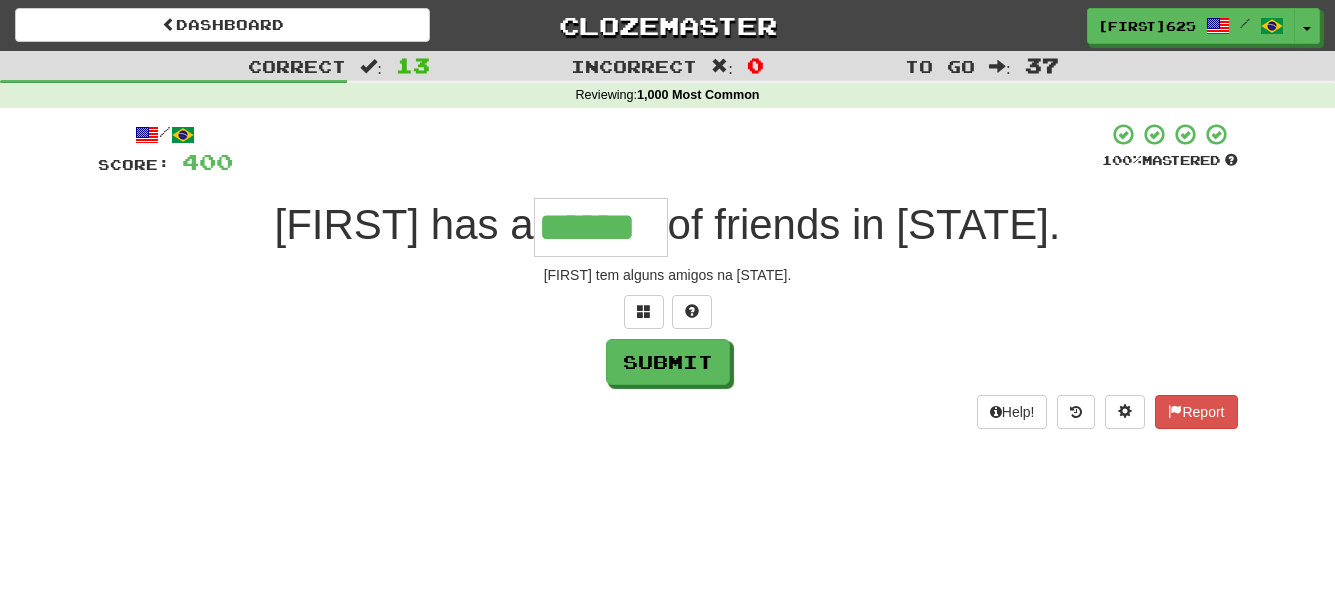 type on "******" 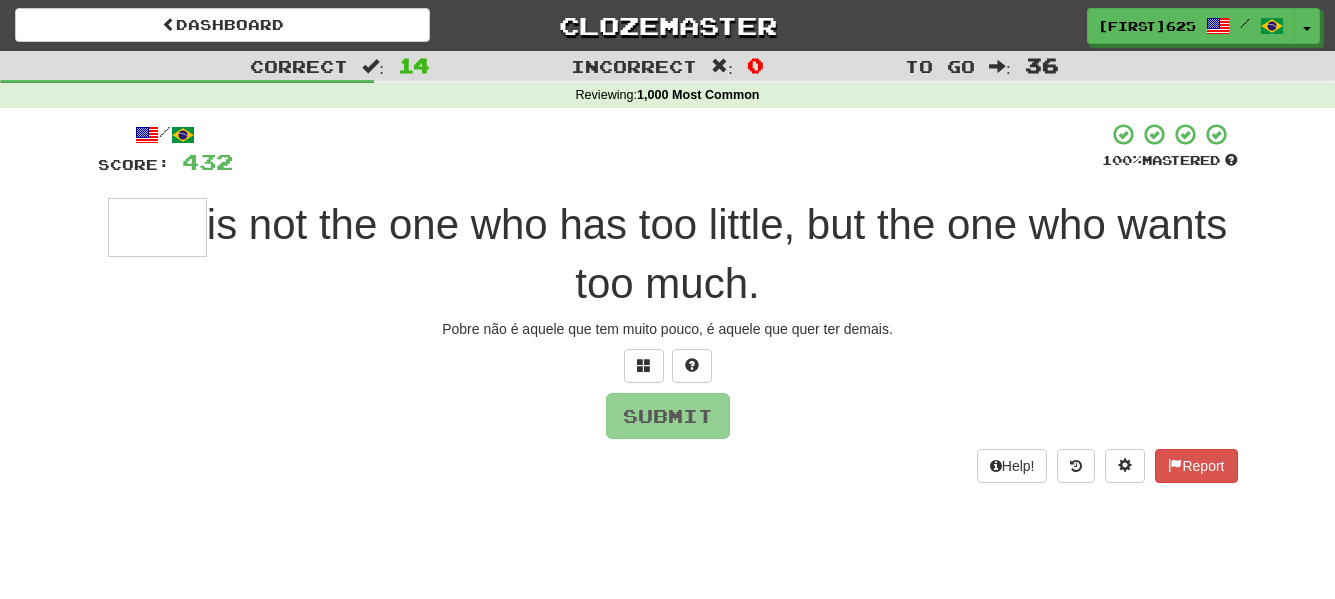 type on "*" 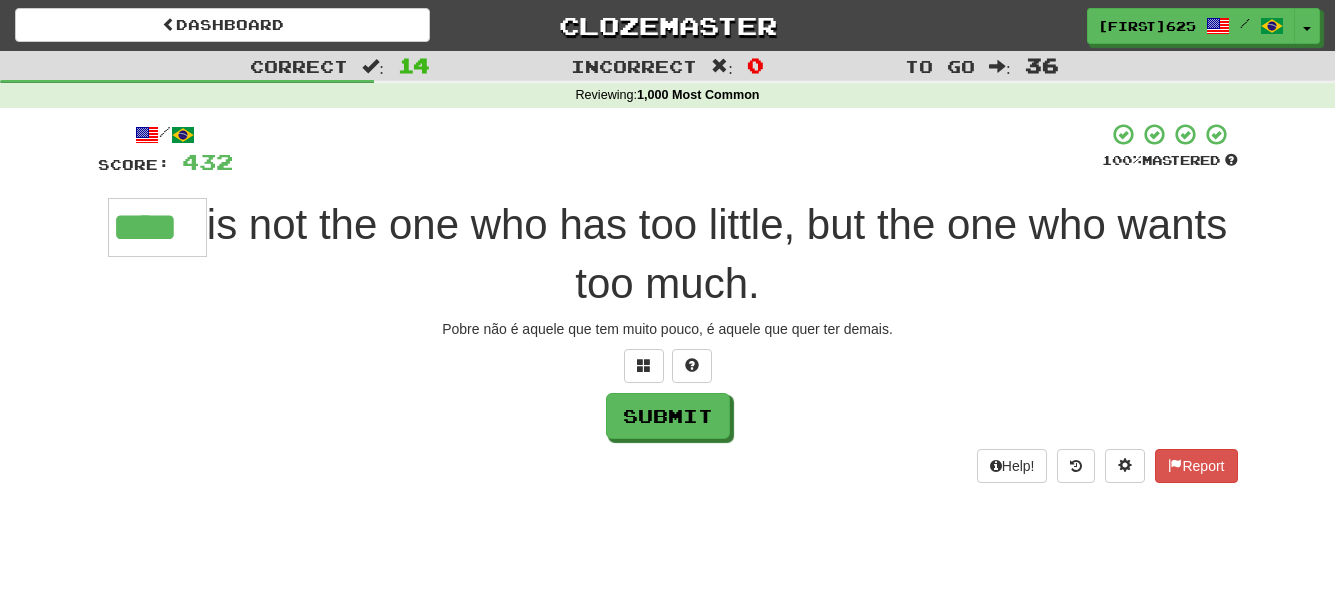 type on "****" 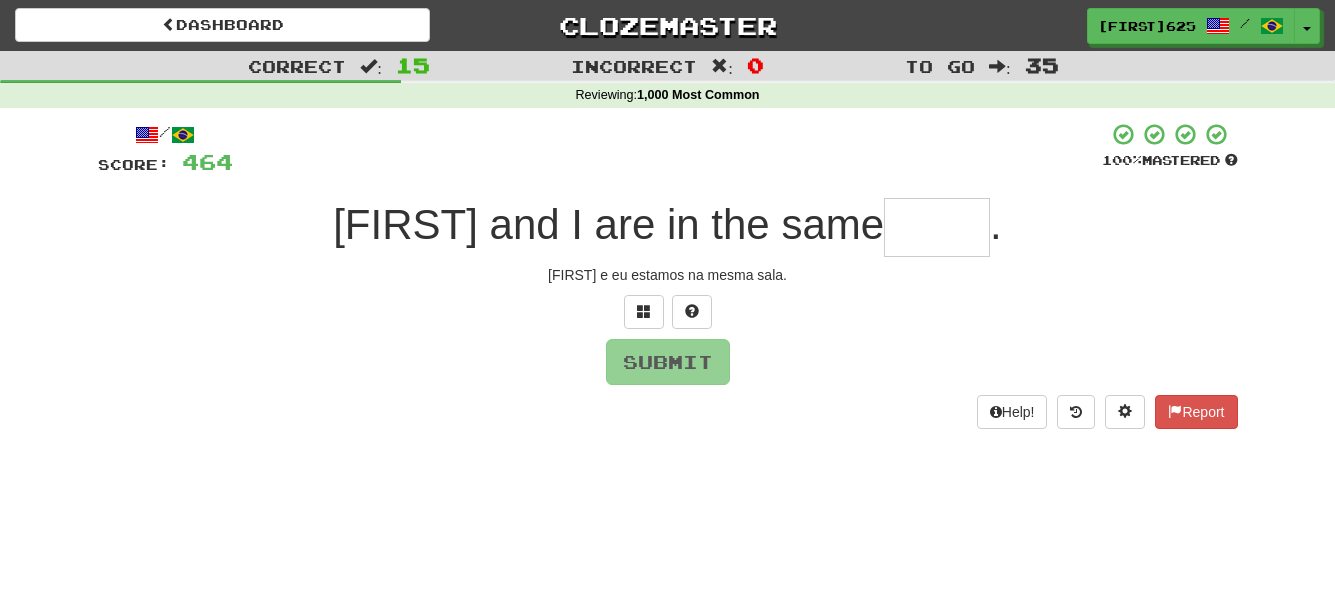 type on "*" 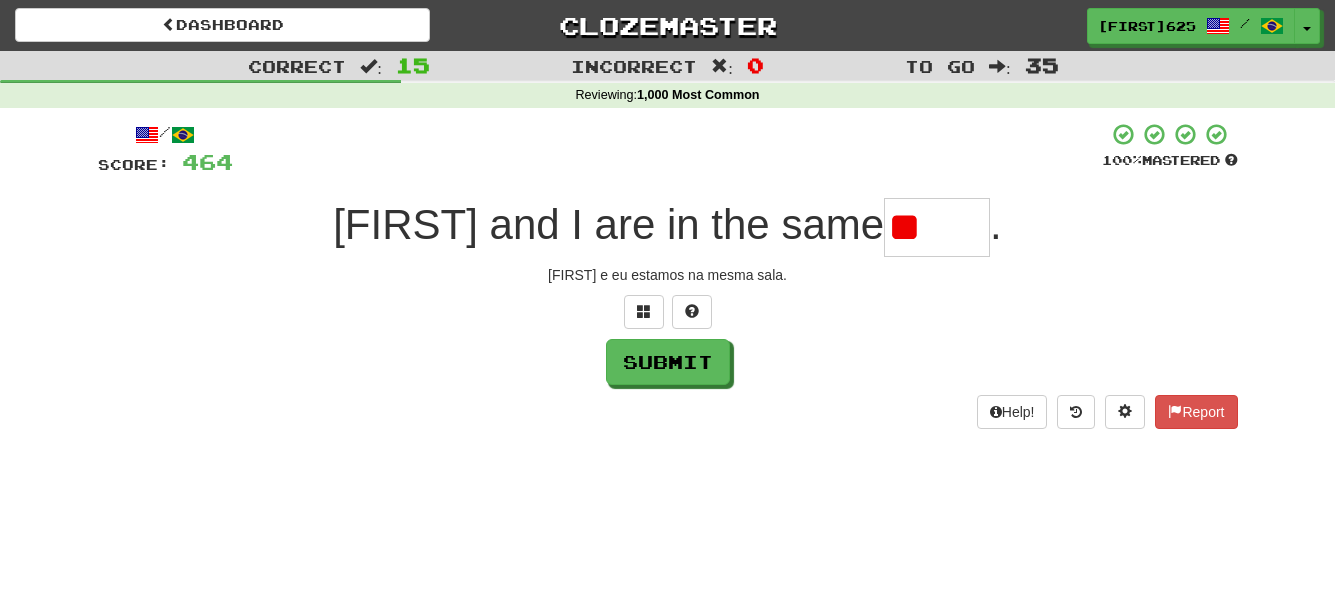 type on "*" 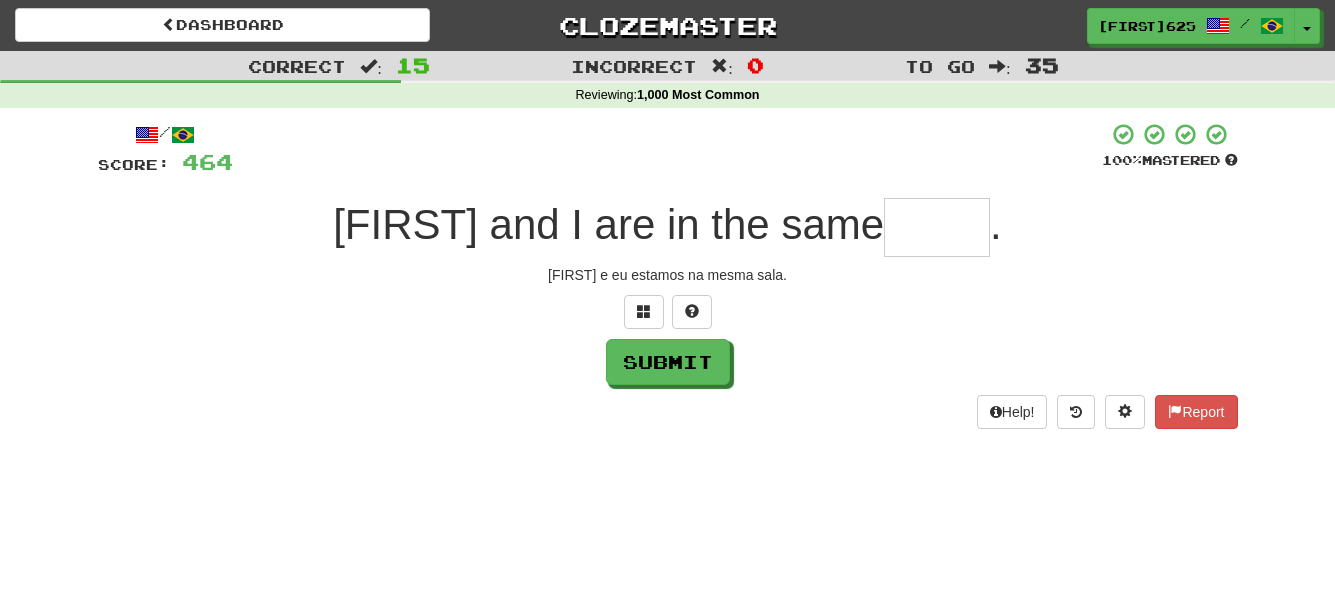 type on "*" 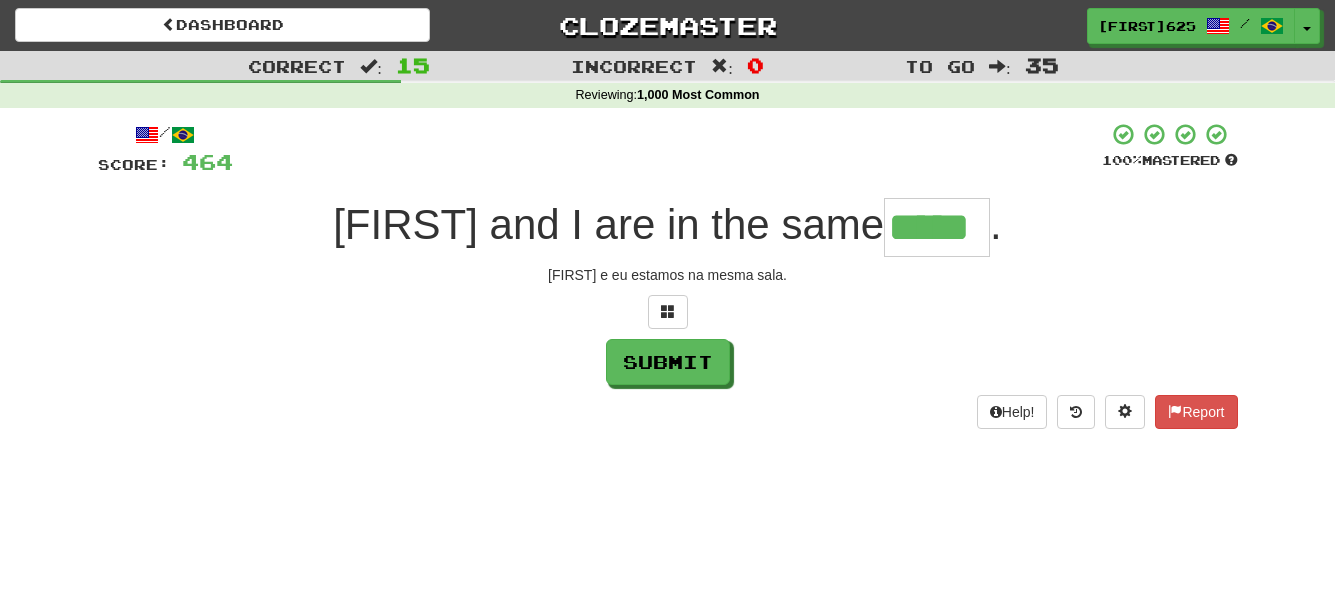 type on "*****" 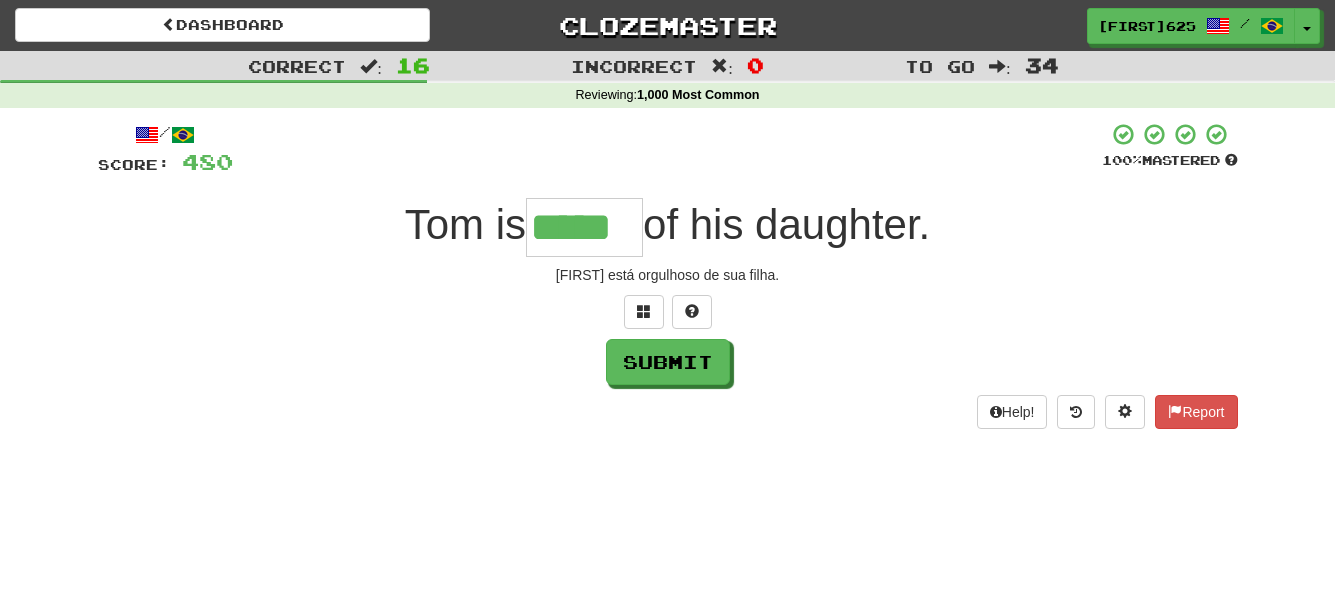 type on "*****" 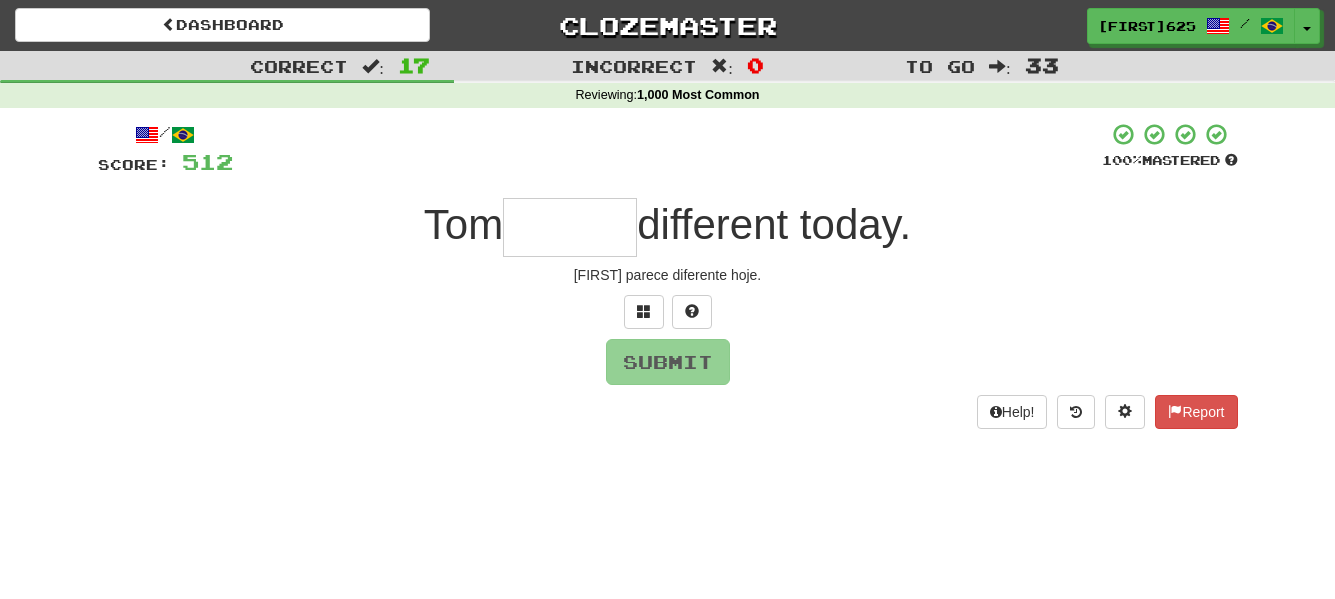 type on "*" 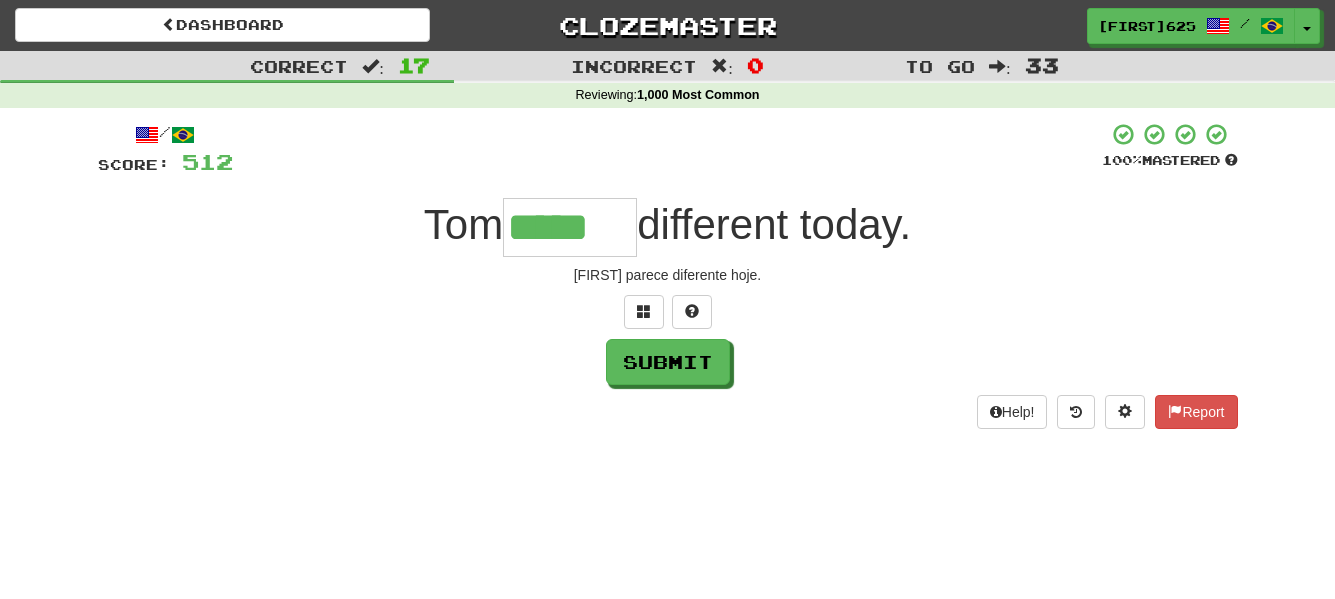 type on "*****" 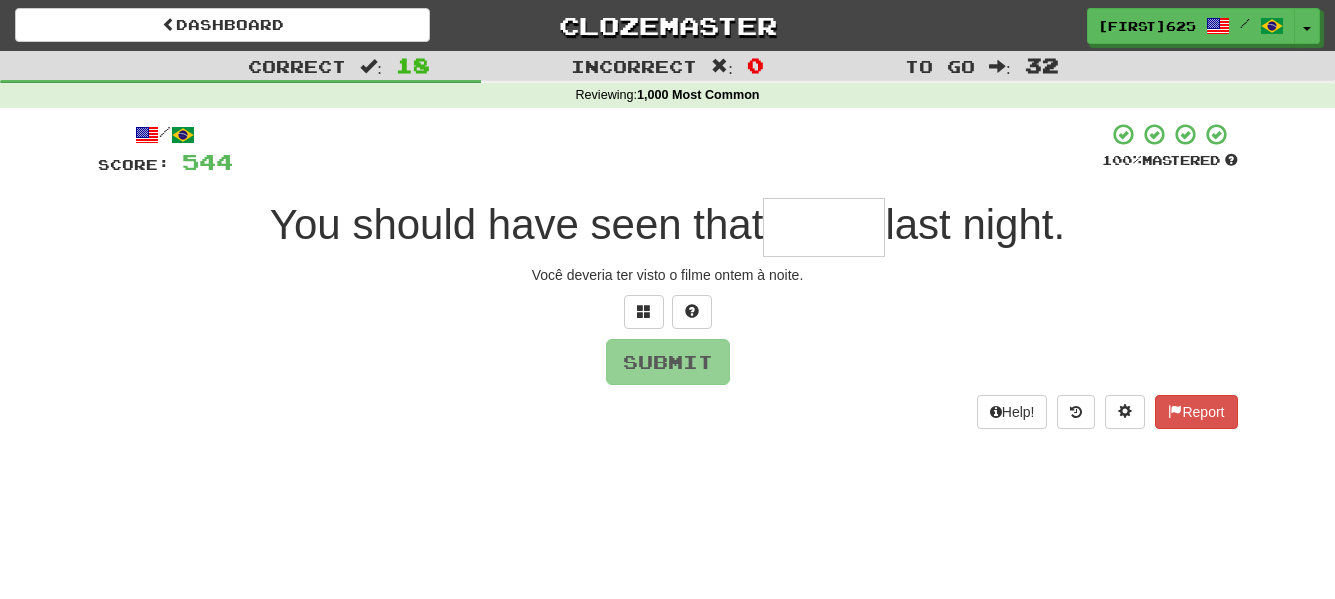 type on "*" 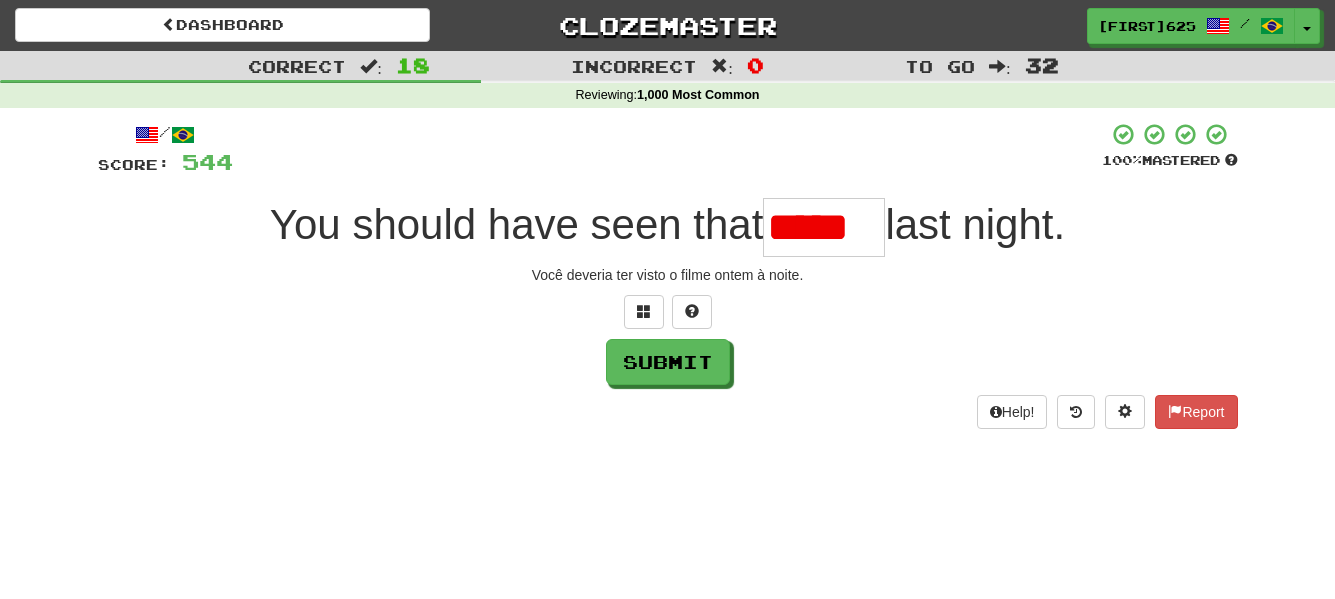 scroll, scrollTop: 0, scrollLeft: 0, axis: both 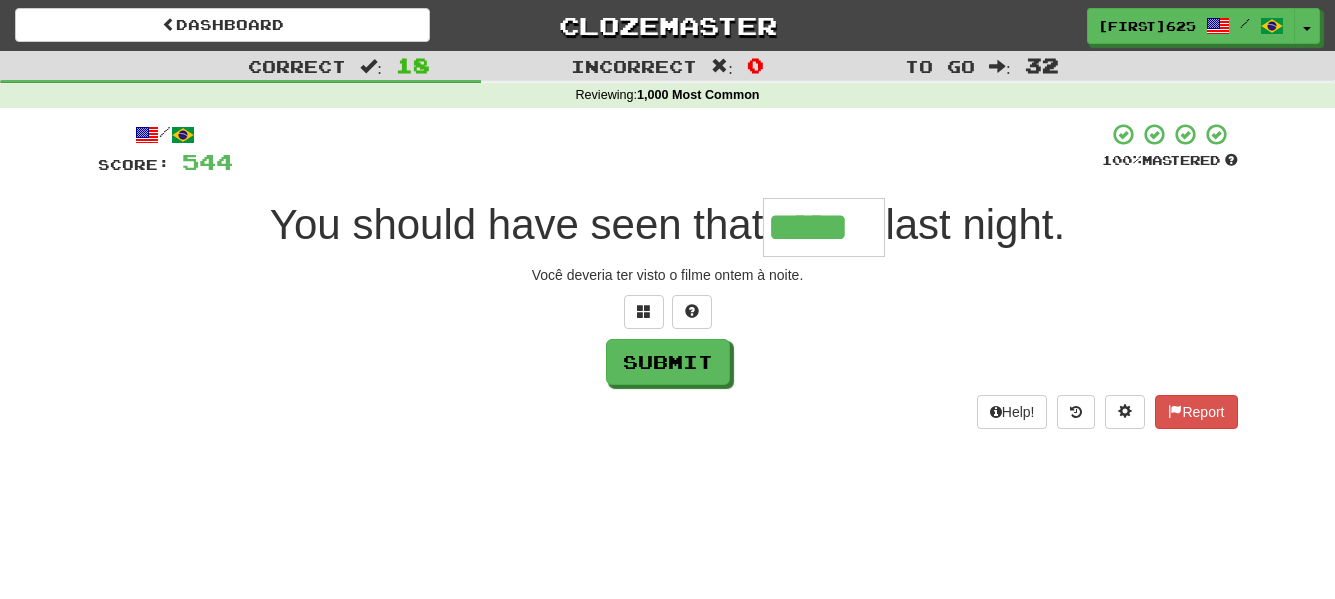type on "*****" 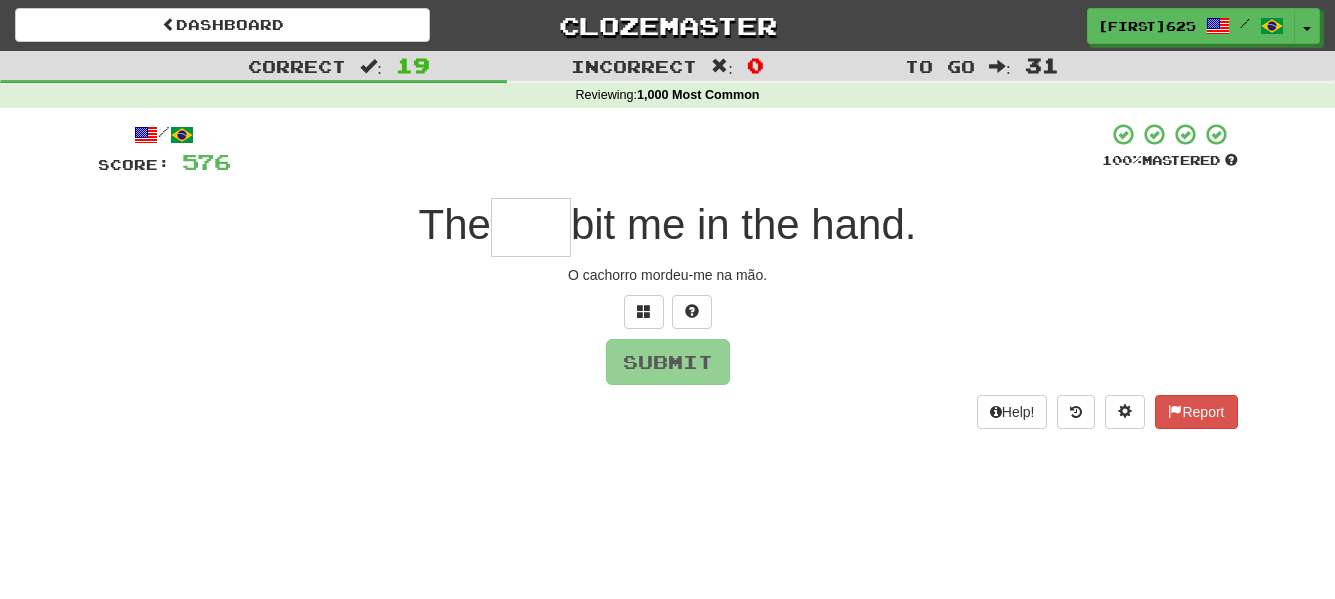 type on "*" 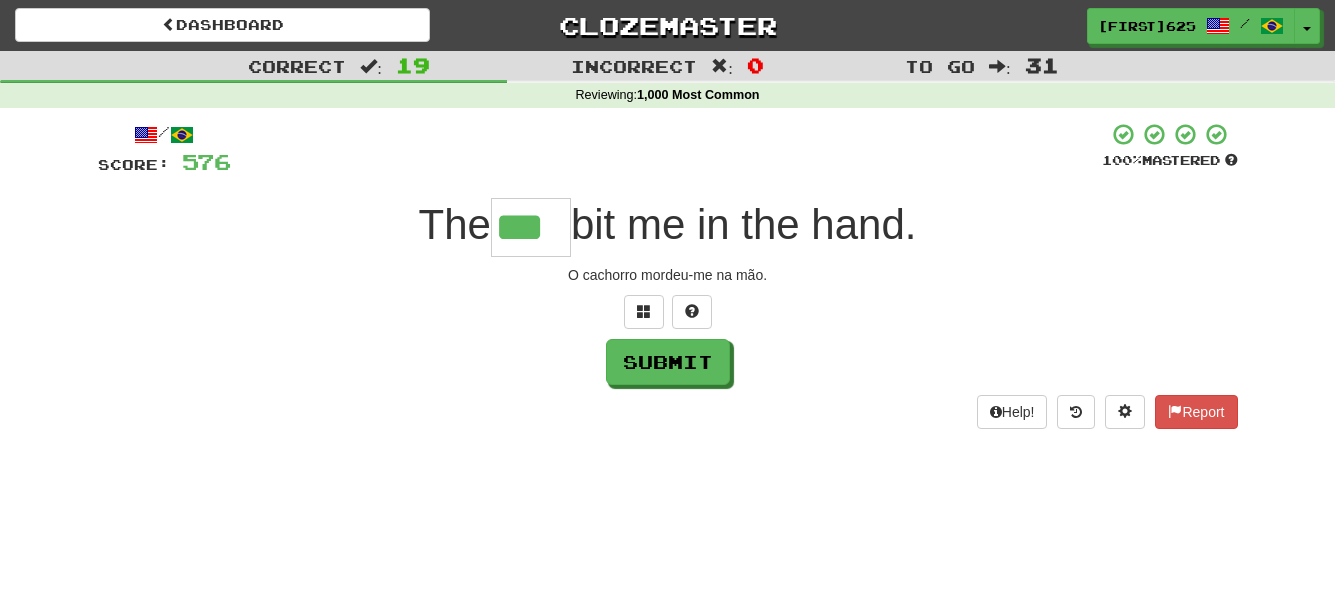 type on "***" 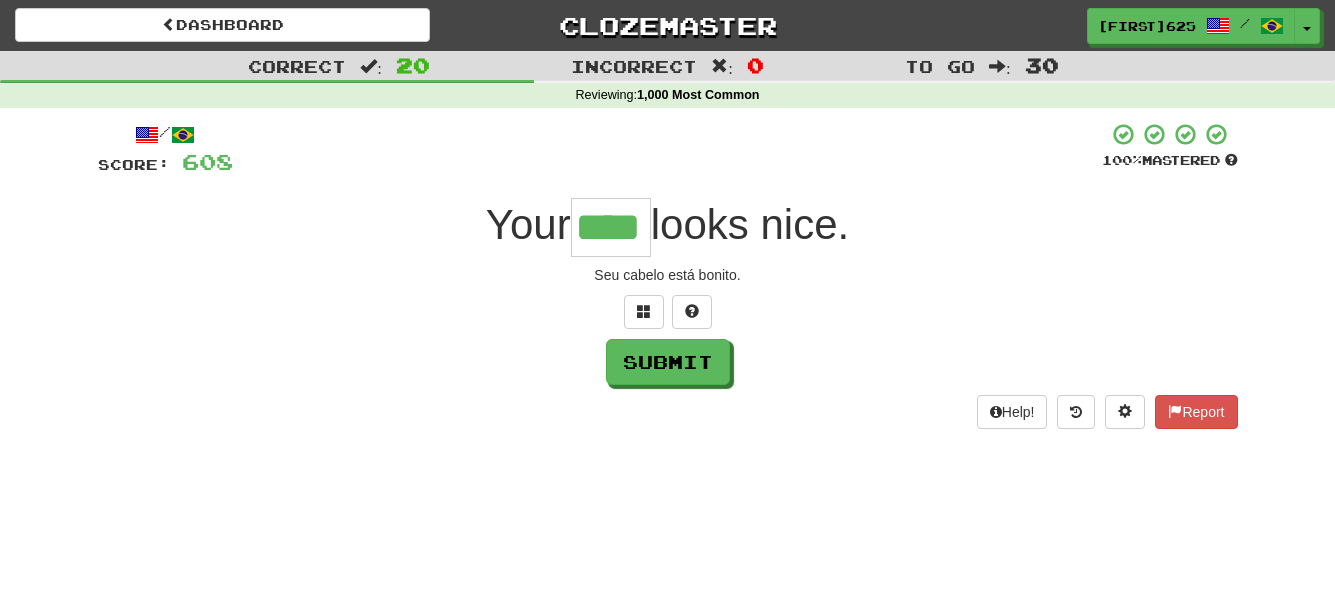 type on "****" 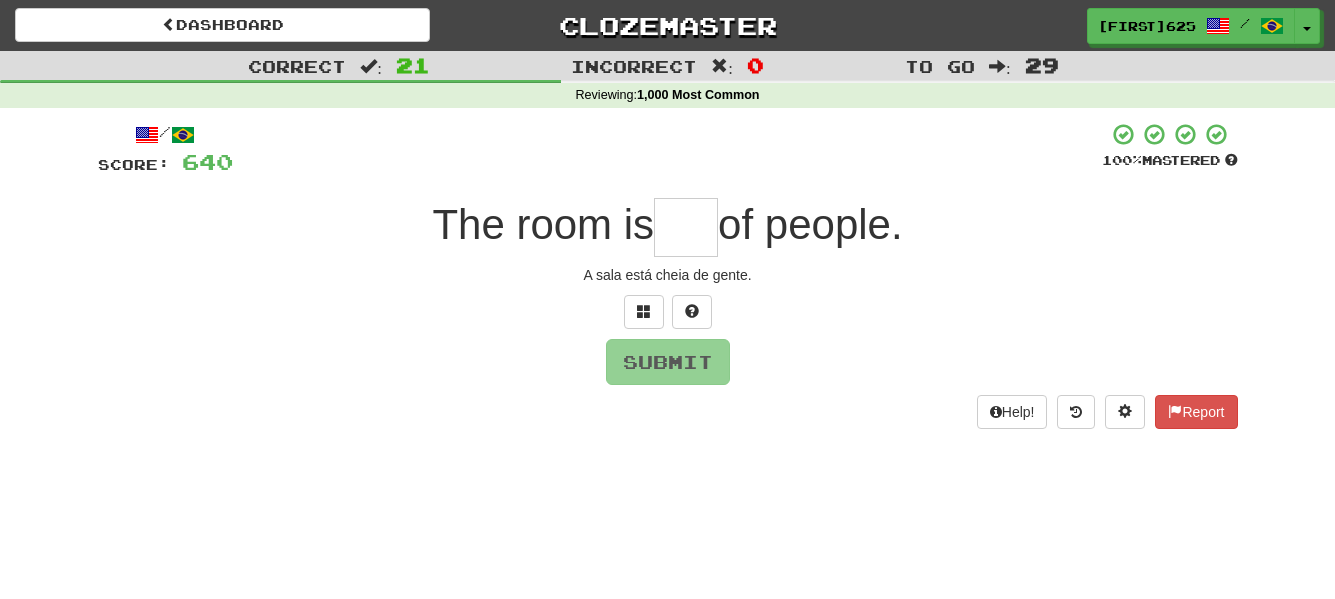 type on "*" 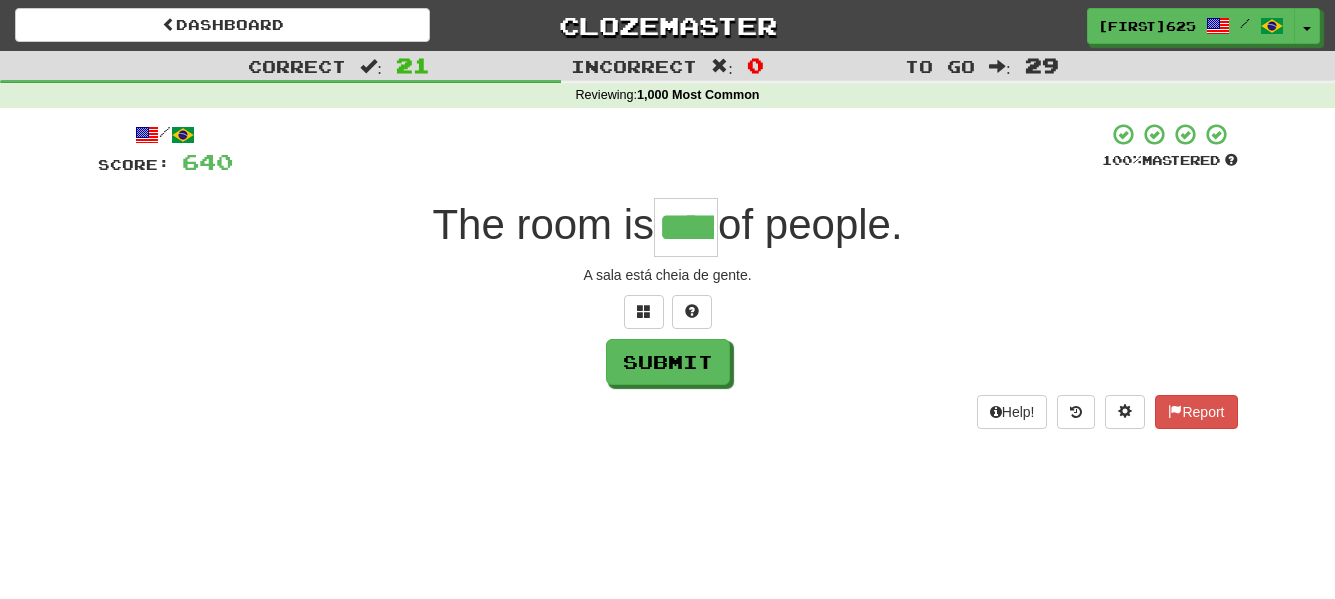 type on "****" 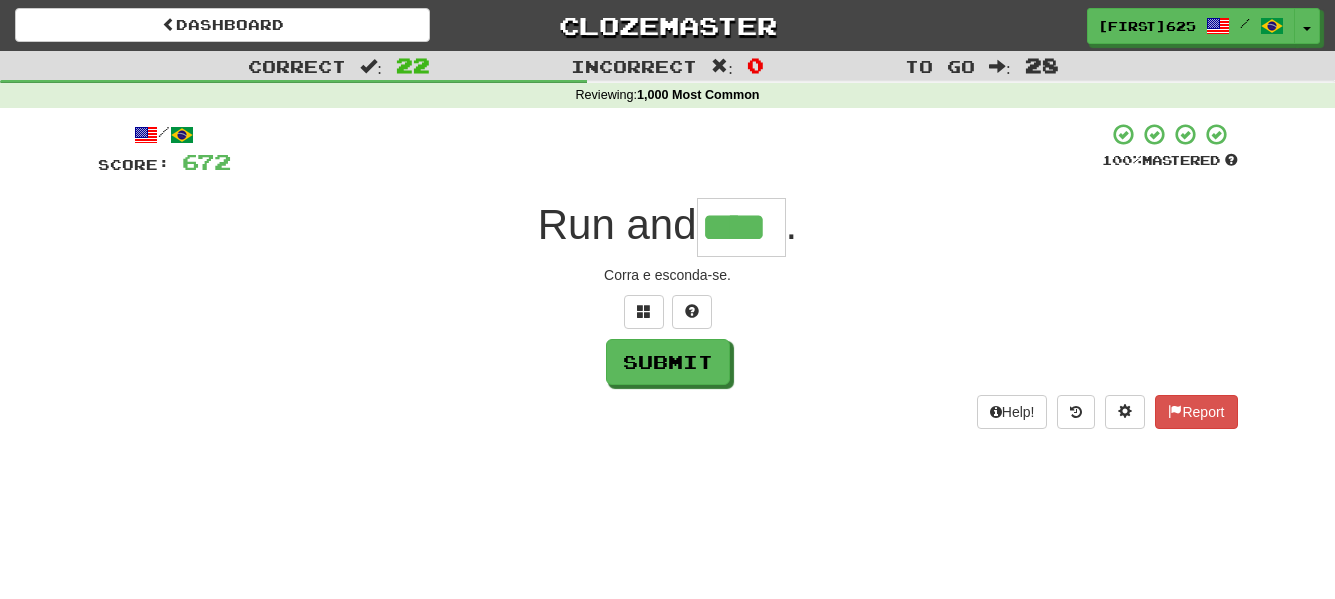 type on "****" 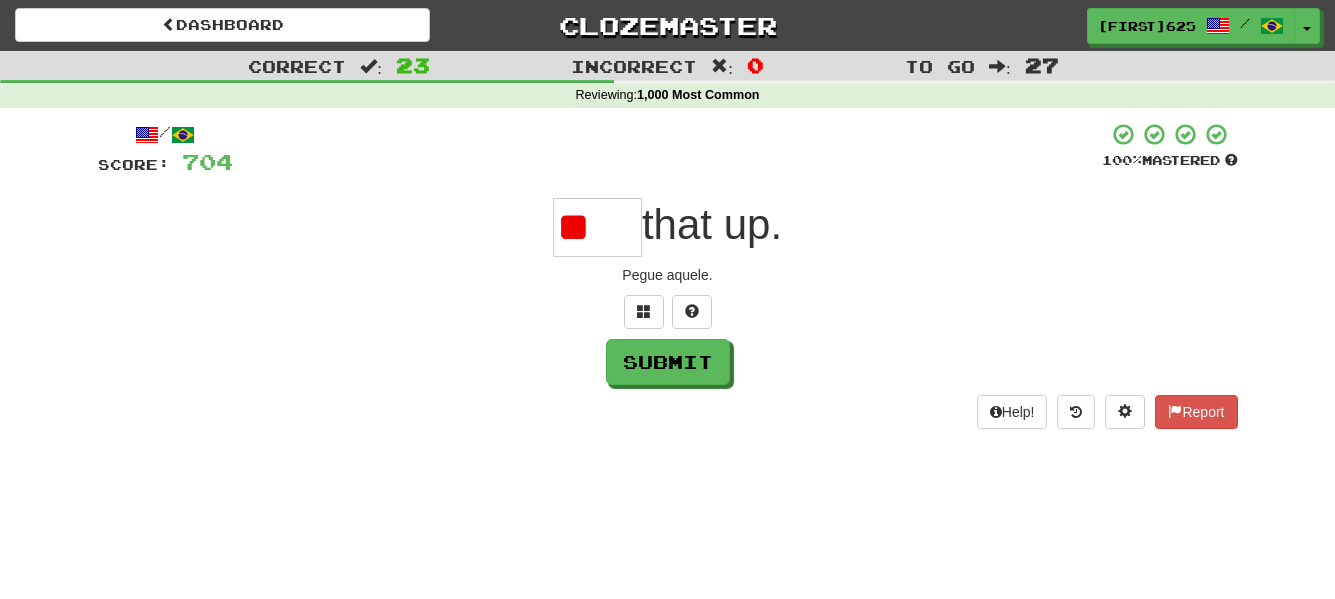 type on "*" 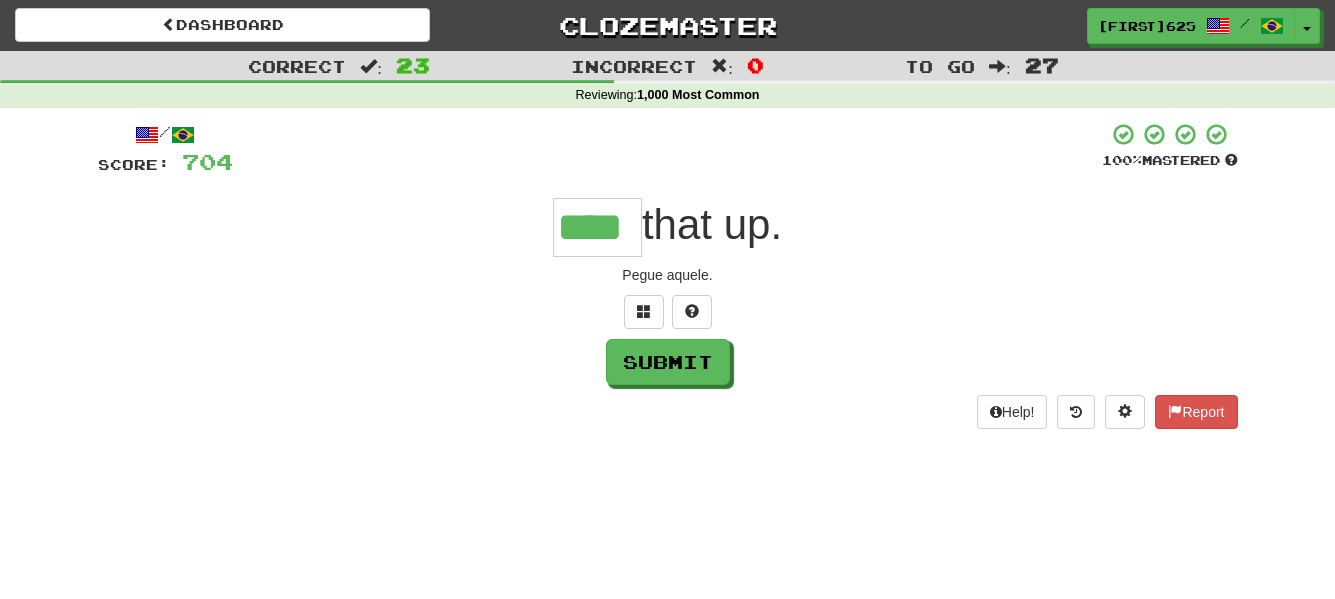 type on "****" 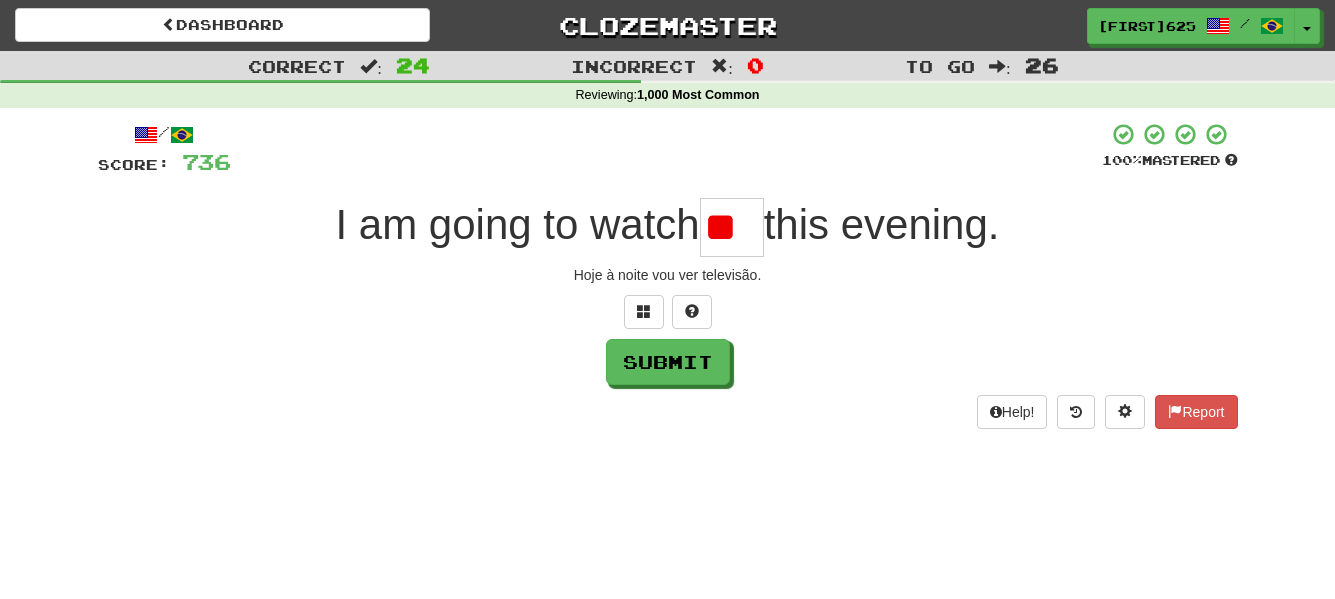 type on "*" 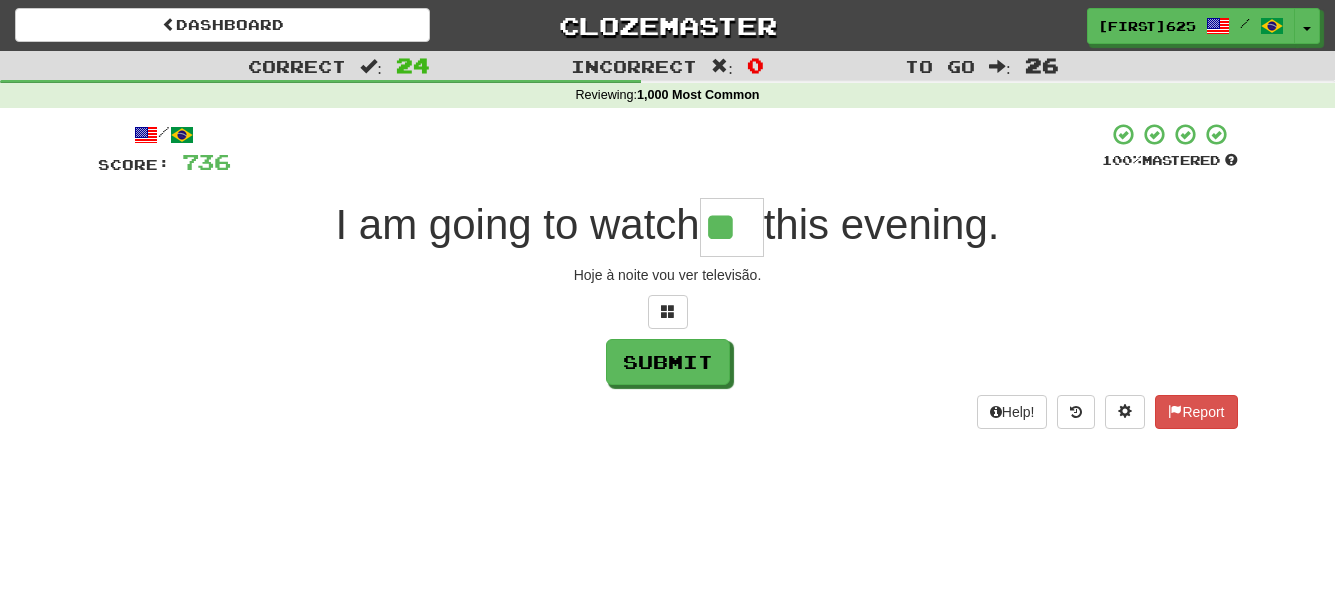 type on "**" 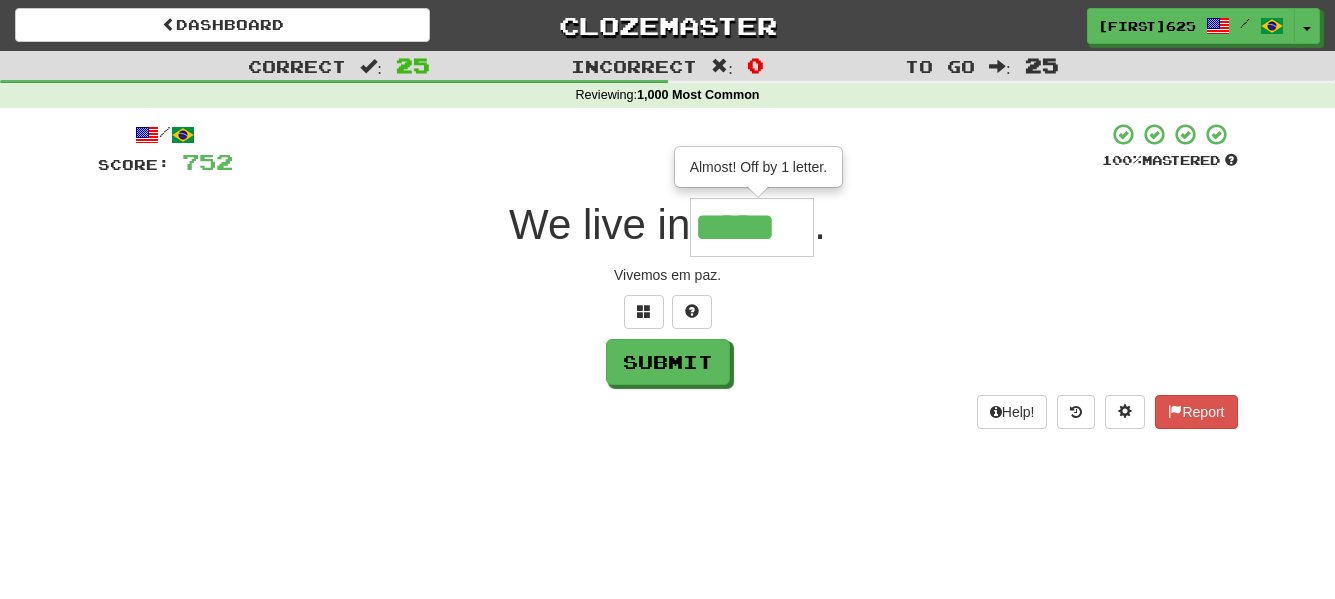 type on "*****" 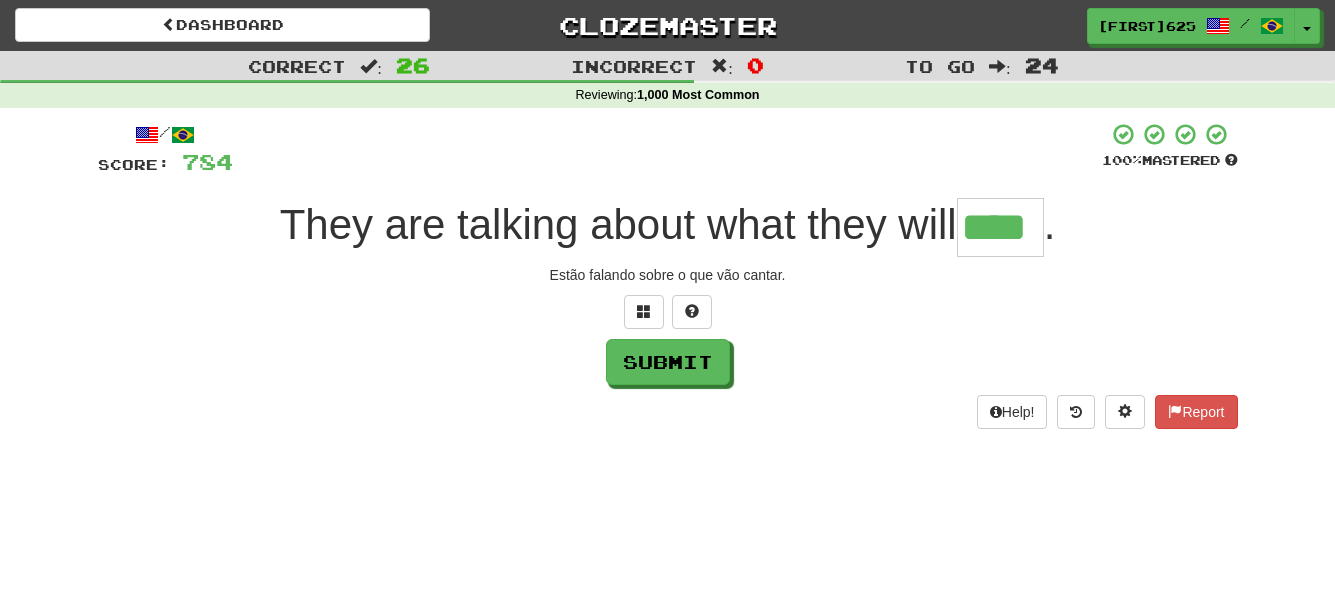 type on "****" 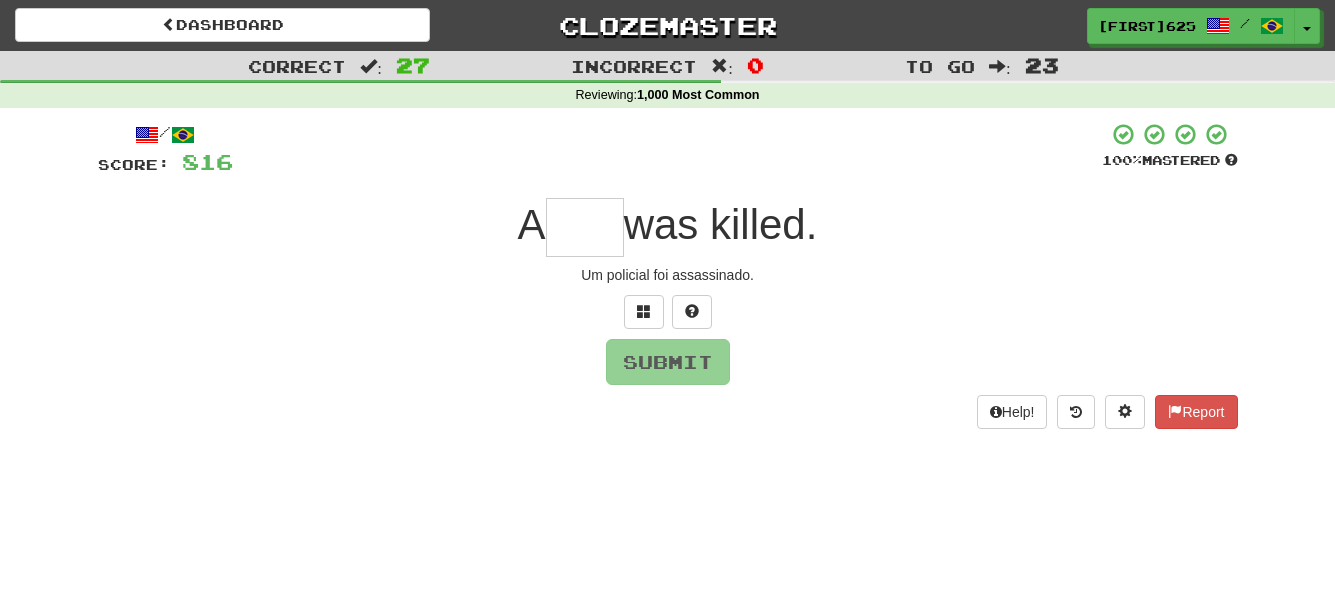 type on "*" 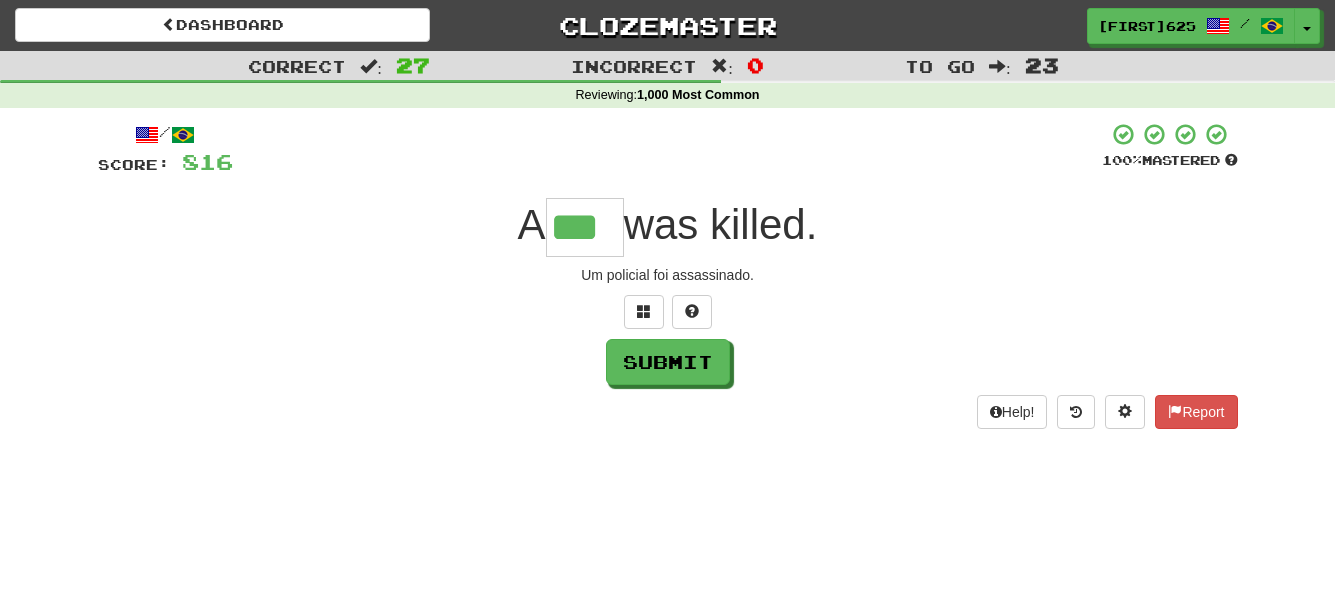 type on "***" 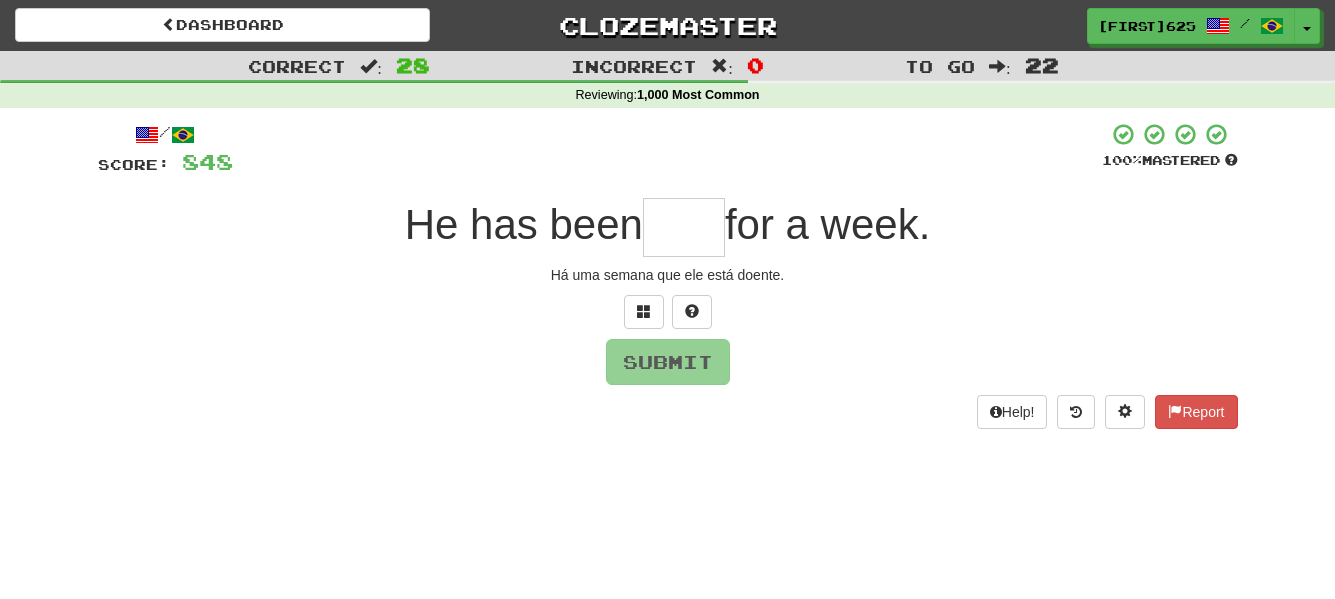 type on "*" 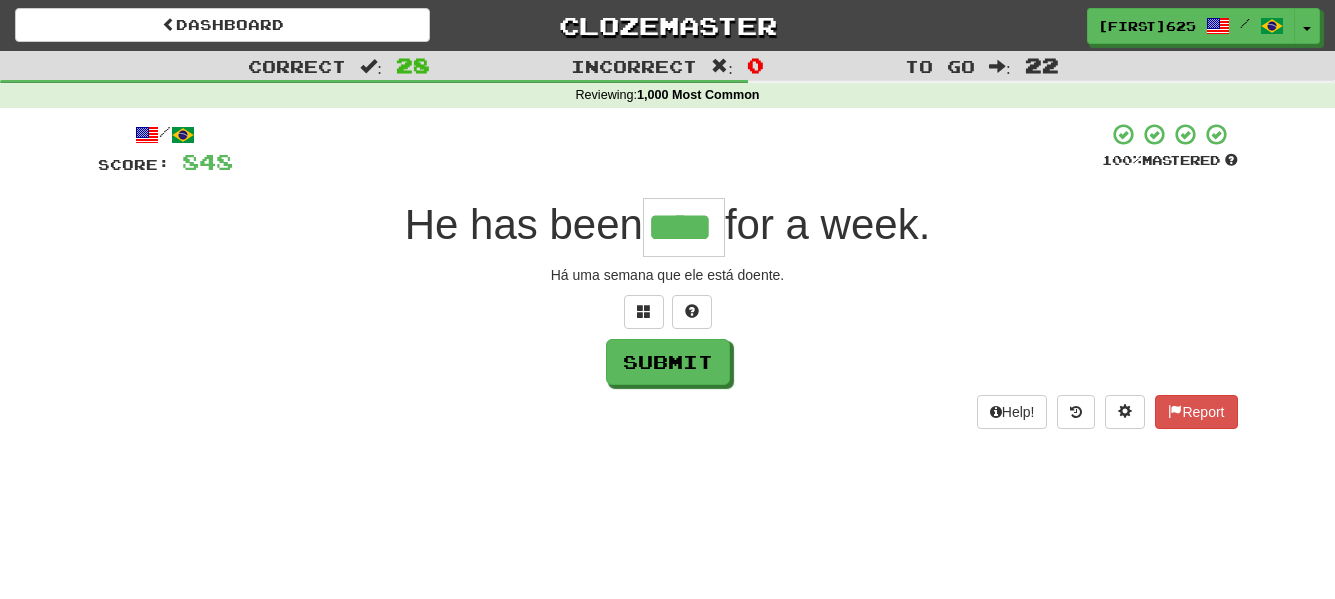 type on "****" 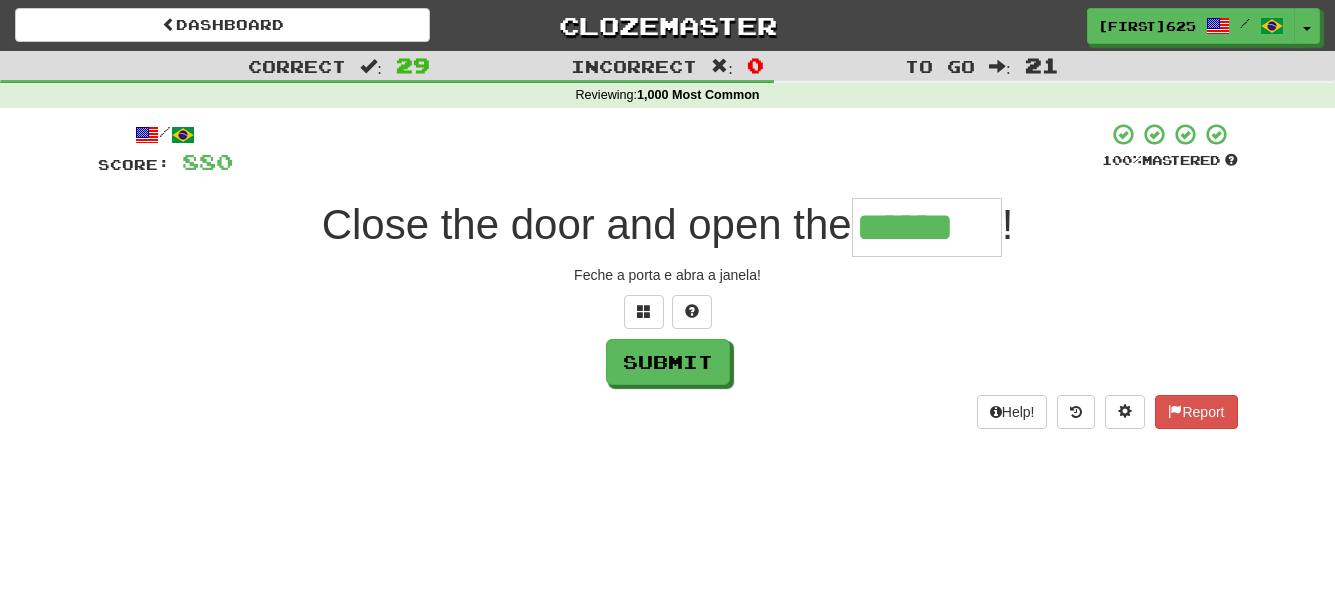 type on "******" 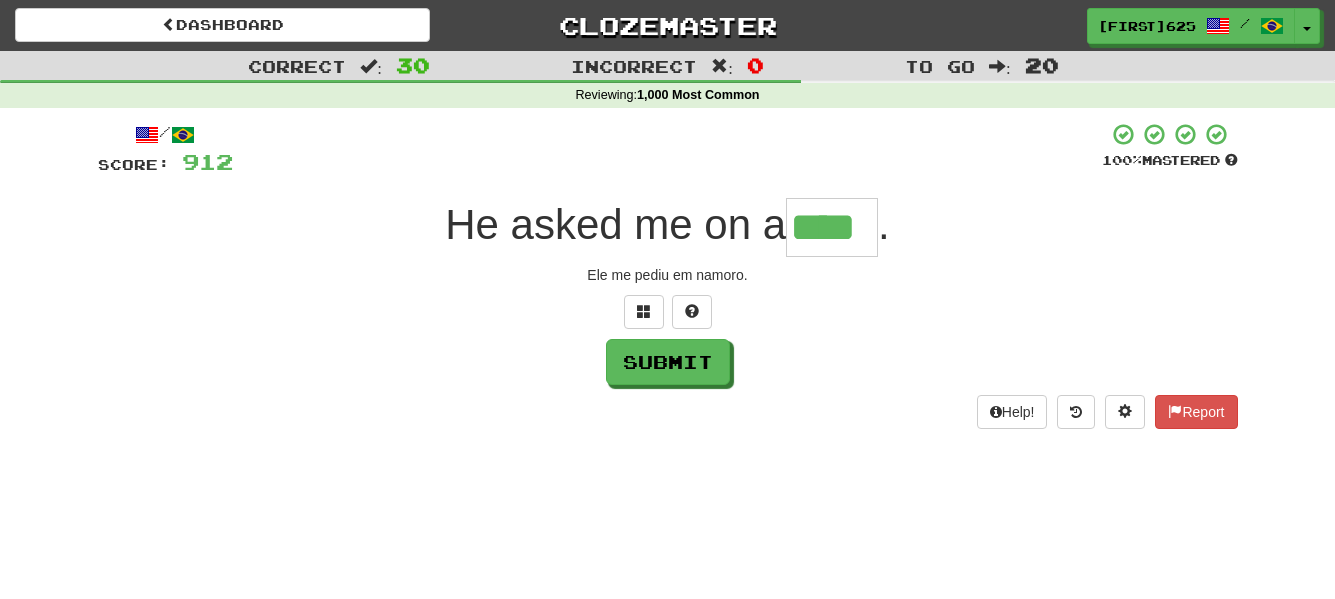 type on "****" 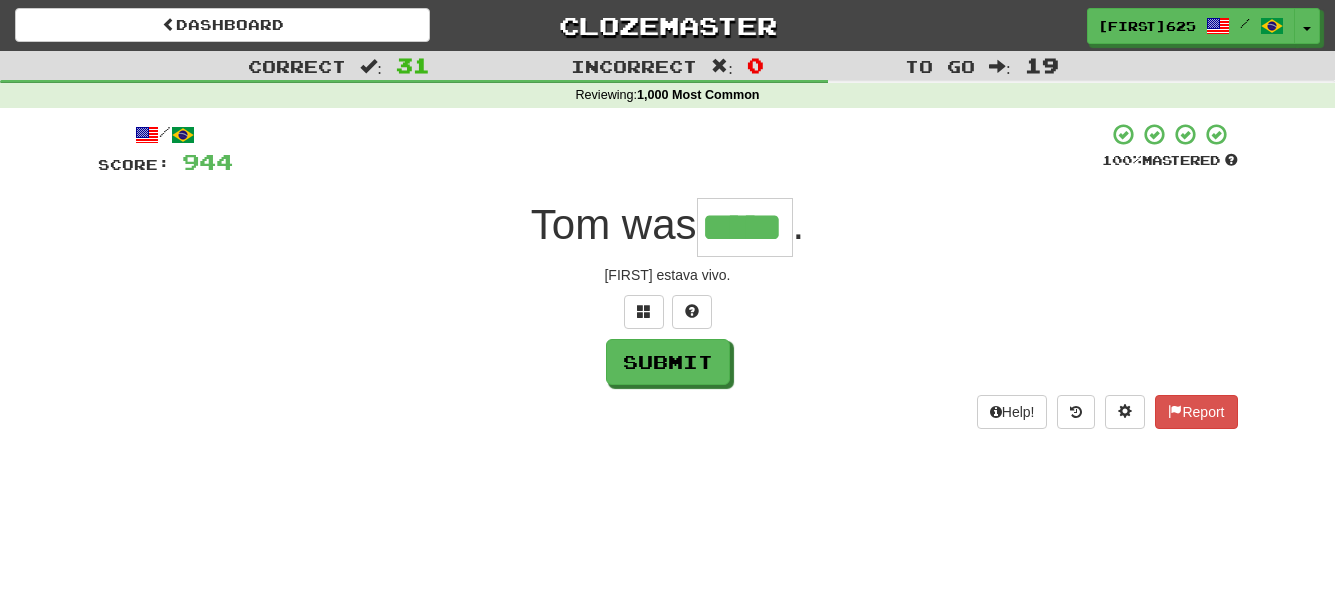 type on "*****" 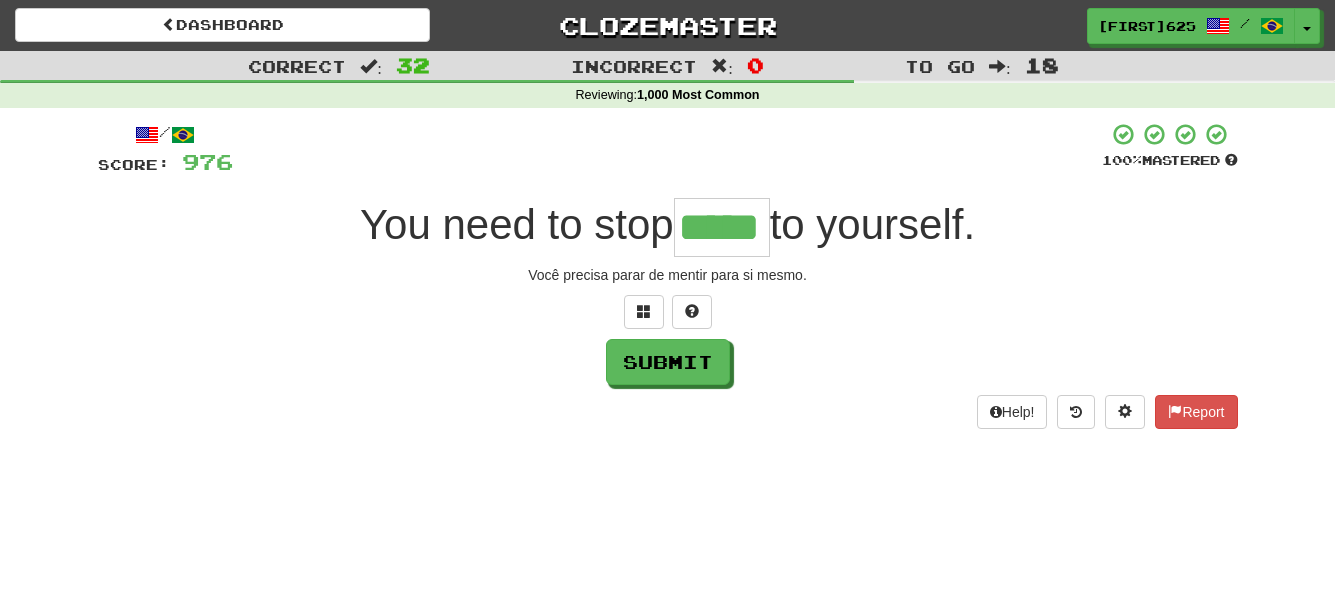 type on "*****" 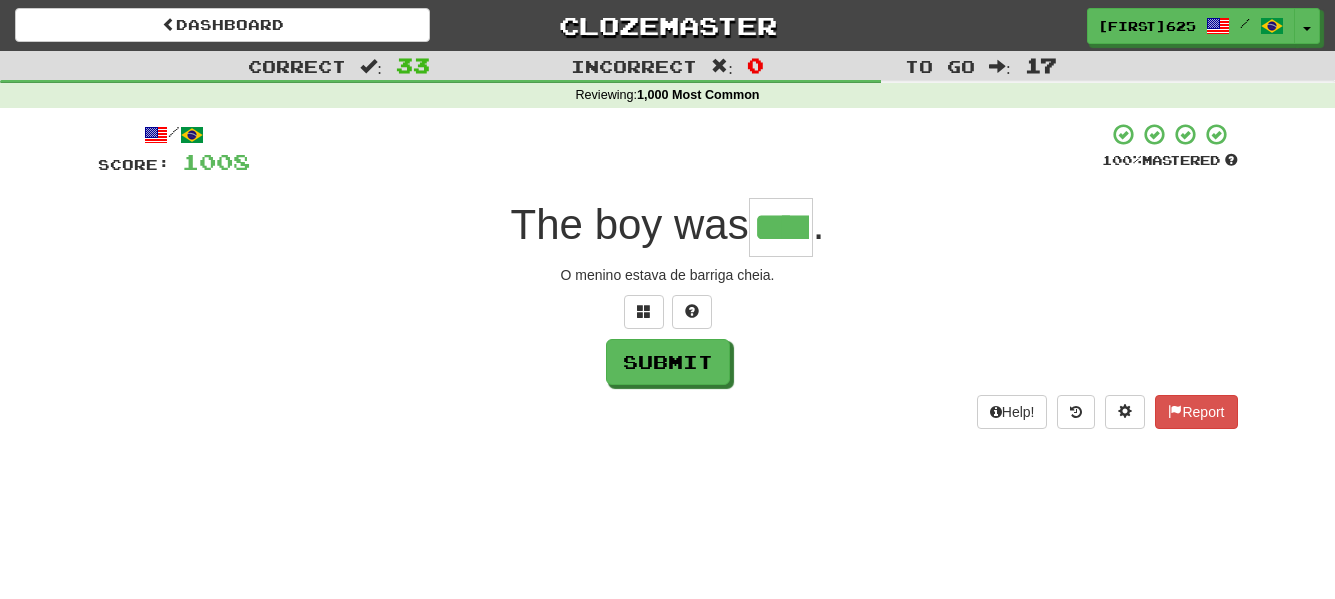 type on "****" 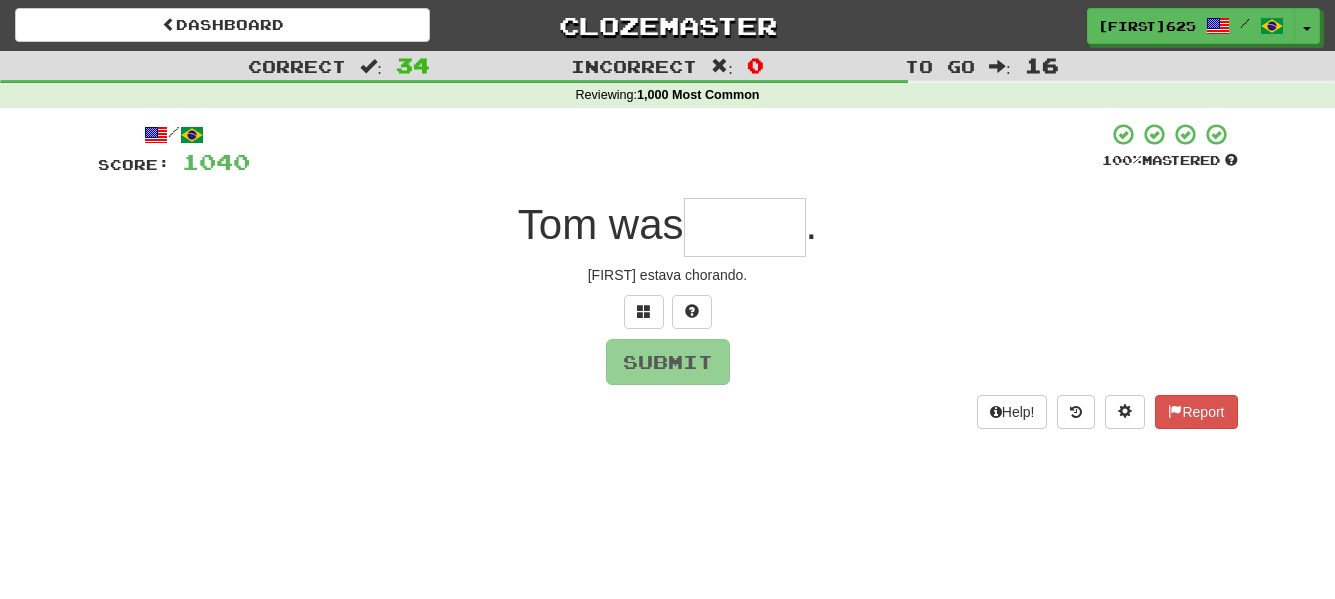 type on "*" 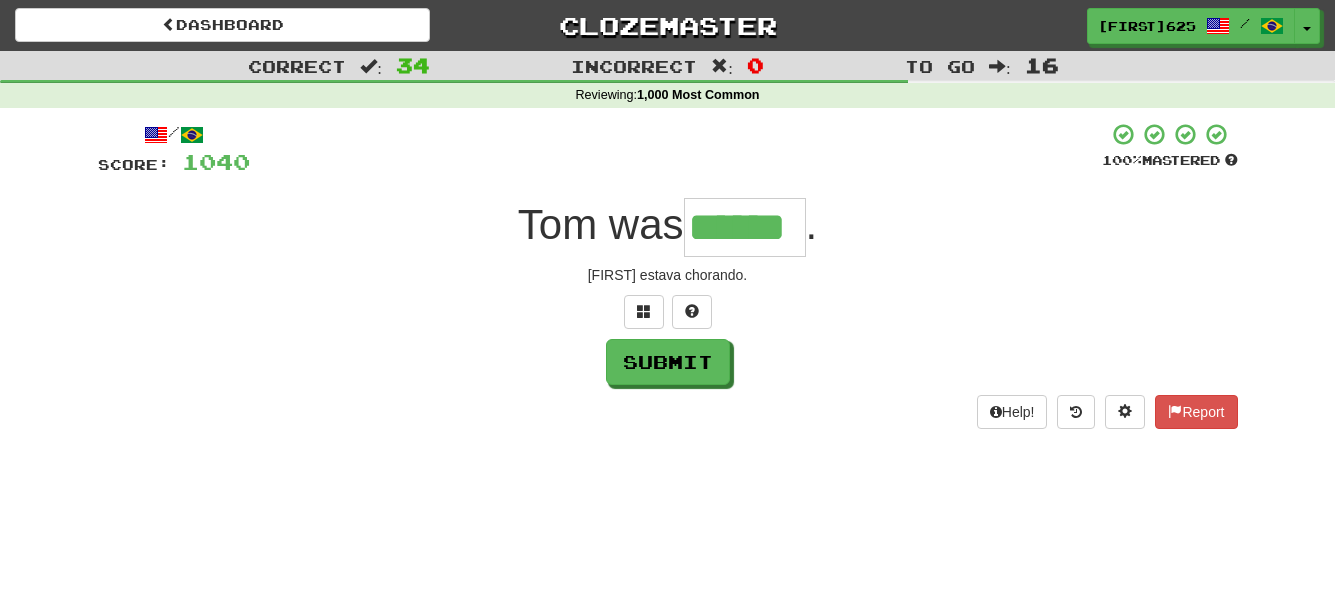 type on "******" 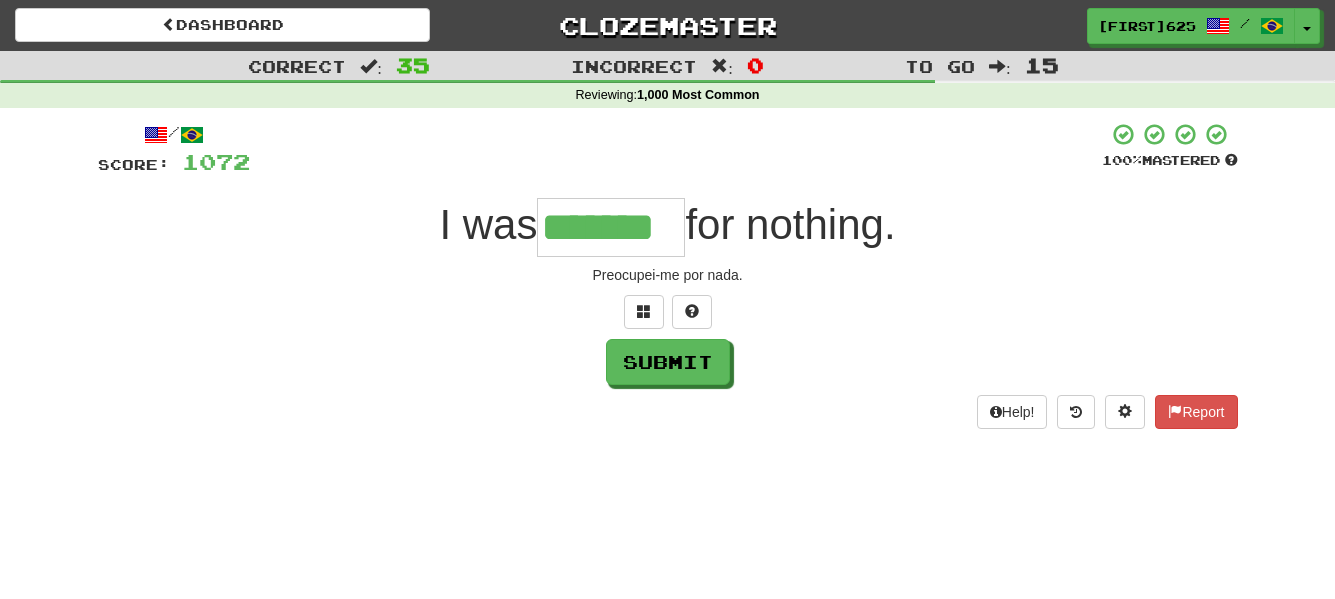 type on "*******" 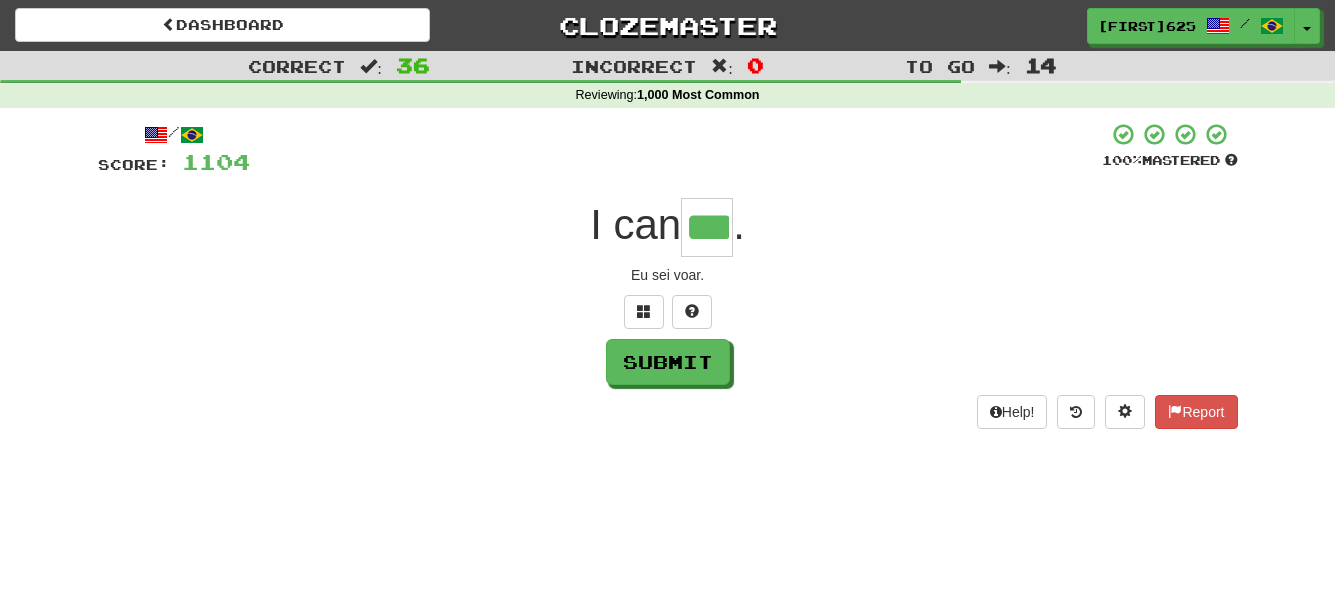 type on "***" 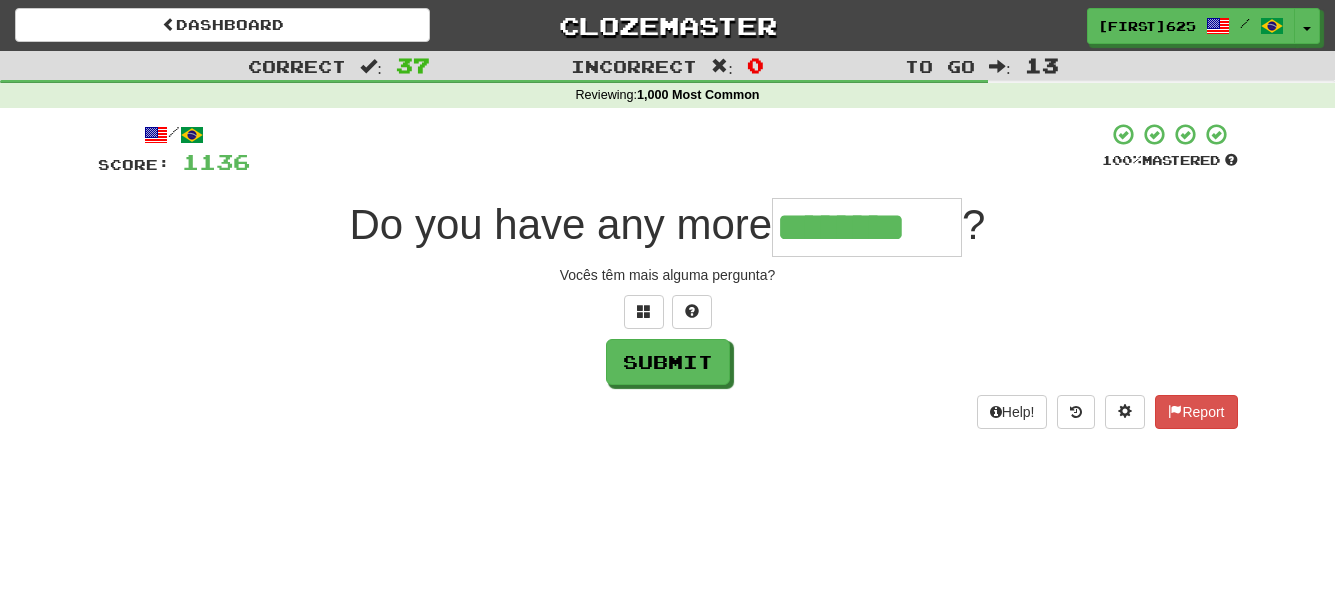 type on "*********" 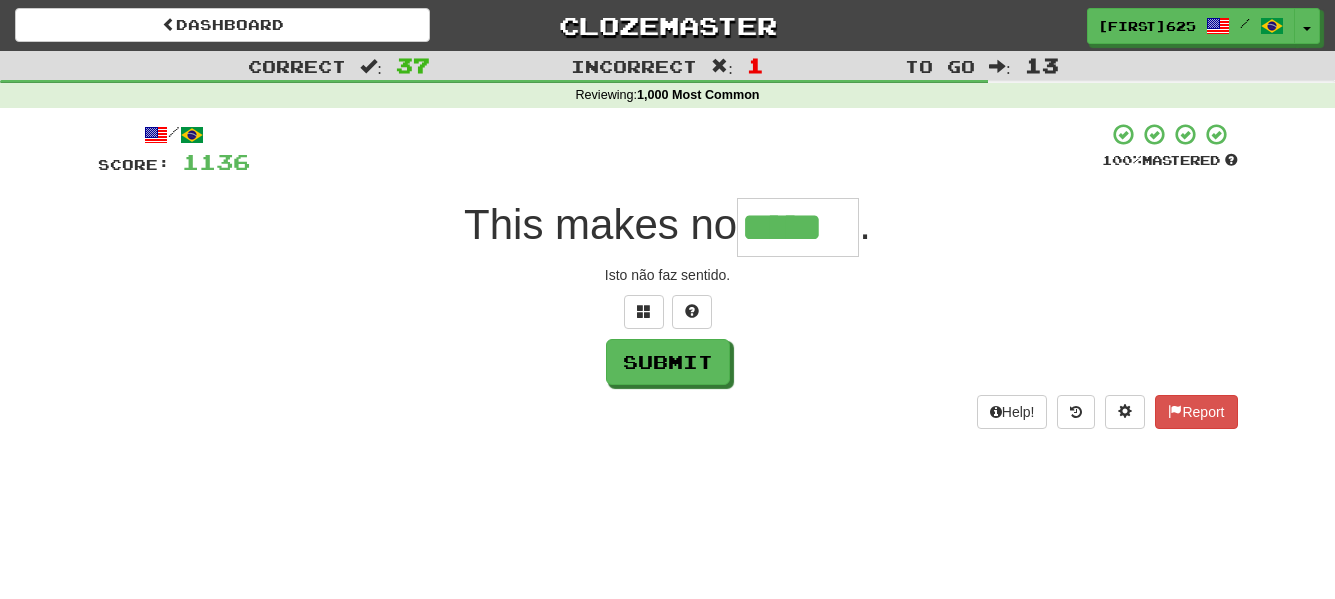 type on "*****" 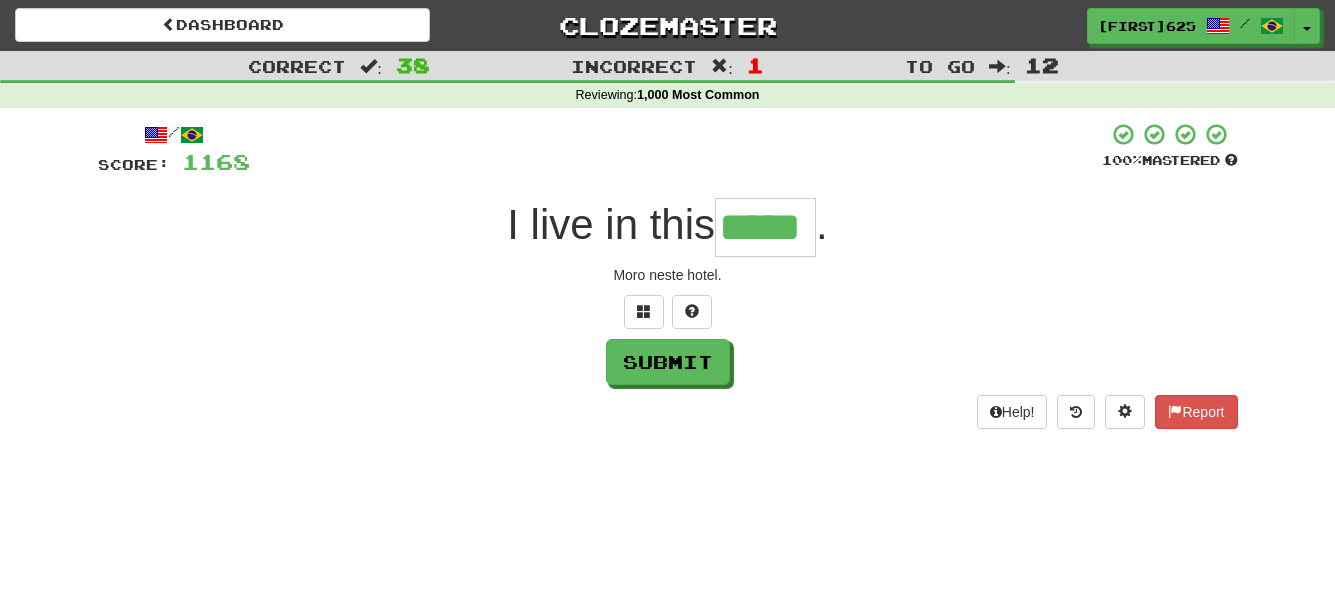 type on "*****" 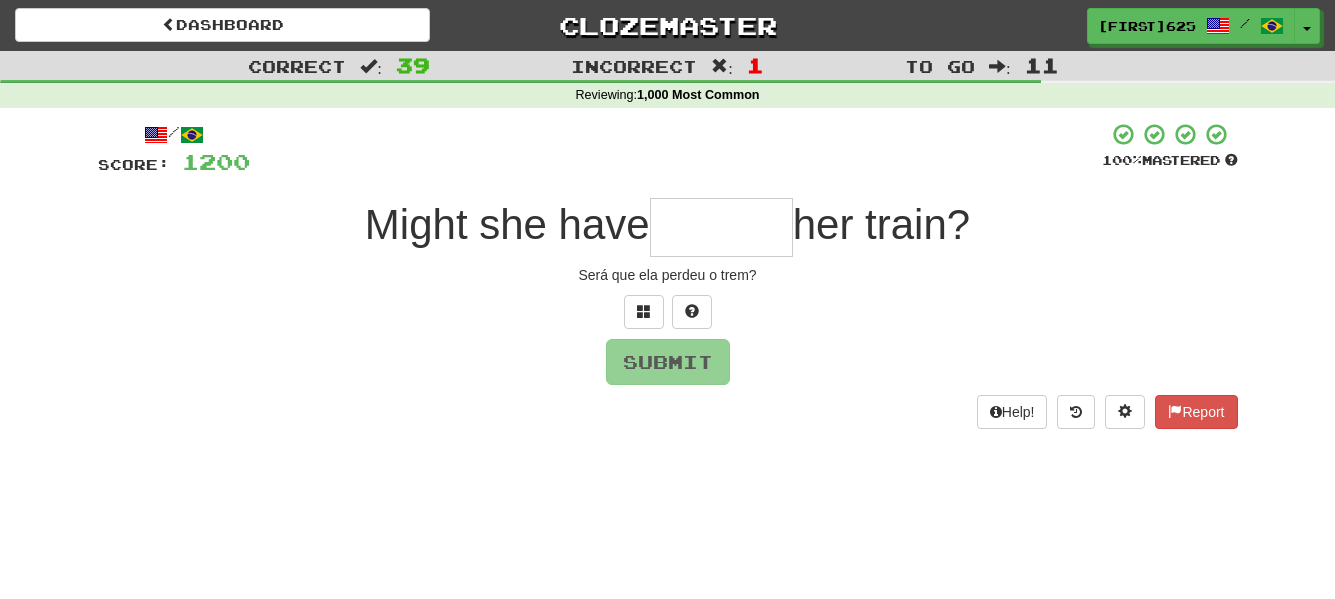 type on "*" 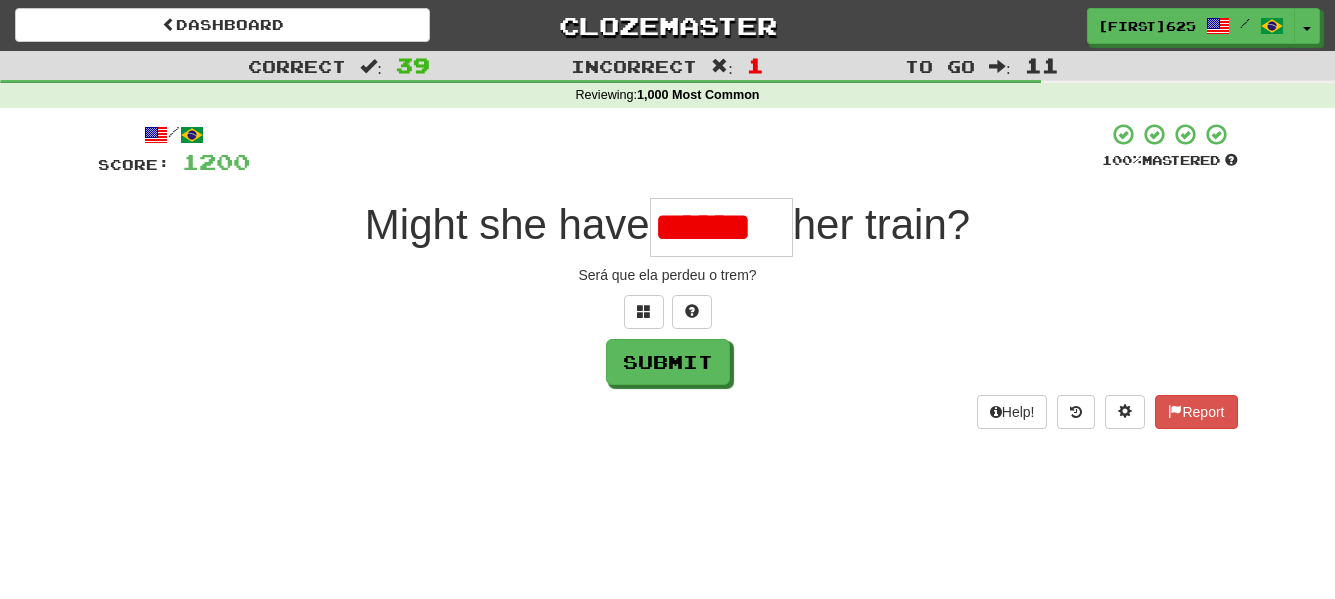scroll, scrollTop: 0, scrollLeft: 0, axis: both 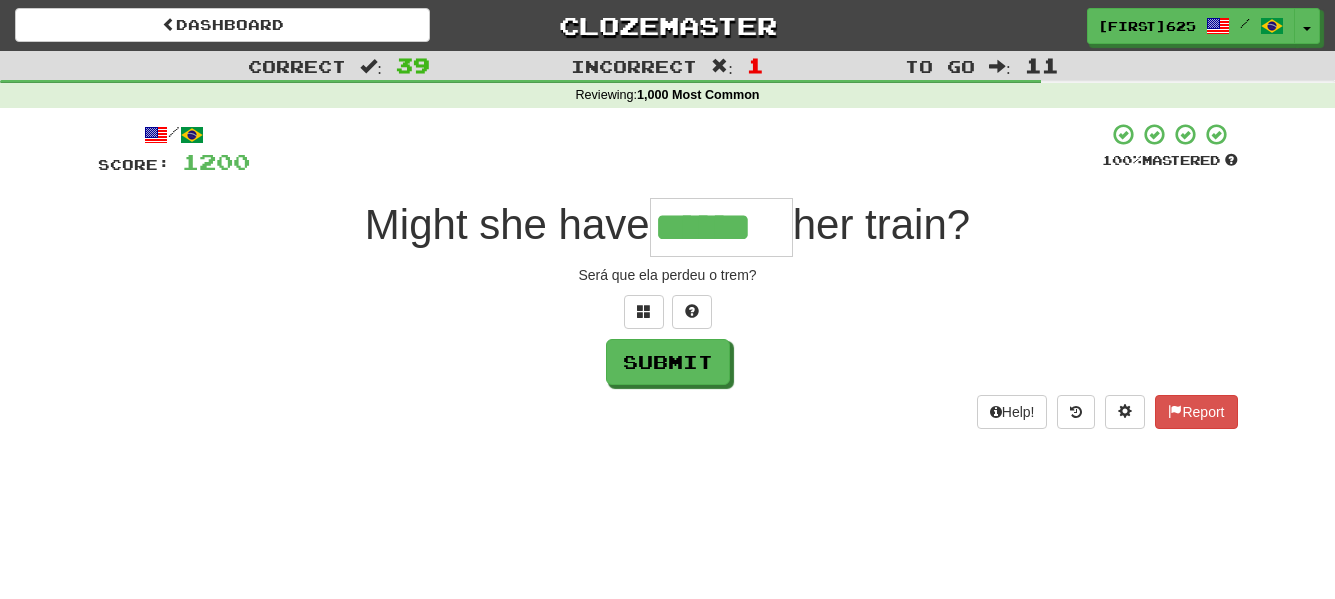 type on "******" 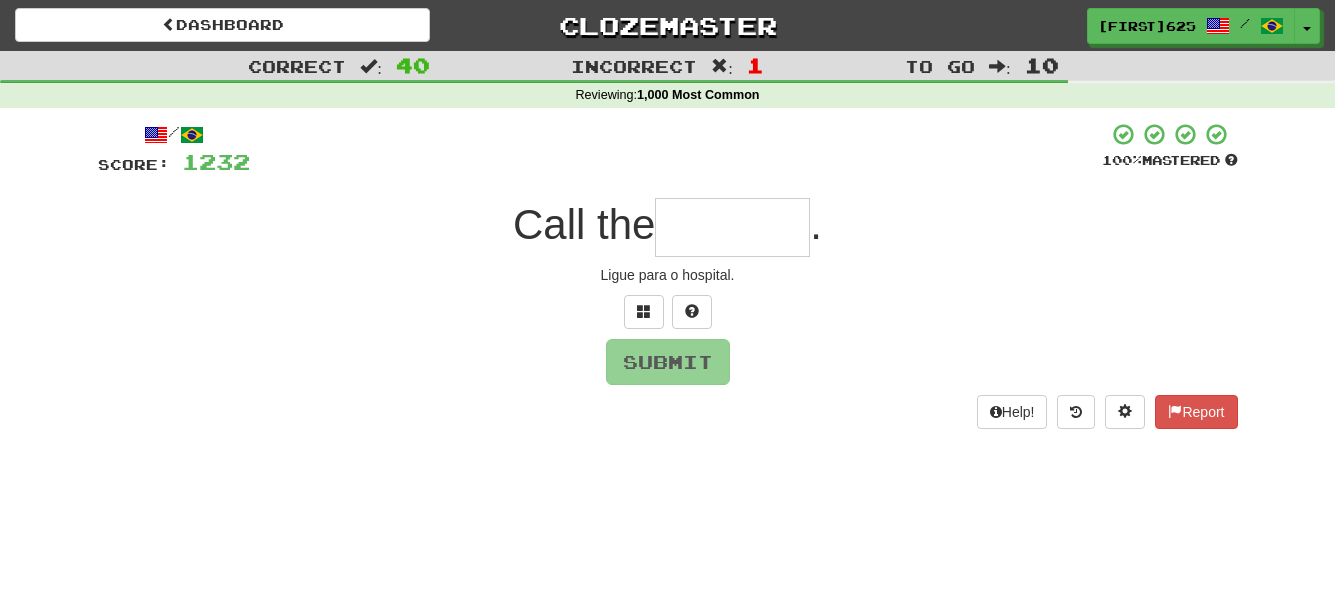 type on "*" 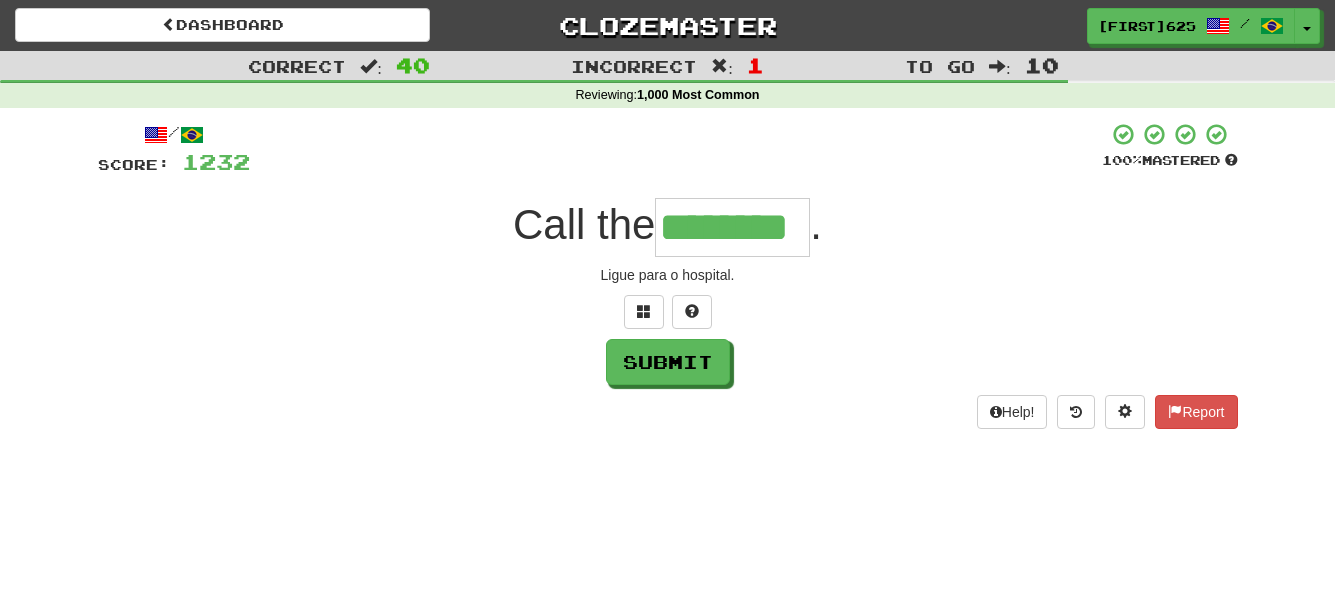 type on "********" 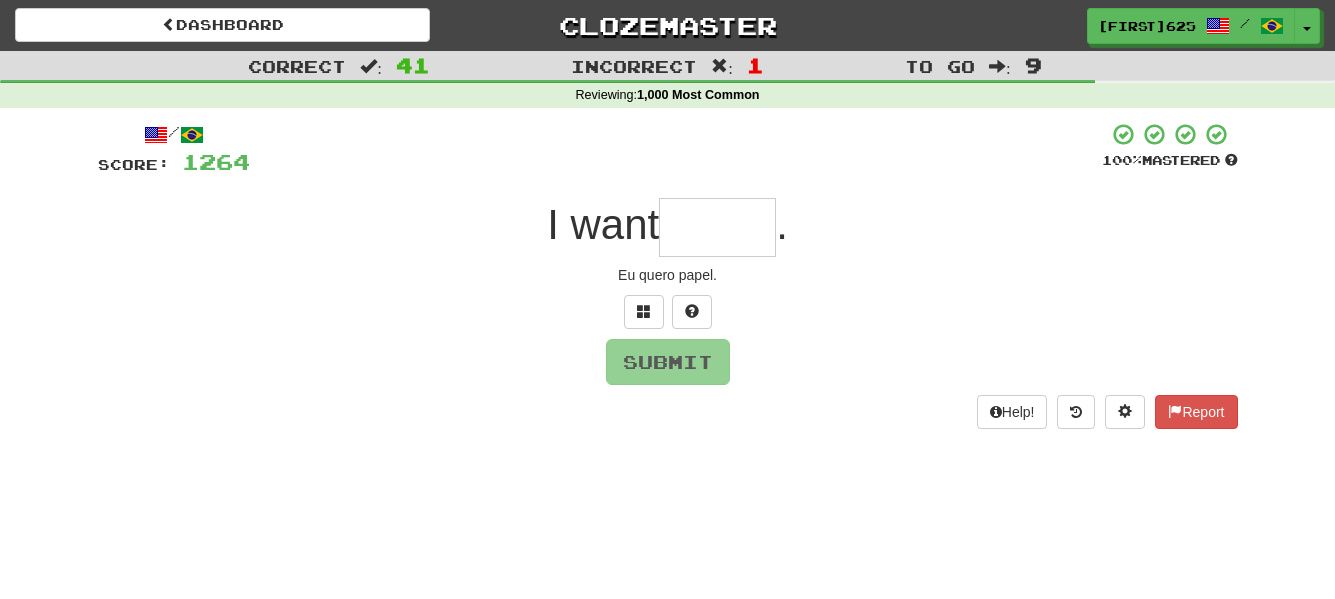 type on "*" 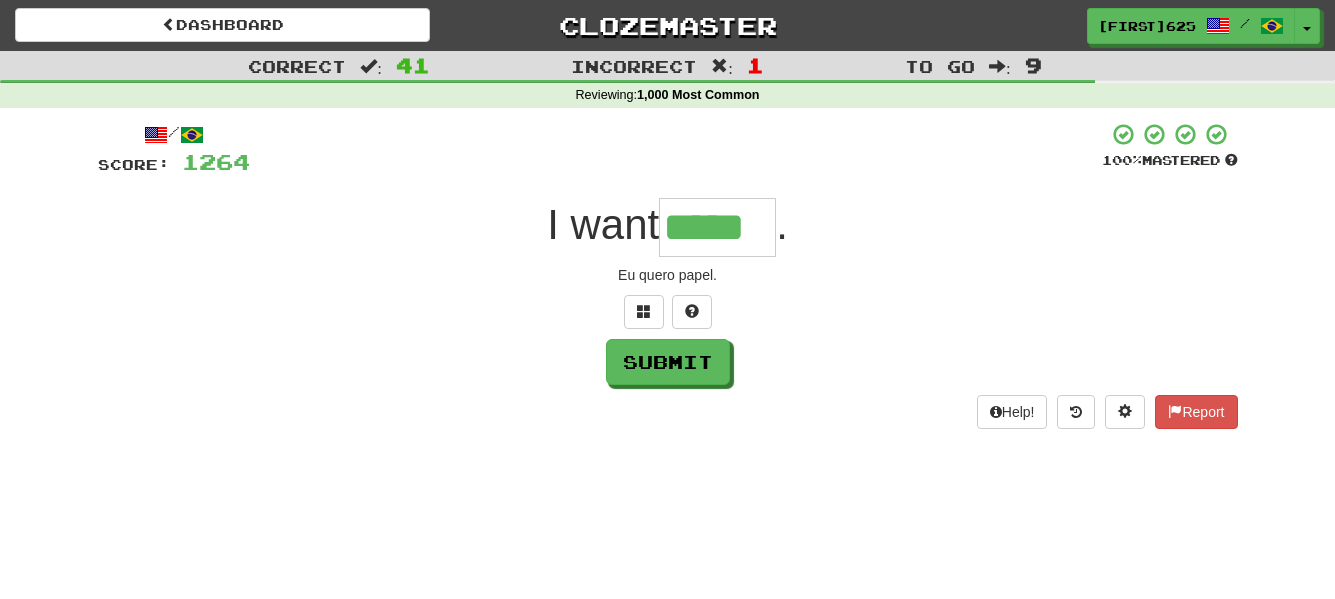 type on "*****" 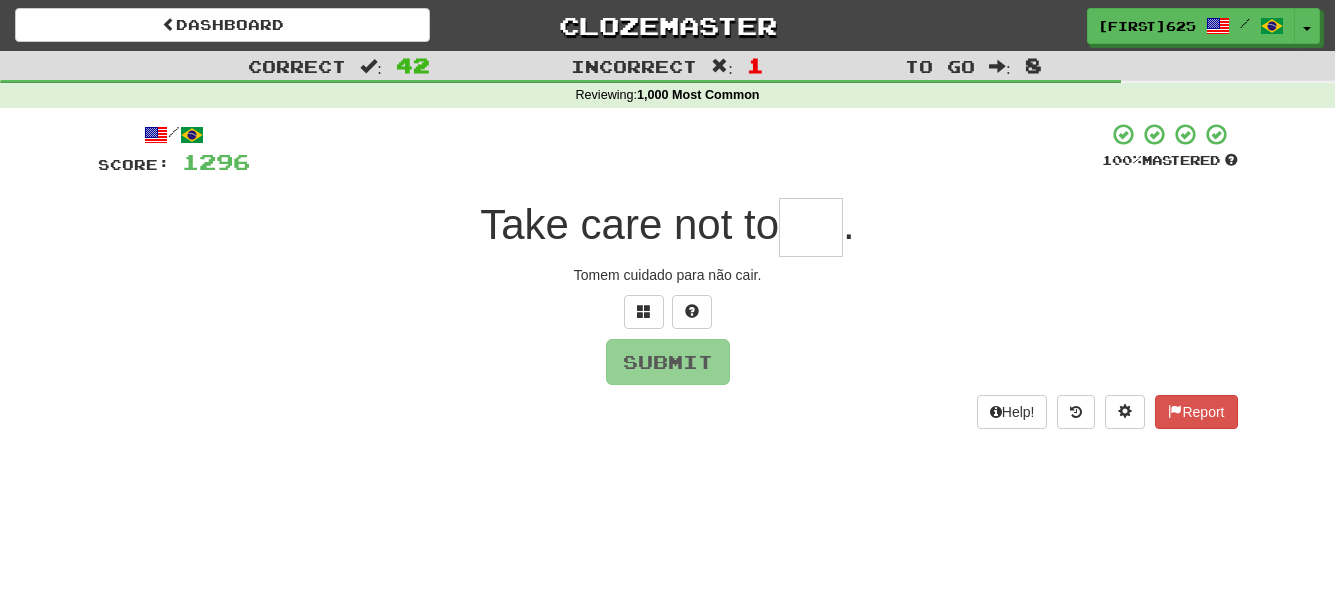 type on "*" 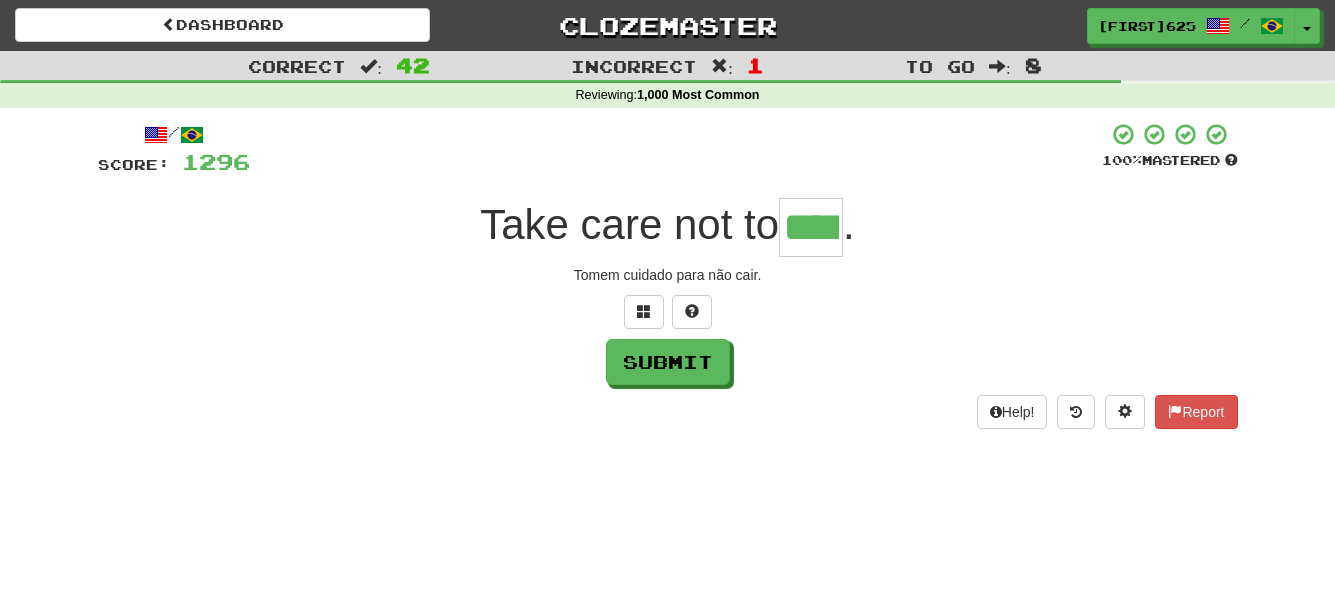 type on "****" 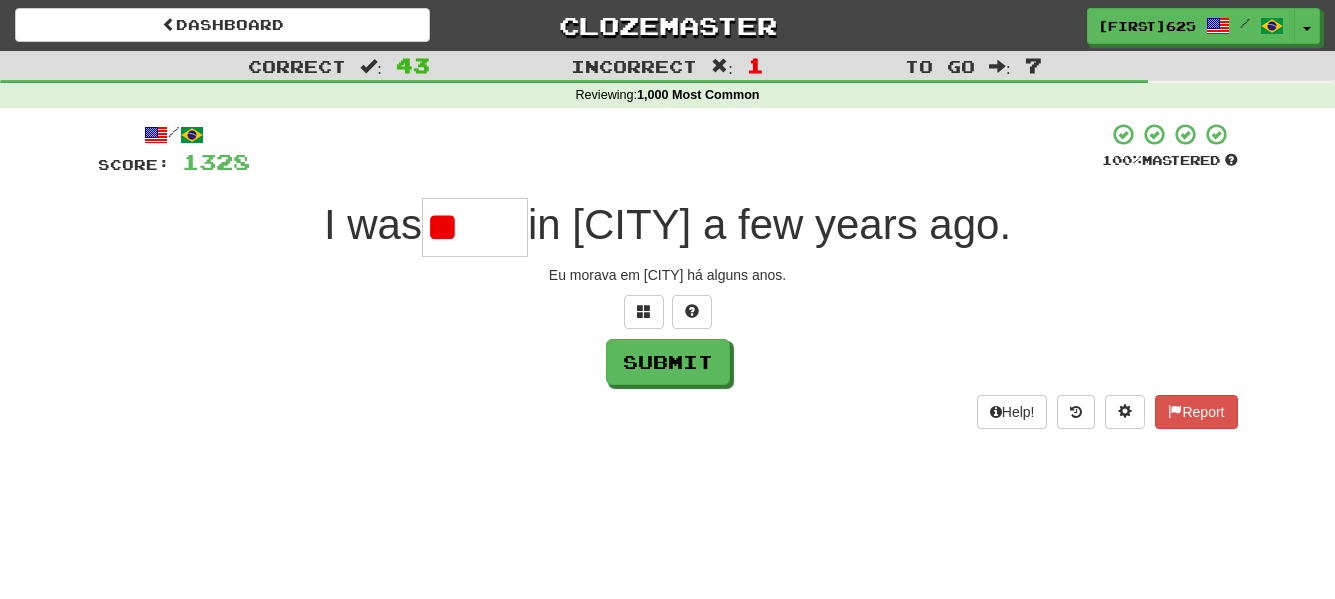 type on "*" 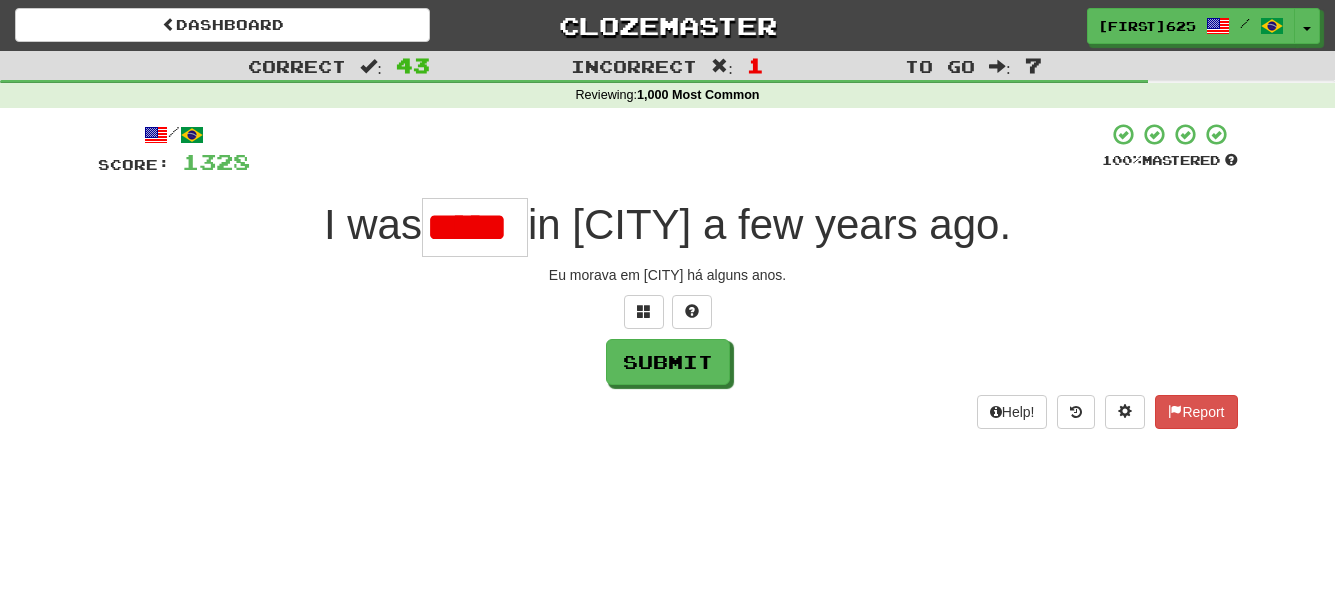 type on "******" 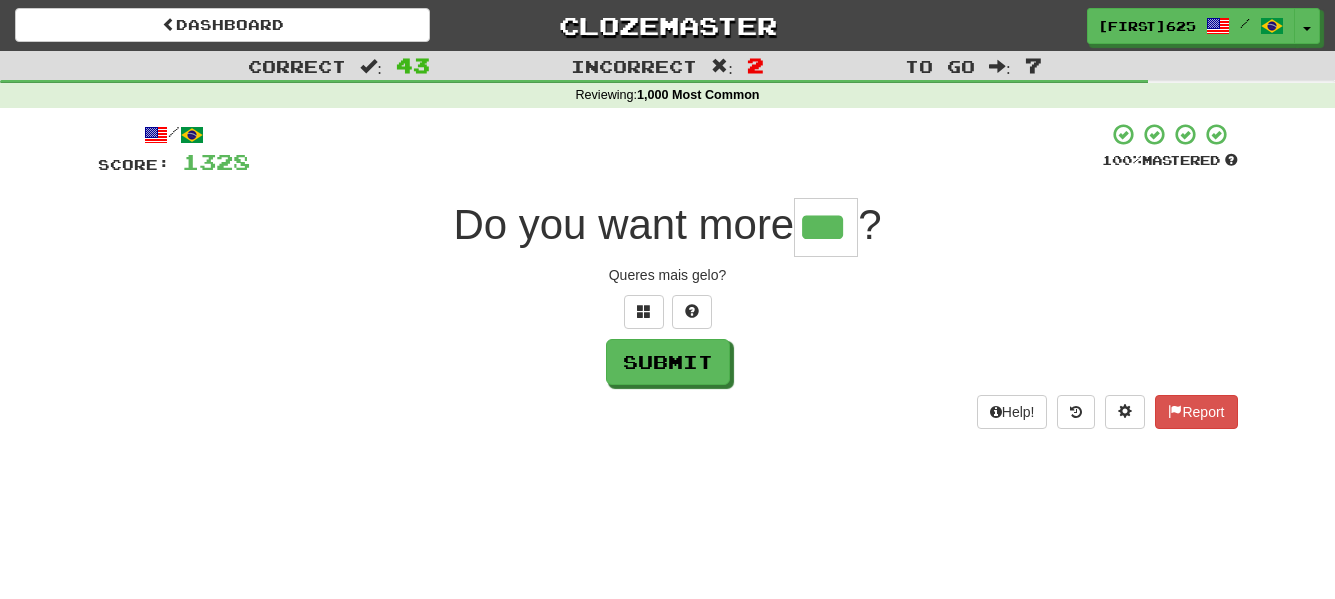 type on "***" 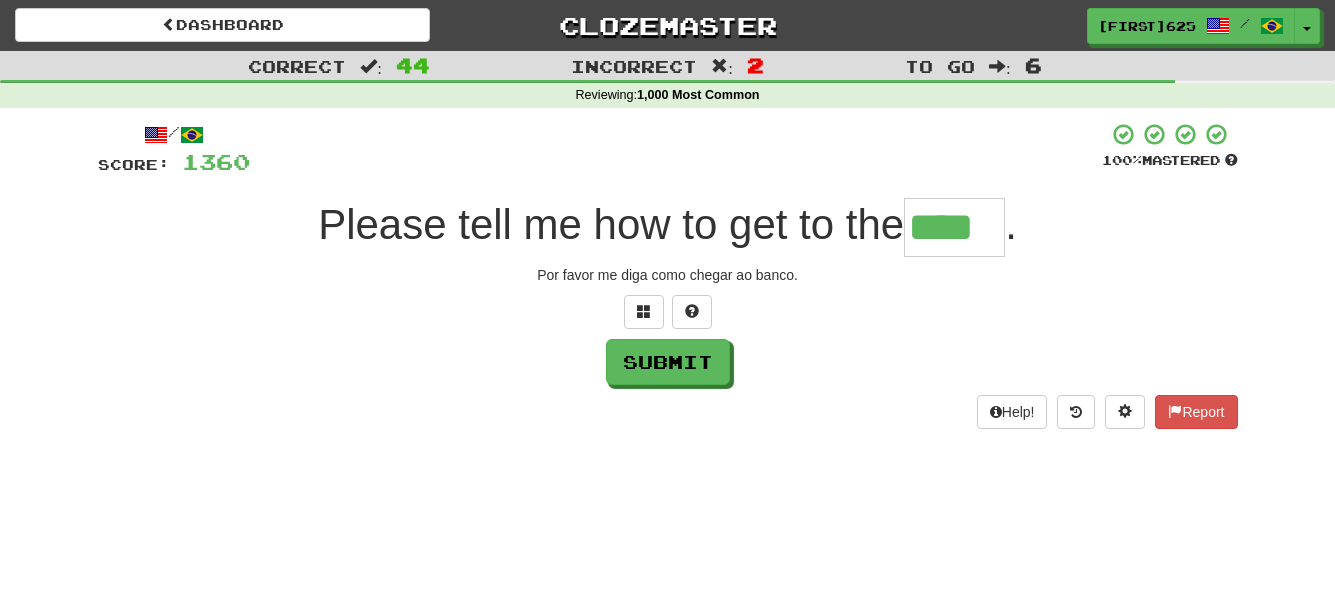 type on "****" 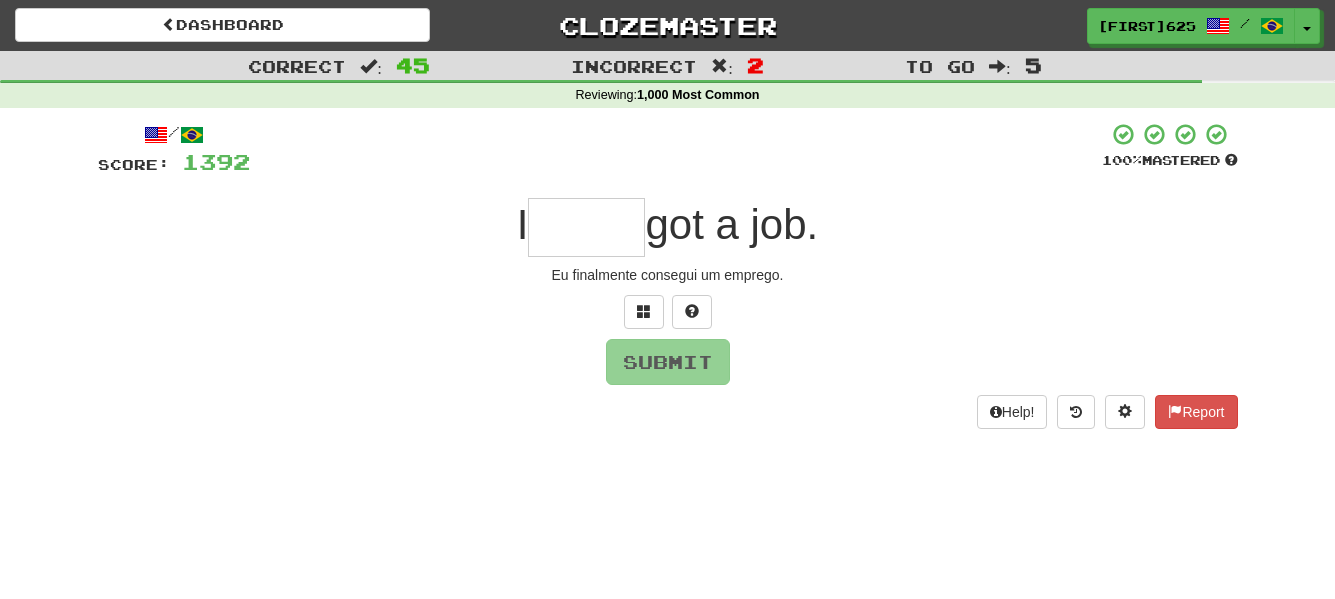type on "*" 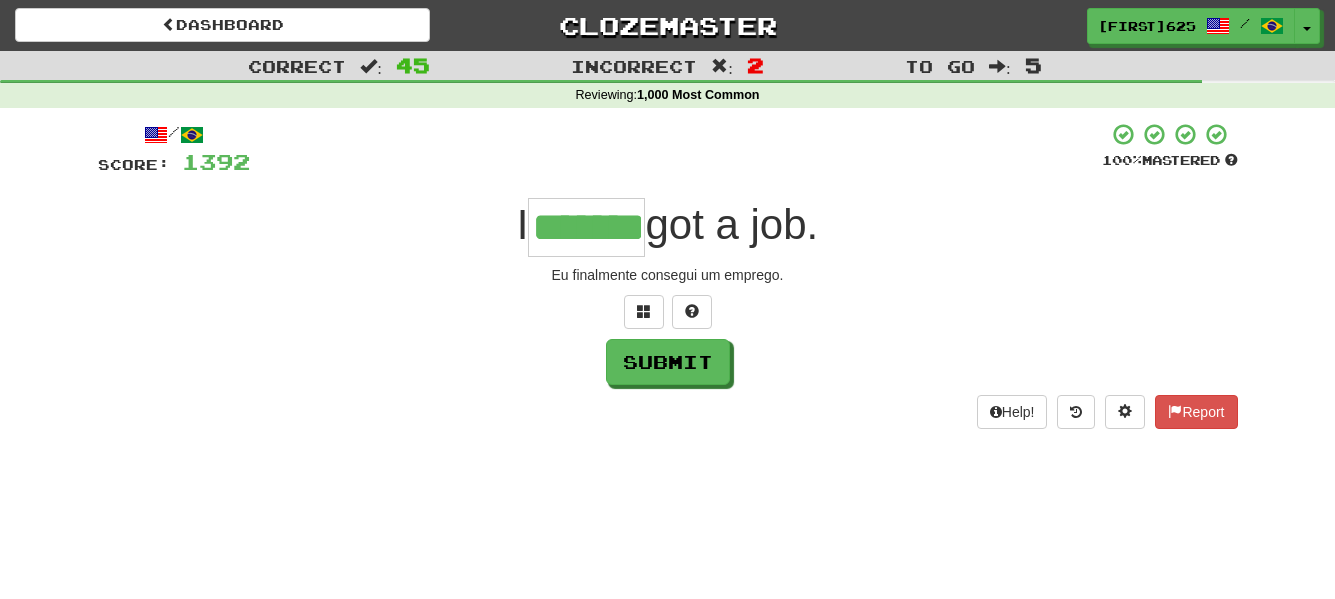 type on "*******" 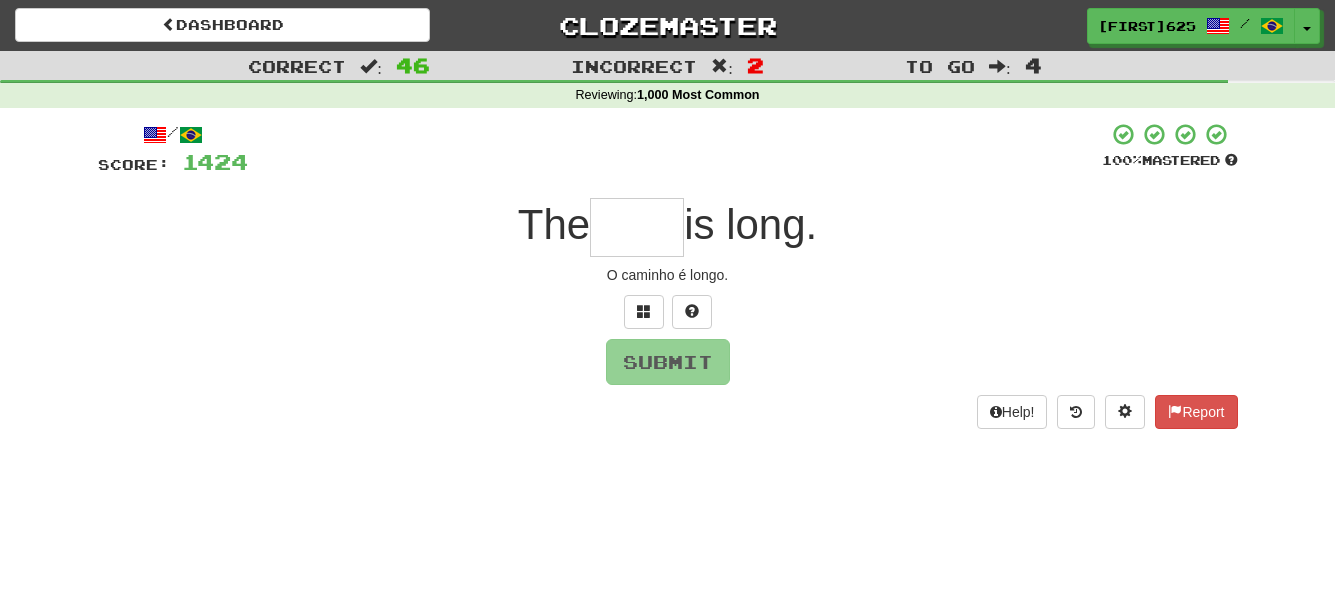 type on "*" 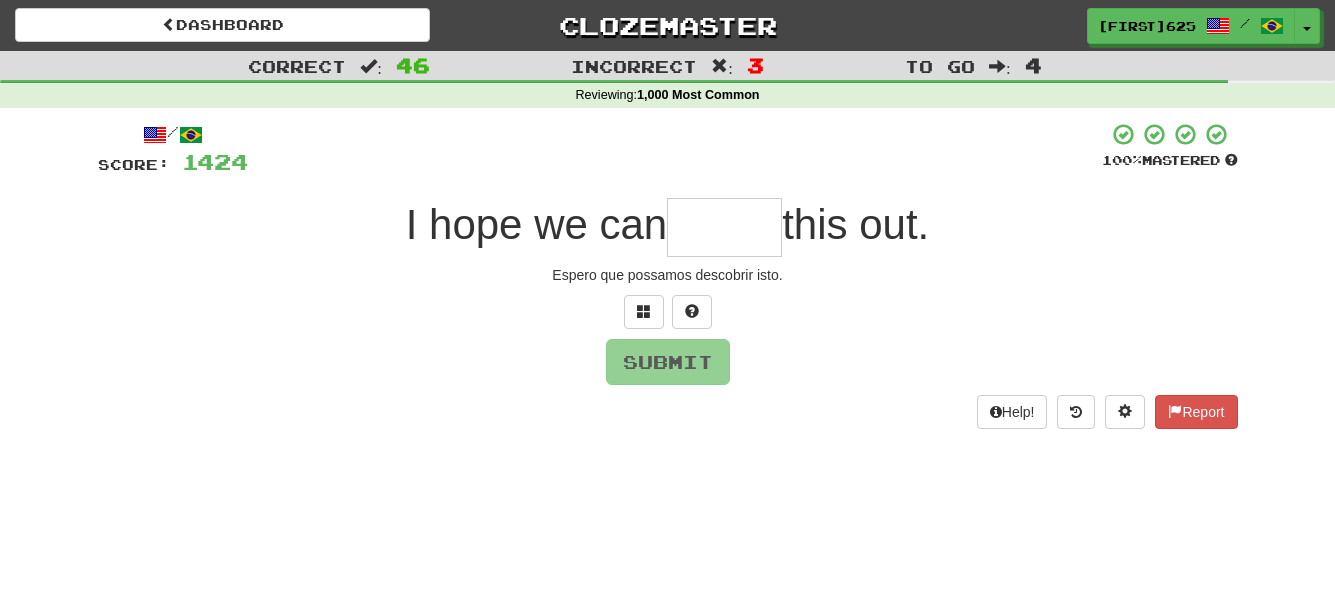 type on "*" 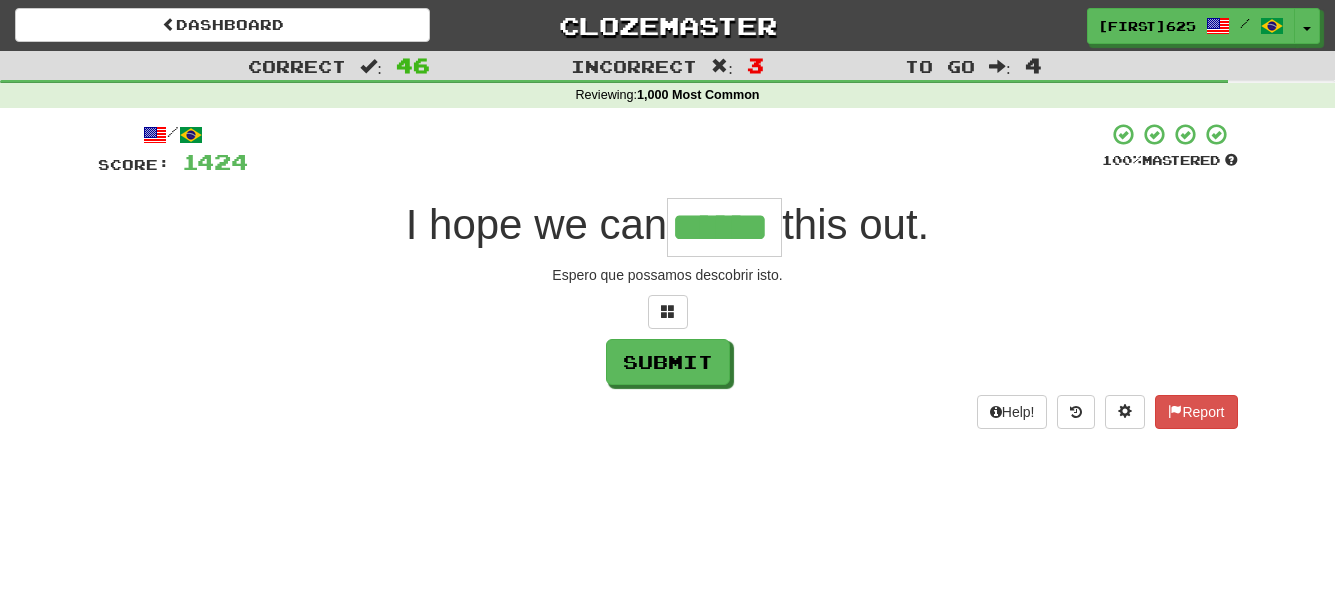 type 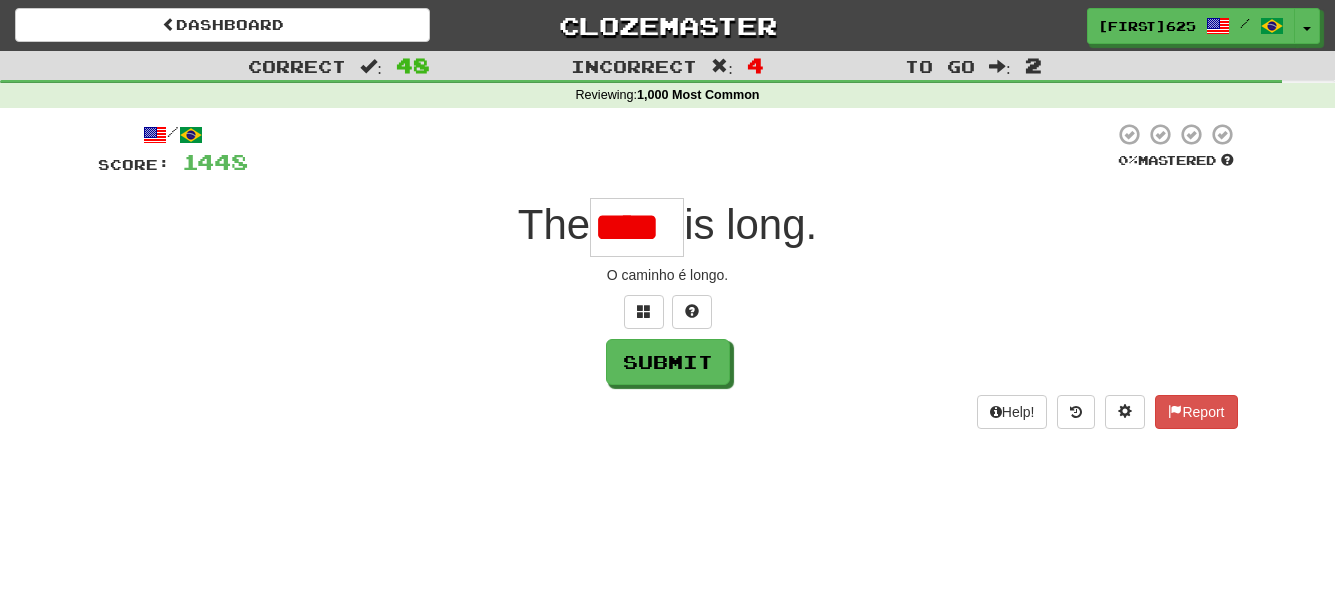 scroll, scrollTop: 0, scrollLeft: 0, axis: both 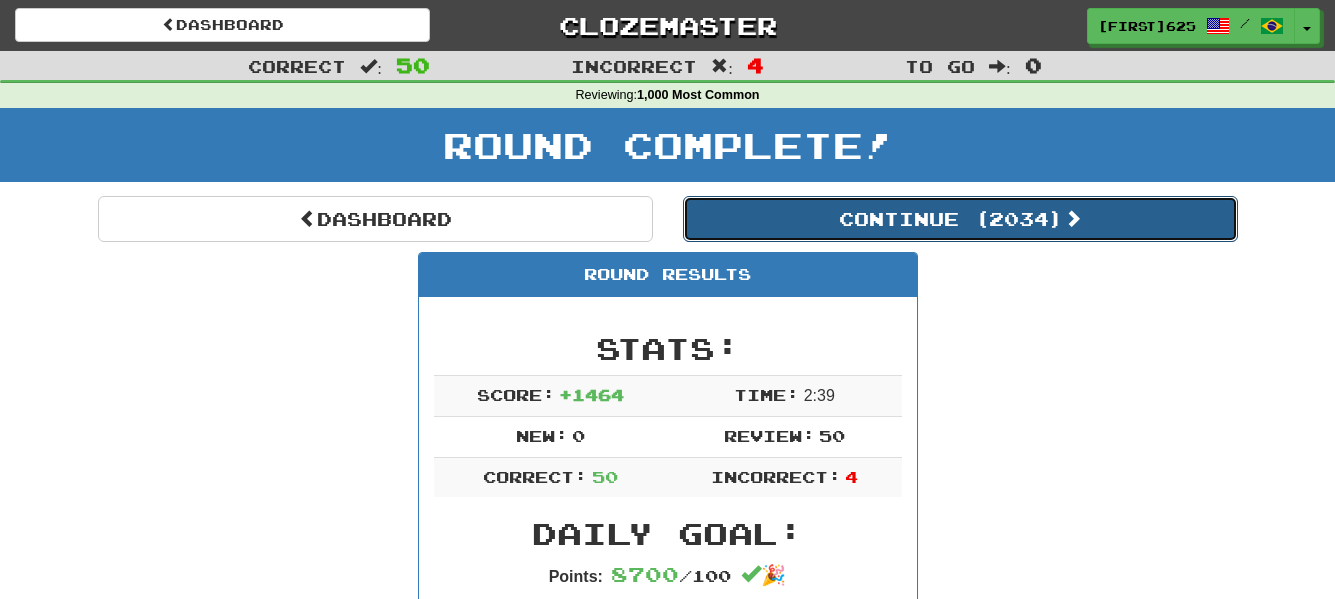 click on "Continue ( 2034 )" at bounding box center [960, 219] 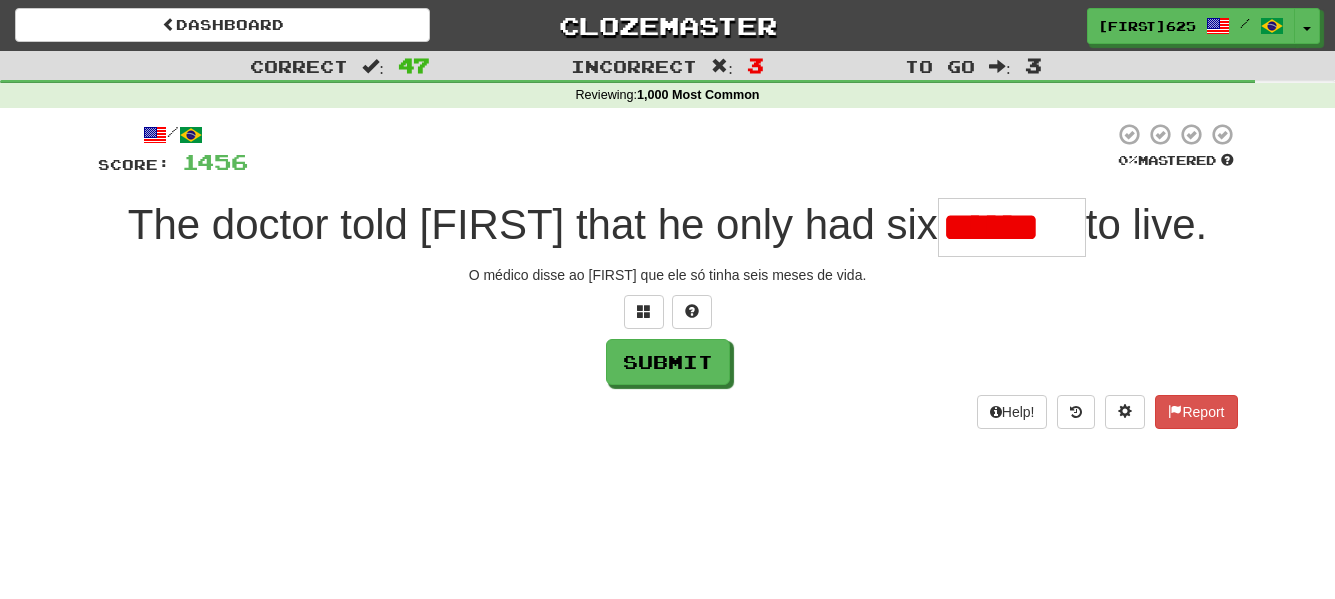 scroll, scrollTop: 0, scrollLeft: 0, axis: both 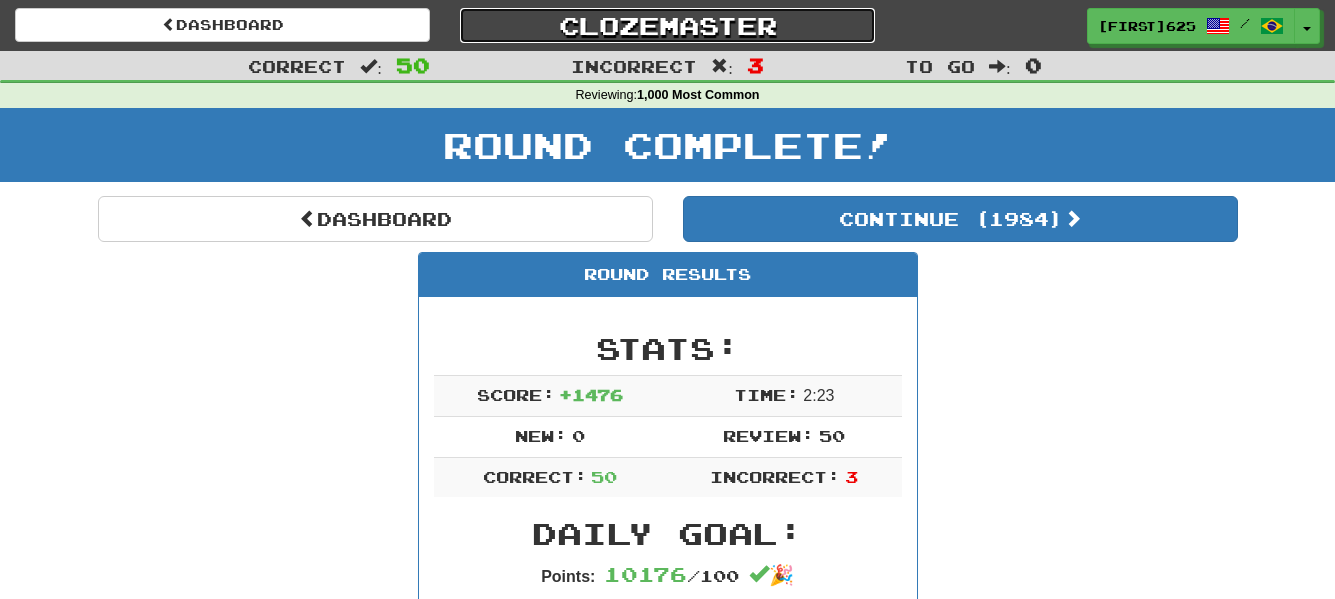 click on "Clozemaster" at bounding box center (667, 25) 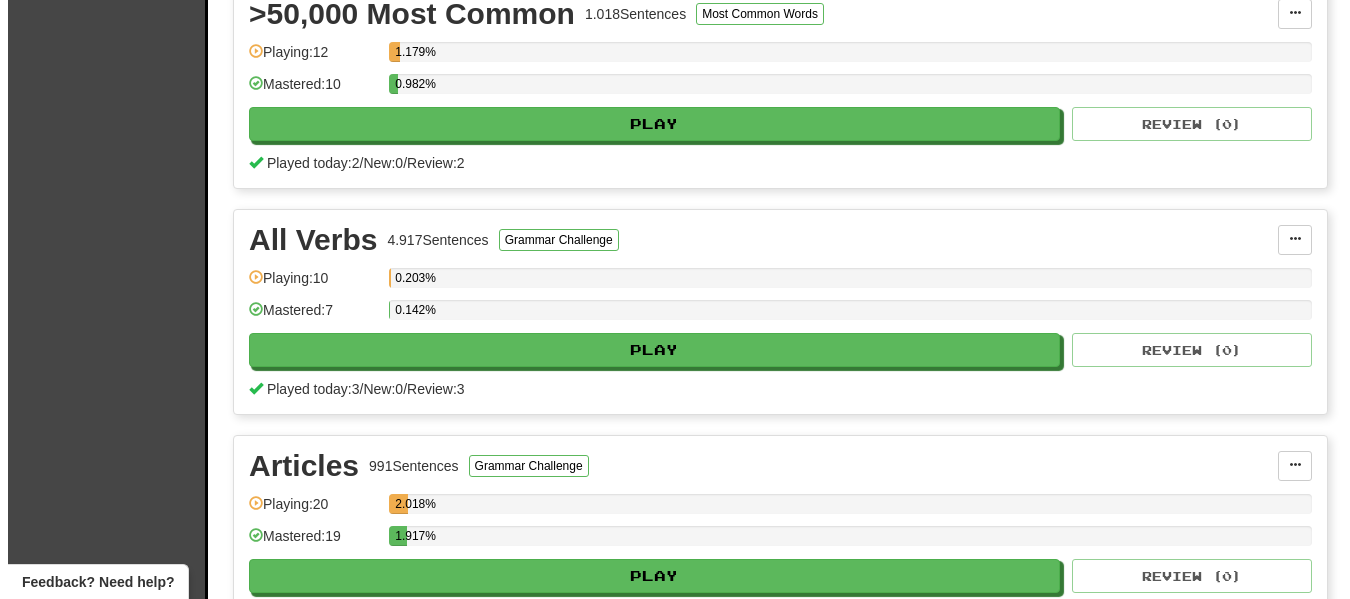 scroll, scrollTop: 1200, scrollLeft: 0, axis: vertical 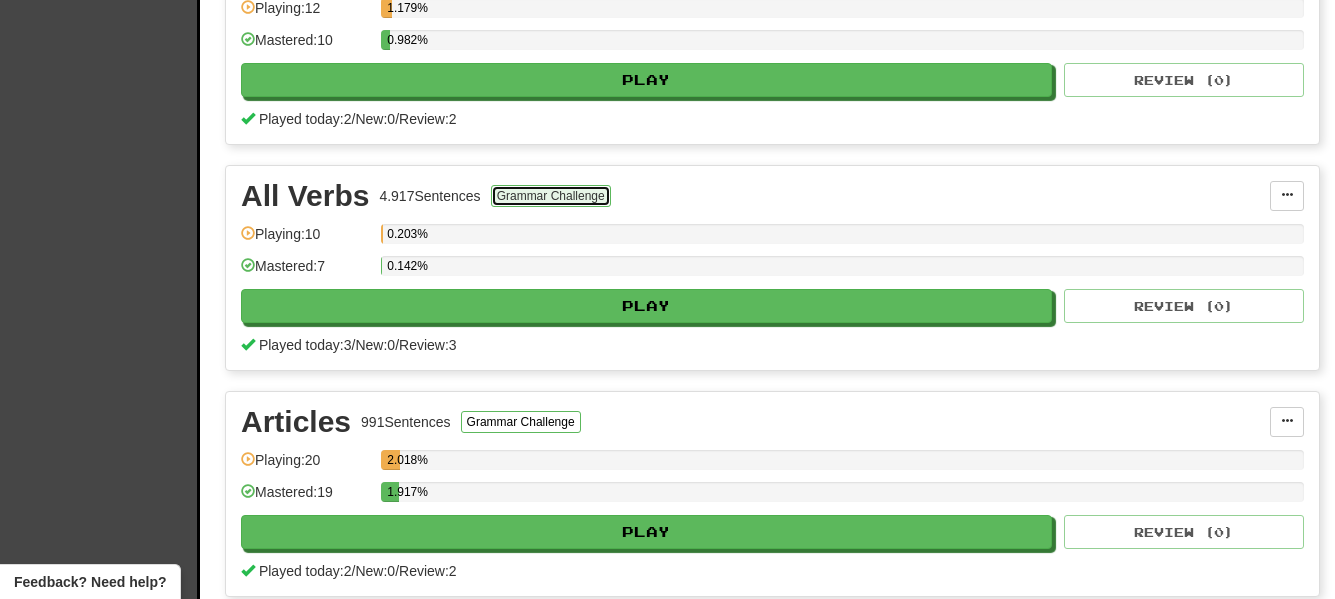 click on "Grammar Challenge" at bounding box center [551, 196] 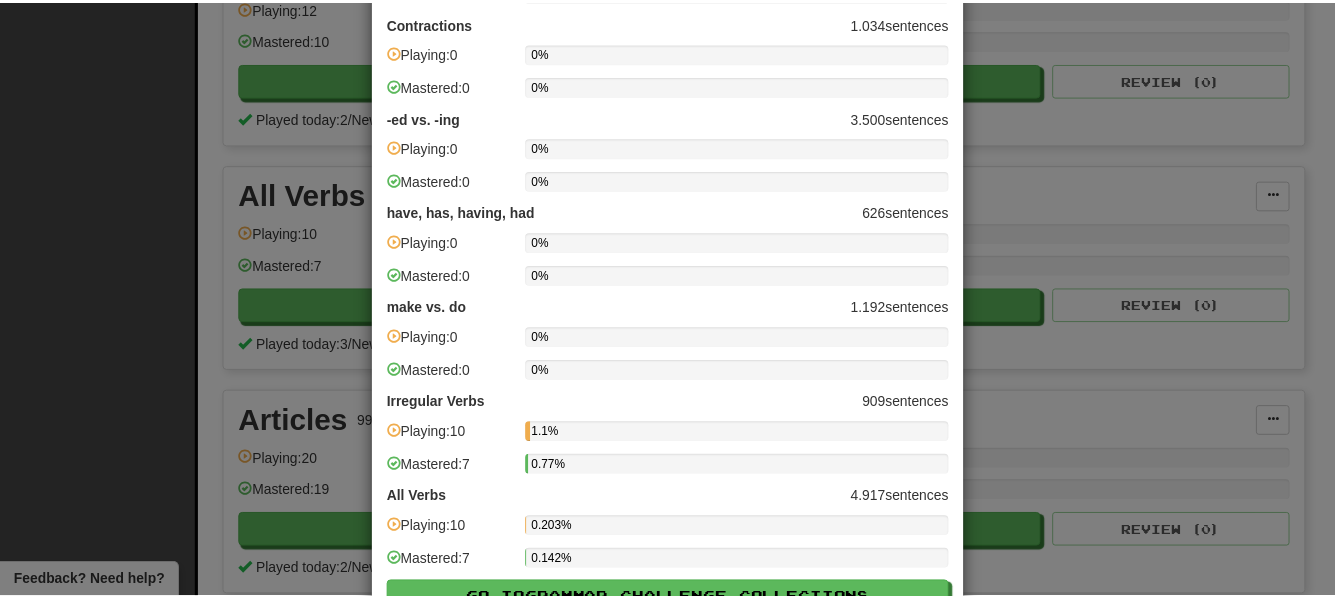 scroll, scrollTop: 0, scrollLeft: 0, axis: both 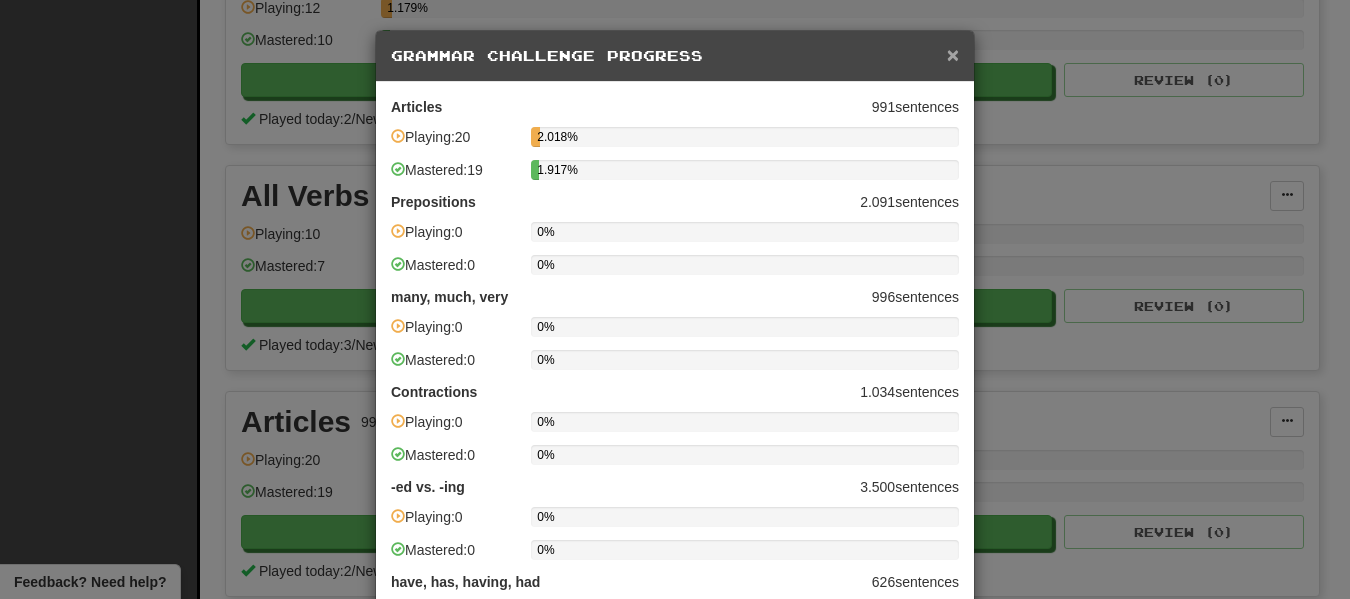 click on "×" at bounding box center (953, 54) 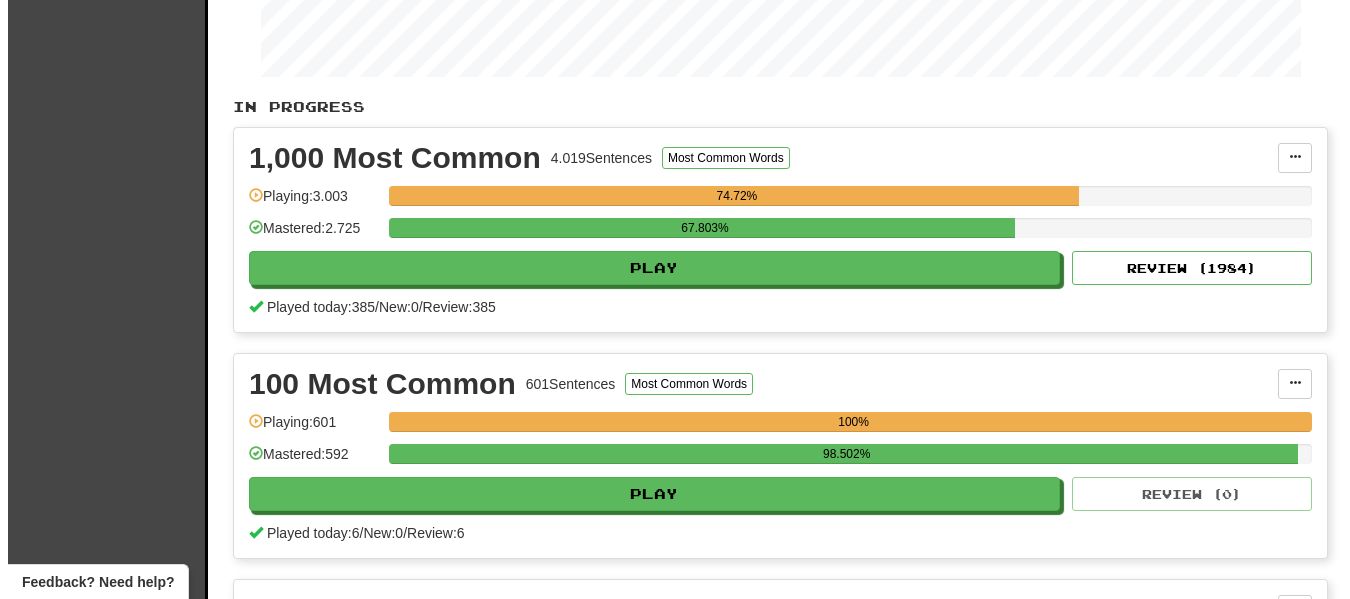 scroll, scrollTop: 300, scrollLeft: 0, axis: vertical 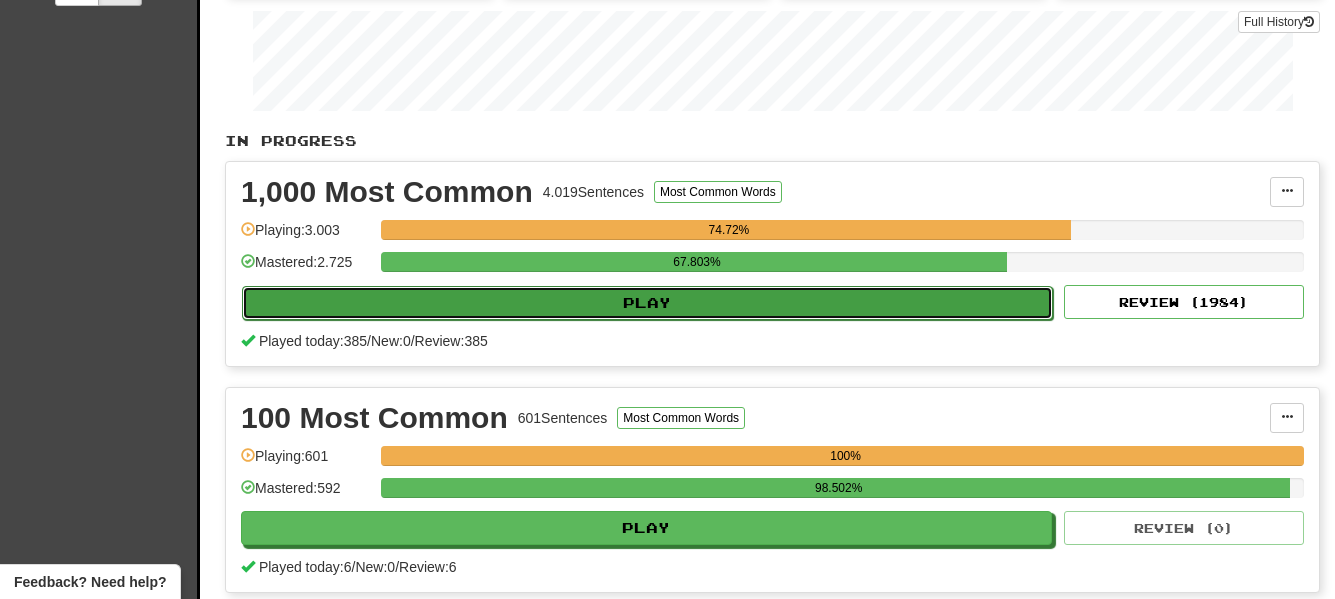 click on "Play" at bounding box center (647, 303) 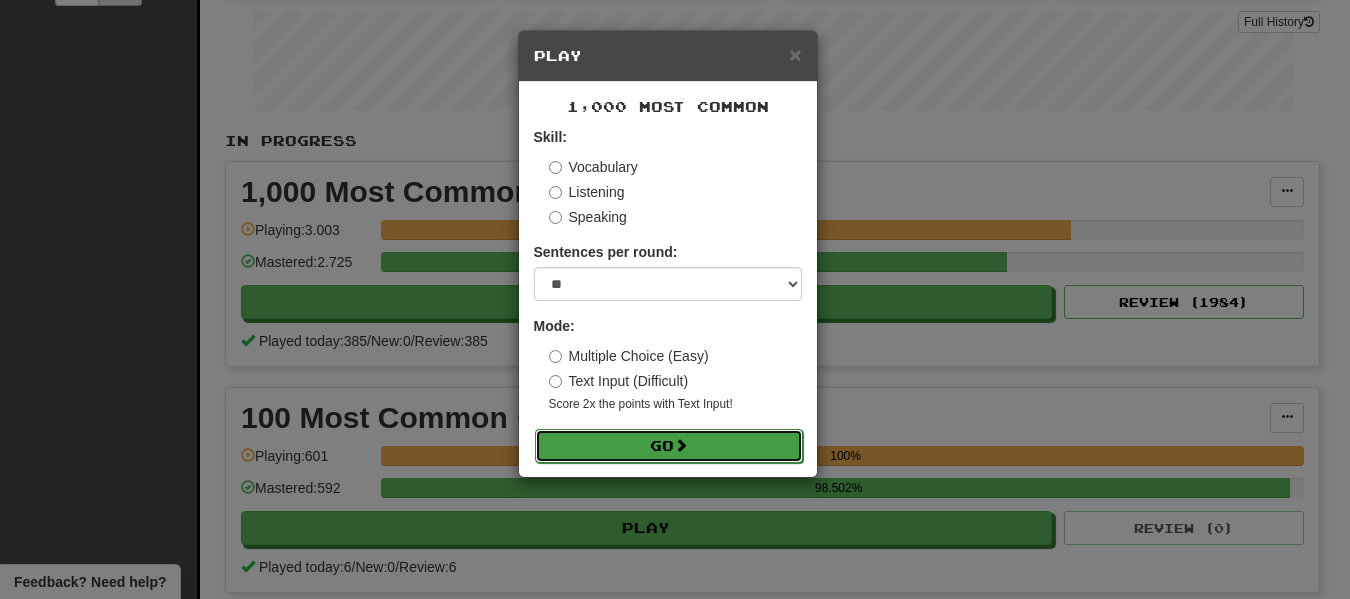 click on "Go" at bounding box center (669, 446) 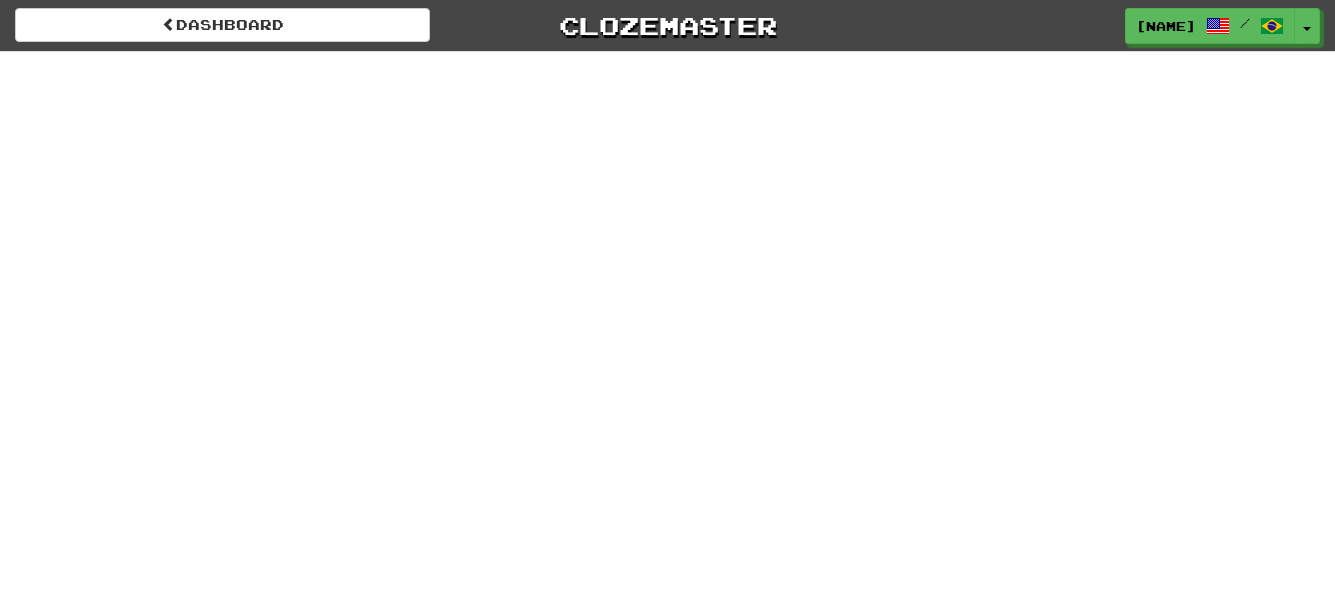 scroll, scrollTop: 0, scrollLeft: 0, axis: both 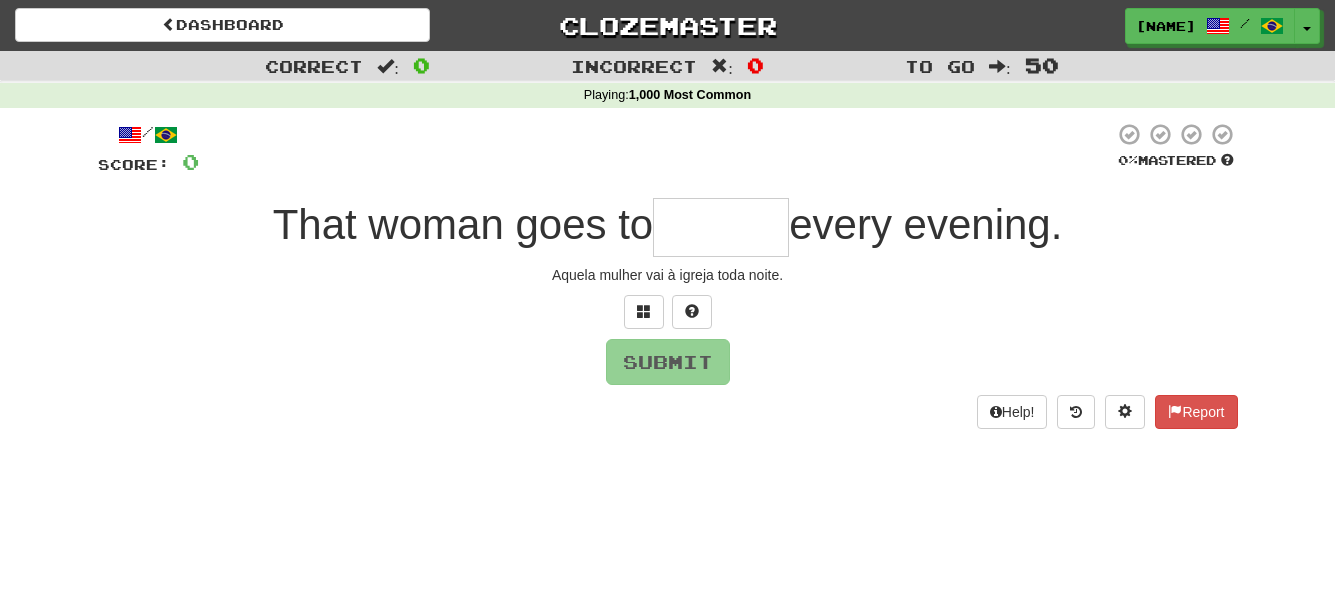 click on "Submit" at bounding box center (668, 362) 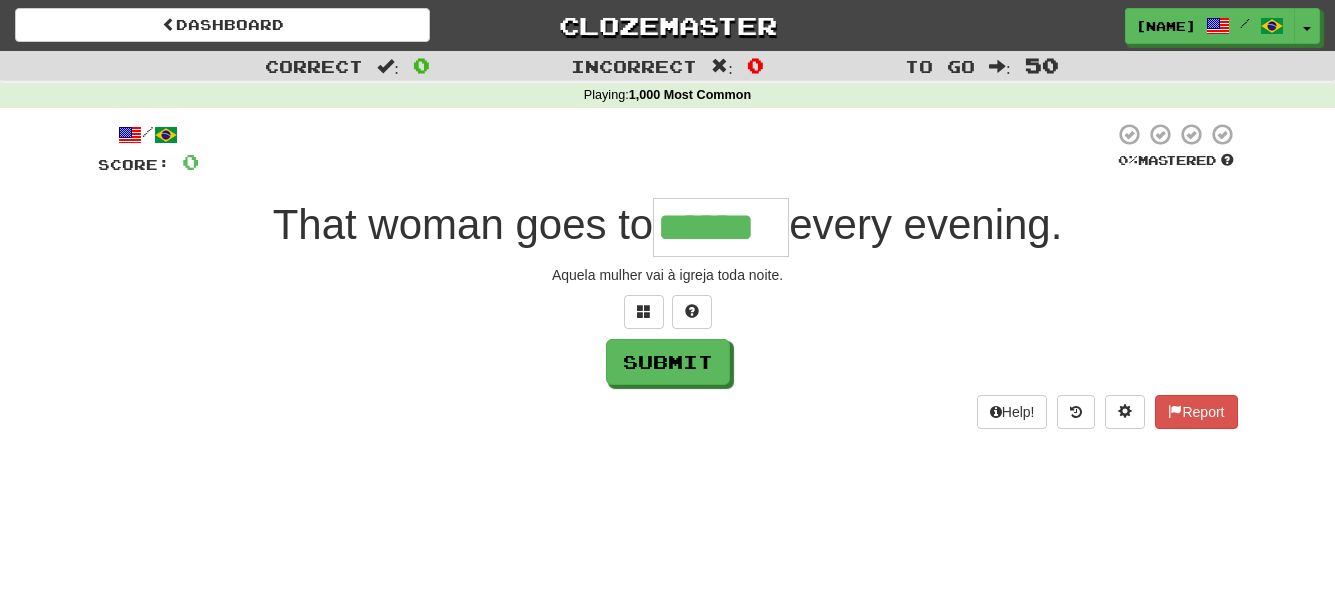 type on "******" 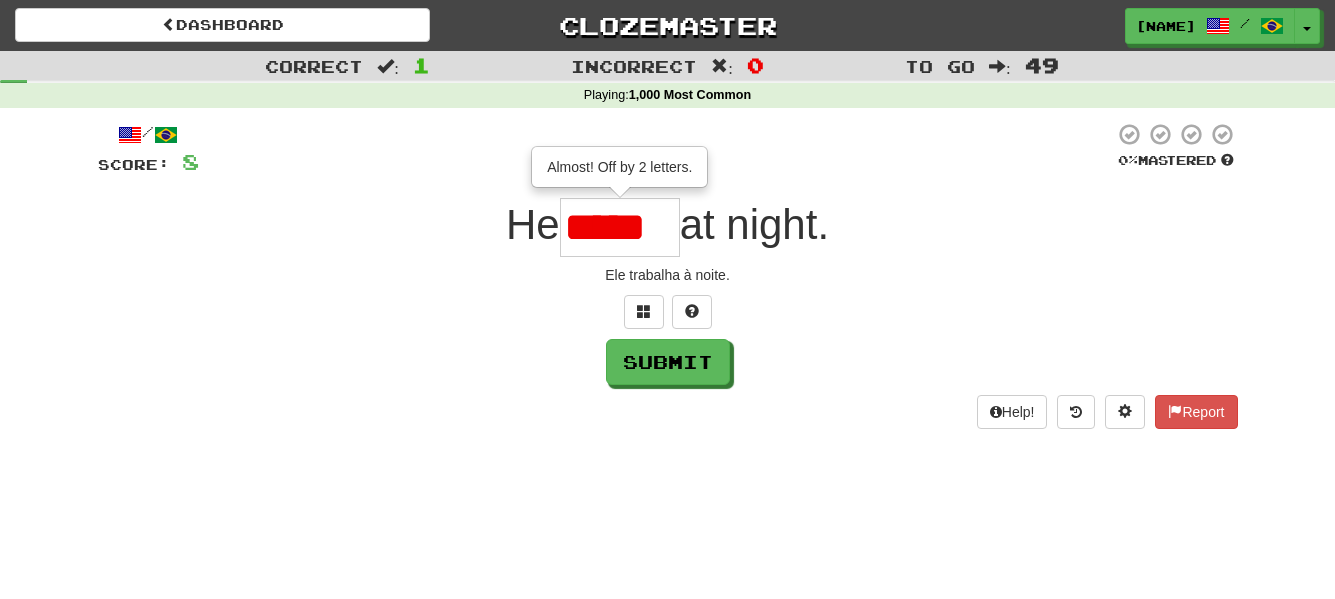 scroll, scrollTop: 0, scrollLeft: 0, axis: both 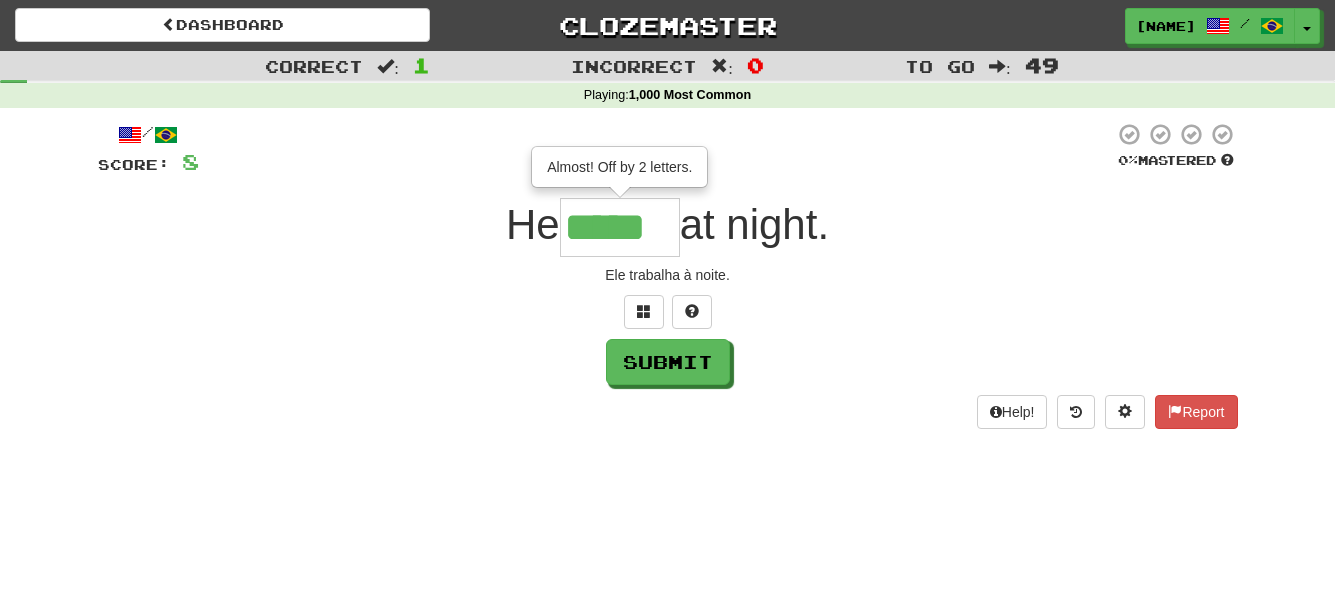 type on "*****" 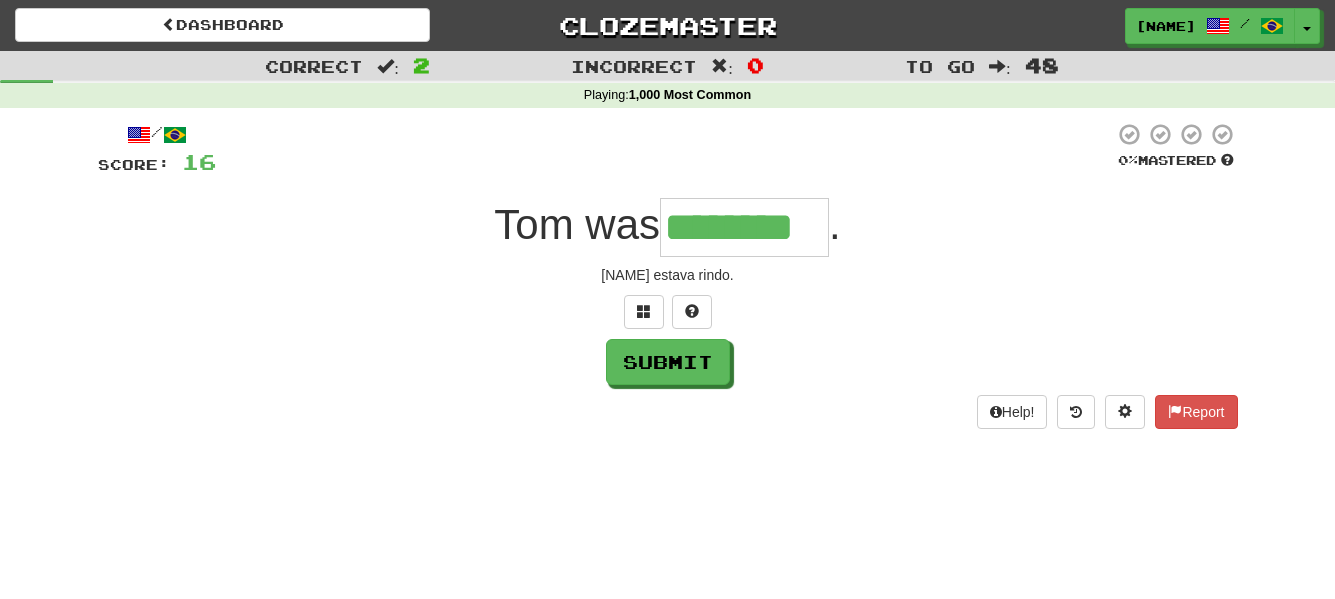 type on "********" 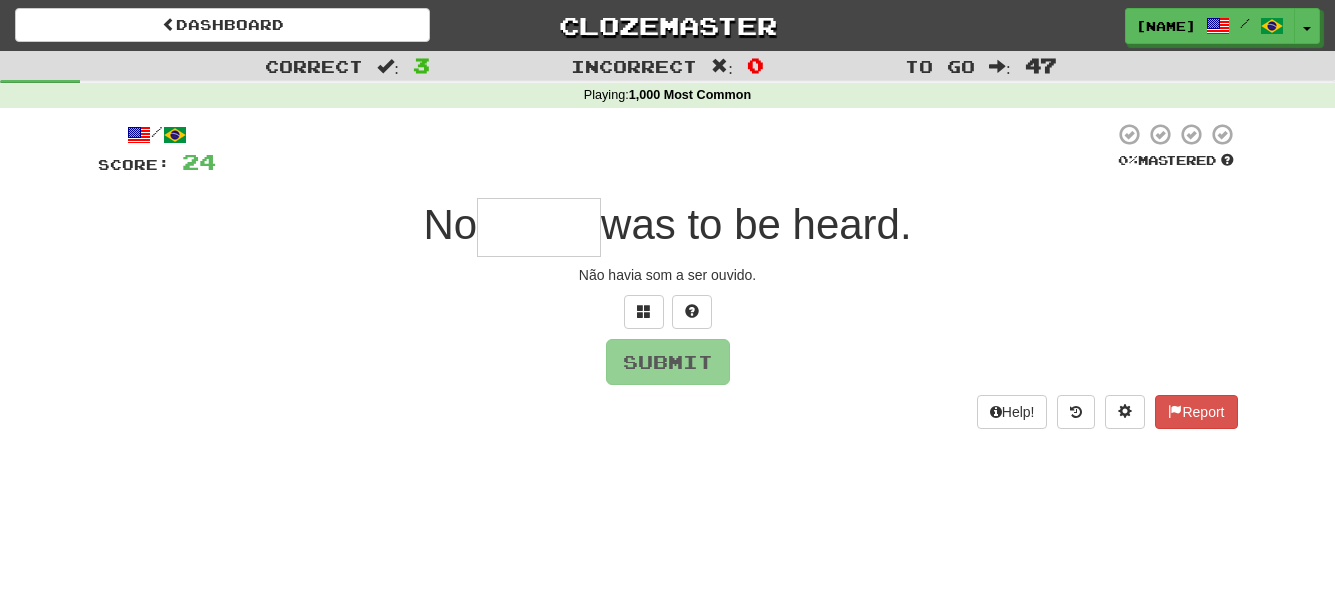 type on "*****" 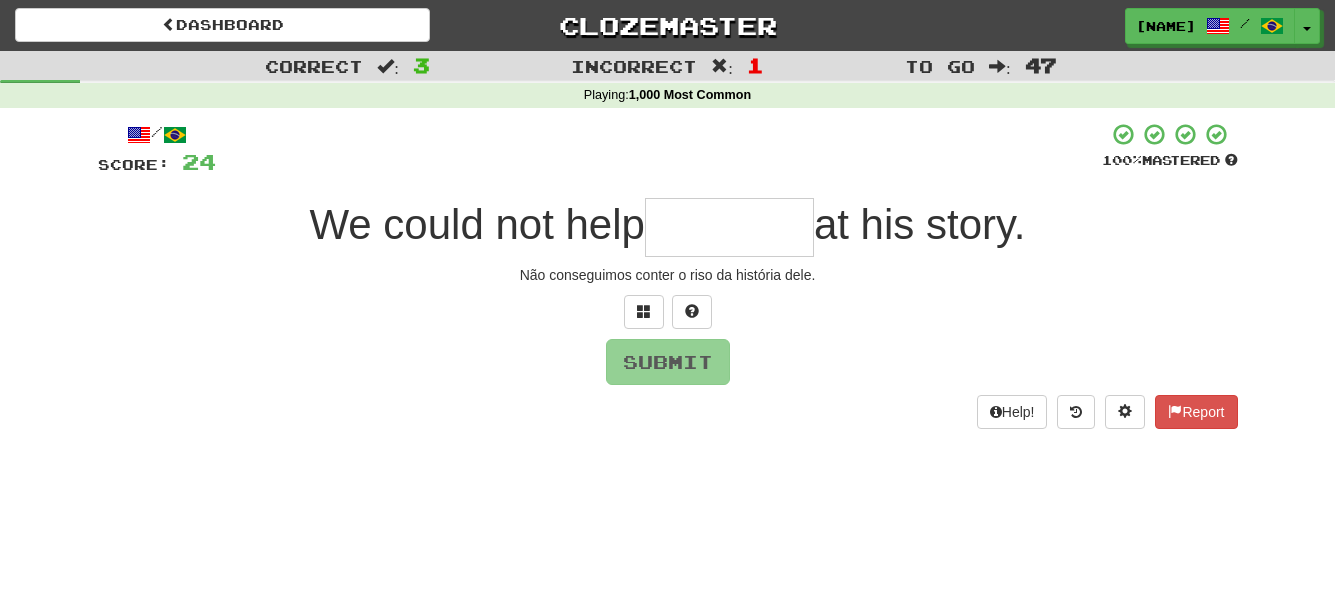 type on "*" 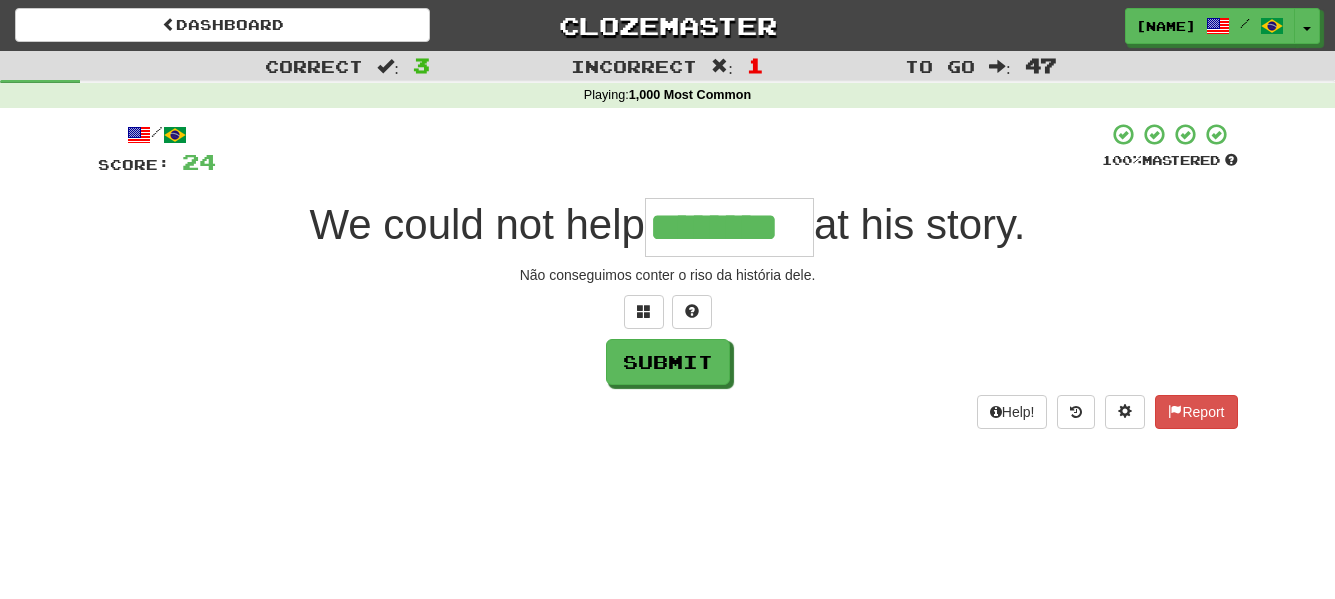 type on "********" 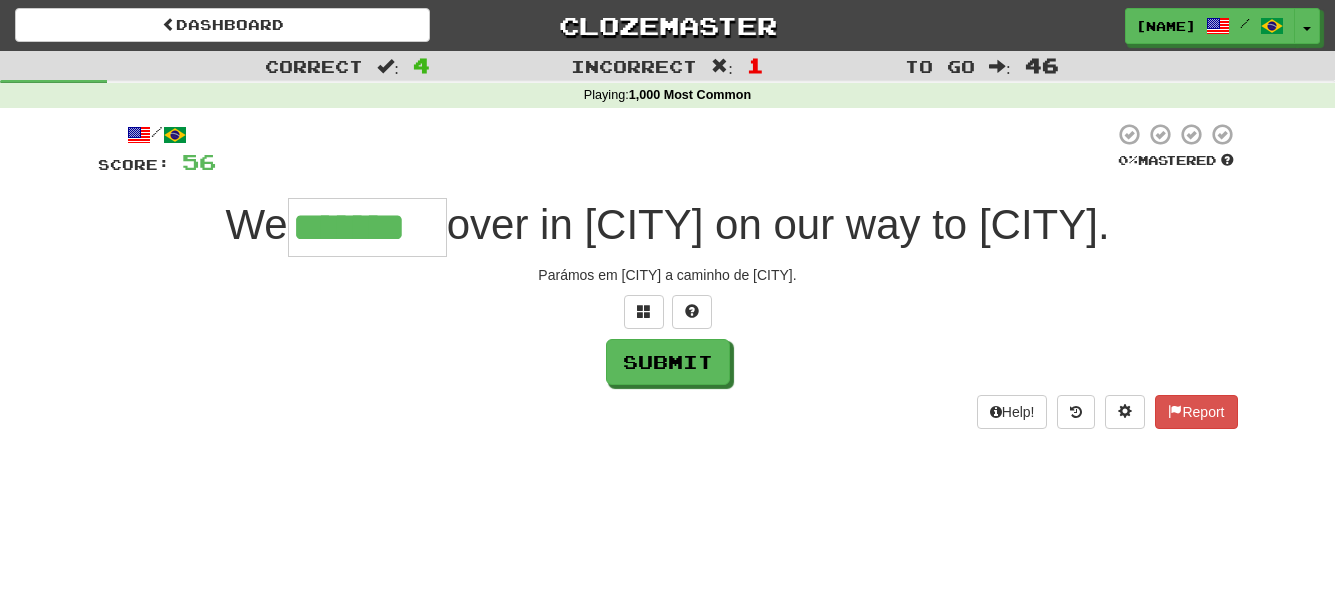 type on "*******" 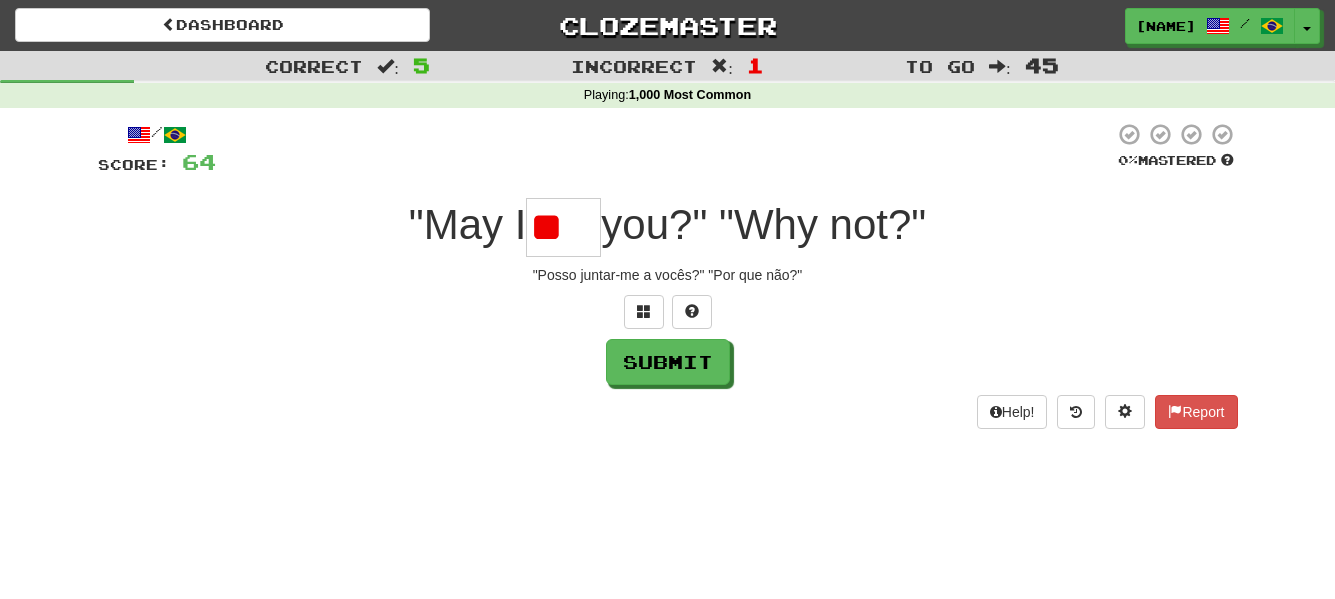 type on "*" 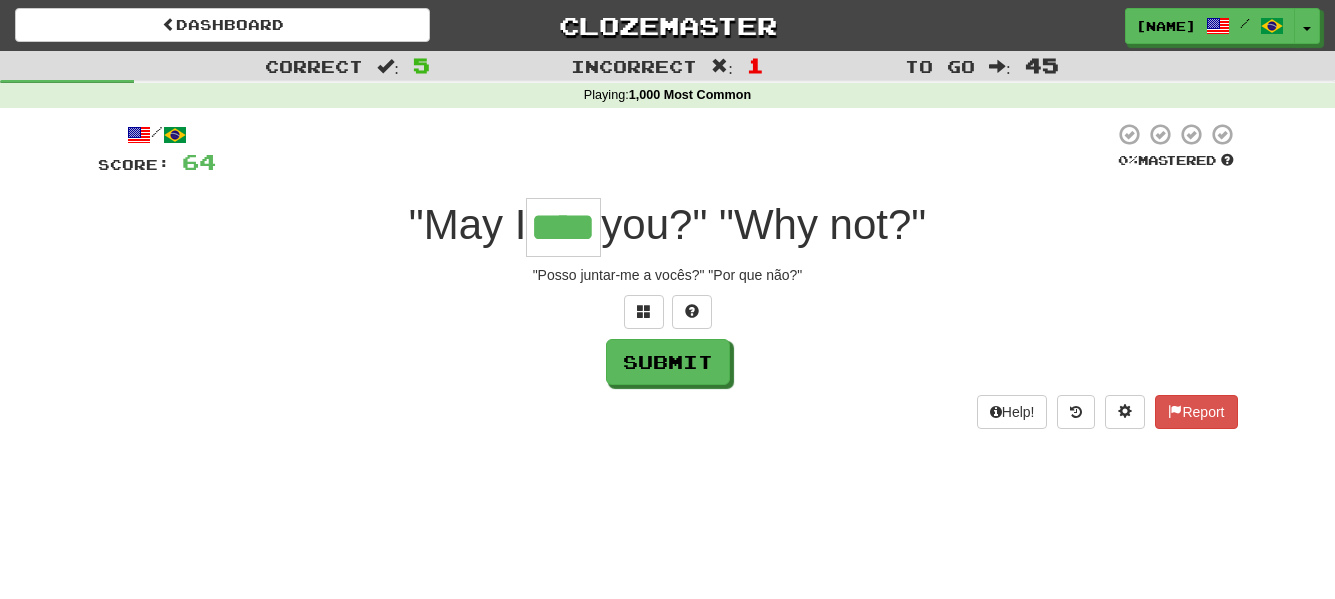 type on "****" 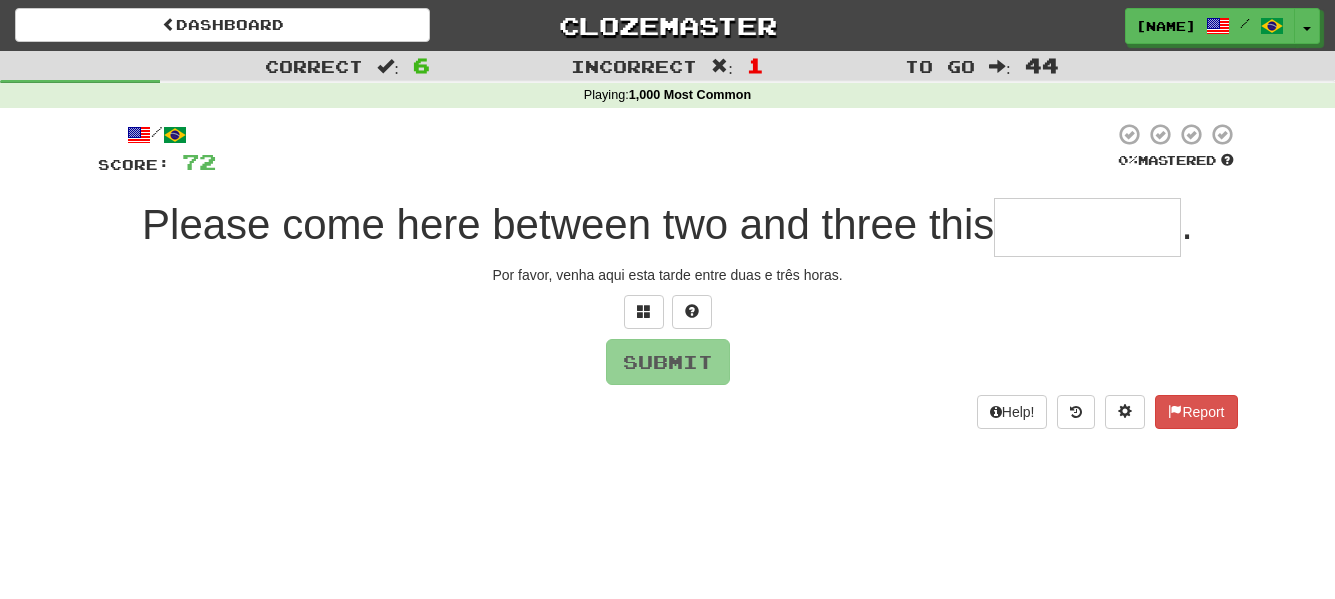 type on "*" 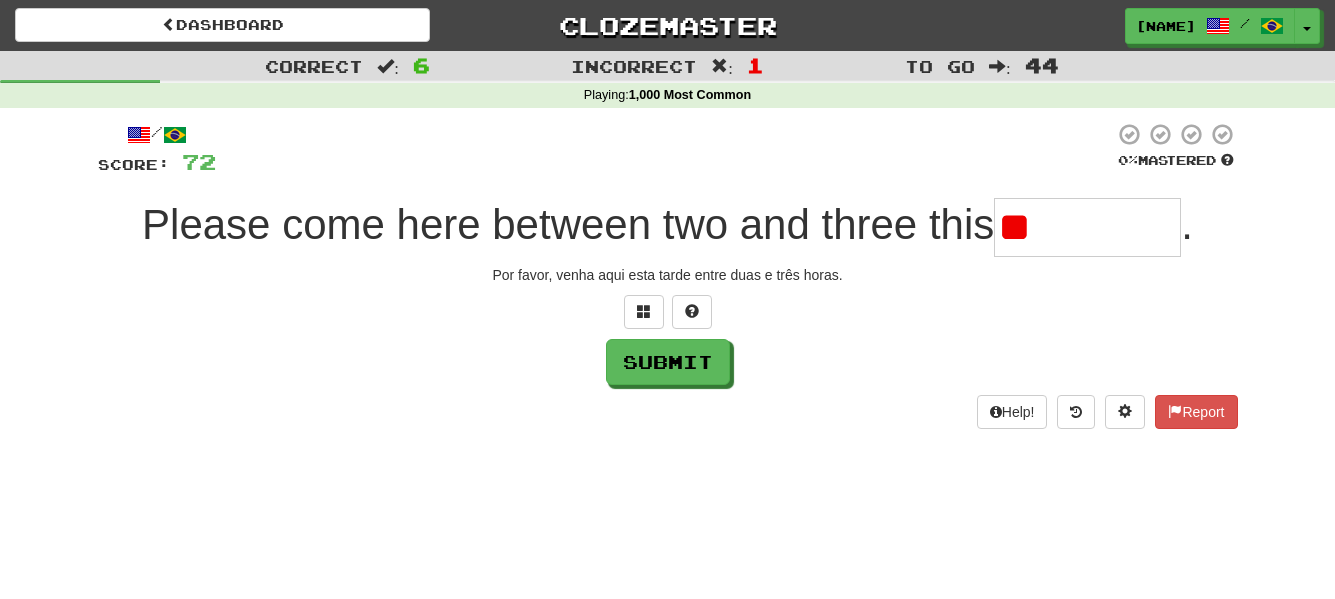 type on "*" 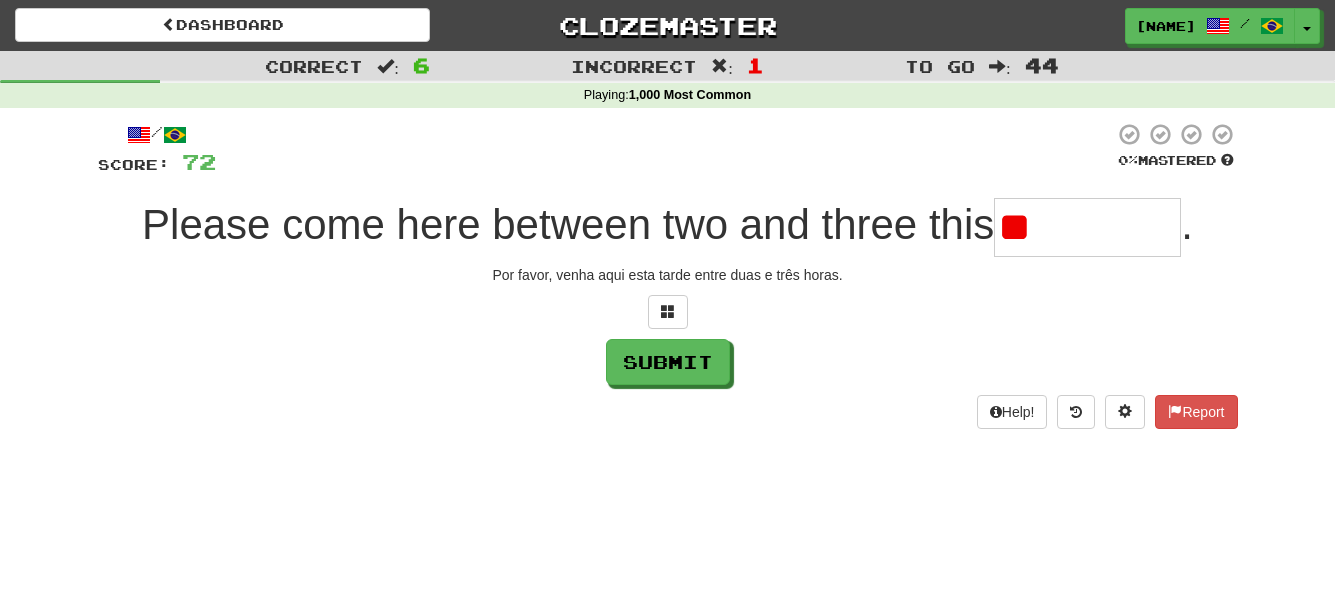 type on "*********" 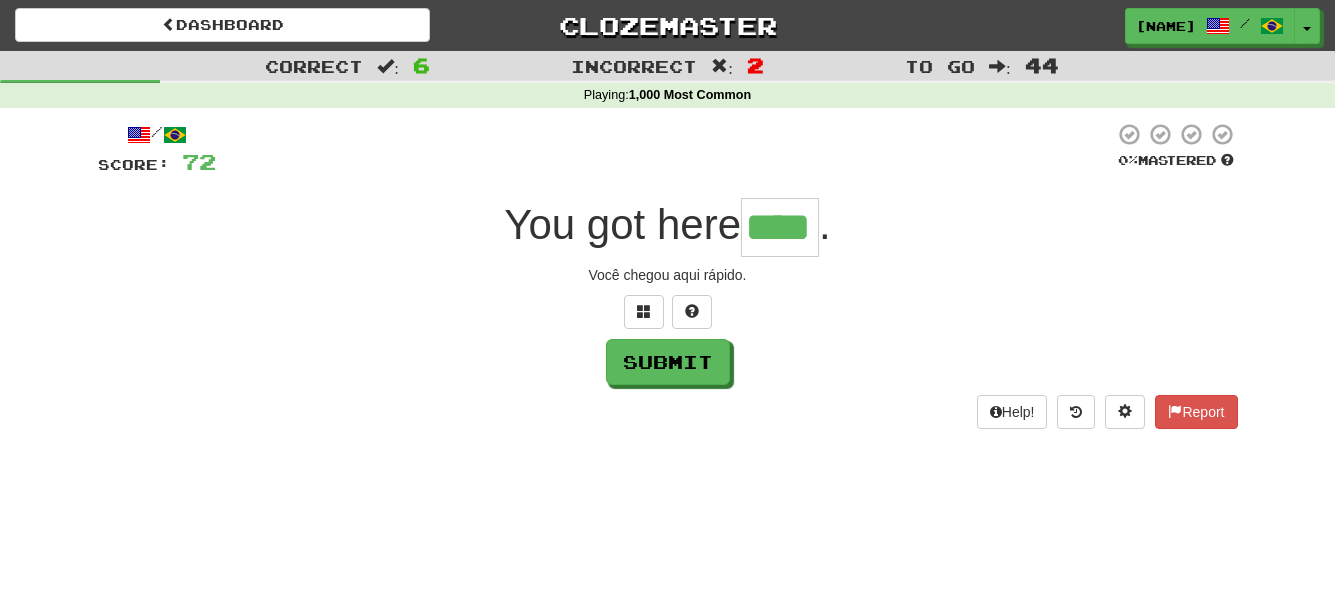 type on "****" 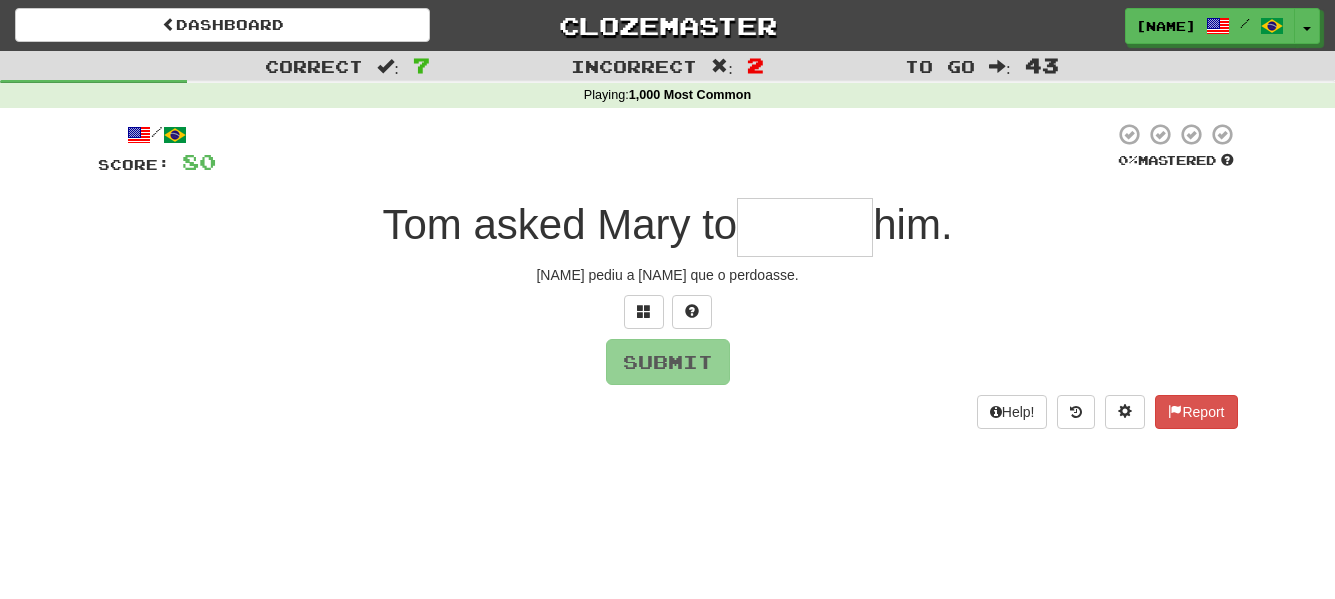 type on "*" 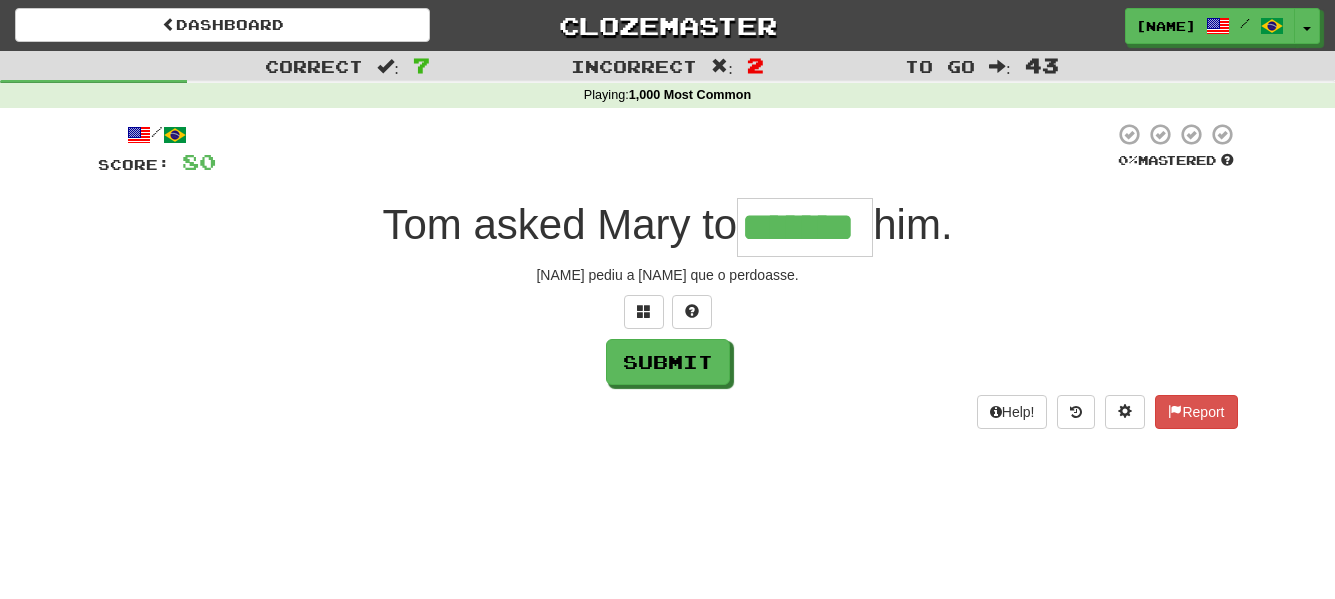 type on "*******" 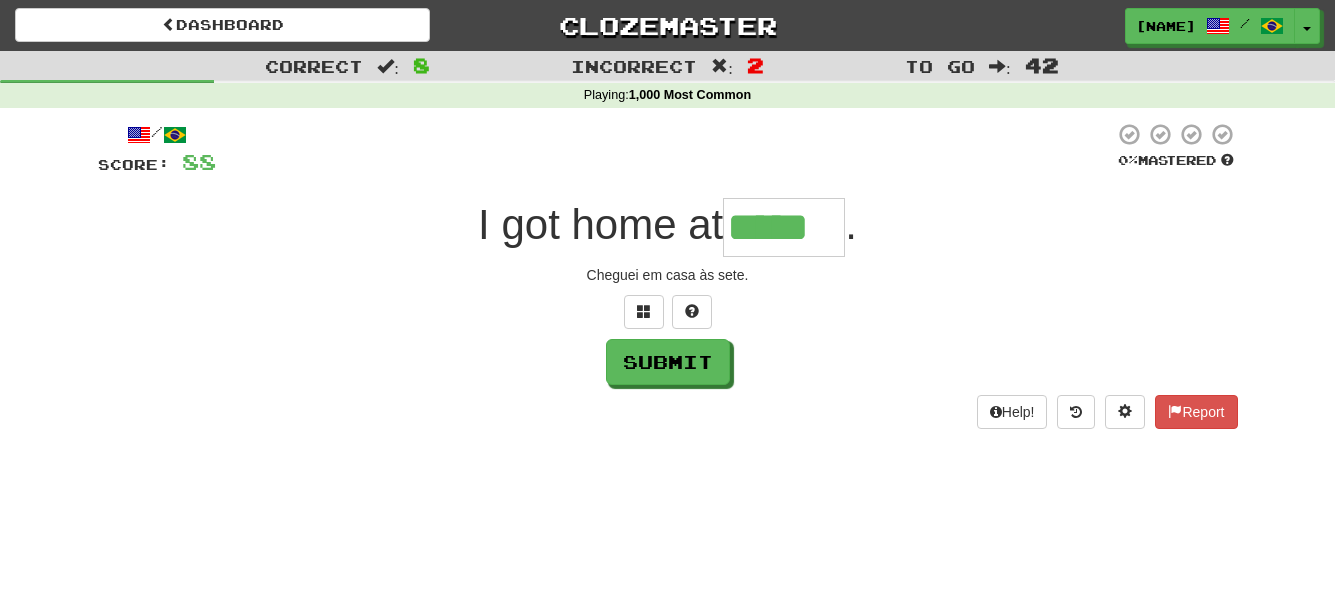 type on "*****" 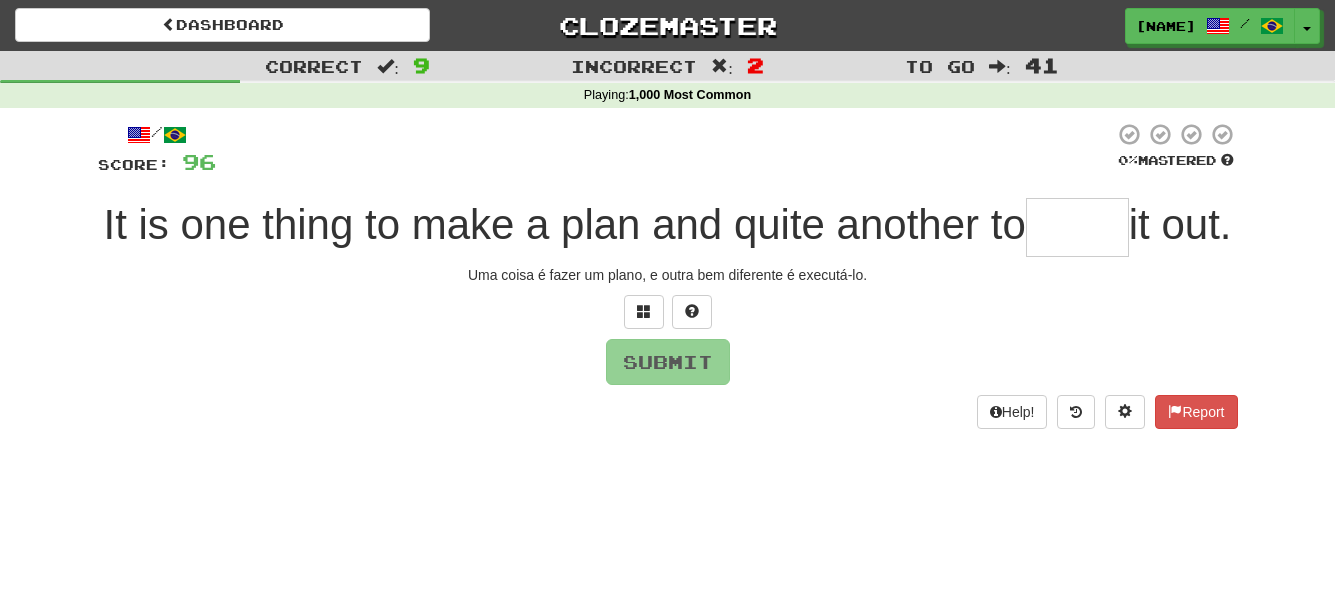type on "*" 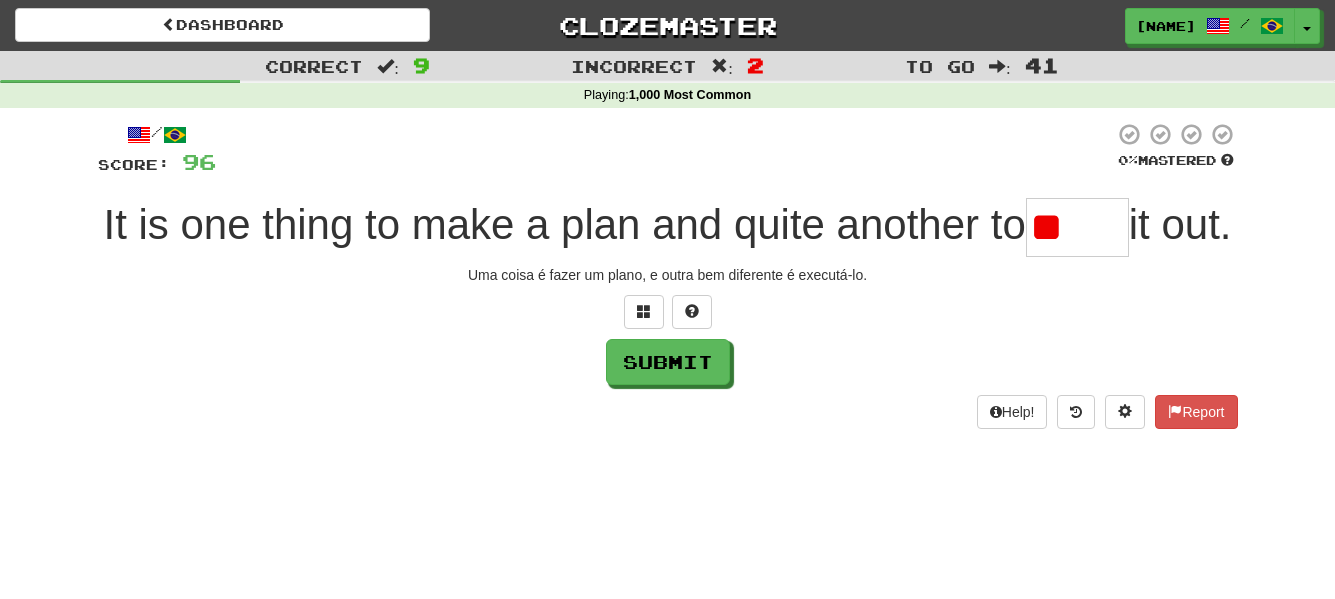 type on "*" 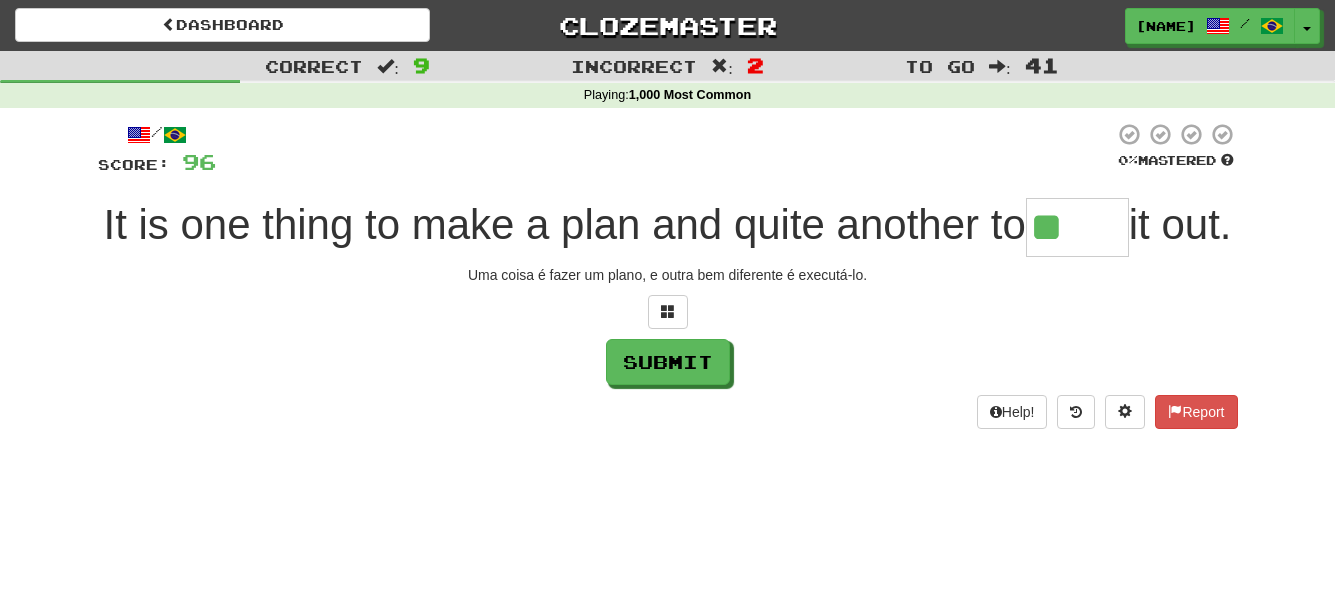 type on "*****" 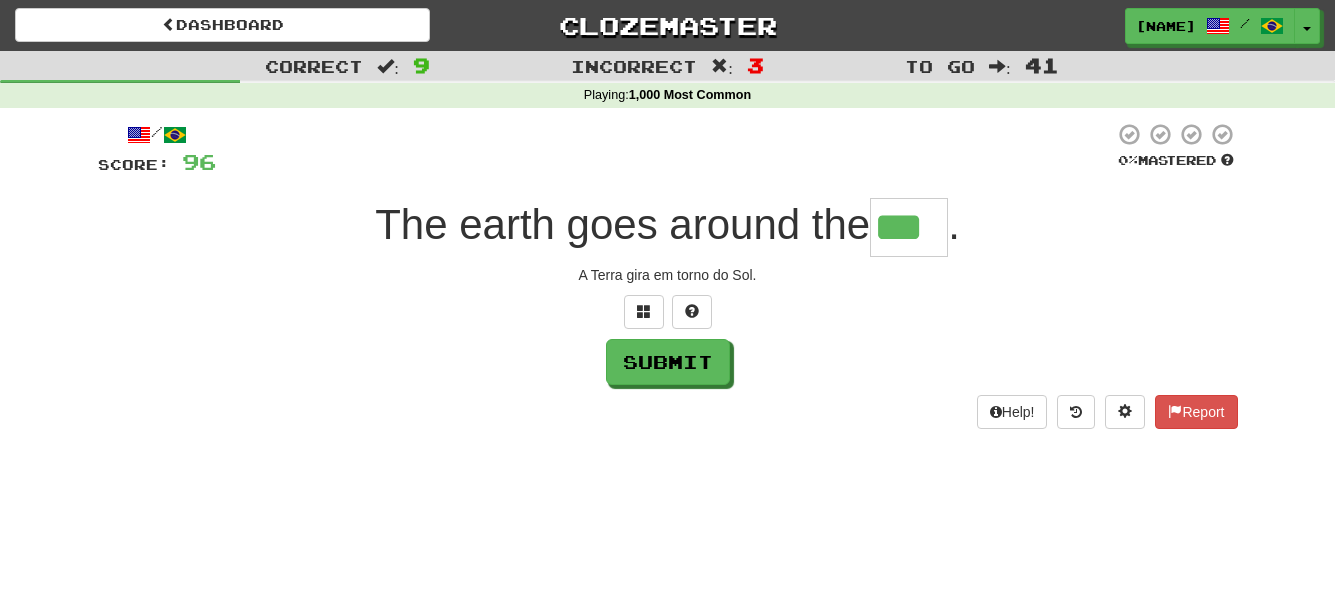type on "***" 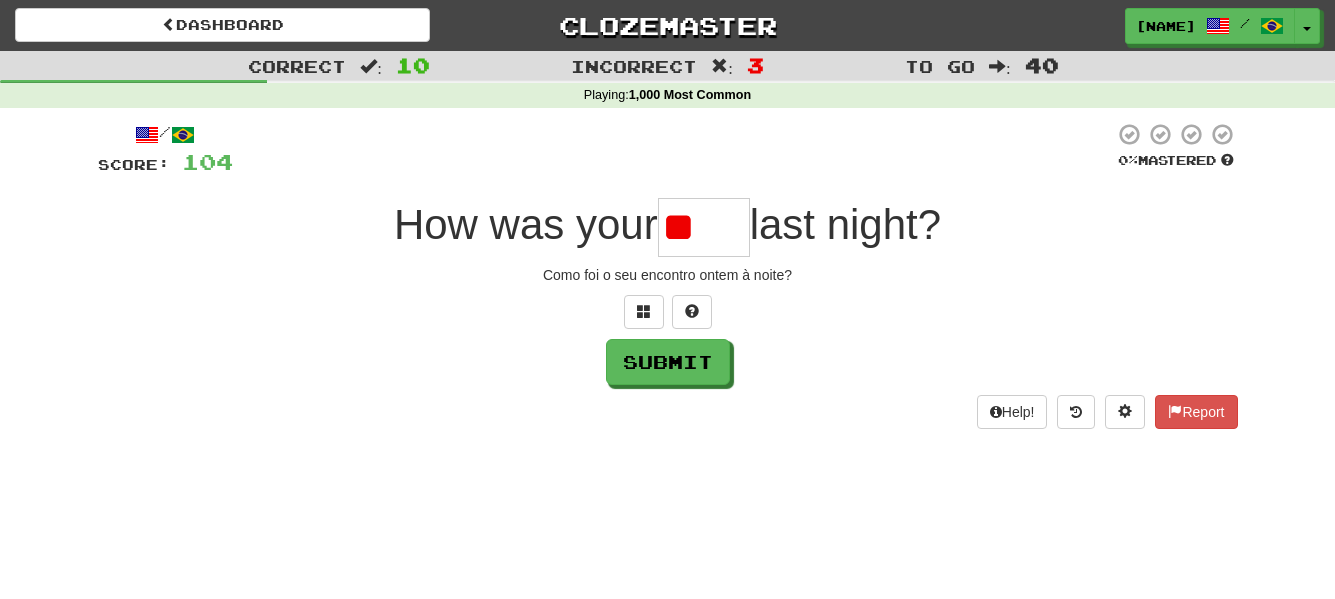 type on "*" 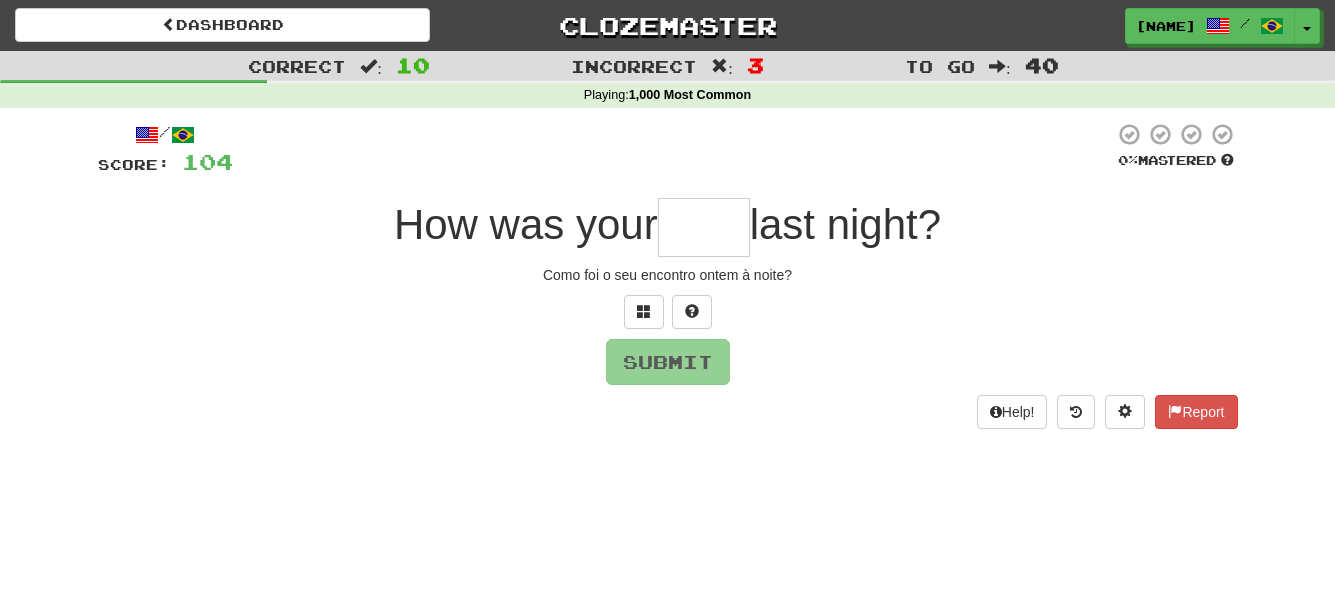 type on "*" 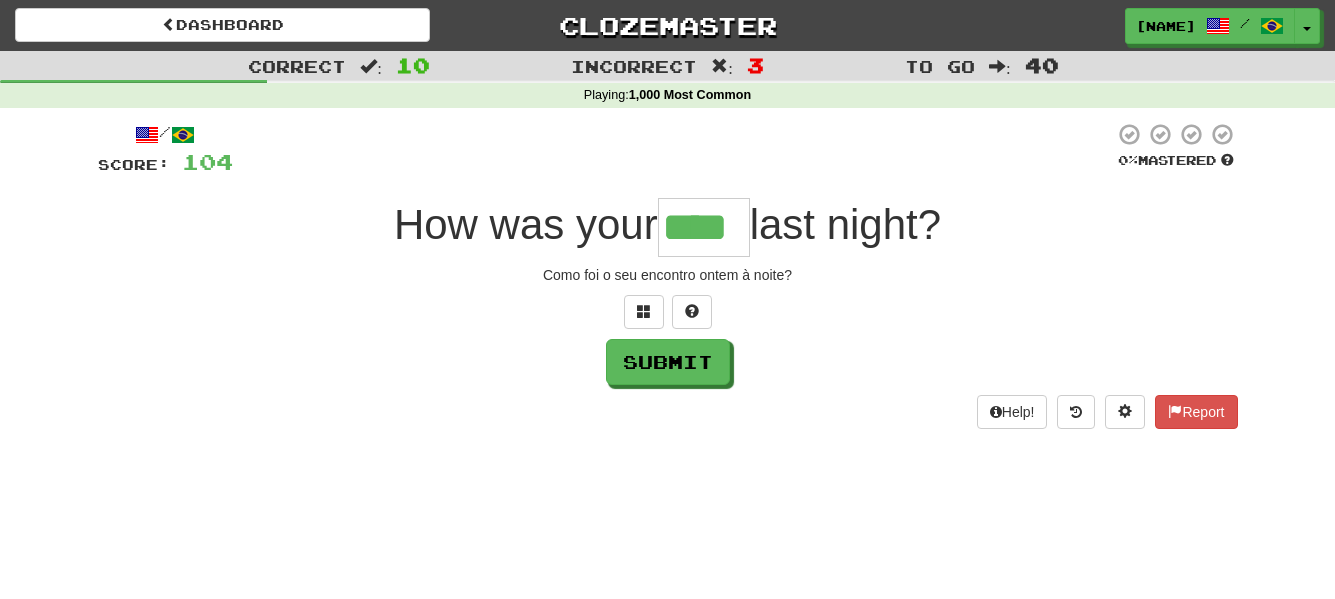 type on "****" 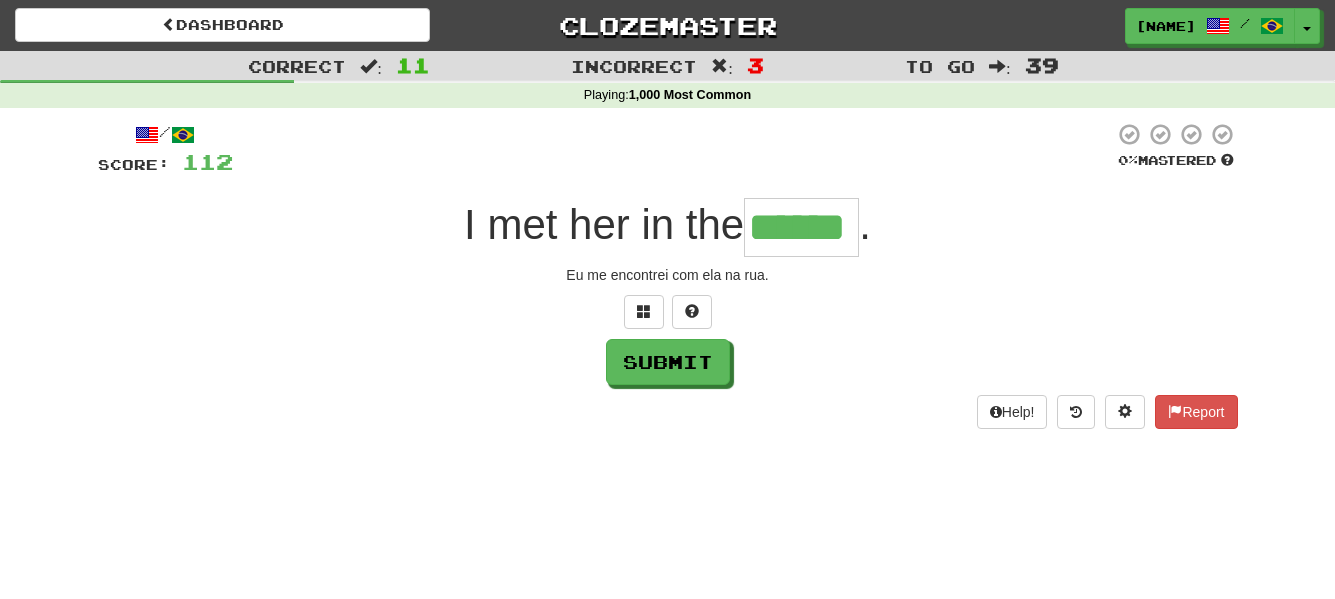 type on "******" 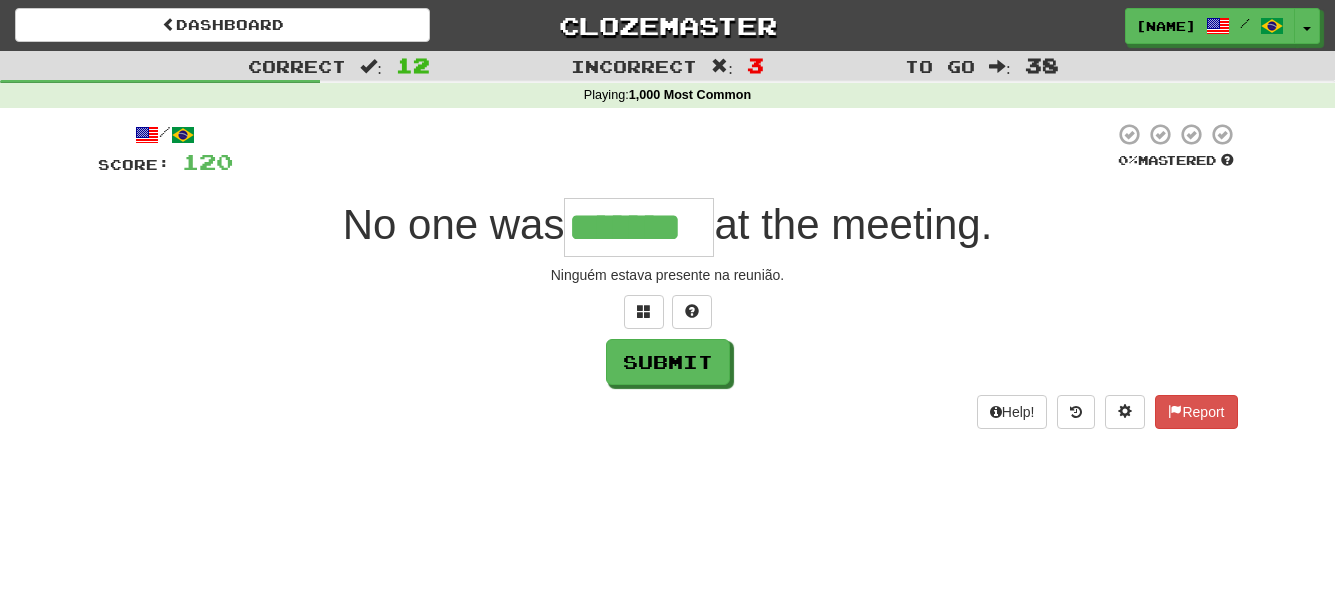 type on "*******" 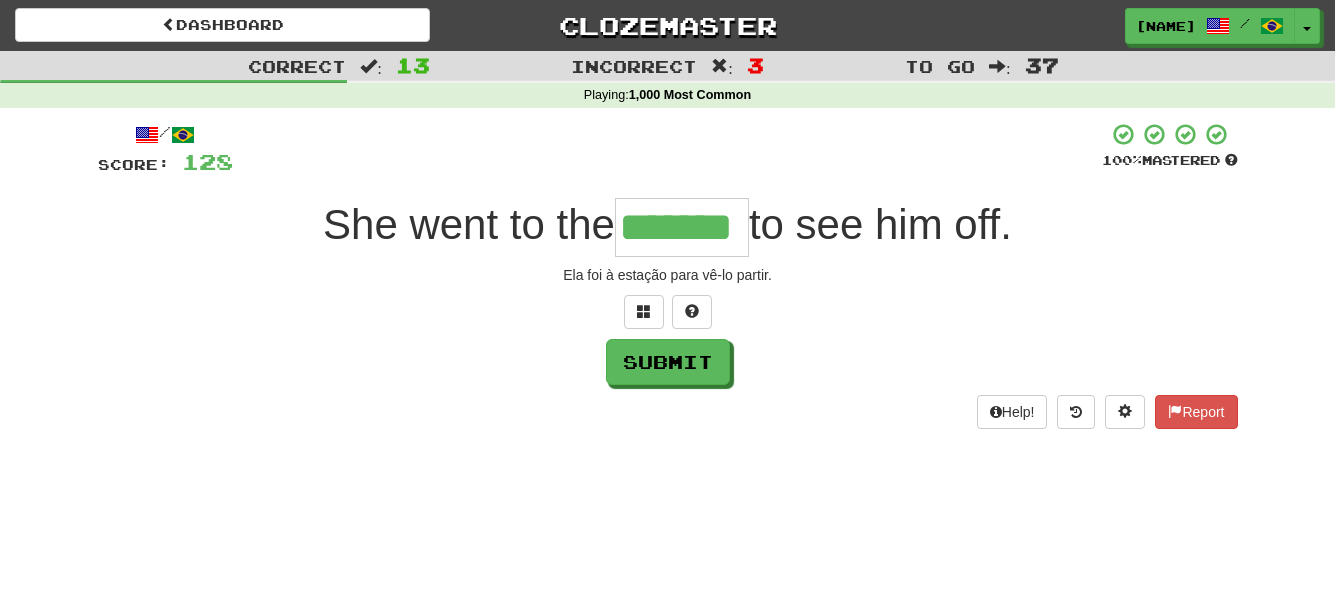 type on "*******" 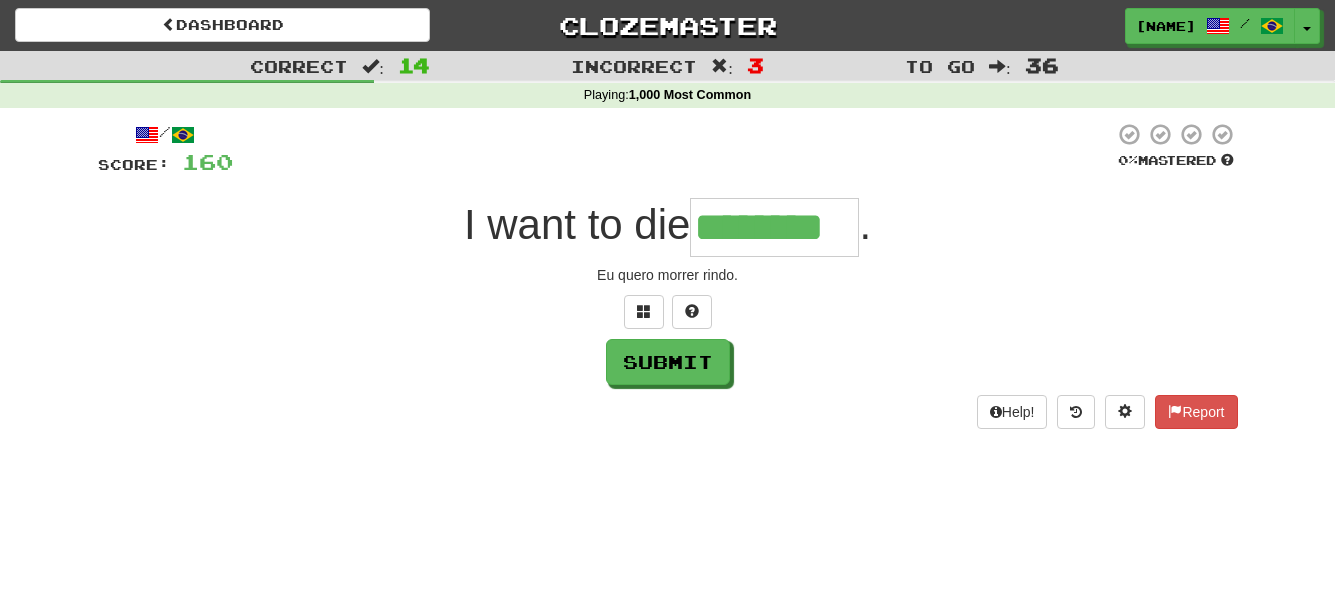 type on "********" 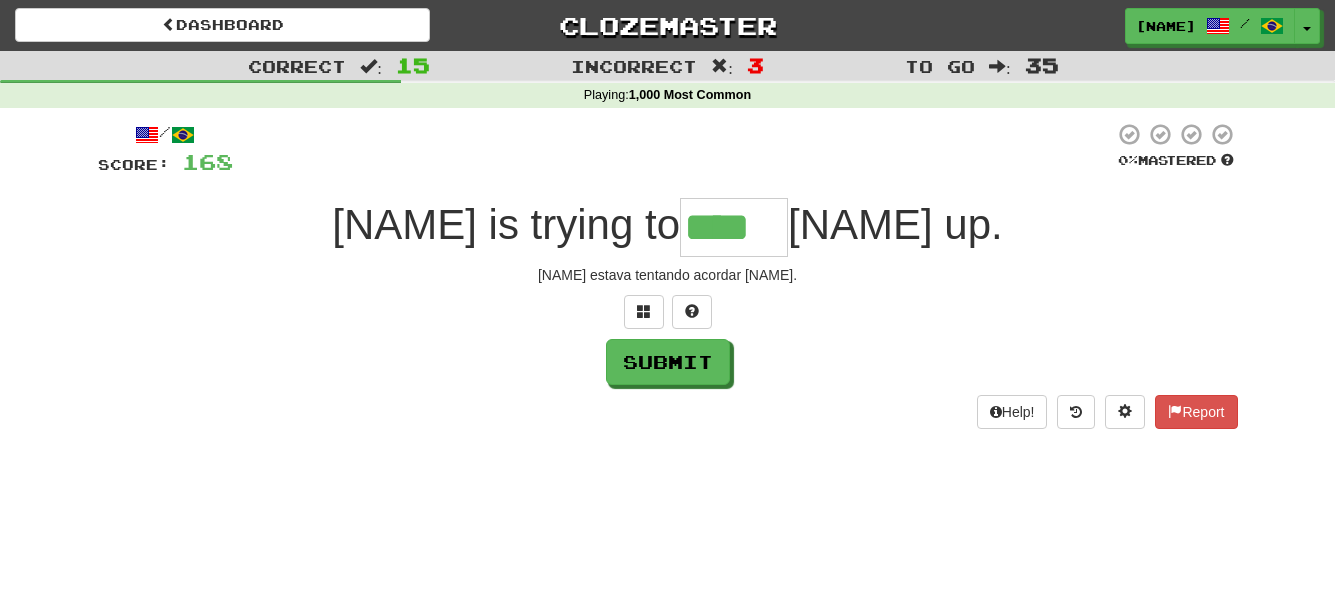 type on "****" 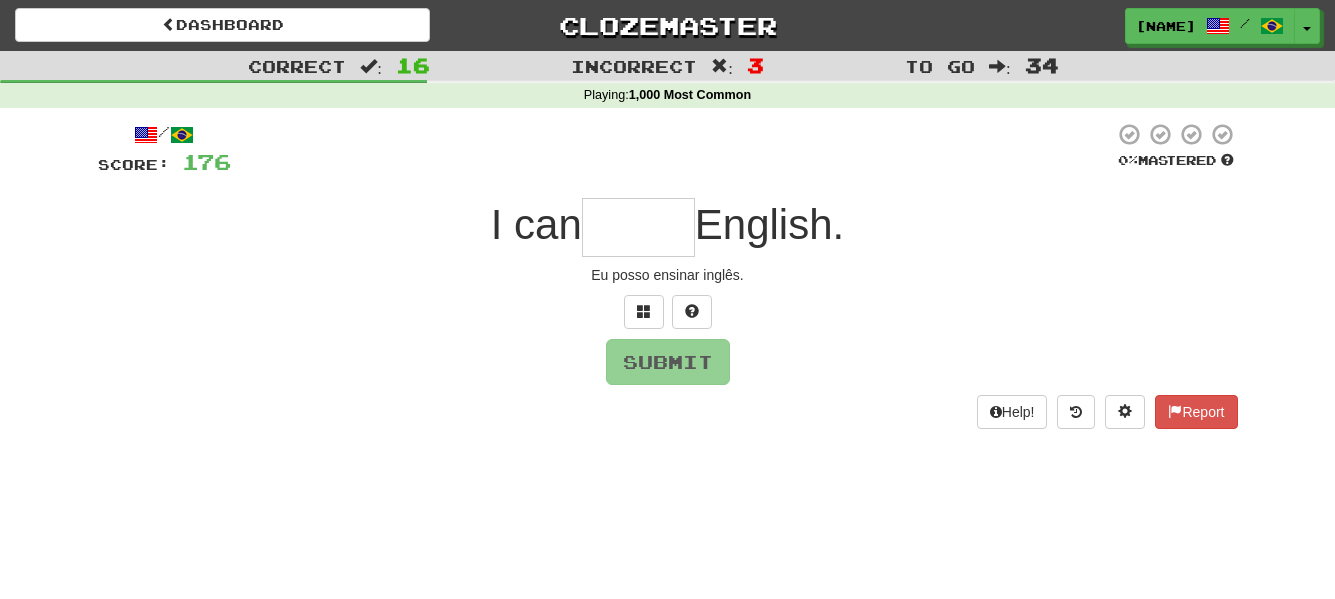 type on "*" 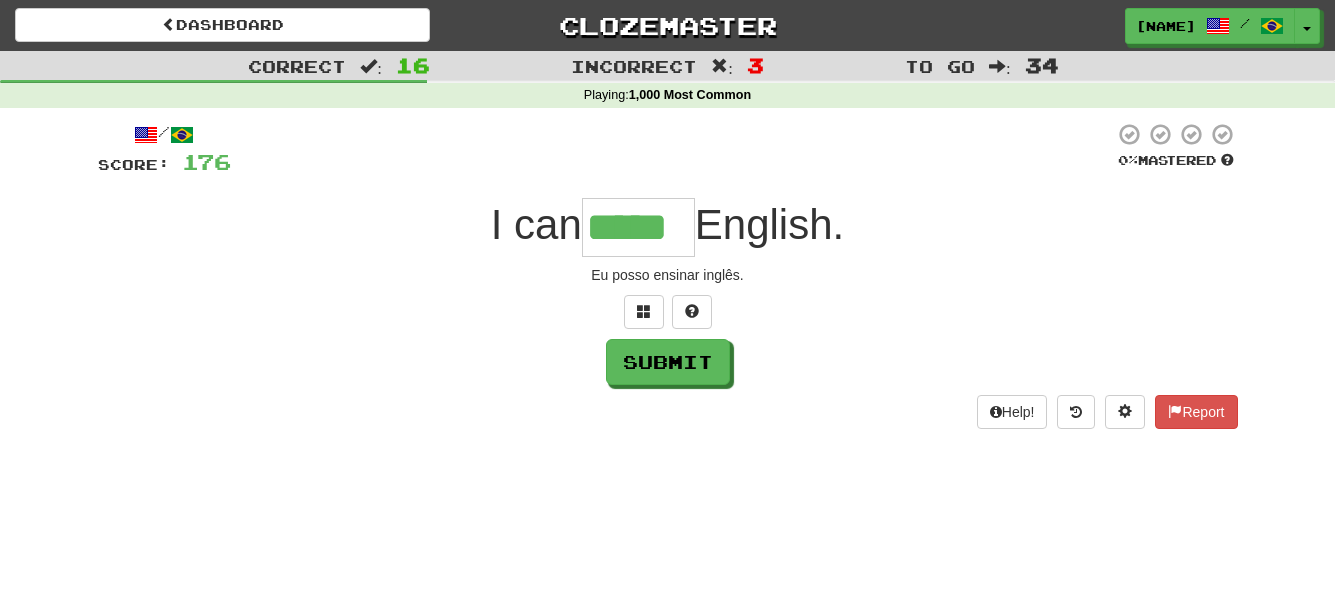 type on "*****" 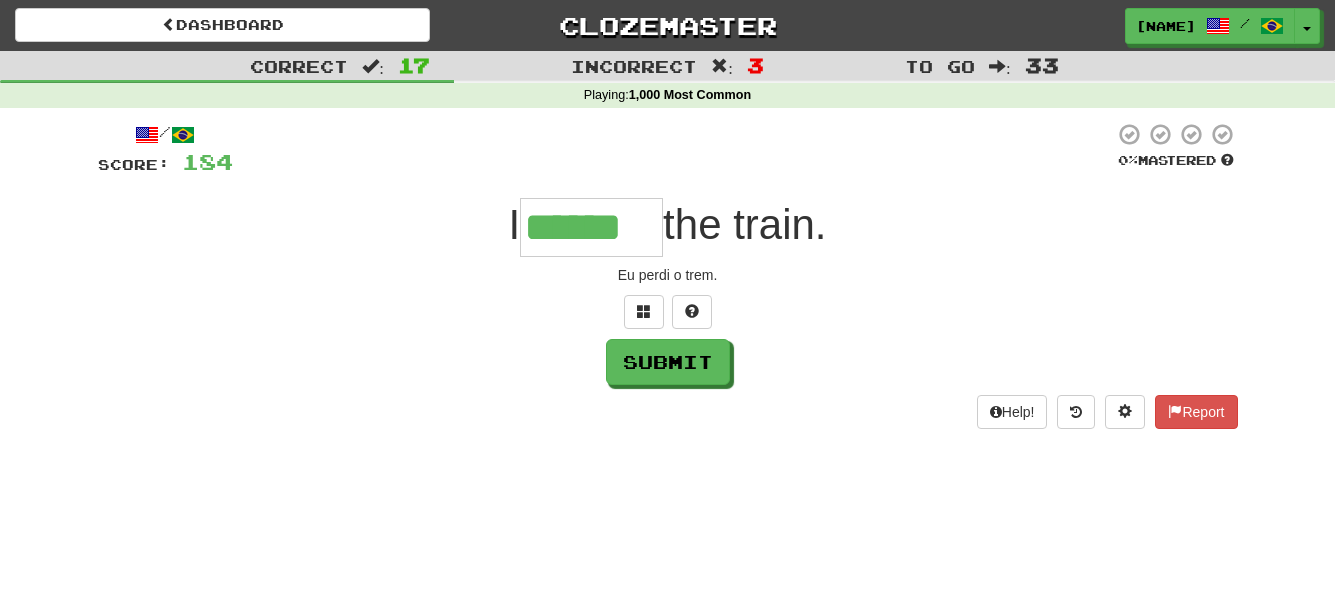 type on "******" 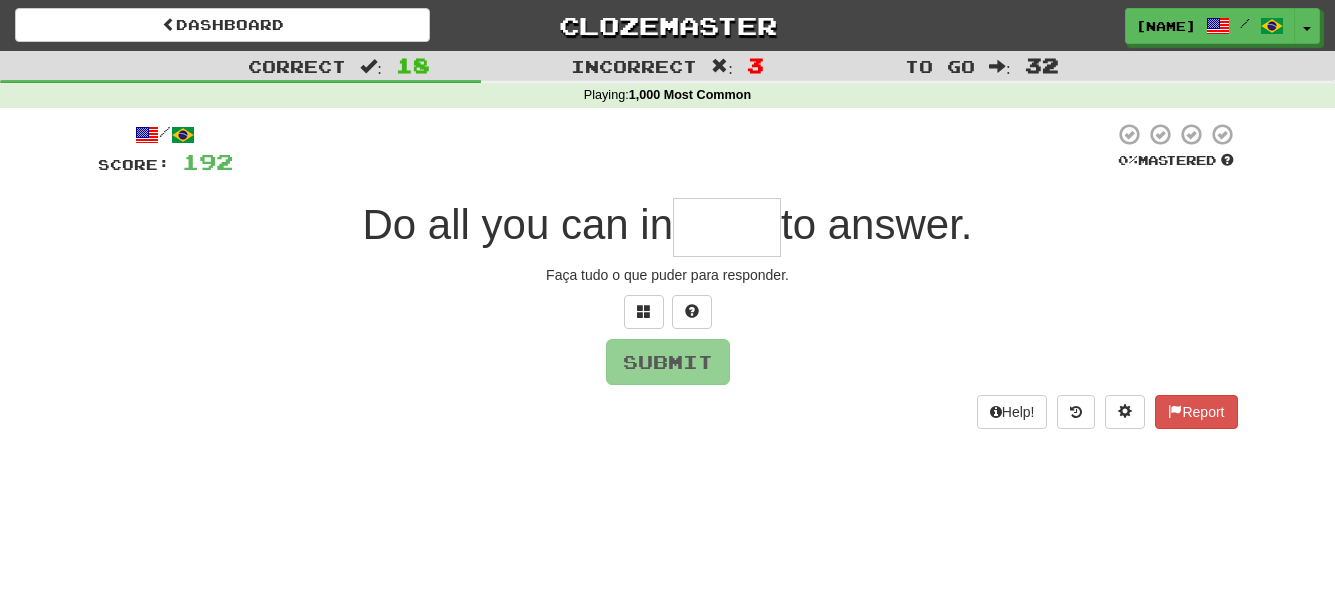 type on "*" 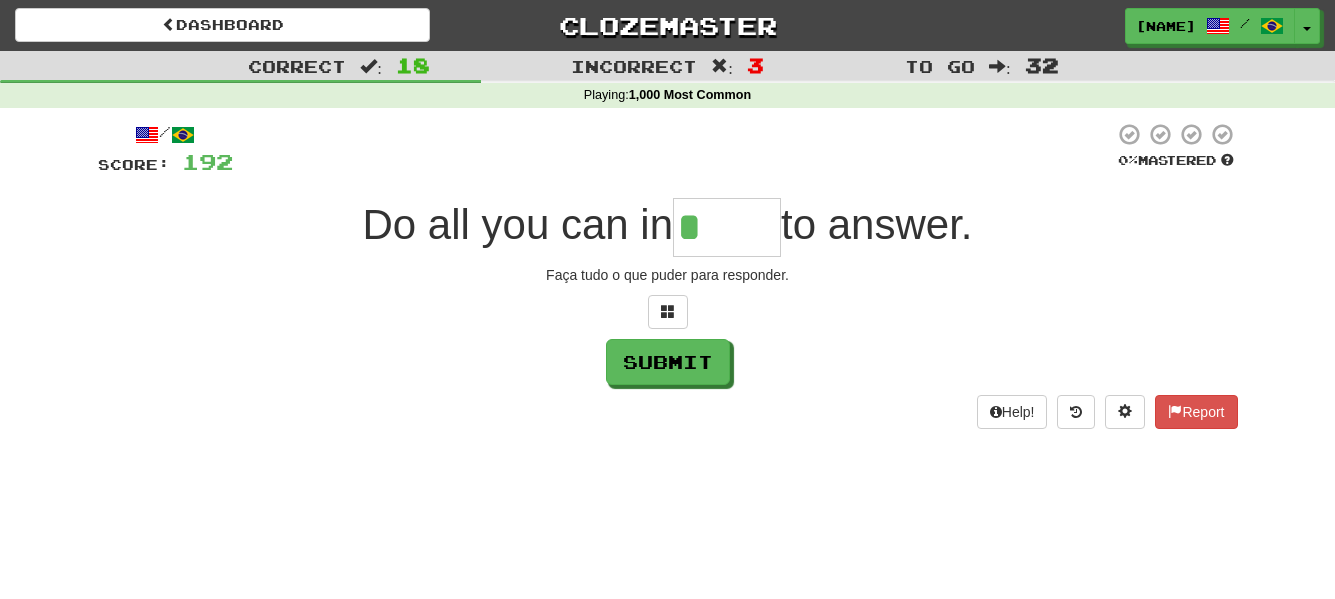 type on "*****" 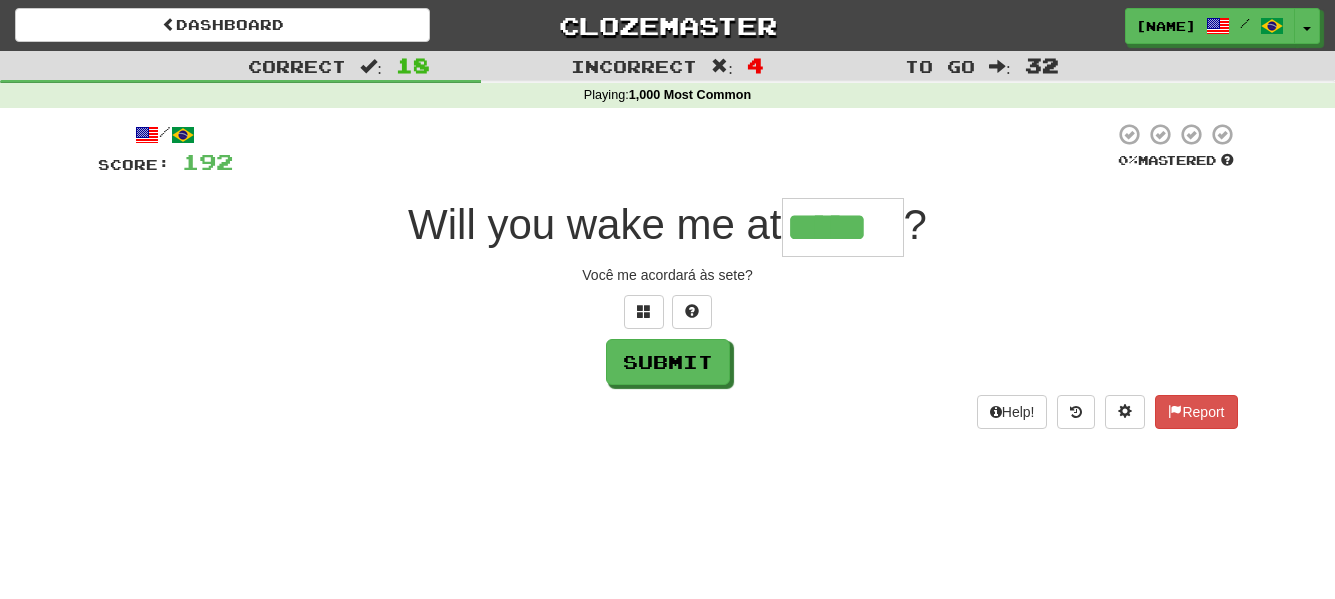 type on "*****" 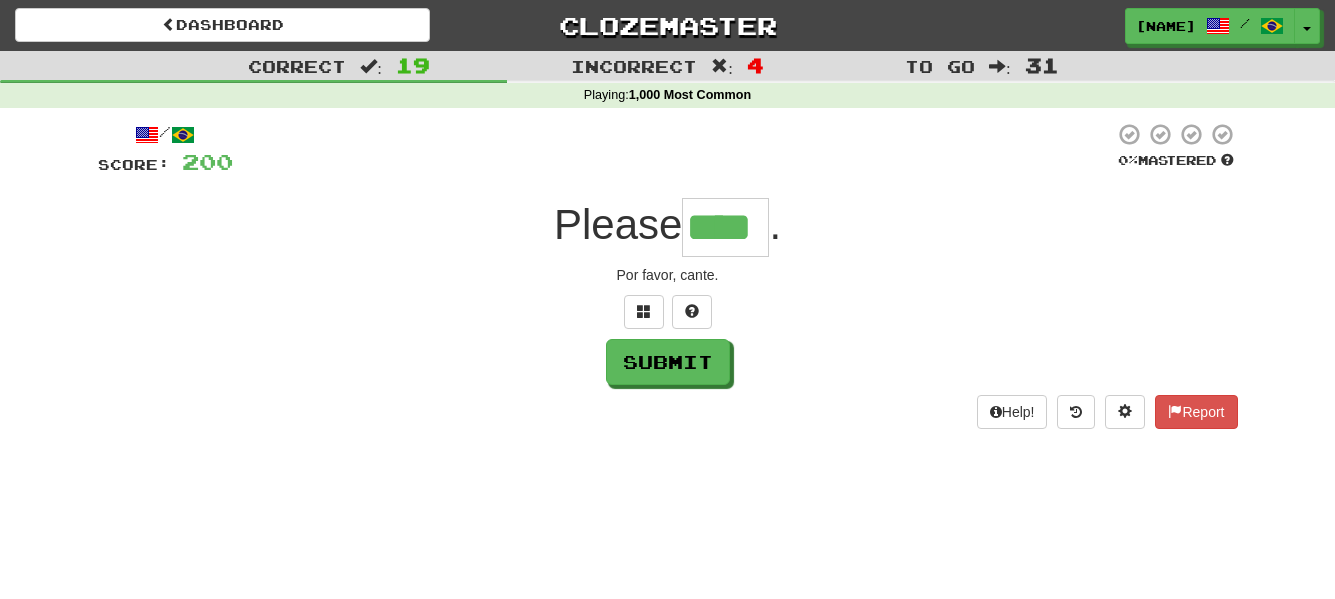 type on "****" 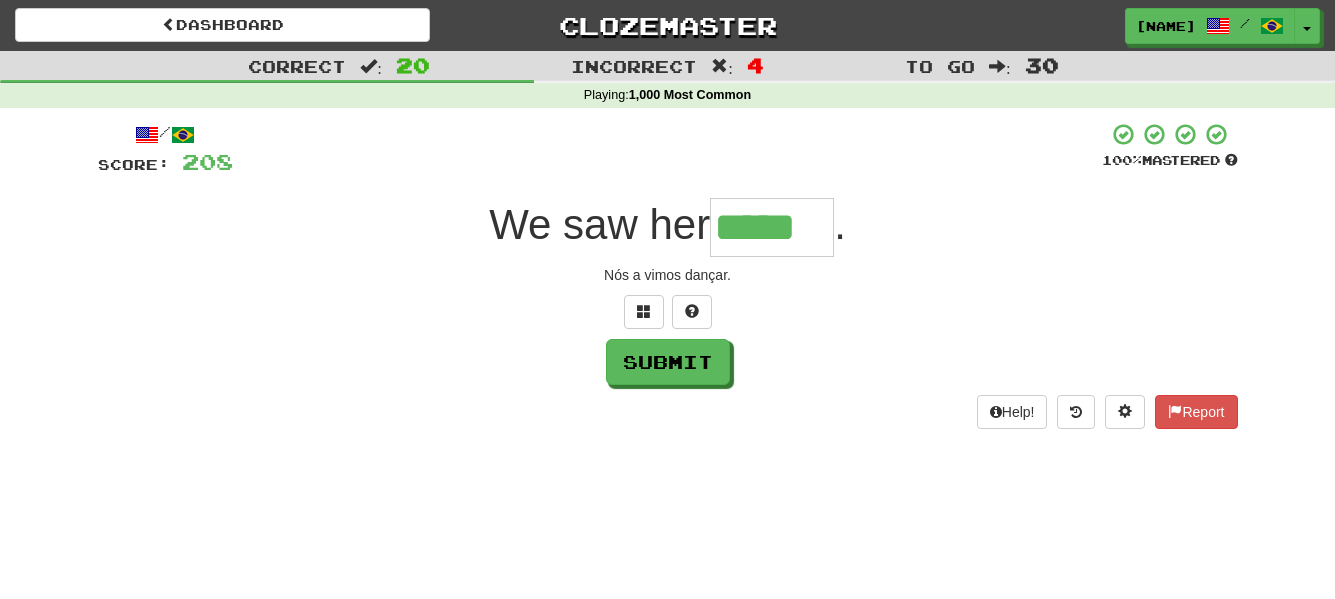 type on "*****" 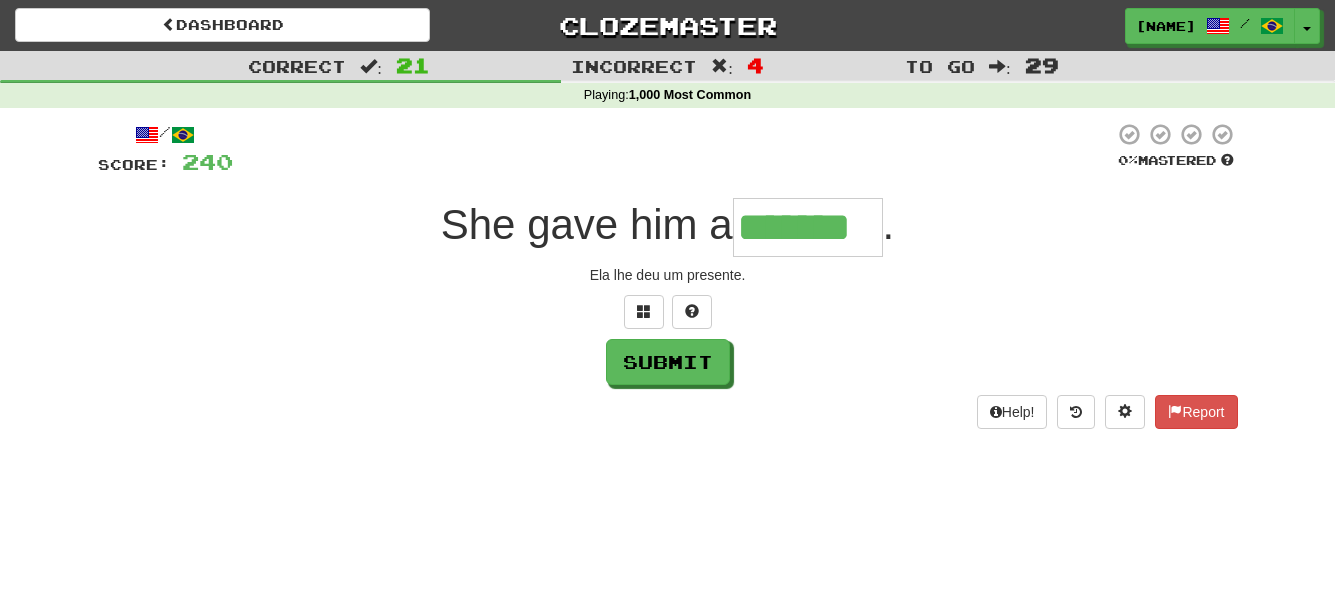 type on "*******" 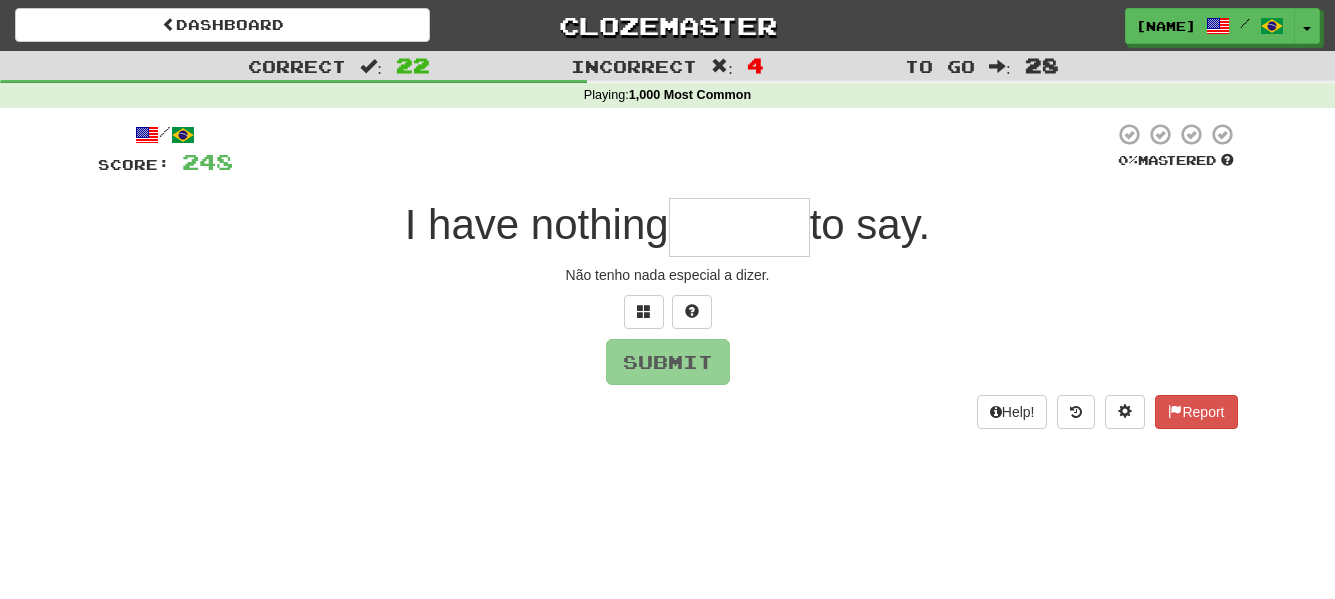type on "*" 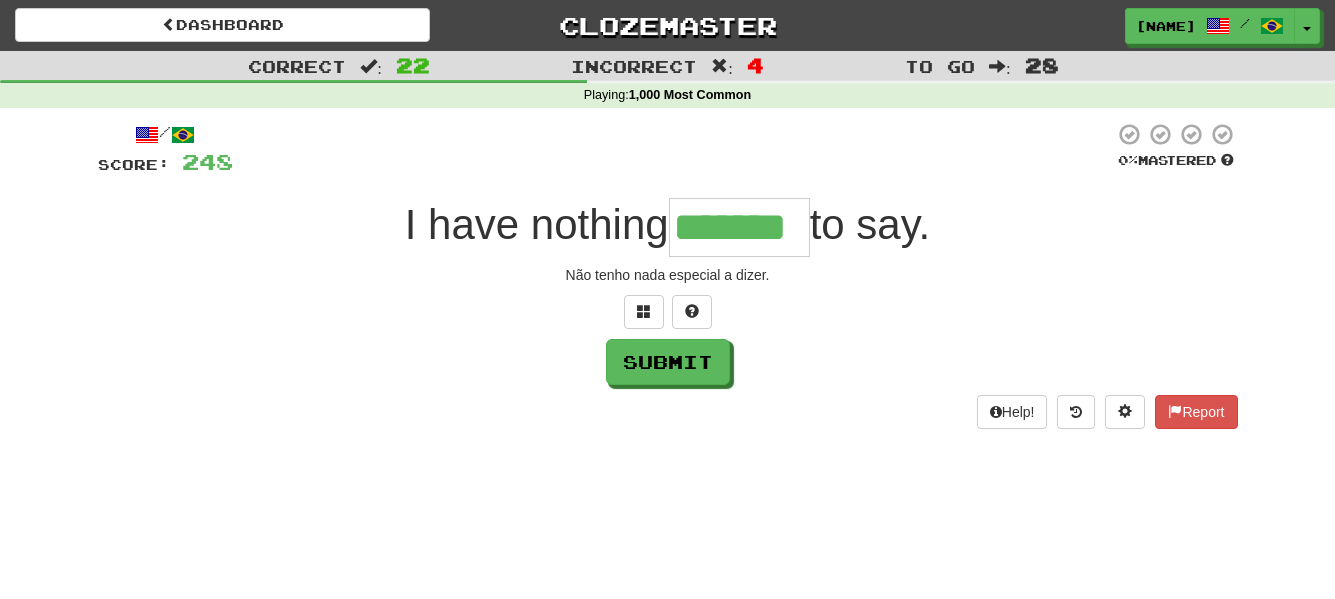type on "*******" 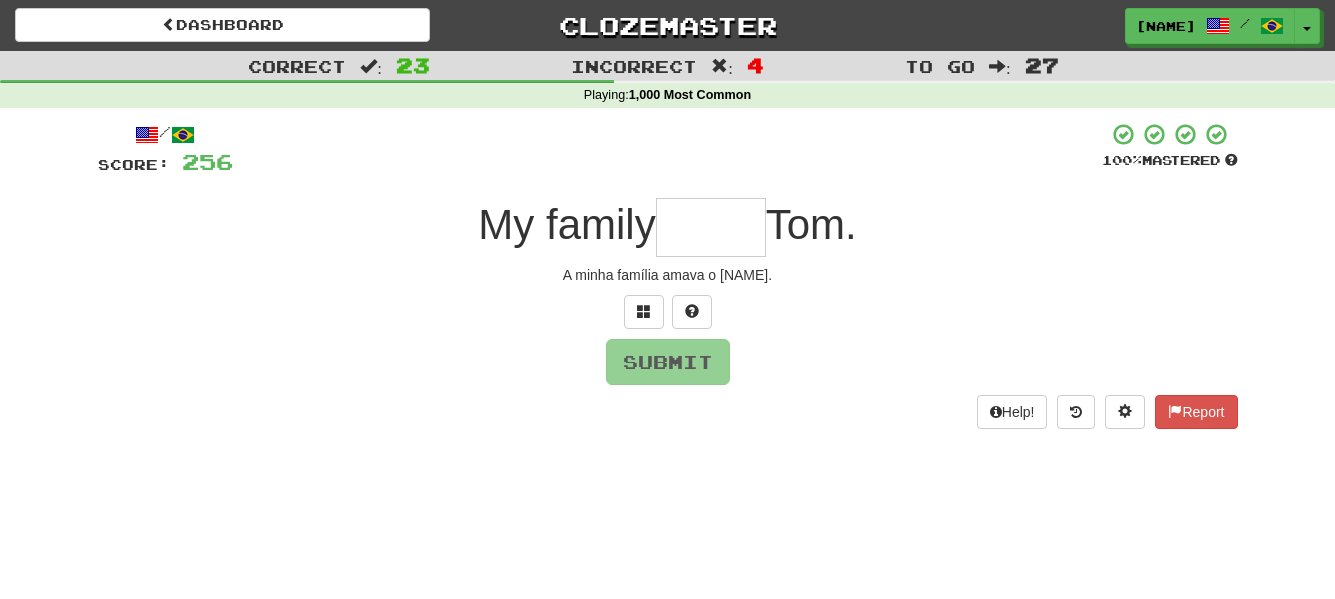 type on "*" 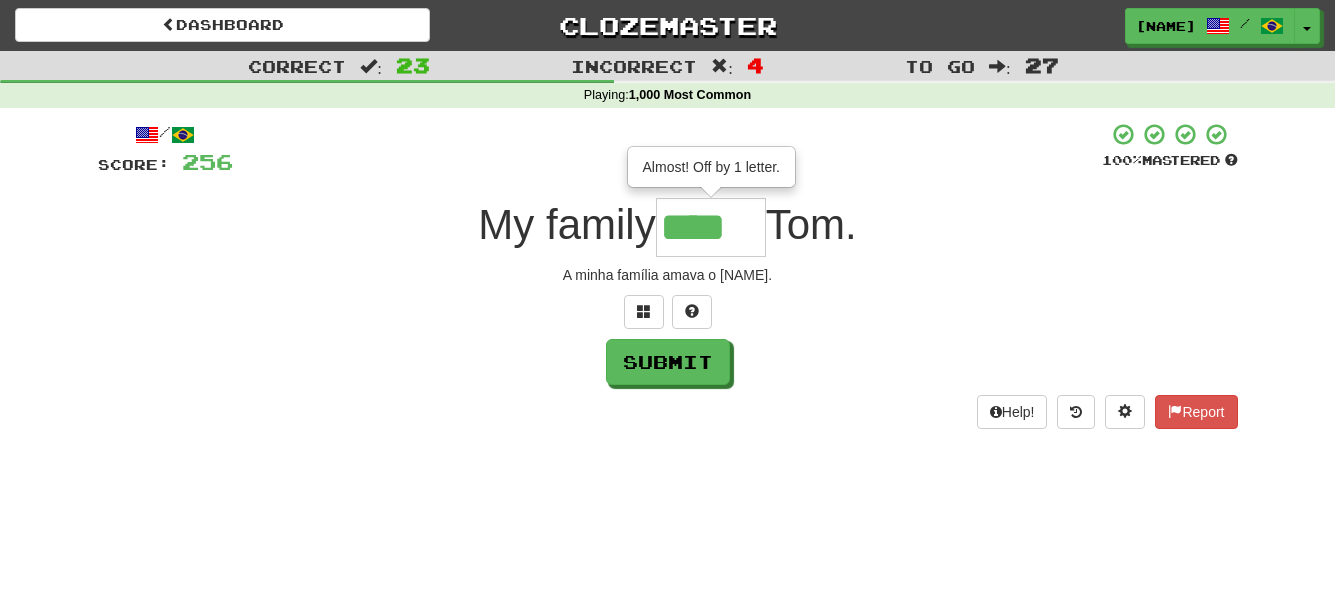type on "*****" 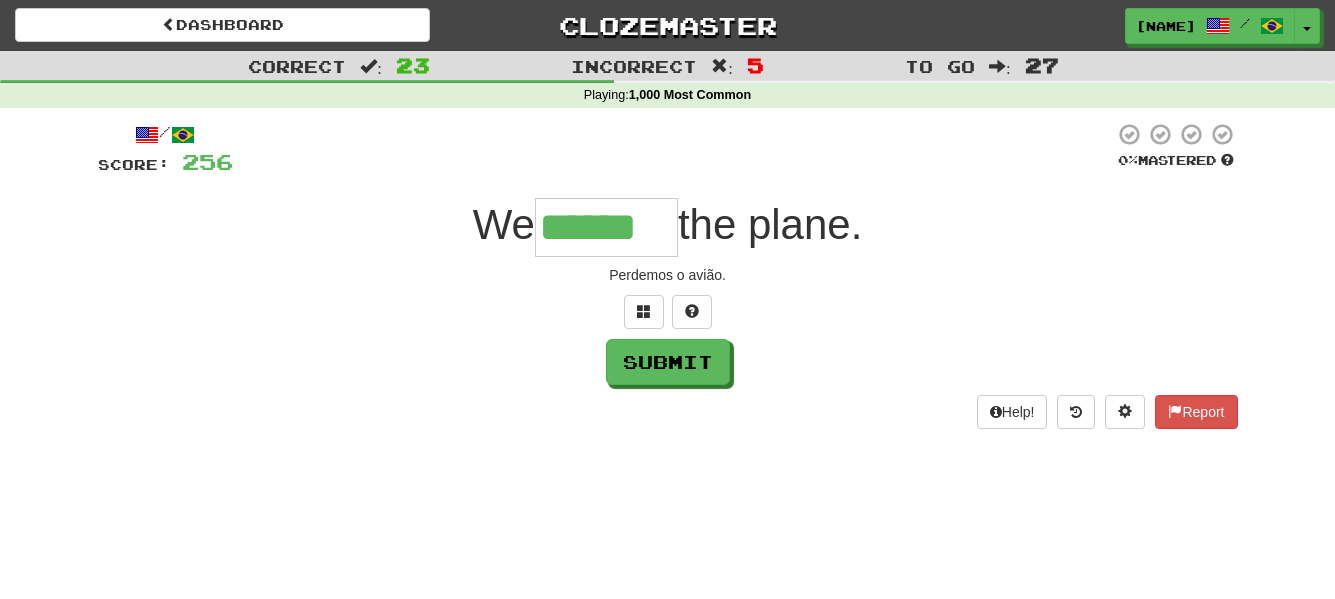 type on "******" 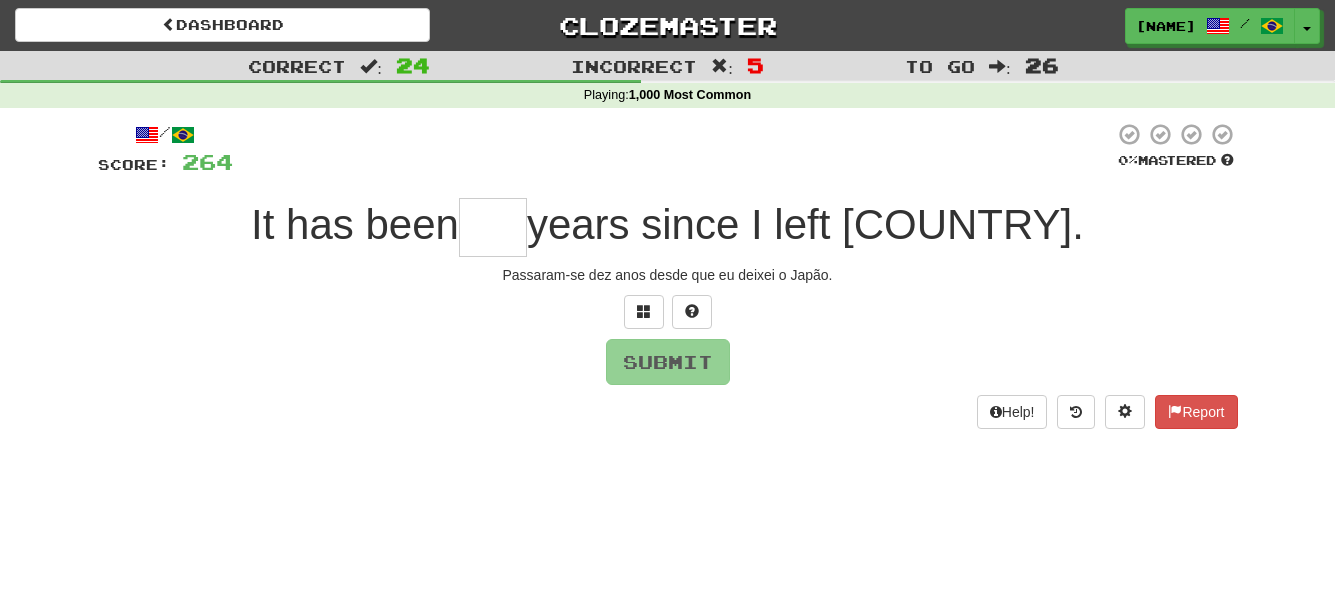 type on "*" 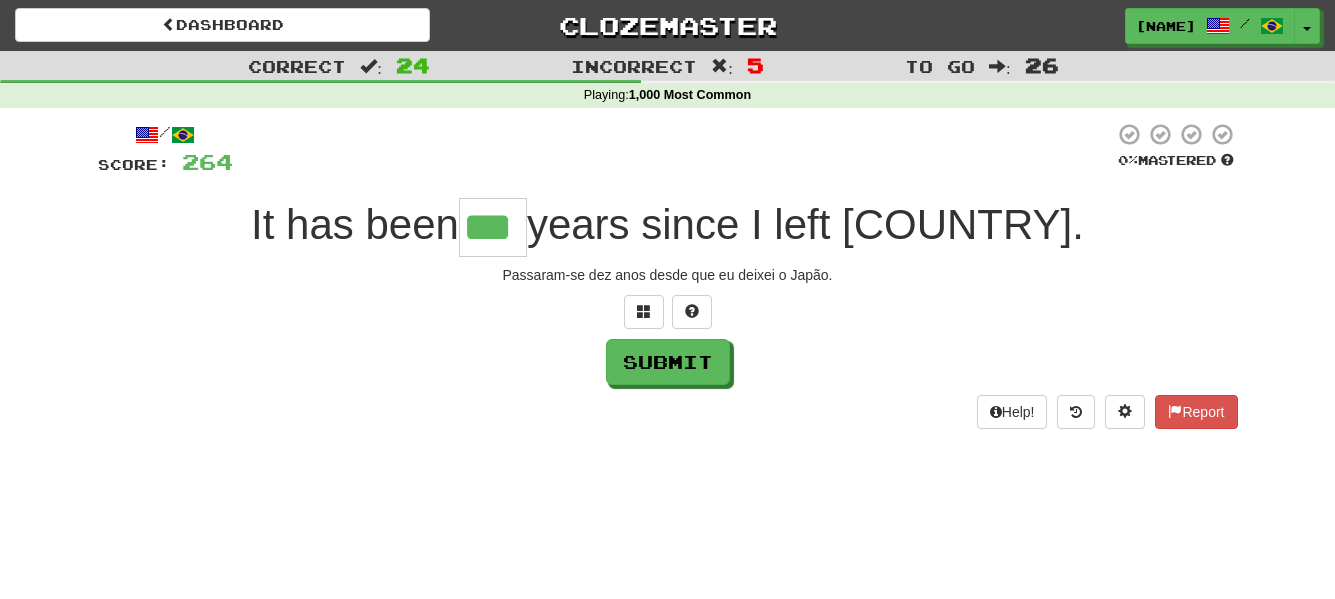 type on "***" 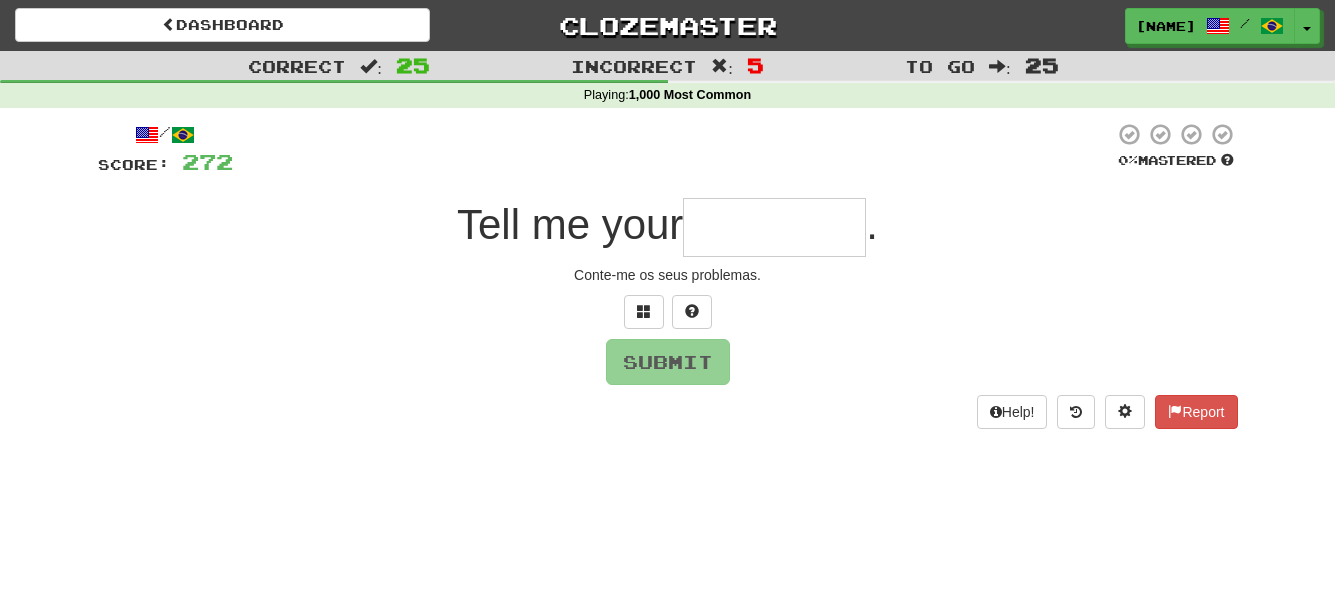 type on "*" 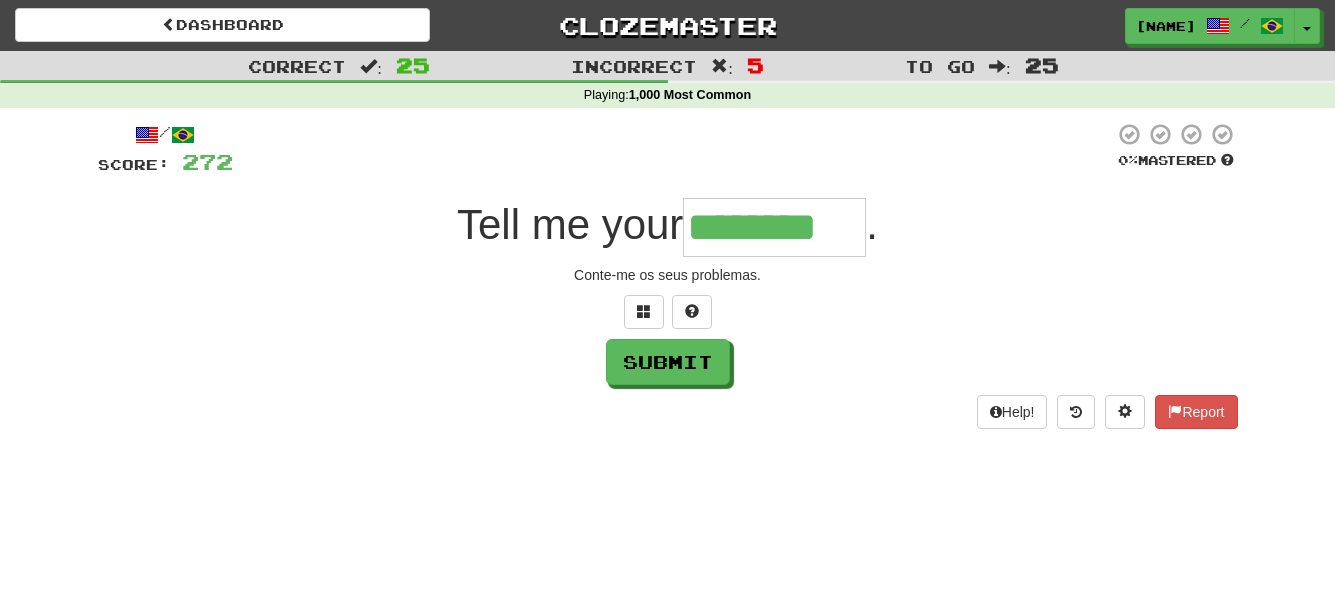 type on "********" 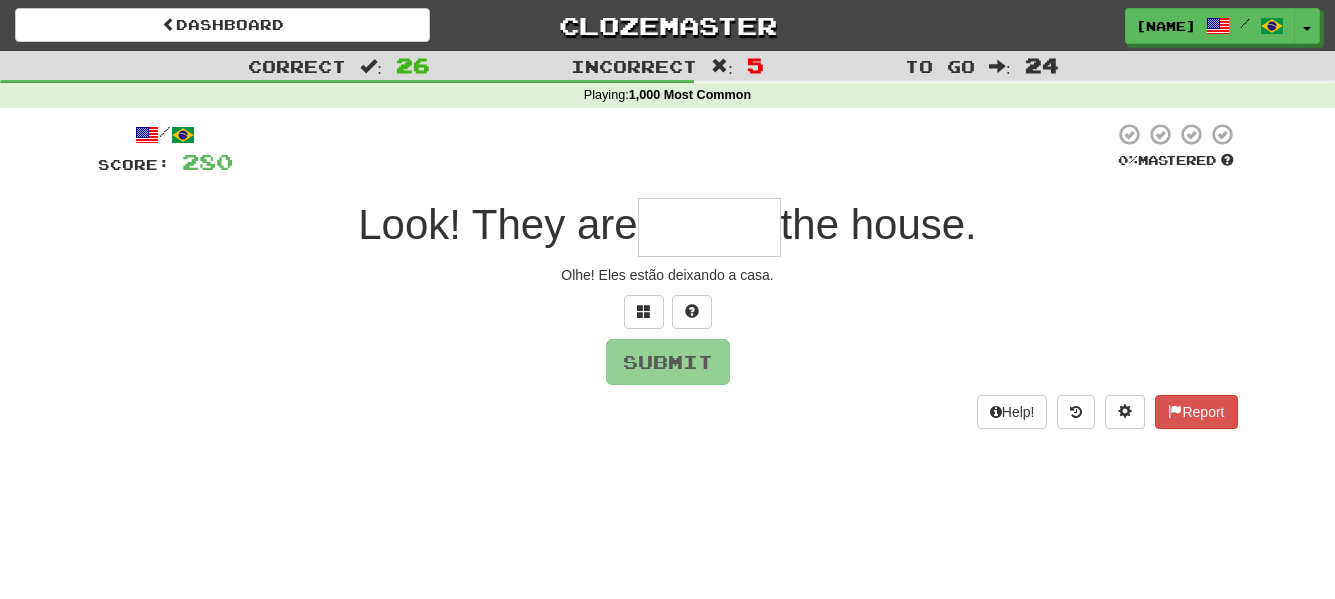 type on "*" 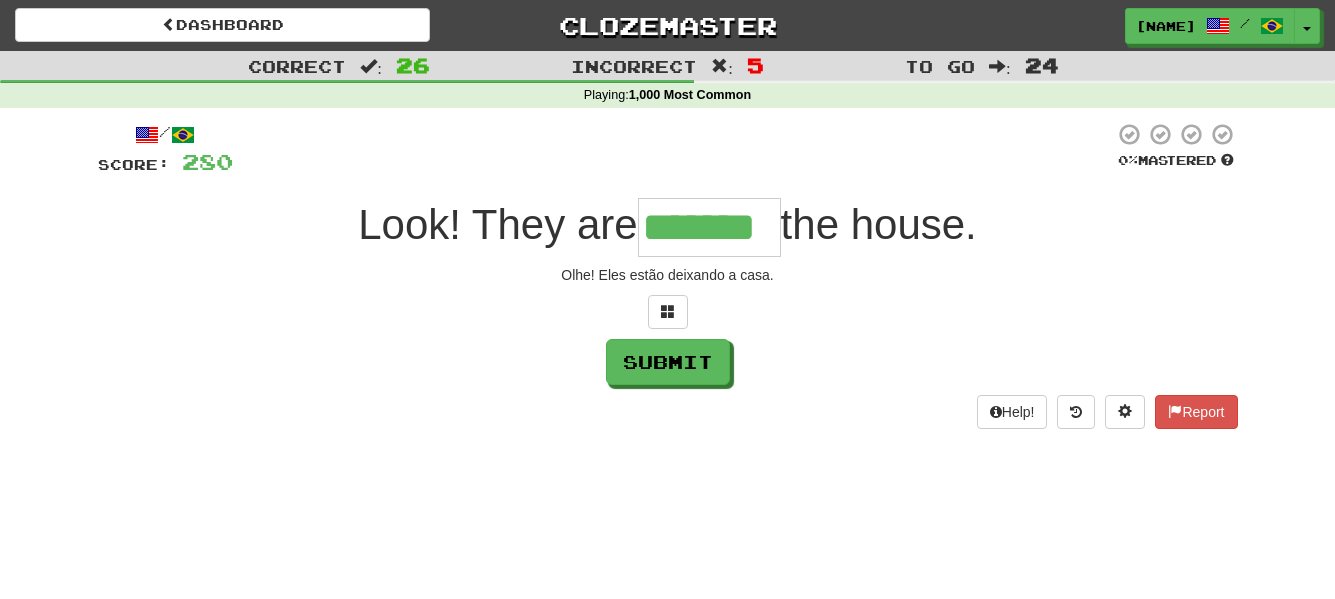 type on "*******" 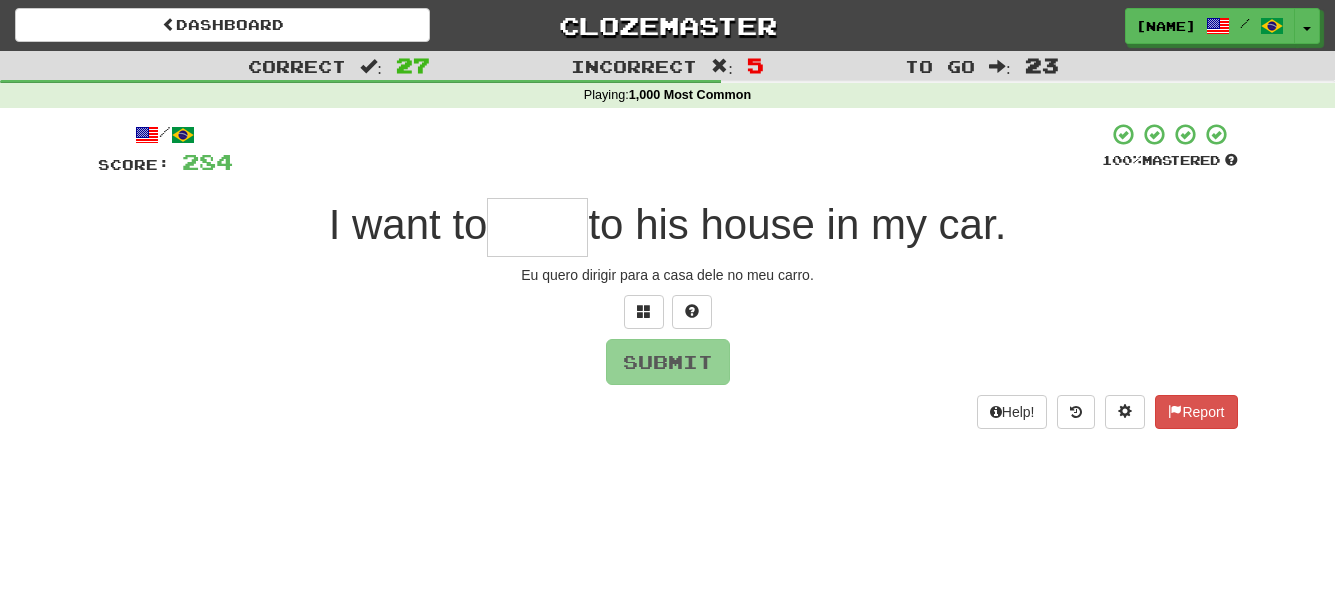 type on "*" 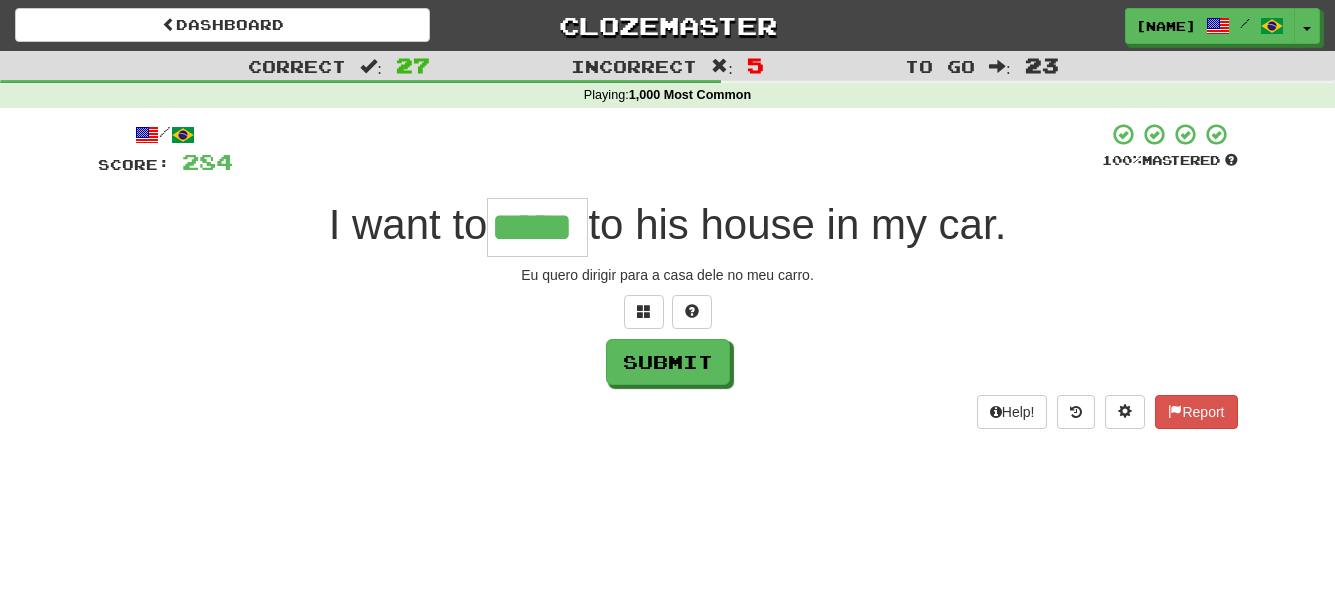 type on "*****" 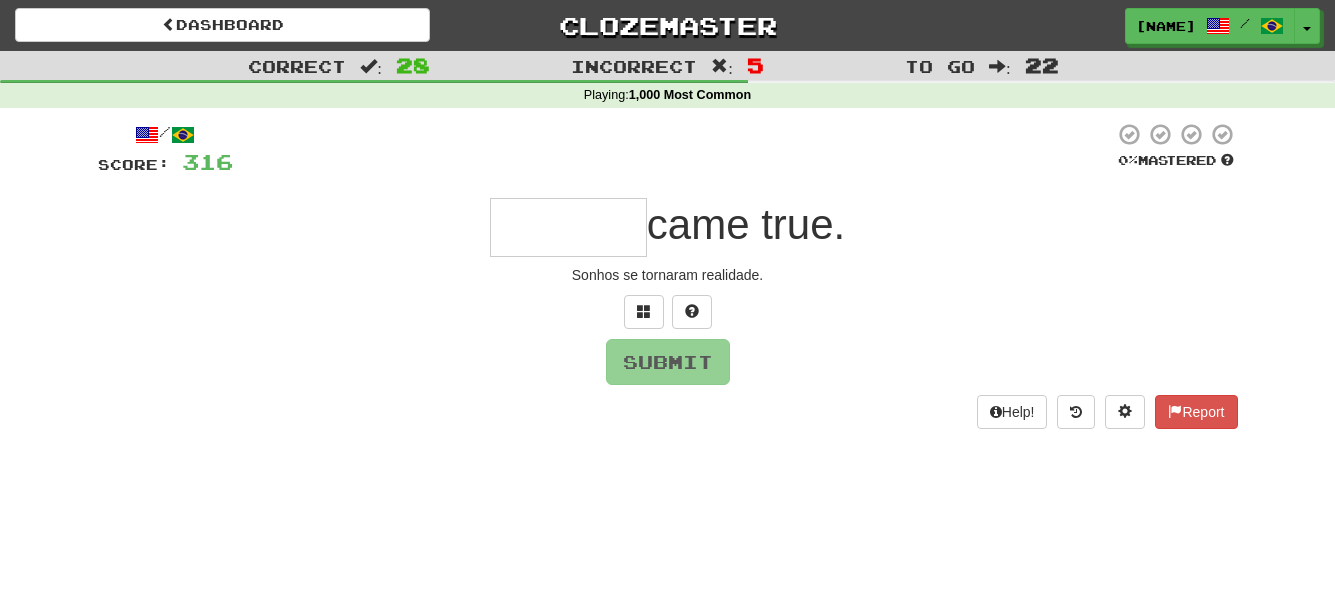 type on "*" 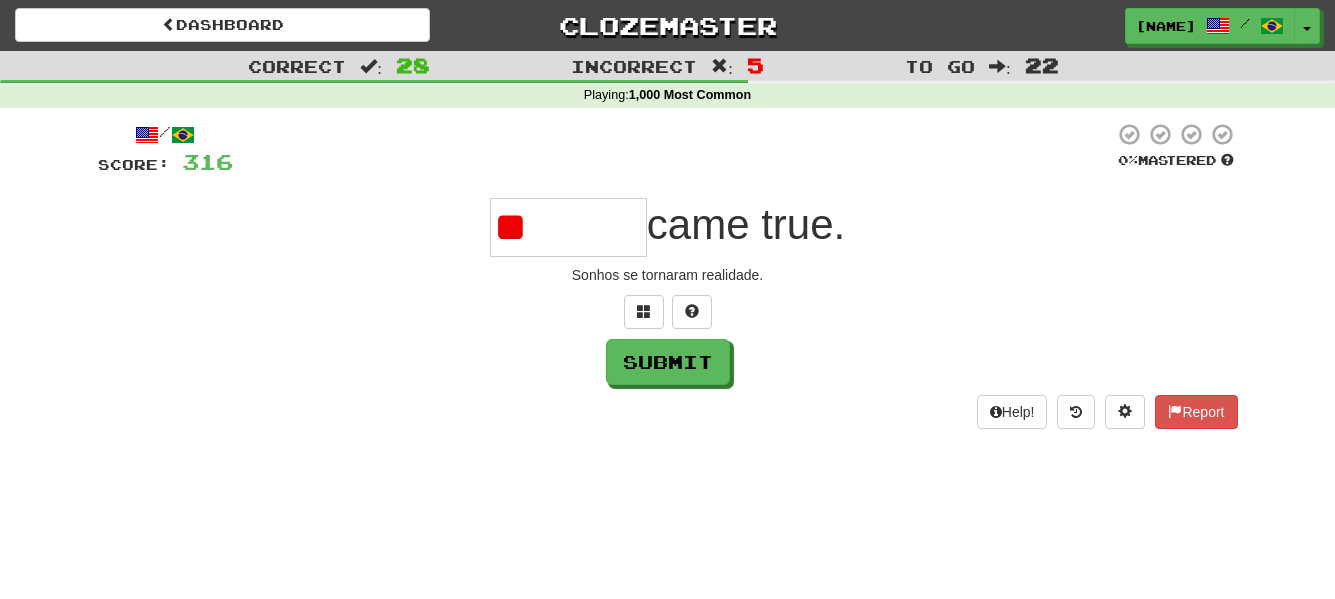 type on "*" 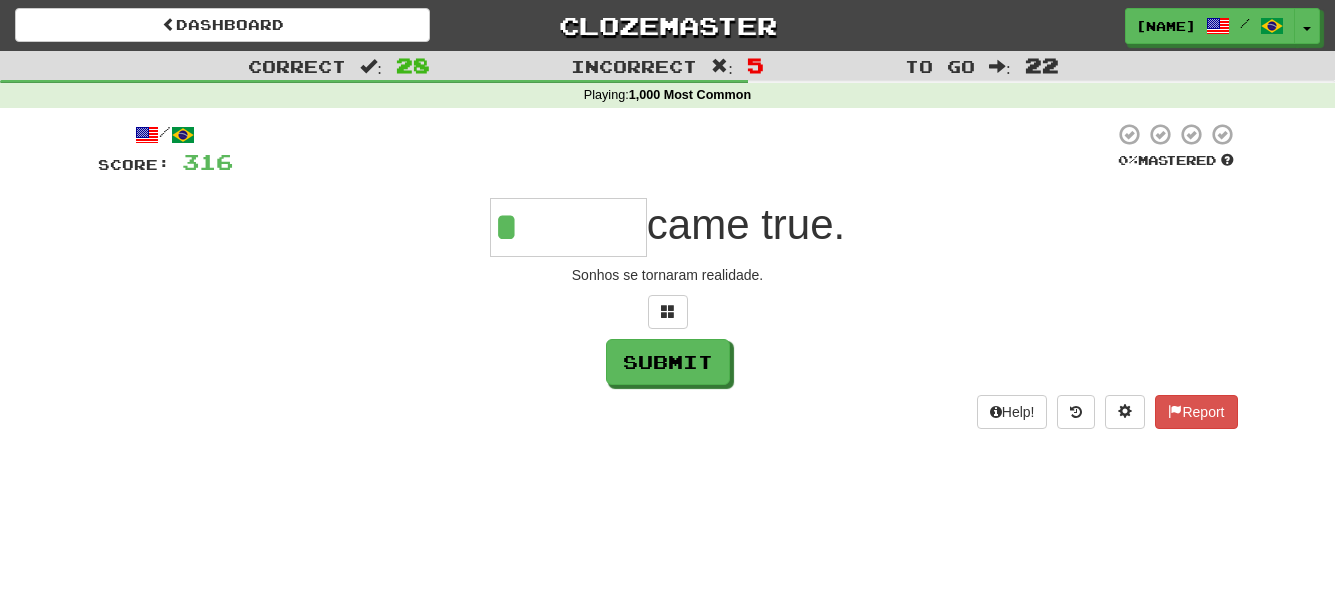 type on "******" 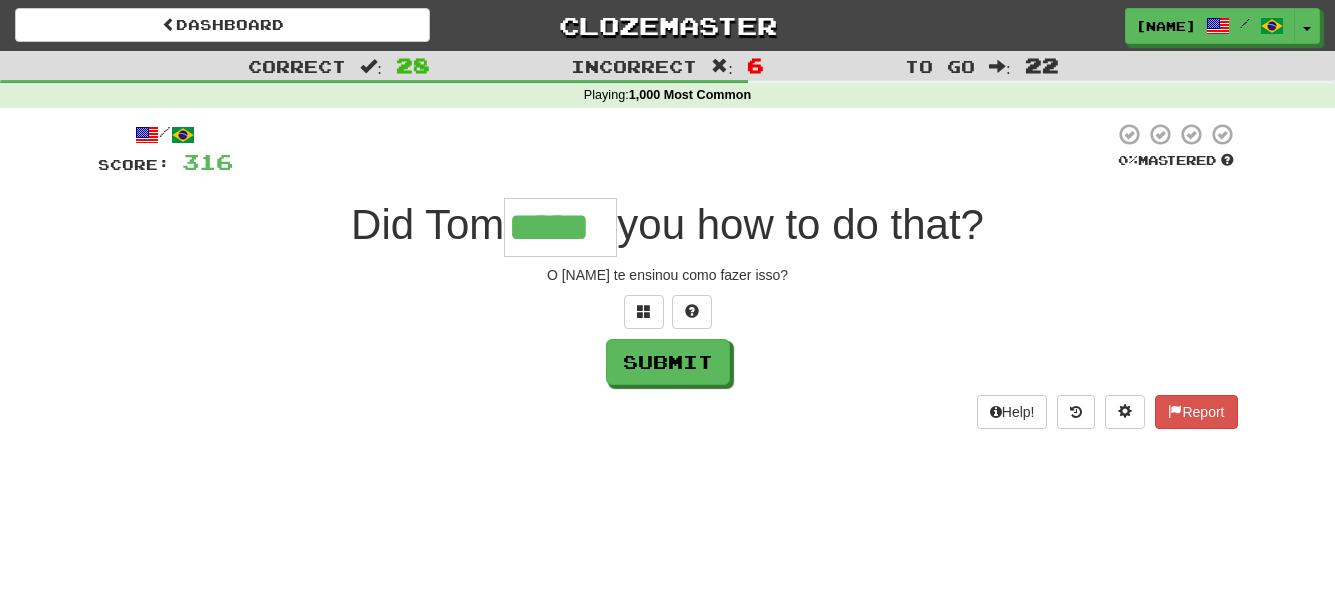 type on "*****" 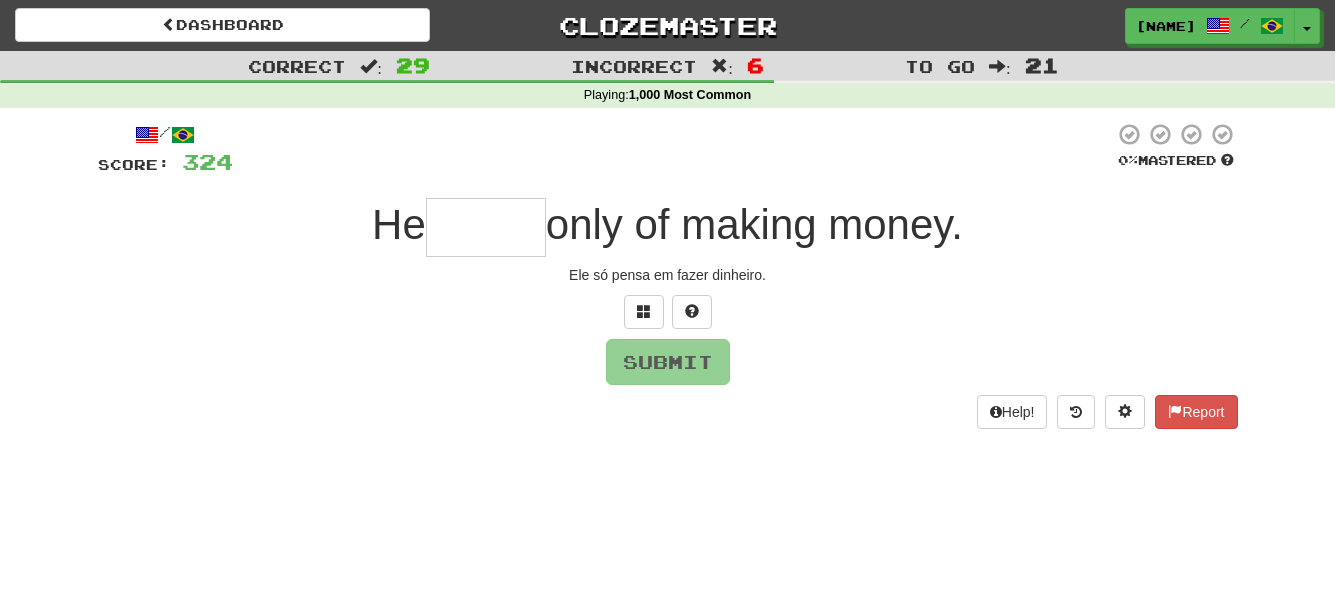 type on "*" 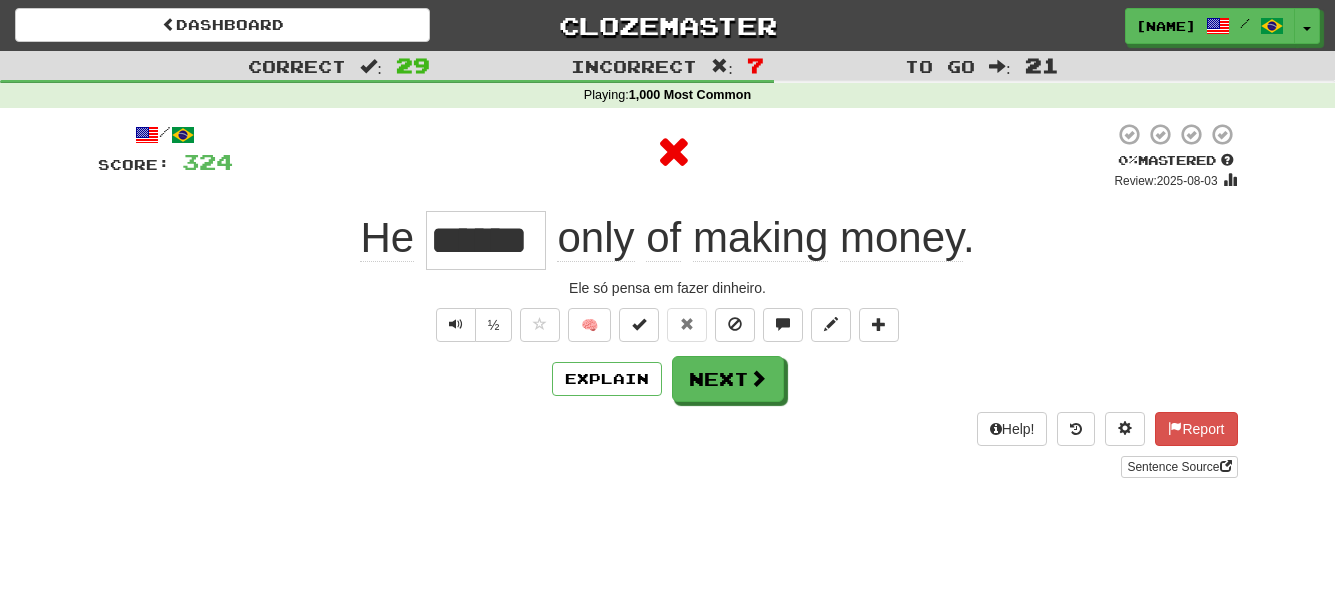 type on "******" 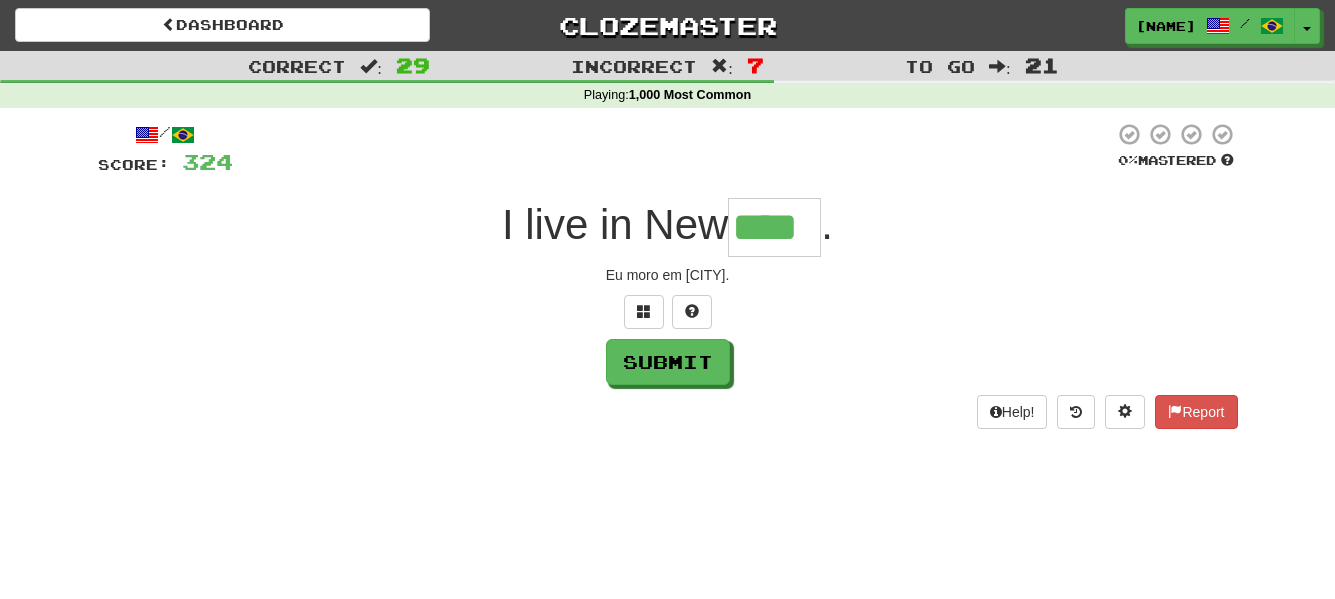 type on "****" 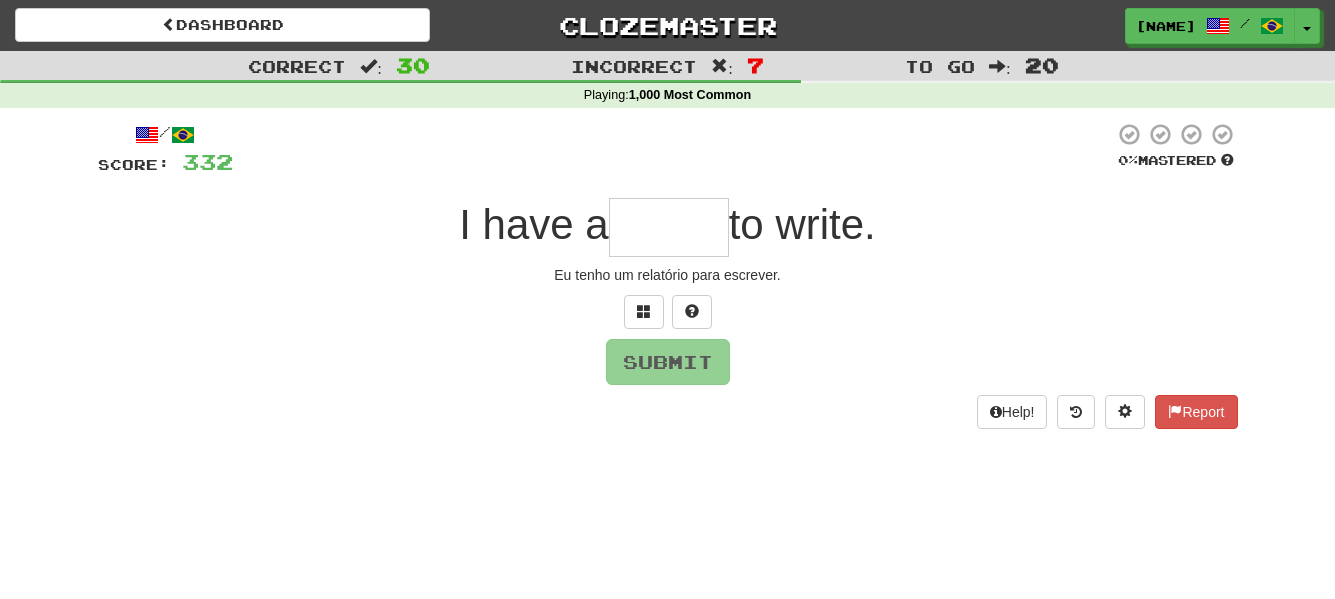 type on "*" 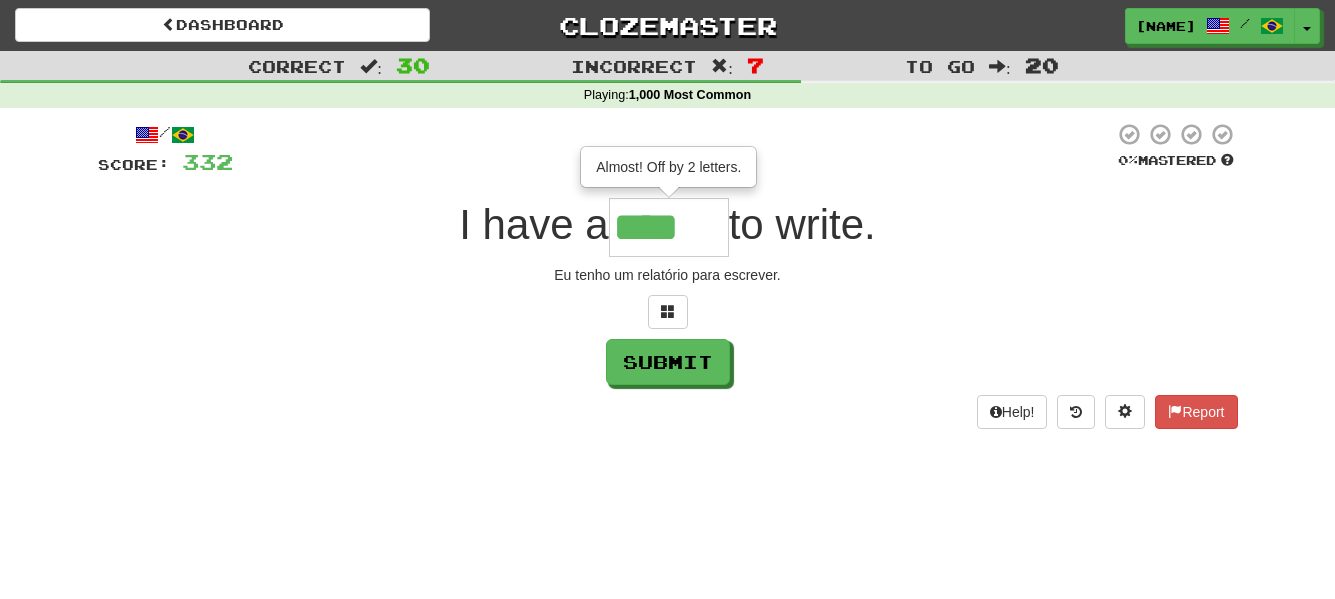 type on "******" 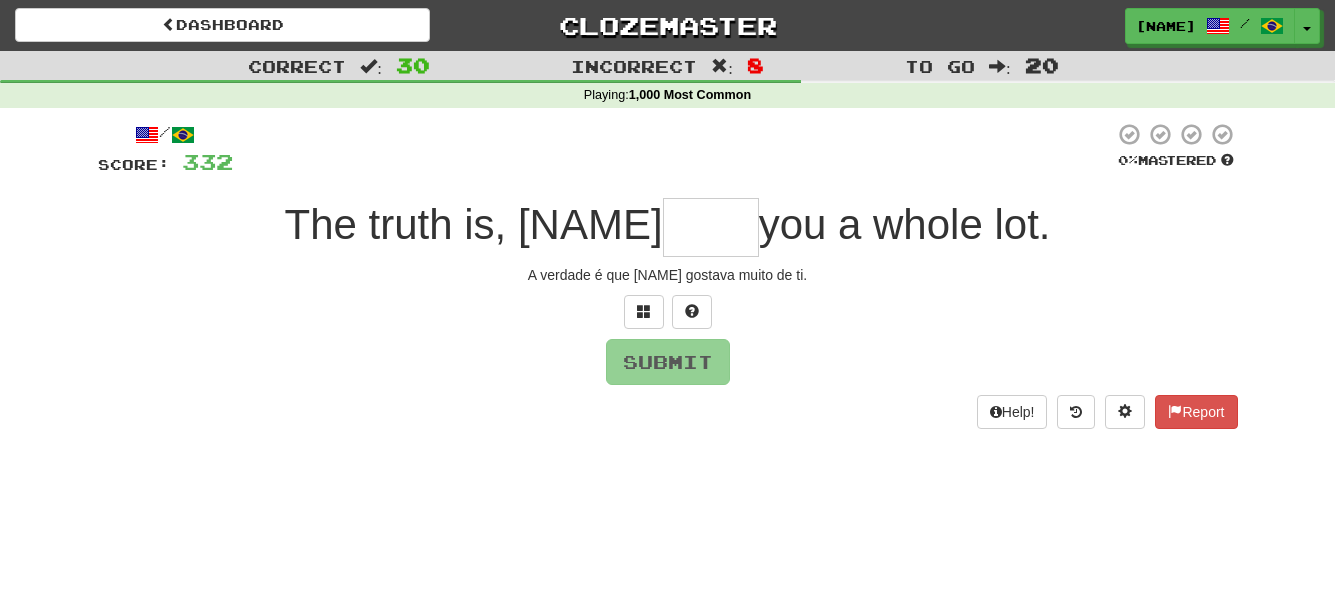 type on "*" 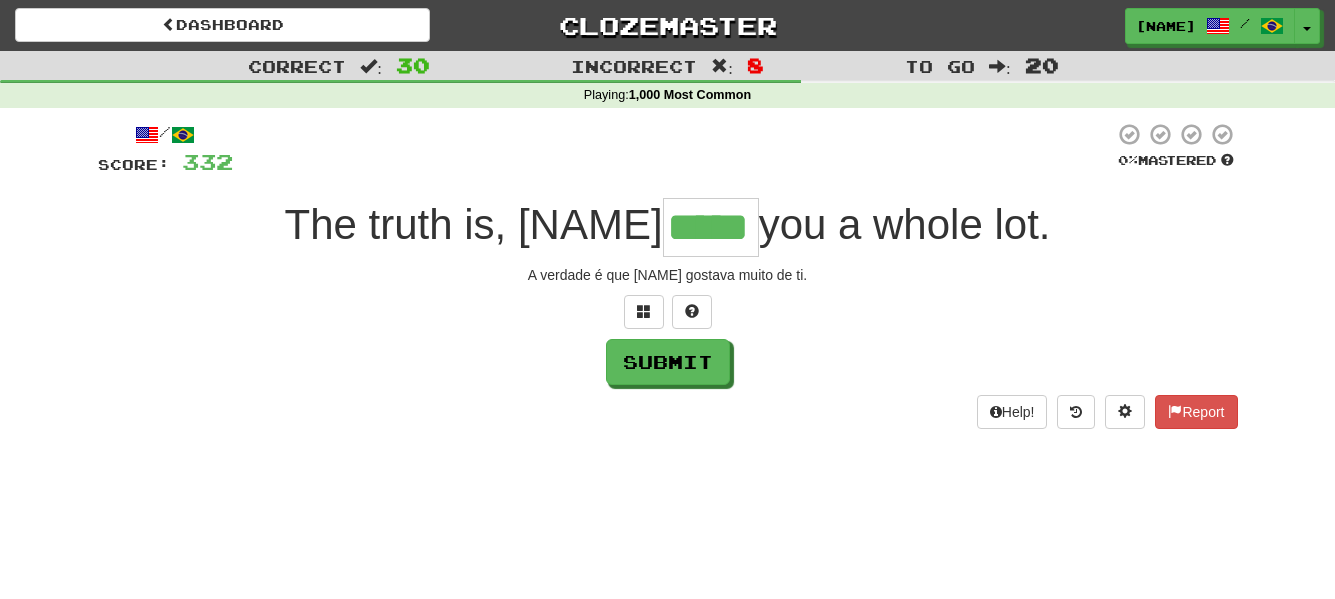 type on "*****" 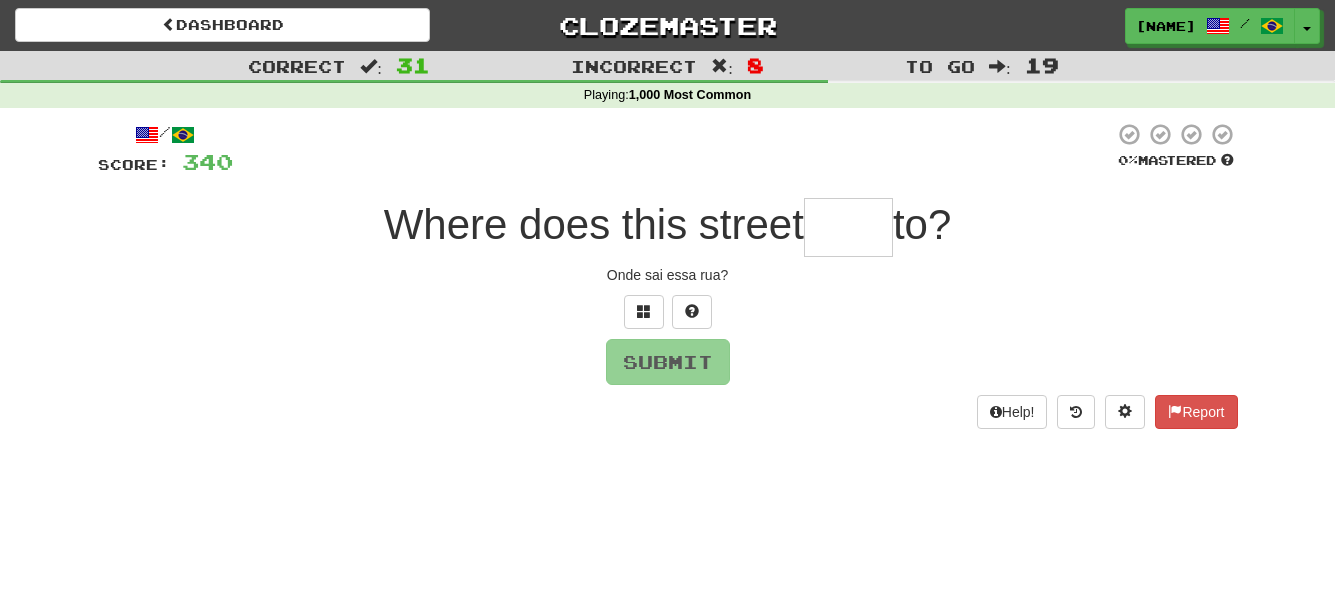type on "*" 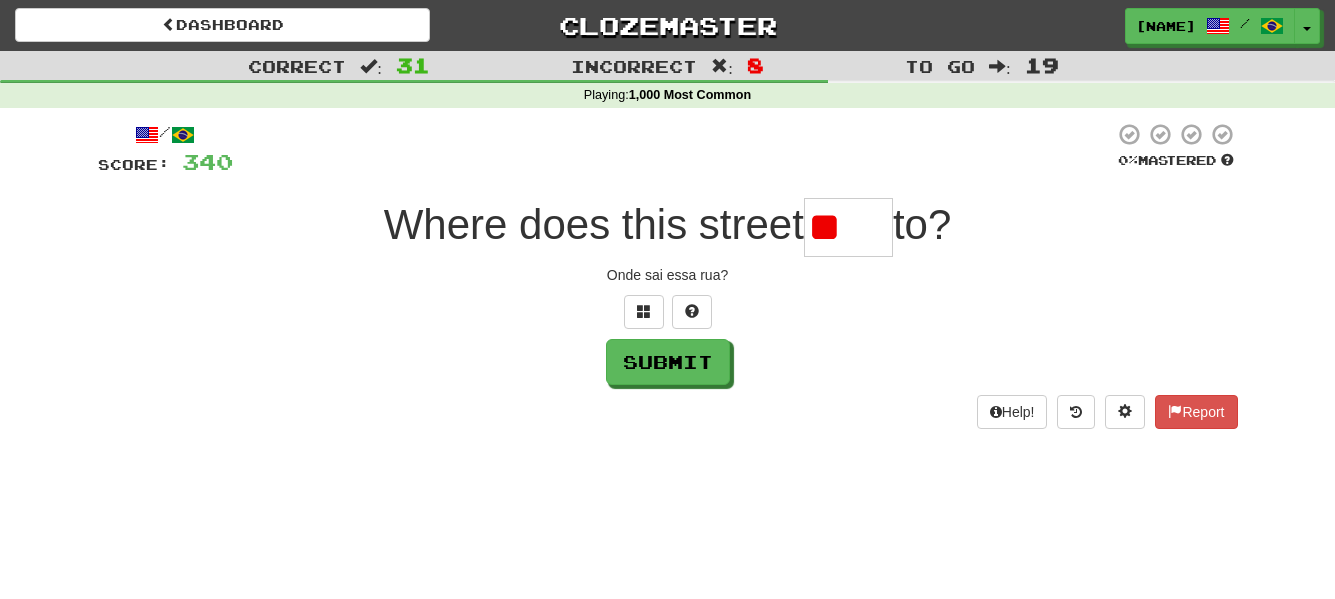type on "*" 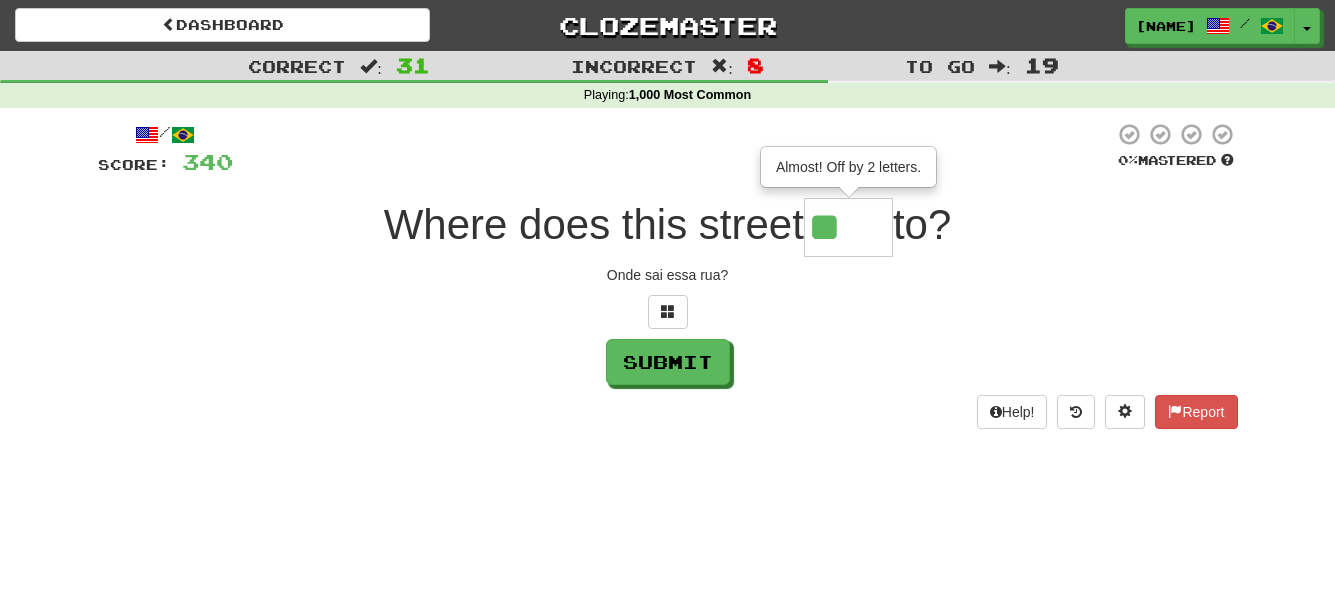 type on "****" 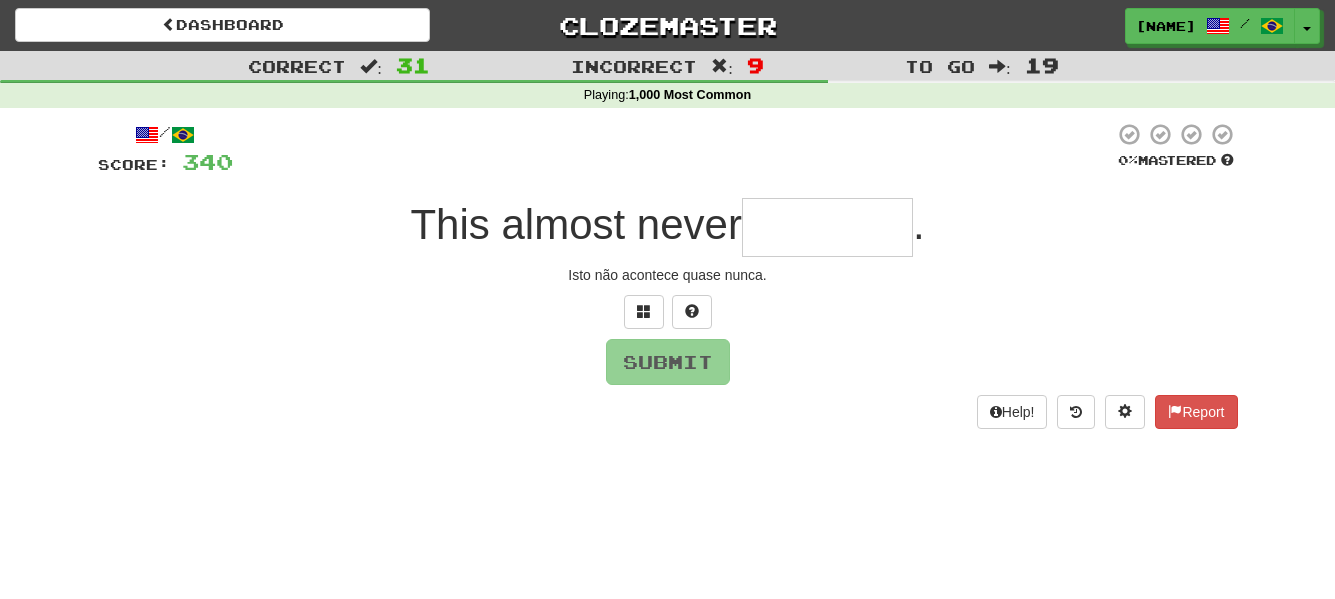 type on "*" 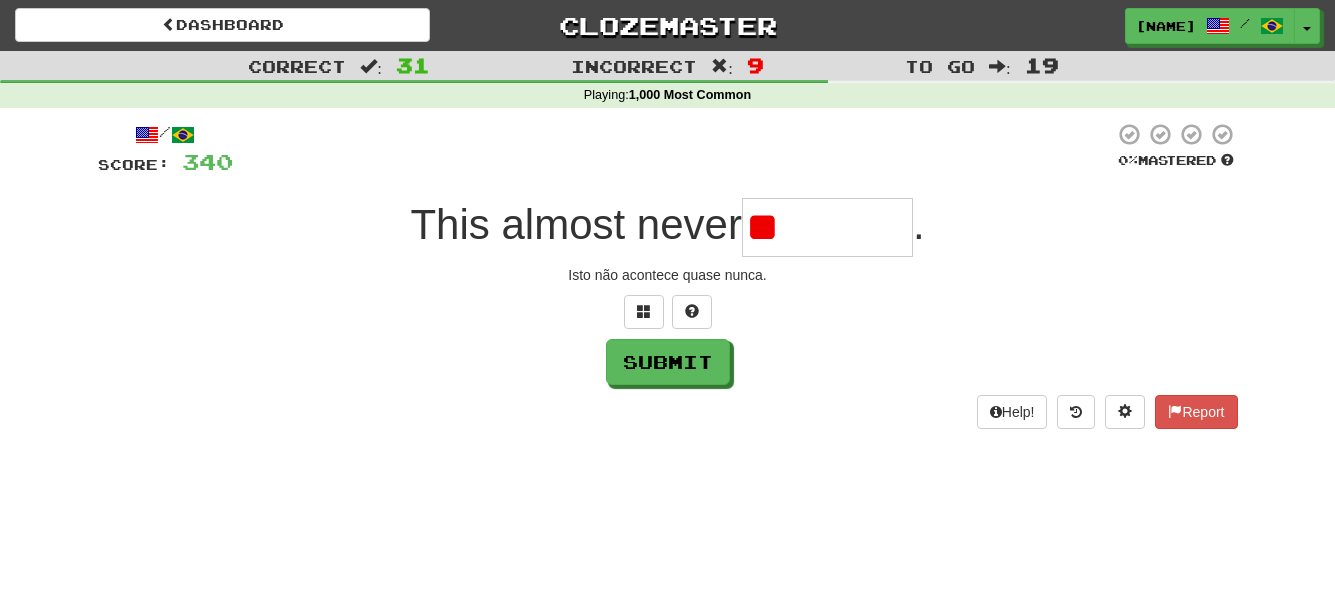 type on "*" 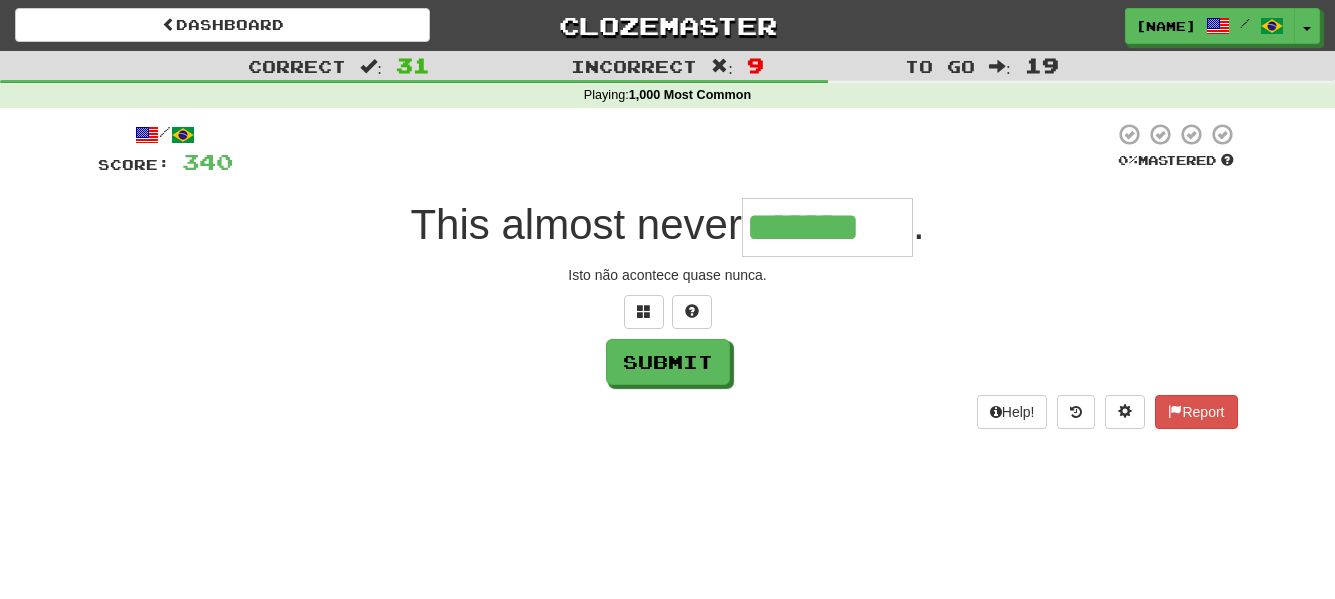 type on "*******" 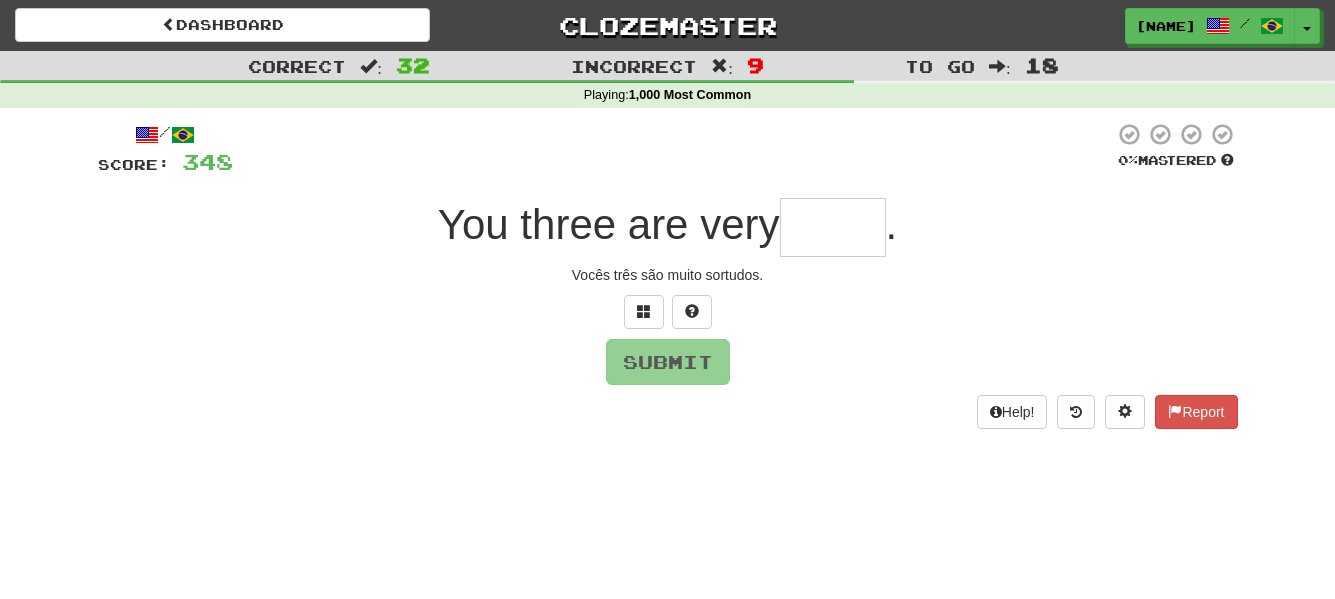 type on "*" 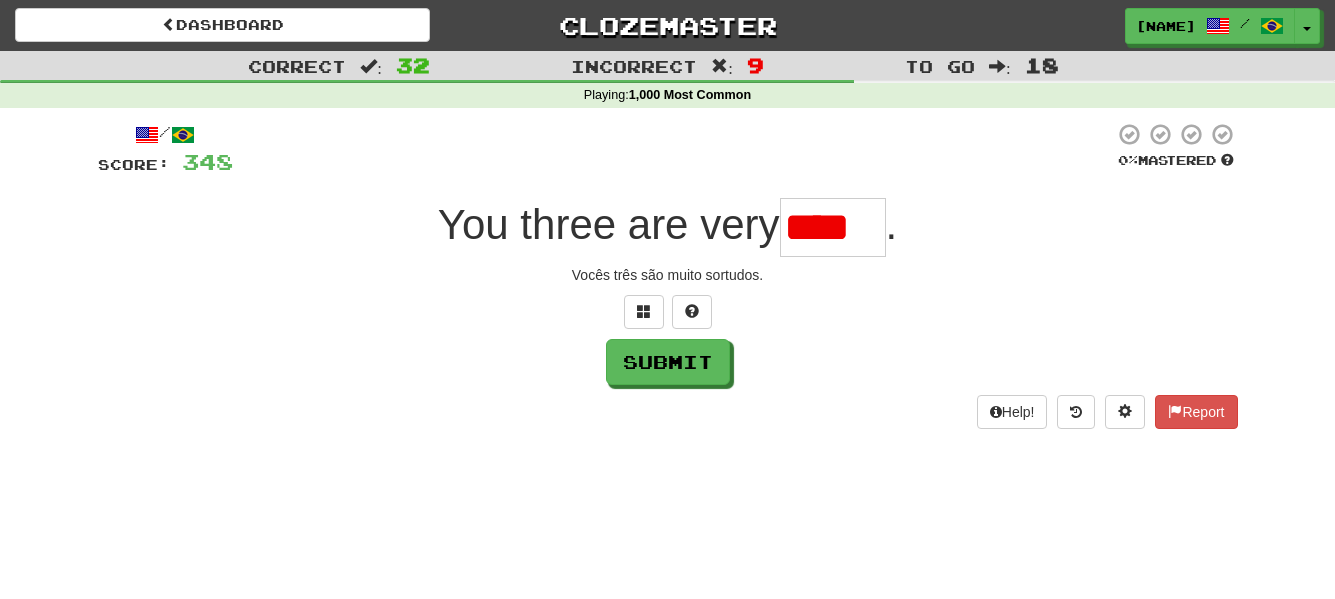 scroll, scrollTop: 0, scrollLeft: 0, axis: both 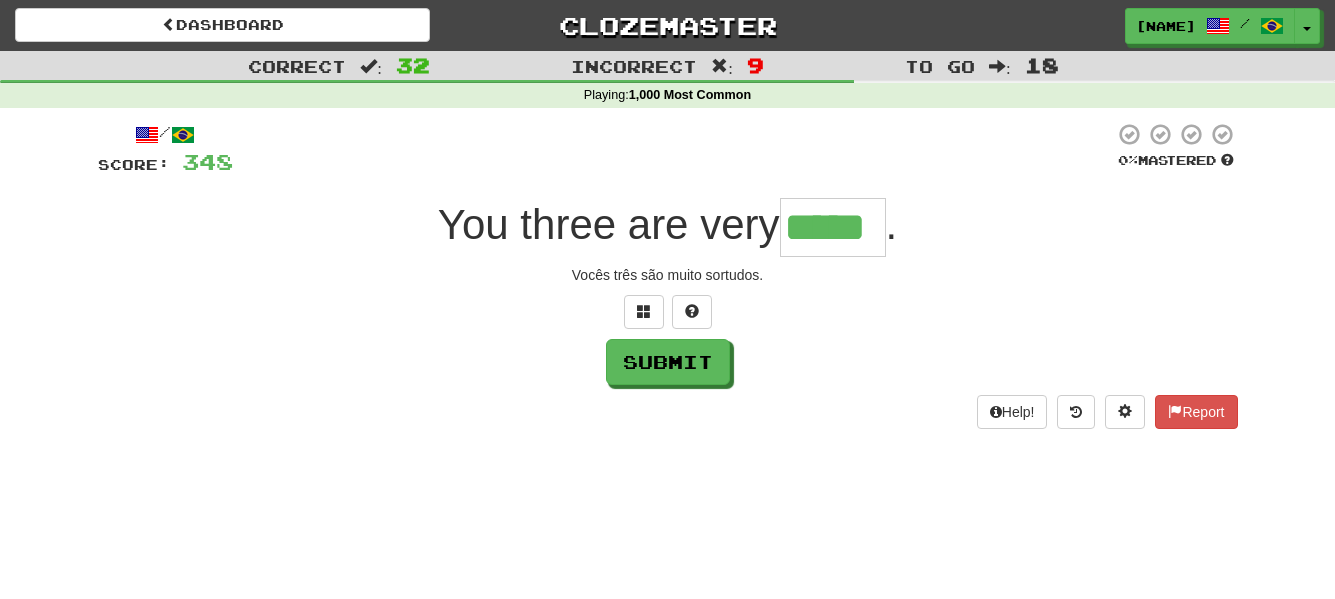type on "*****" 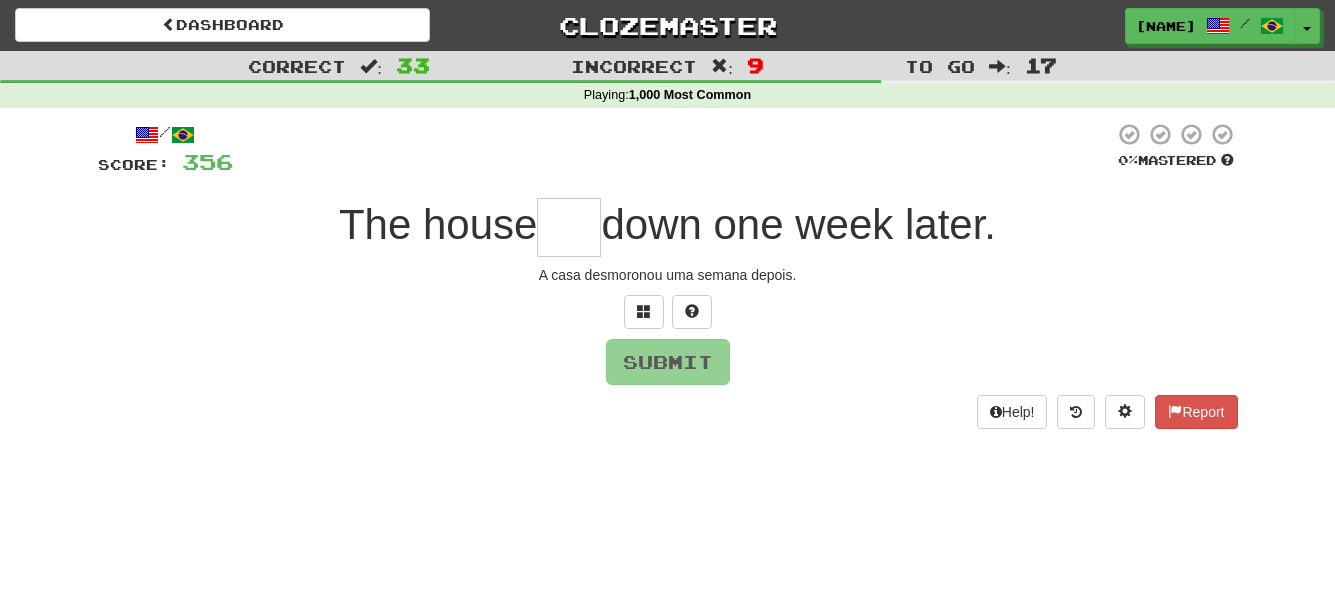 type on "*" 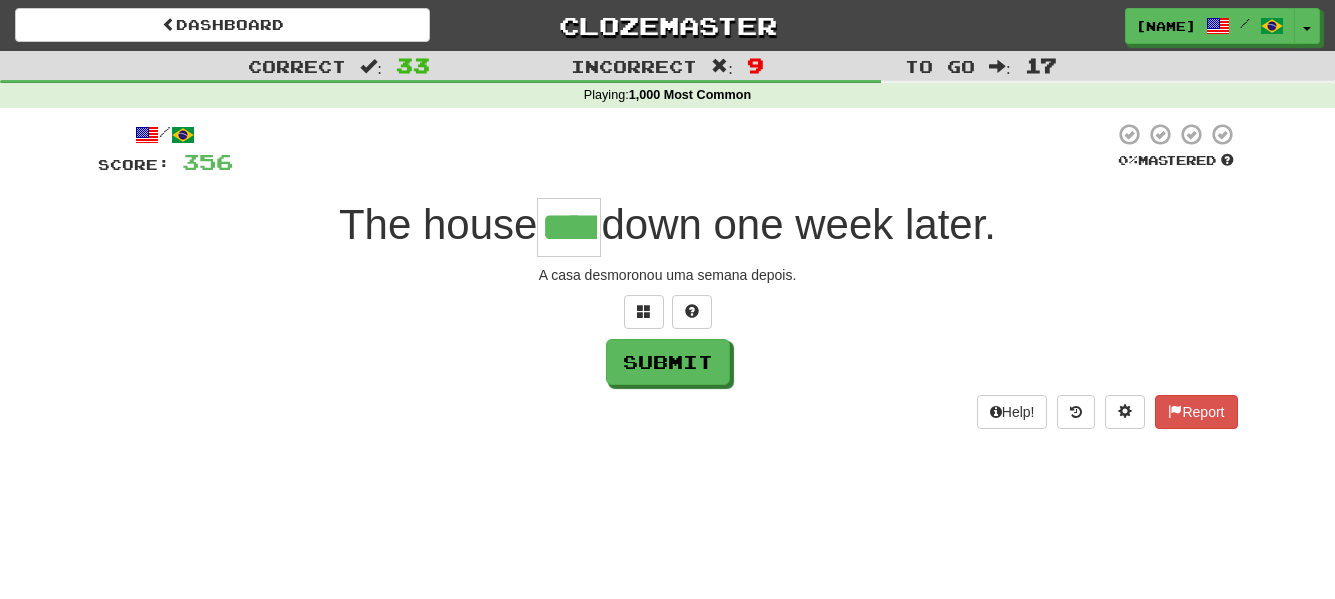 type on "****" 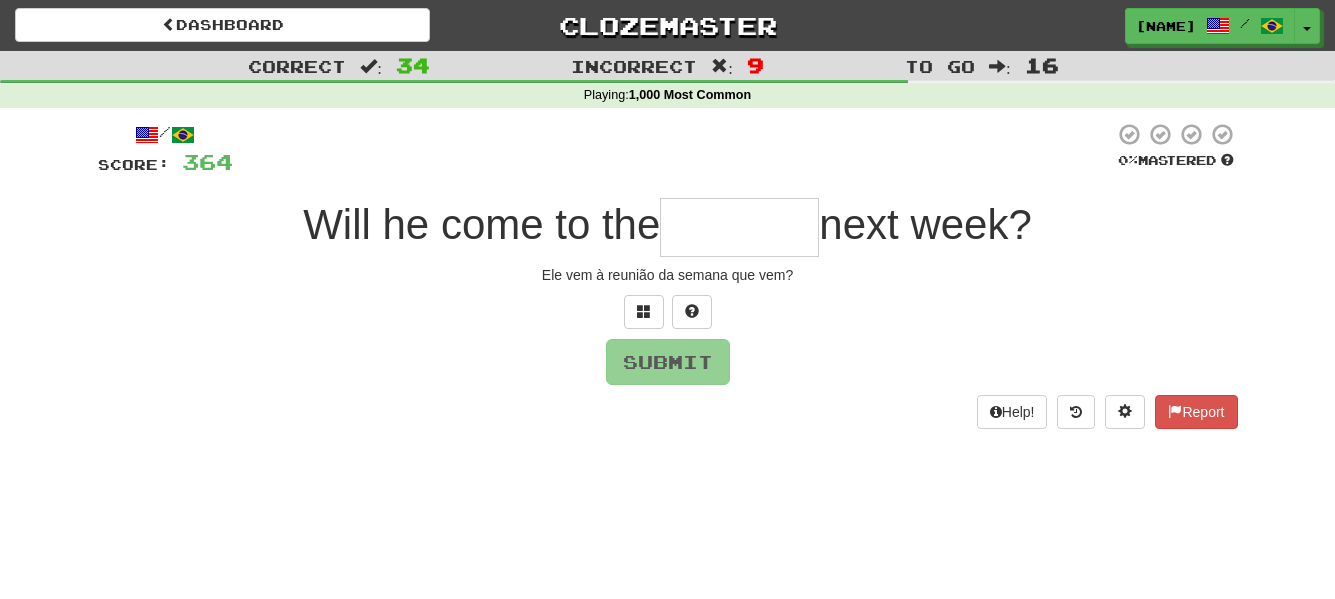 type on "*" 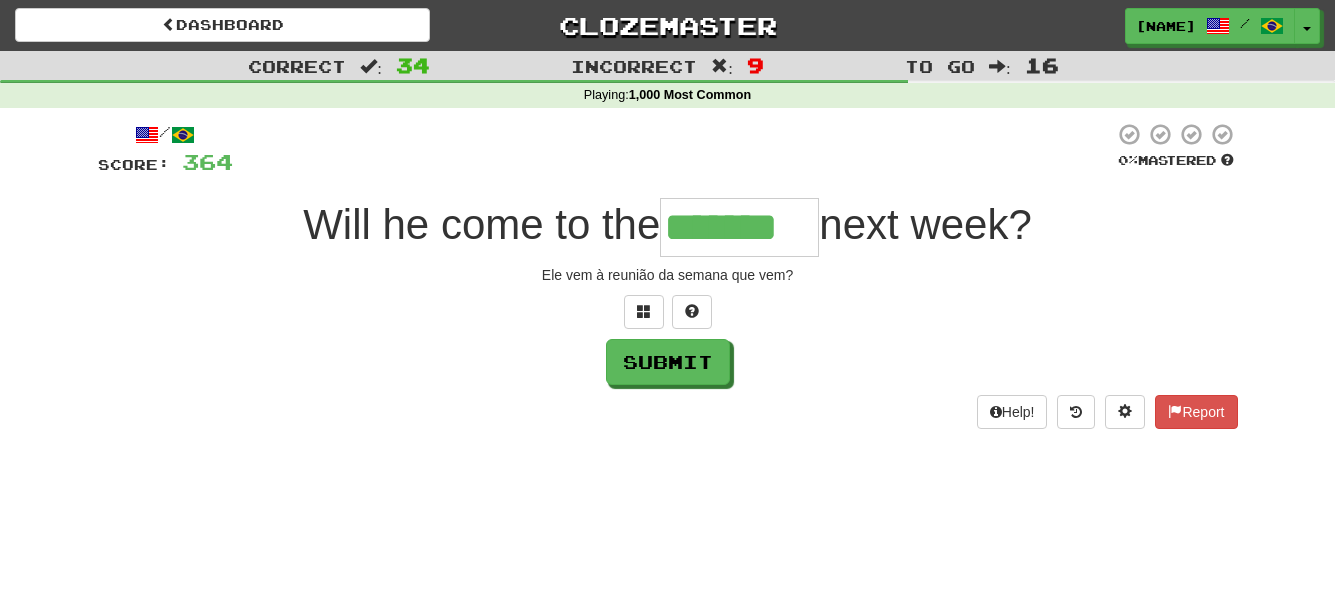 type on "*******" 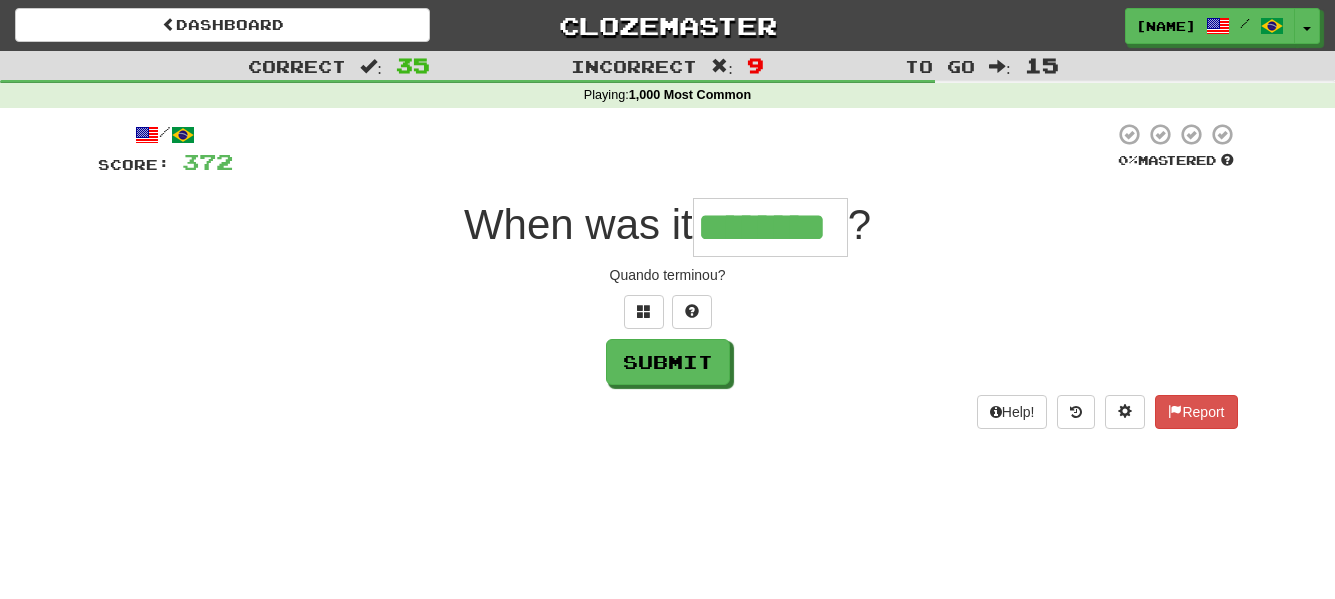 type on "********" 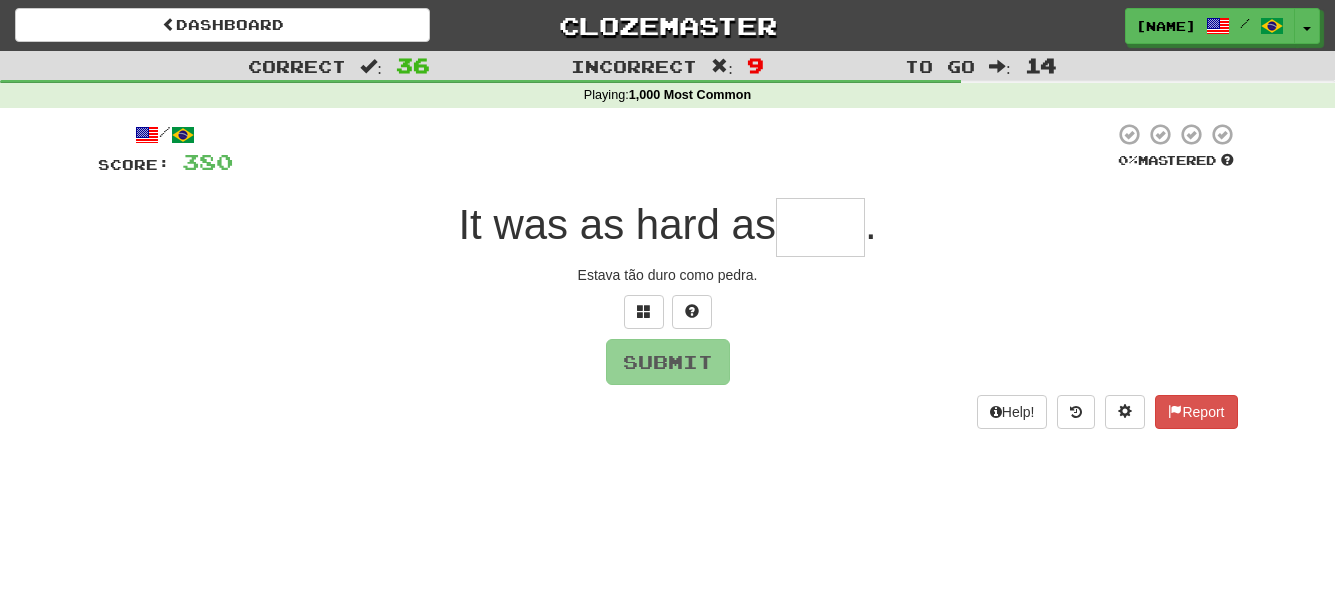type on "*" 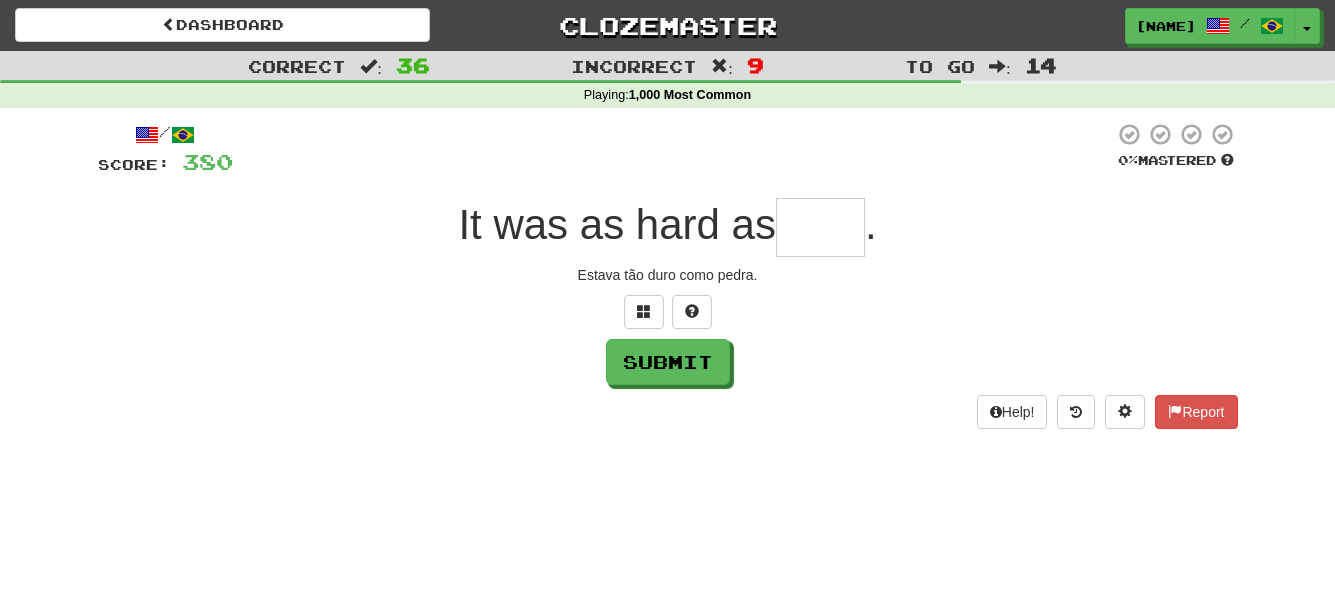 type on "*" 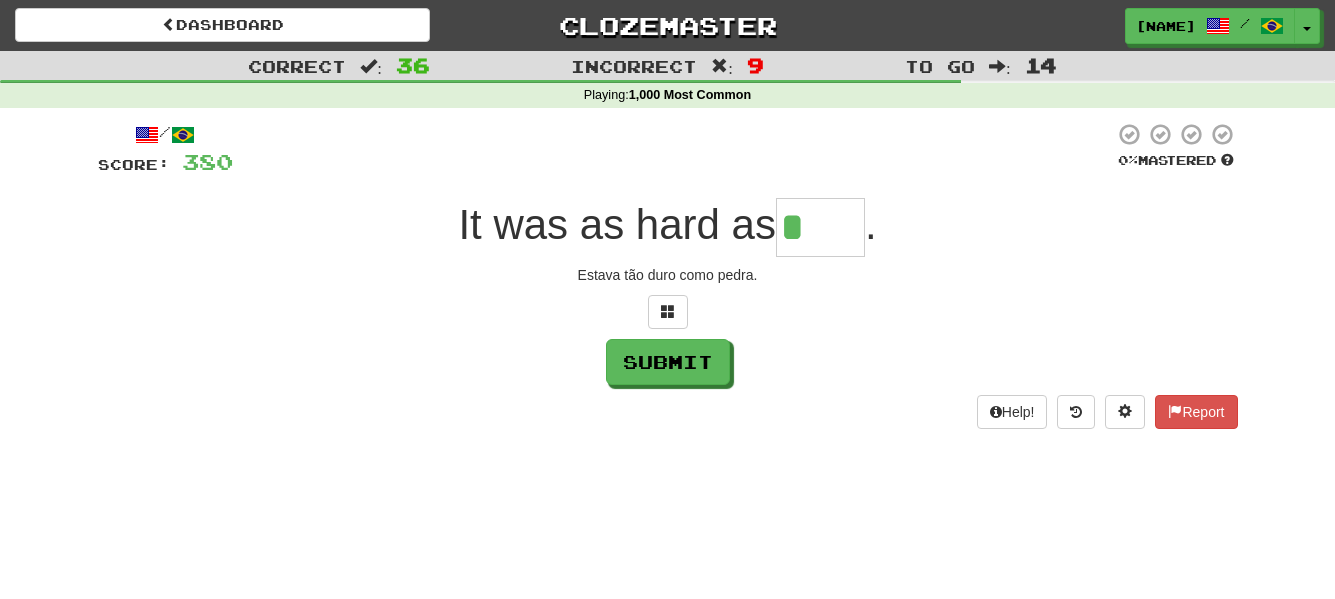 type on "****" 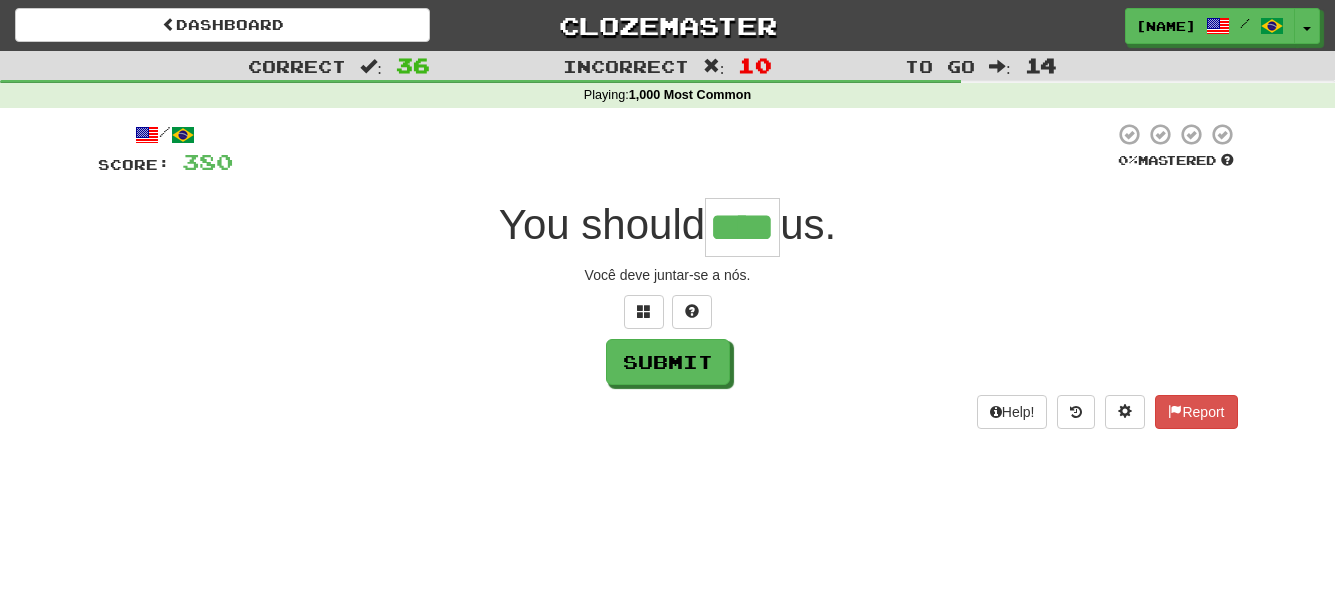 type on "****" 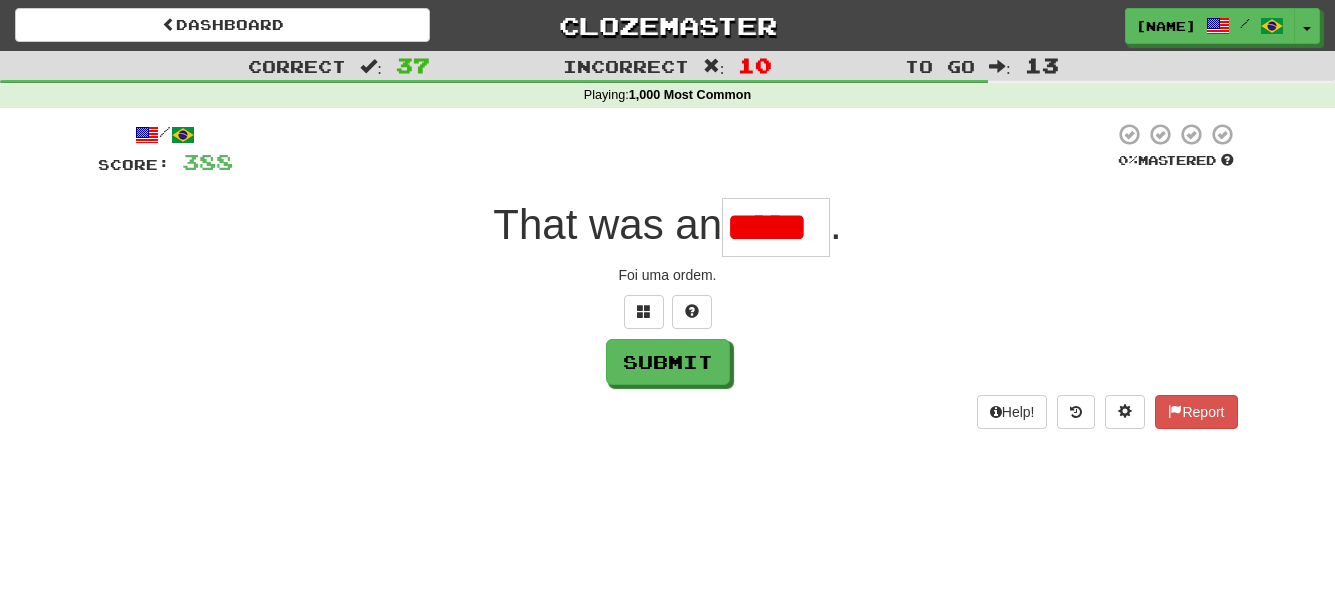 scroll, scrollTop: 0, scrollLeft: 0, axis: both 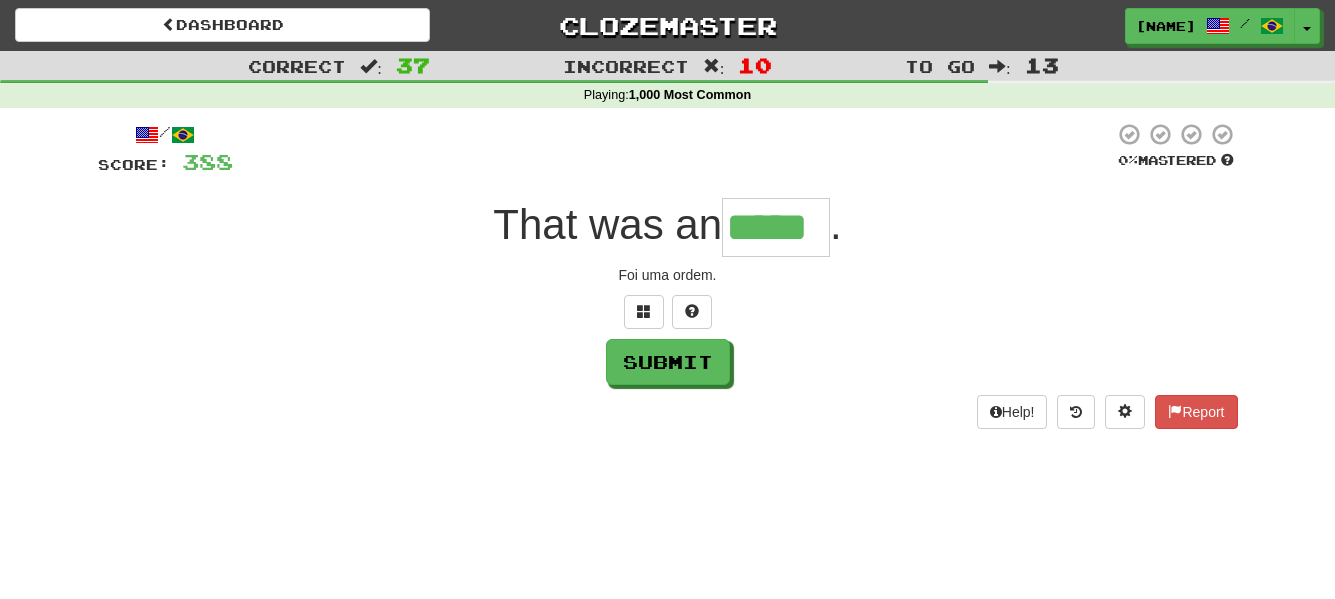 type on "*****" 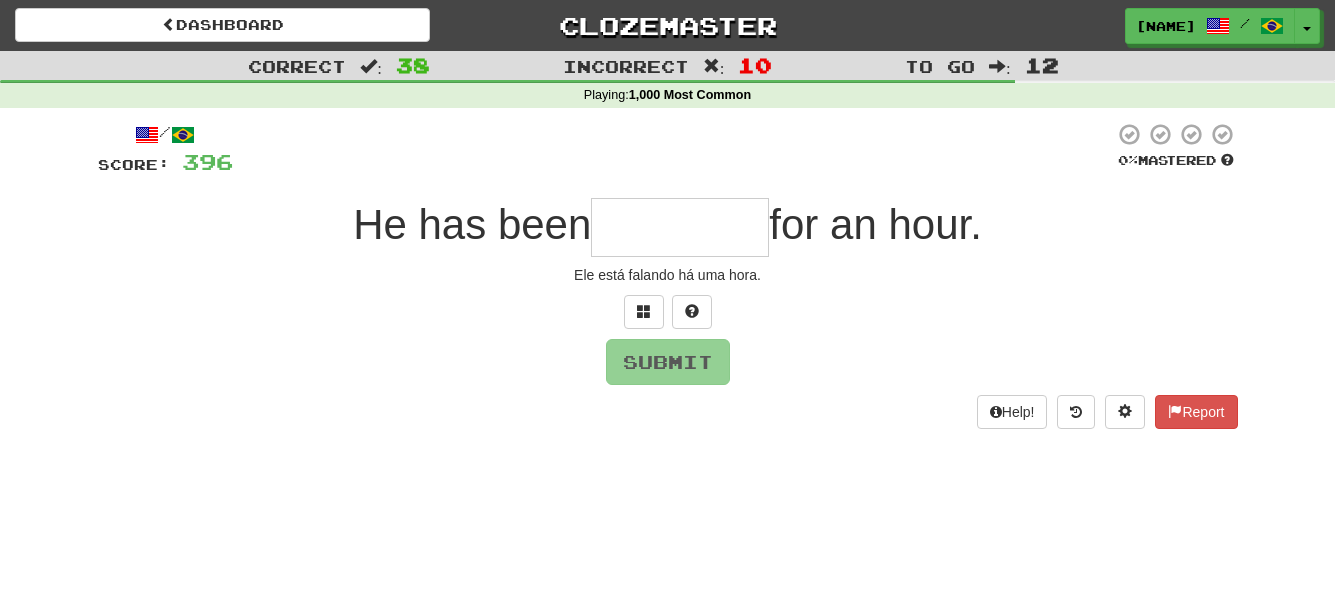 type on "*" 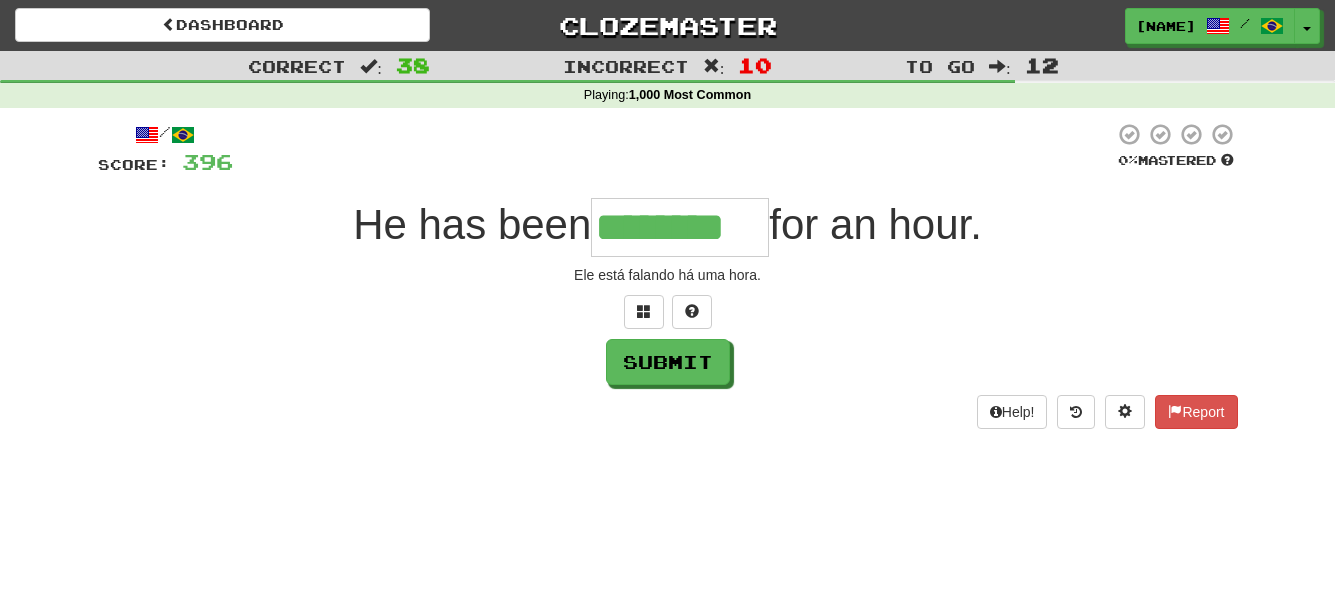 type on "********" 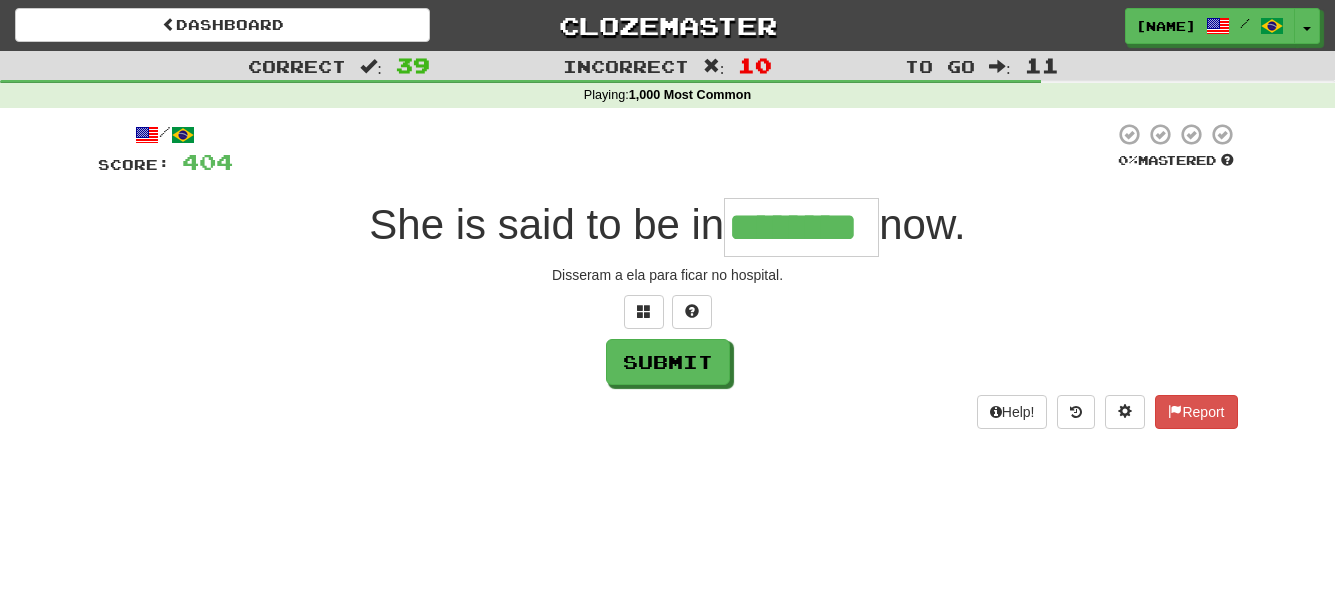 type on "********" 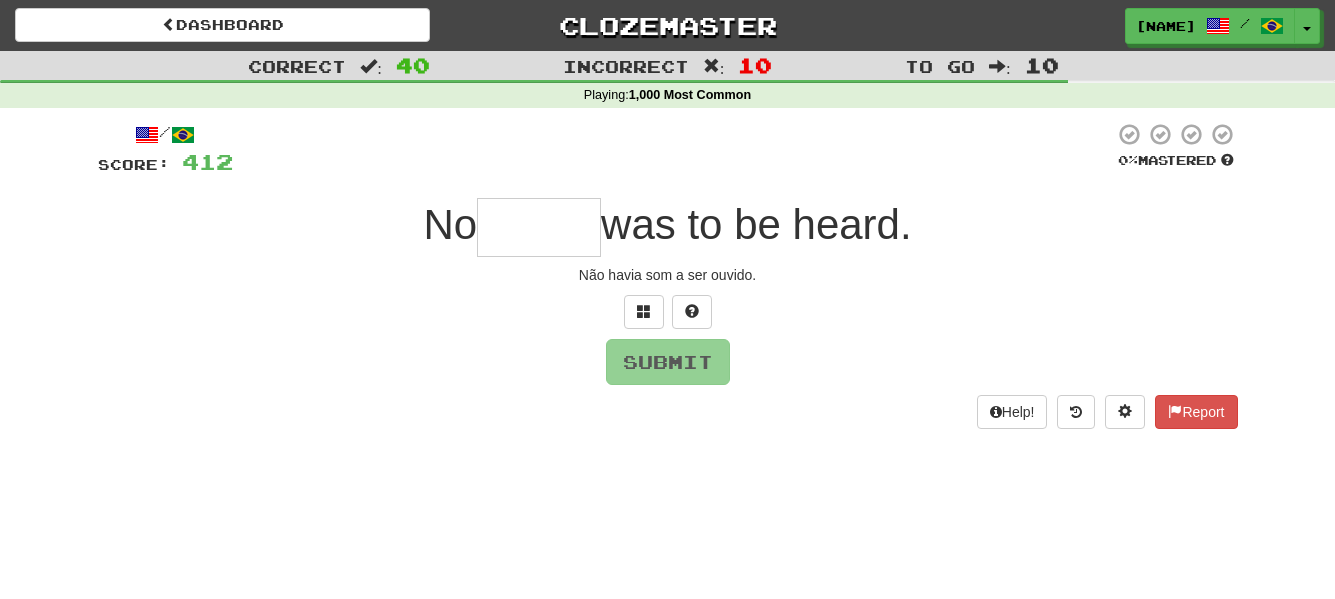 type on "*" 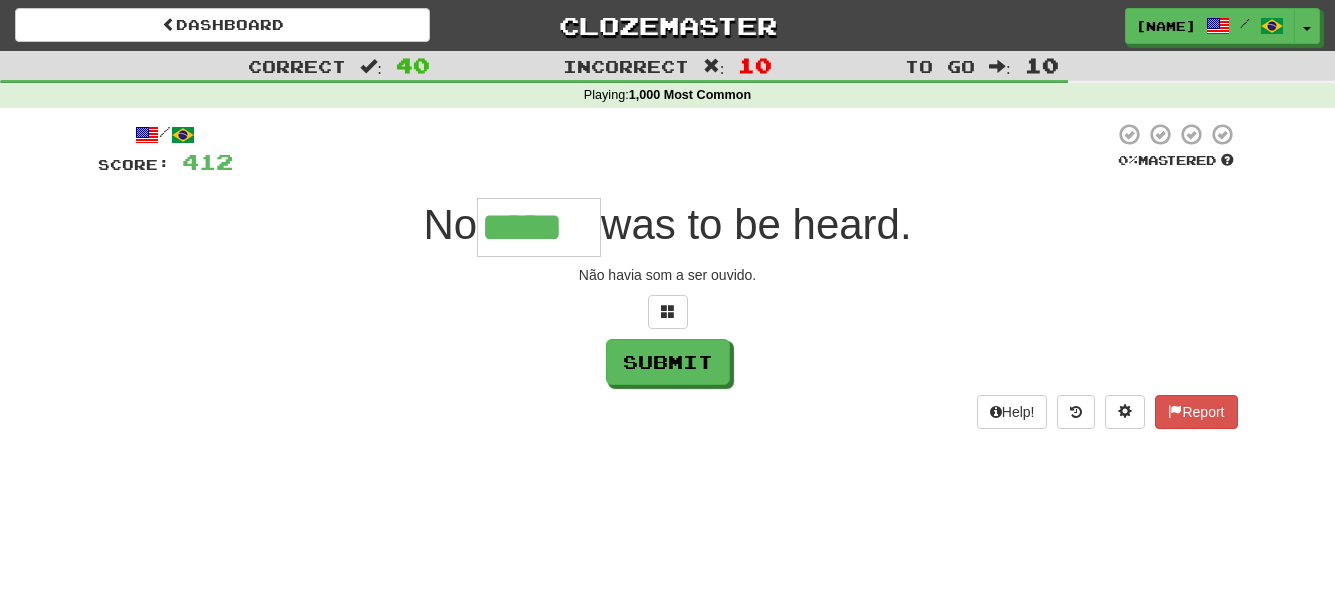 type on "*****" 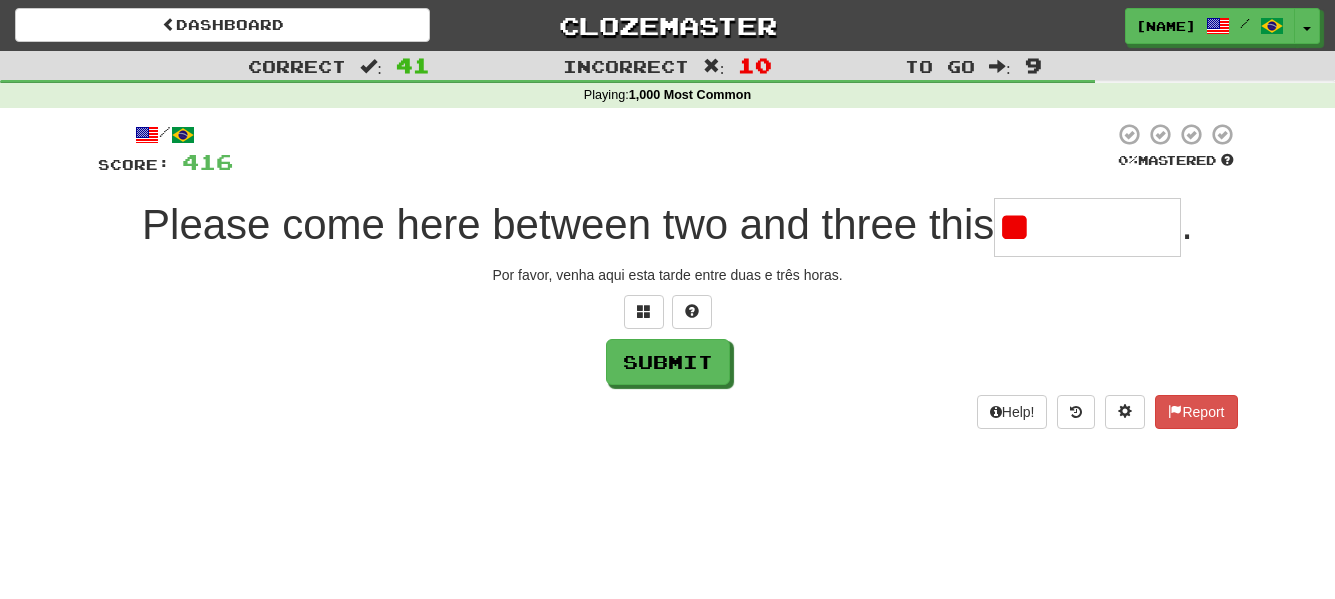 type on "*" 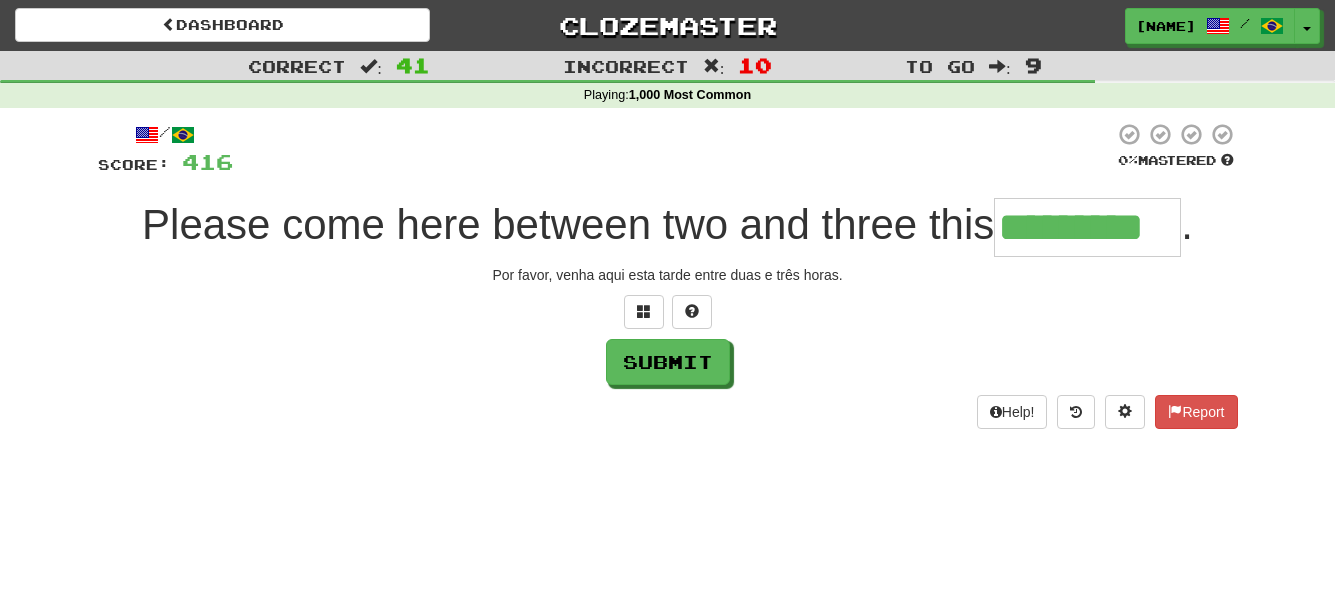 type on "*********" 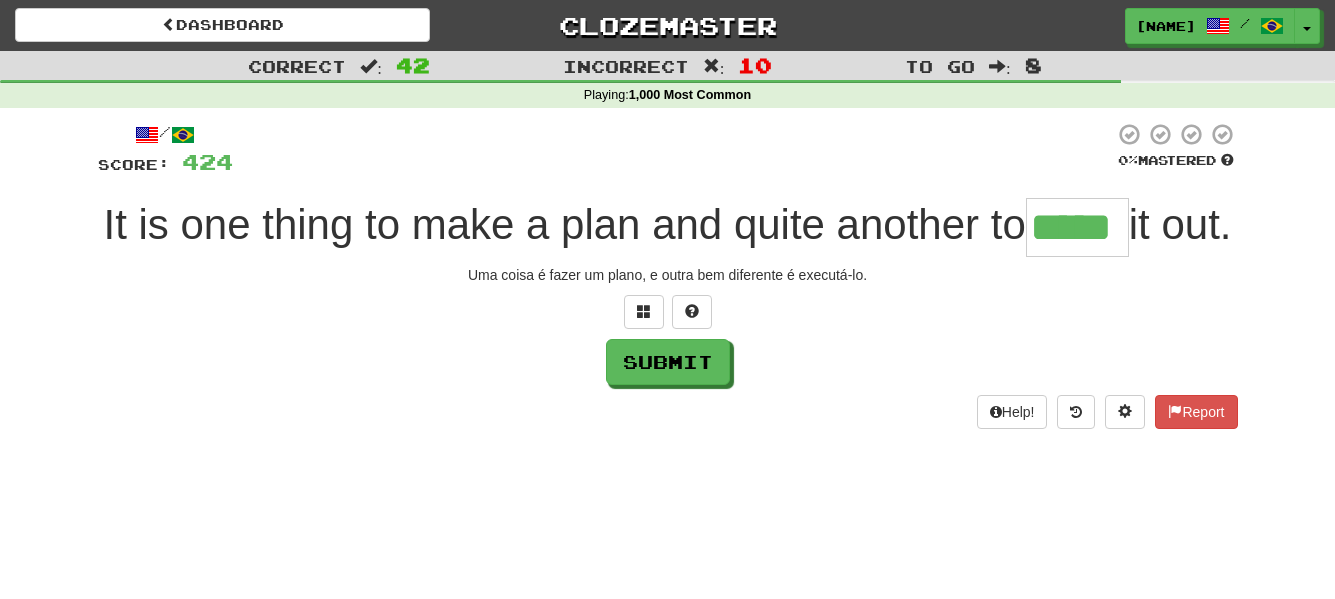 type on "*****" 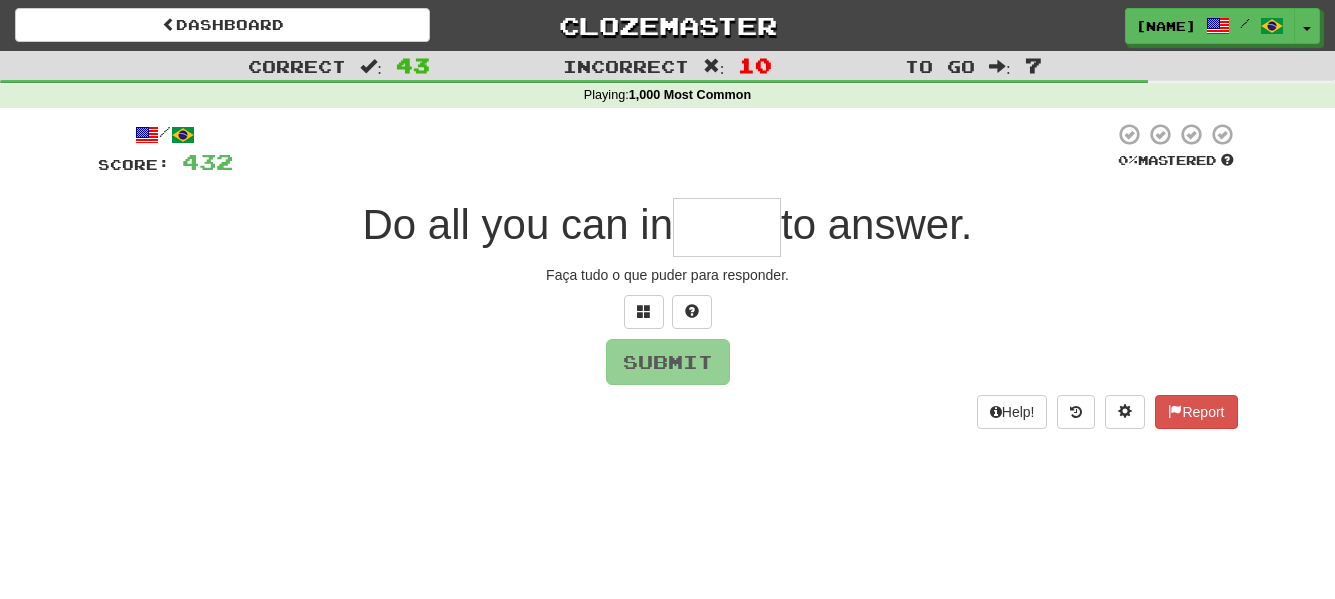 type on "*" 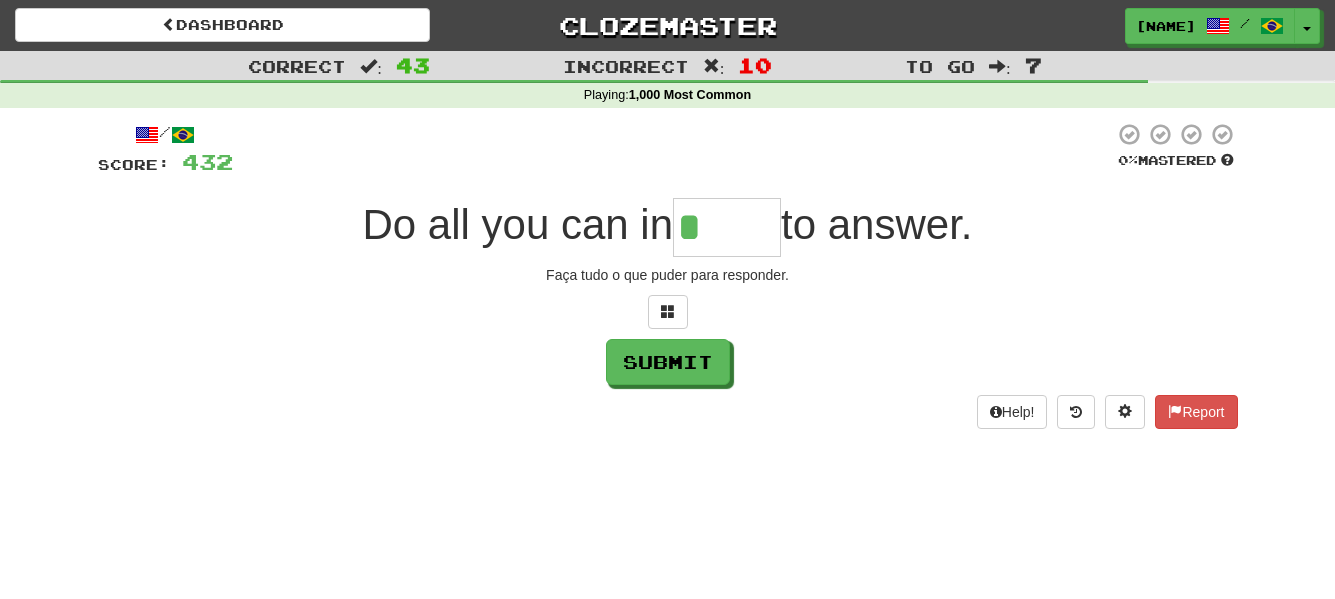 type on "*****" 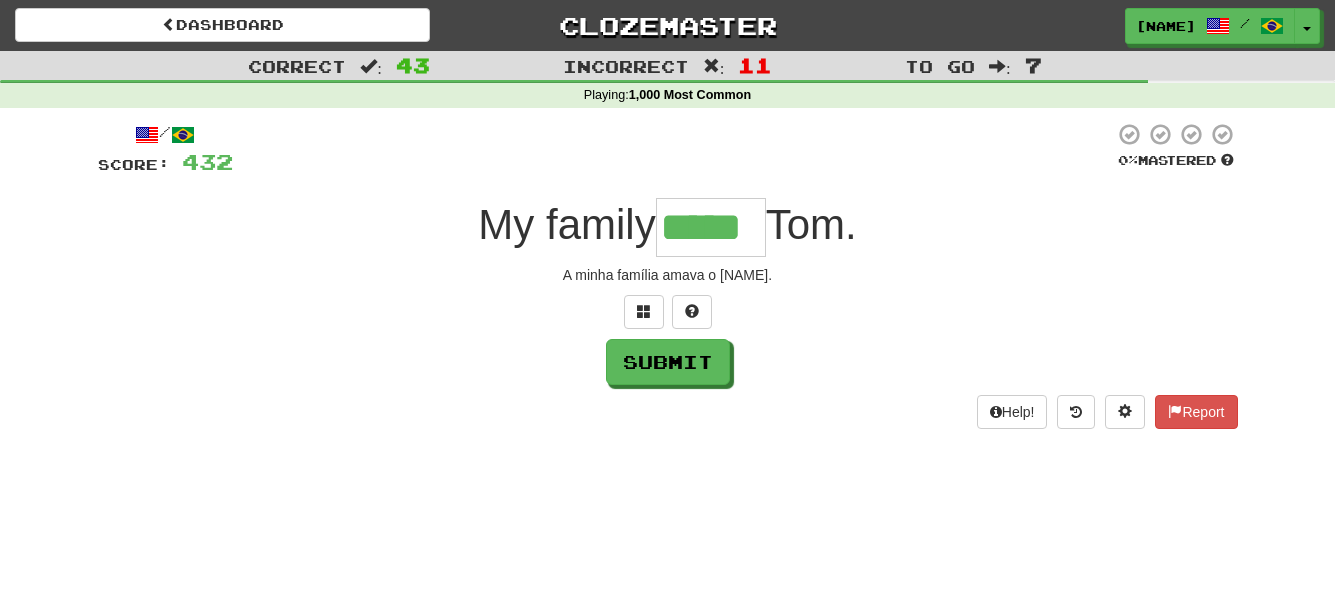 type on "*****" 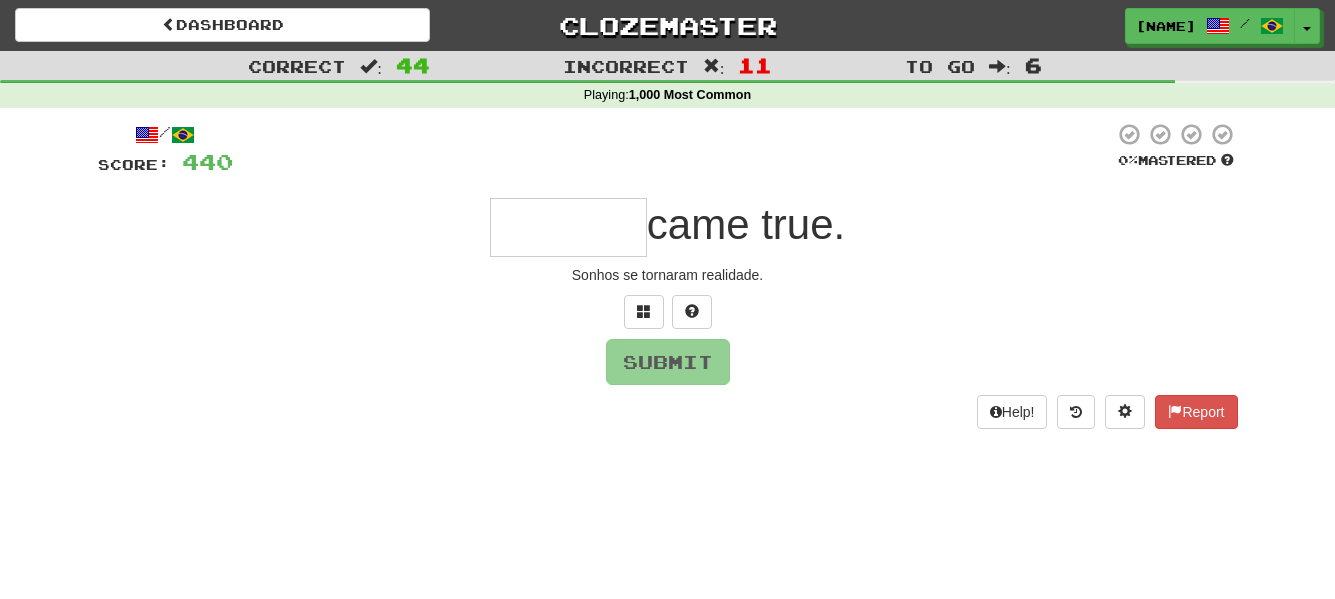 type on "*" 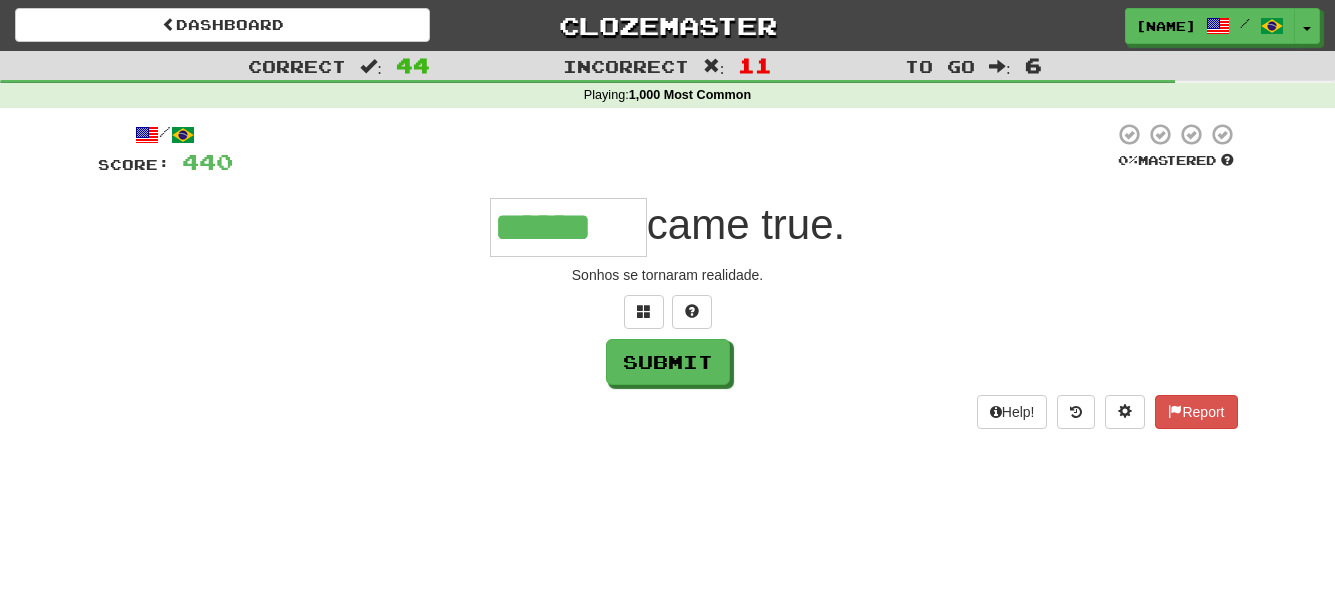 type on "******" 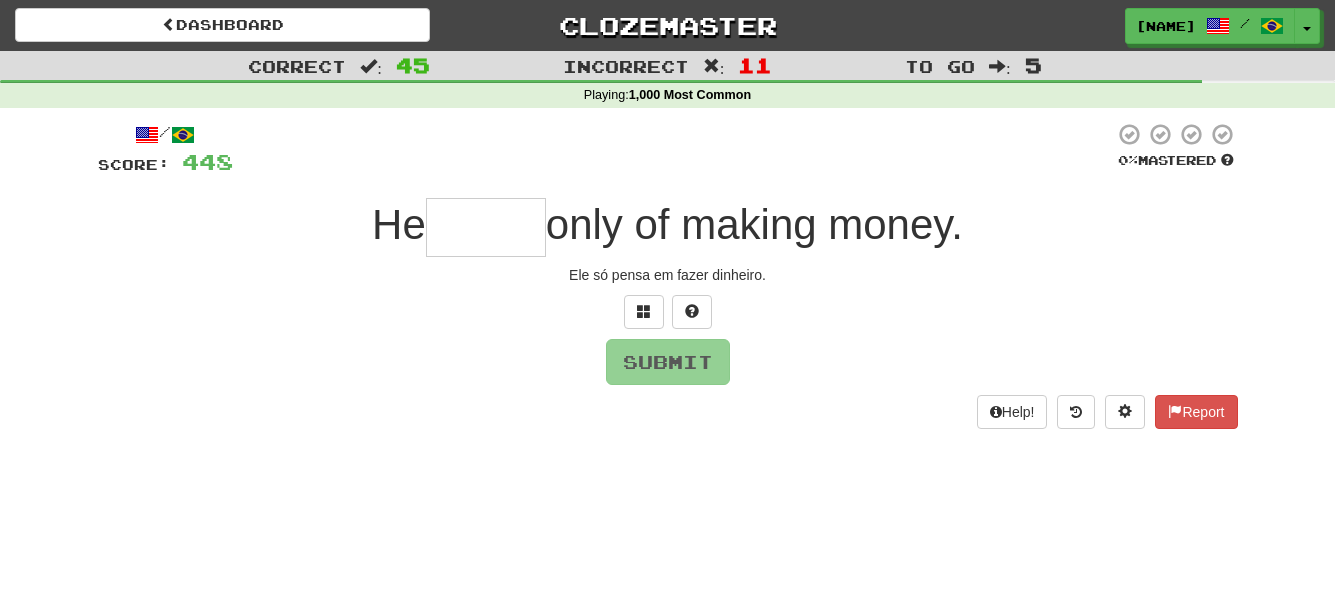 type on "*" 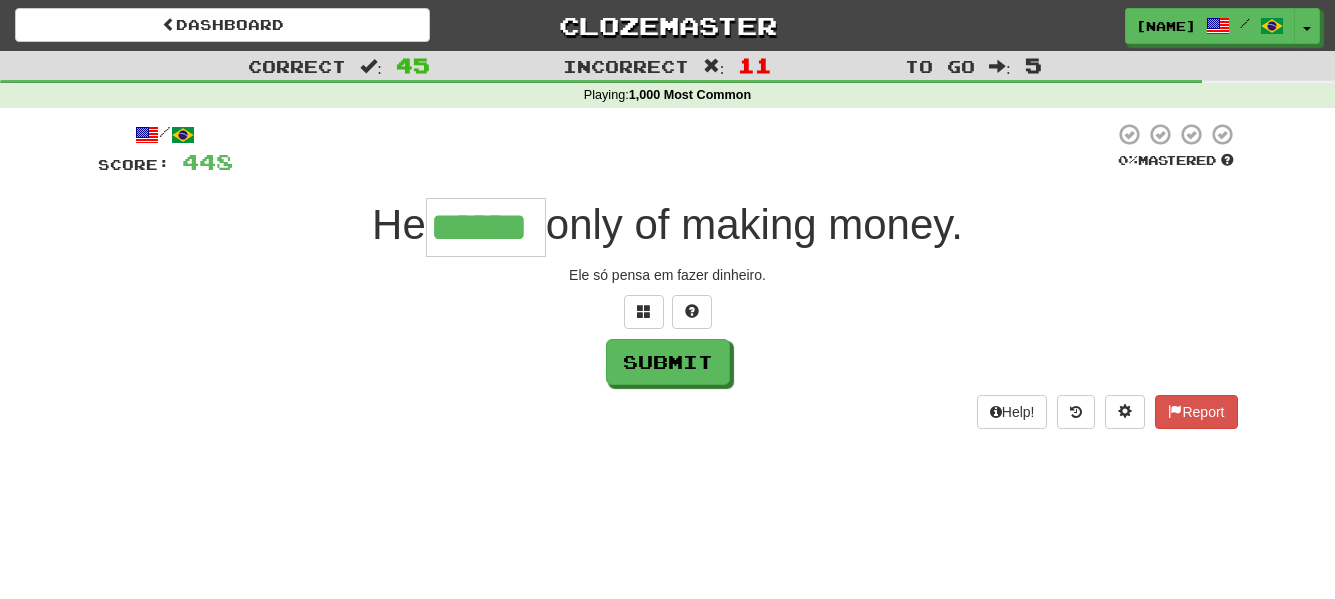 type on "******" 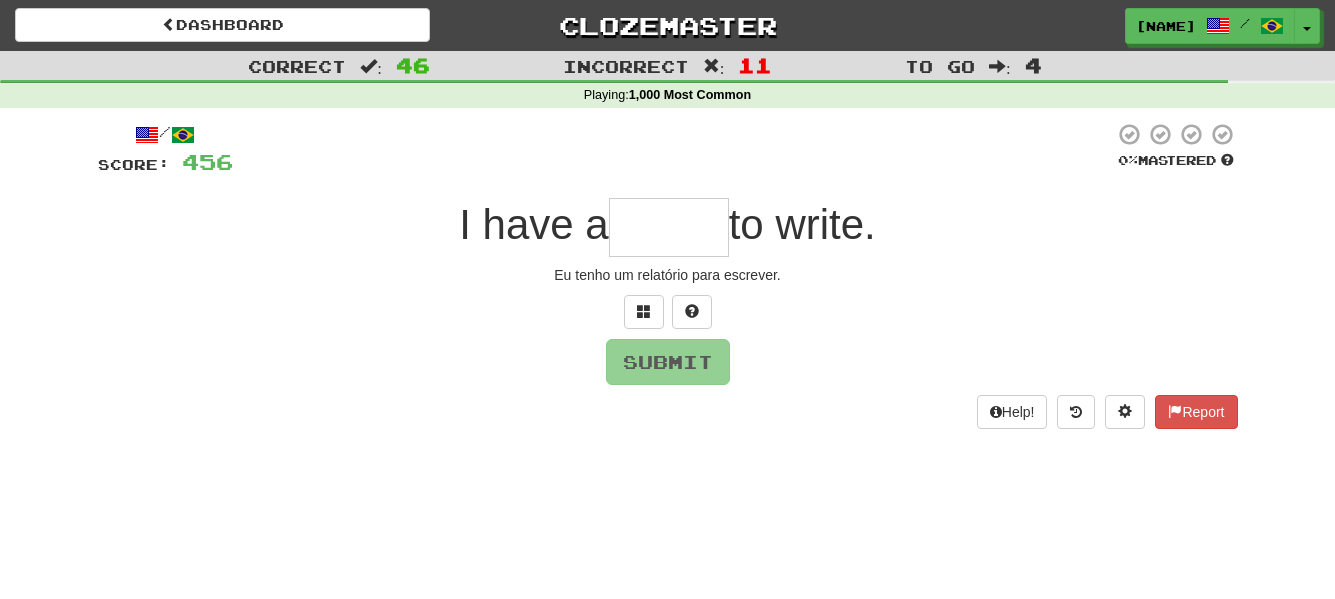 type on "*" 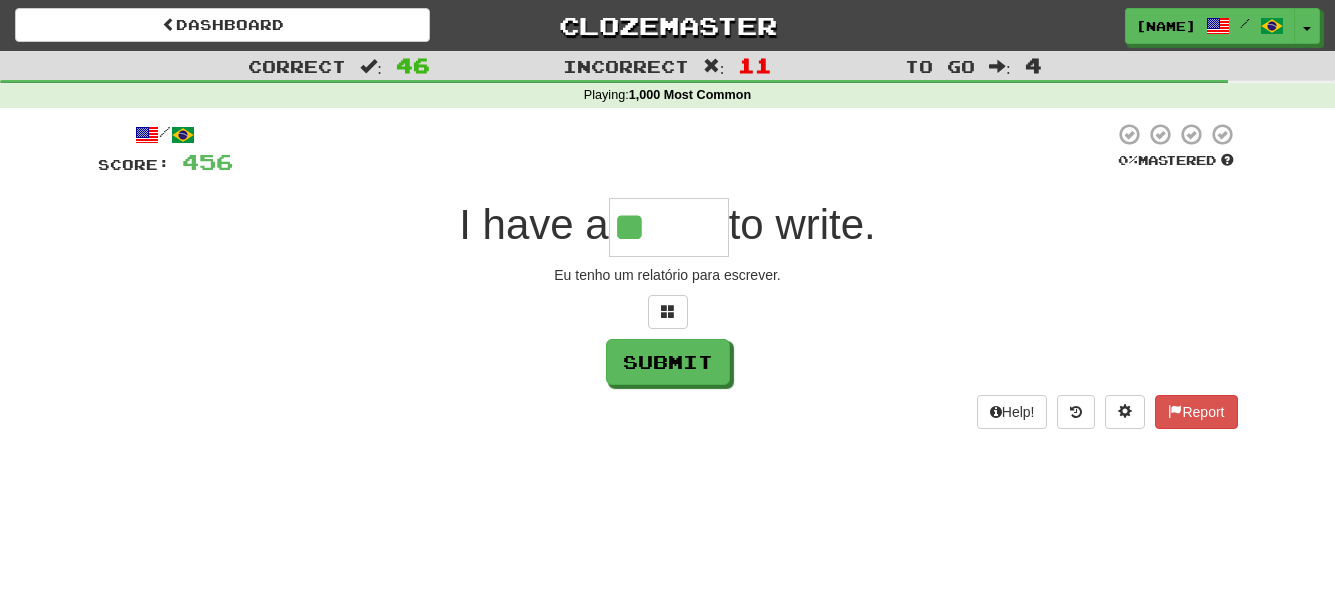 type on "******" 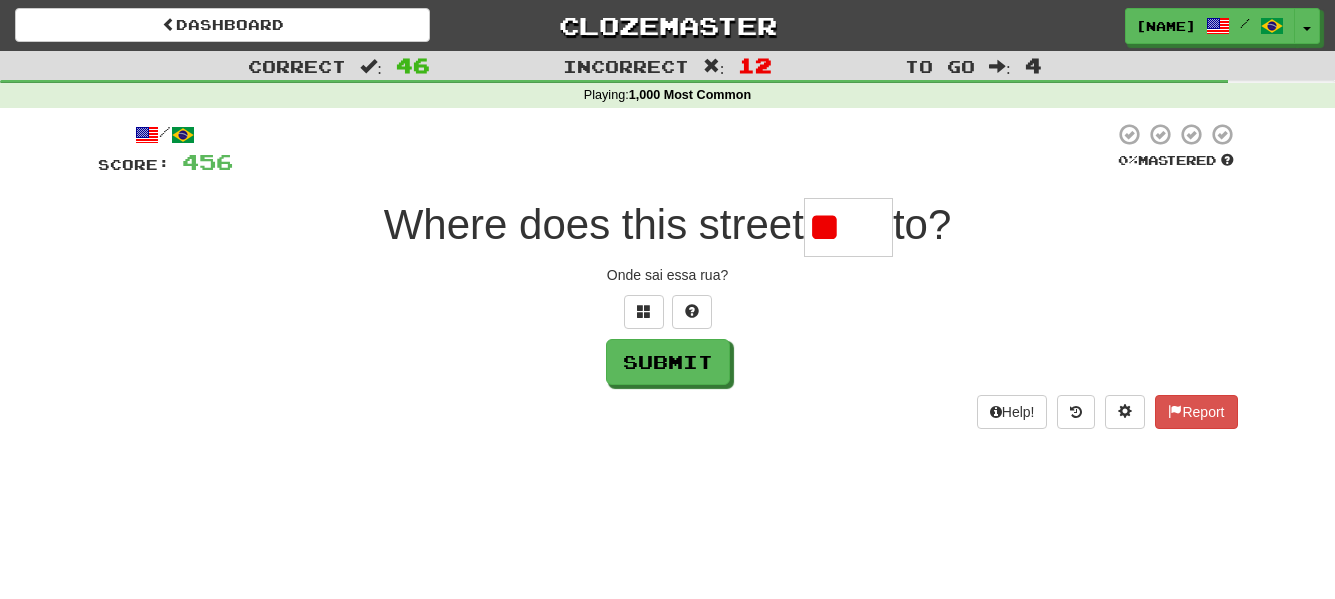 type on "*" 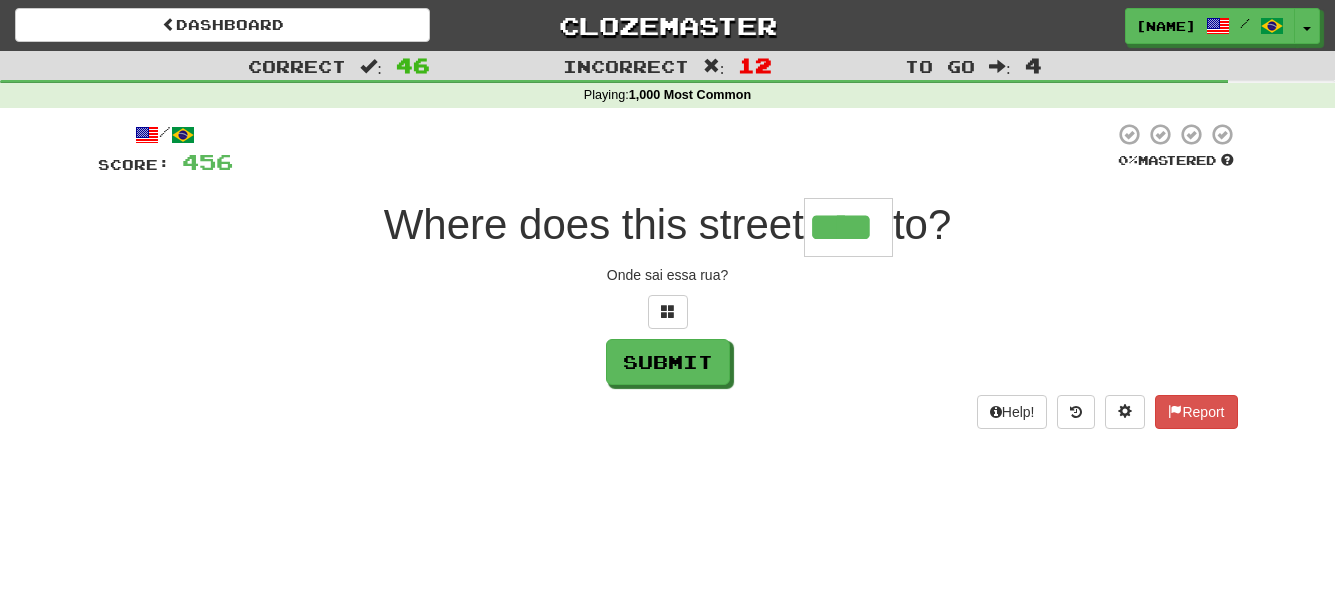 type on "****" 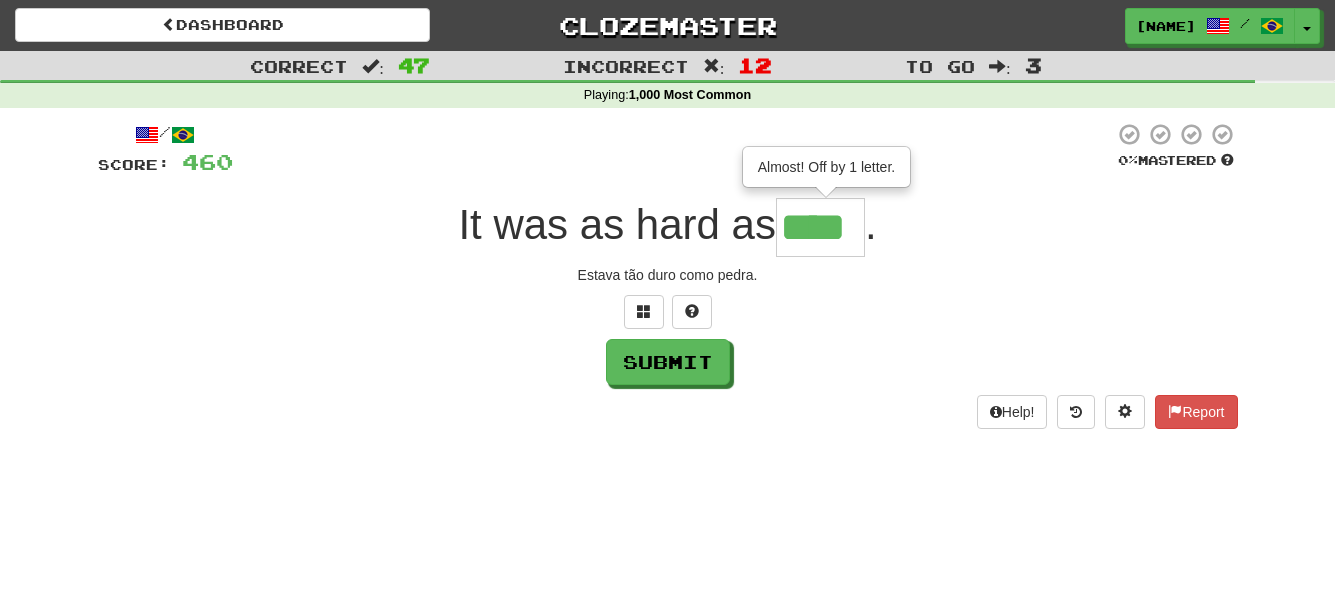 scroll, scrollTop: 0, scrollLeft: 0, axis: both 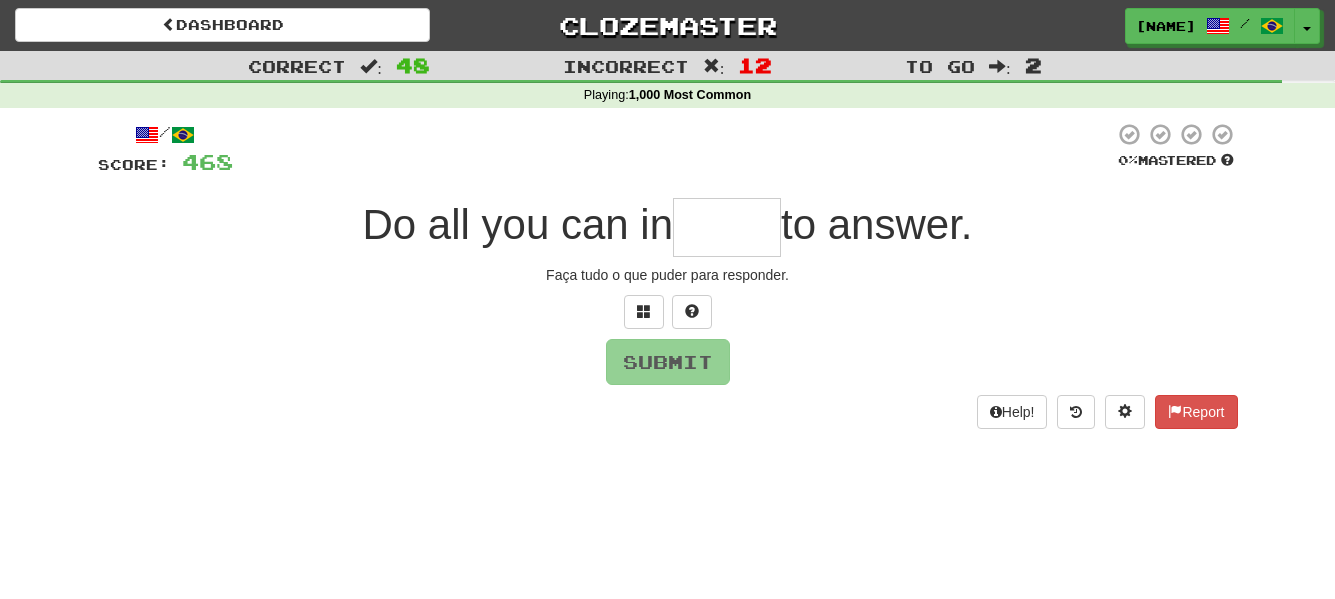 type on "*" 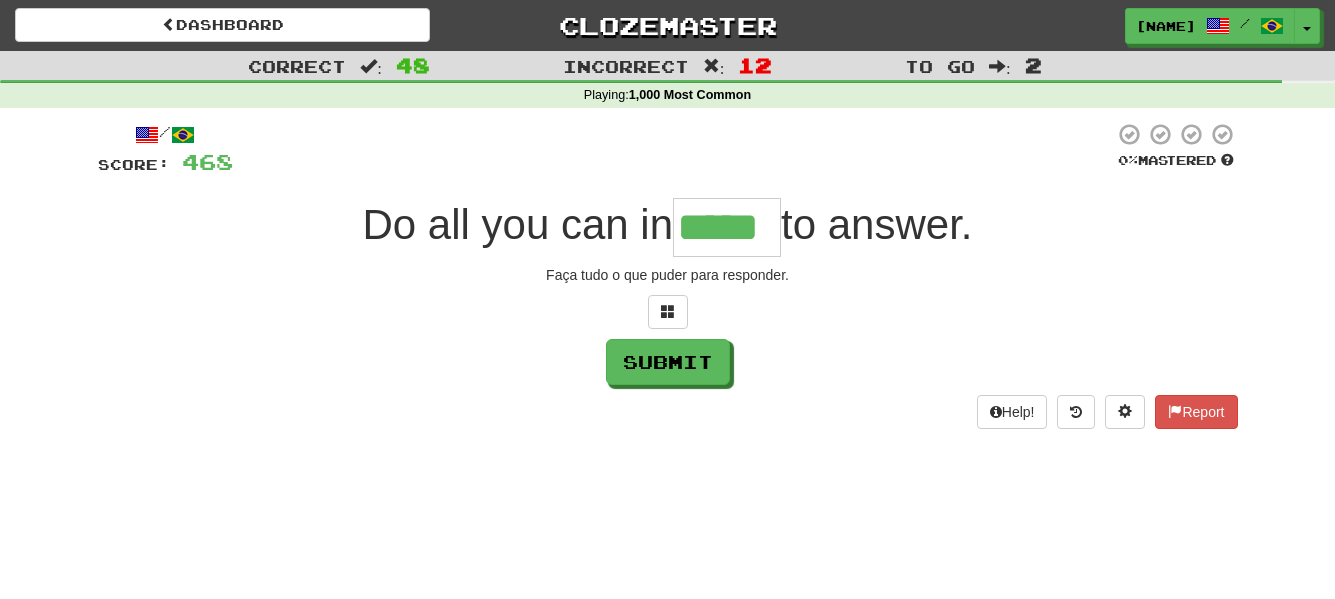 type on "*****" 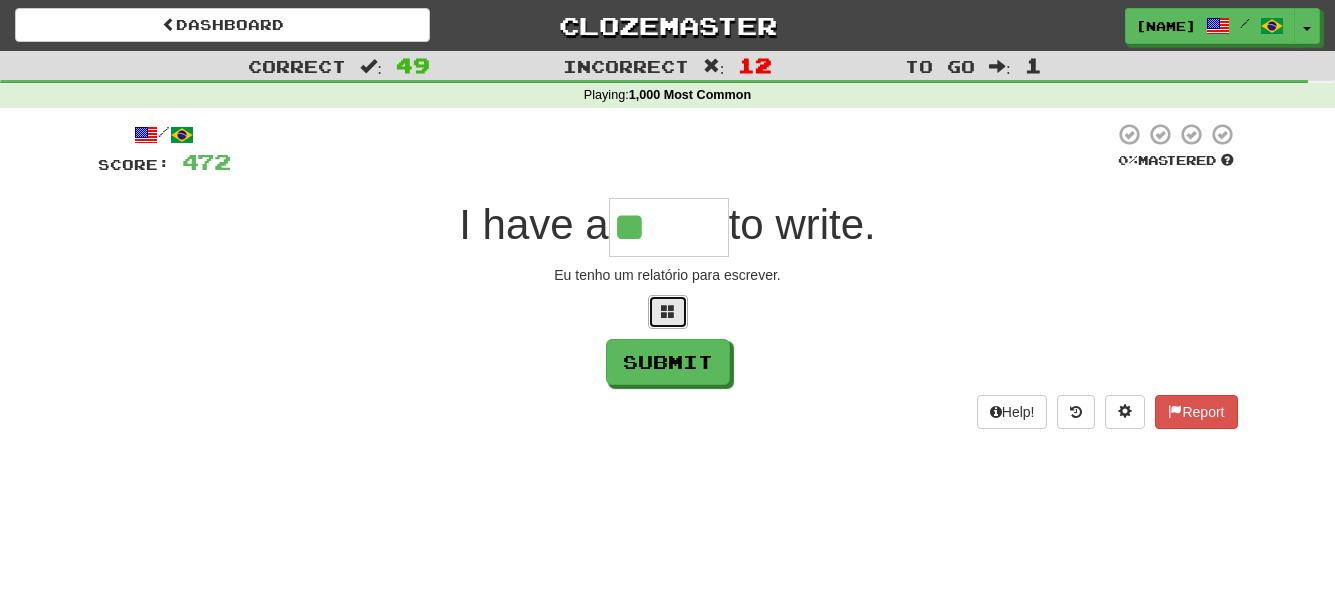 click at bounding box center (668, 312) 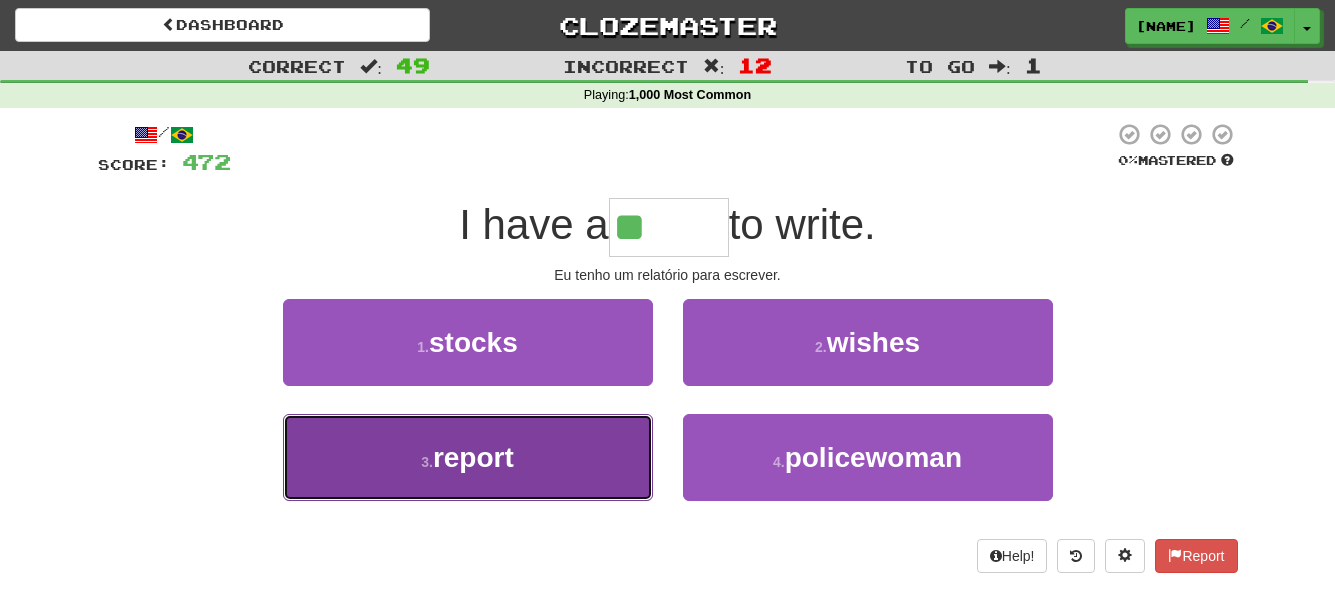 click on "3 .  report" at bounding box center [468, 457] 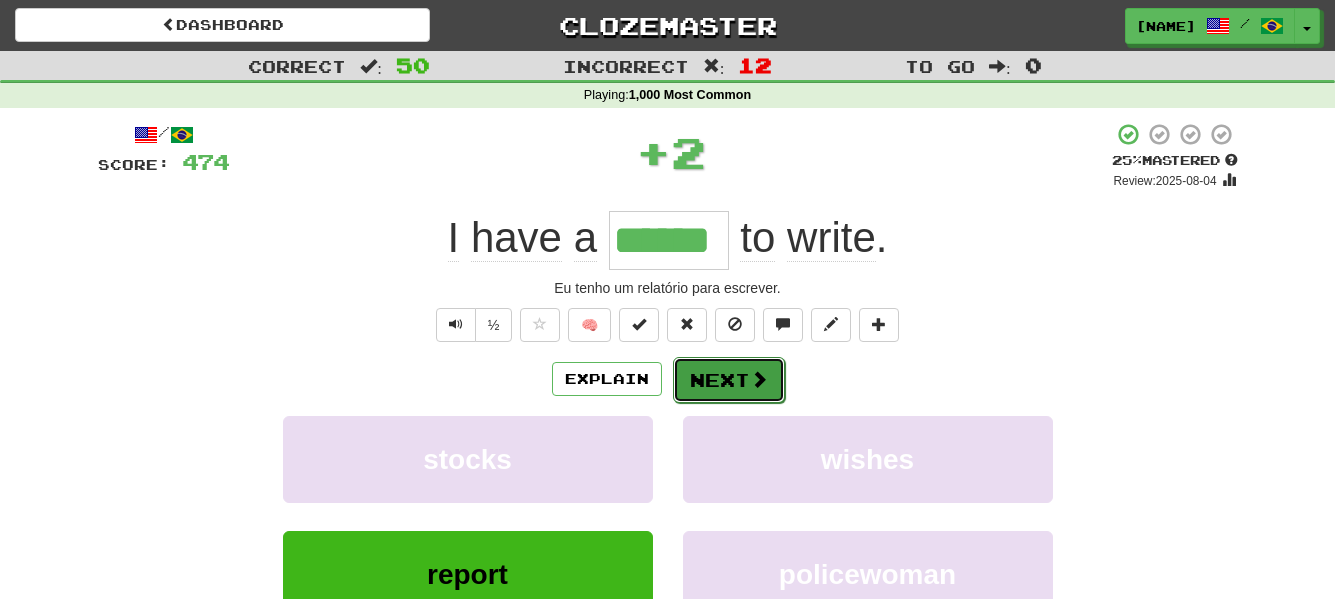 click on "Next" at bounding box center (729, 380) 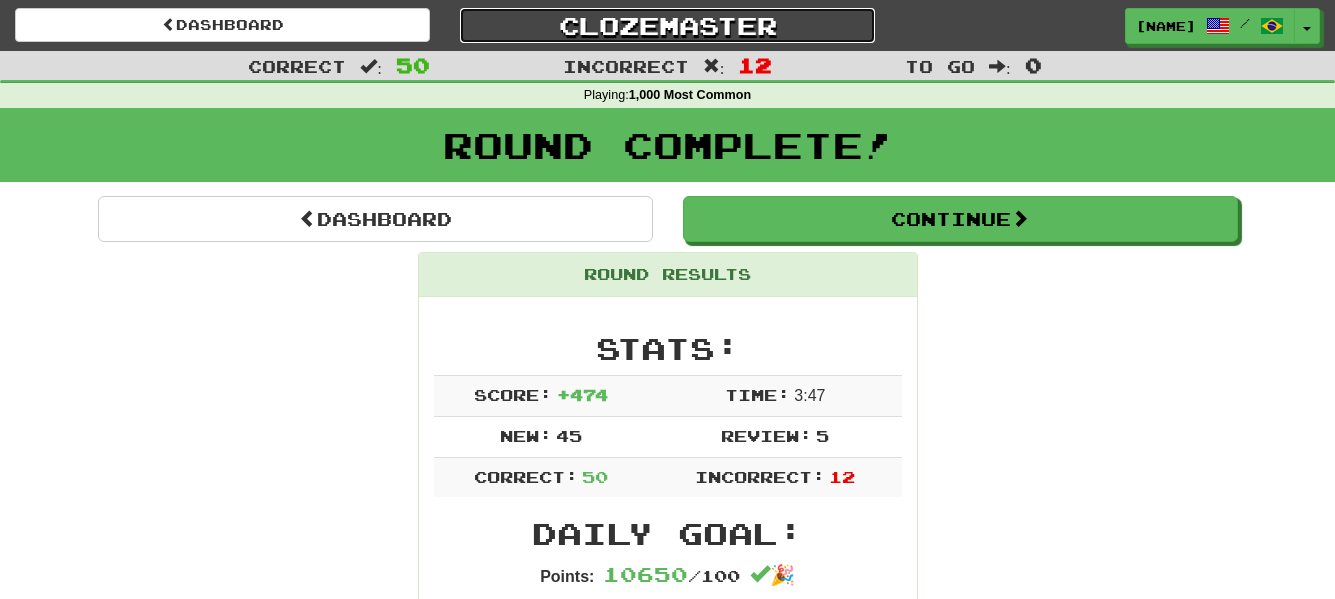 click on "Clozemaster" at bounding box center [667, 25] 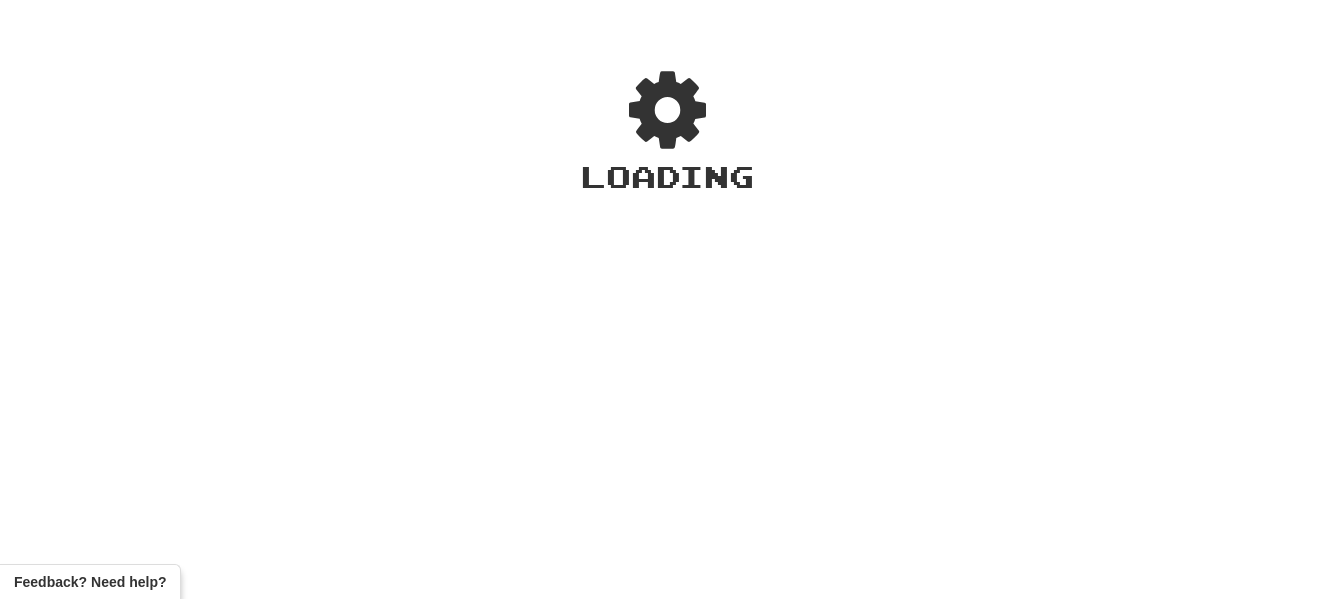 scroll, scrollTop: 0, scrollLeft: 0, axis: both 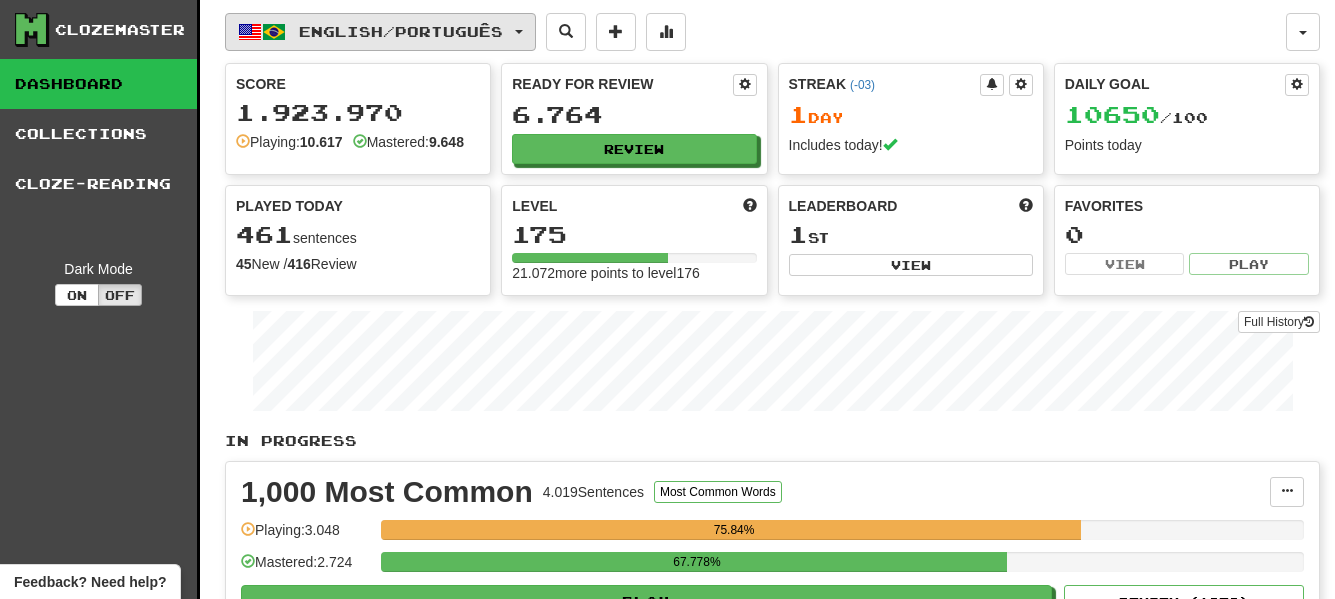 click on "English  /  Português" at bounding box center (380, 32) 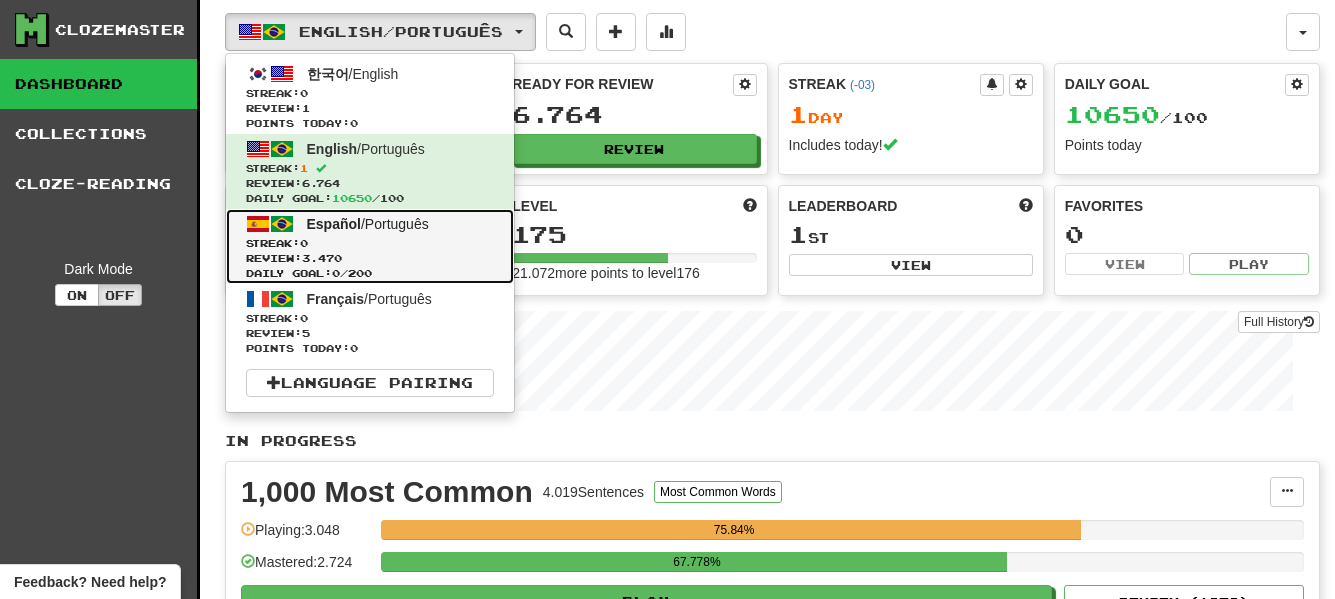 click on "Español  /  Português" at bounding box center [368, 224] 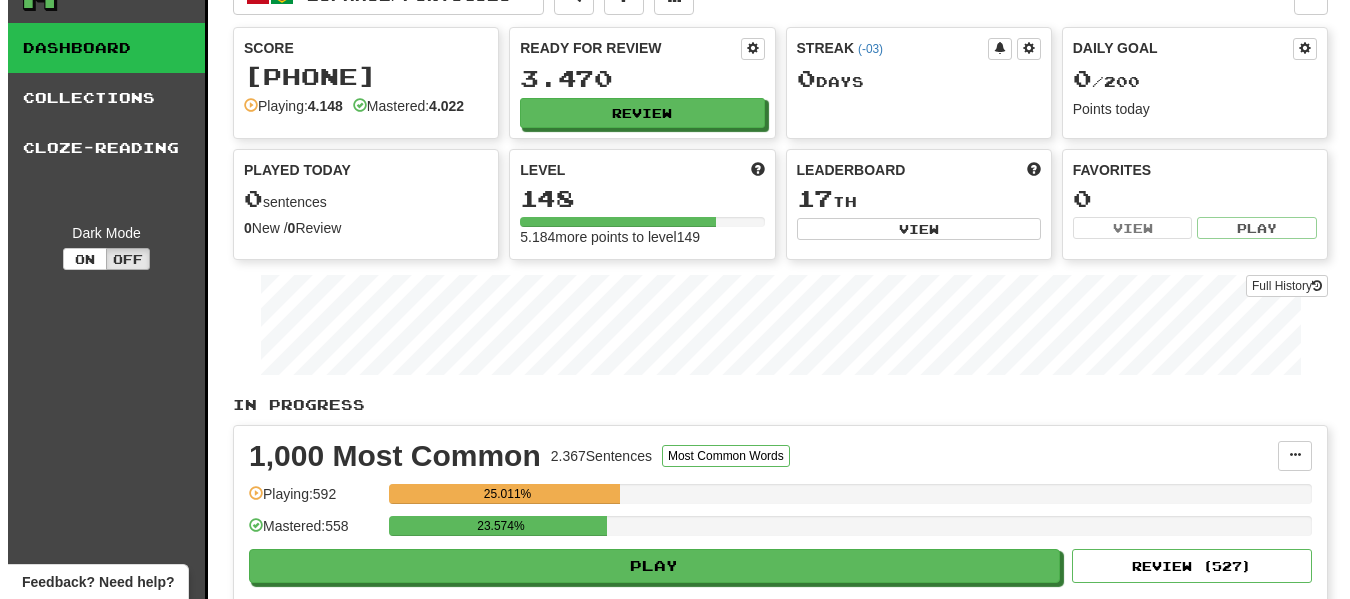 scroll, scrollTop: 0, scrollLeft: 0, axis: both 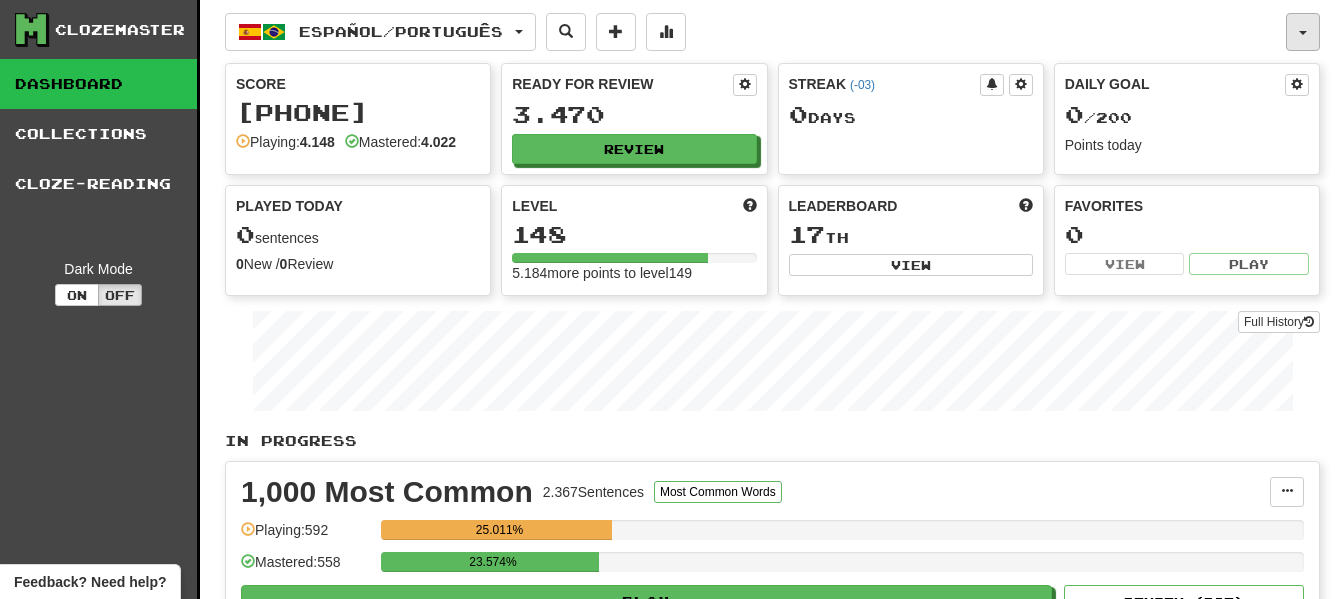 click at bounding box center (1303, 33) 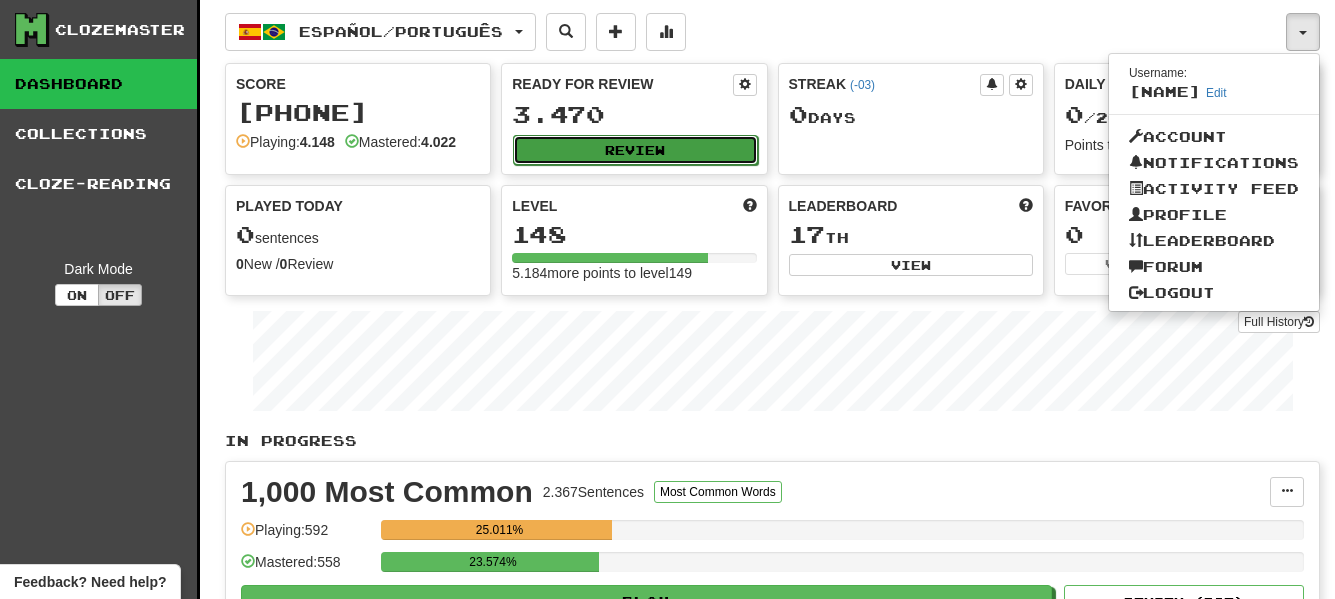 click on "Review" at bounding box center (635, 150) 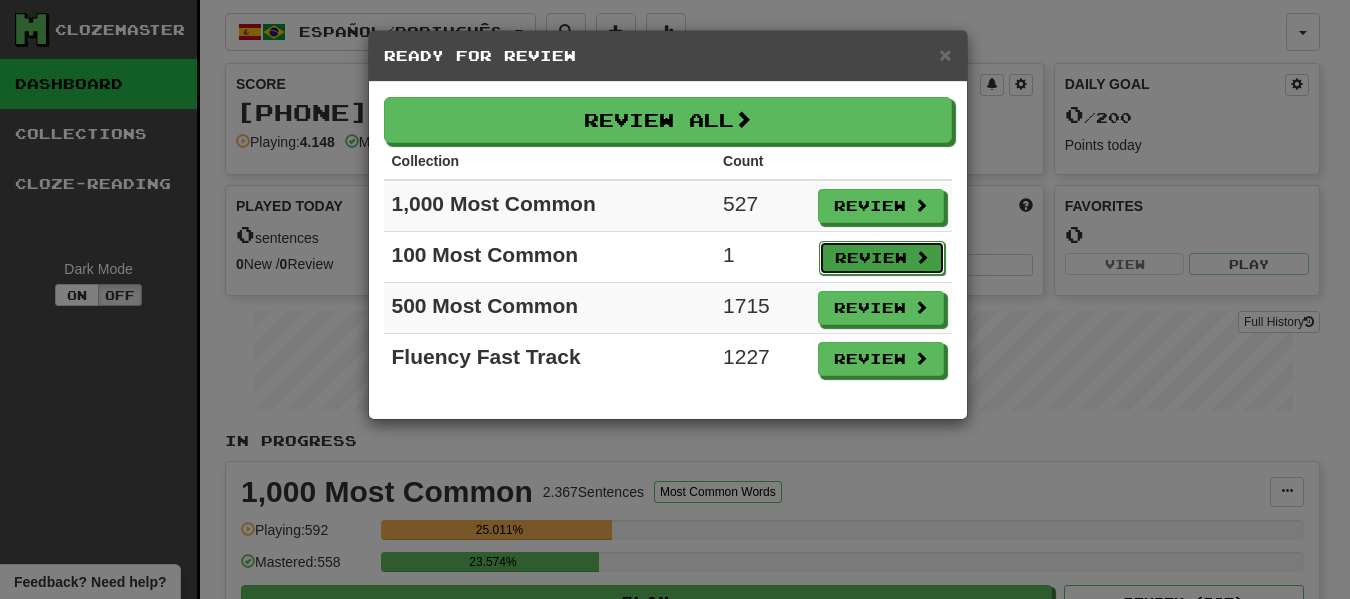 click on "Review" at bounding box center (882, 258) 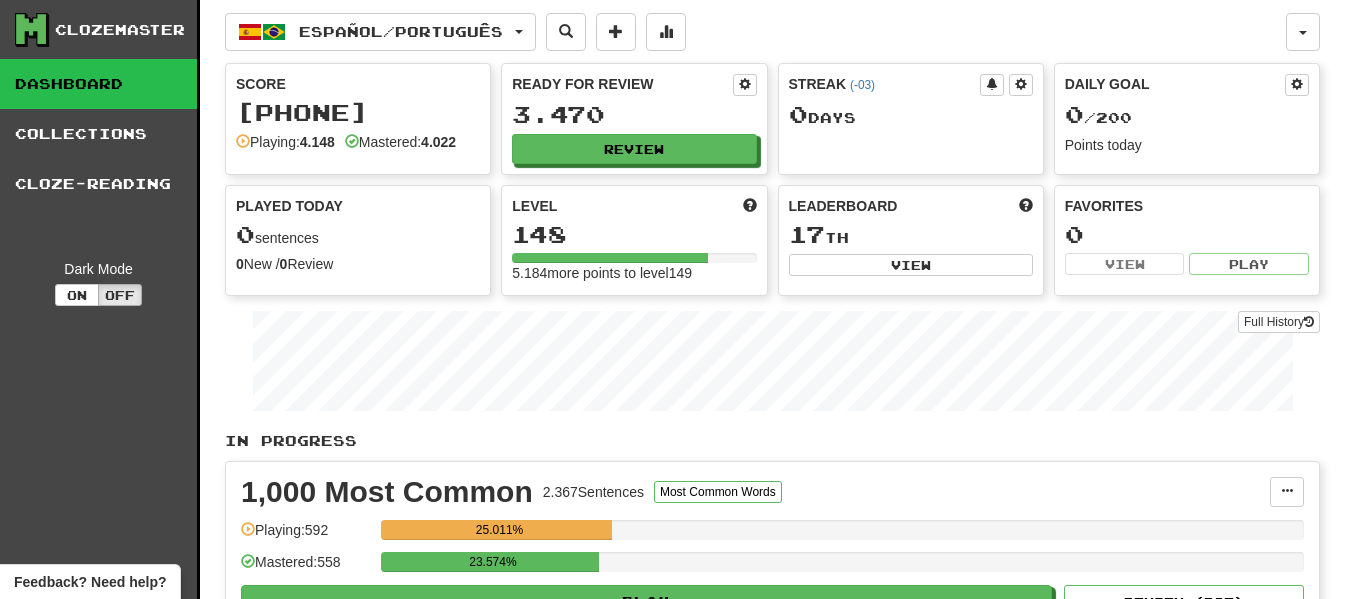 select on "**" 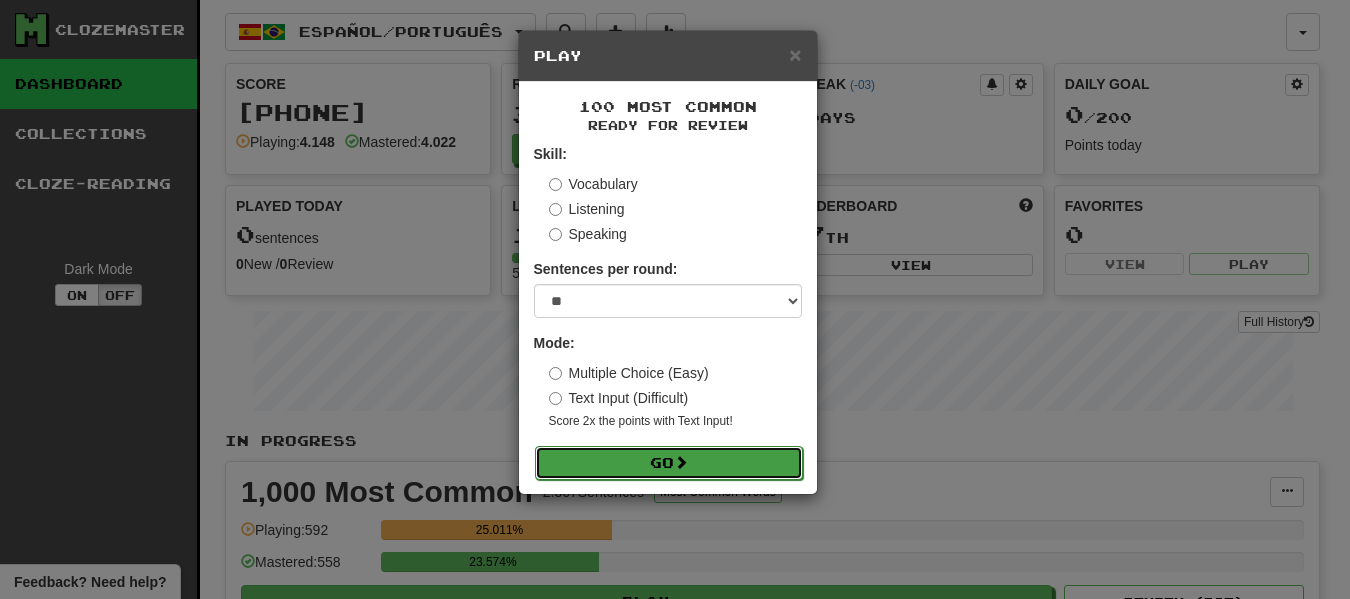 click on "Go" at bounding box center (669, 463) 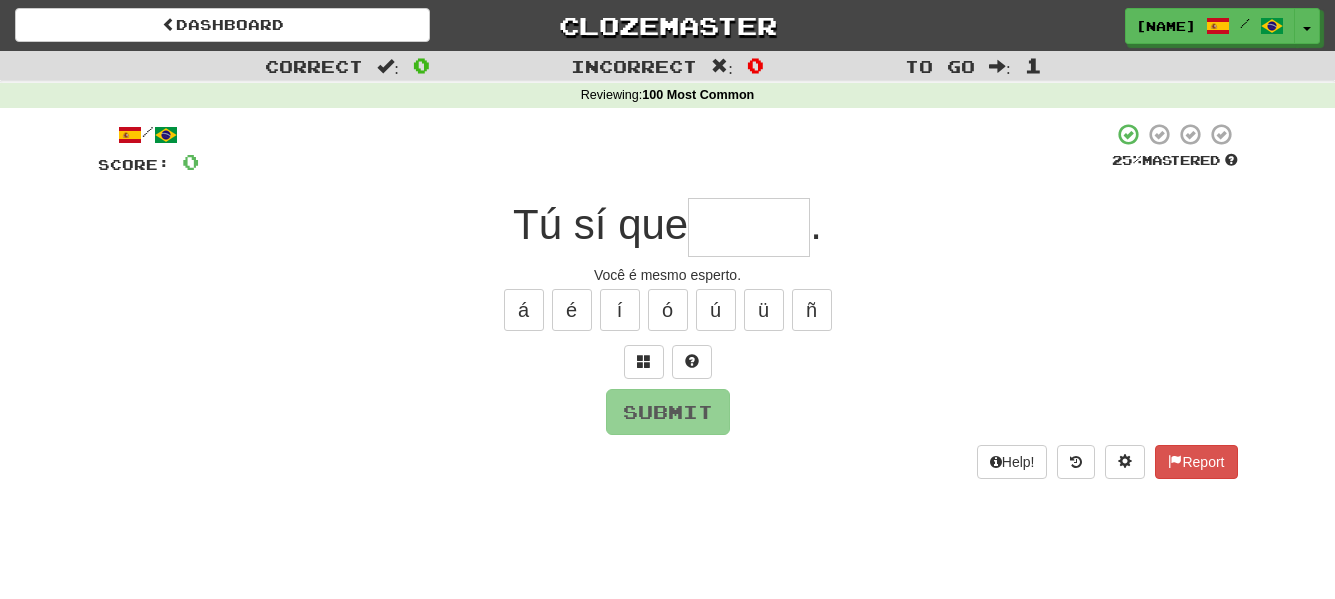 scroll, scrollTop: 0, scrollLeft: 0, axis: both 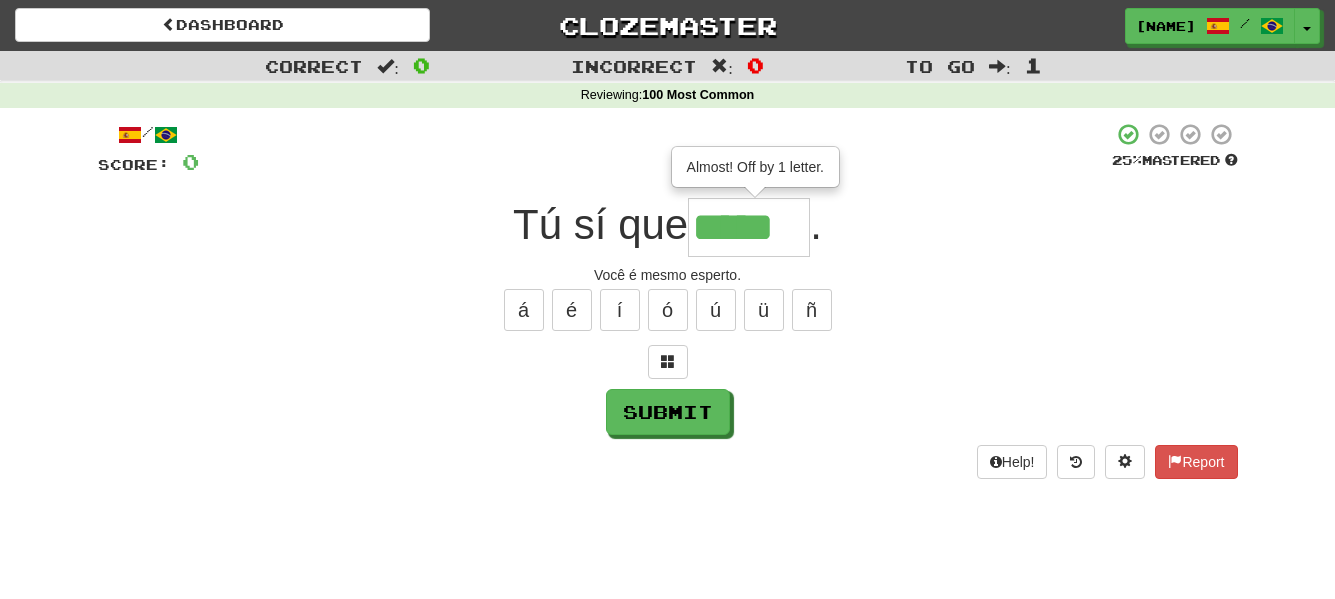 type on "*****" 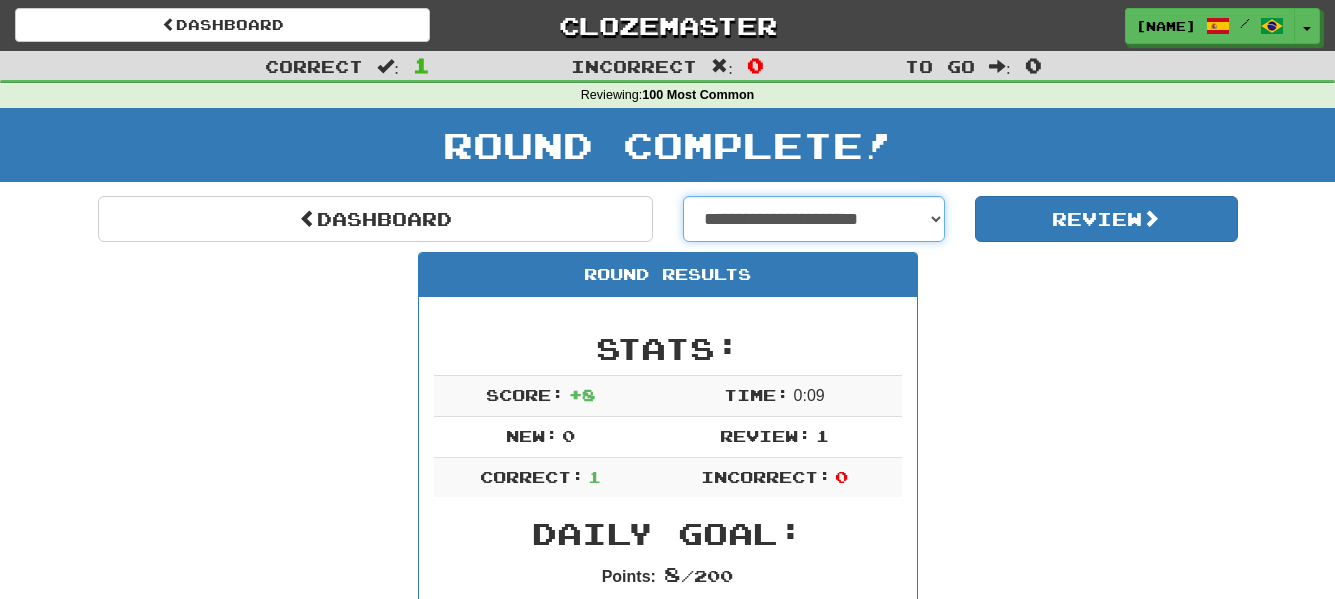 click on "**********" at bounding box center [814, 219] 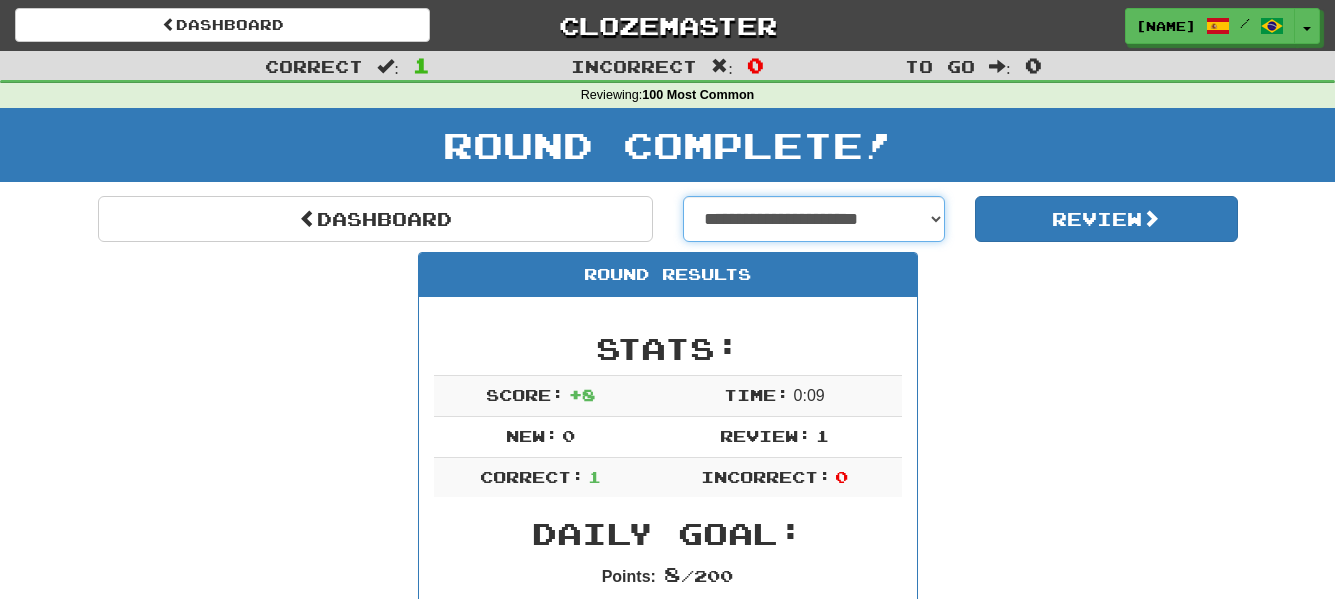 click on "**********" at bounding box center [814, 219] 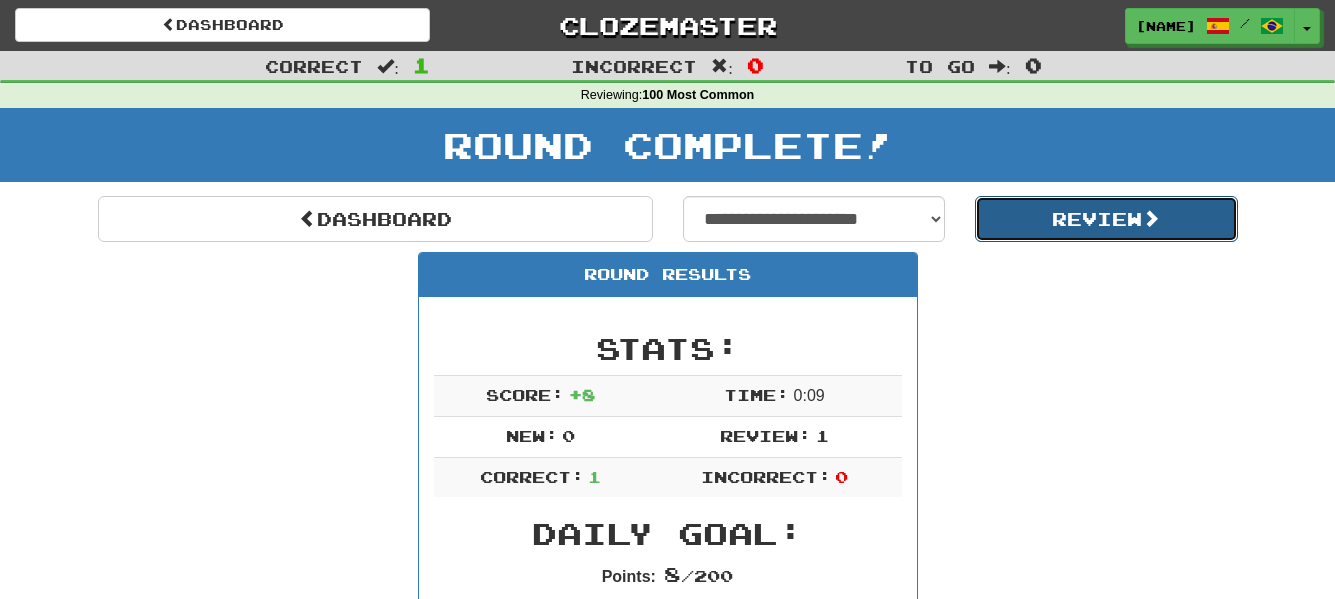 click on "Review" at bounding box center (1106, 219) 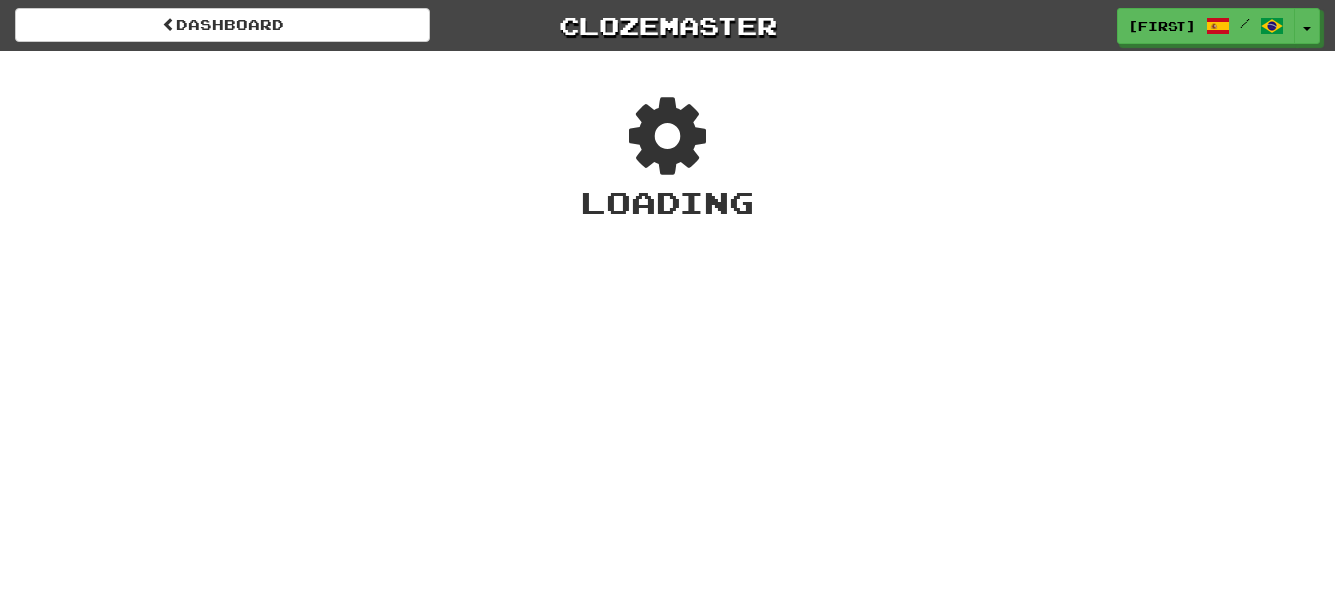 scroll, scrollTop: 0, scrollLeft: 0, axis: both 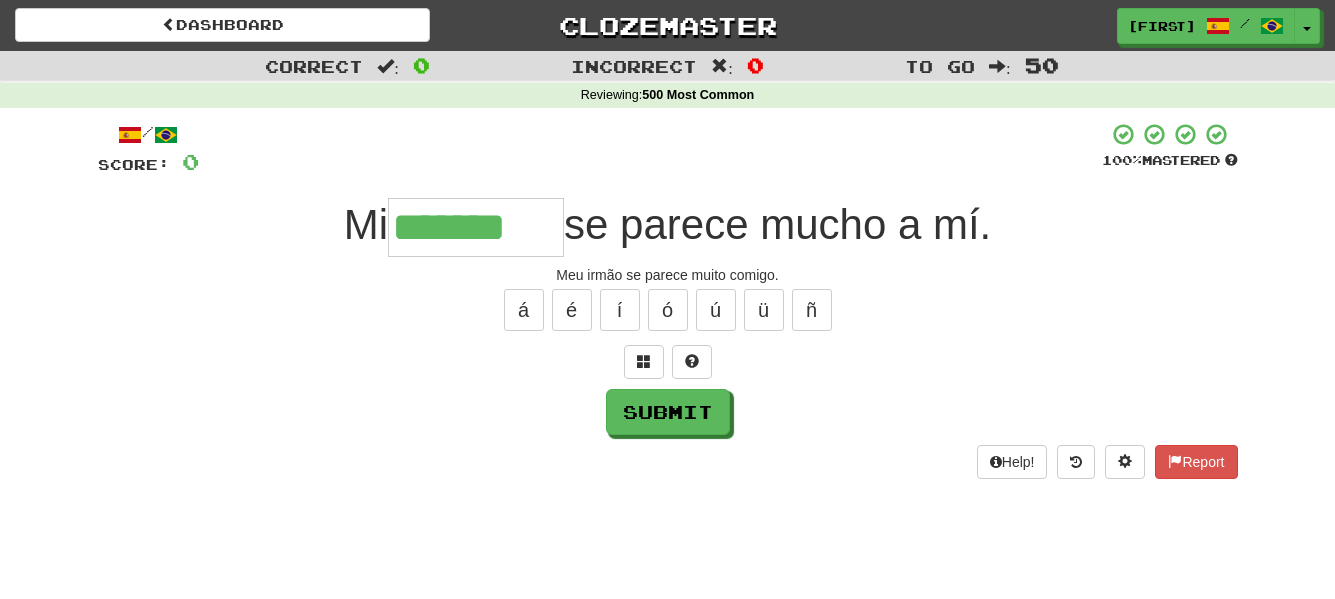 type on "*******" 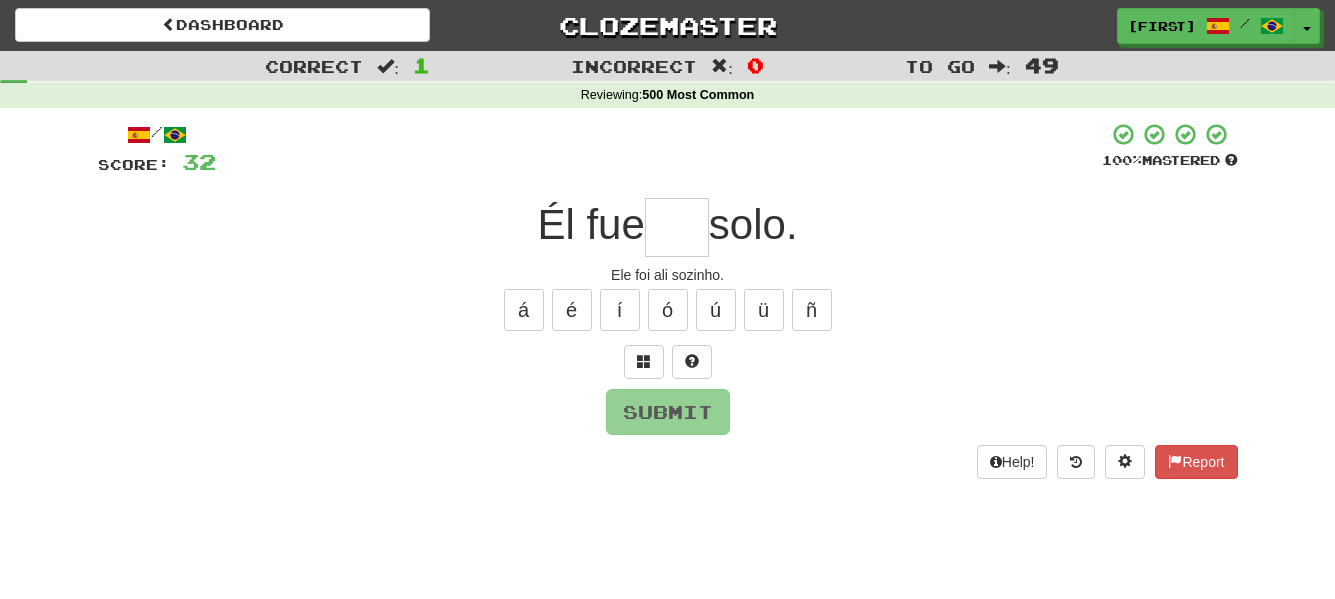 type on "*" 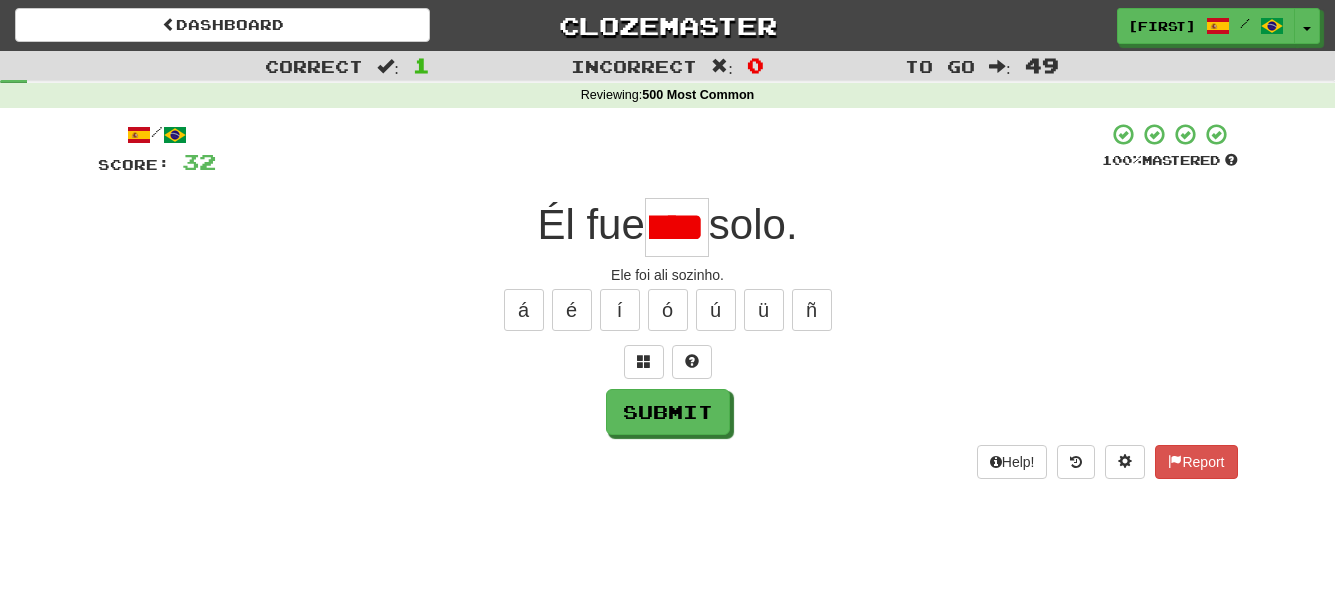scroll, scrollTop: 0, scrollLeft: 0, axis: both 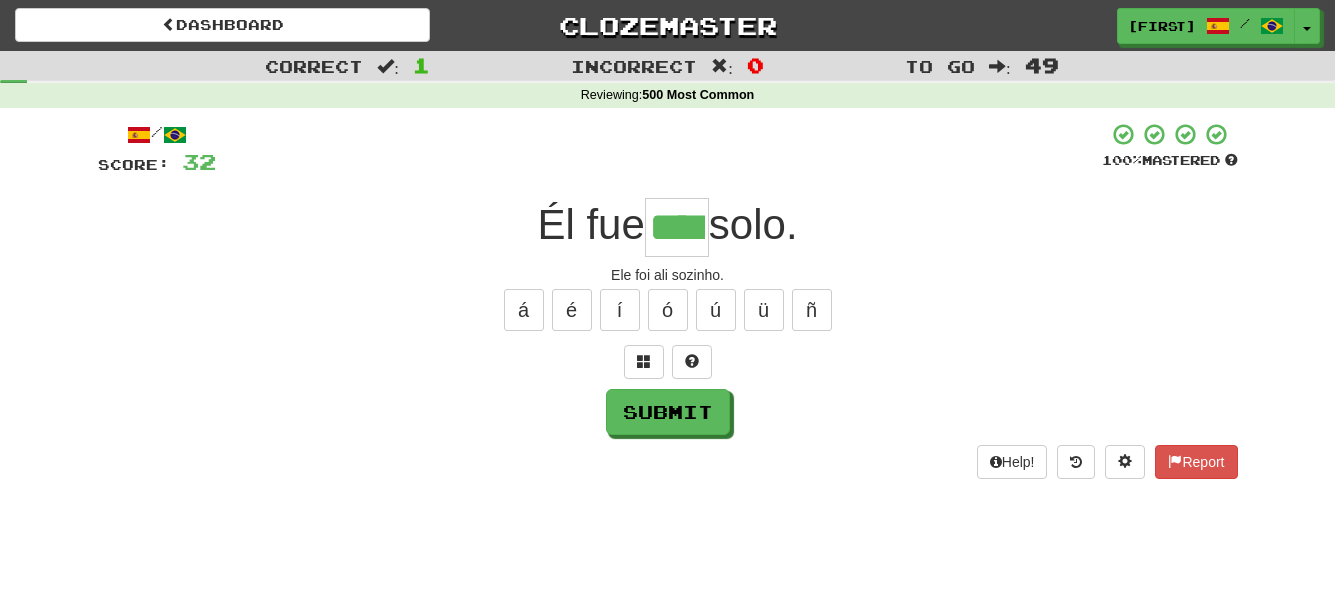 type on "****" 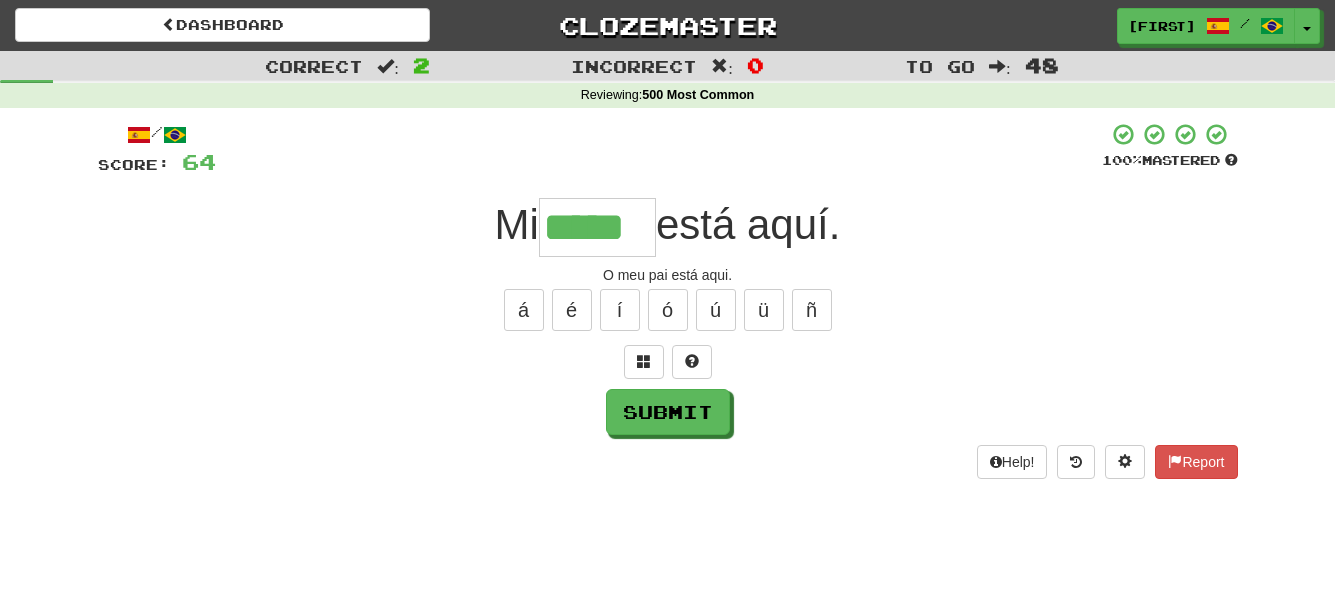 type on "*****" 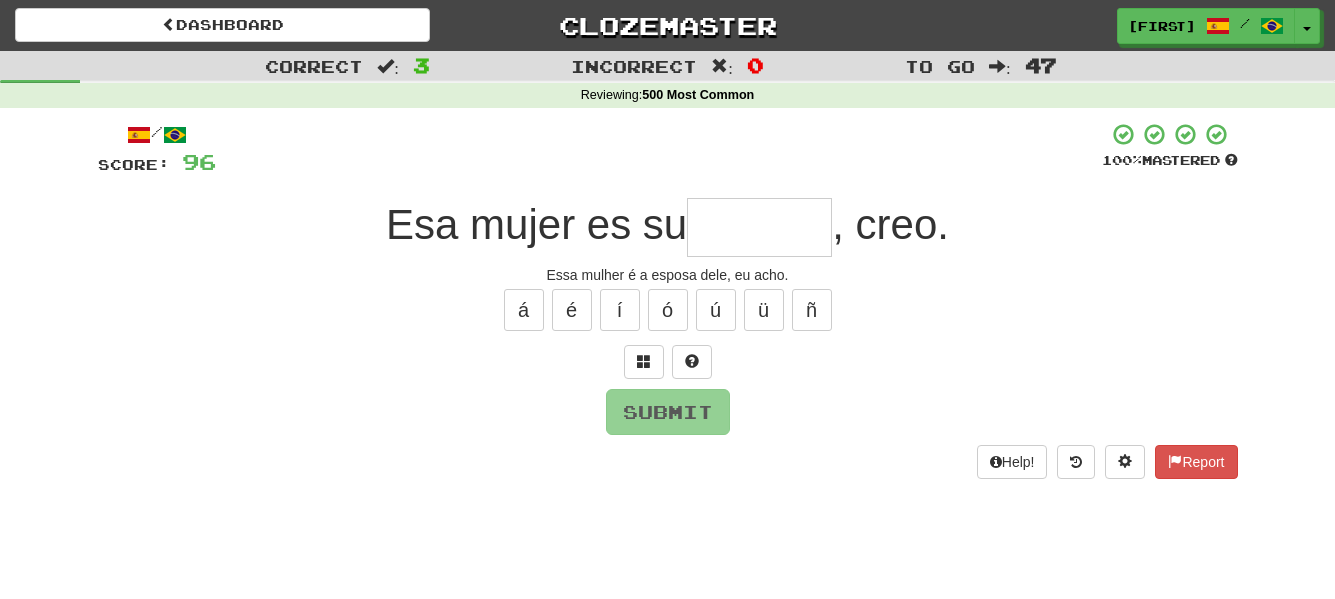 type on "*" 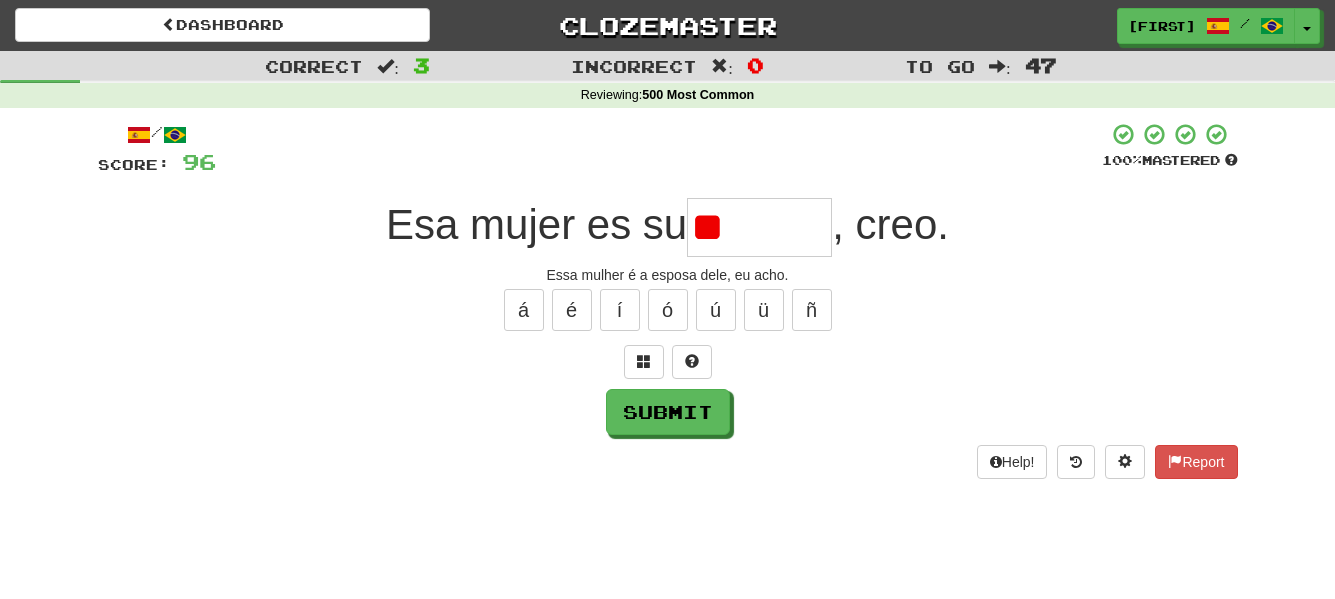 type on "*" 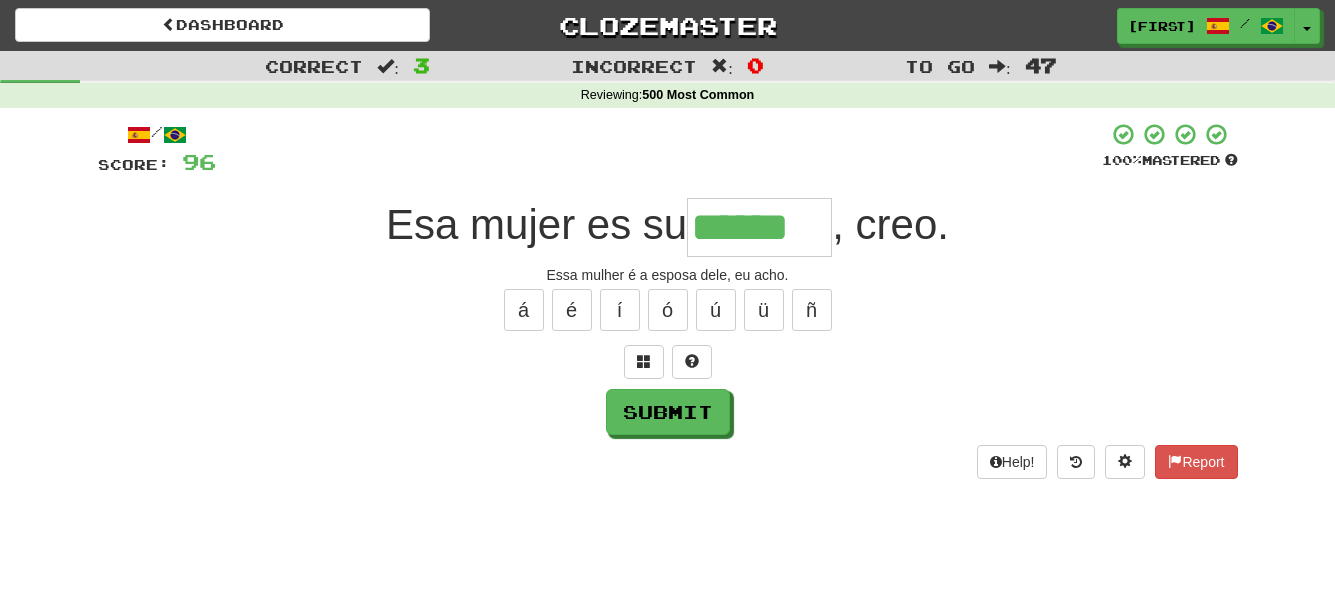 type on "******" 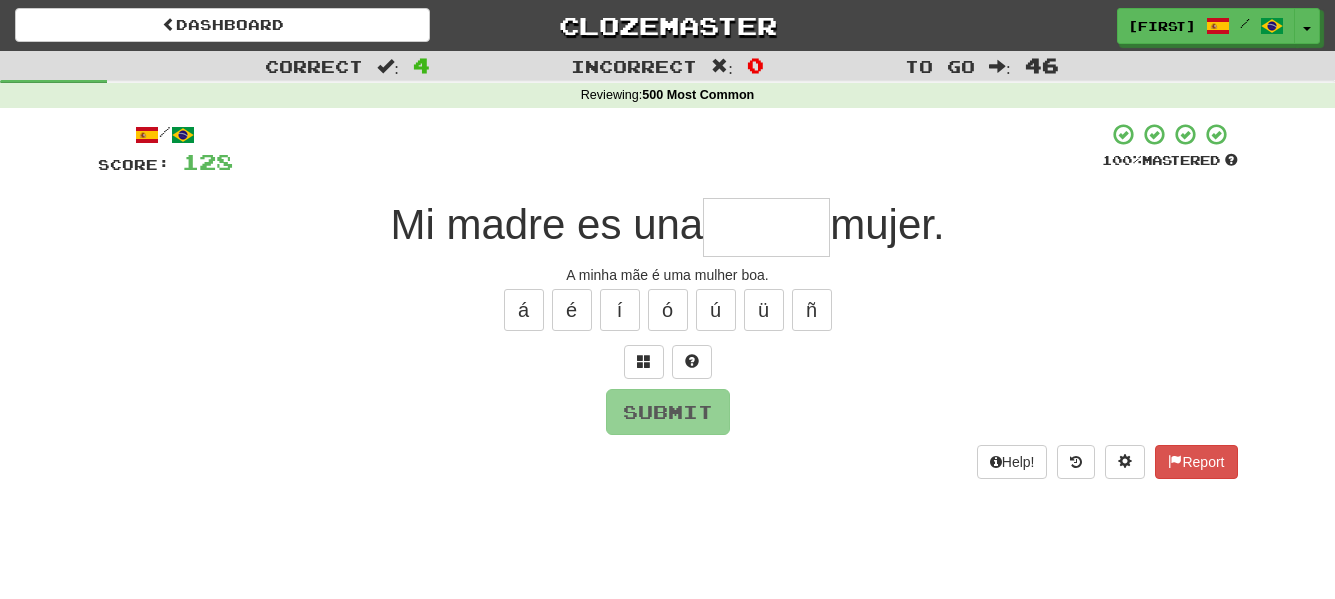 type on "*" 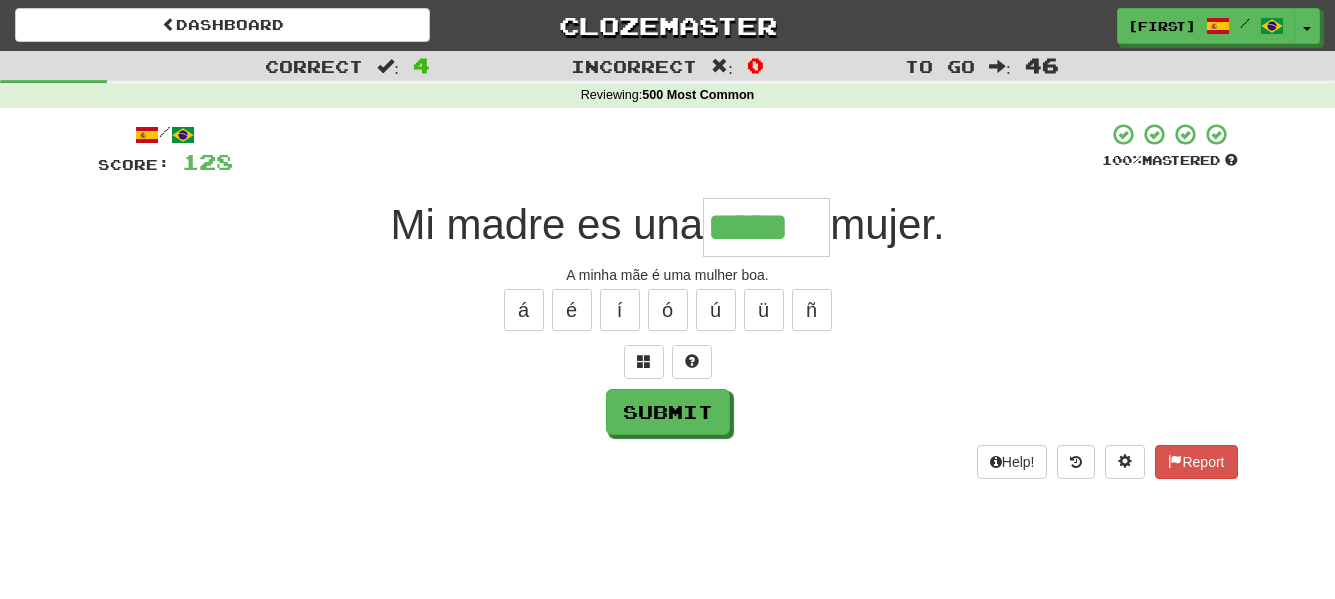 type on "*****" 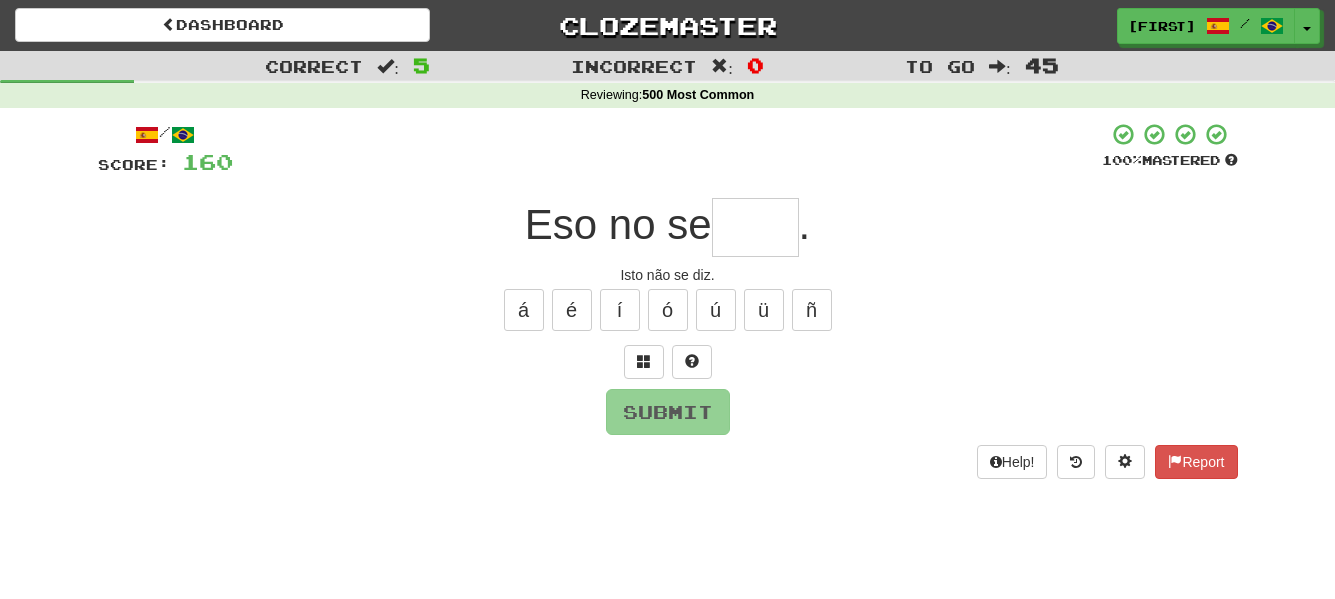 type on "*" 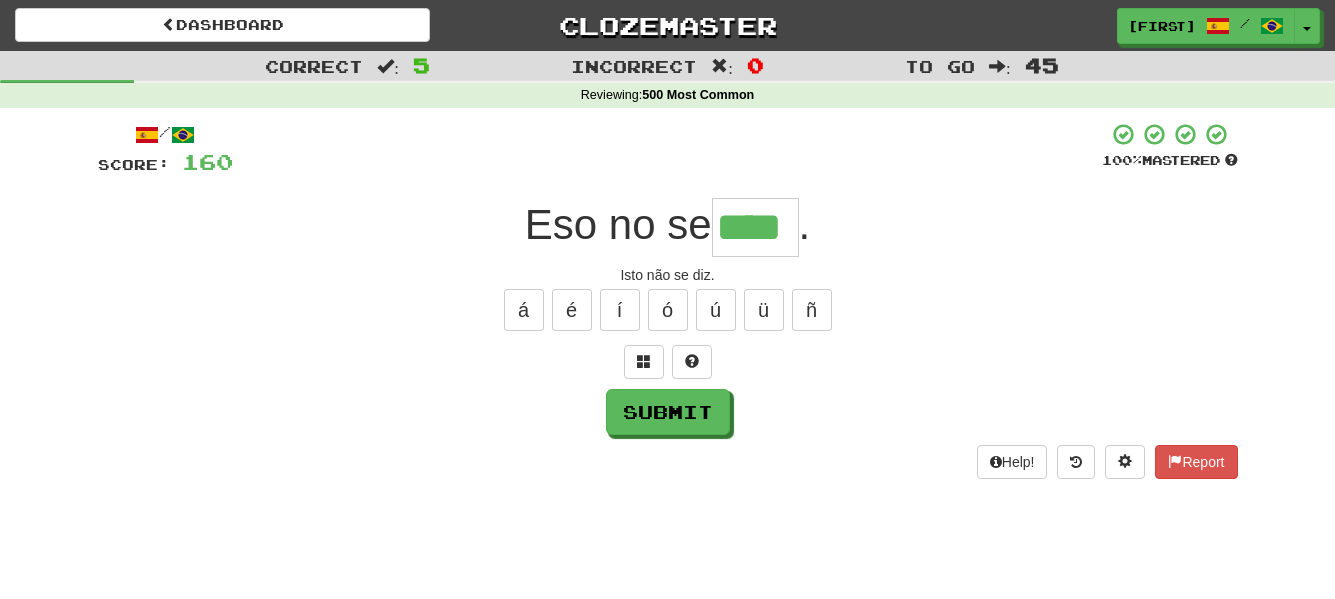 type on "****" 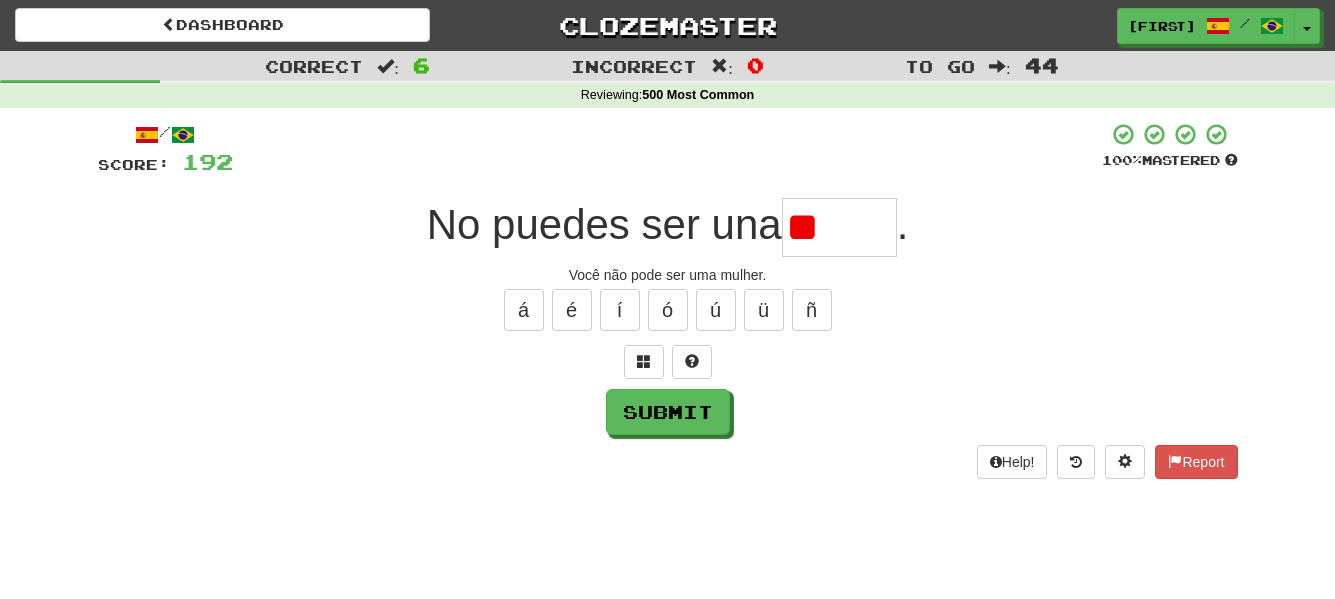 type on "*" 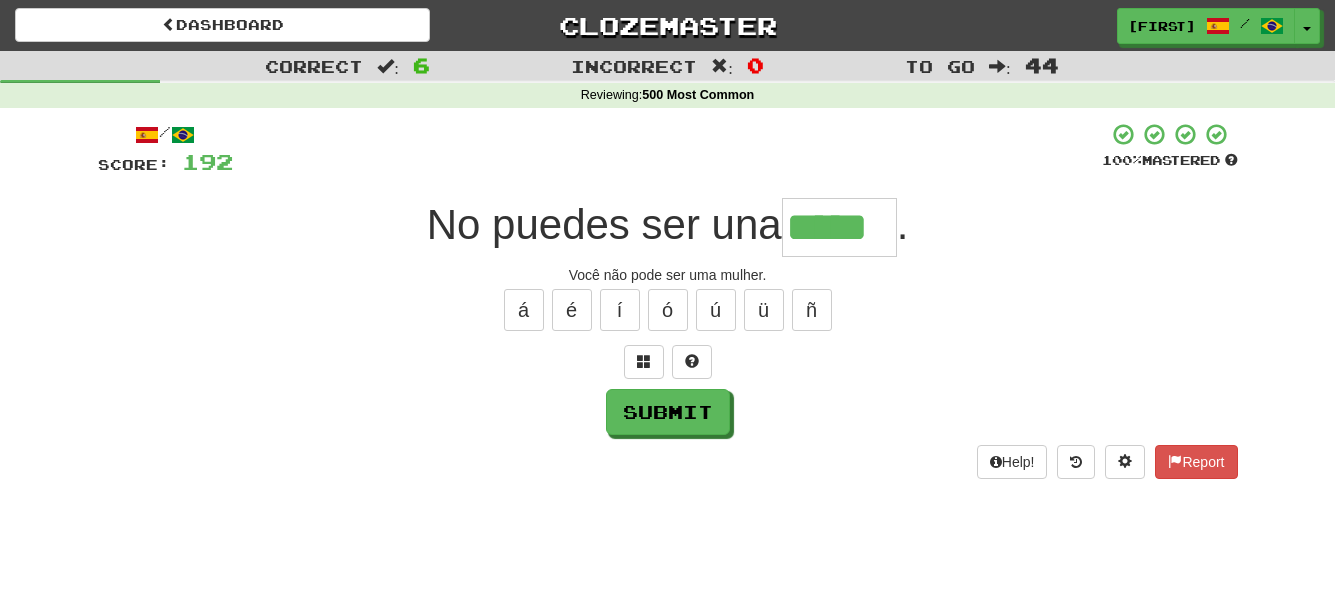 type on "*****" 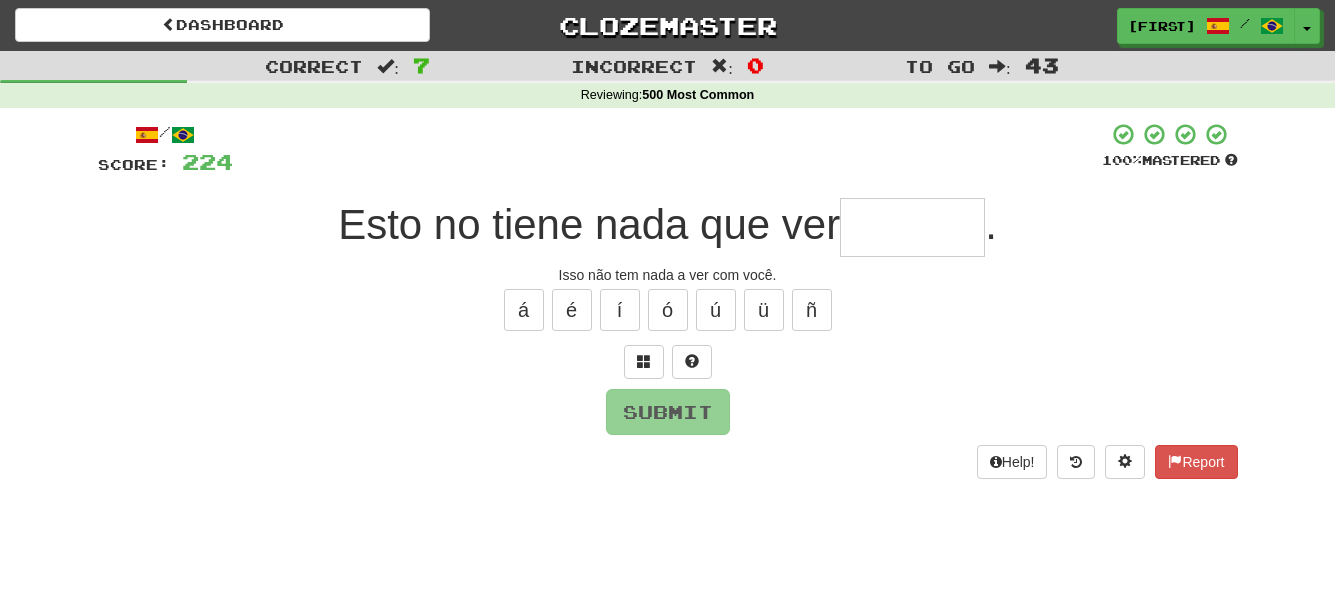 type on "*" 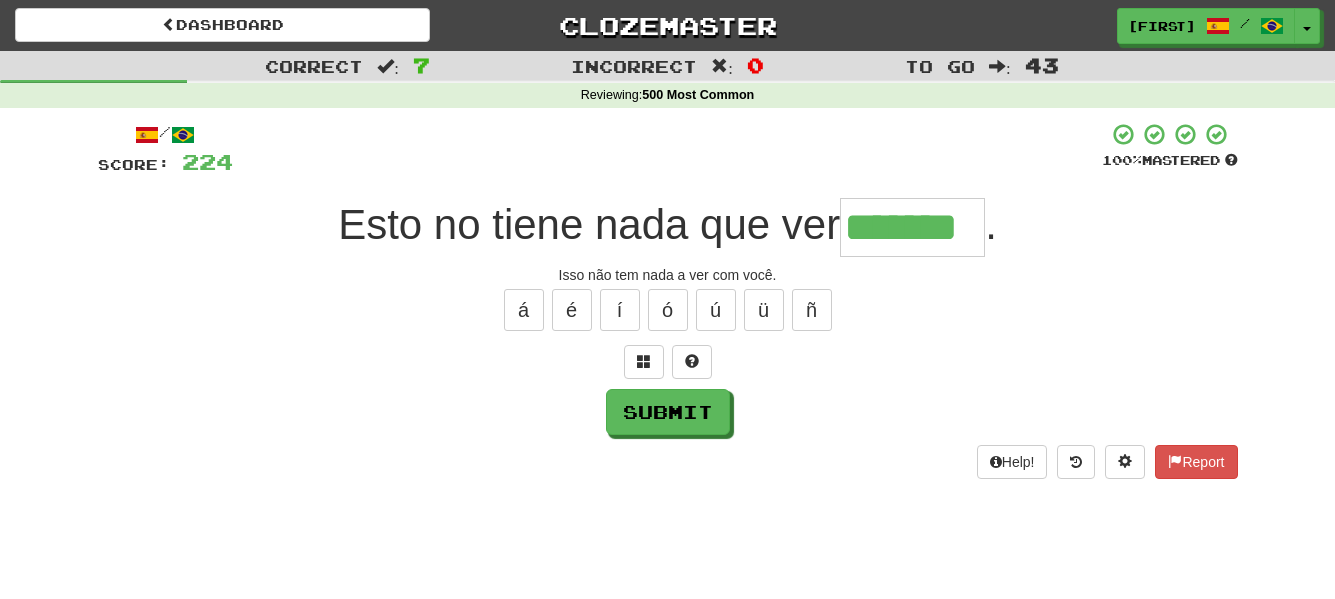 type on "*******" 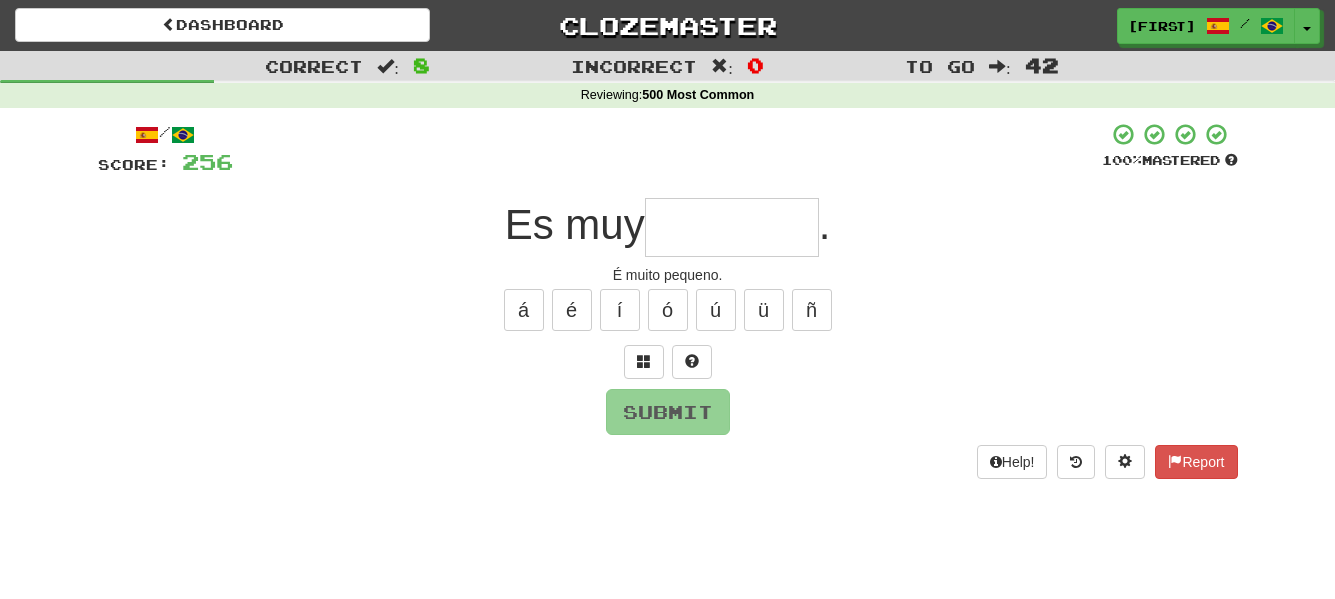 type on "*" 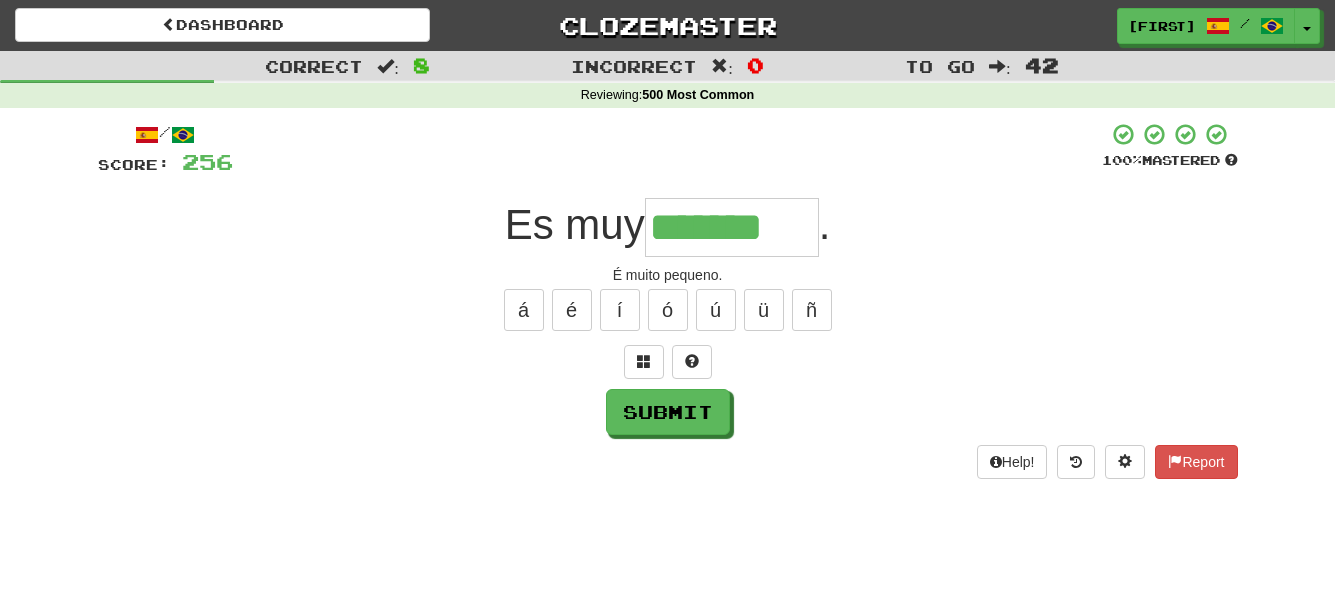 type on "*******" 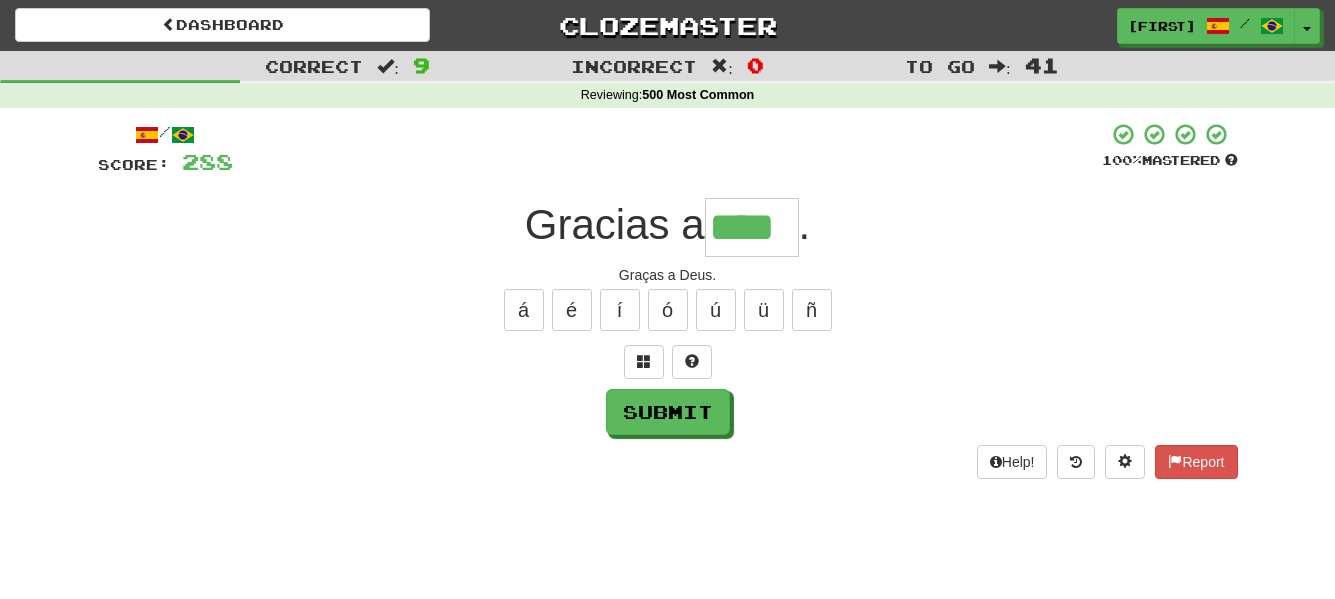 type on "****" 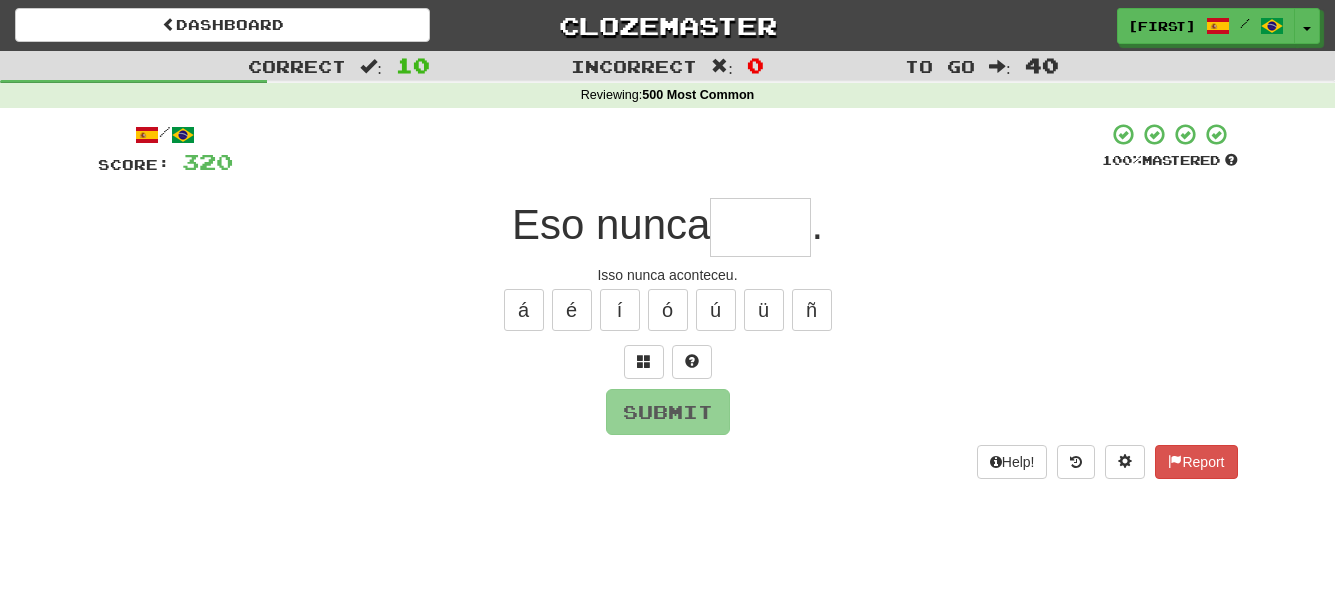 type on "*" 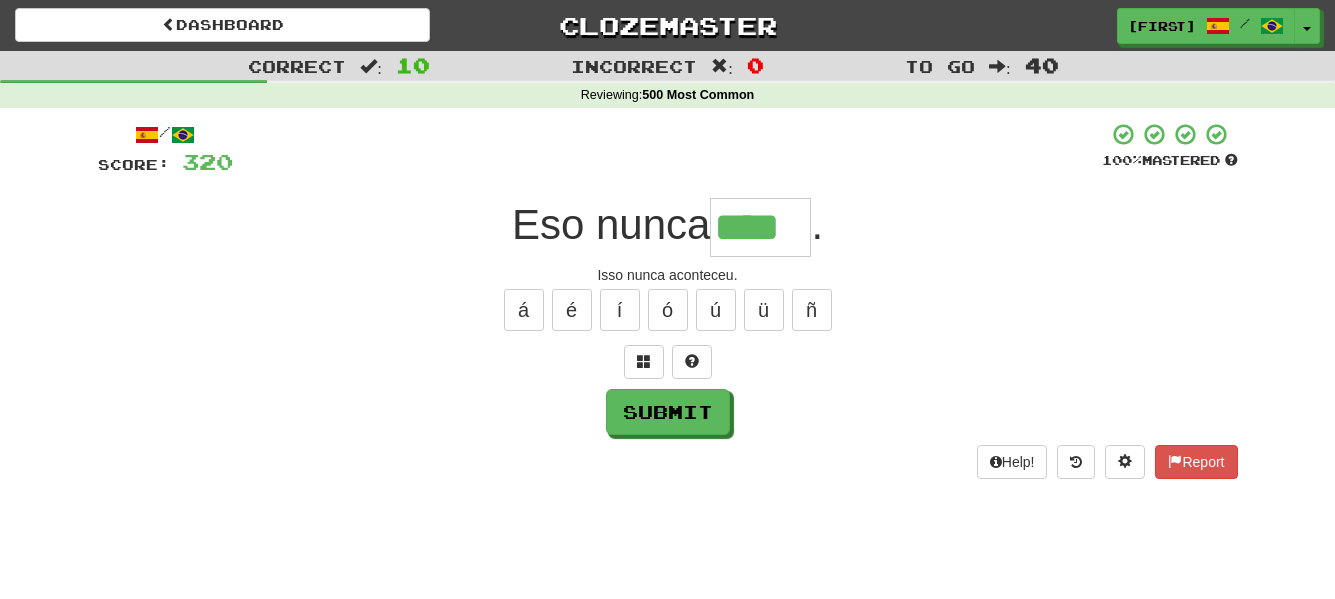 type on "****" 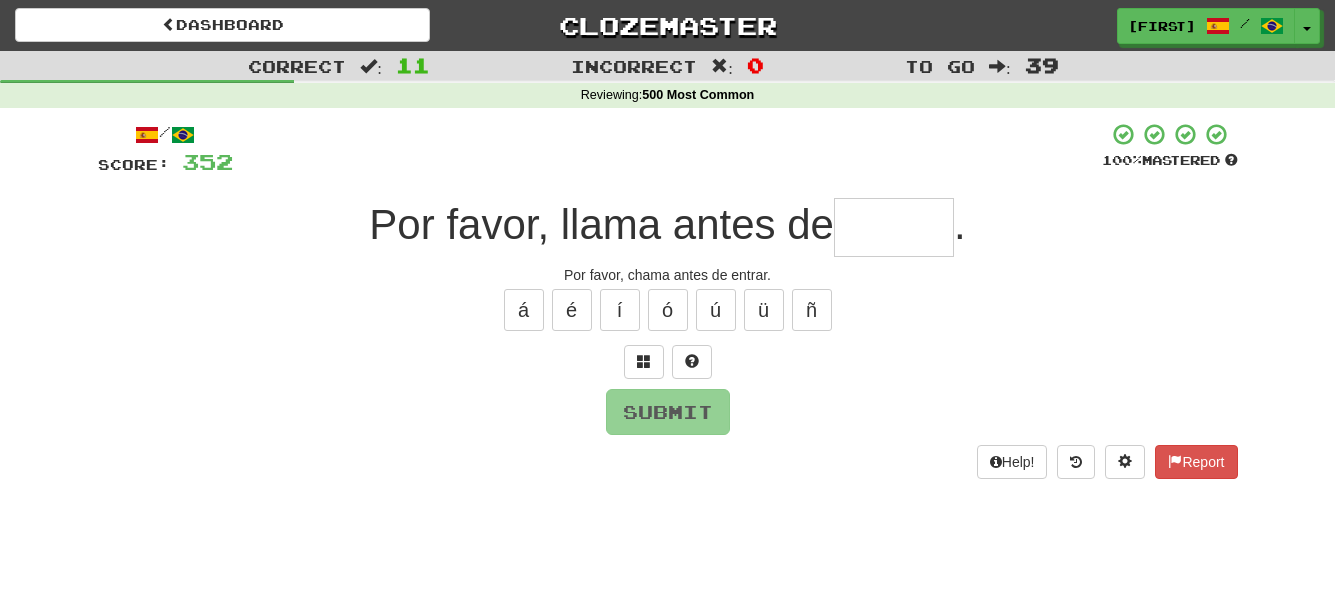 type on "*" 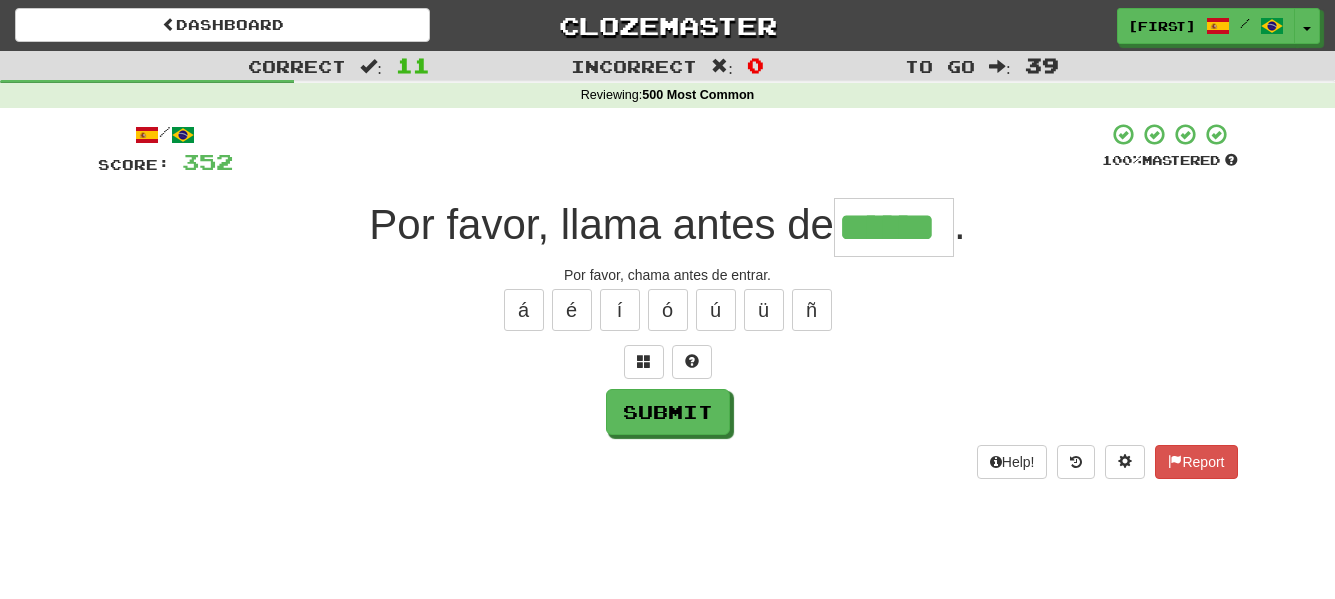 type on "******" 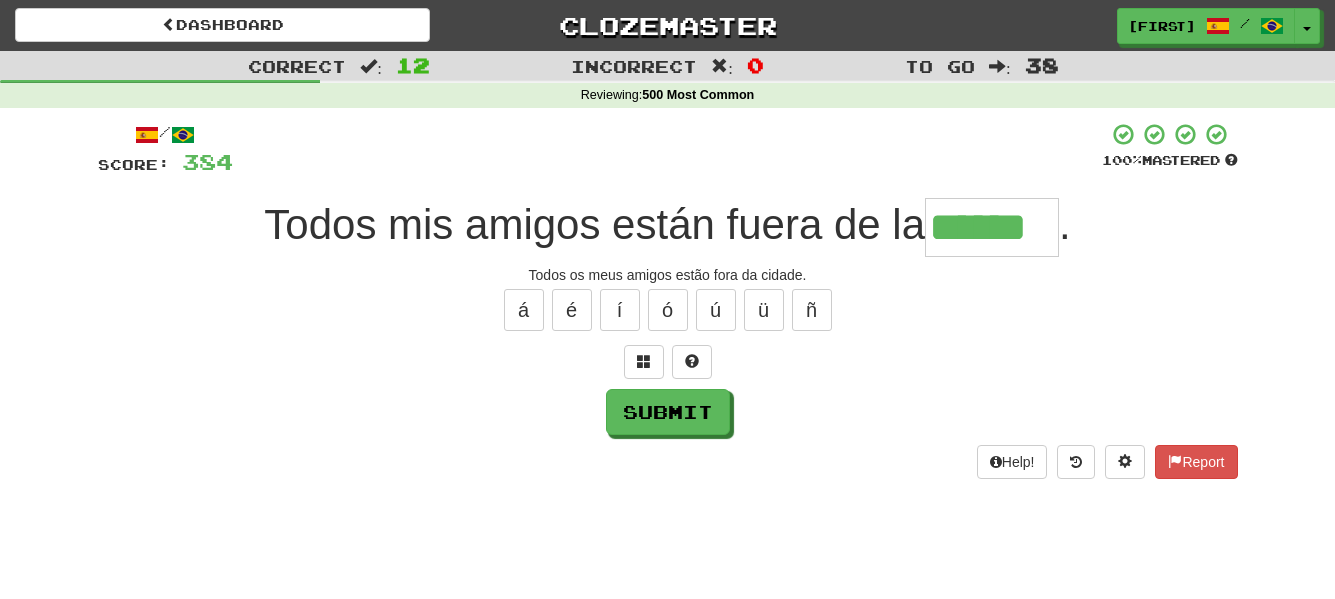 type on "******" 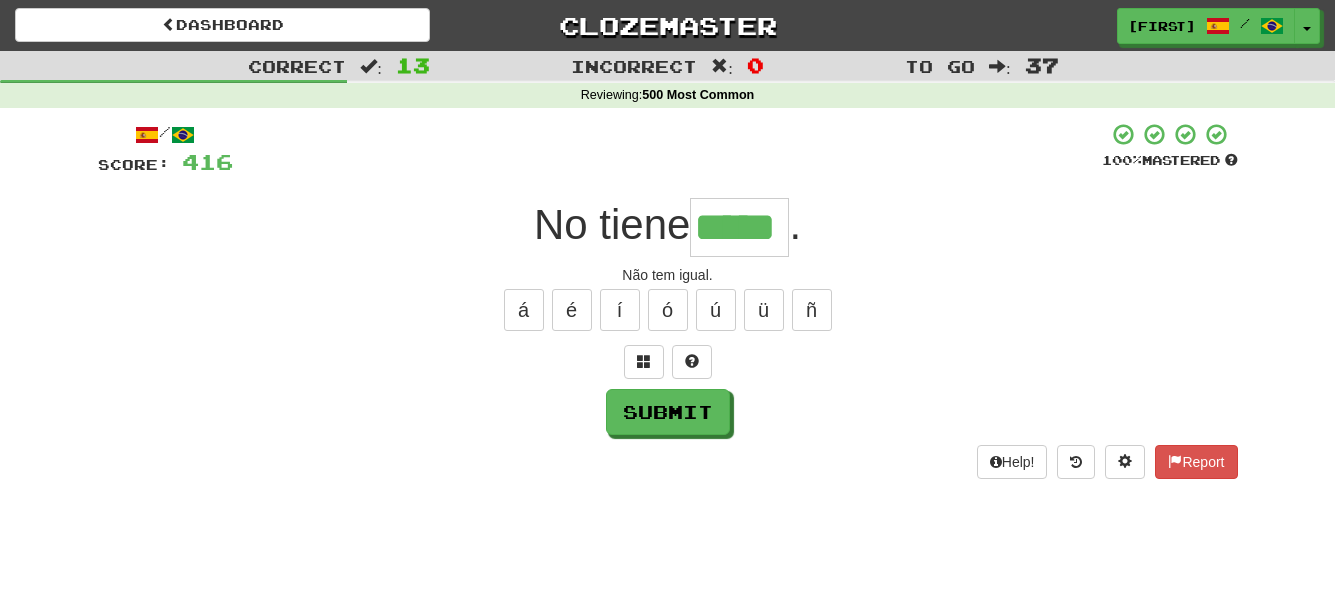 type on "*****" 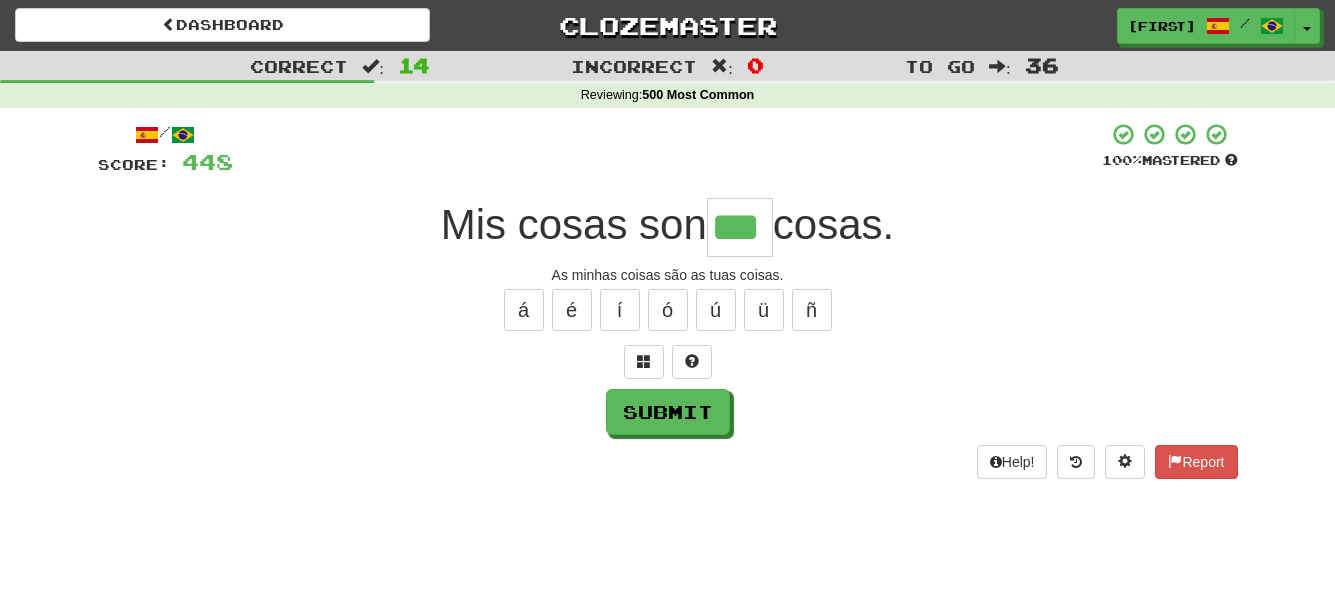 type on "***" 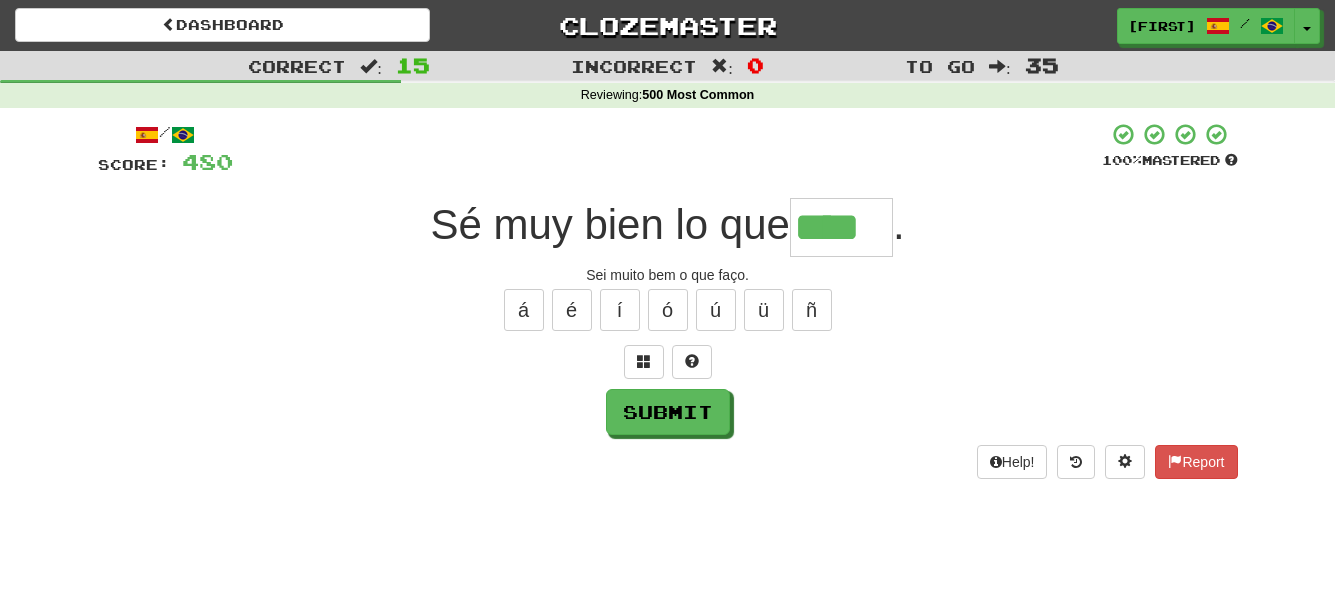 type on "****" 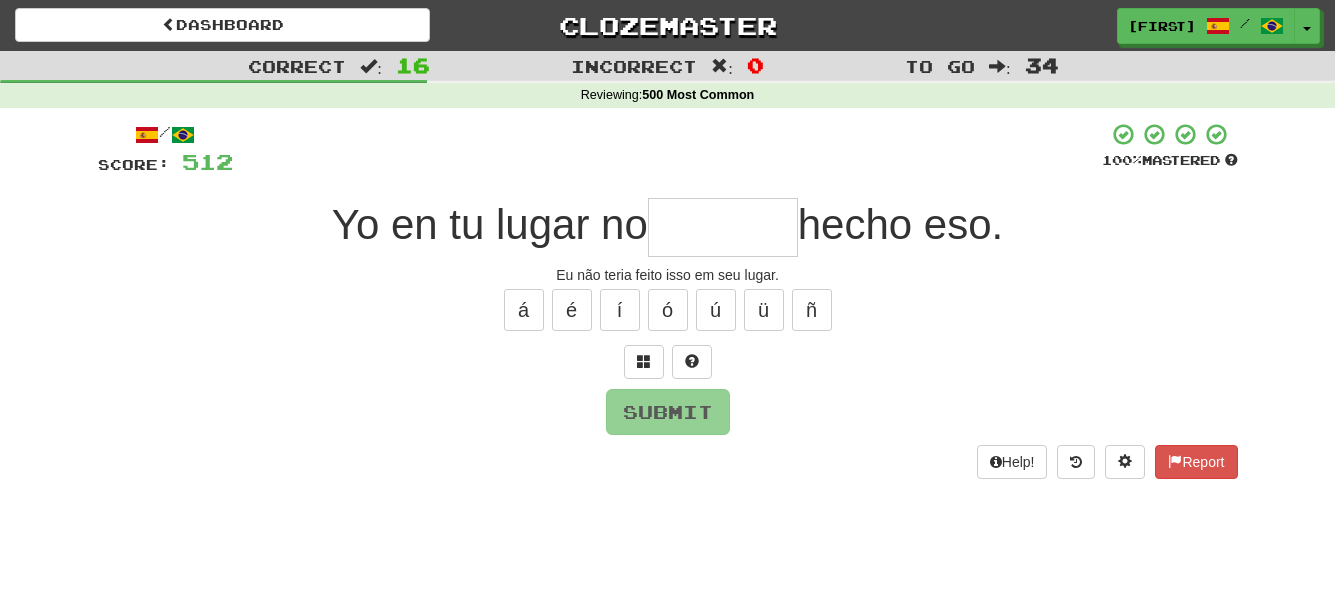 type on "*" 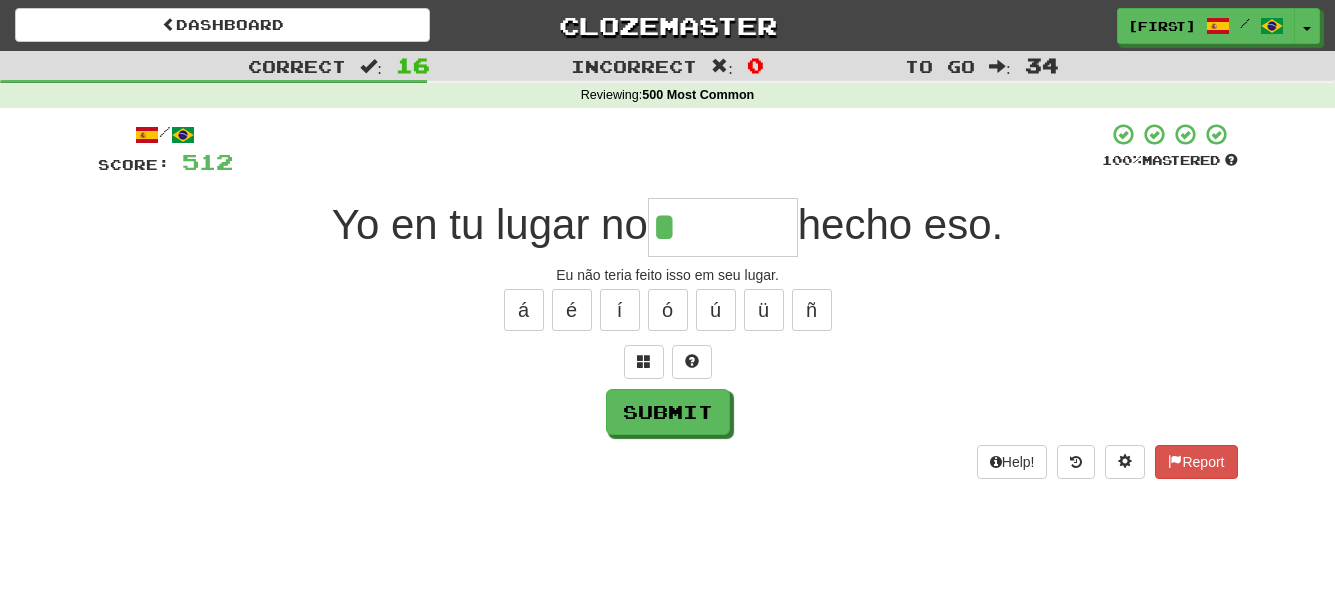 click on "*" at bounding box center (723, 227) 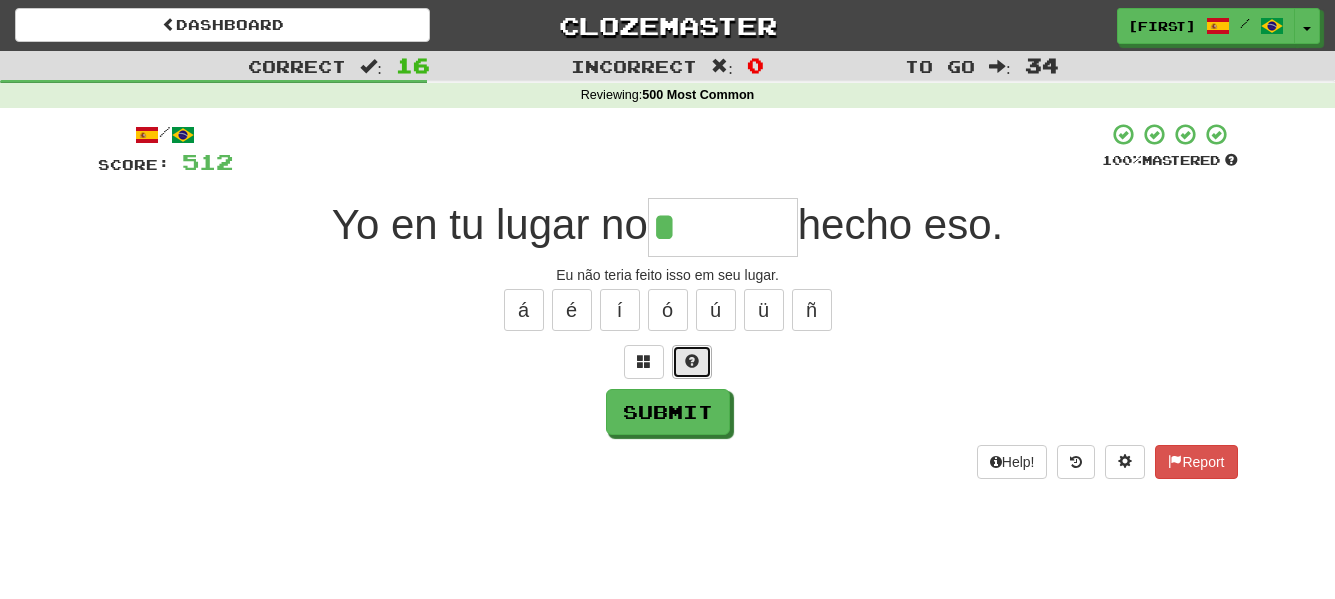 click at bounding box center [692, 362] 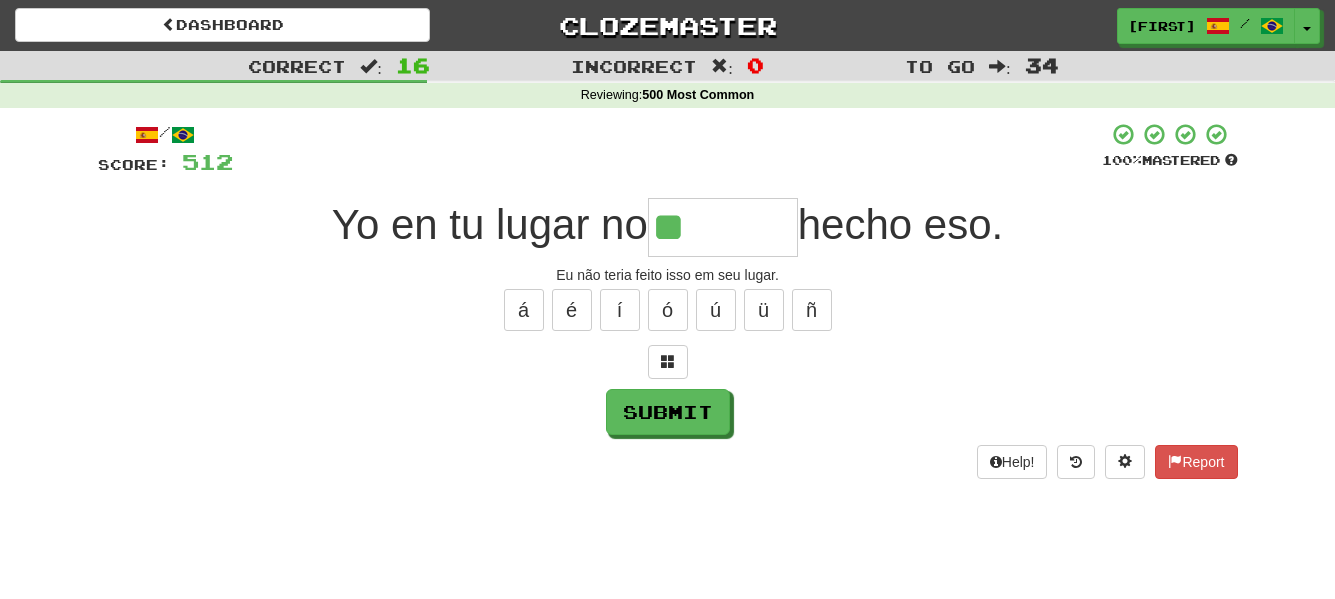type on "*******" 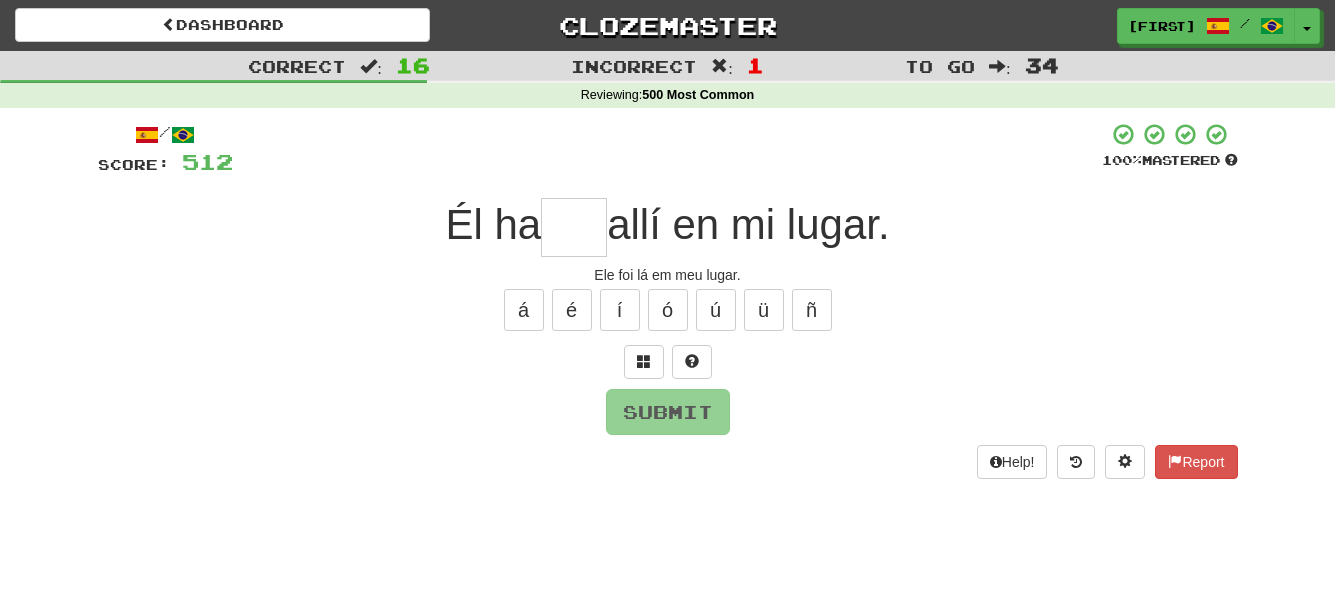 type on "*" 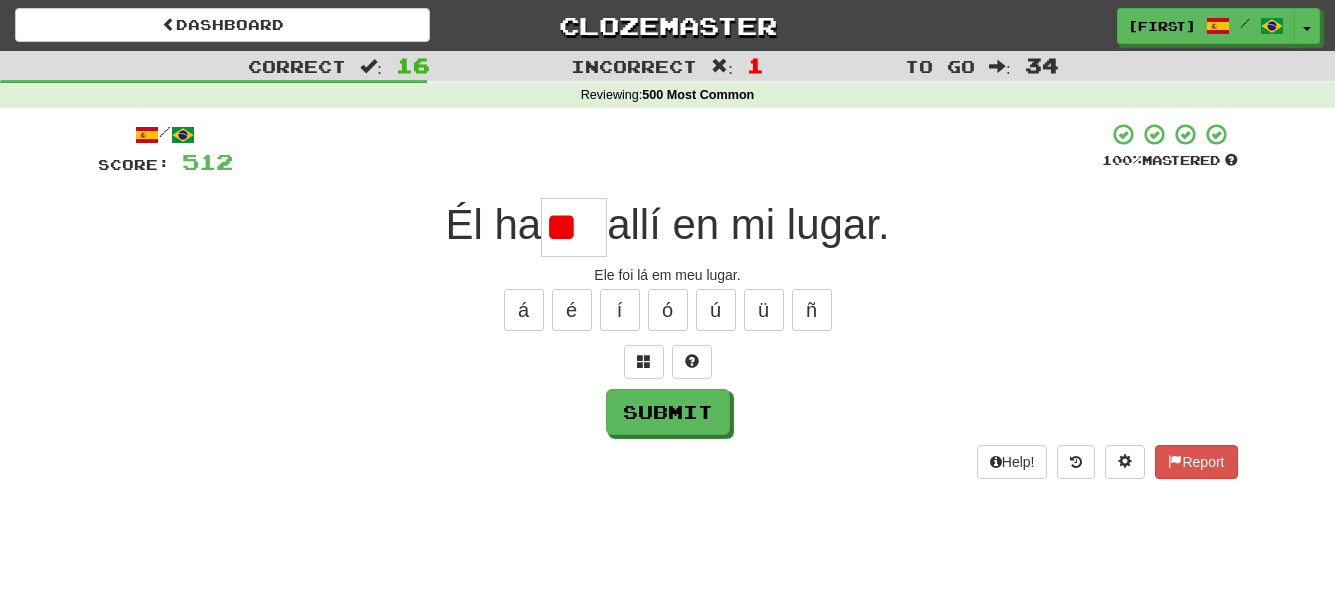 type on "*" 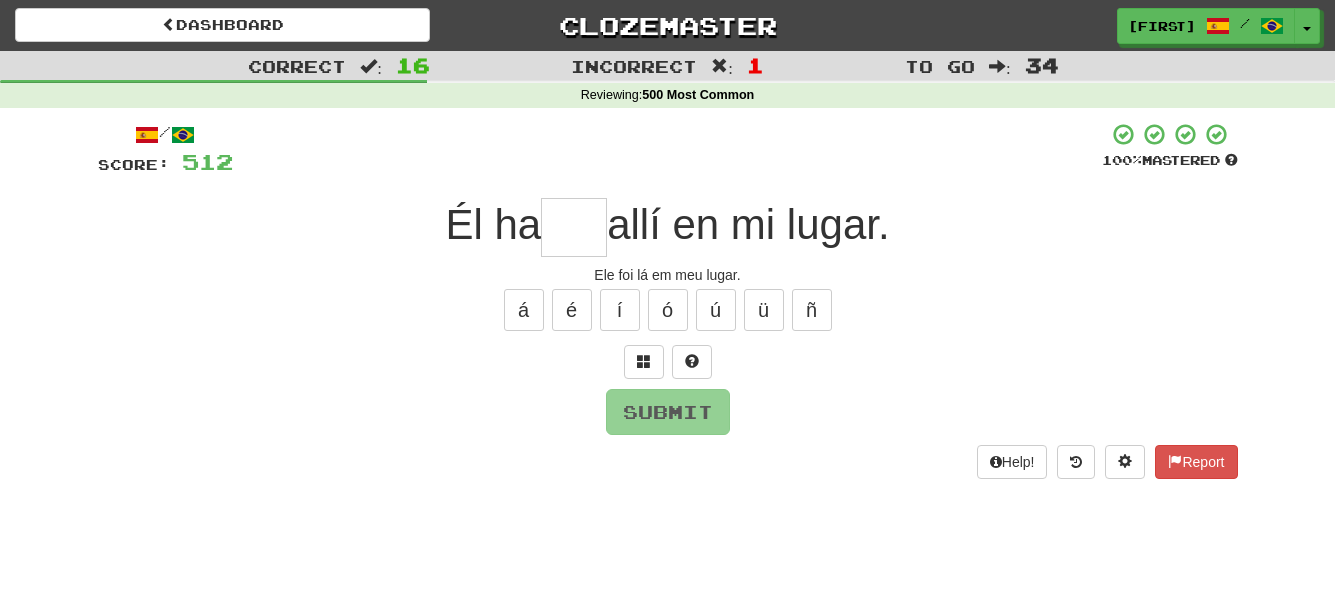 type on "*" 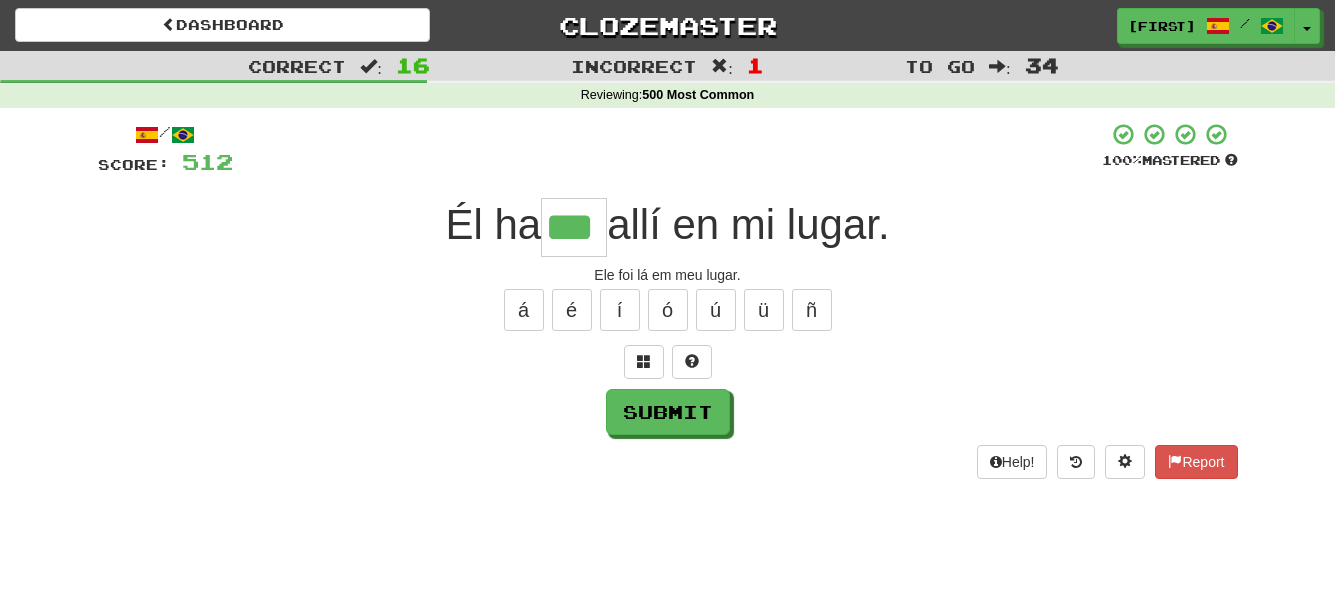 type on "***" 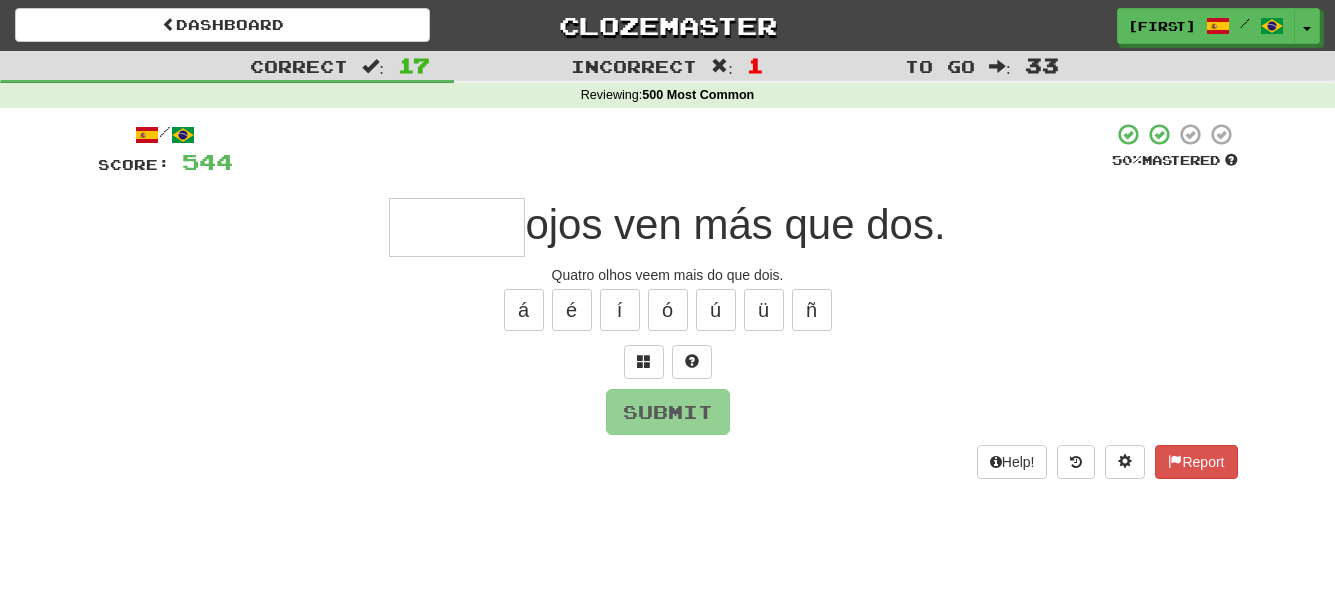 type on "*" 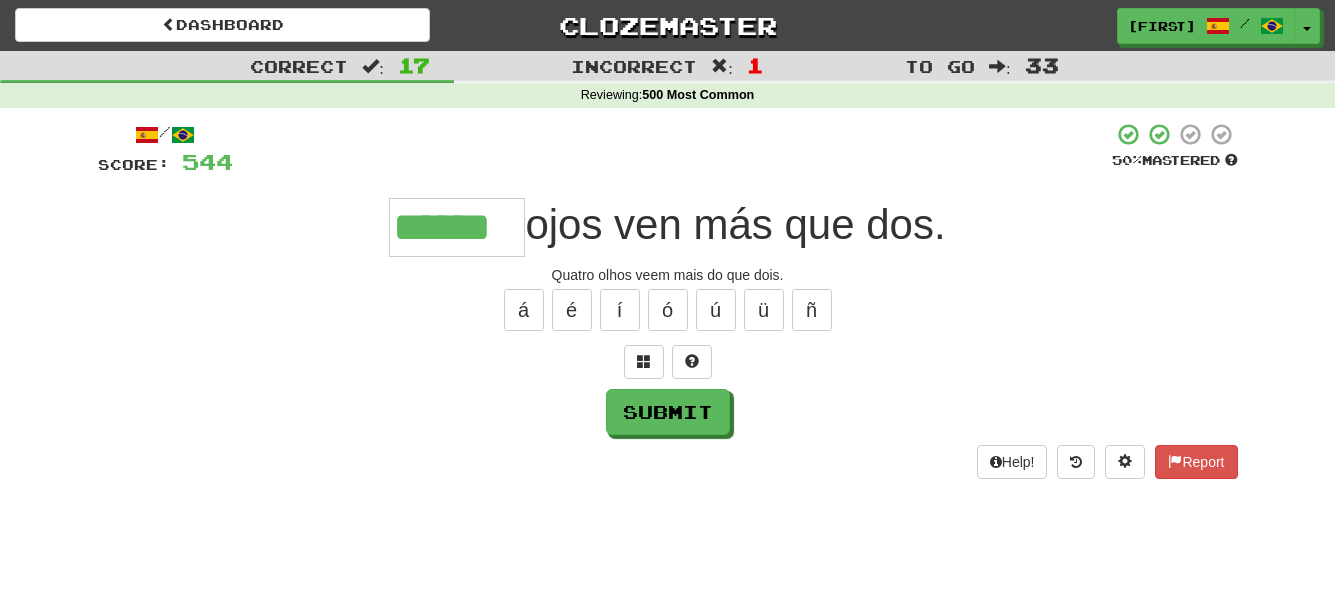 type on "******" 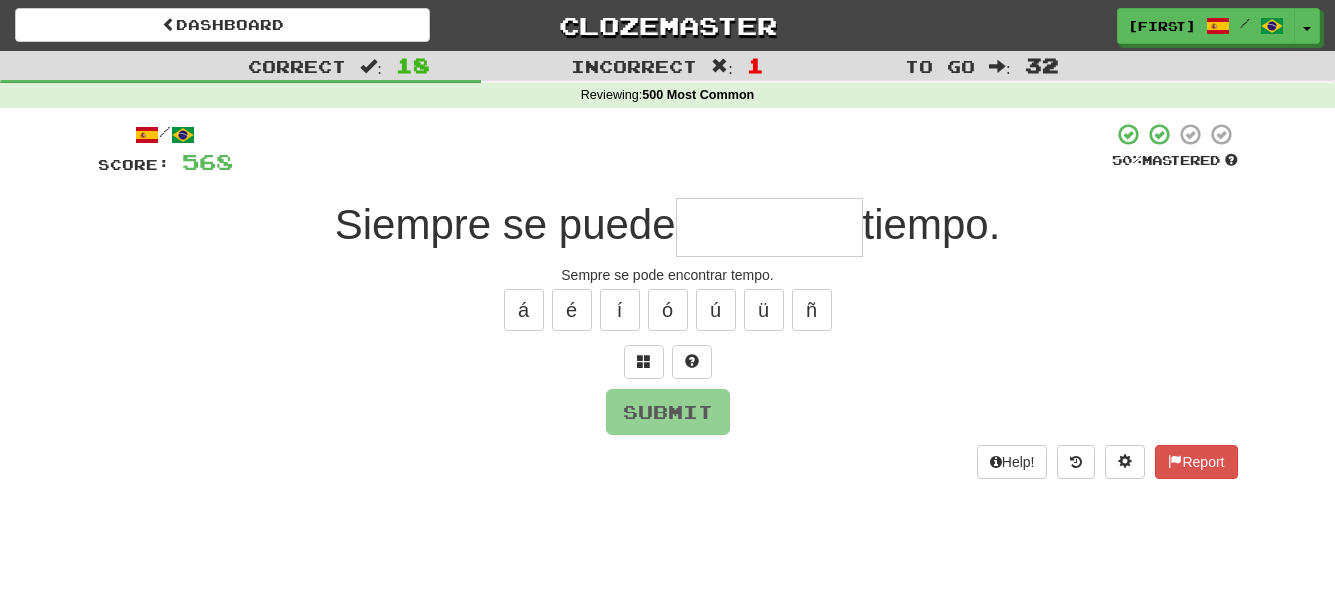 type on "*" 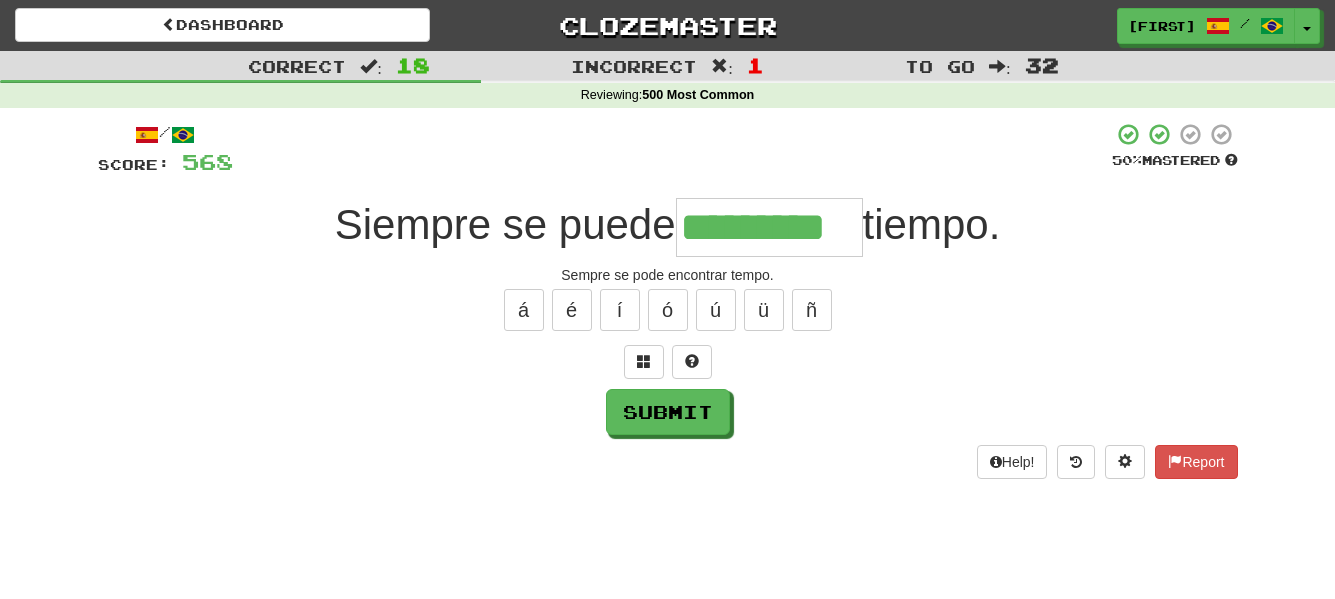 type on "*********" 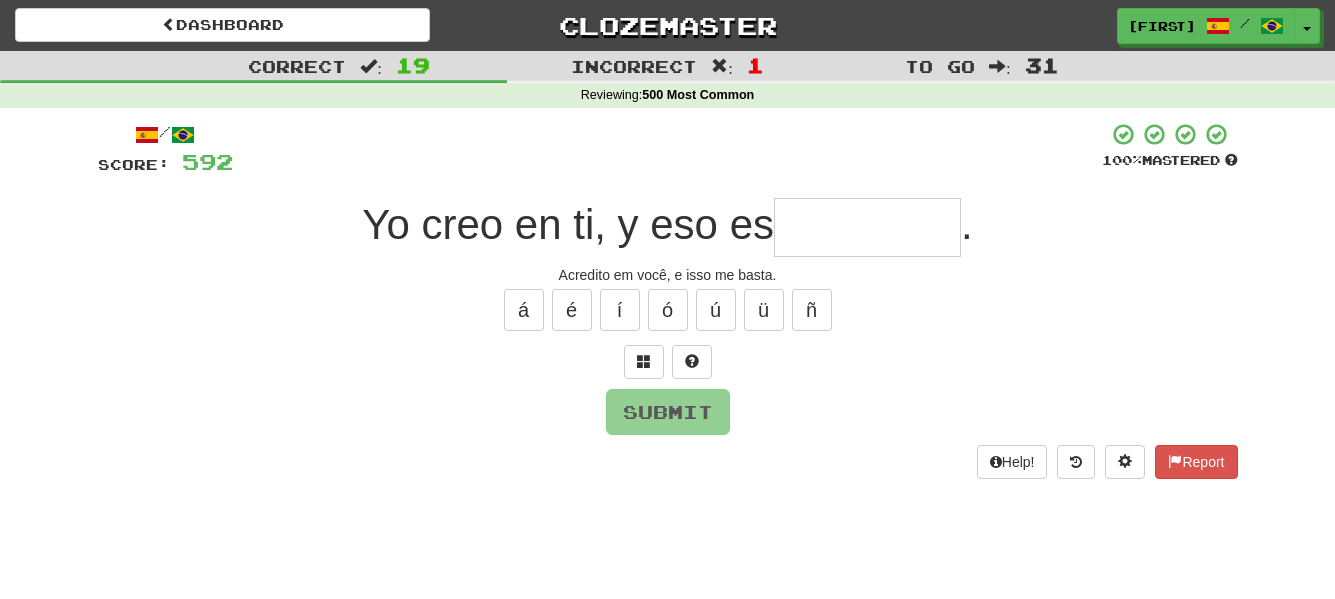 type on "*" 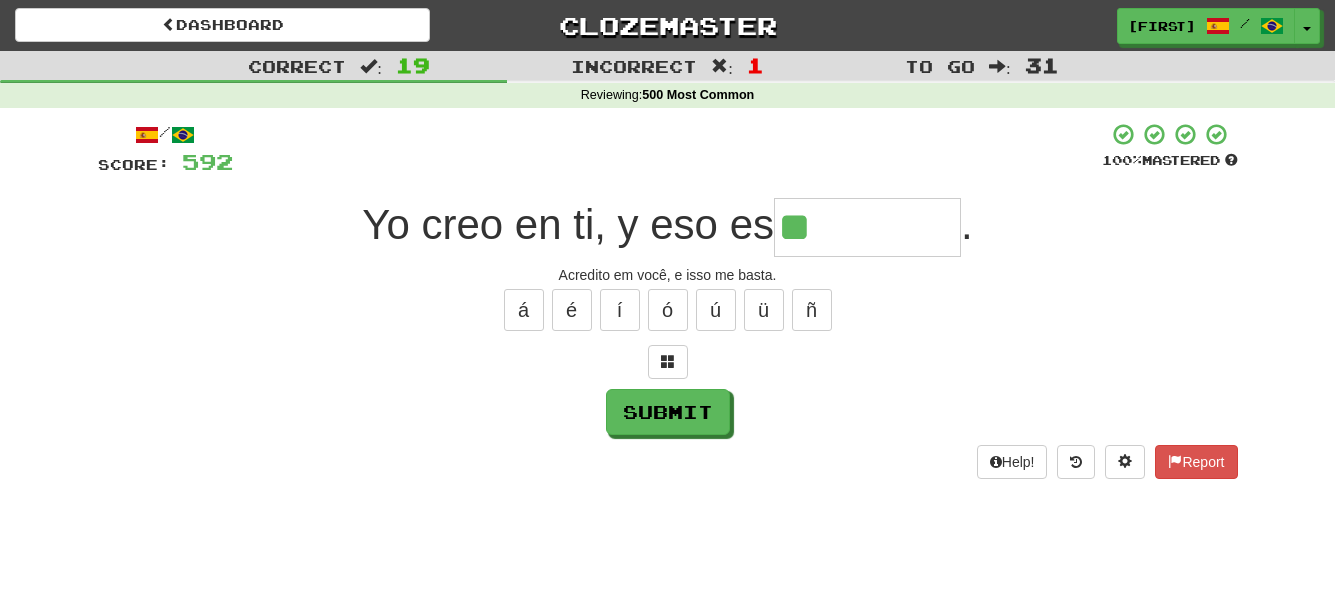 type on "**********" 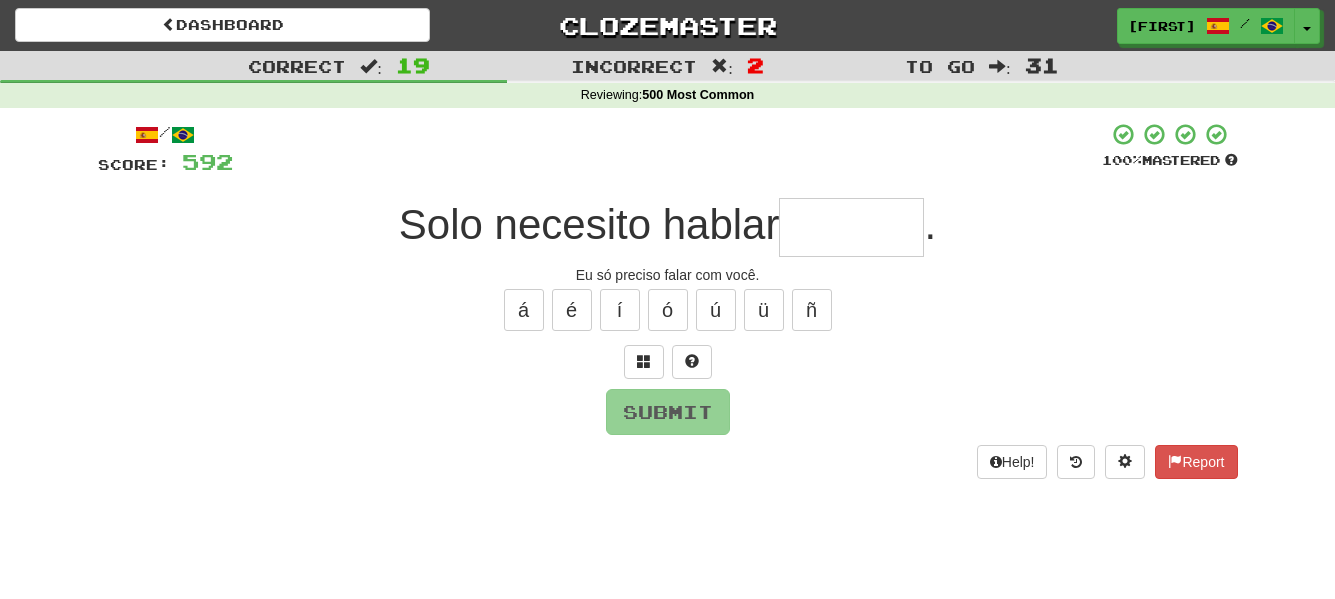 type on "*" 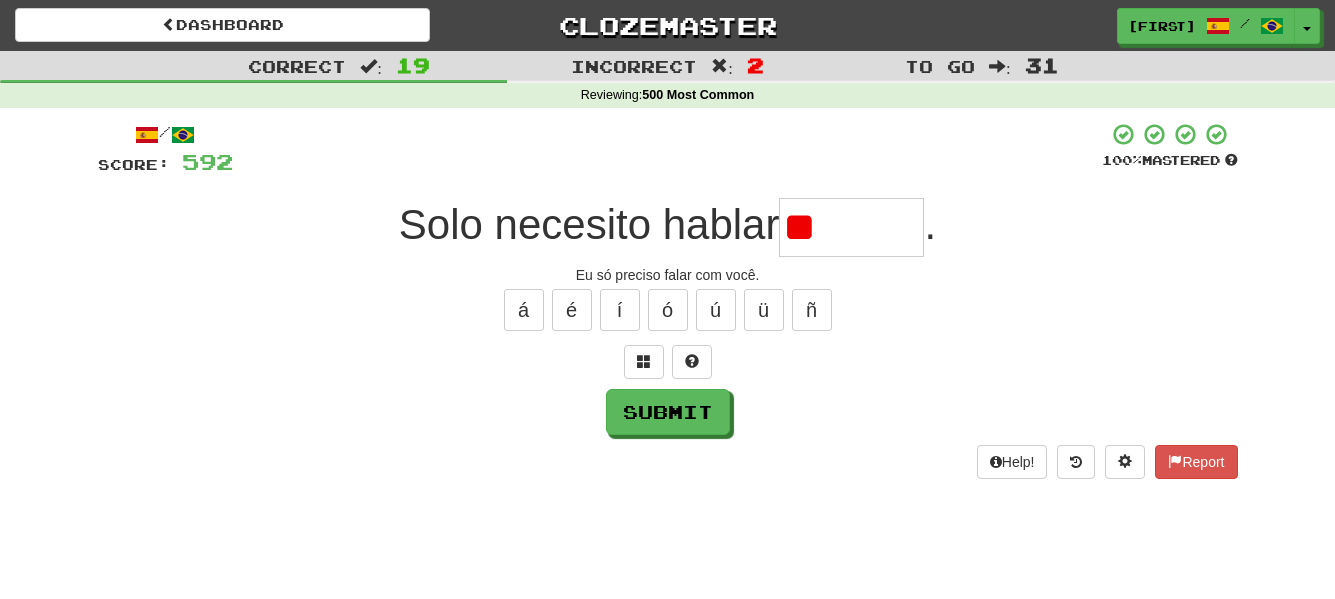 type on "*" 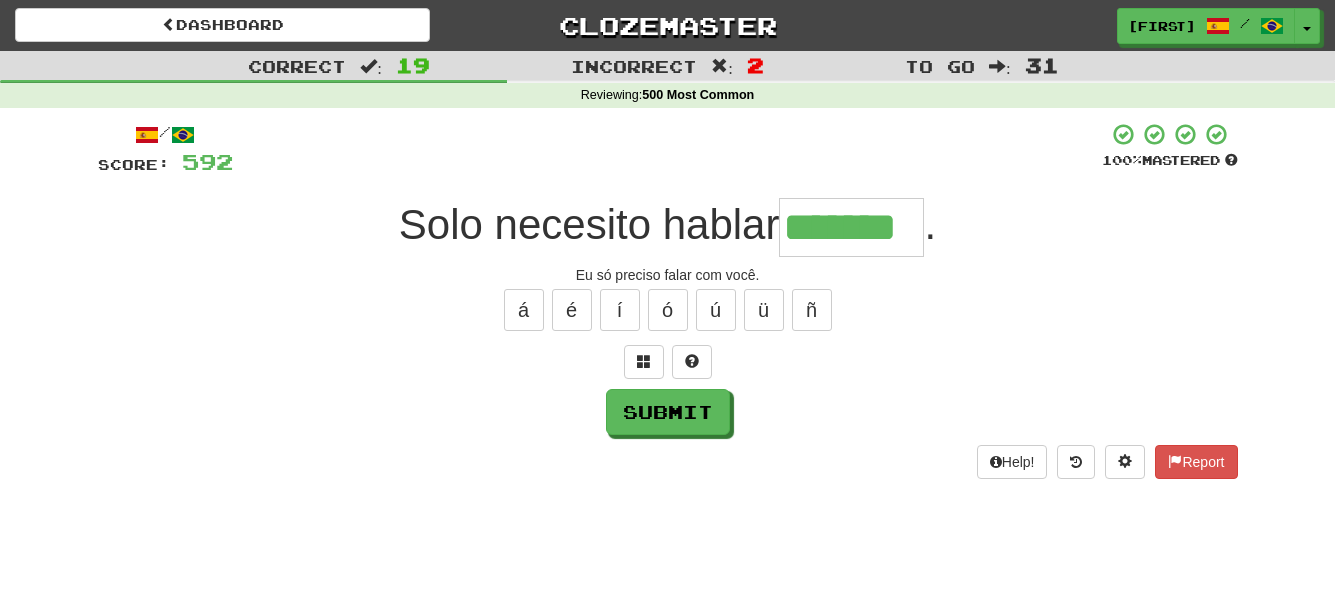 type on "*******" 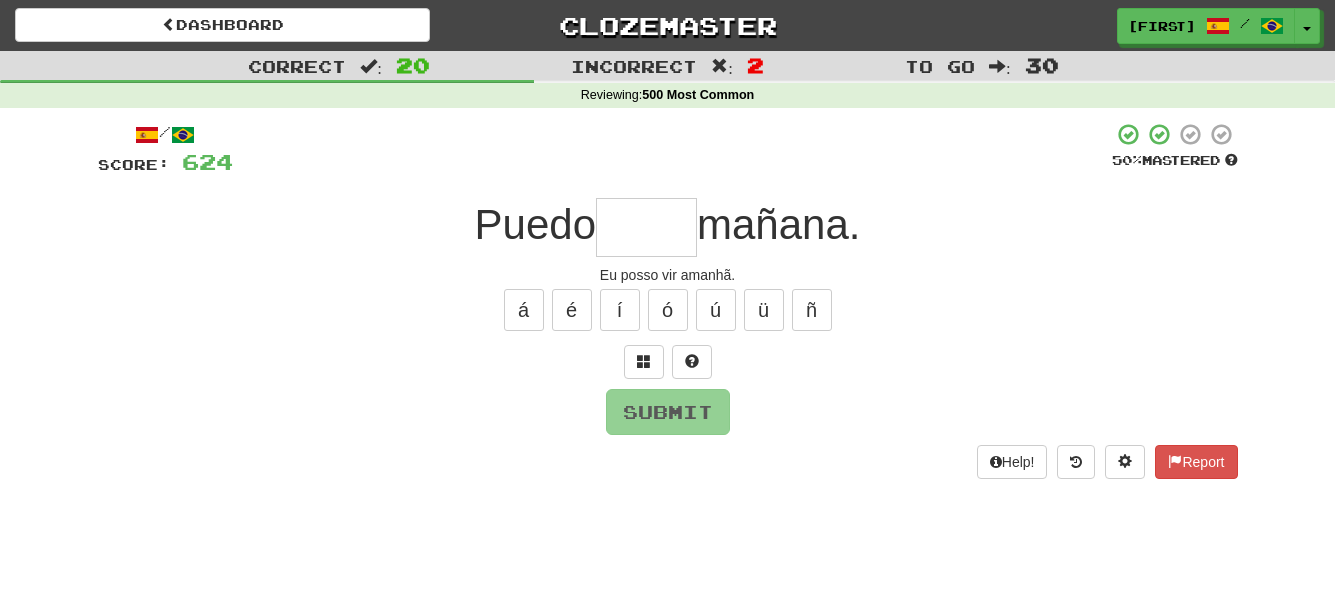 type on "*" 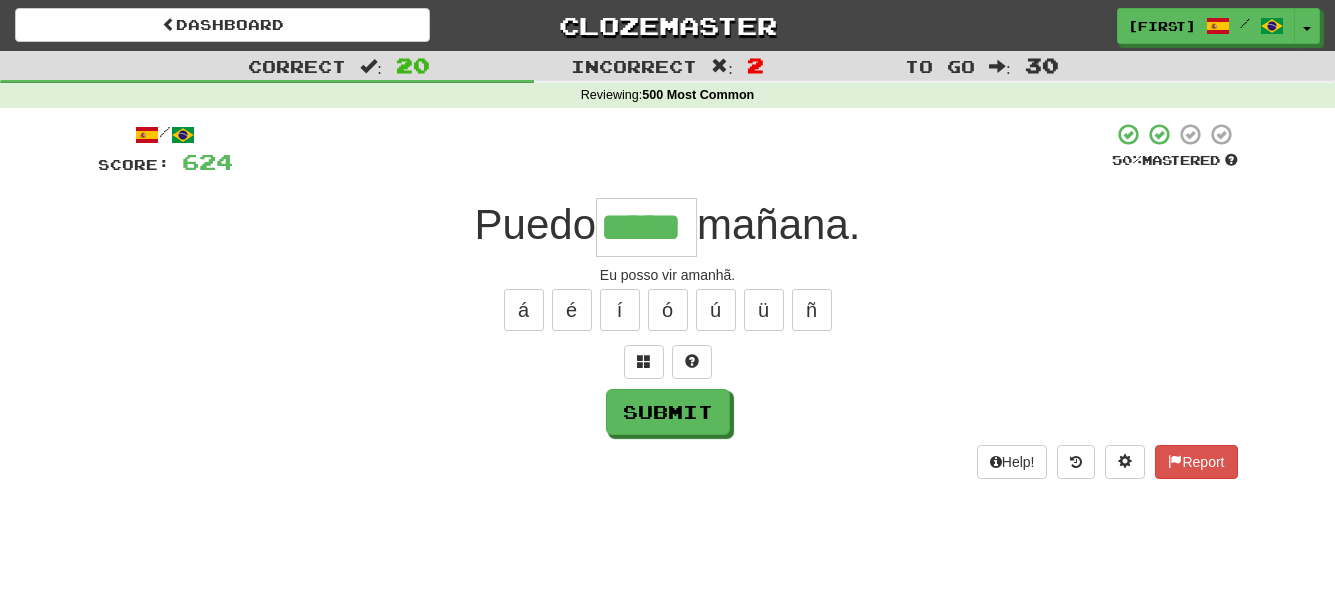 type on "*****" 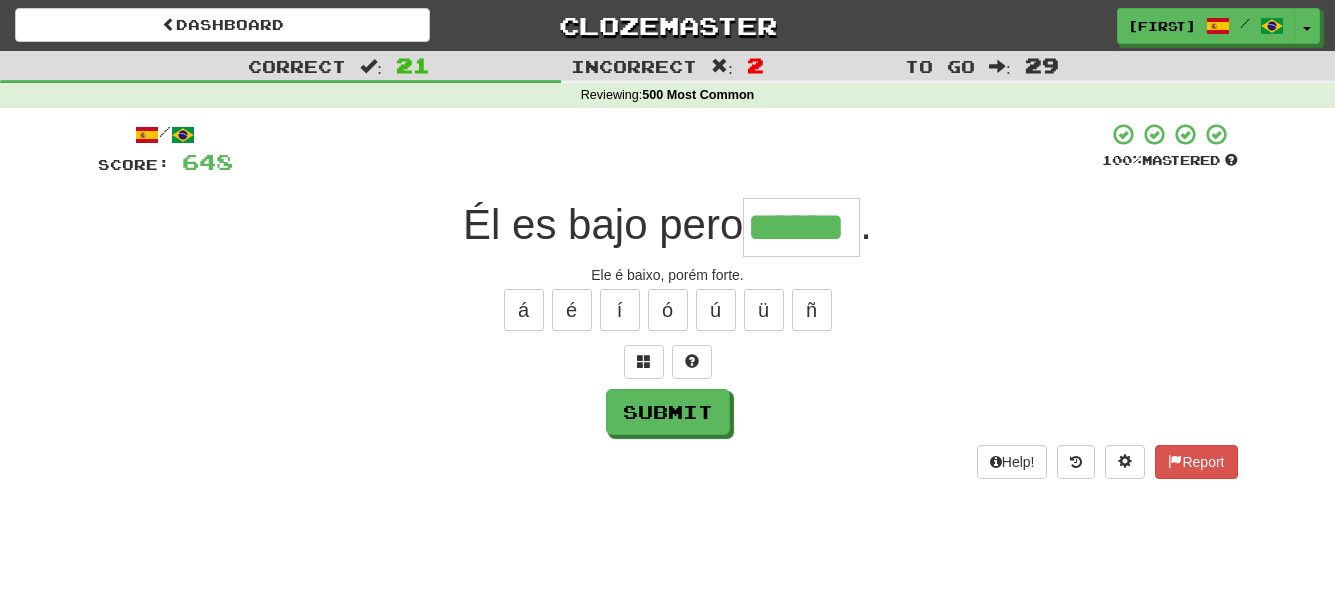 type on "******" 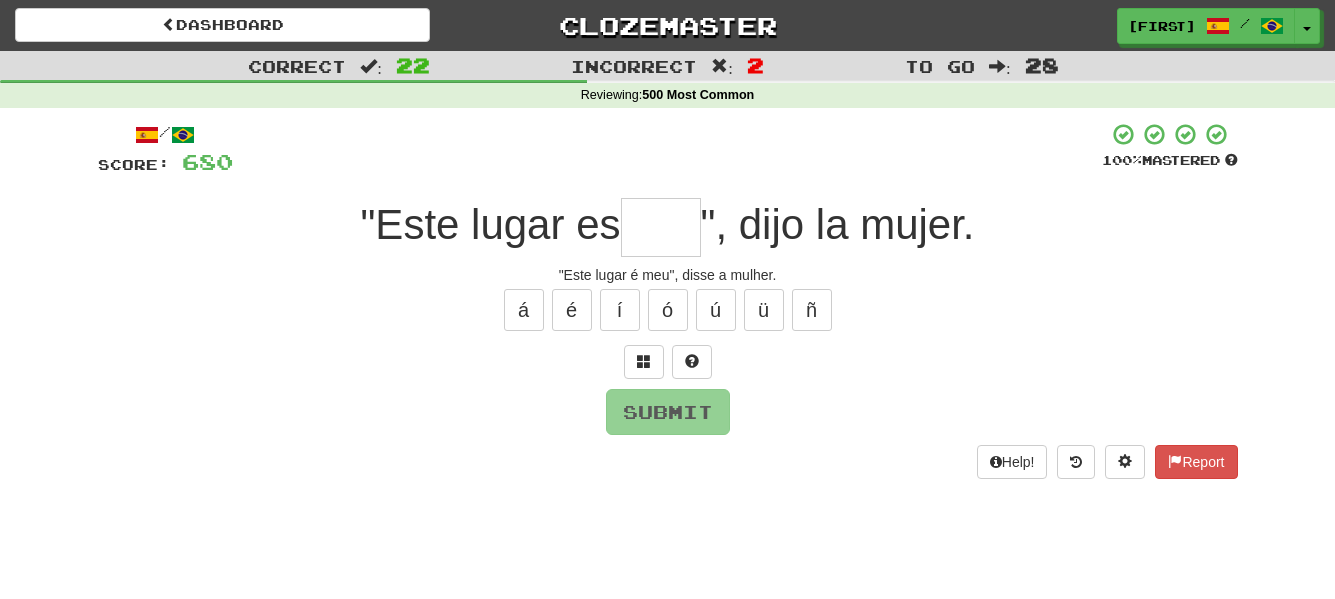 type on "*" 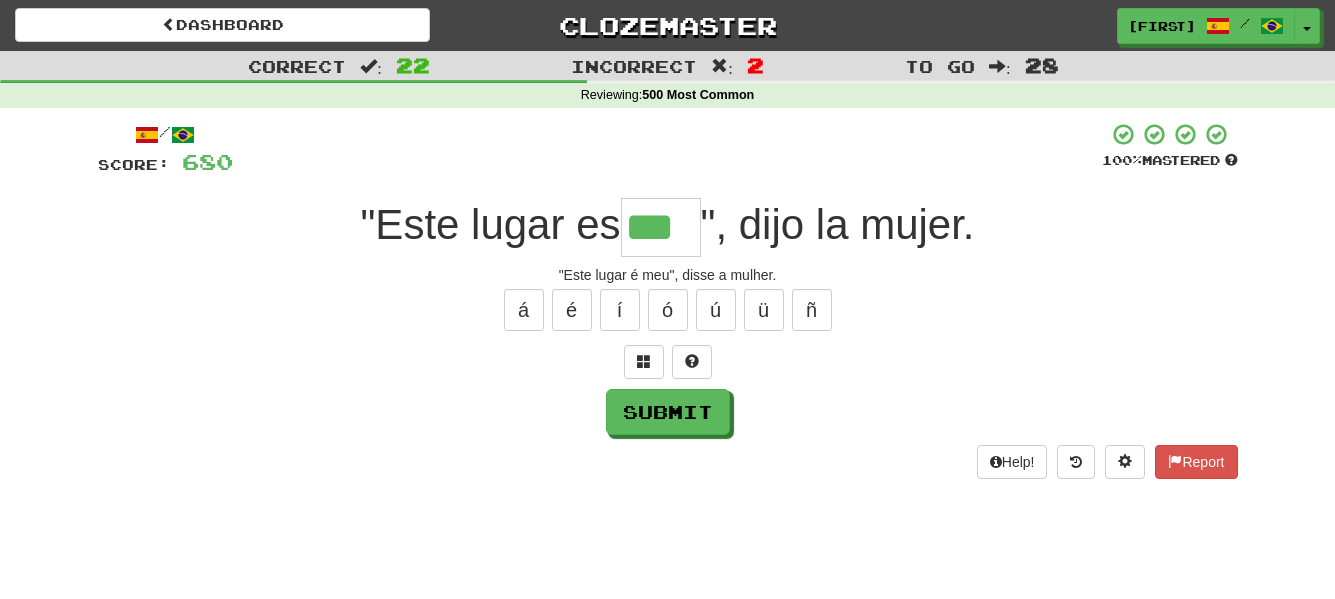 type on "***" 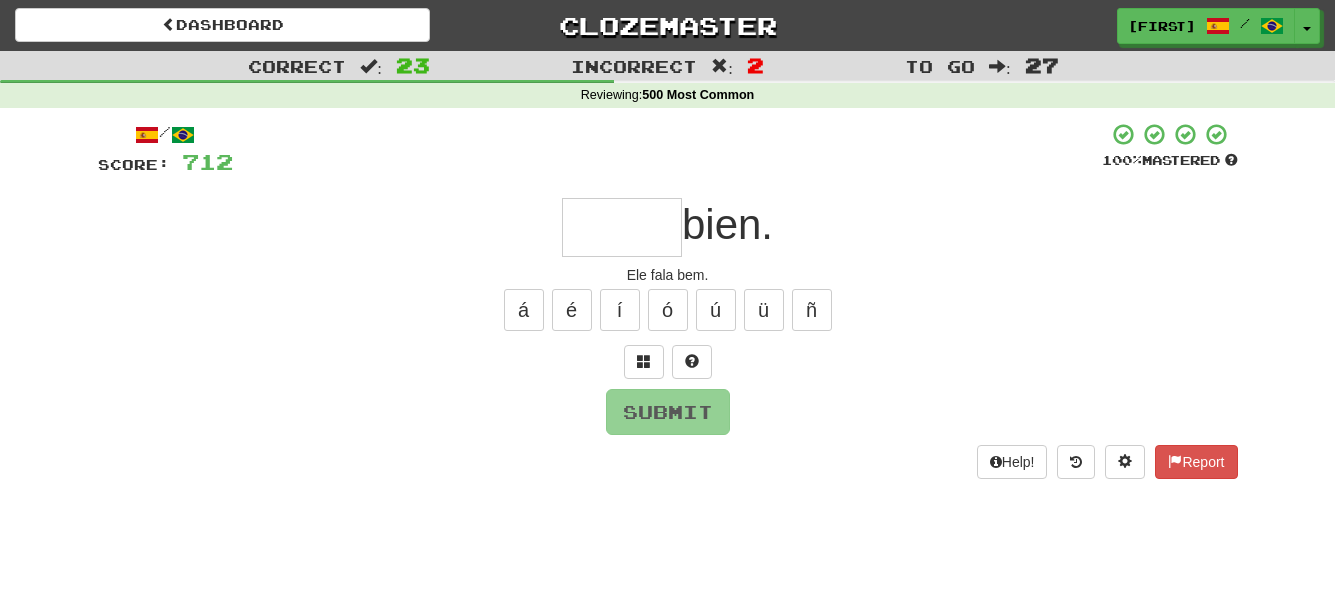 type on "*****" 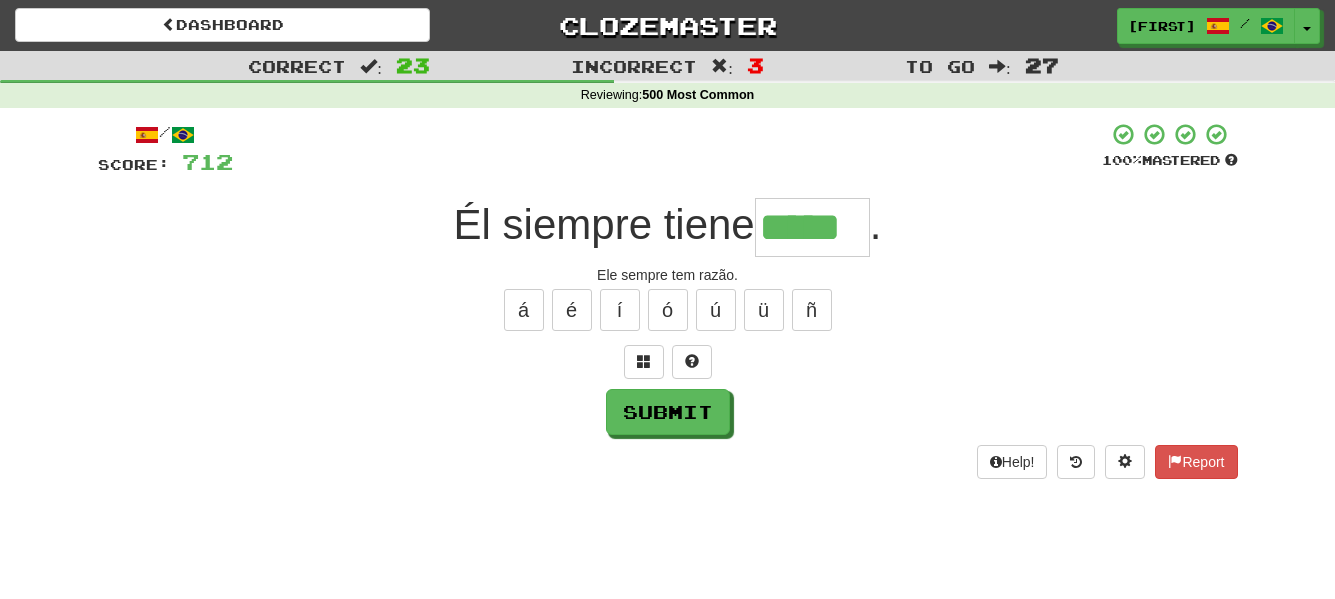 type on "*****" 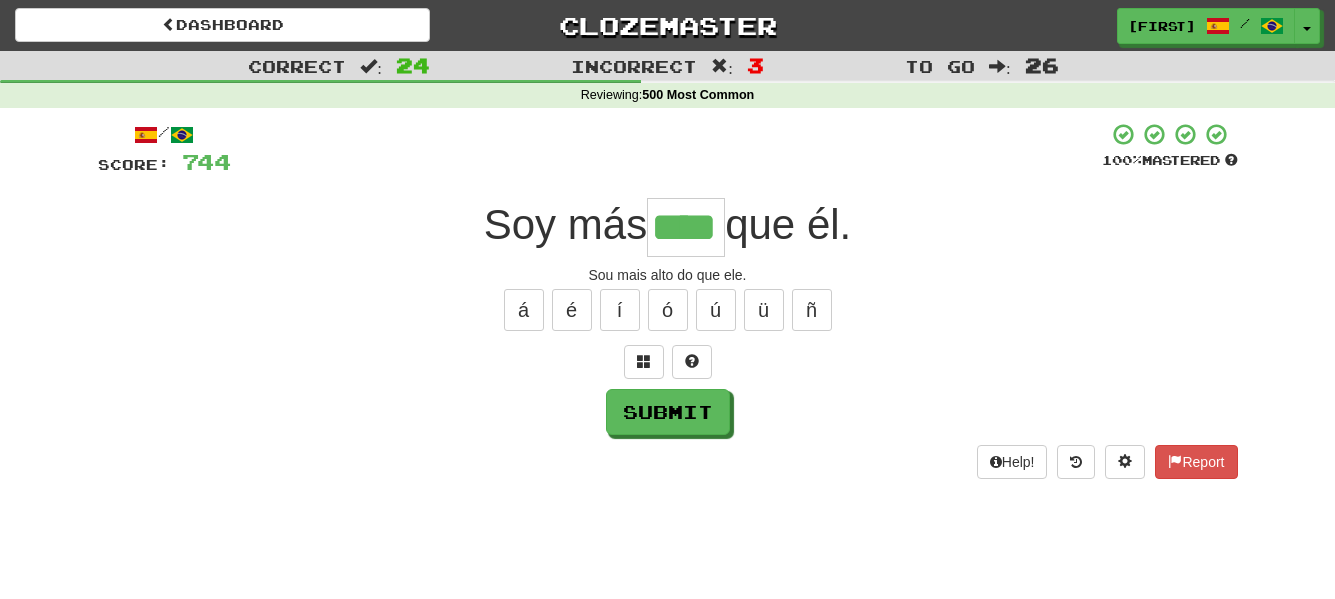 type on "****" 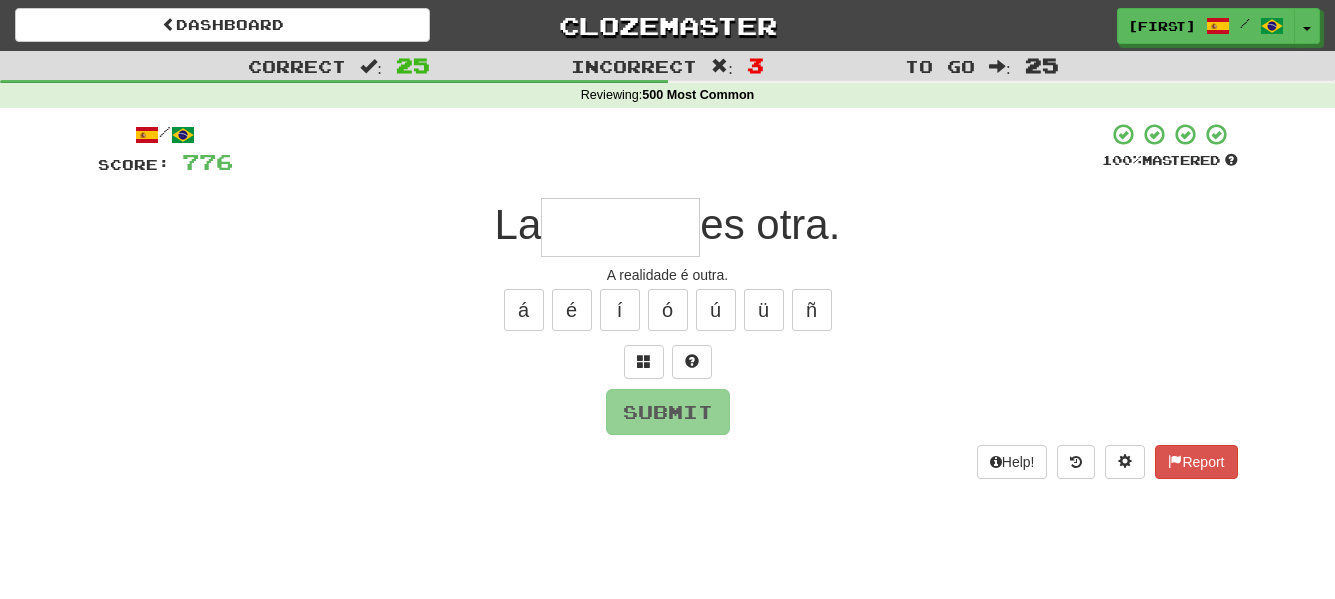 type on "*" 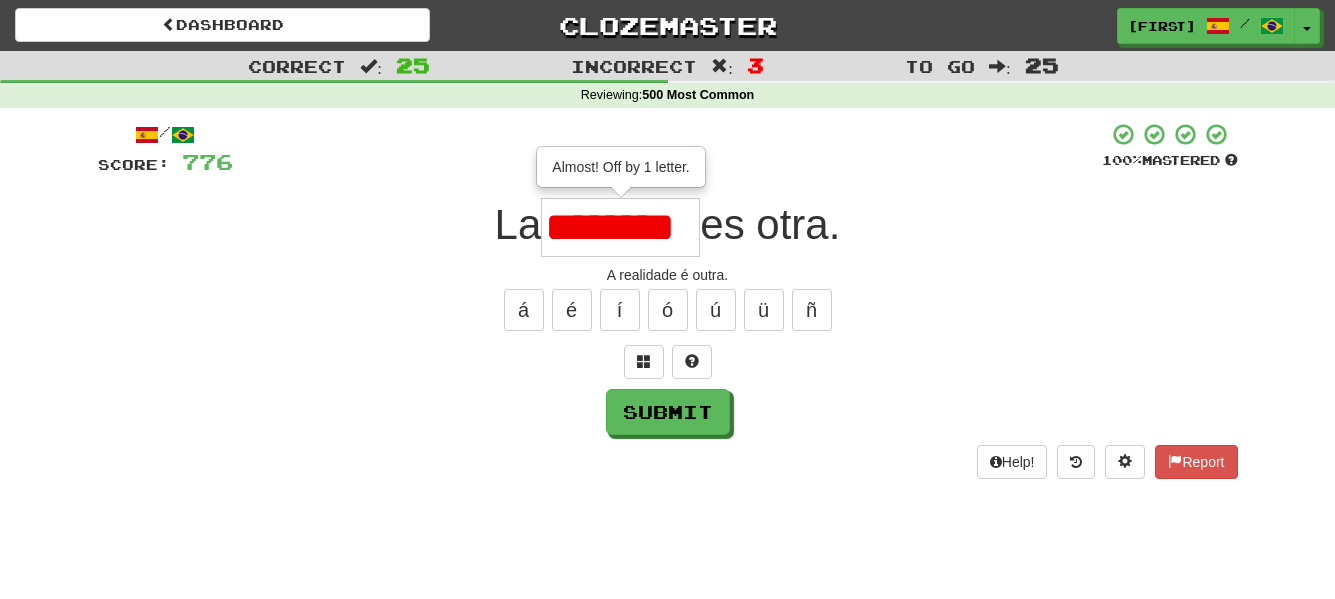 scroll, scrollTop: 0, scrollLeft: 0, axis: both 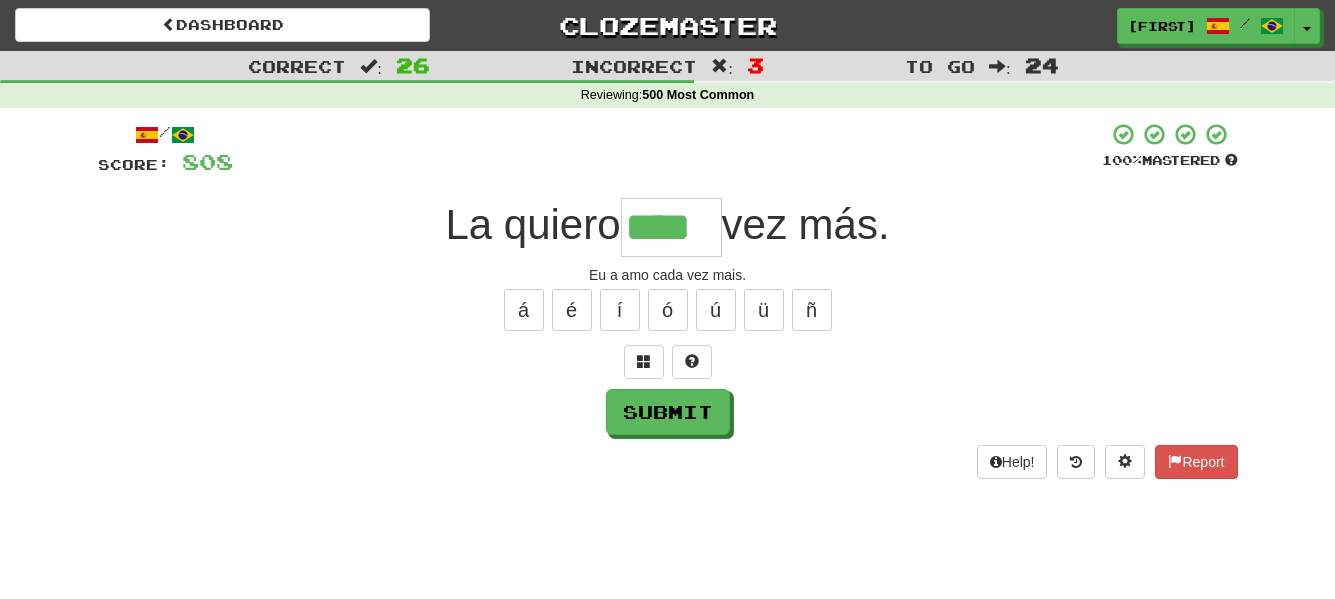 type on "****" 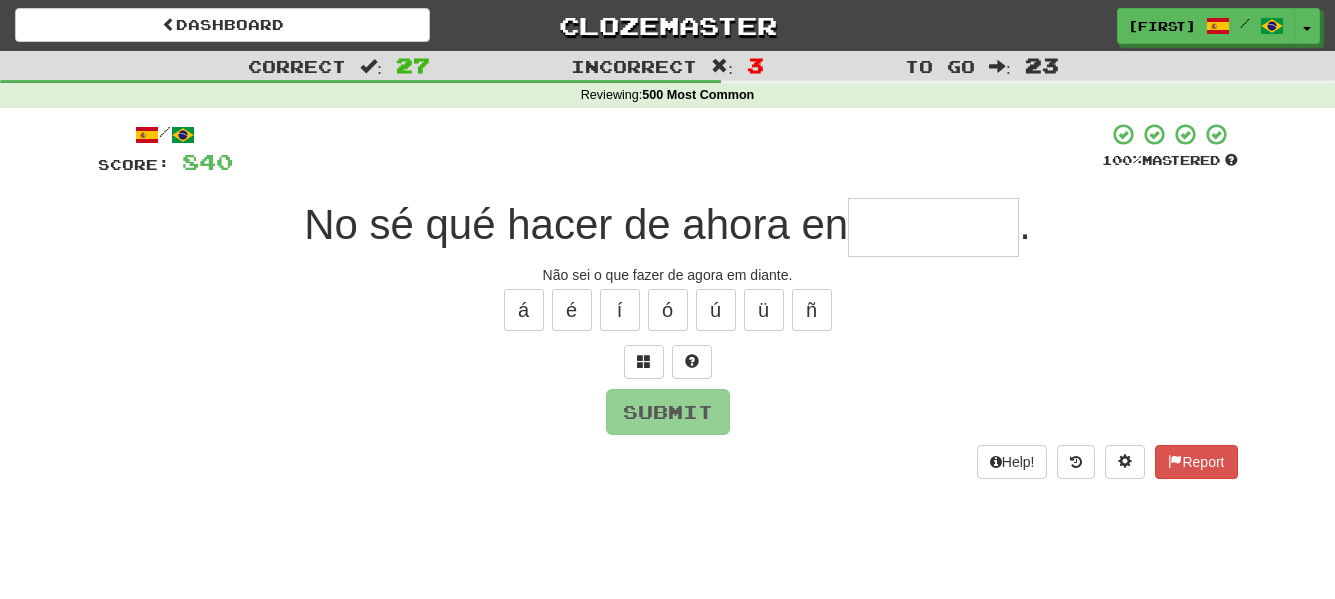 type on "*" 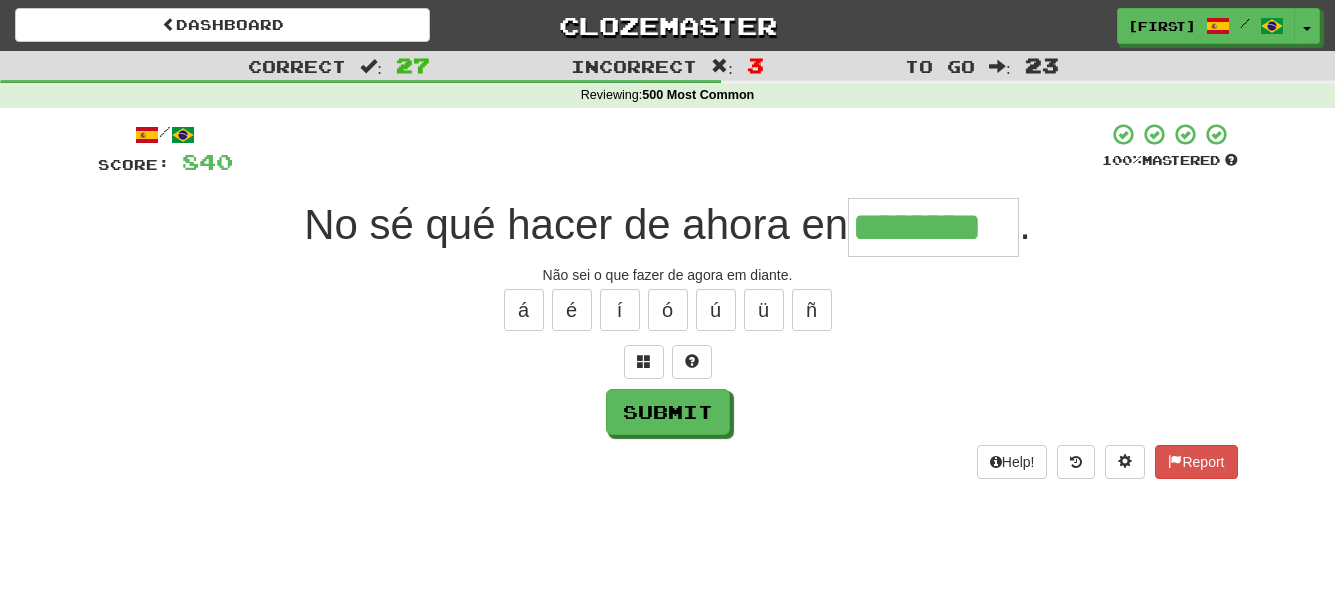 type on "********" 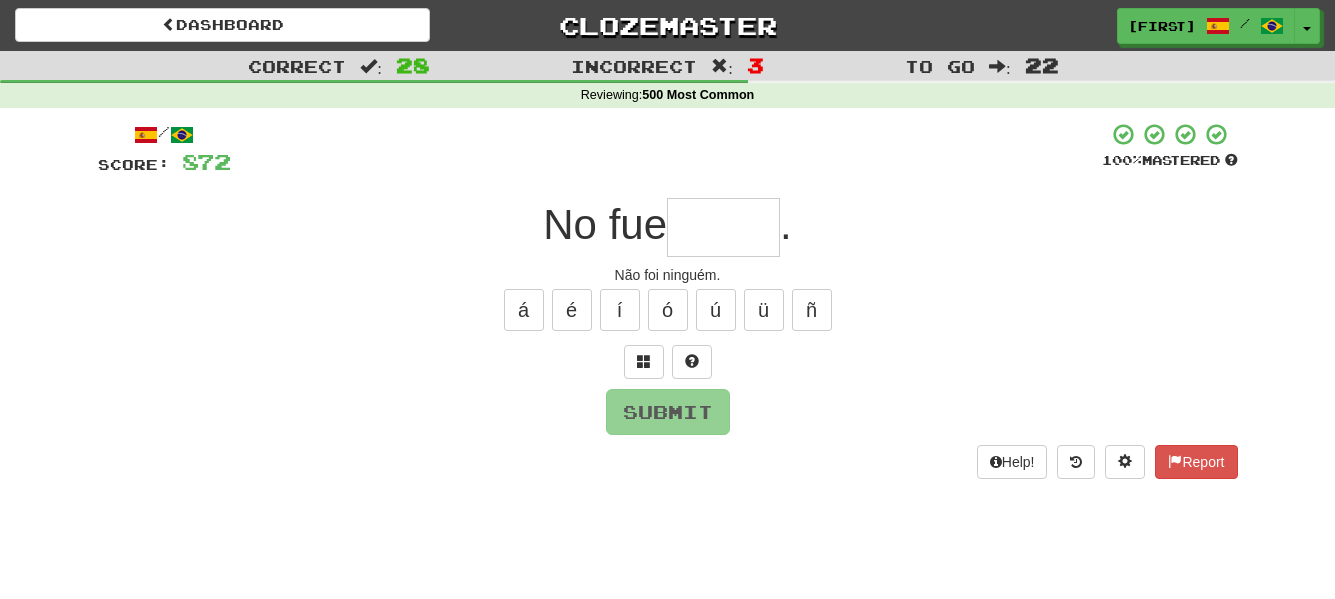 type on "*" 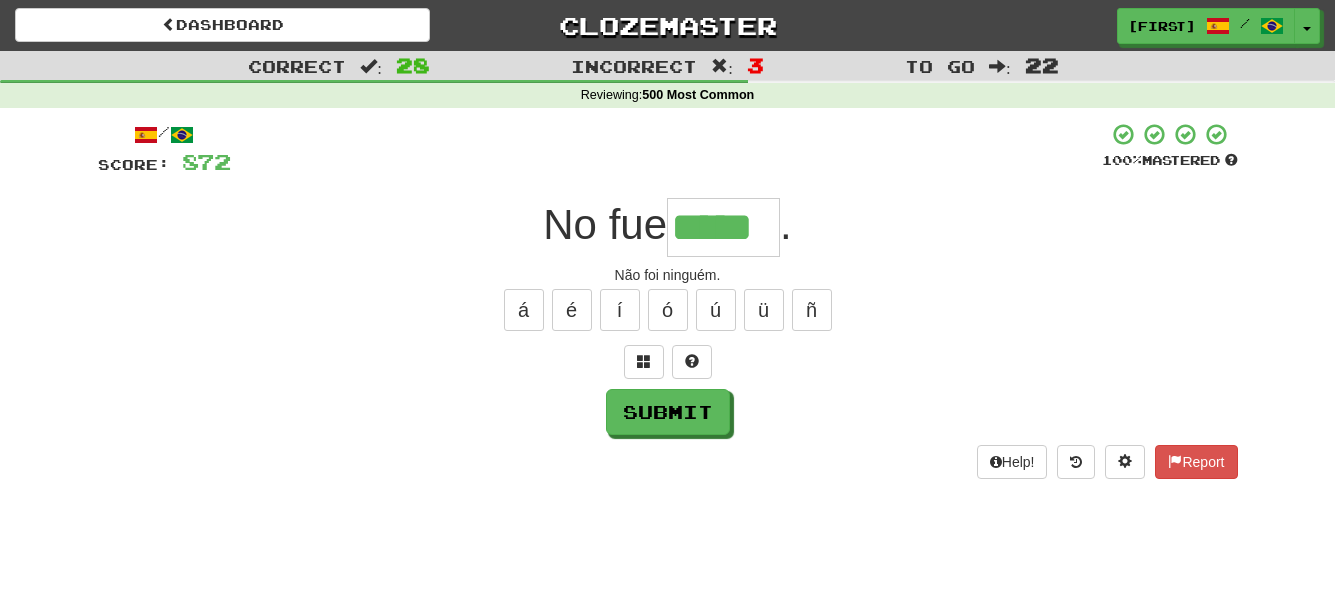 type on "*****" 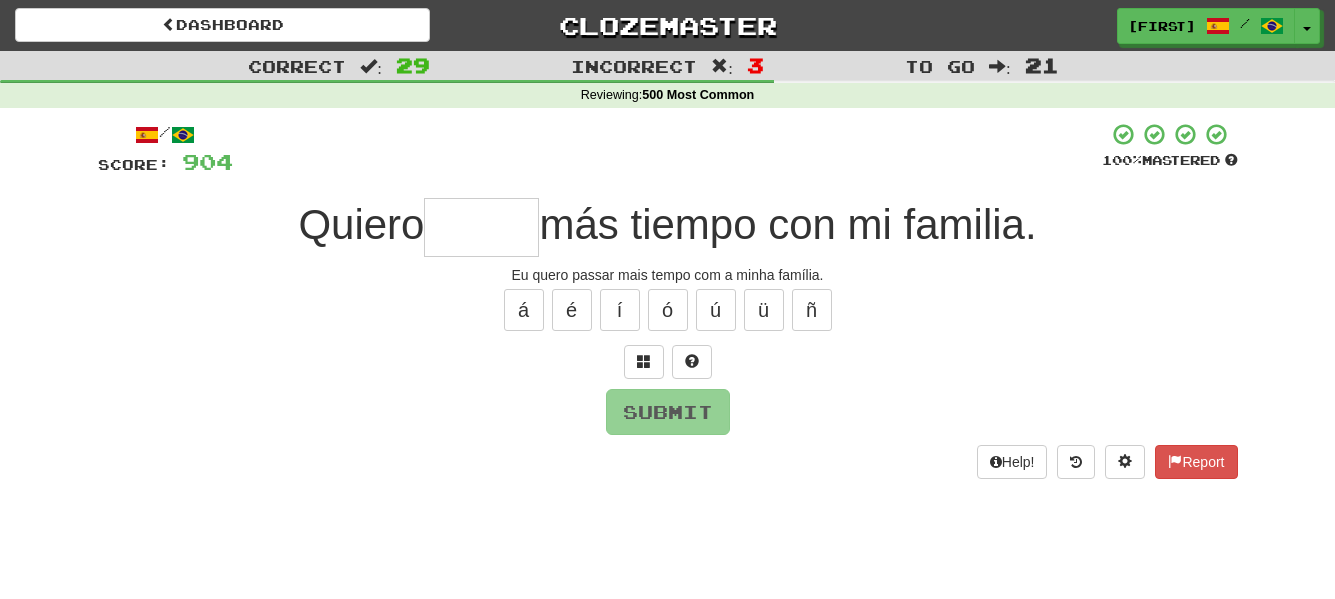 type on "*" 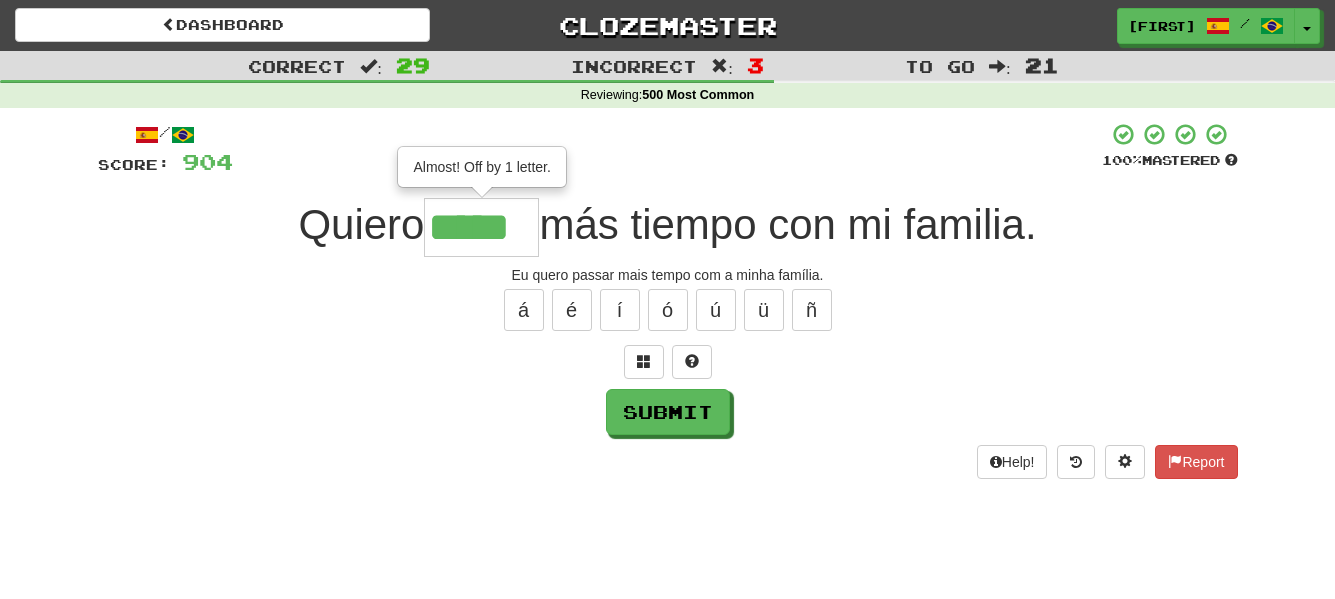 type on "*****" 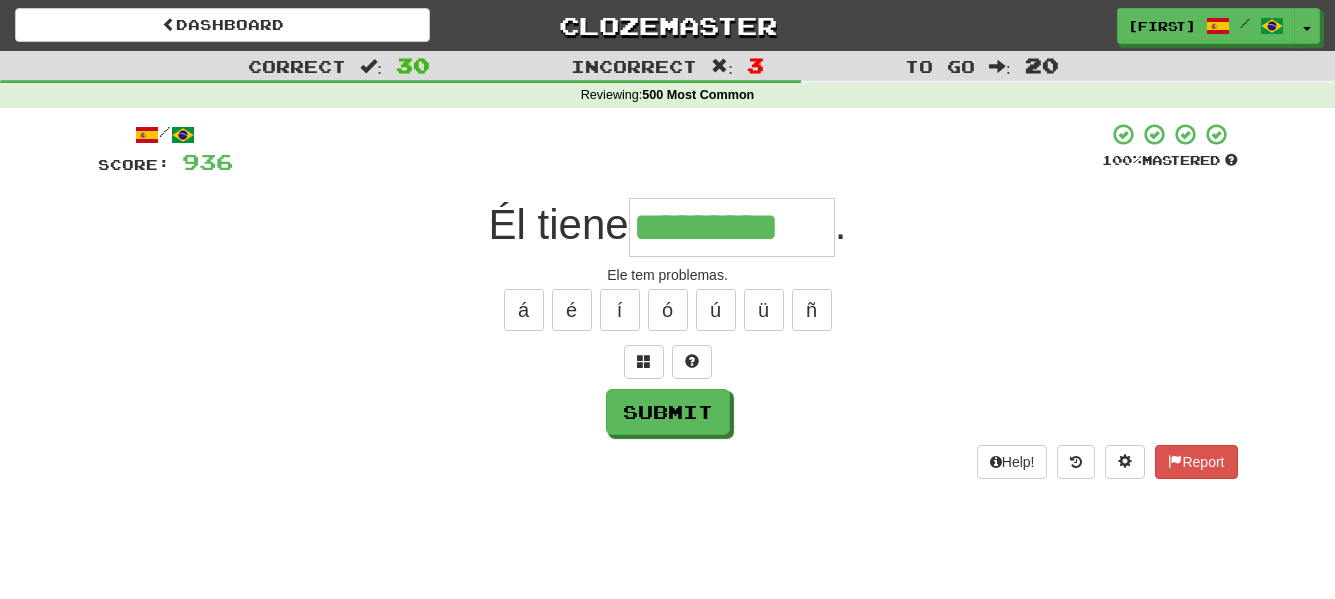 type on "*********" 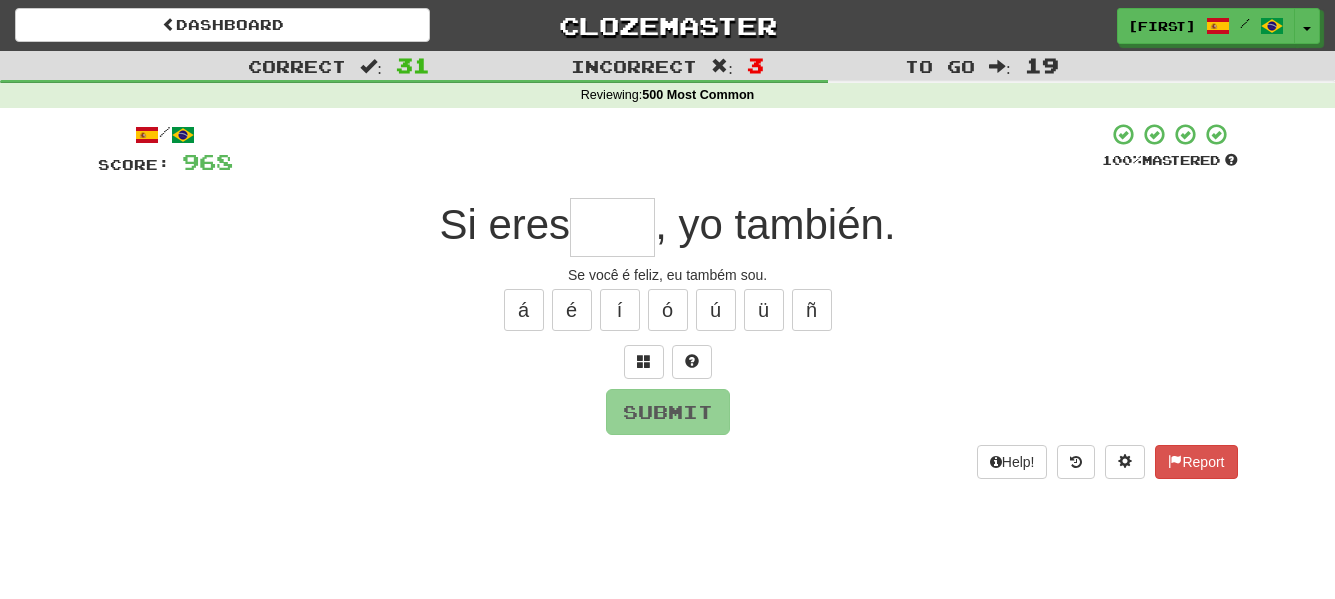 type on "*" 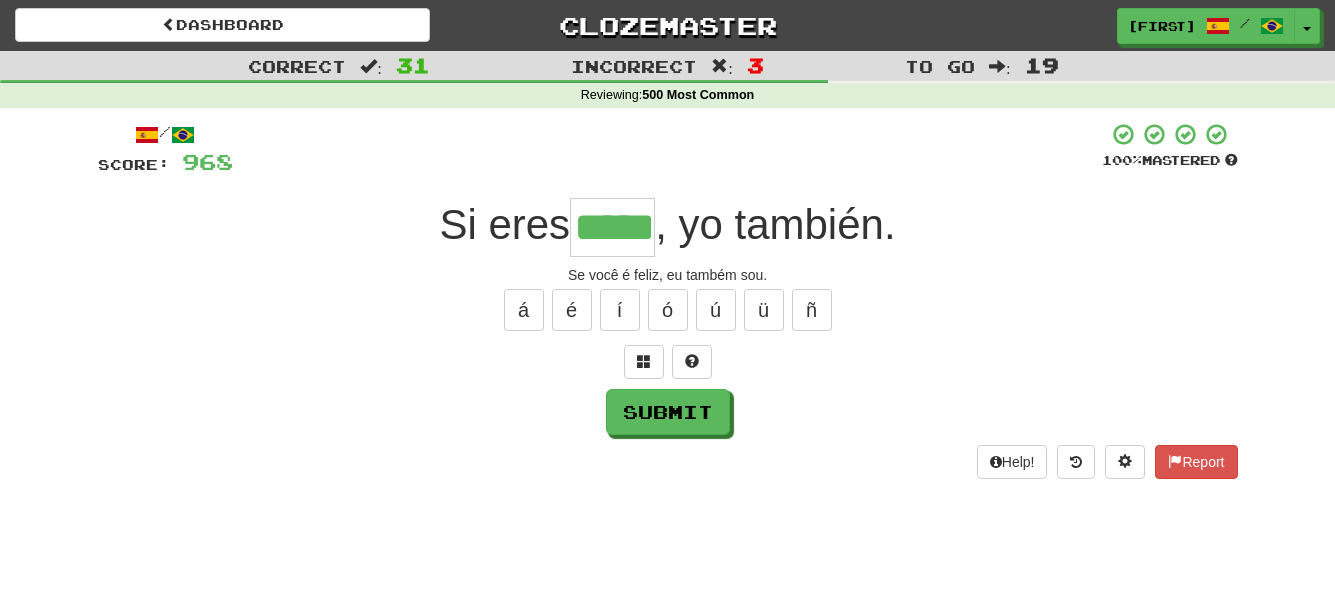 type on "*****" 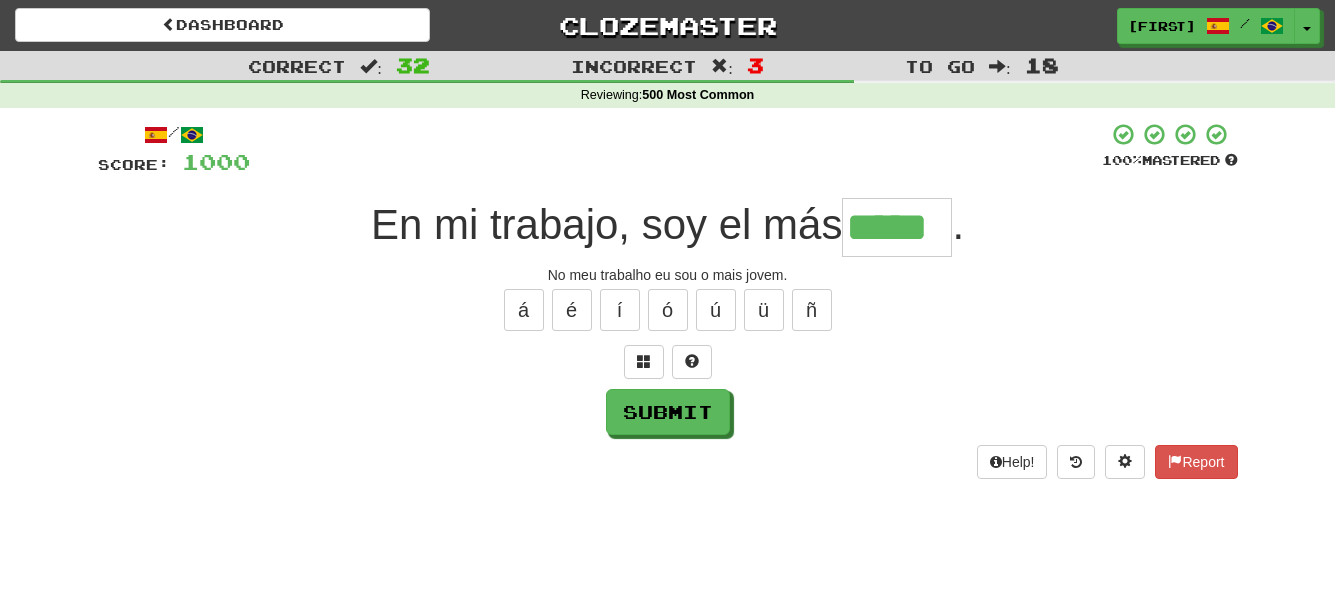 type on "*****" 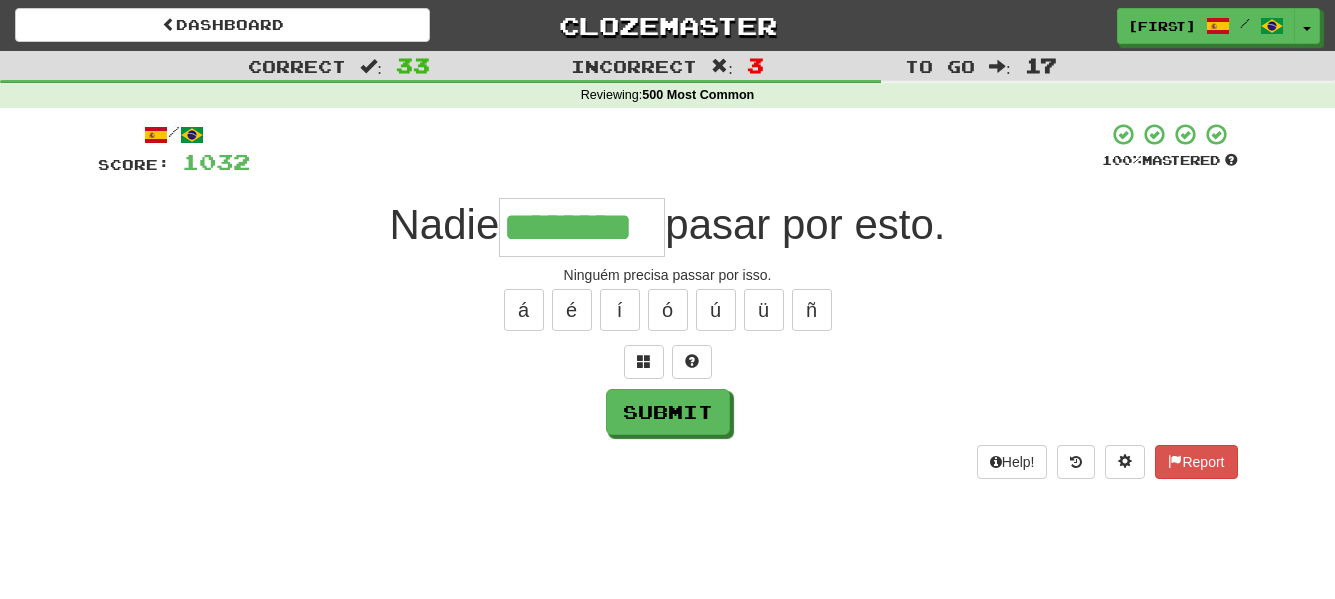 type on "********" 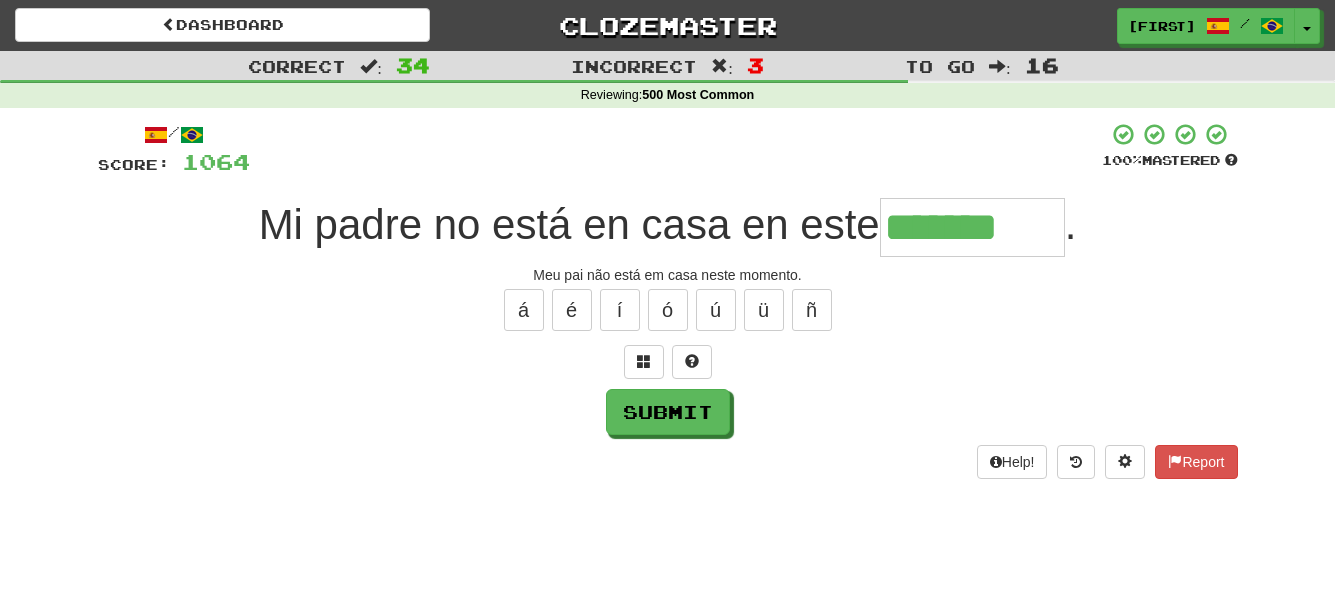 type on "*******" 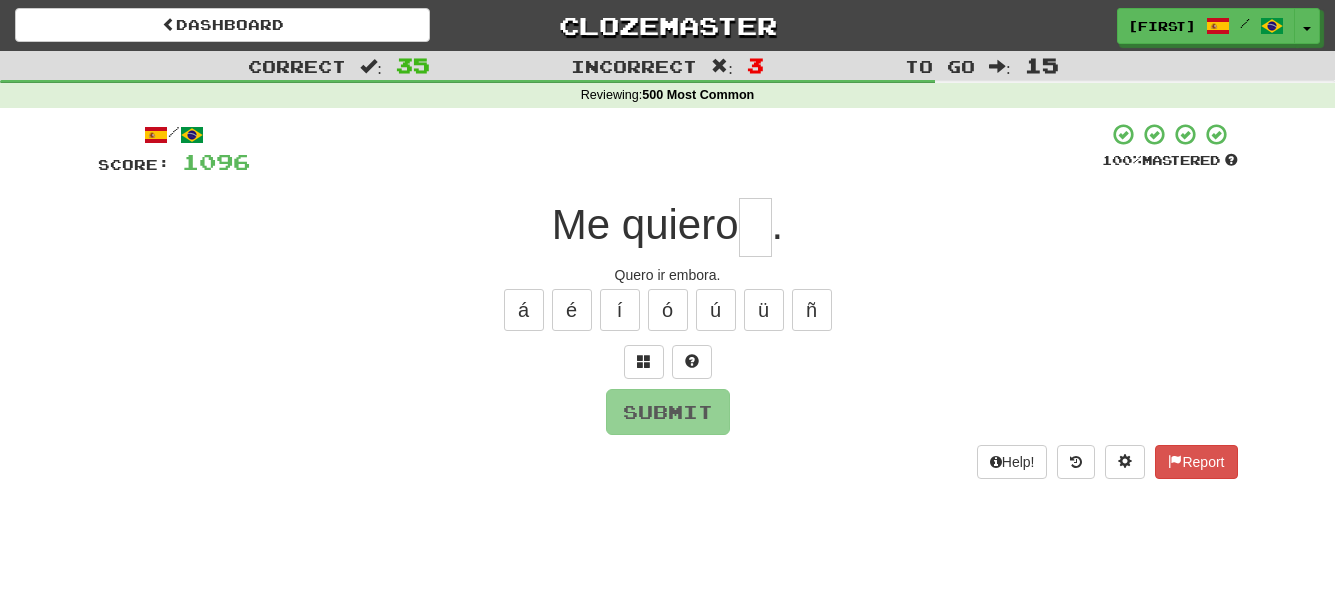 type on "*" 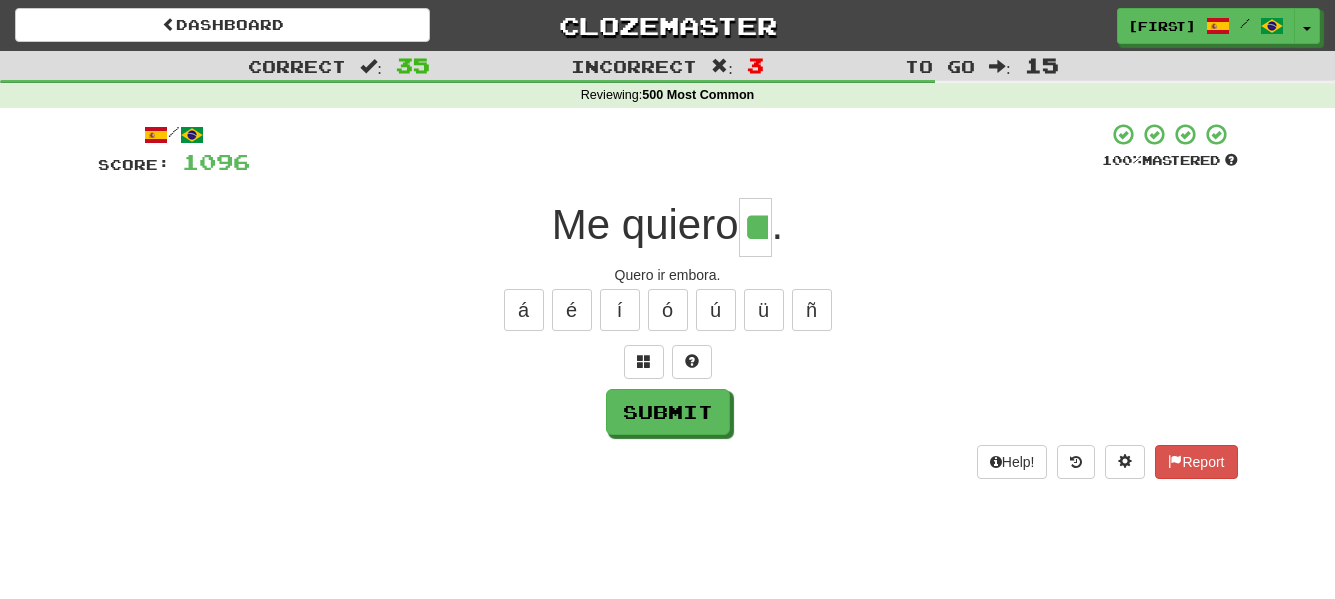 type on "**" 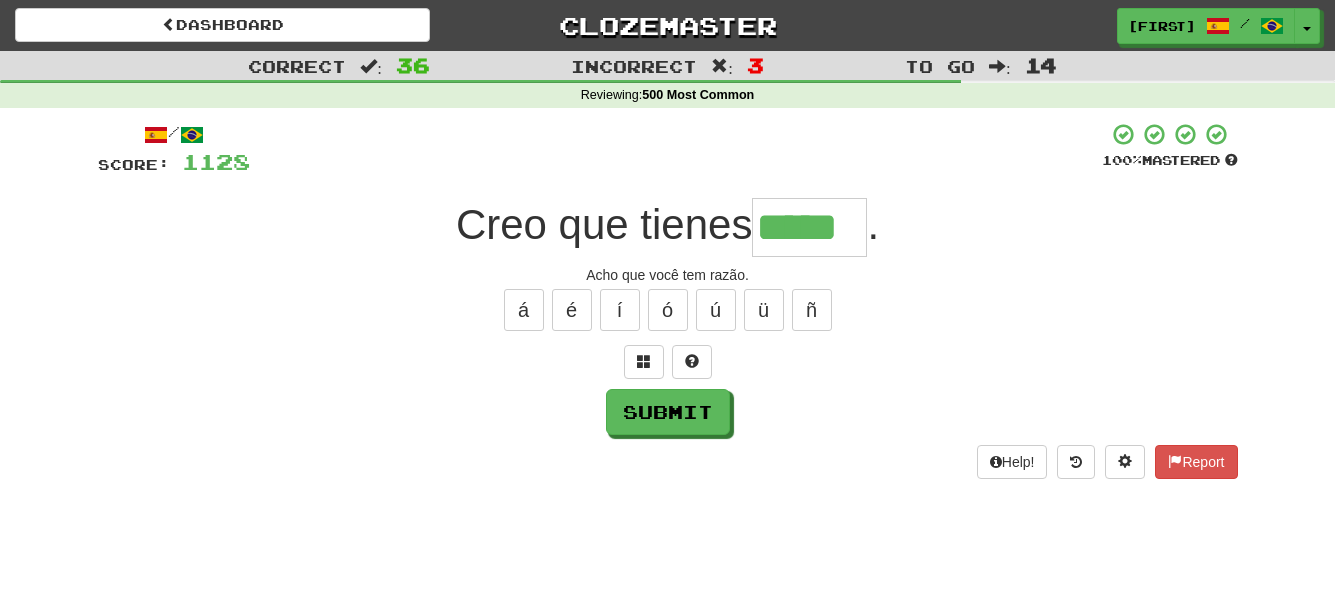 type on "*****" 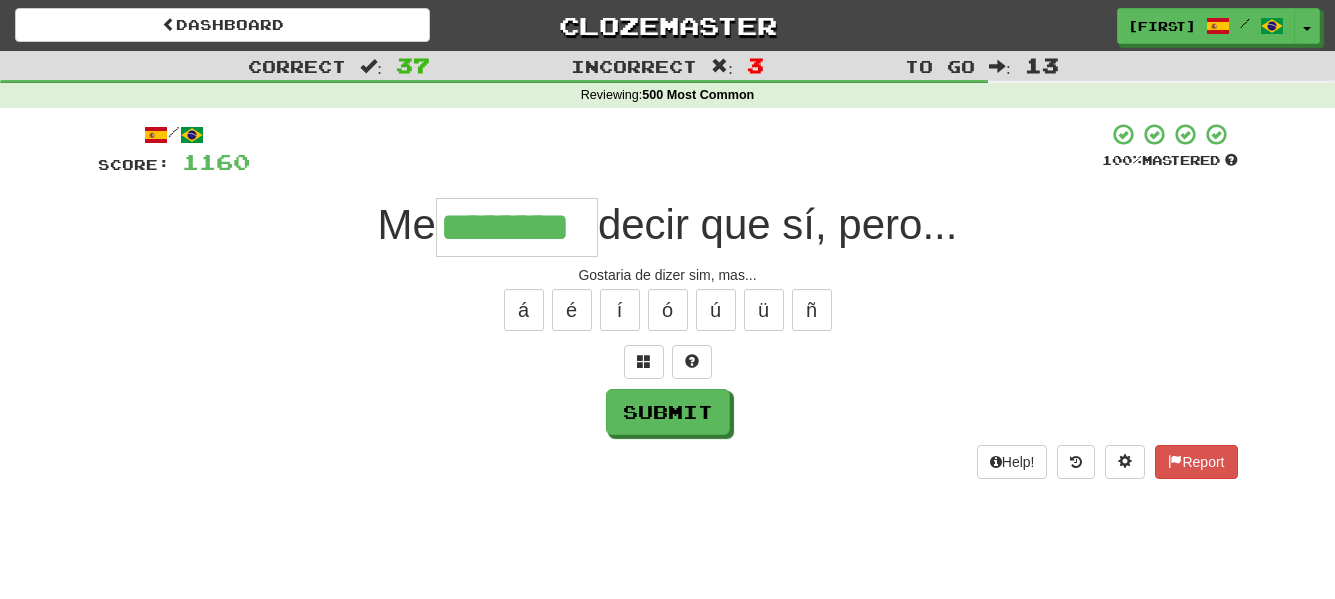 type on "********" 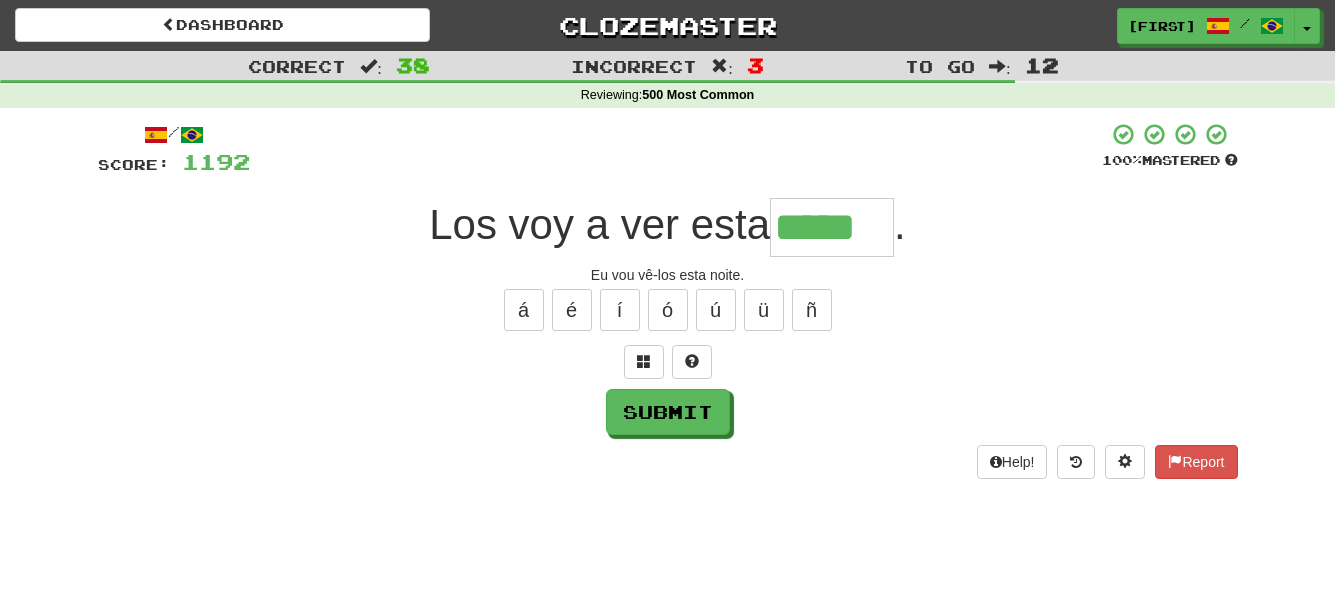 type on "*****" 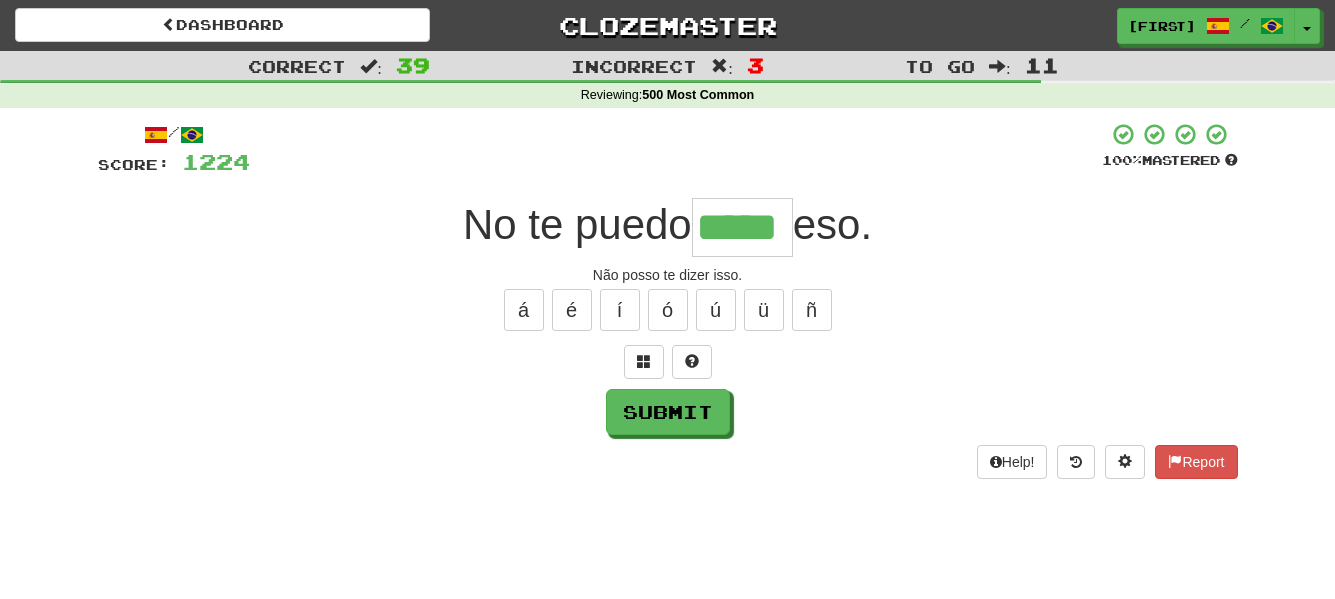 type on "*****" 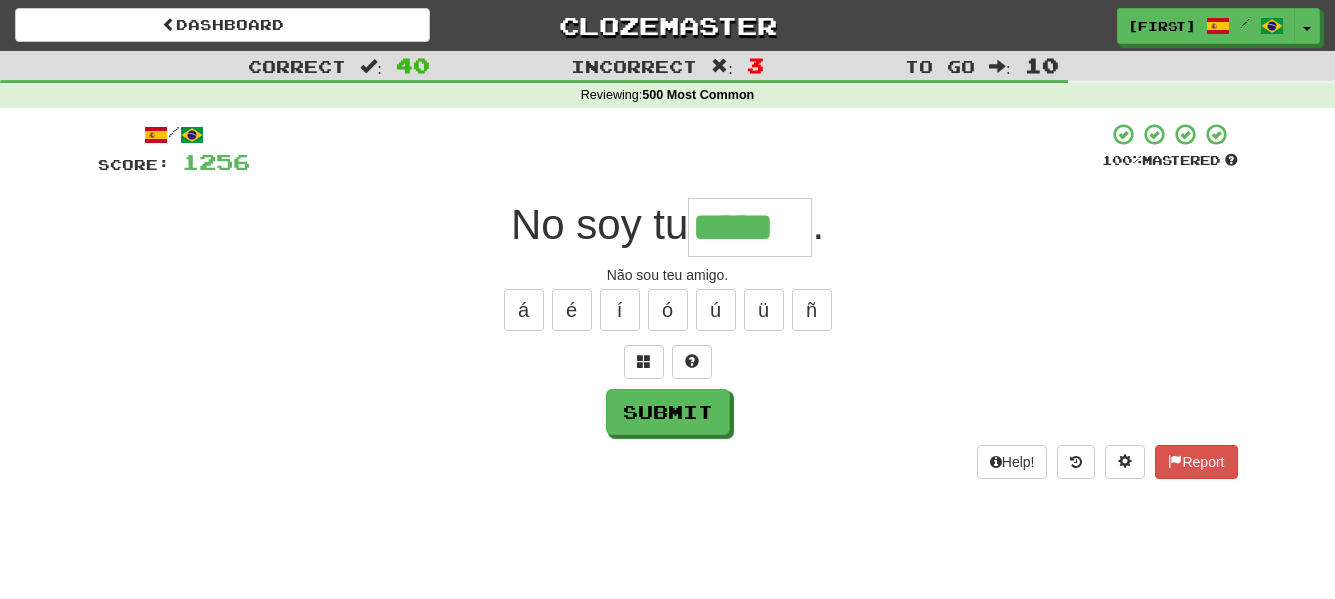 type on "*****" 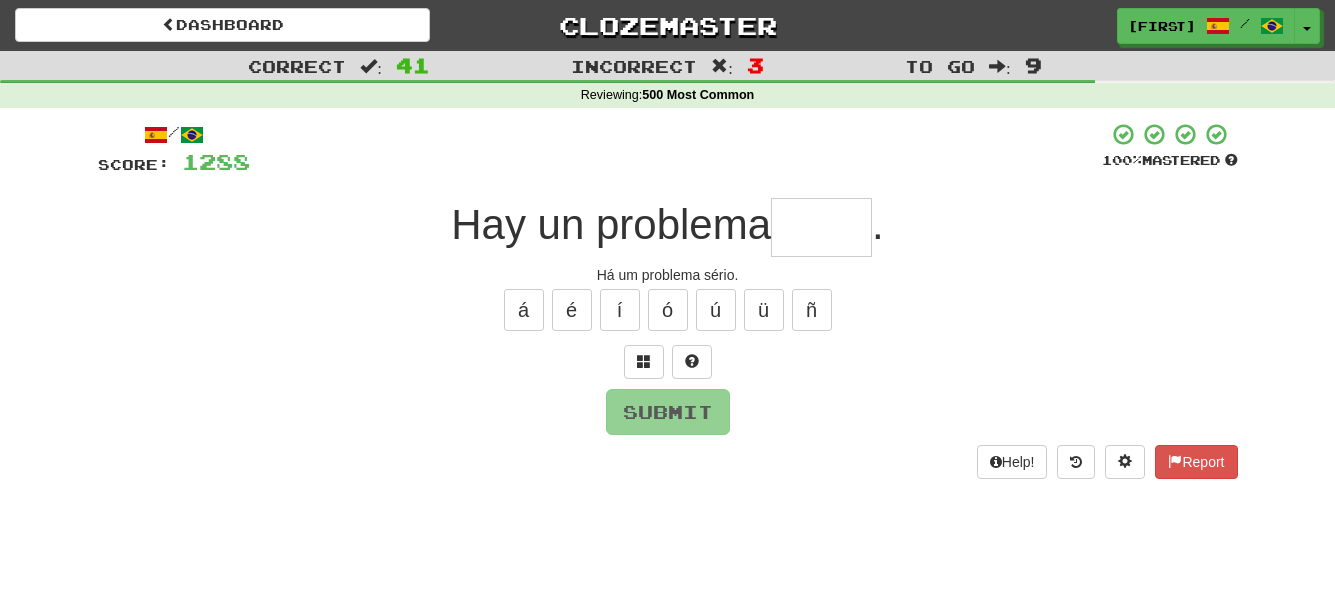type on "*" 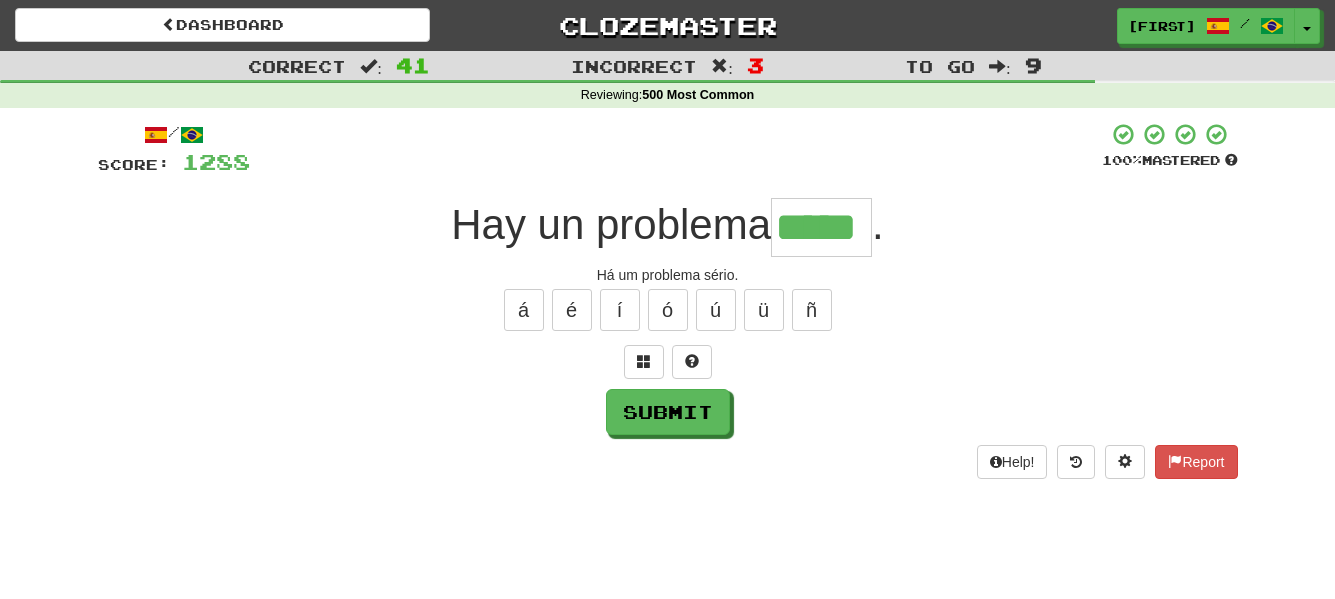 type on "*****" 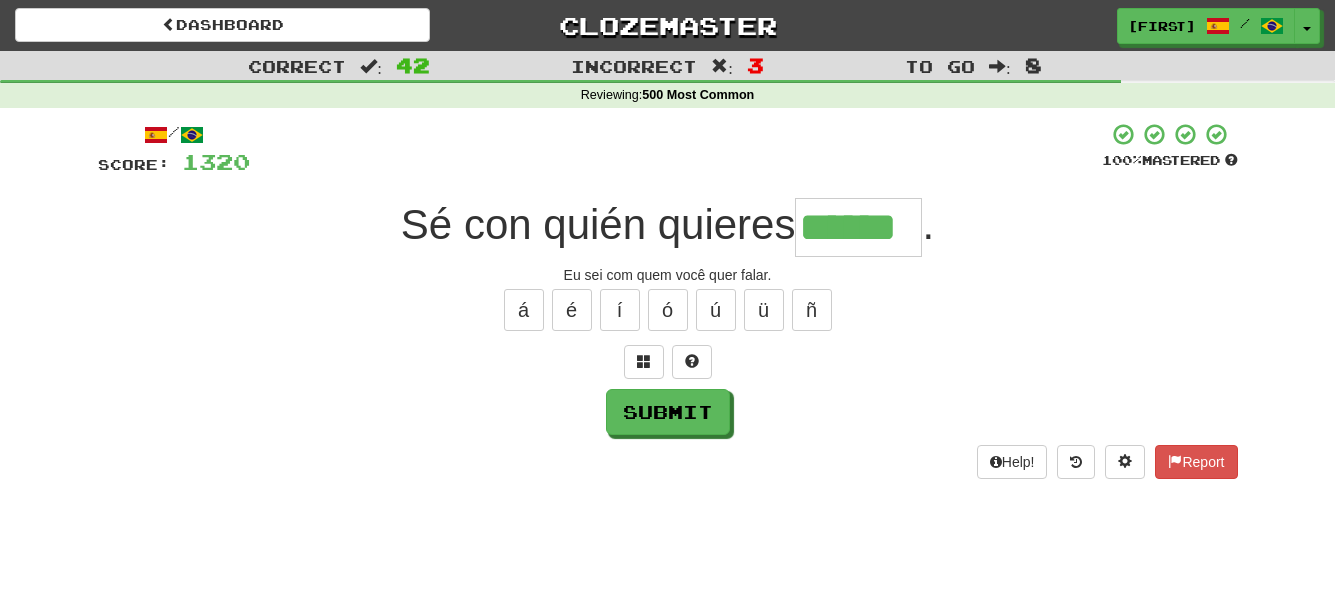type on "******" 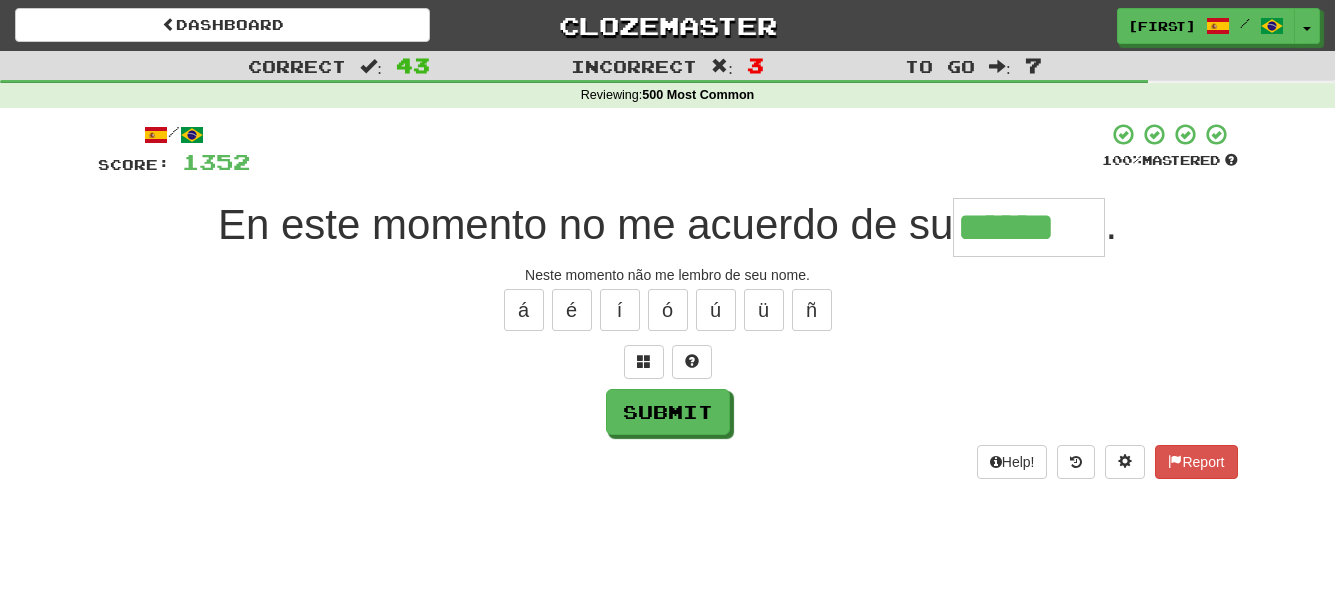 type on "******" 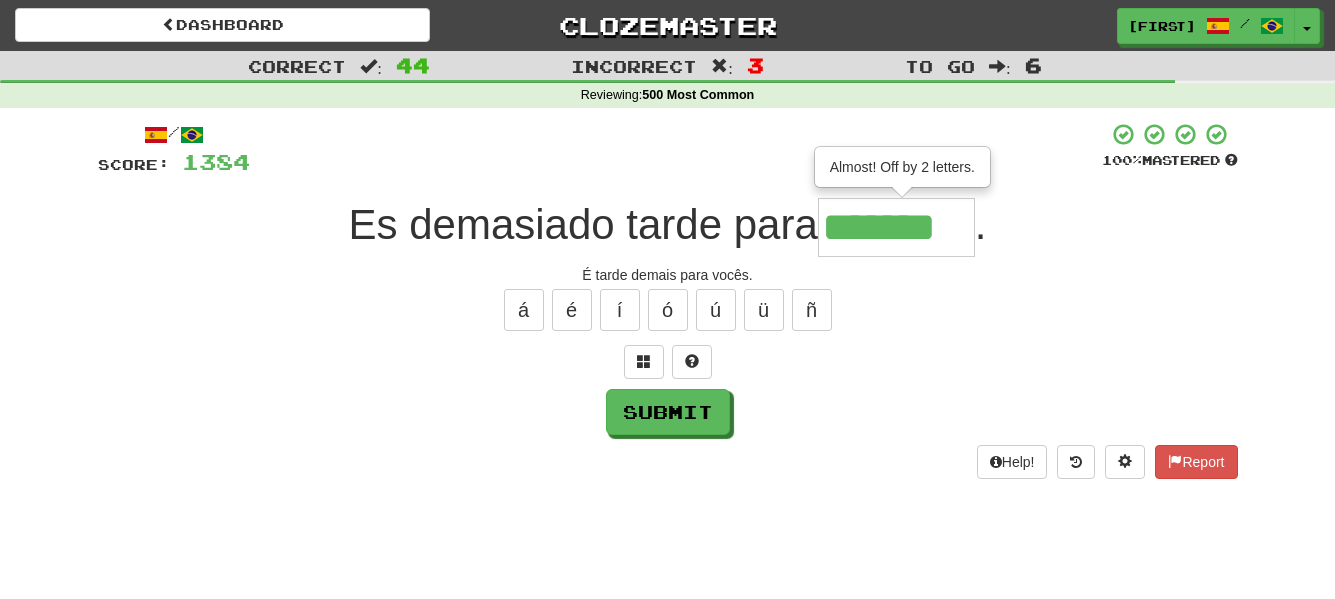 type on "*******" 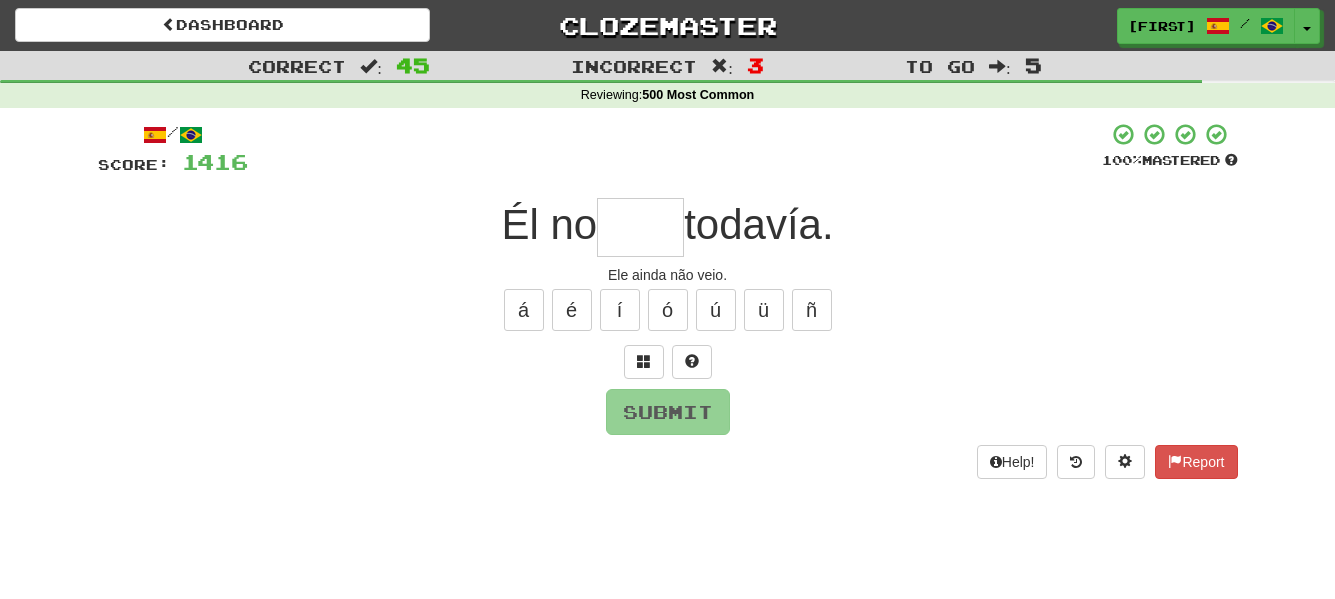 type on "*" 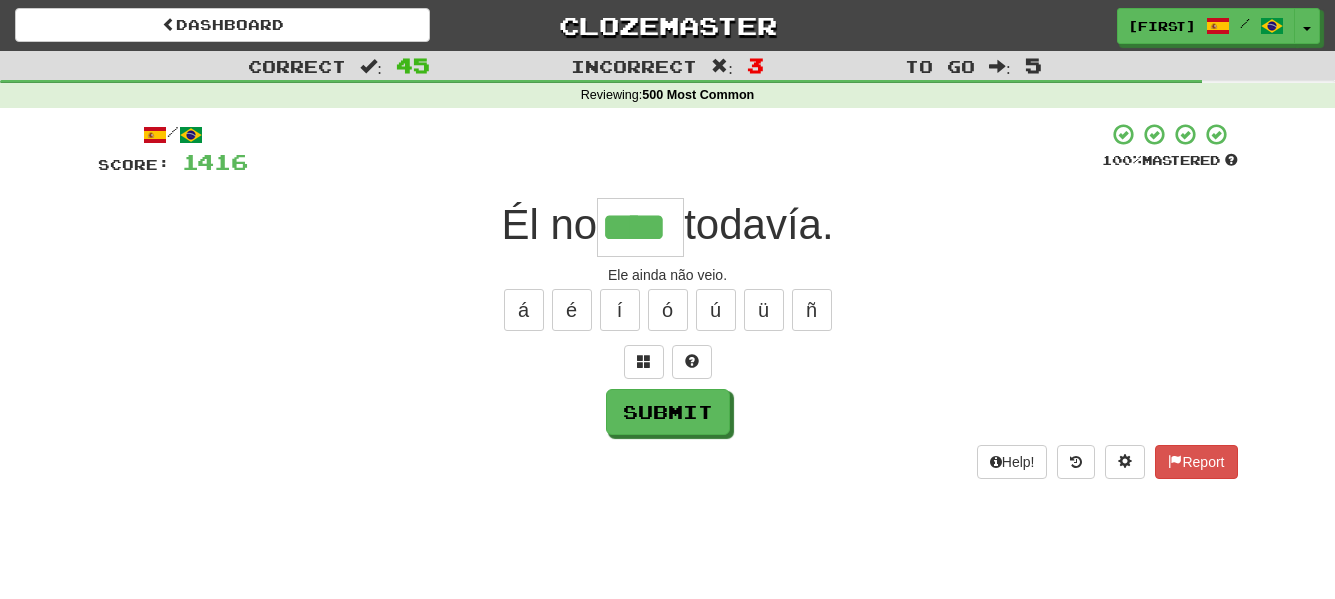 type on "****" 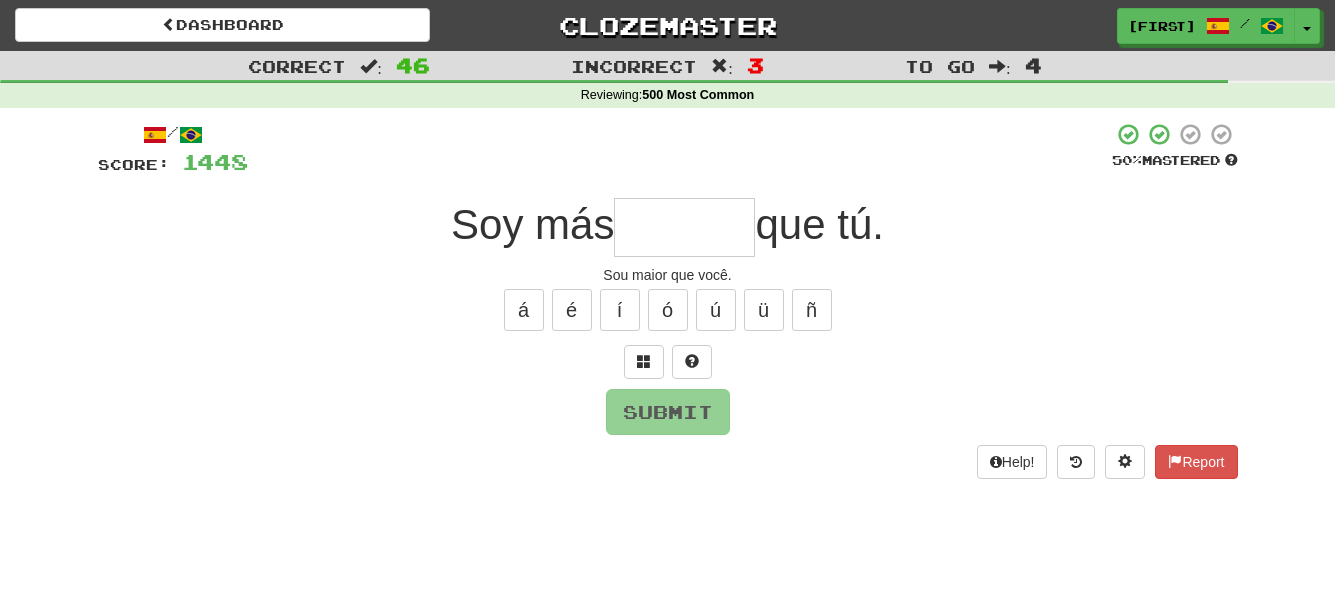 type on "*" 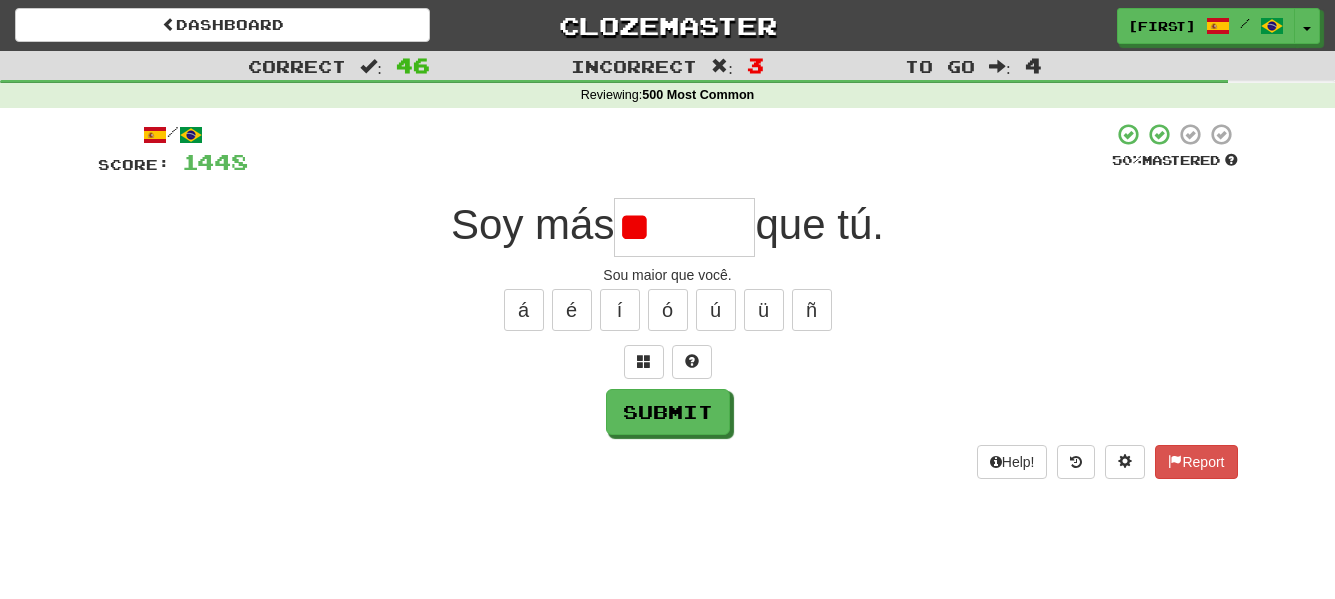 type on "*" 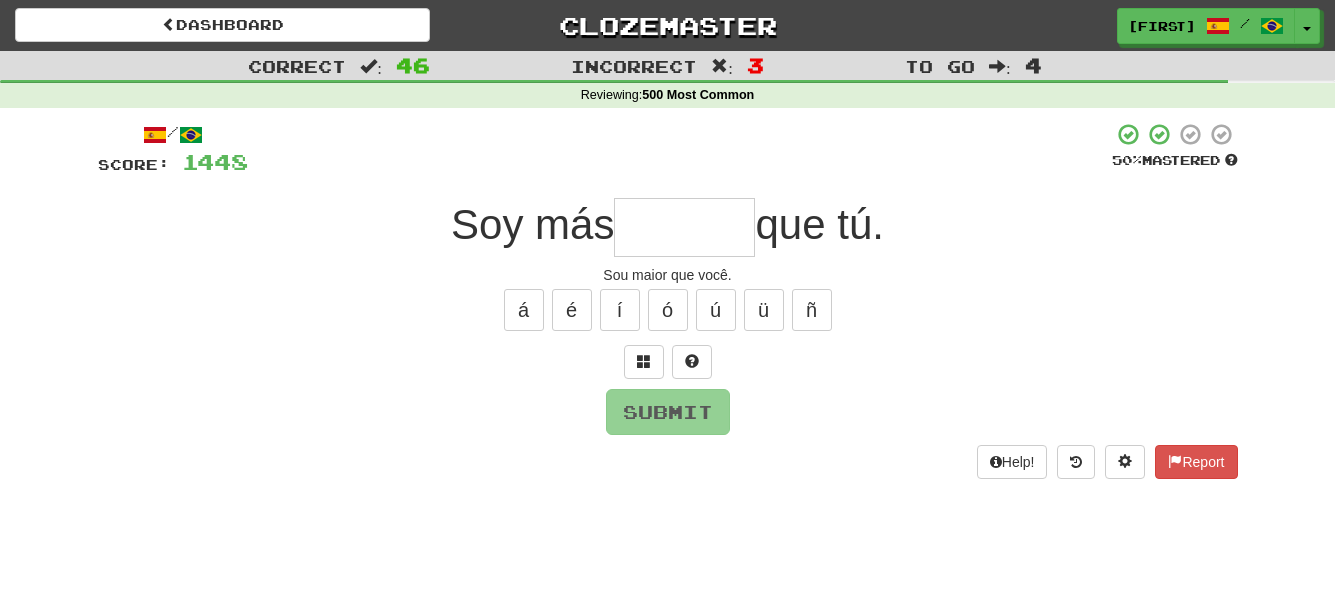 type on "*" 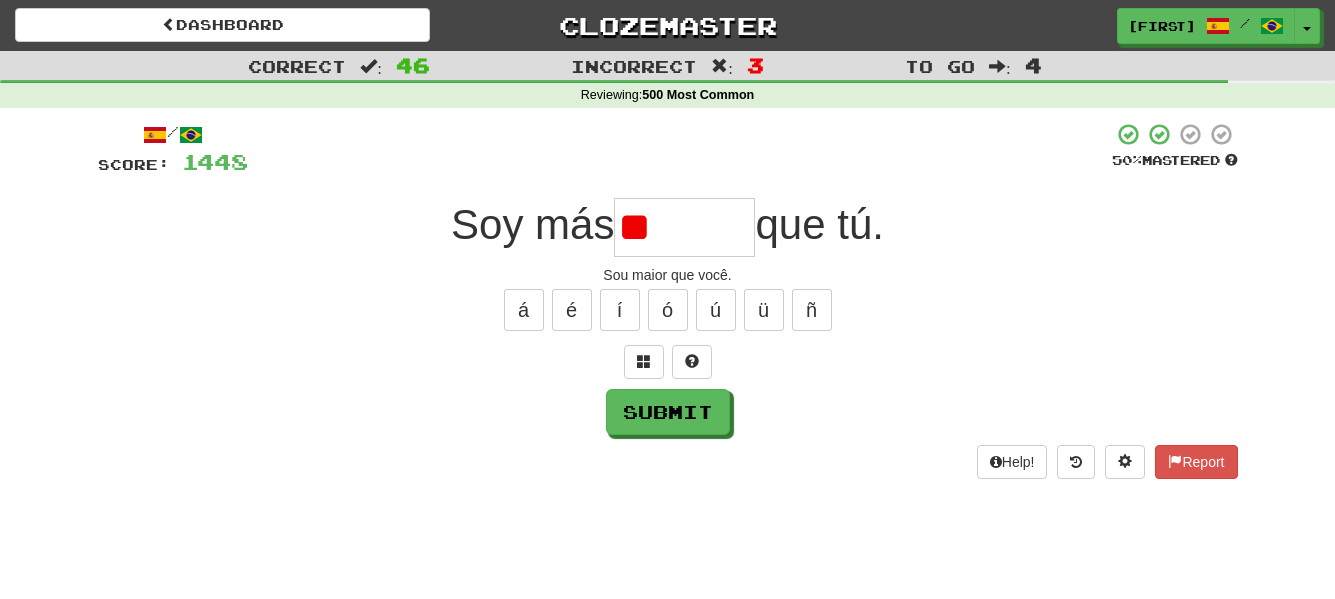 type on "*" 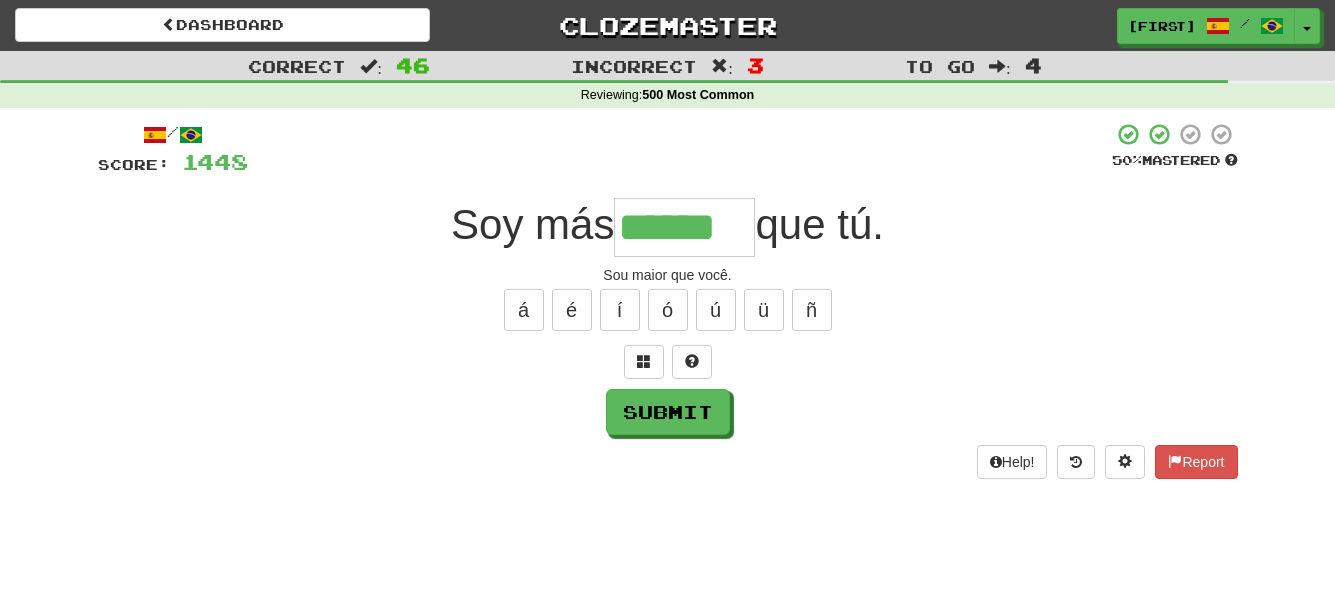type on "******" 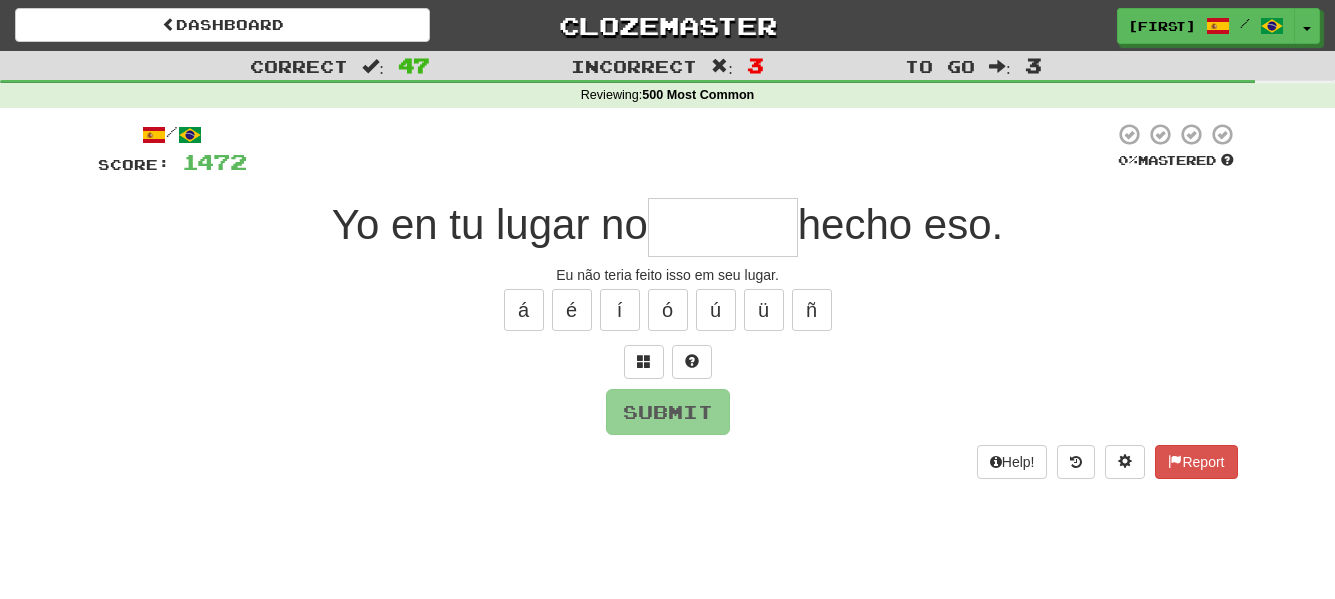 type on "*" 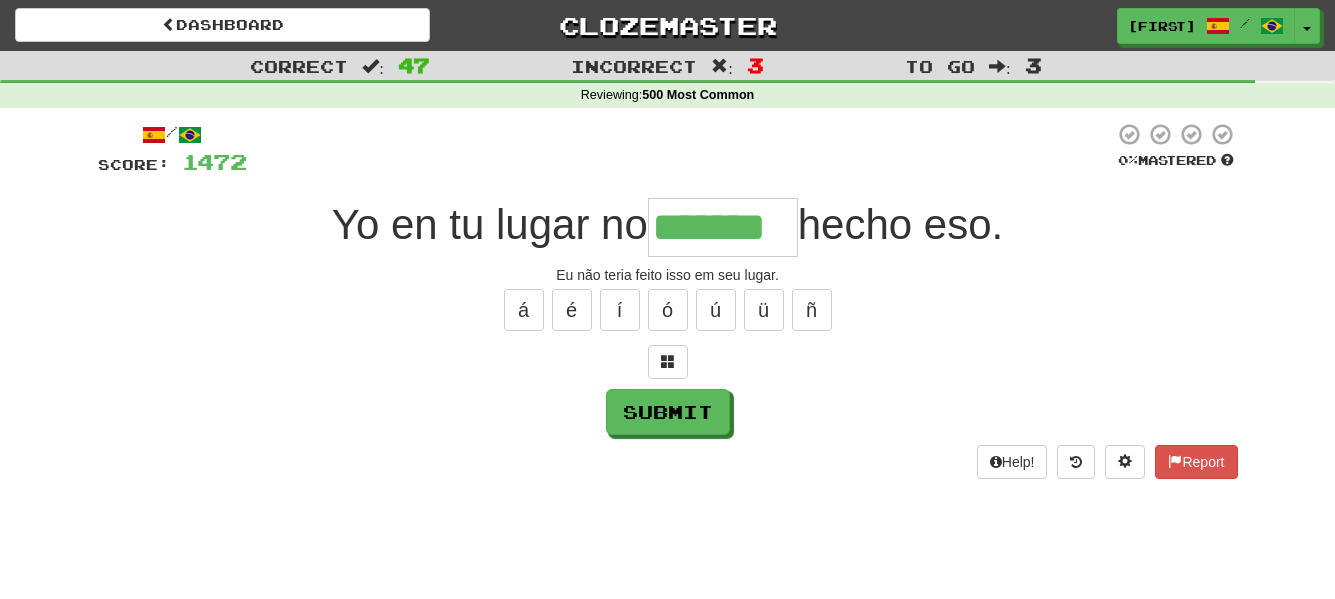 type on "*******" 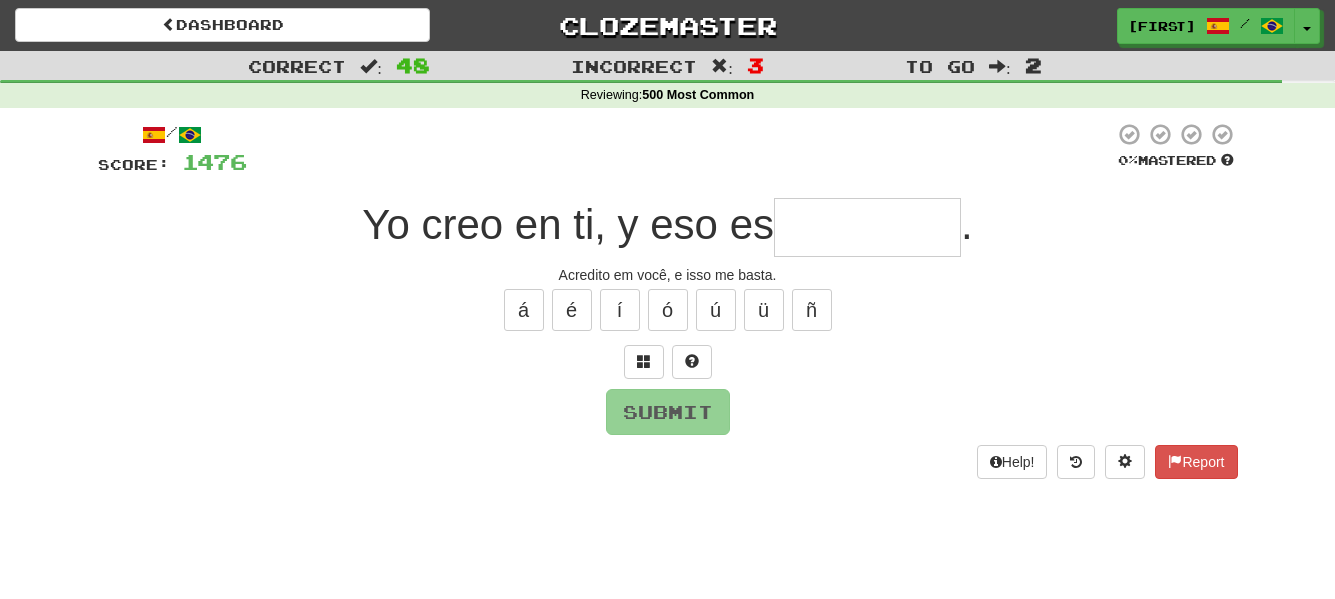 type on "*" 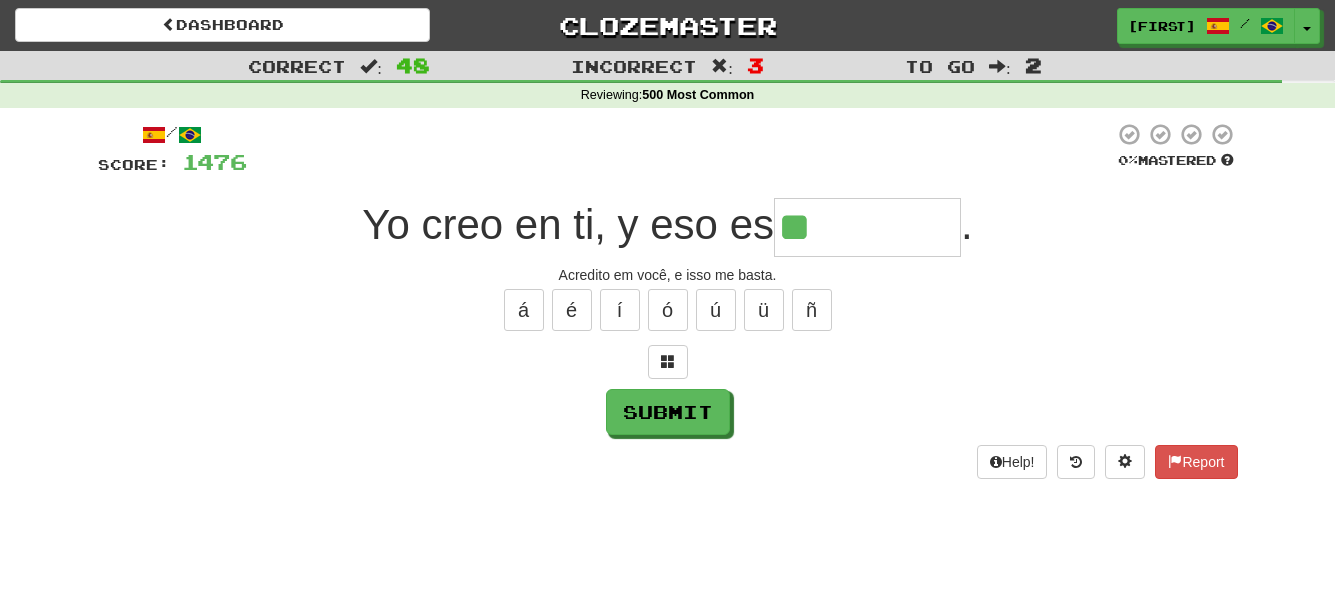 type on "**********" 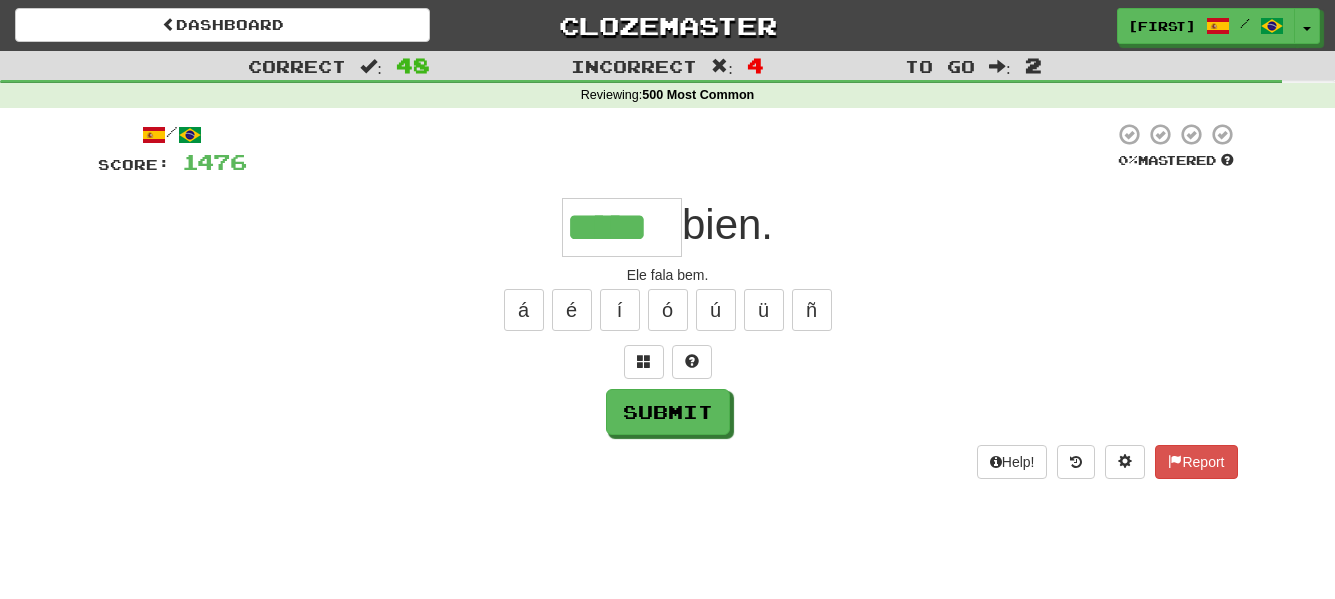 type on "*****" 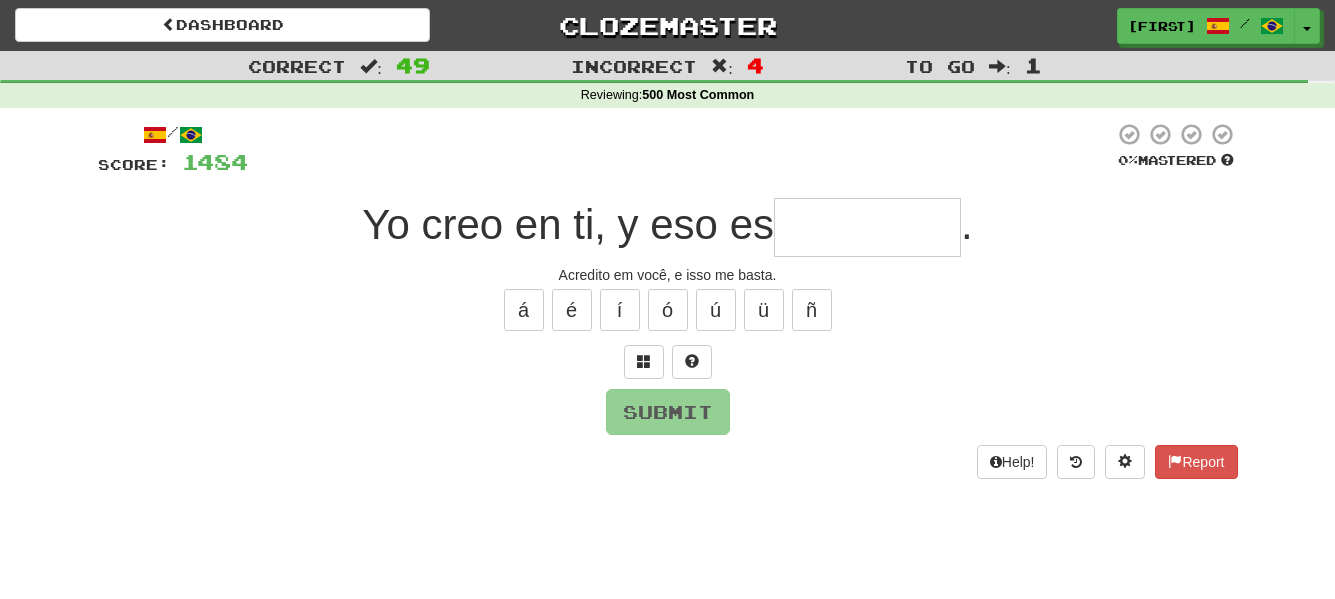 type on "*" 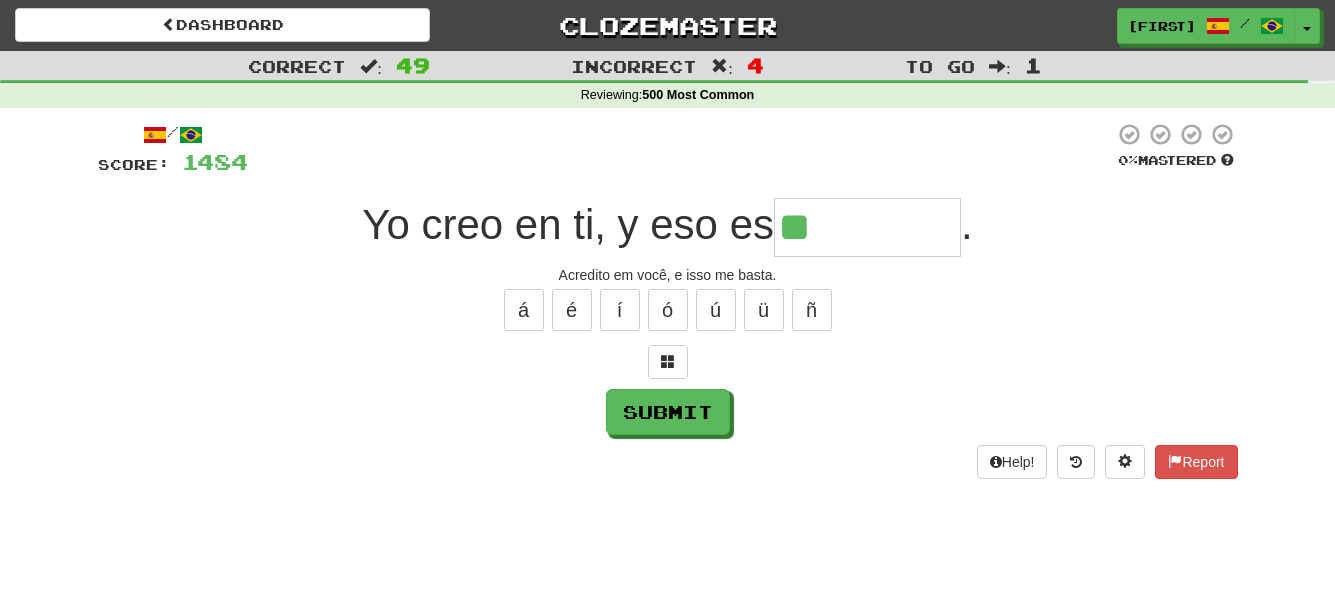 type on "**********" 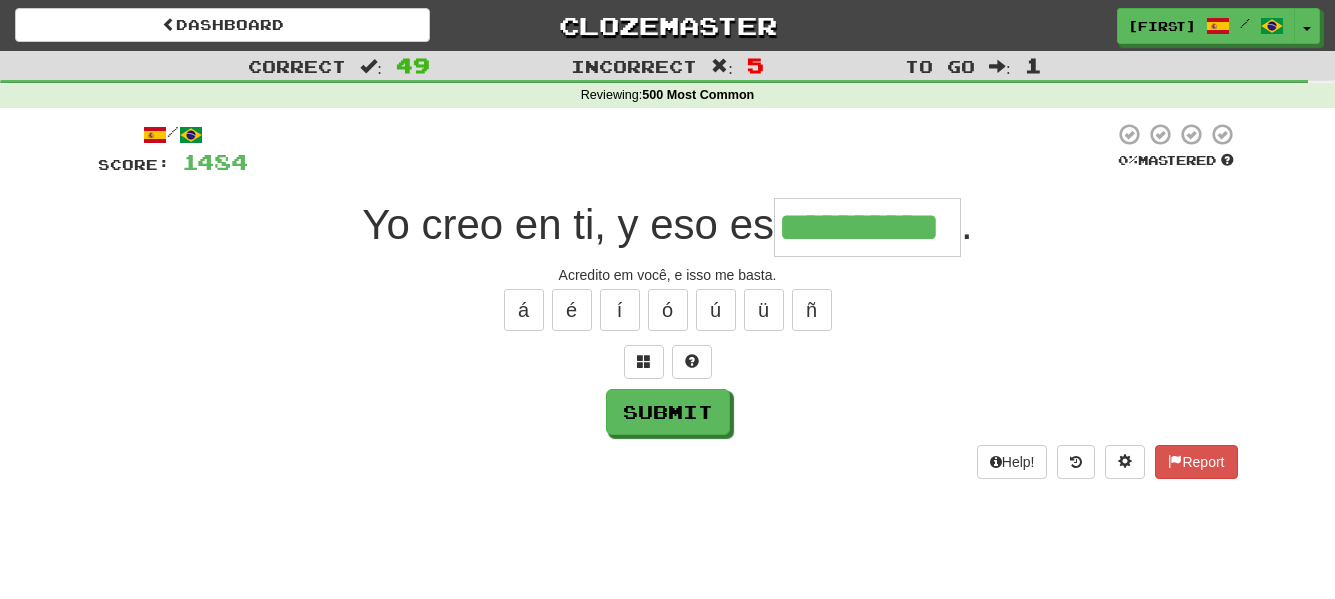 type on "**********" 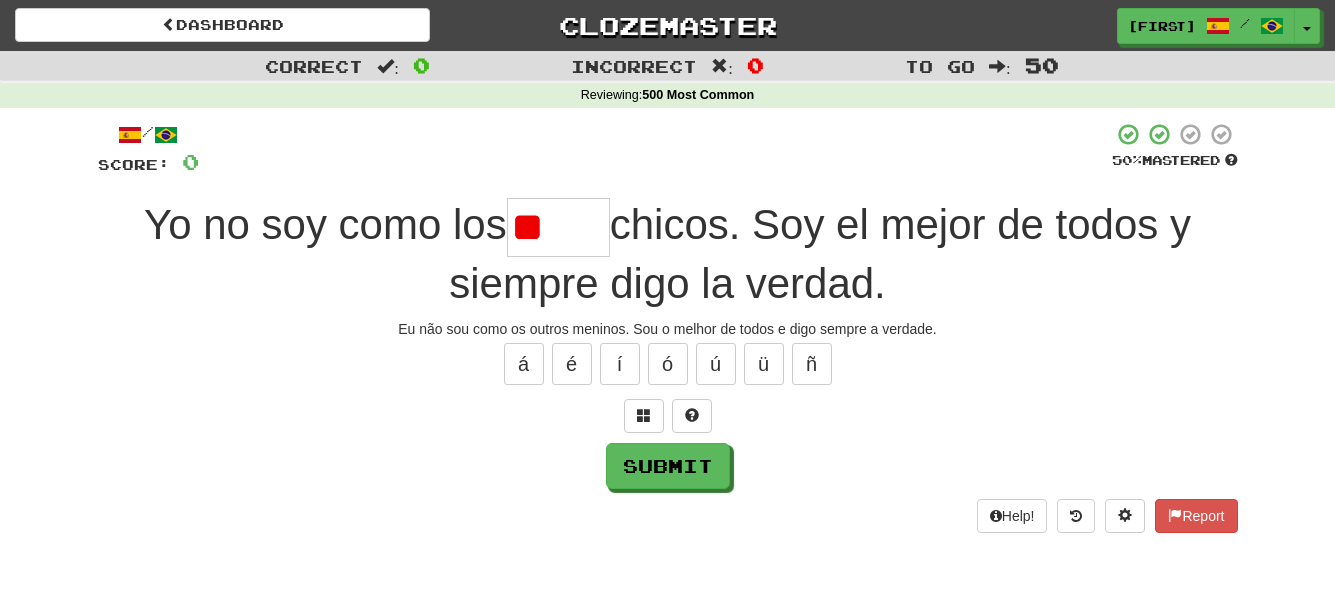 type on "*" 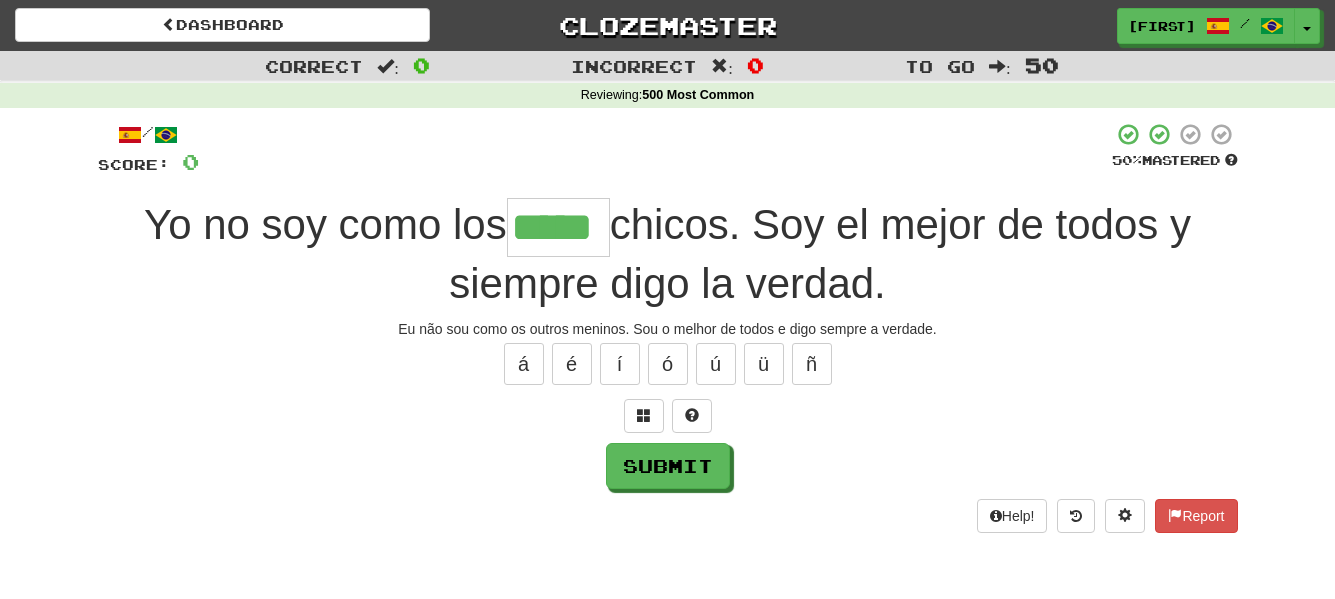 type on "*****" 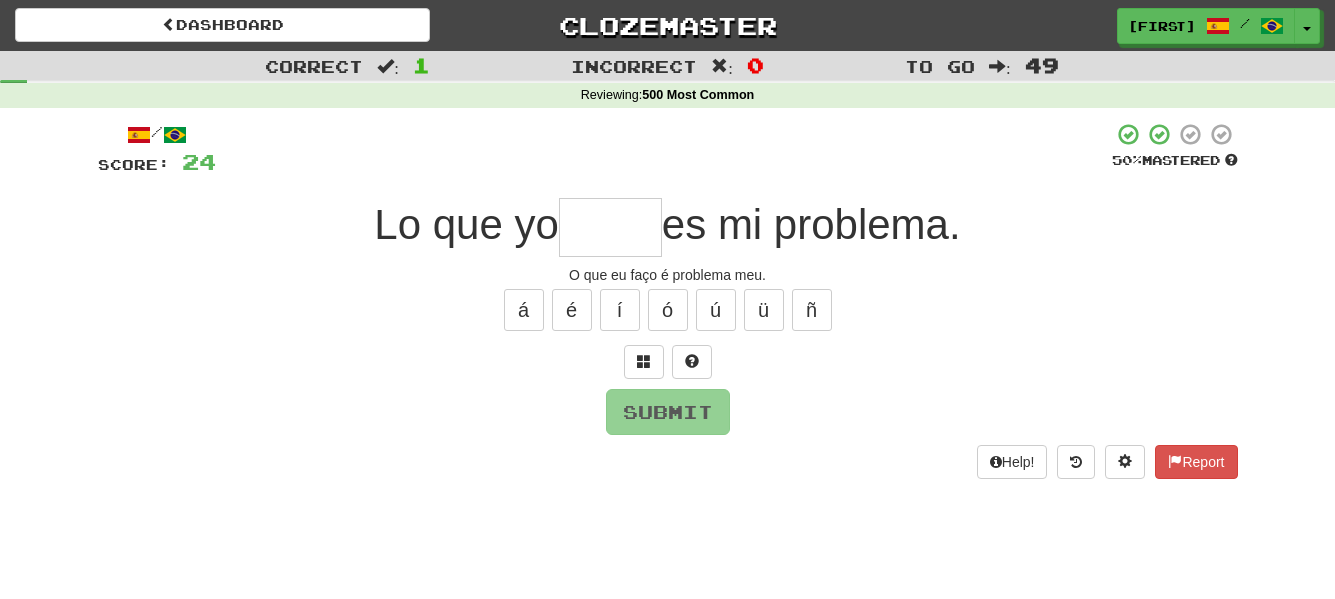type on "*" 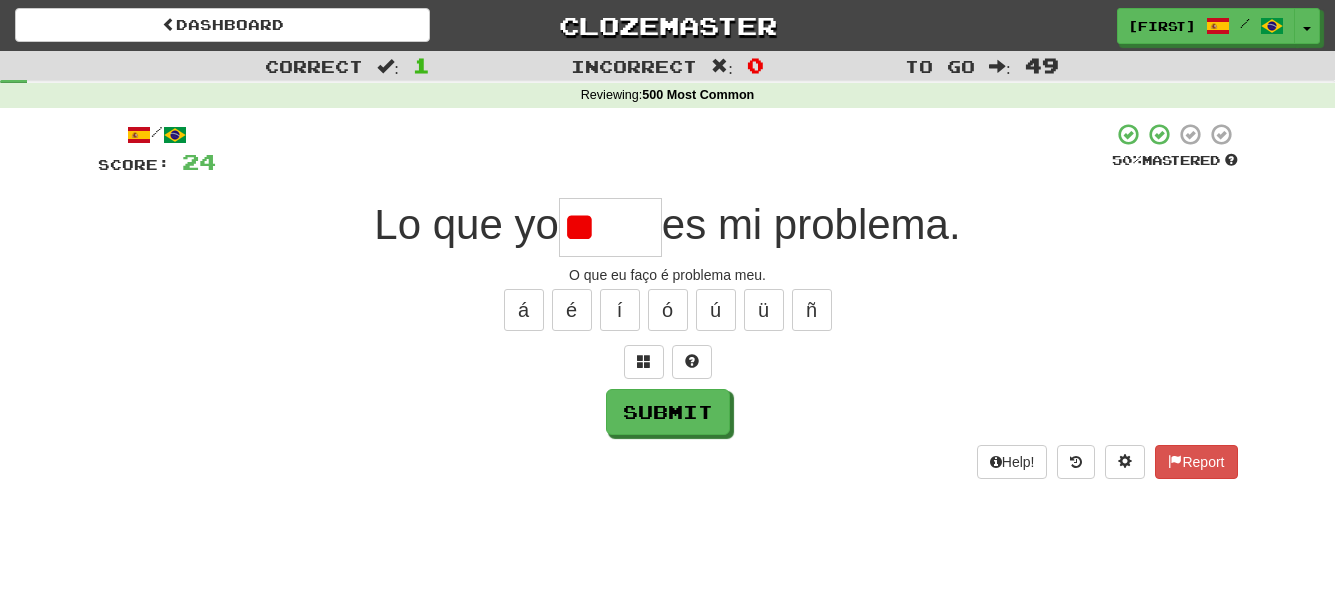 type on "*" 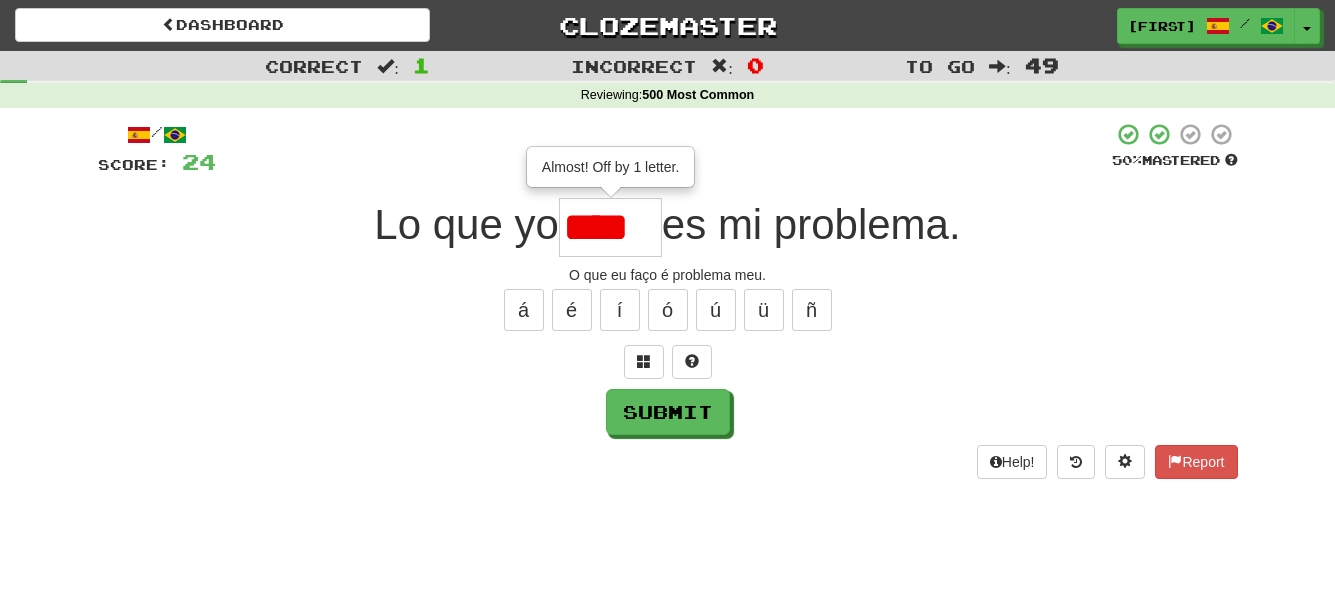 type on "****" 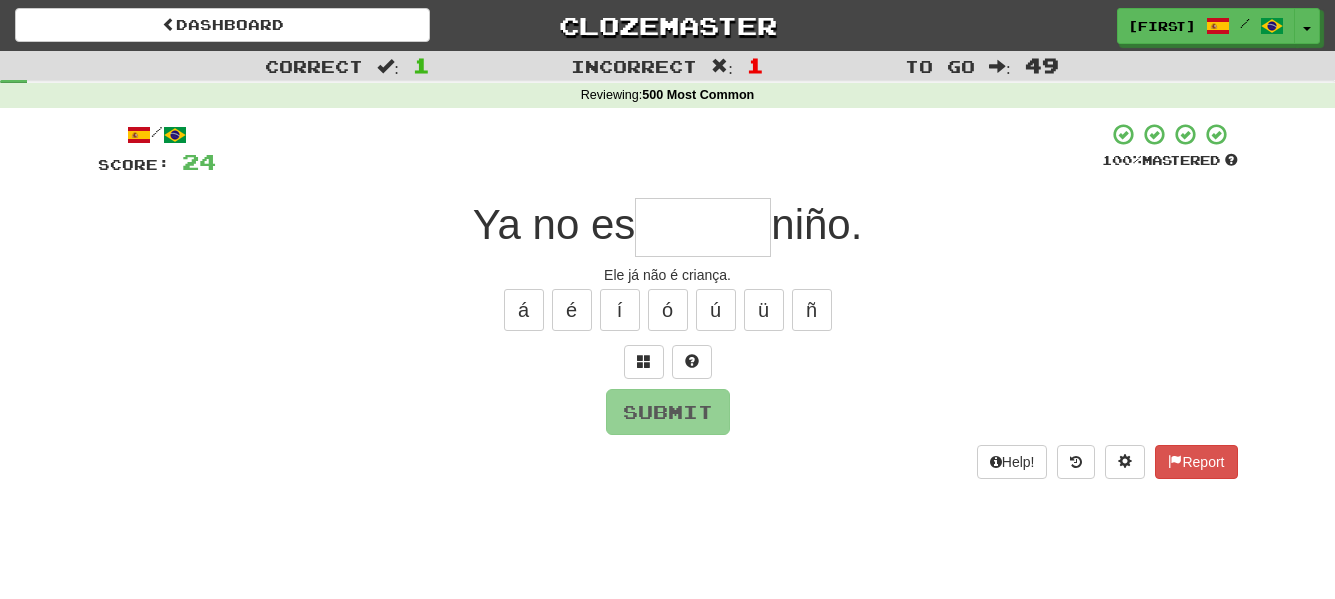 type on "*" 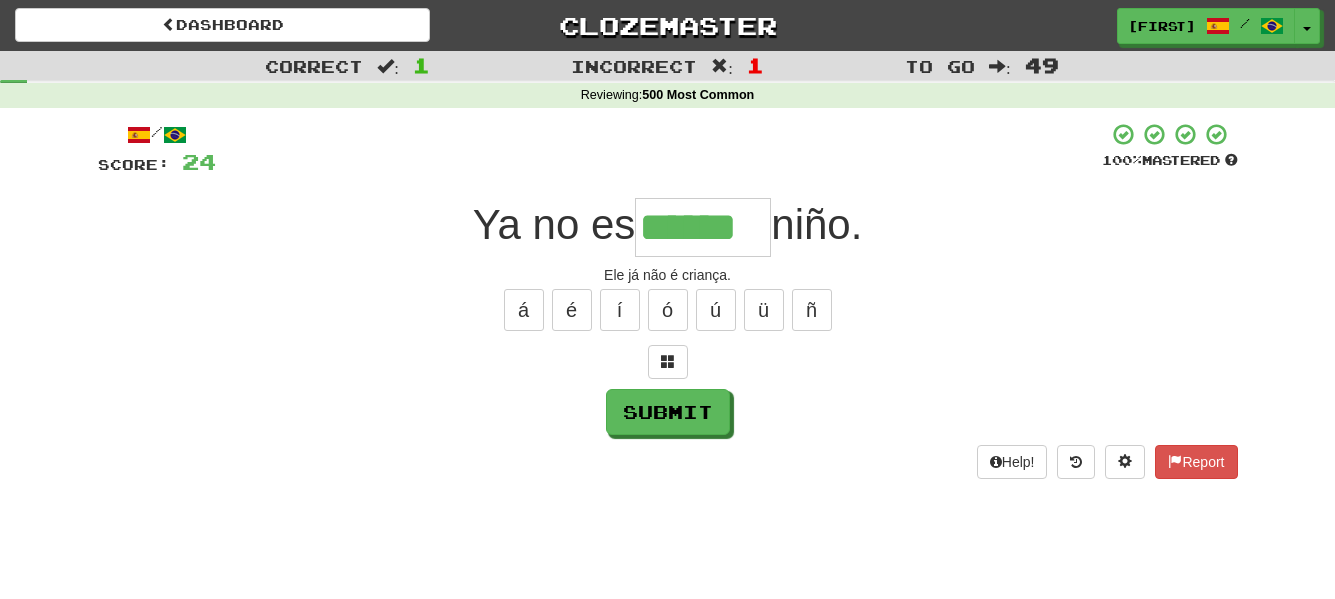 type on "******" 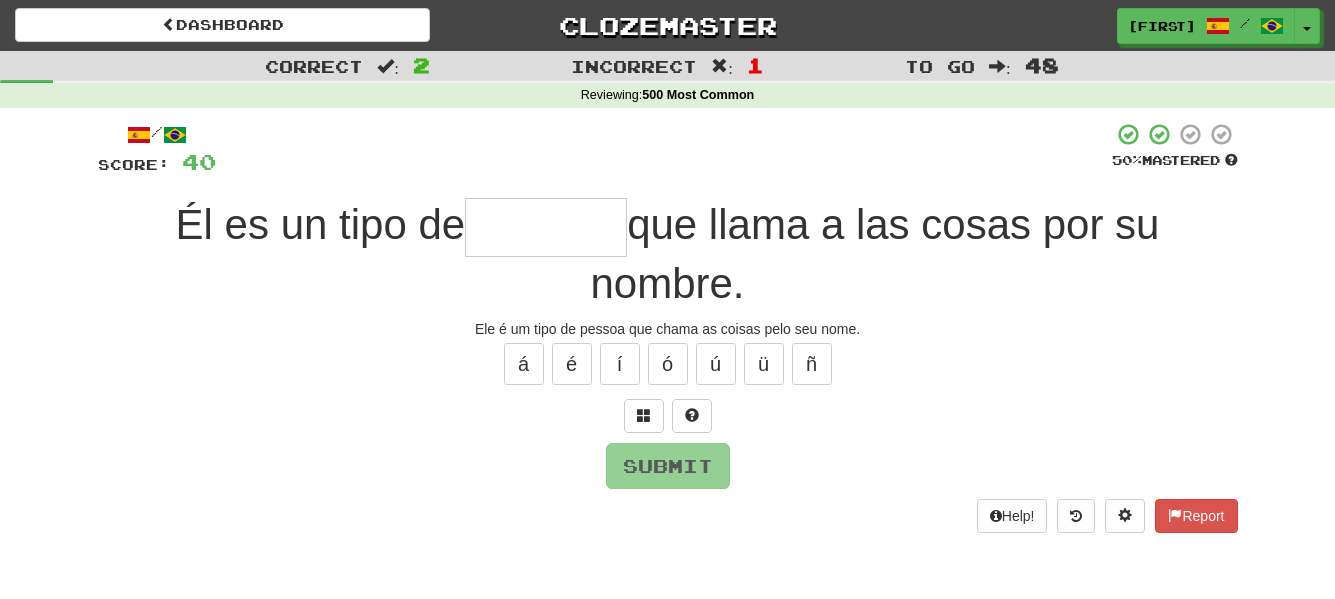 type on "*" 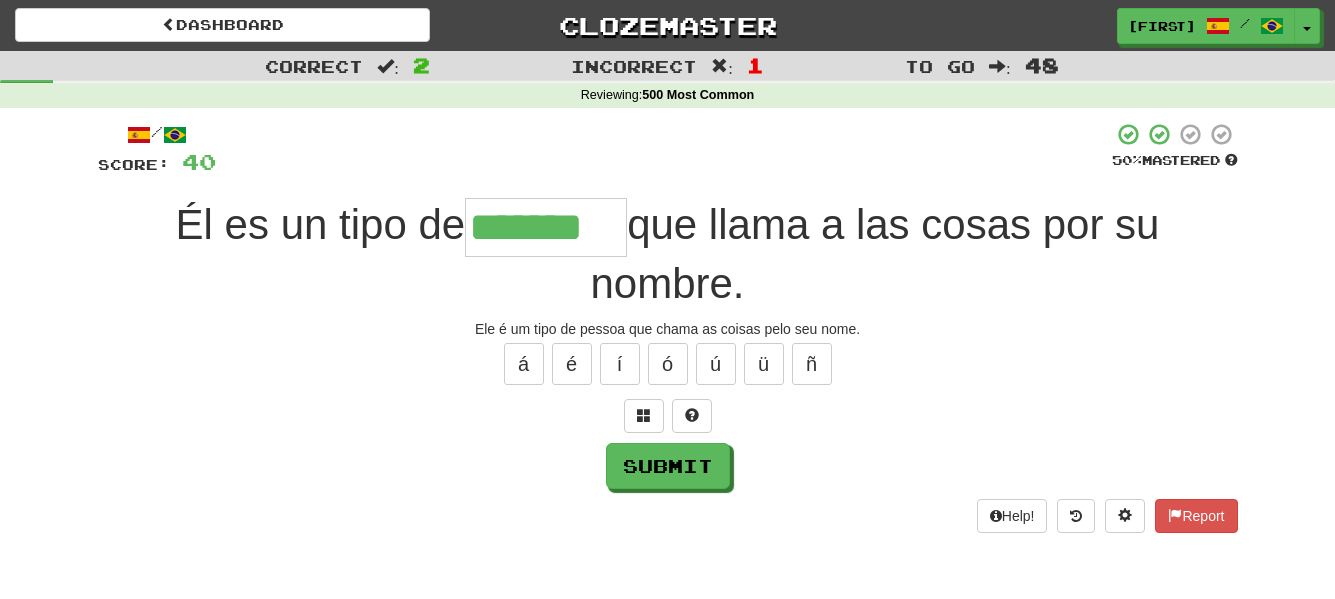 type on "*******" 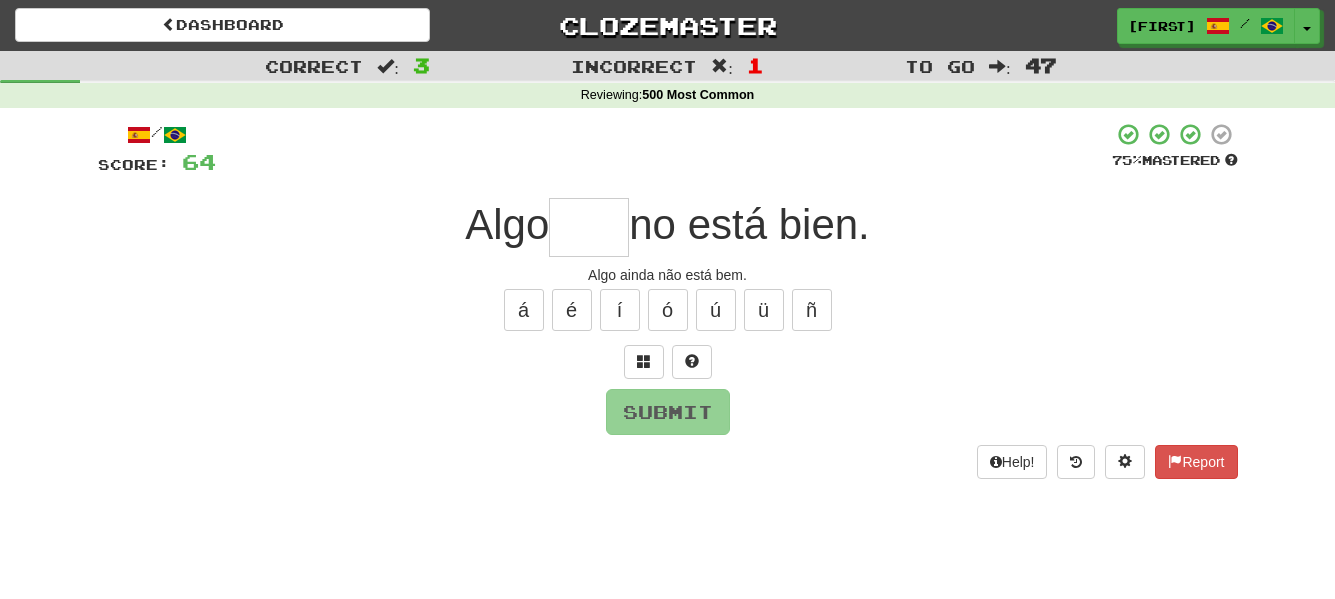 type on "*" 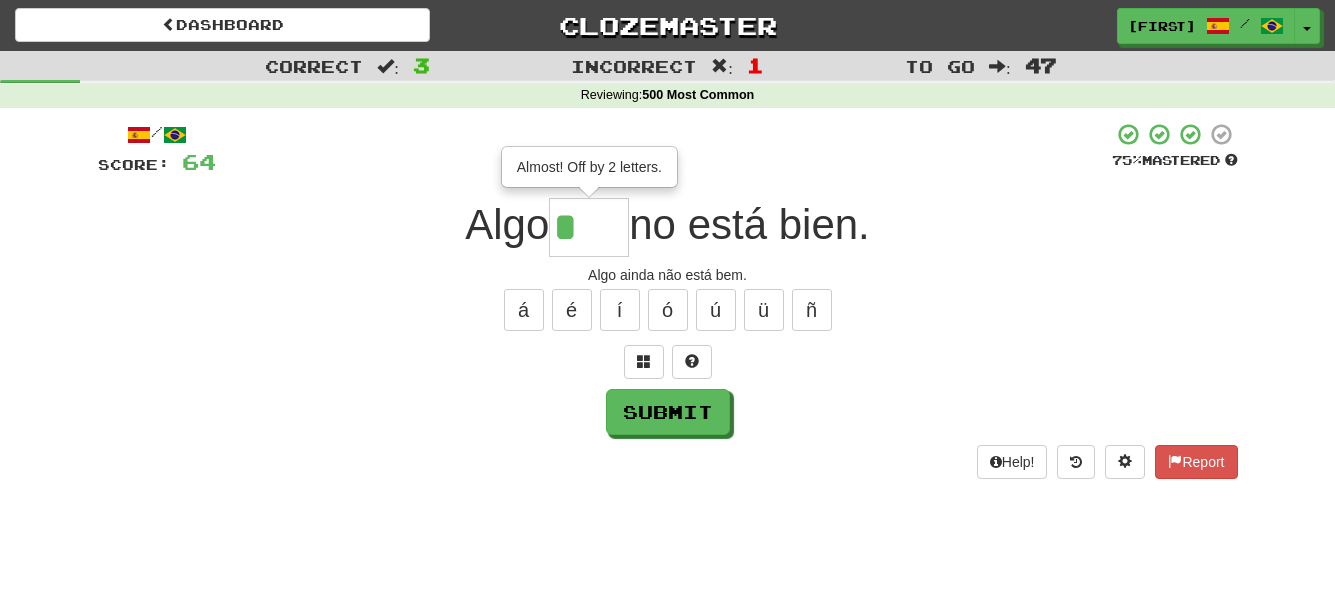 type on "***" 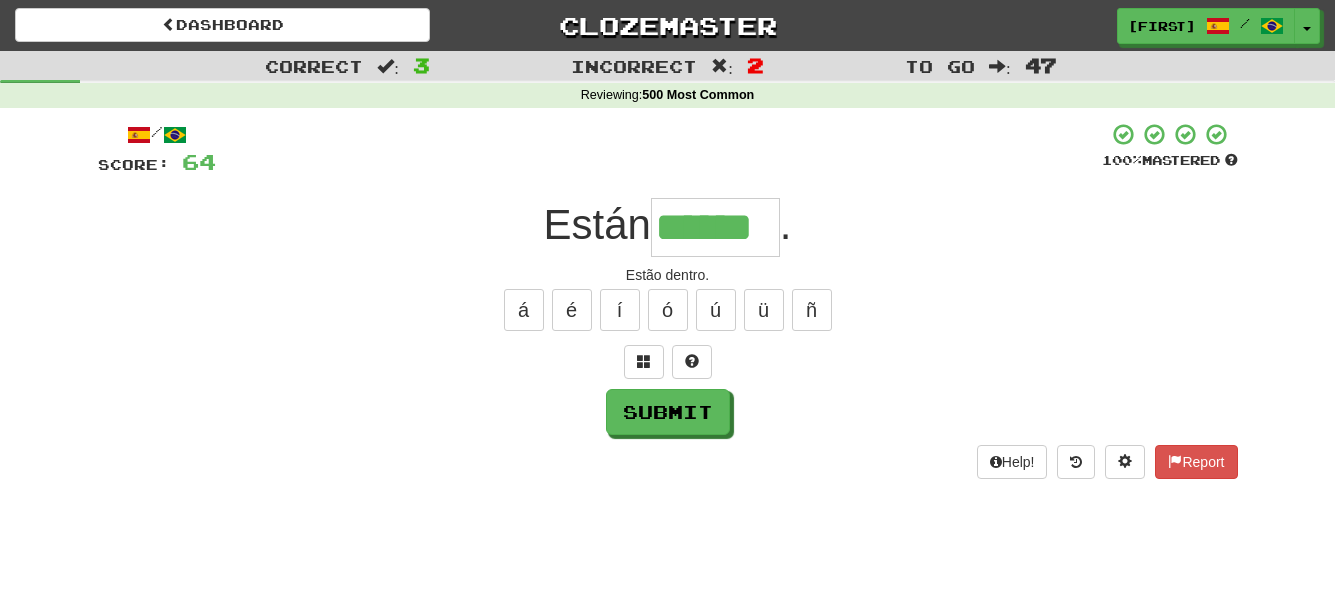 type on "******" 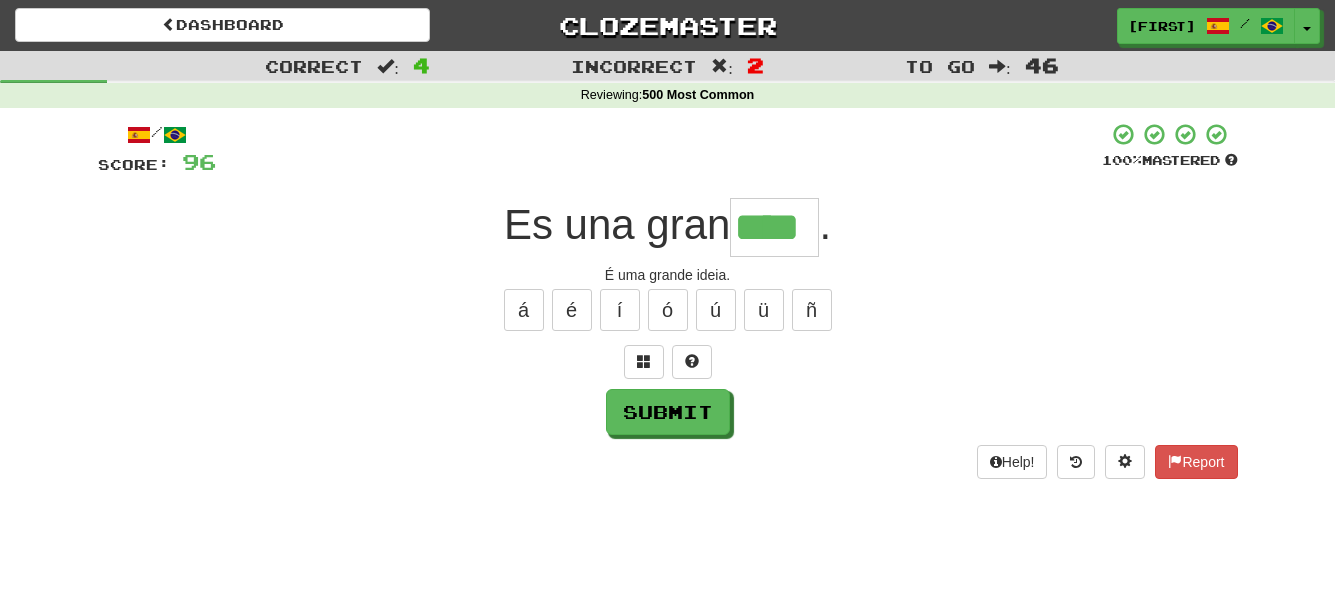 type on "****" 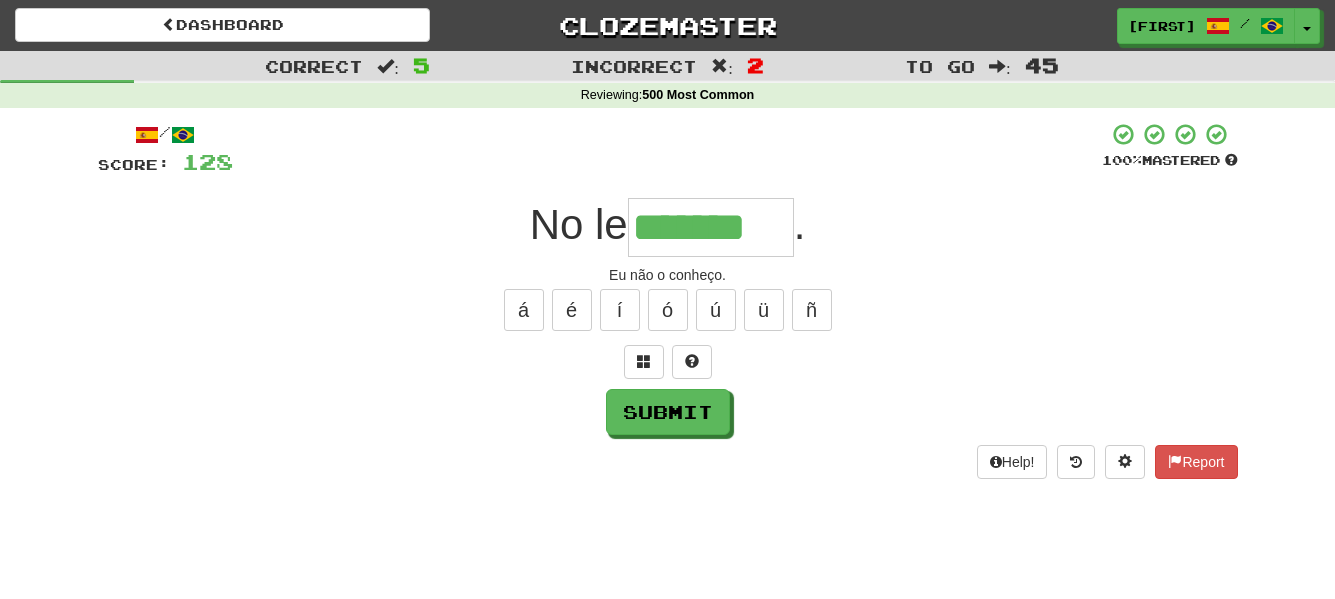 type on "*******" 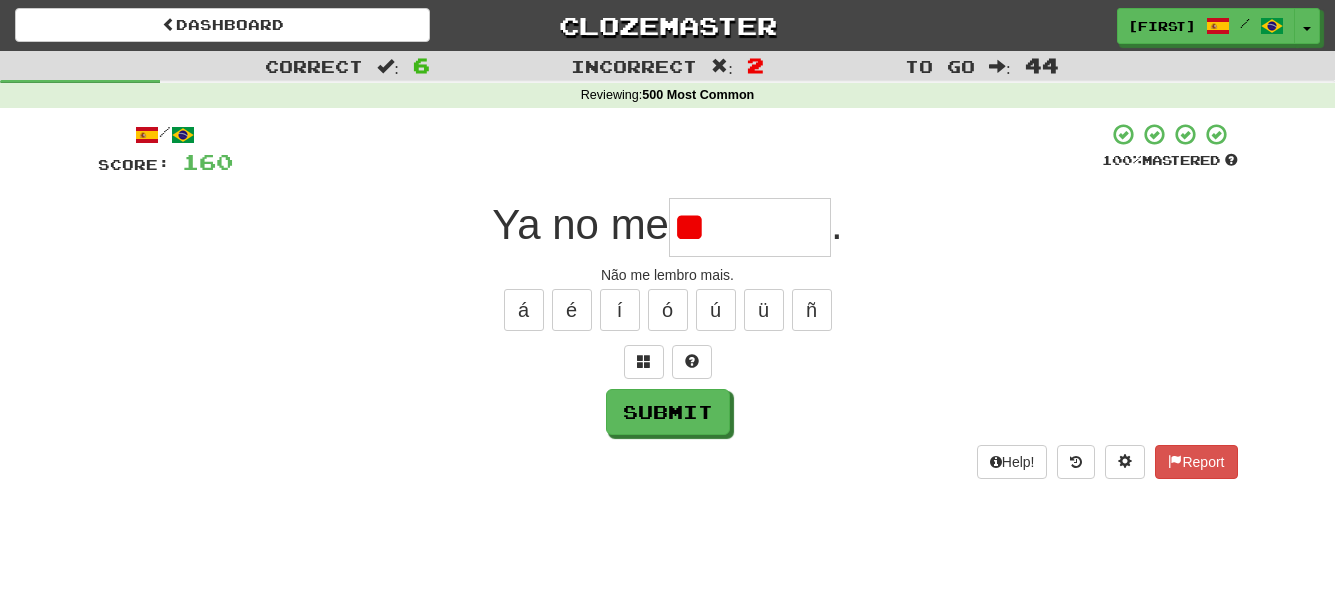 type on "*" 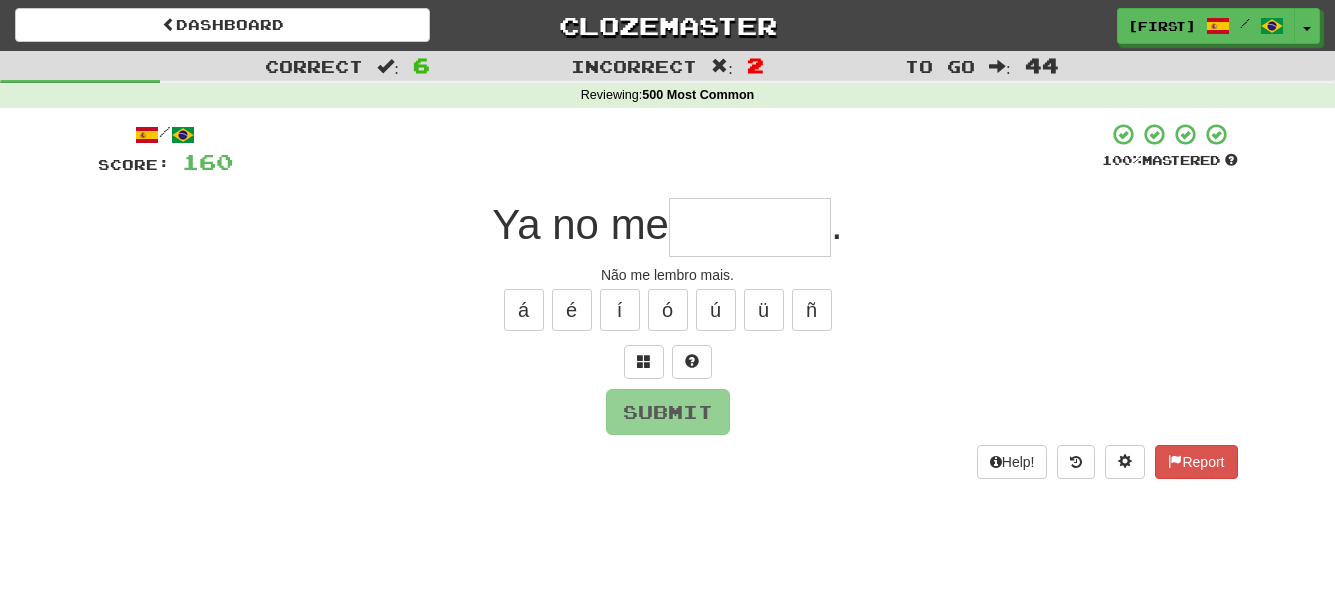 type on "*" 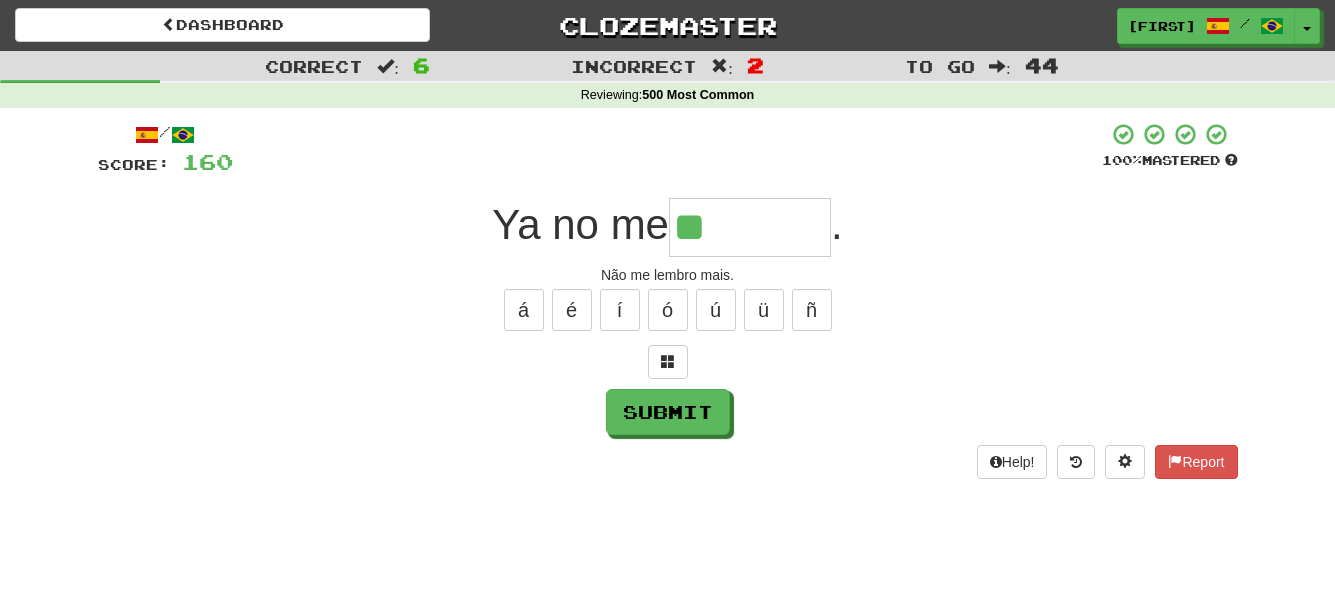 type on "*******" 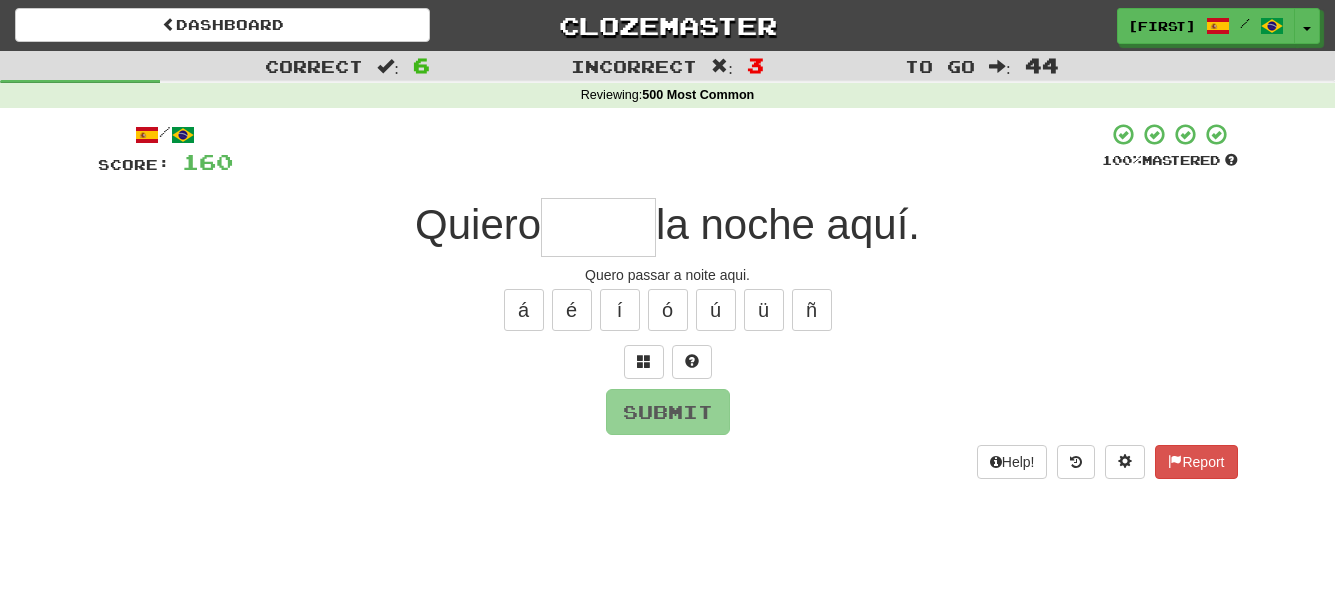 type on "*" 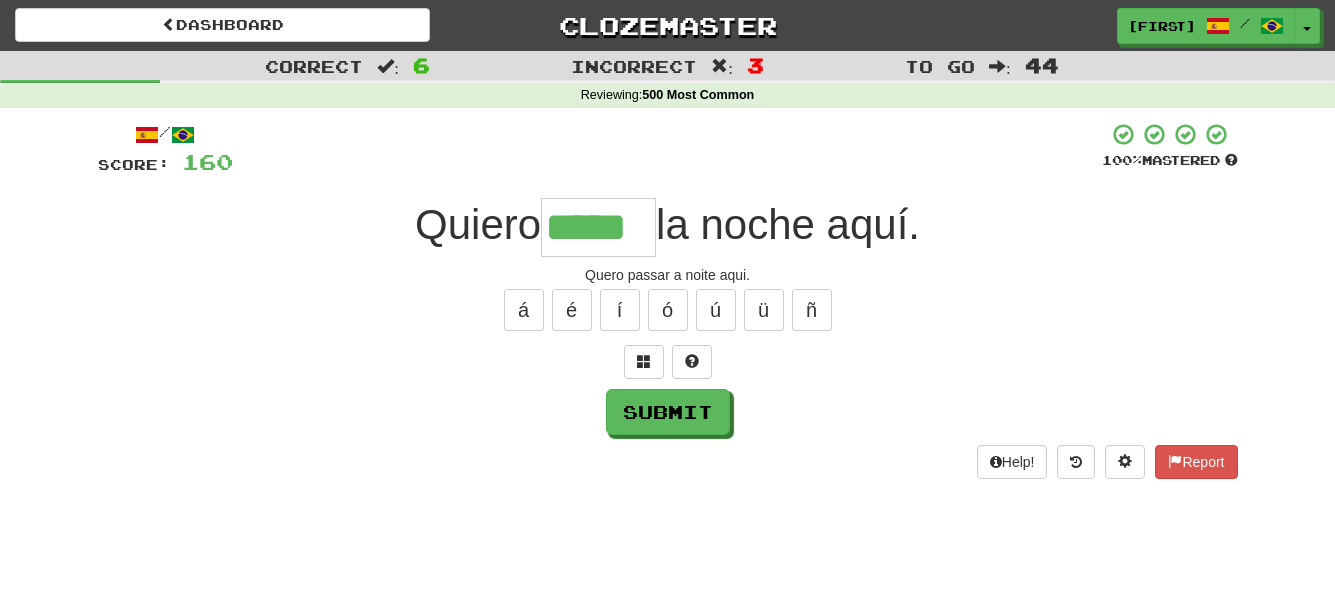type on "*****" 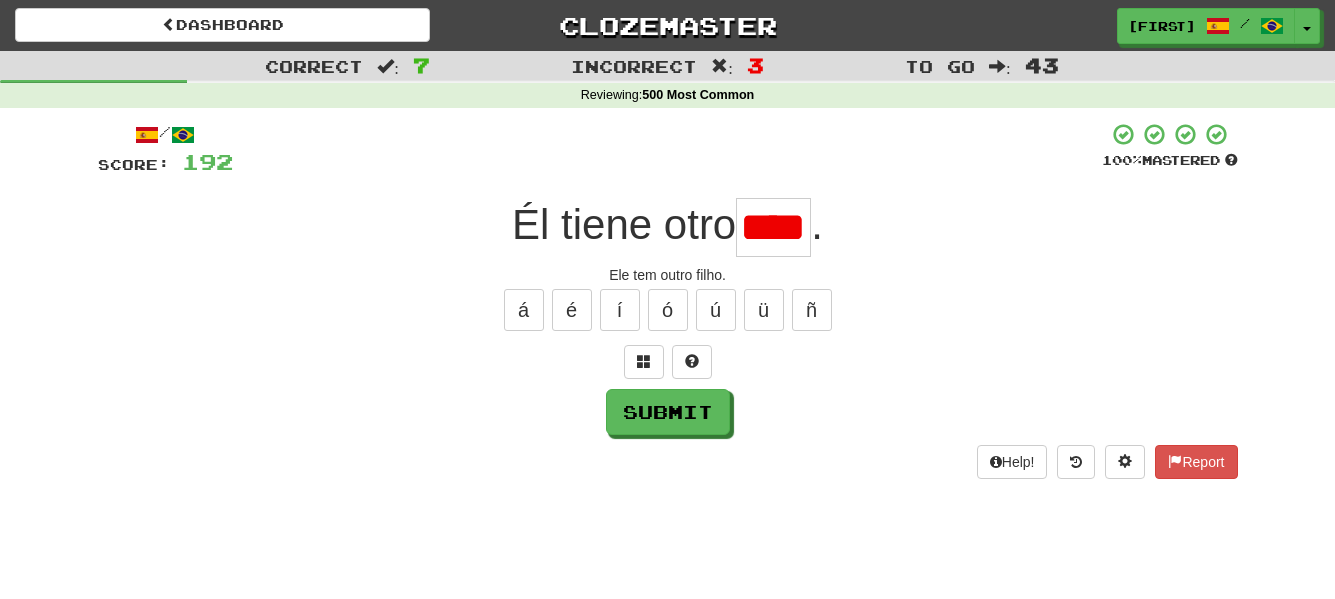 scroll, scrollTop: 0, scrollLeft: 0, axis: both 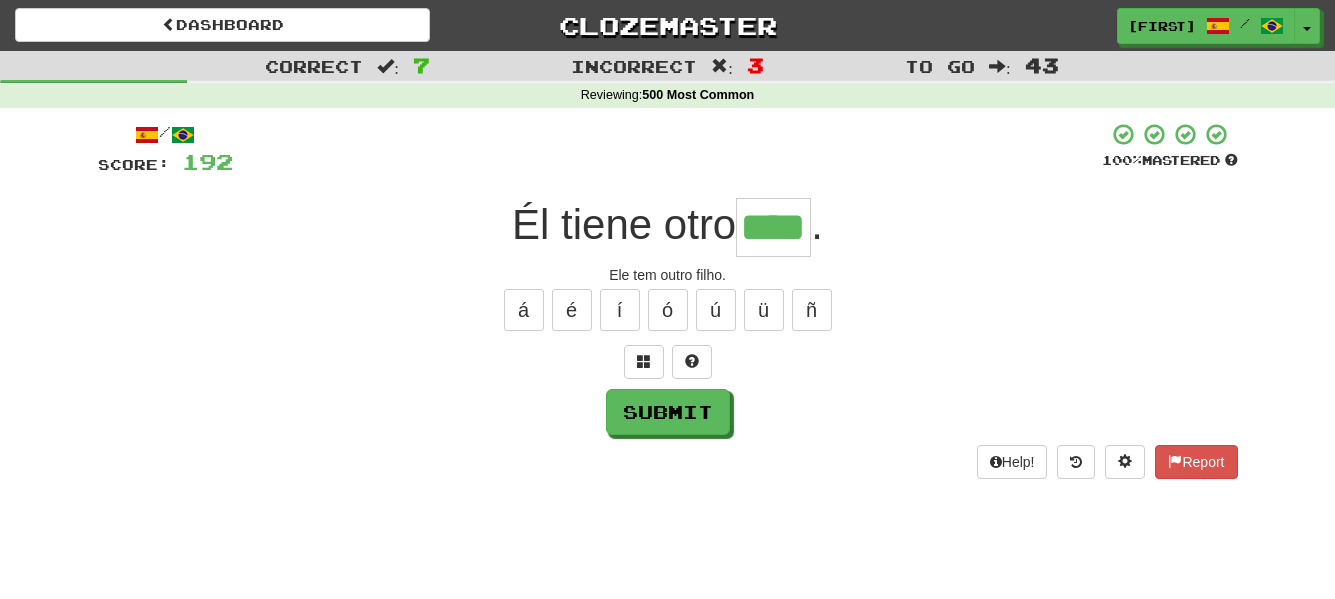 type on "****" 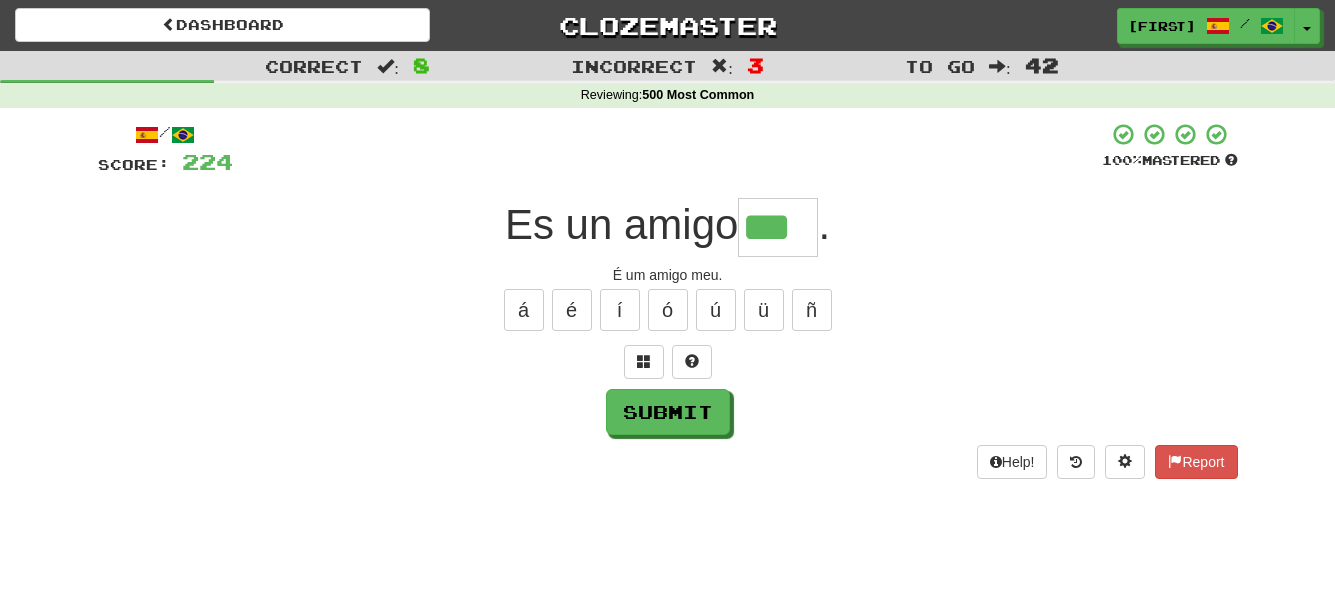 type on "***" 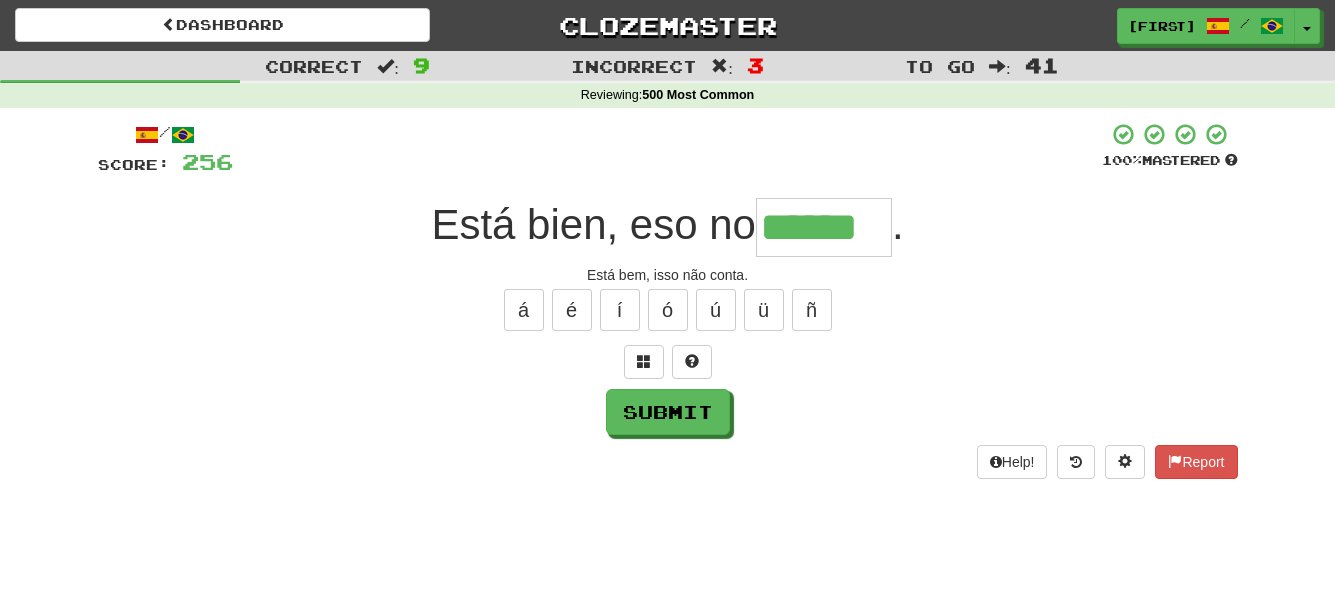 type on "******" 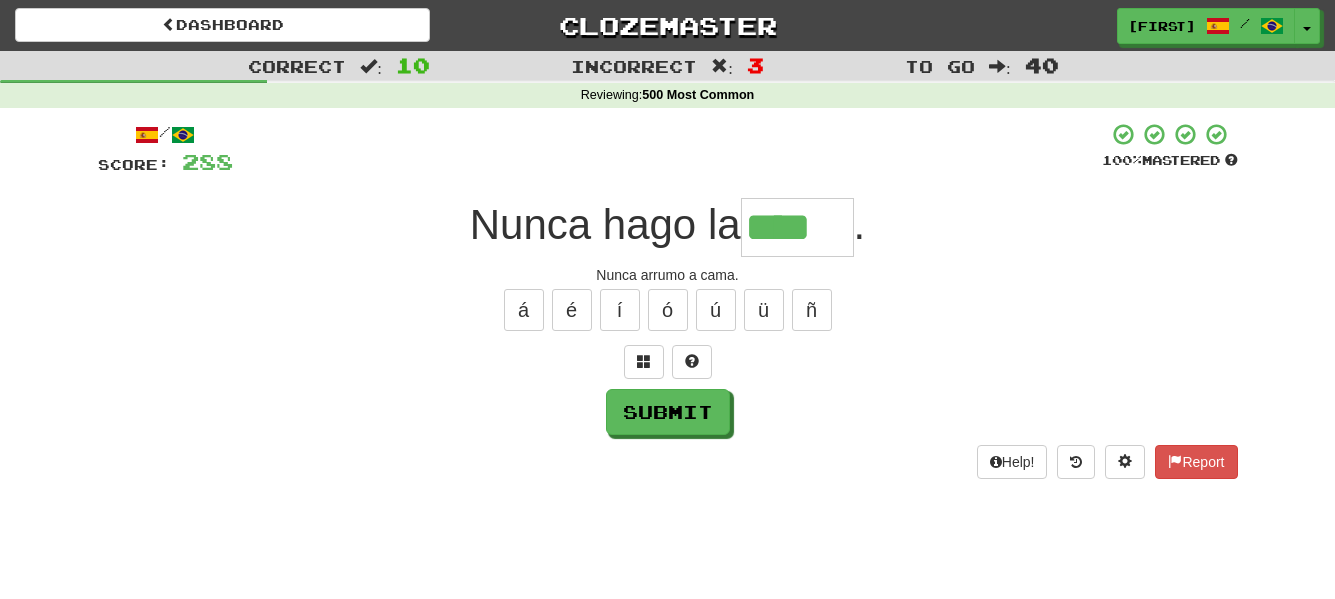 type on "****" 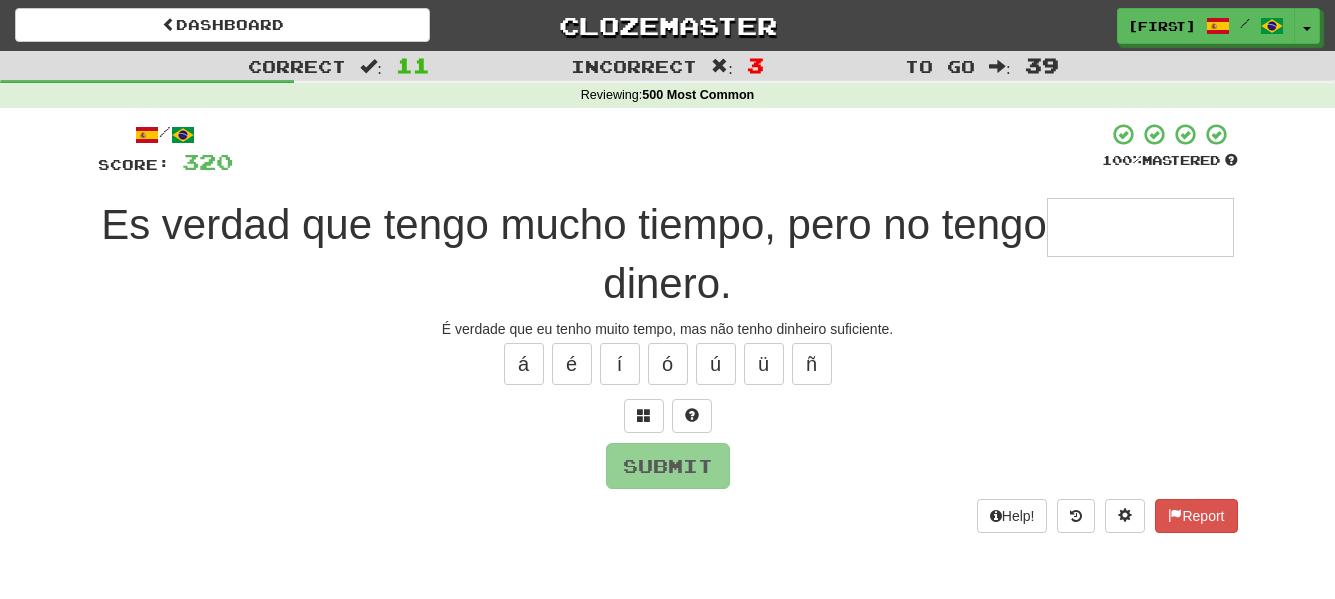 type on "*" 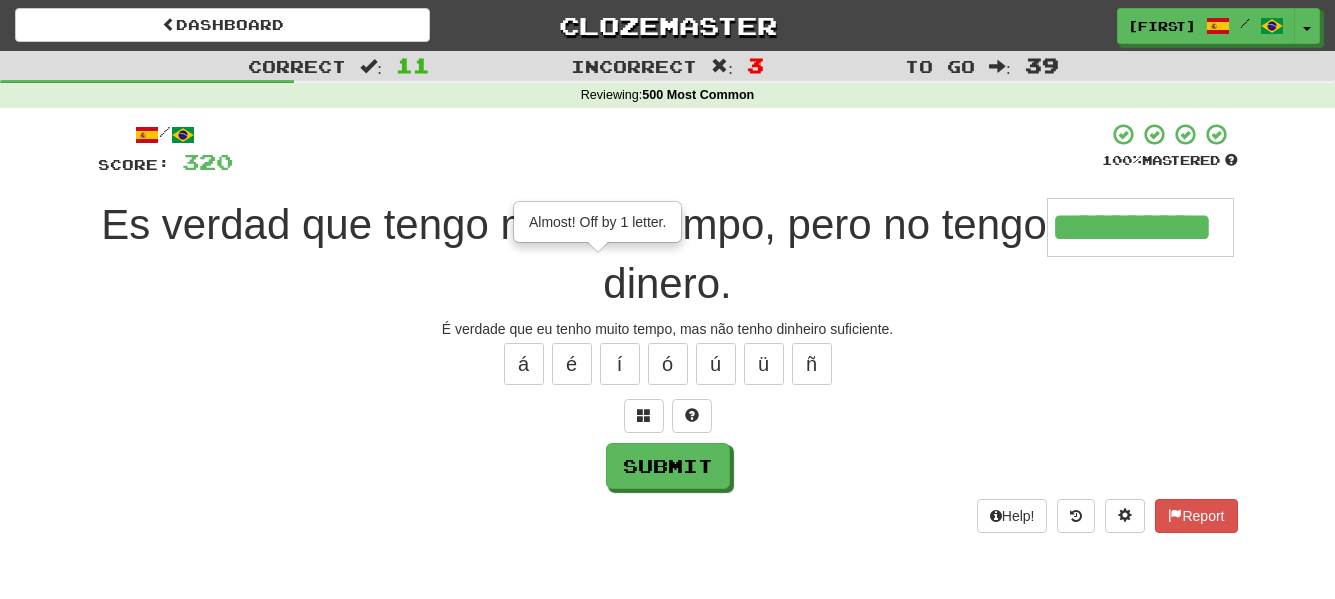 type on "**********" 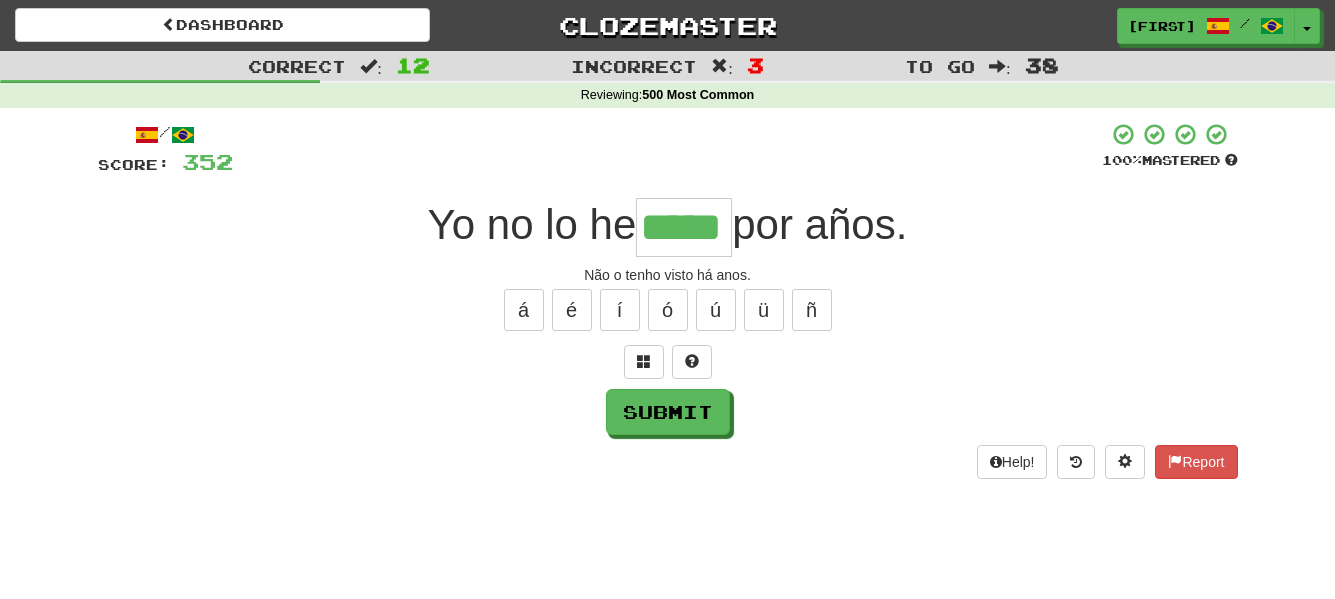 type on "*****" 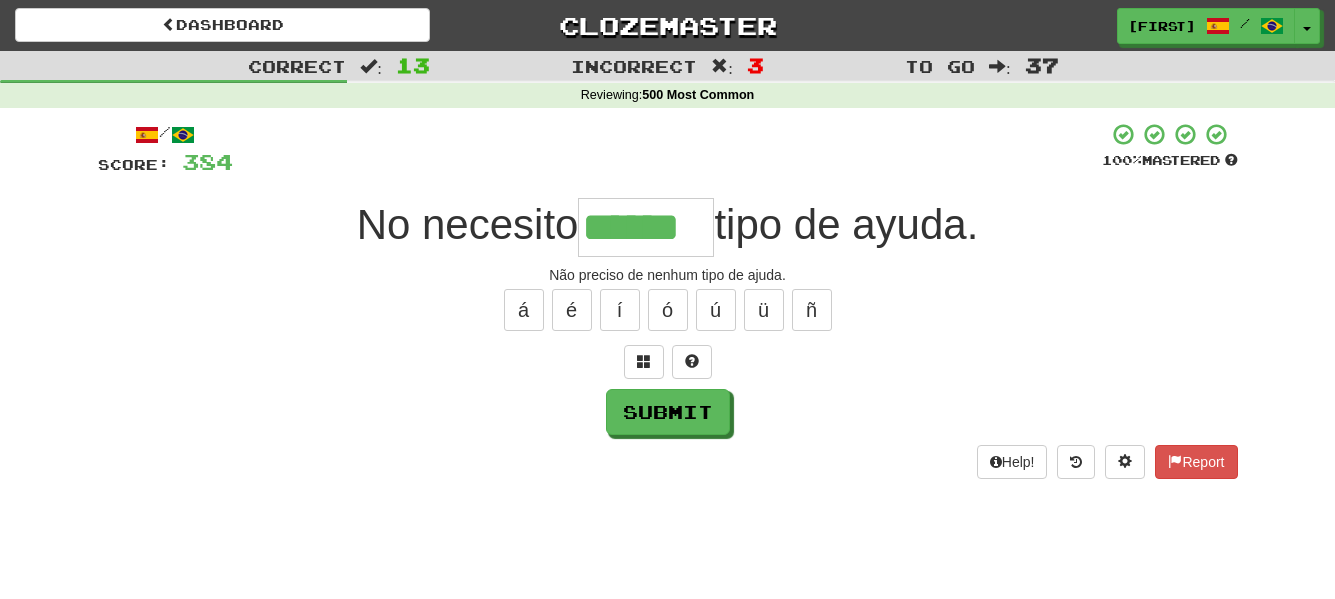 type on "******" 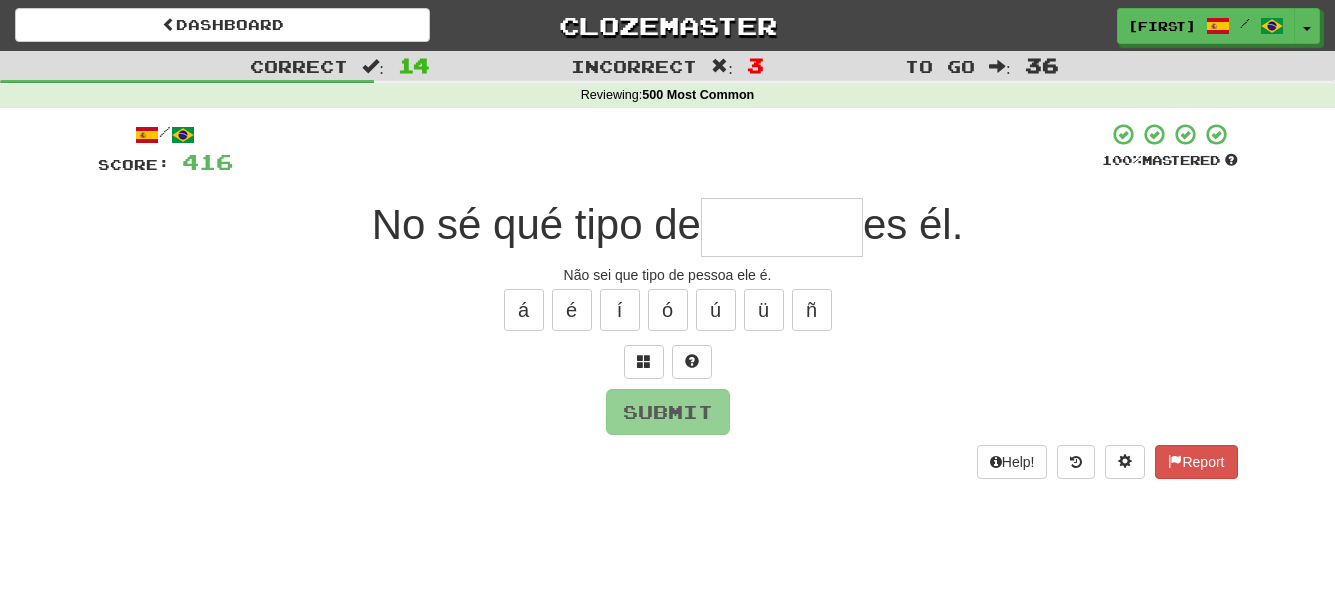 type on "*" 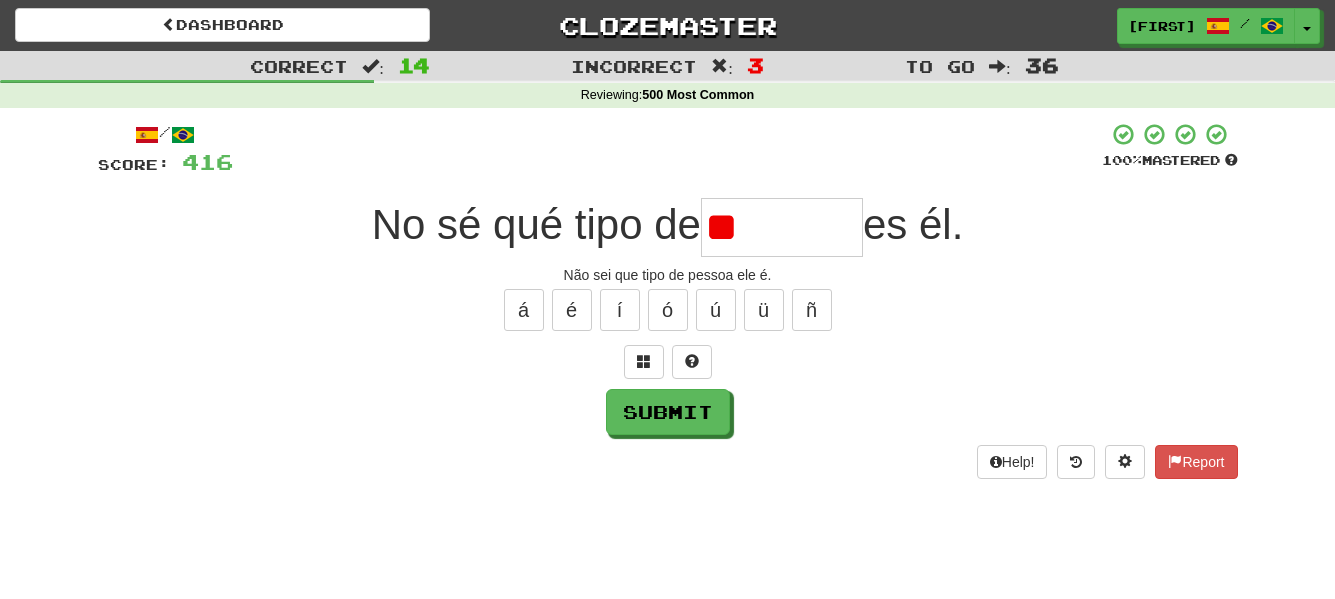 type on "*" 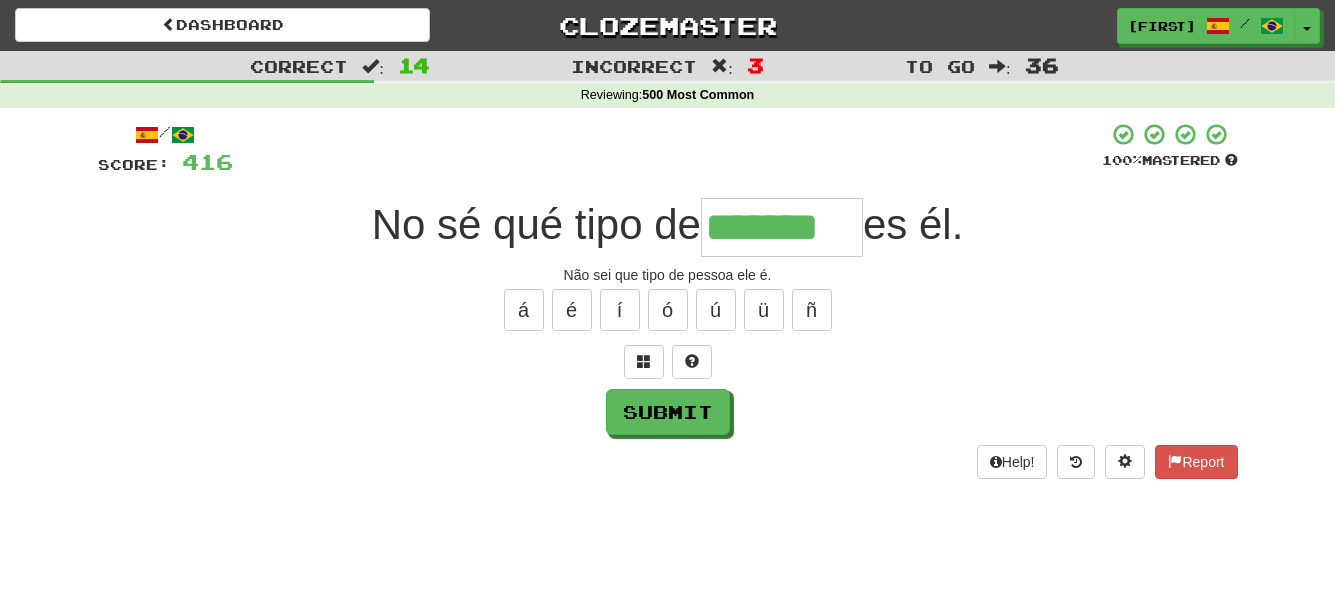 type on "*******" 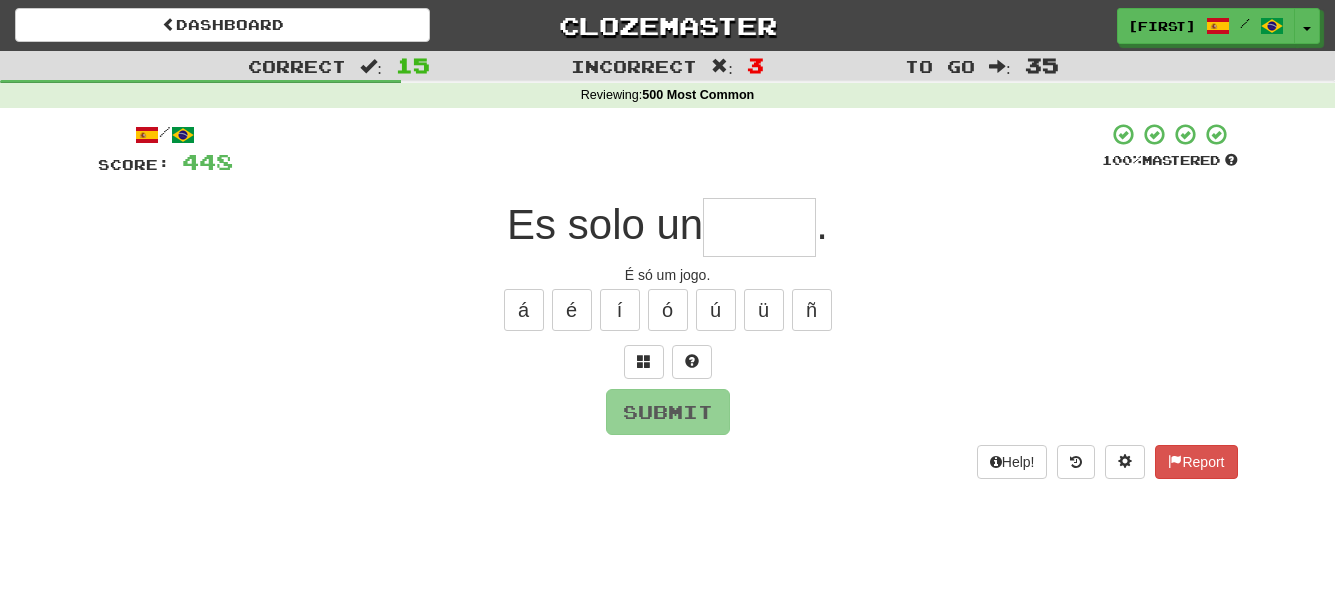 type on "*" 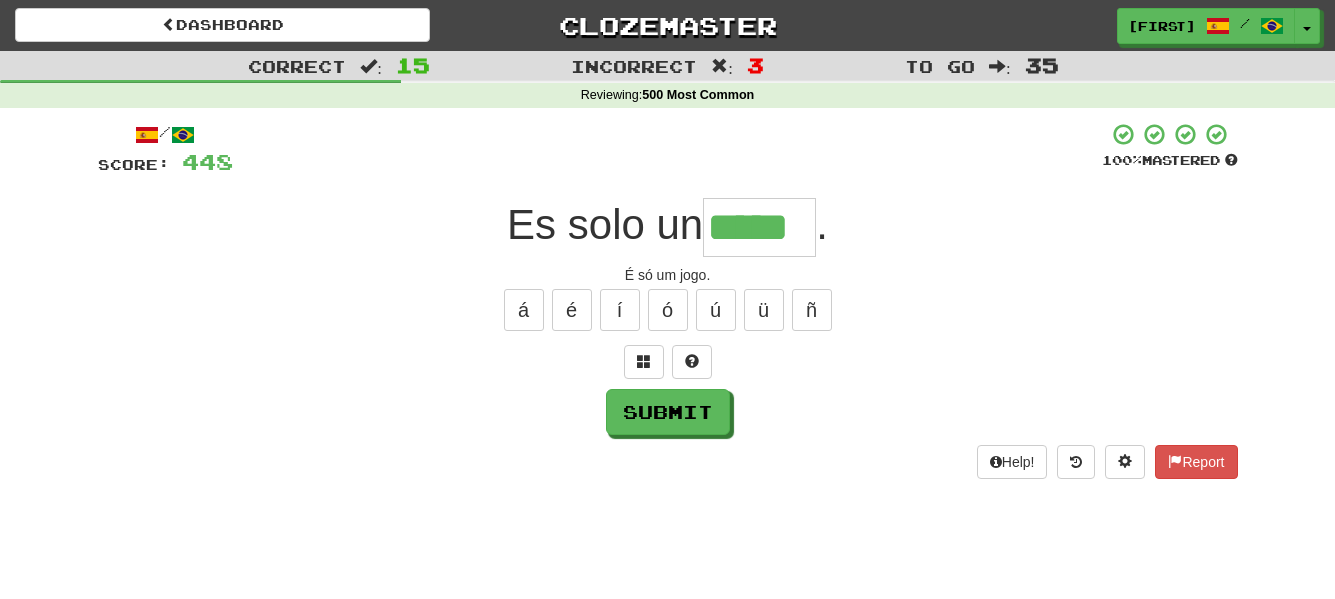 type on "*****" 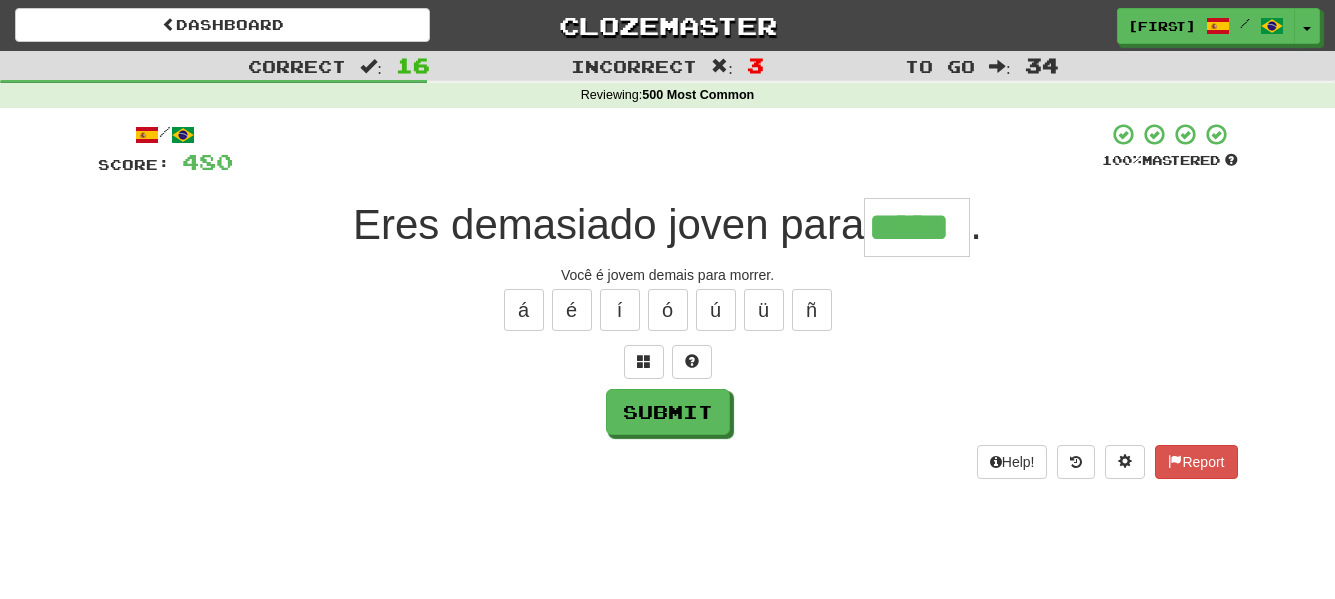 type on "*****" 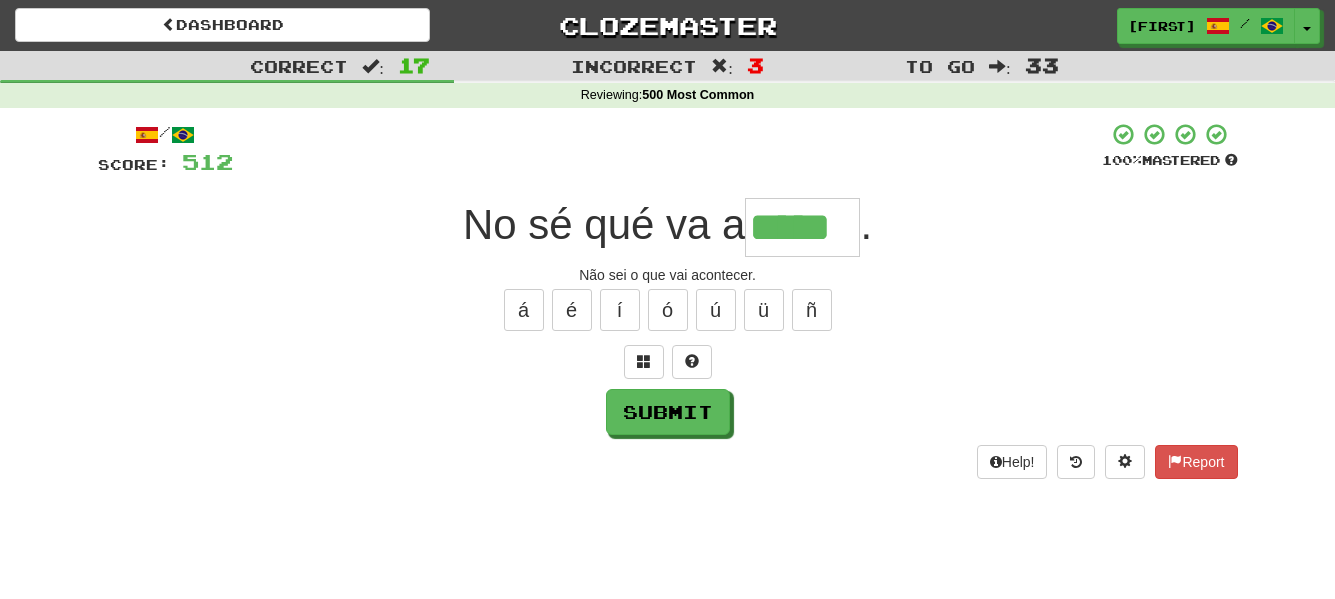 type on "*****" 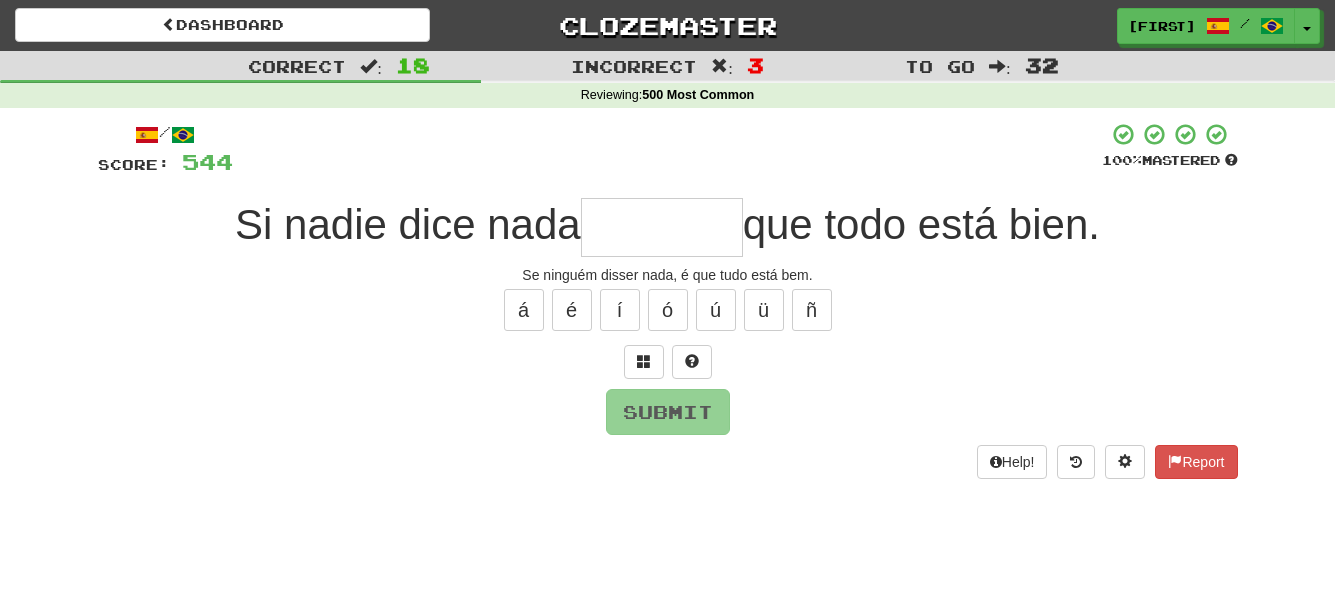 type on "*" 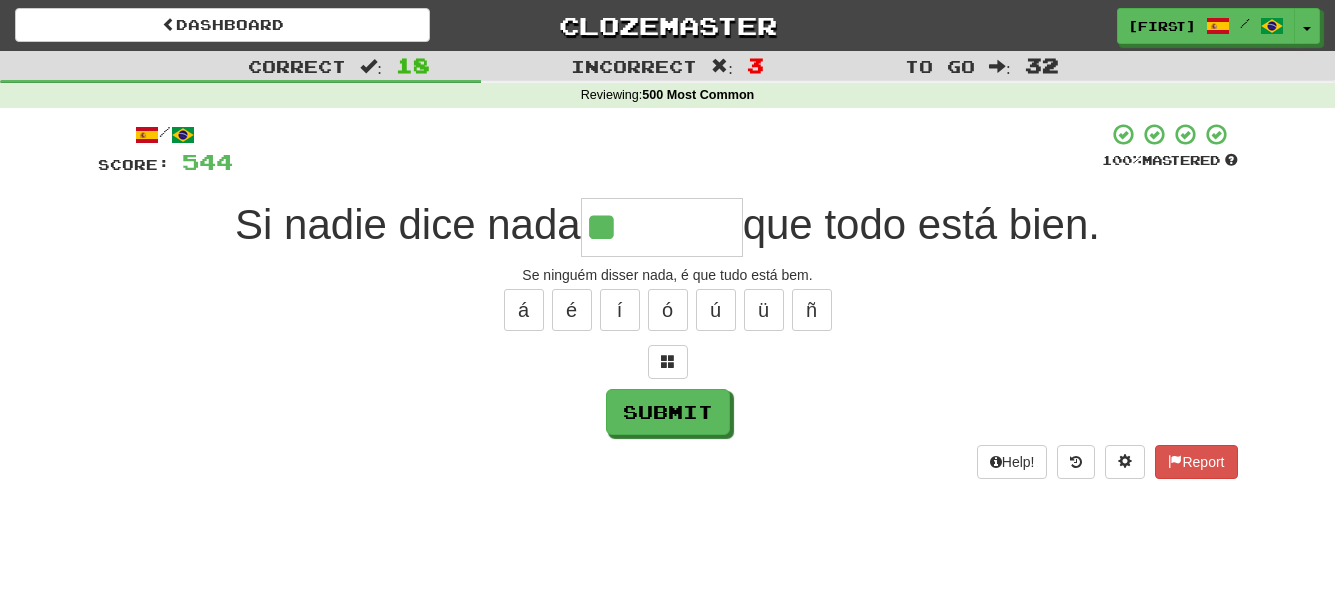 type on "*********" 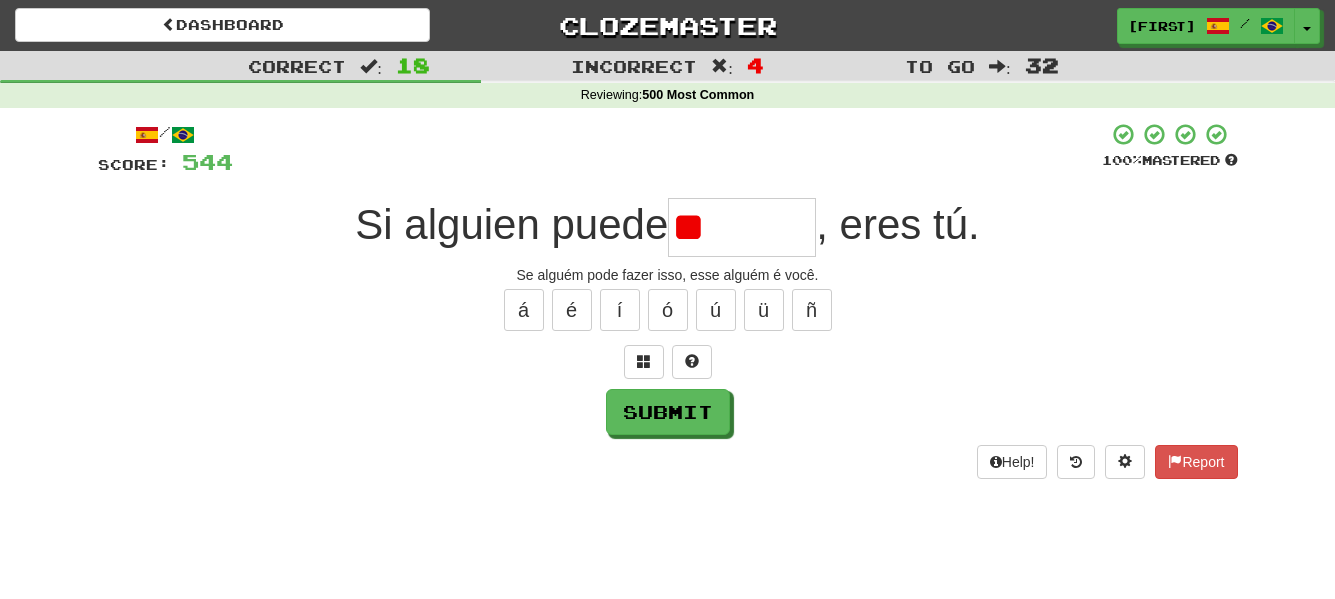 type on "*" 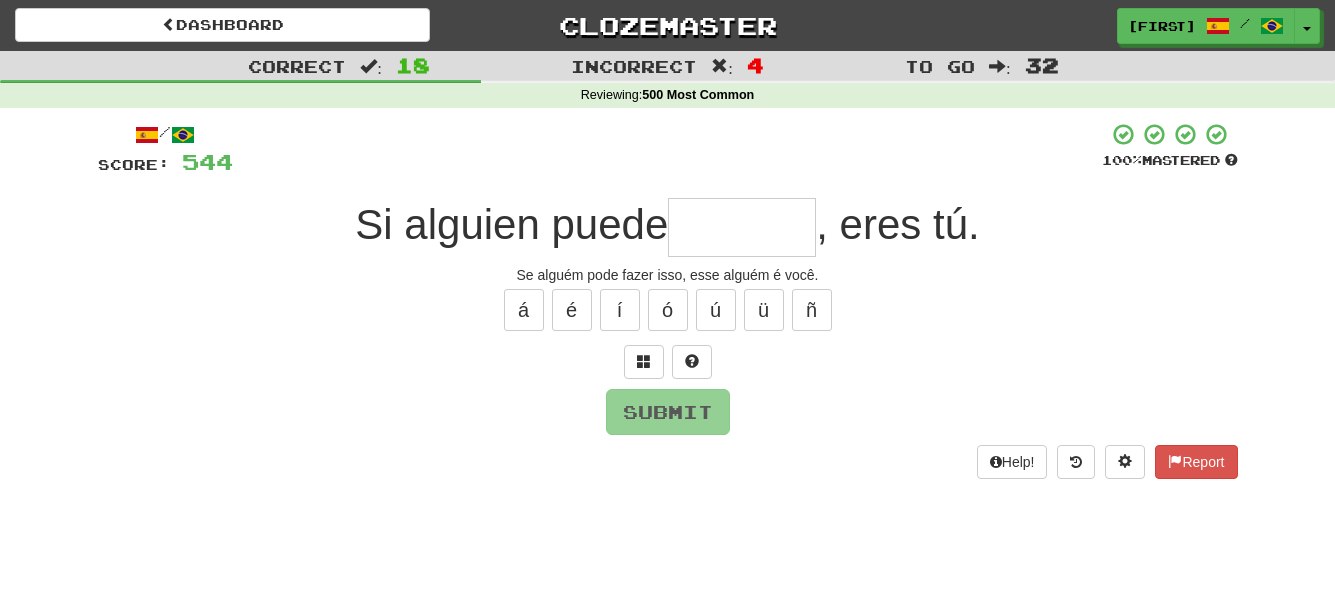 type on "*" 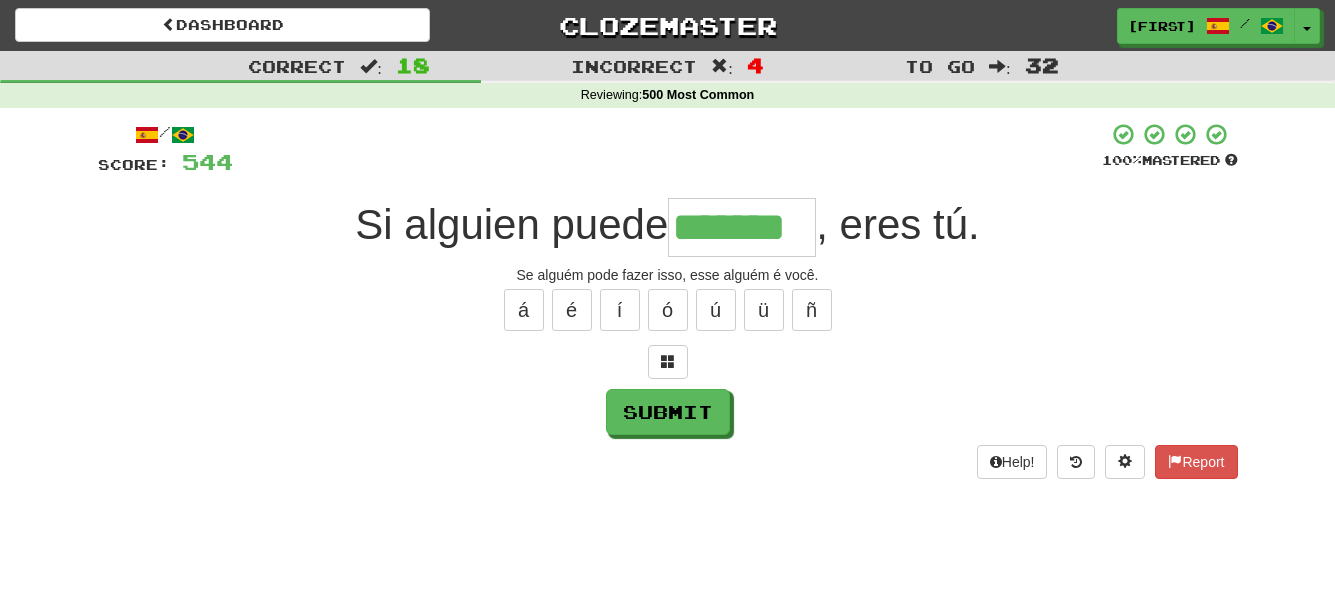 type on "*******" 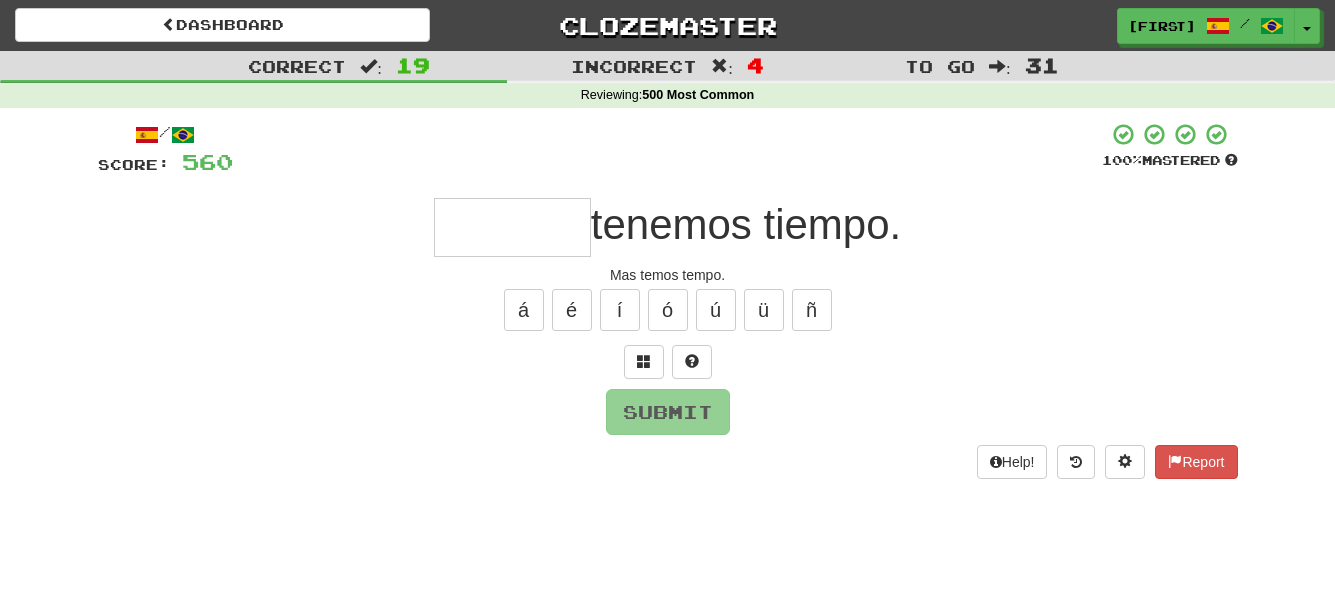 type on "*" 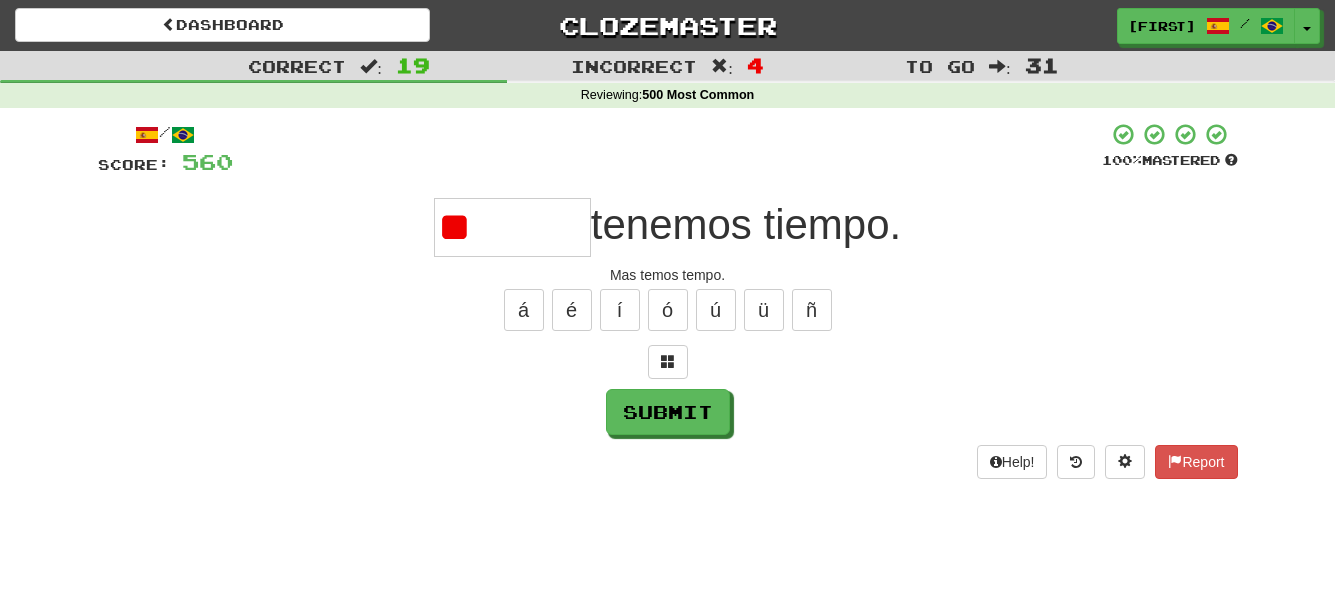 type on "*******" 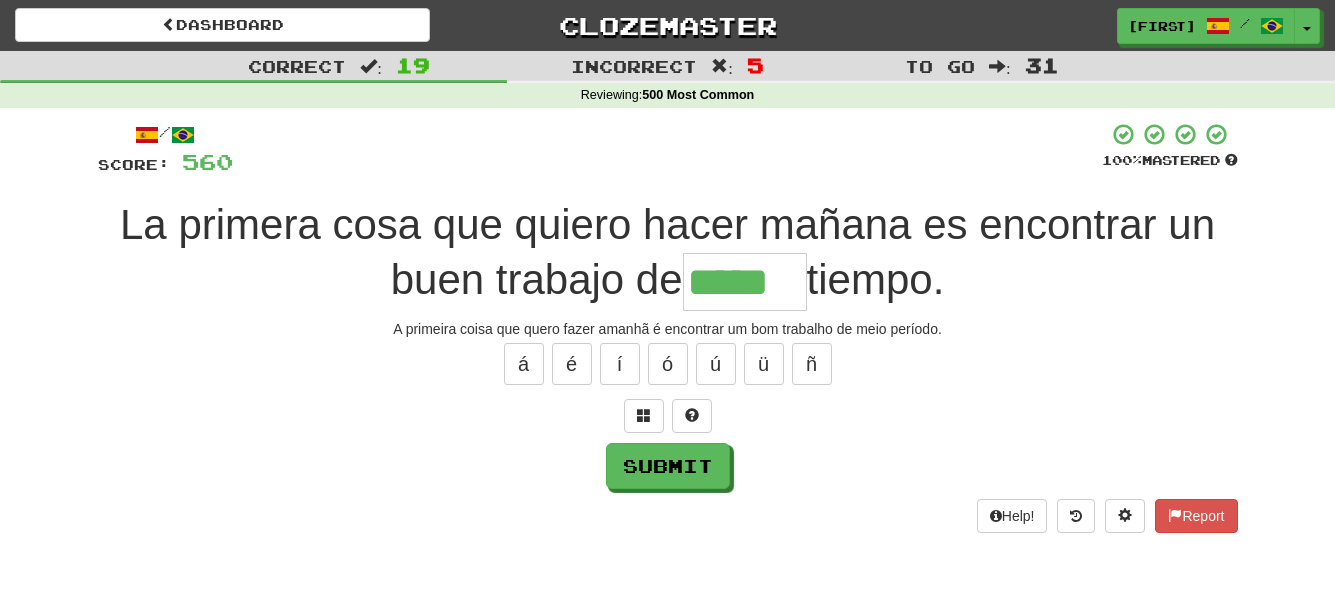 type on "*****" 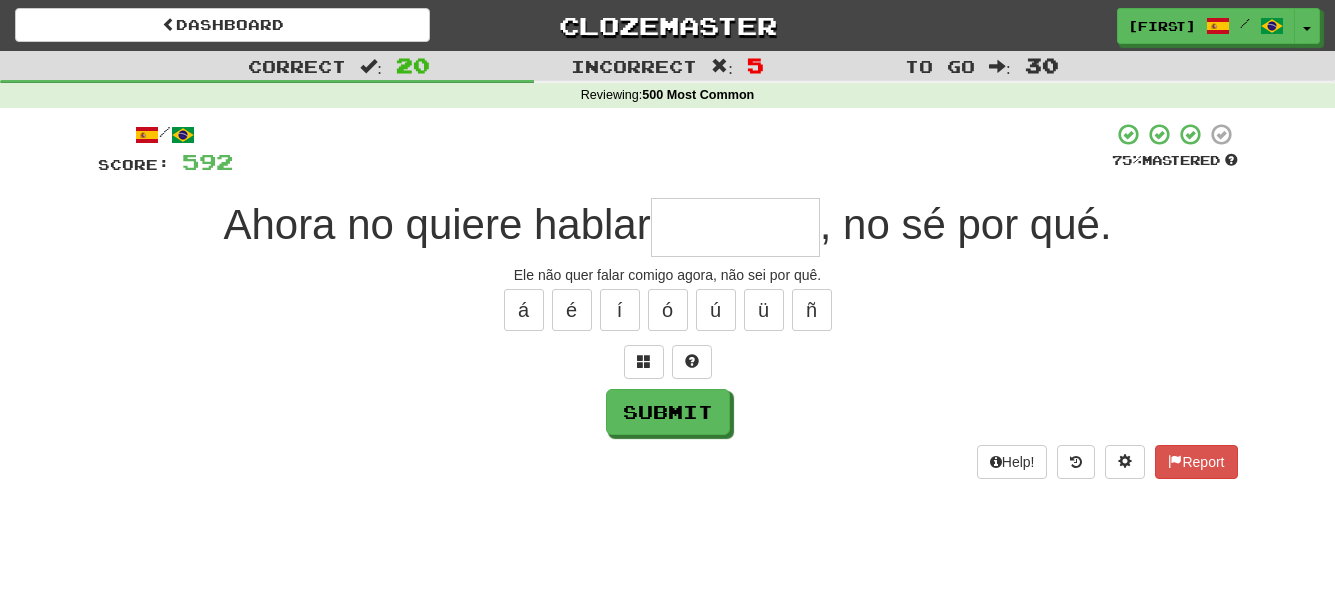 type on "*" 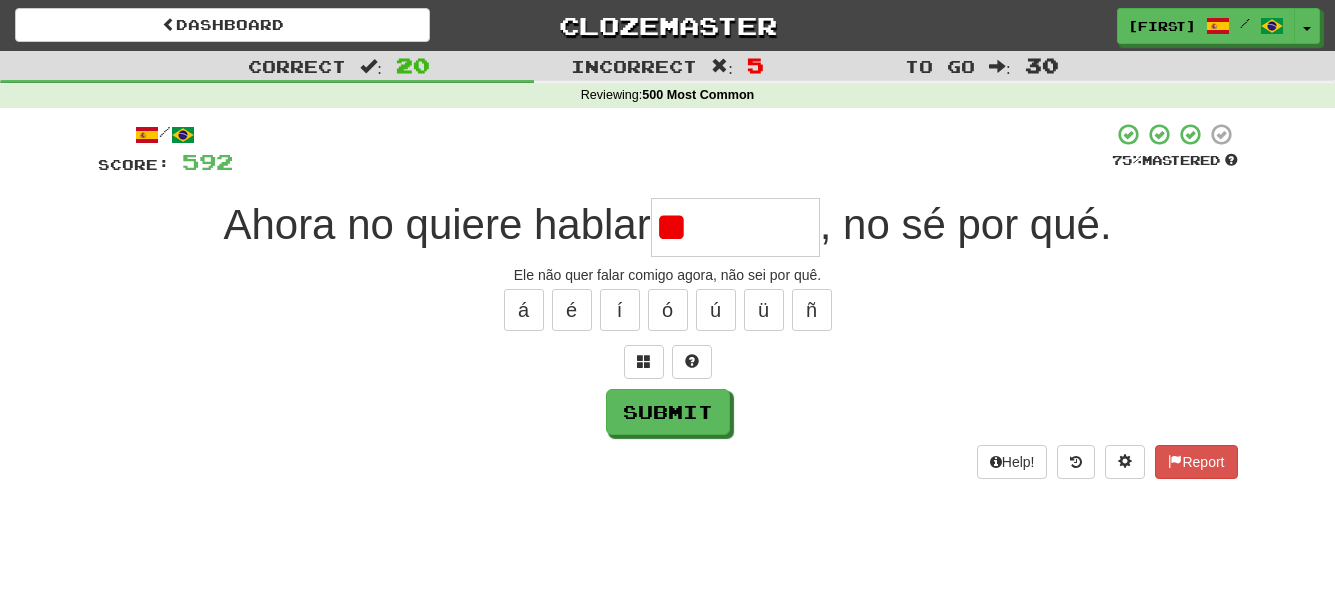 type on "*" 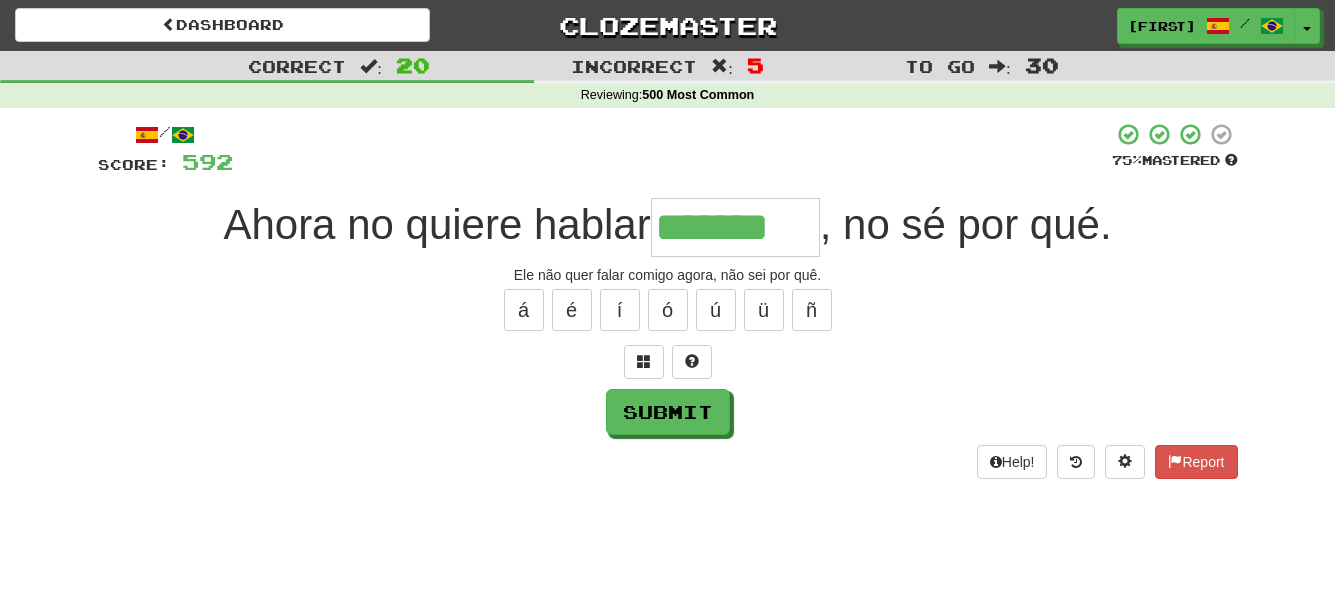 type on "*******" 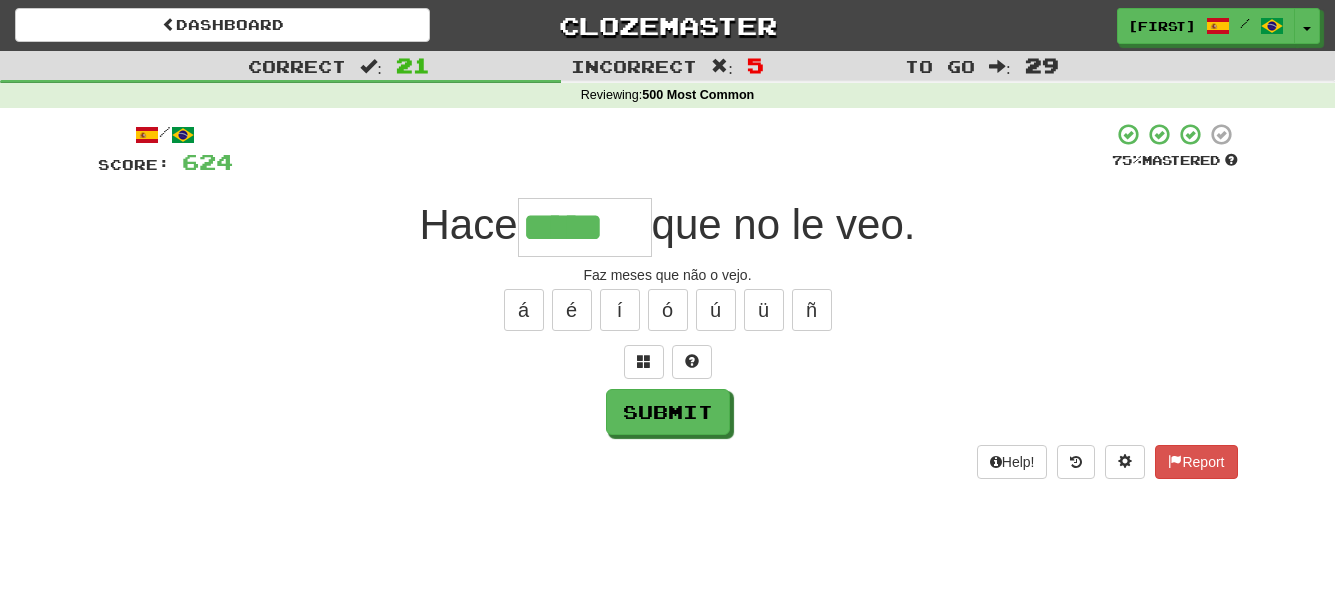 type on "*****" 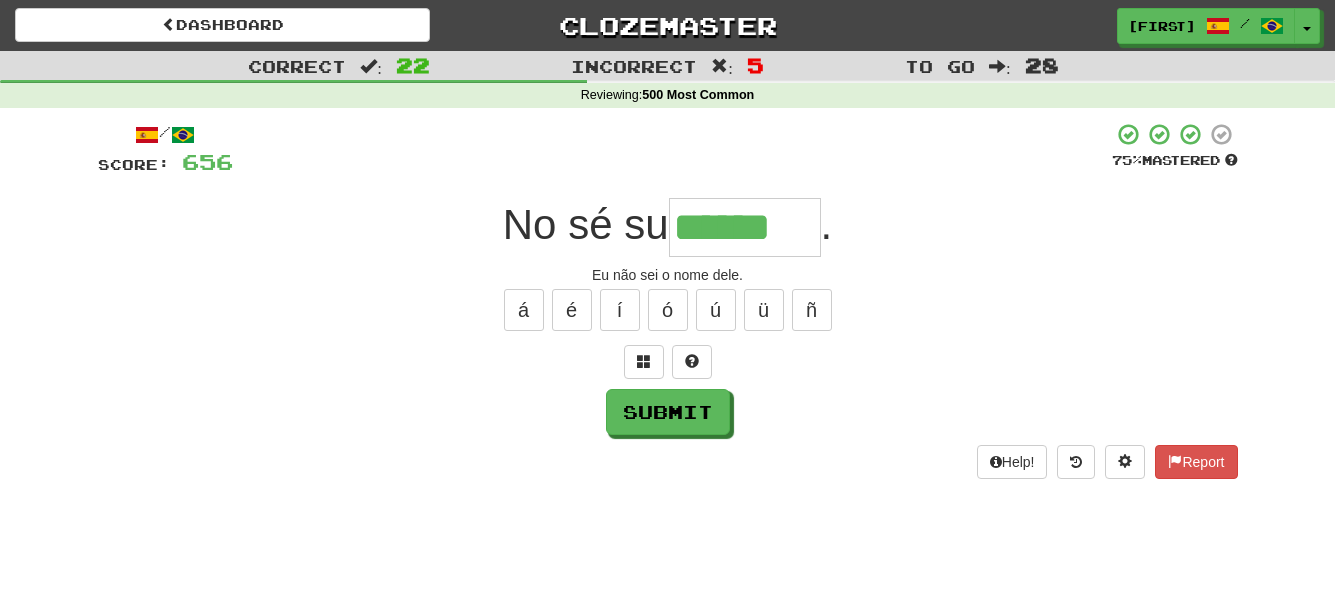 type on "******" 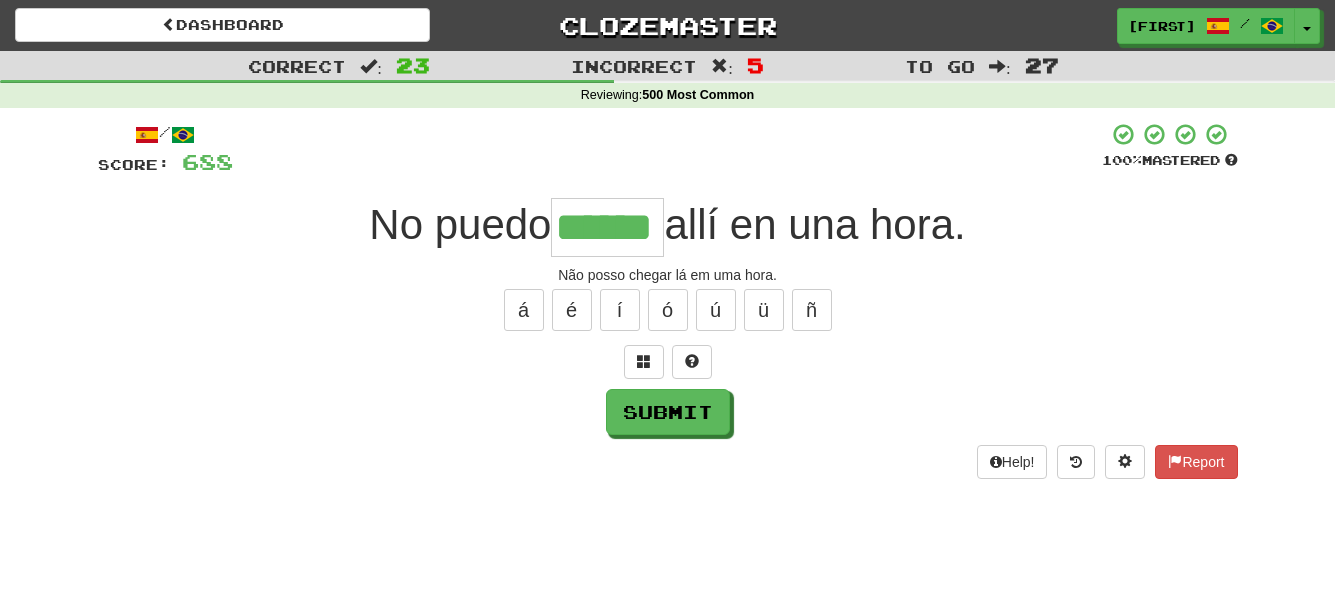 type on "******" 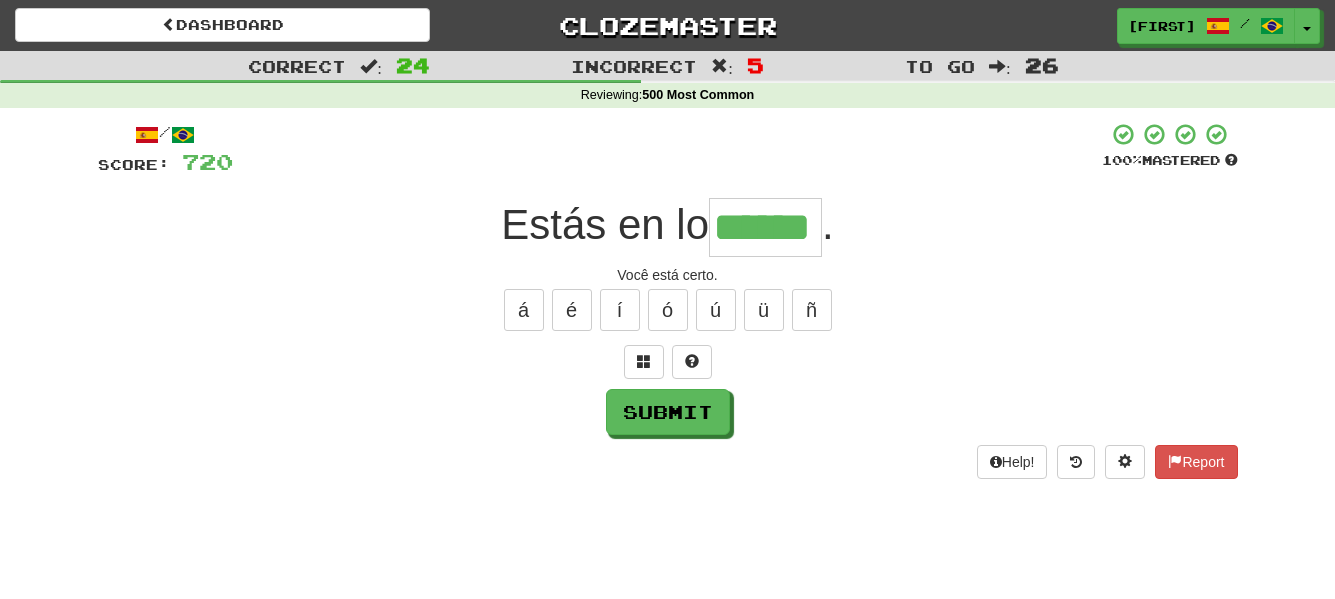 type on "******" 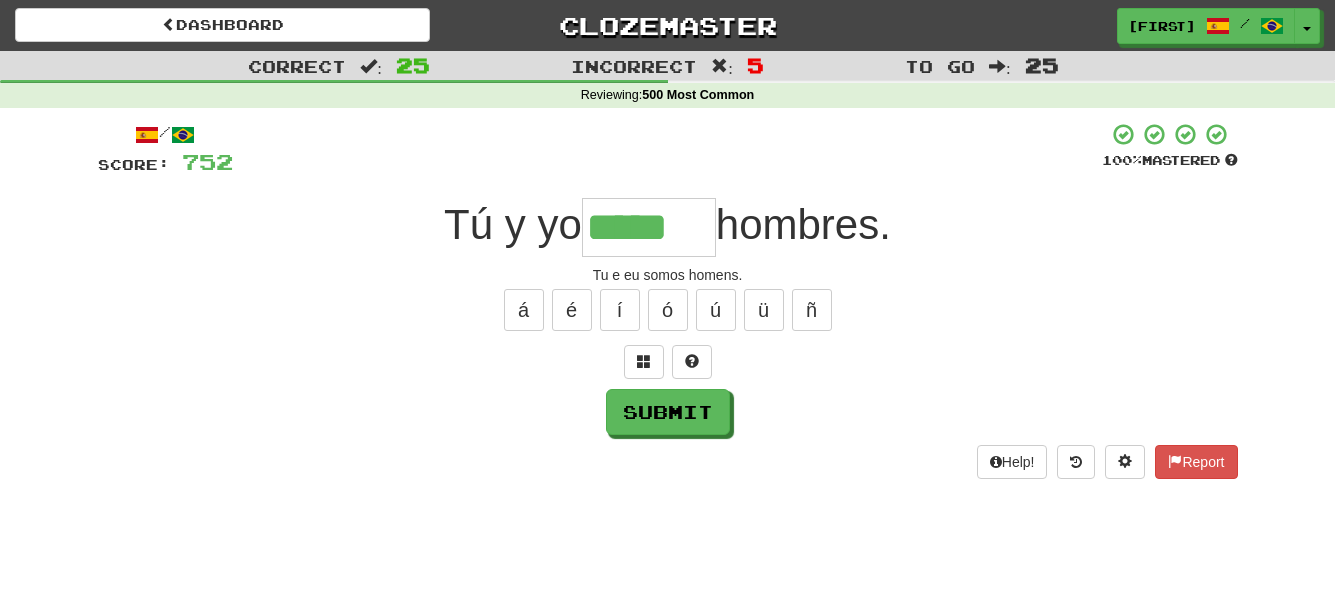type on "*****" 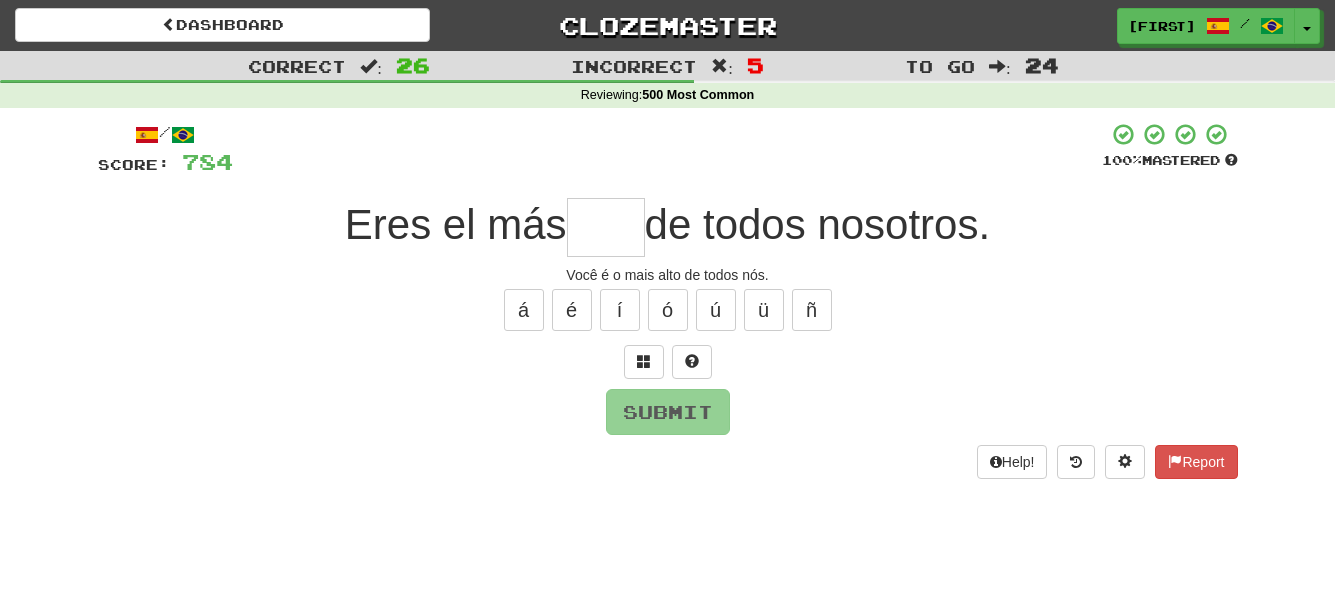 type on "*" 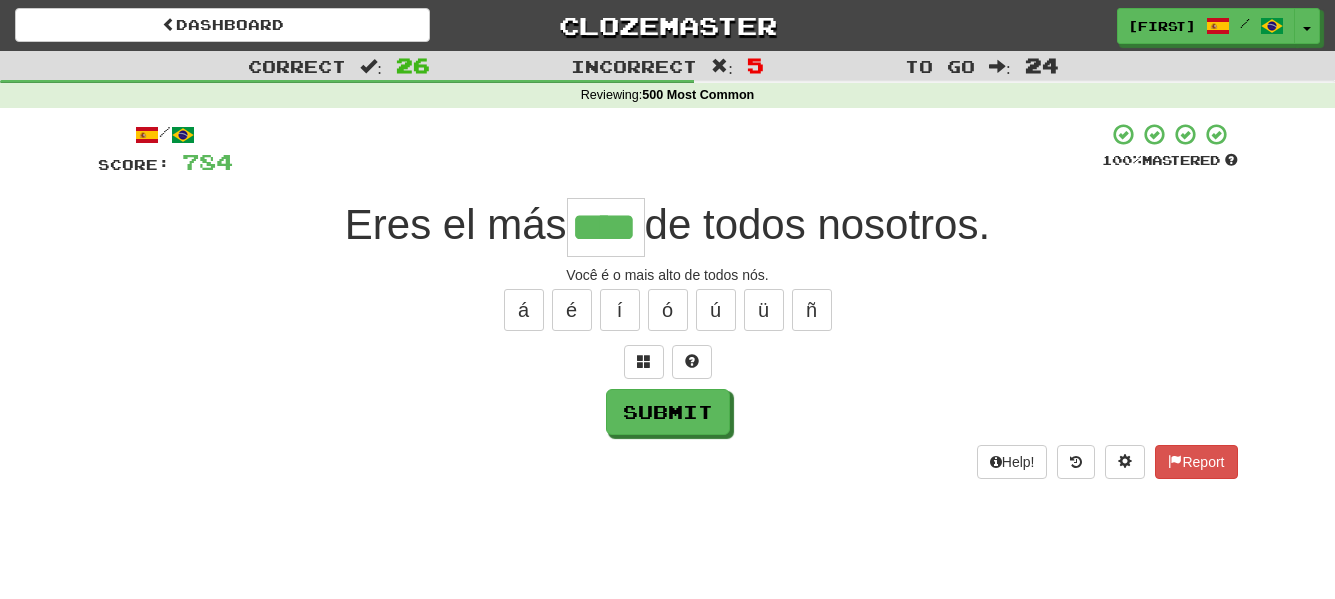 type on "****" 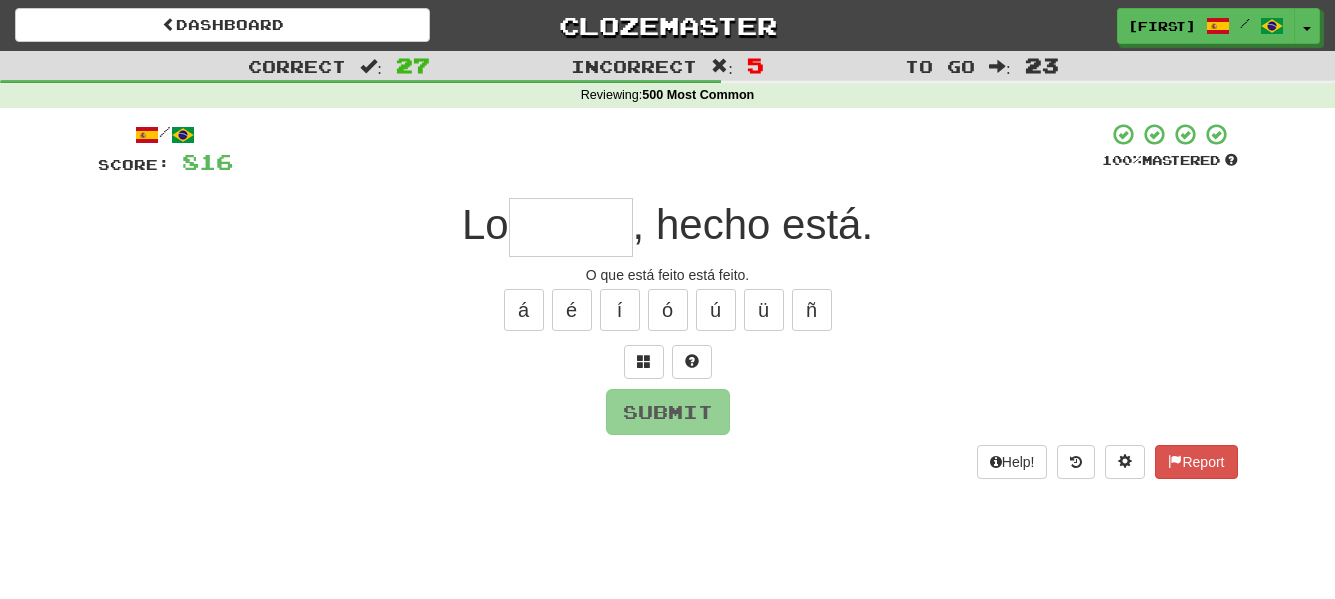 type on "*" 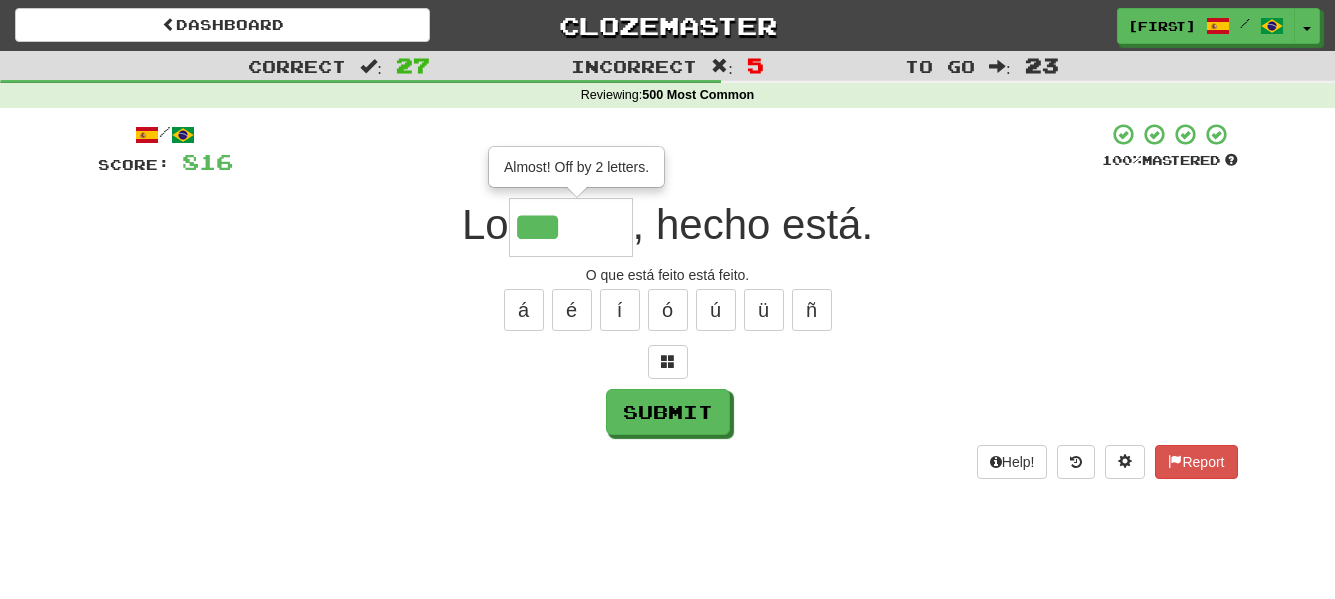 type on "*****" 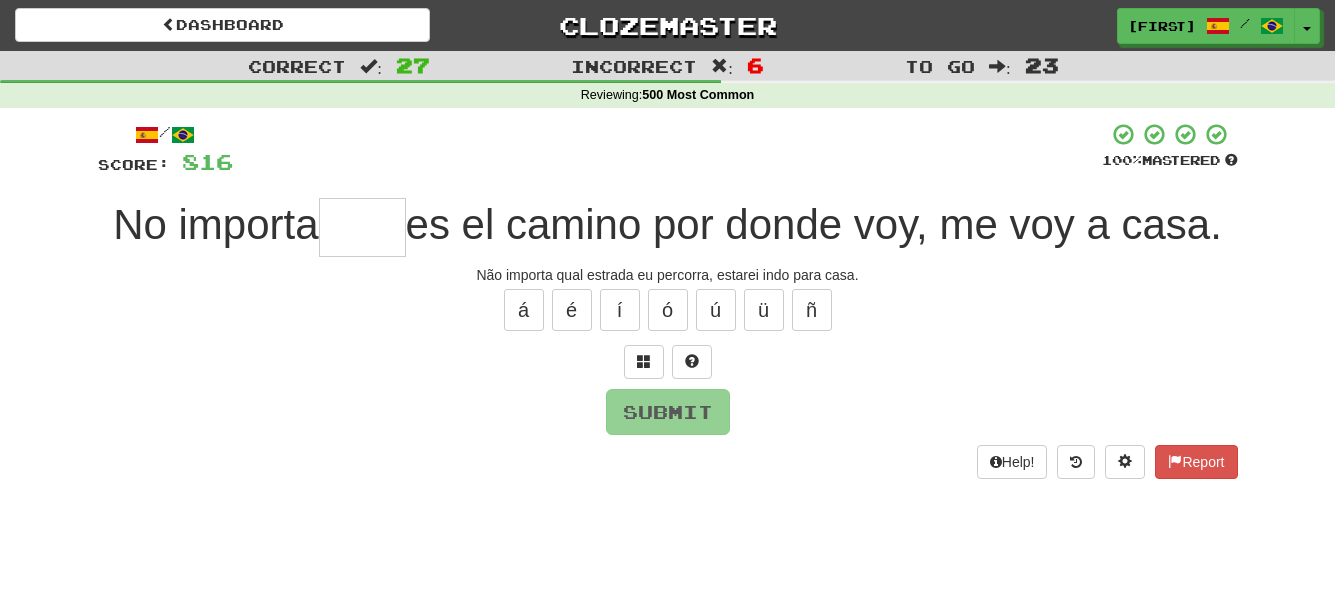type on "*" 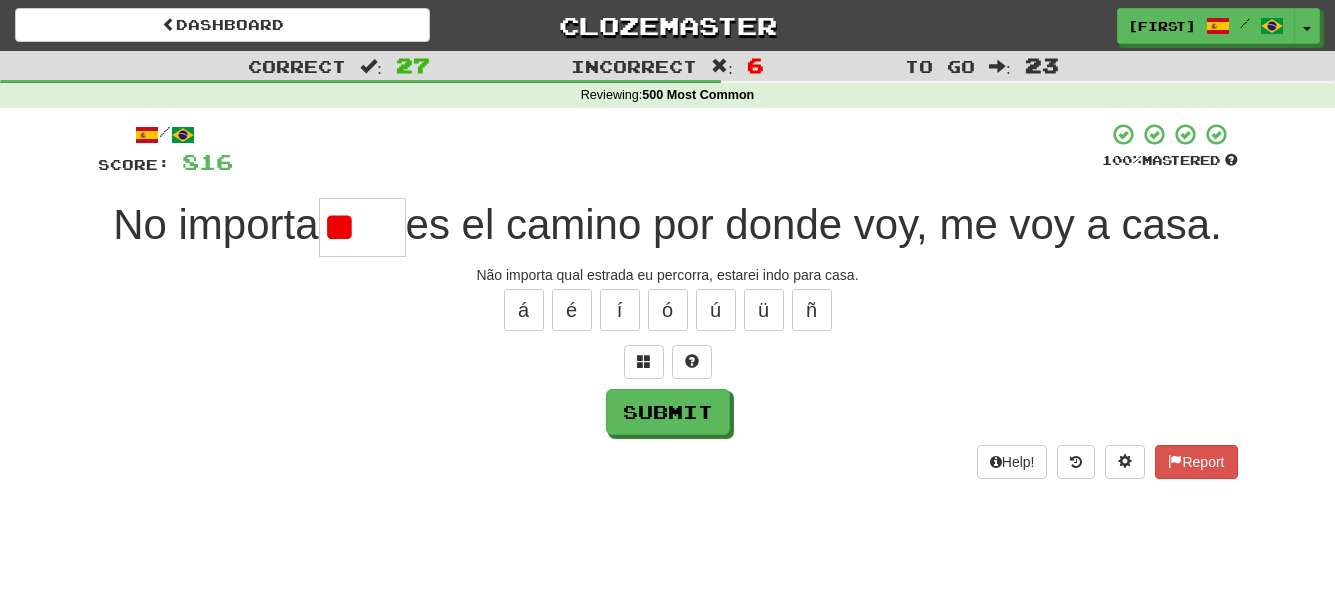 type on "*" 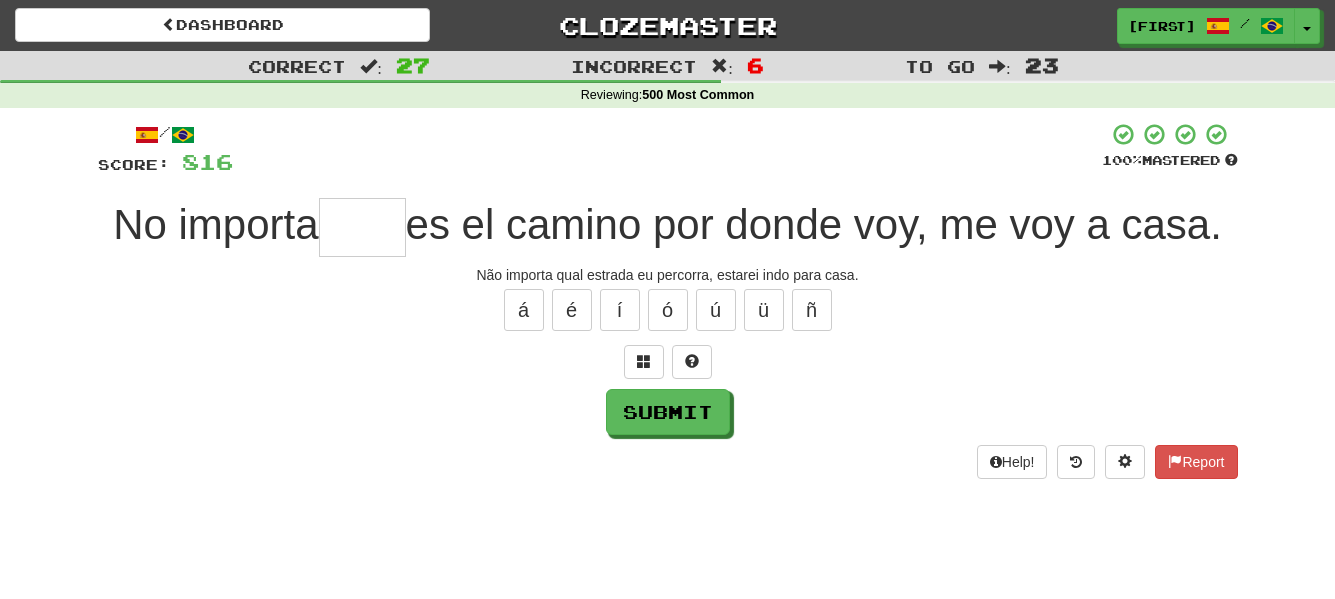 type on "*" 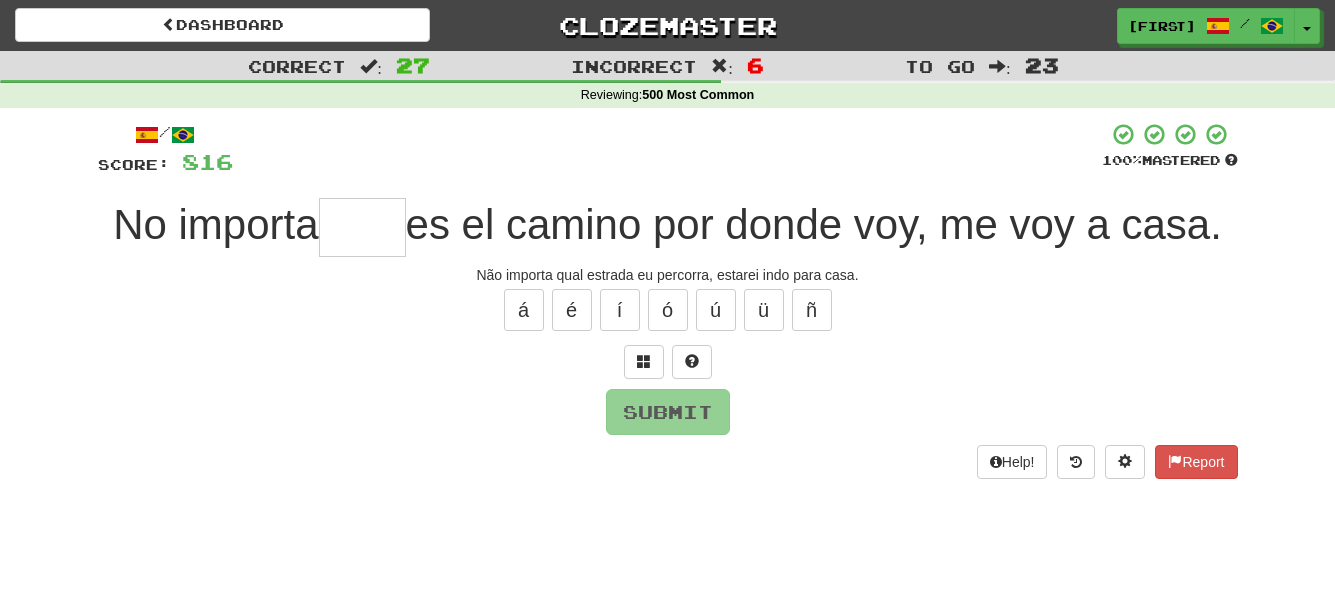 type on "*" 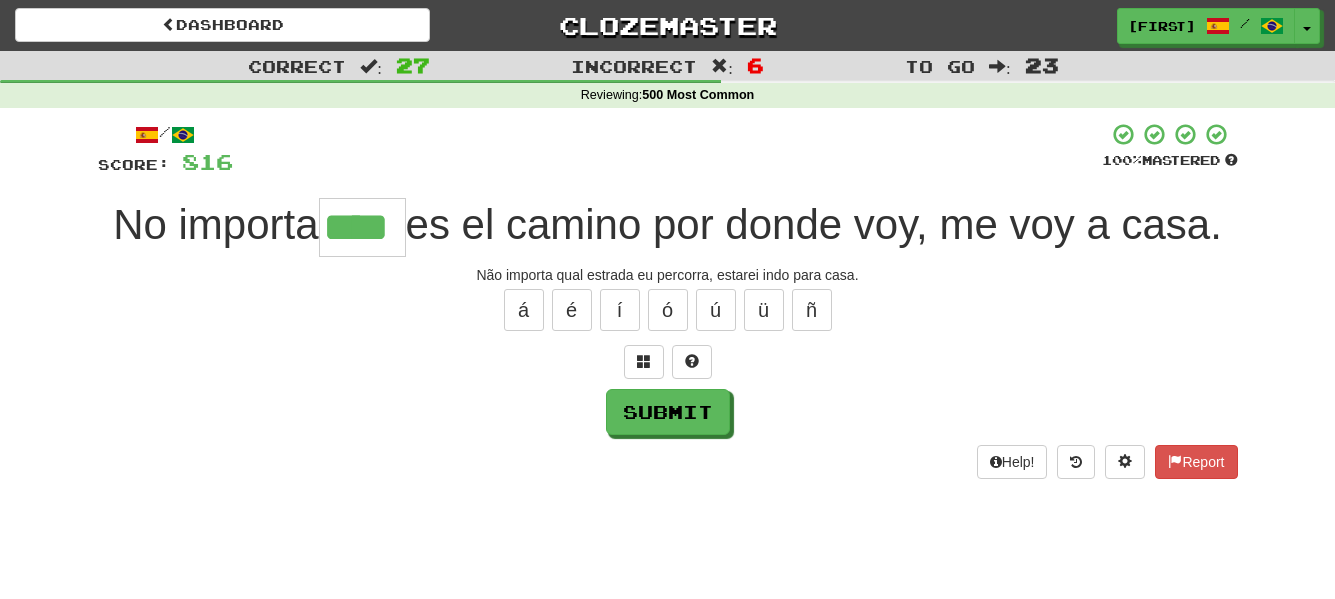 type on "****" 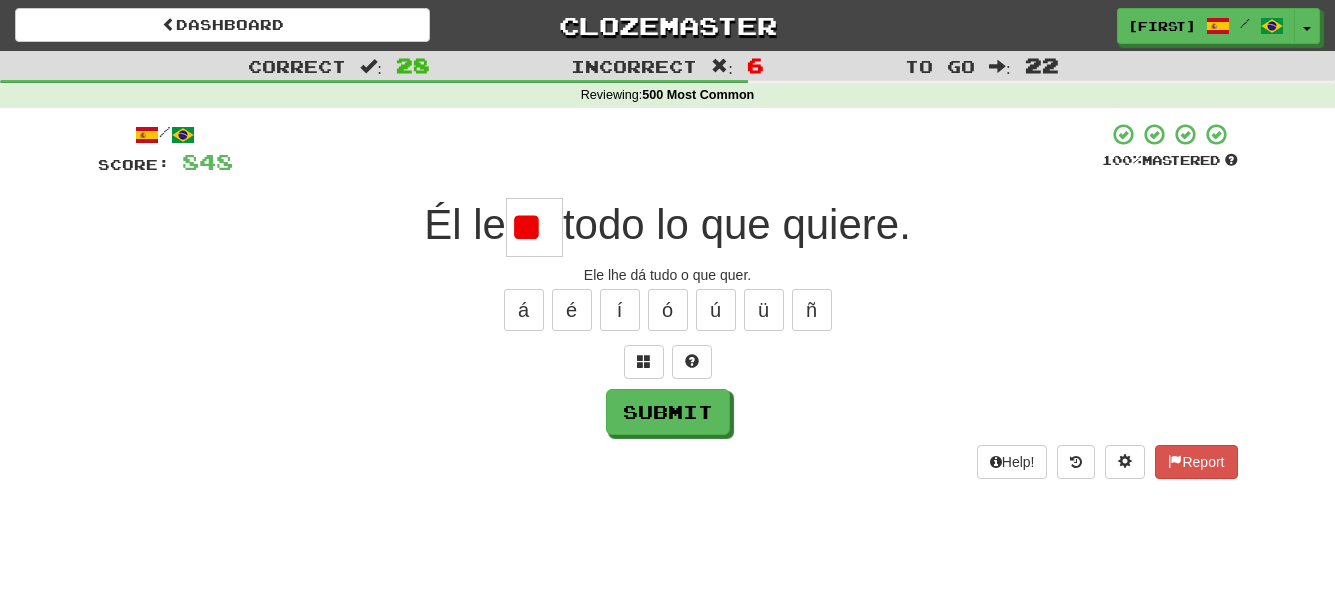 type on "*" 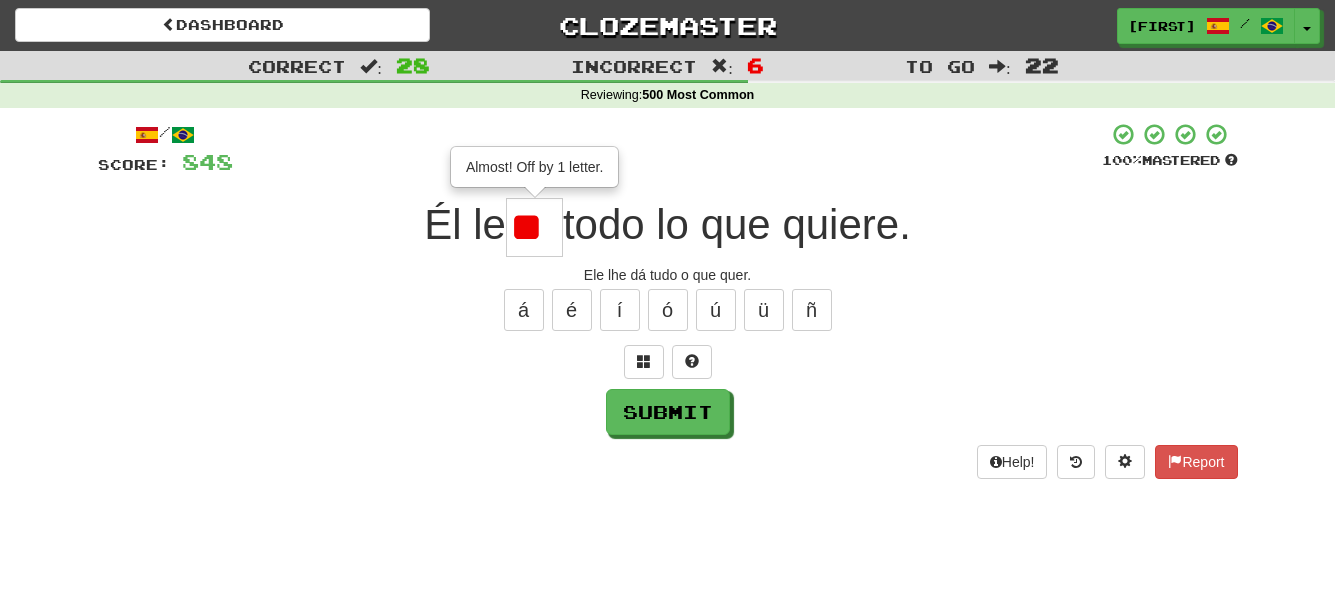 type on "**" 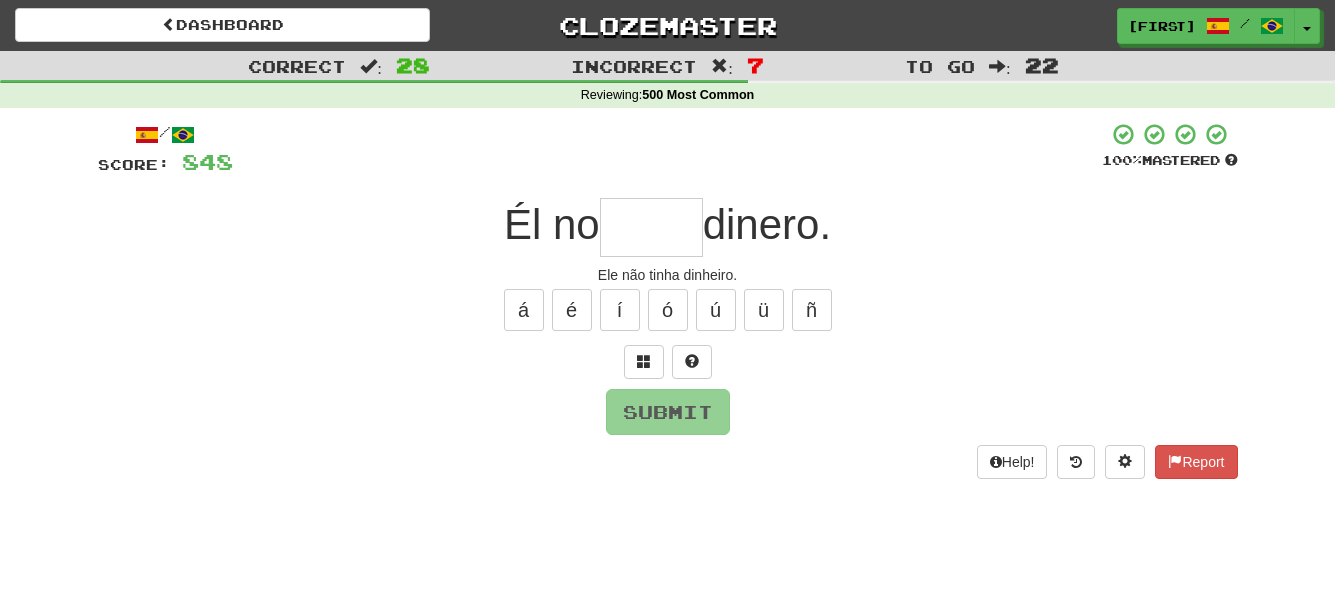 type on "*" 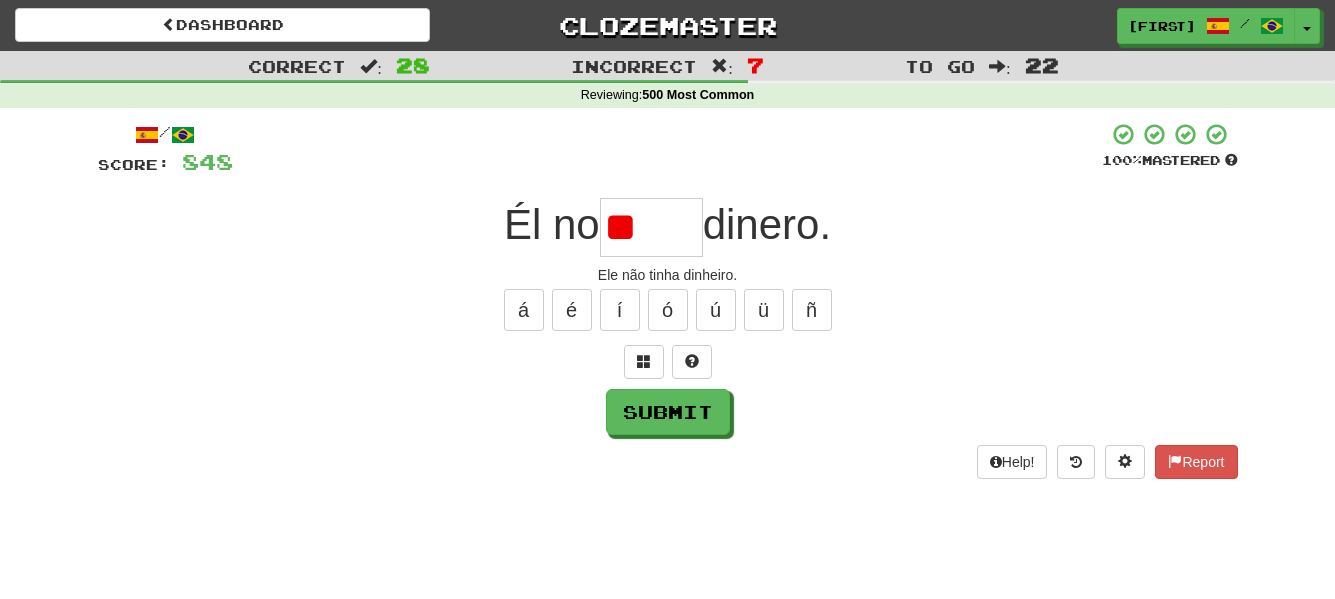 type on "*" 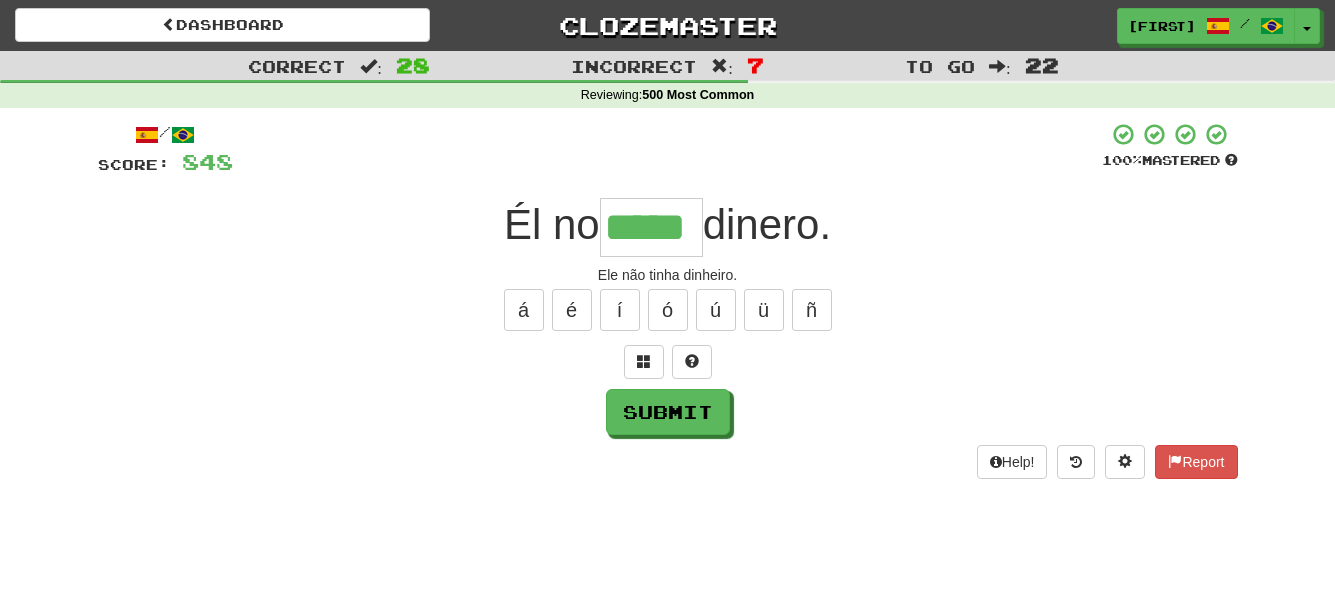 type on "*****" 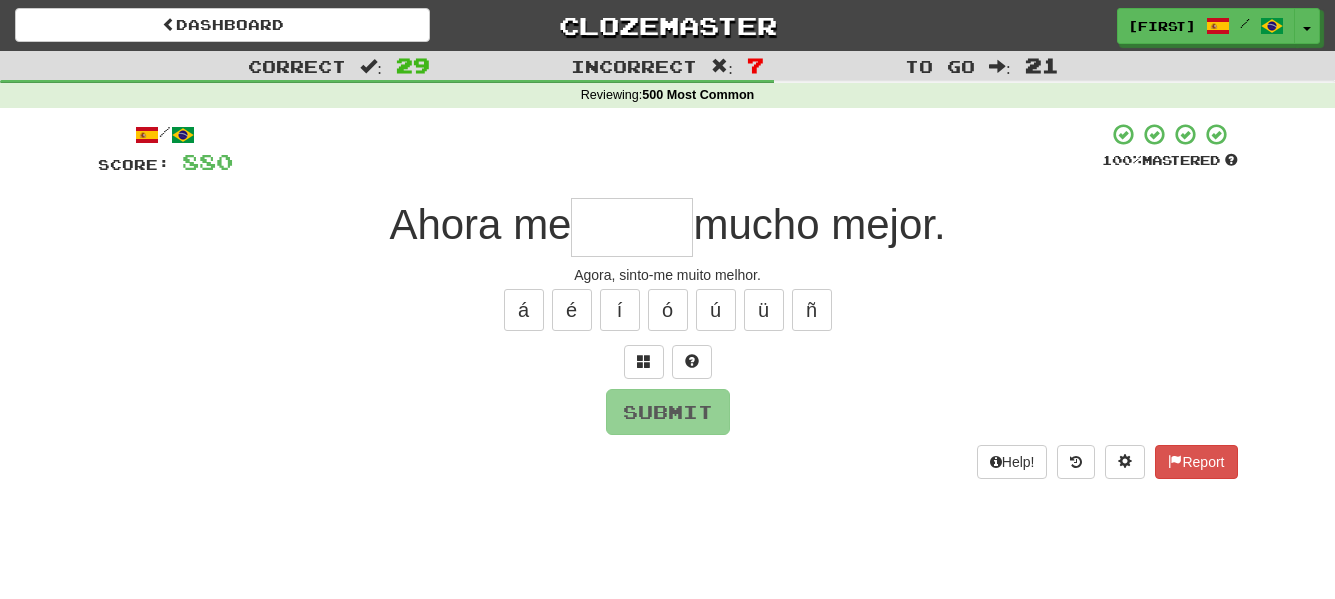 type on "*" 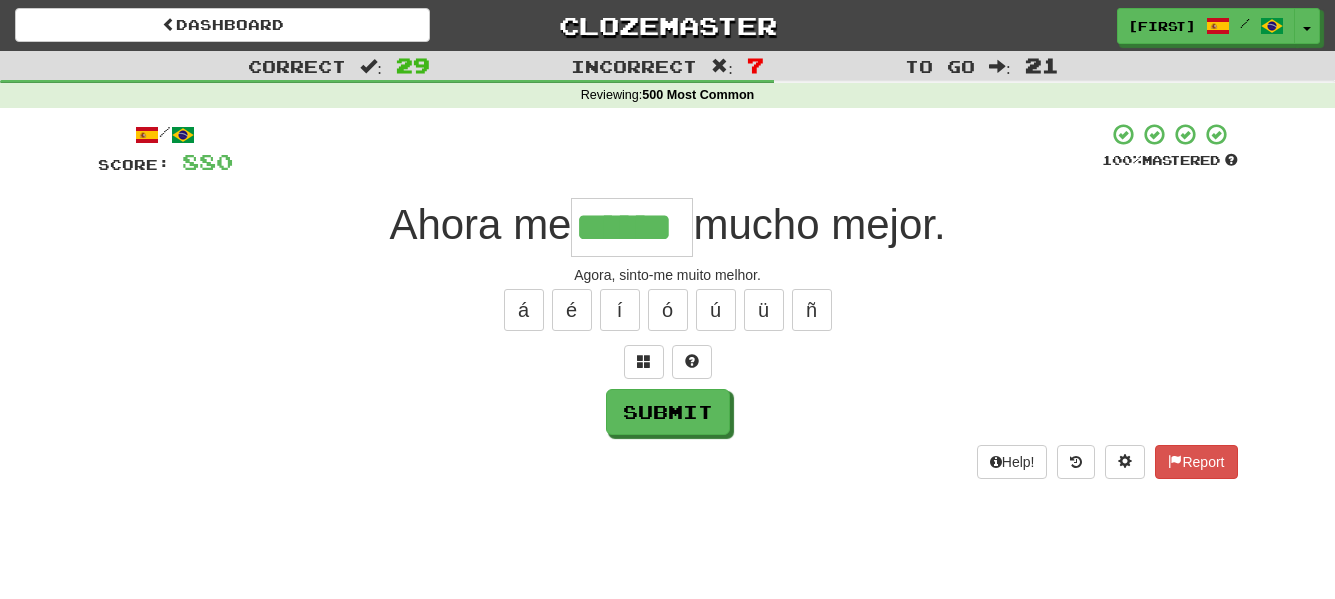type on "******" 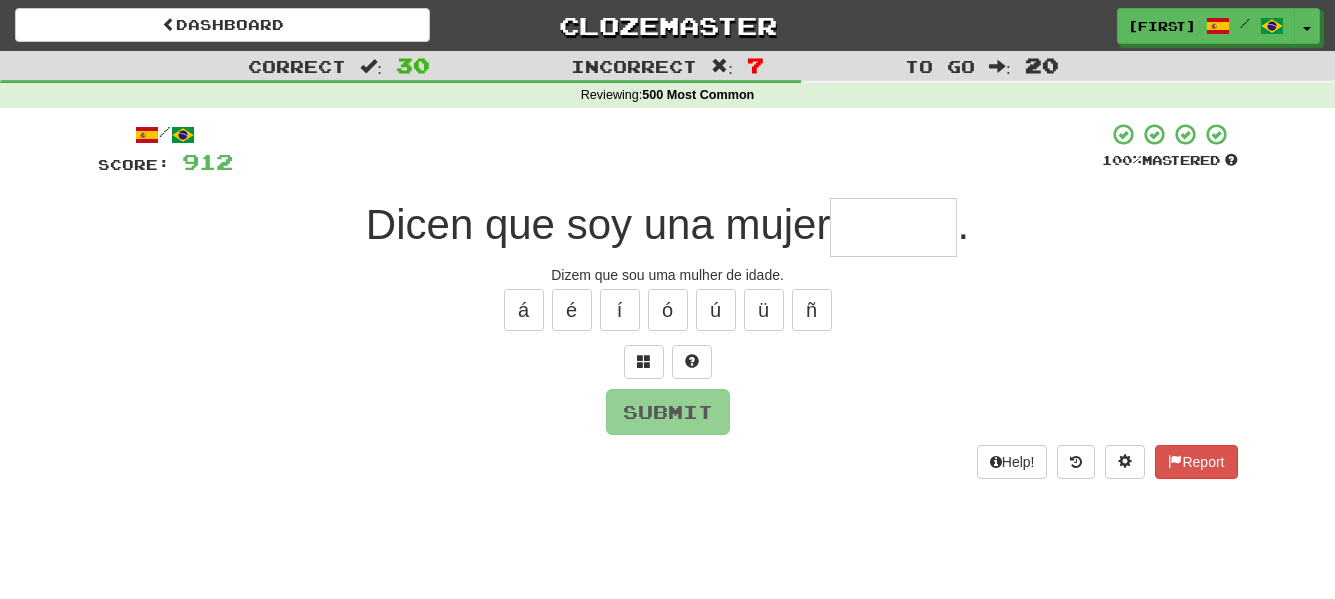 type on "*" 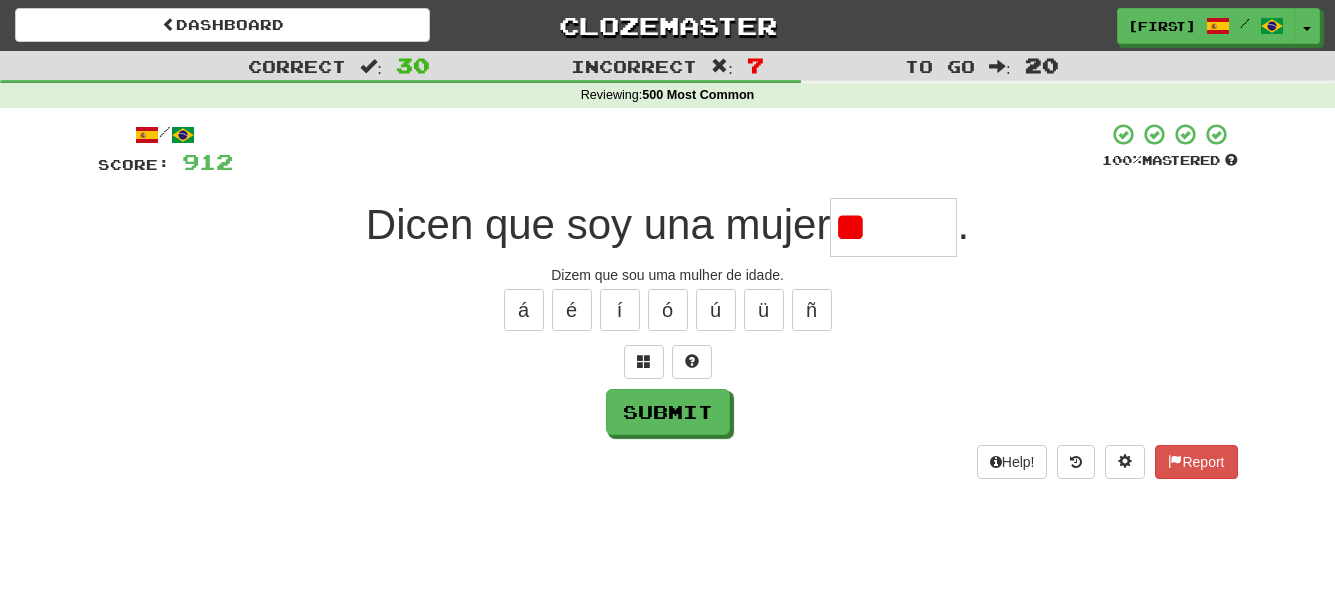 type on "*" 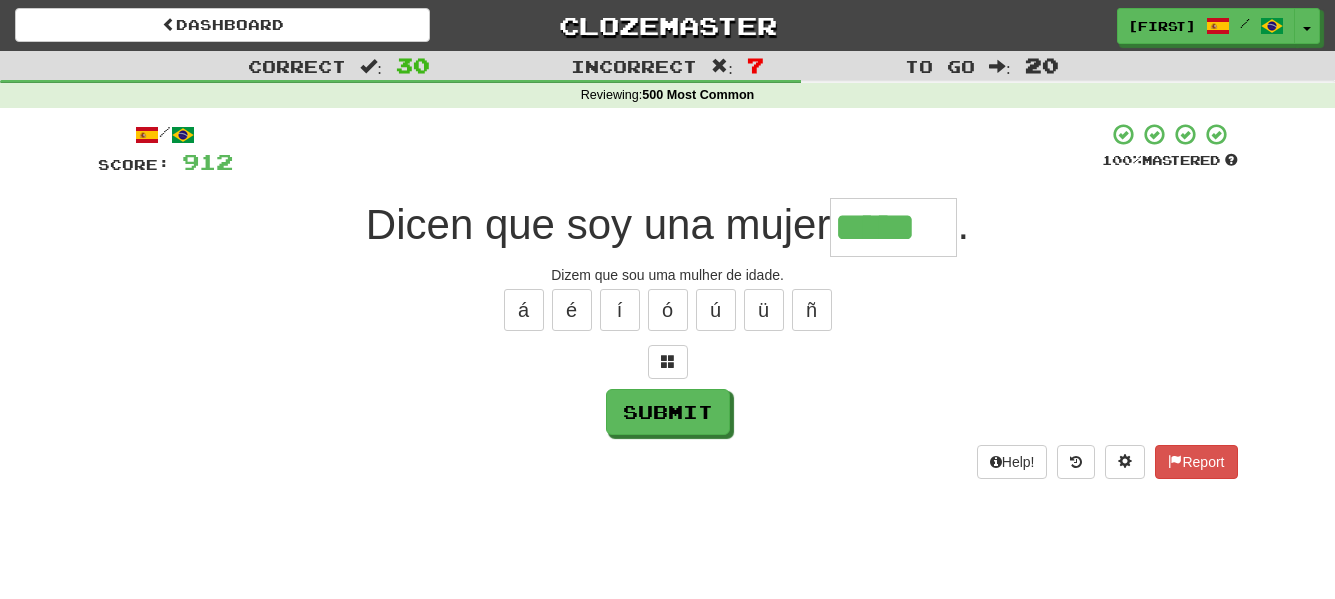 type on "*****" 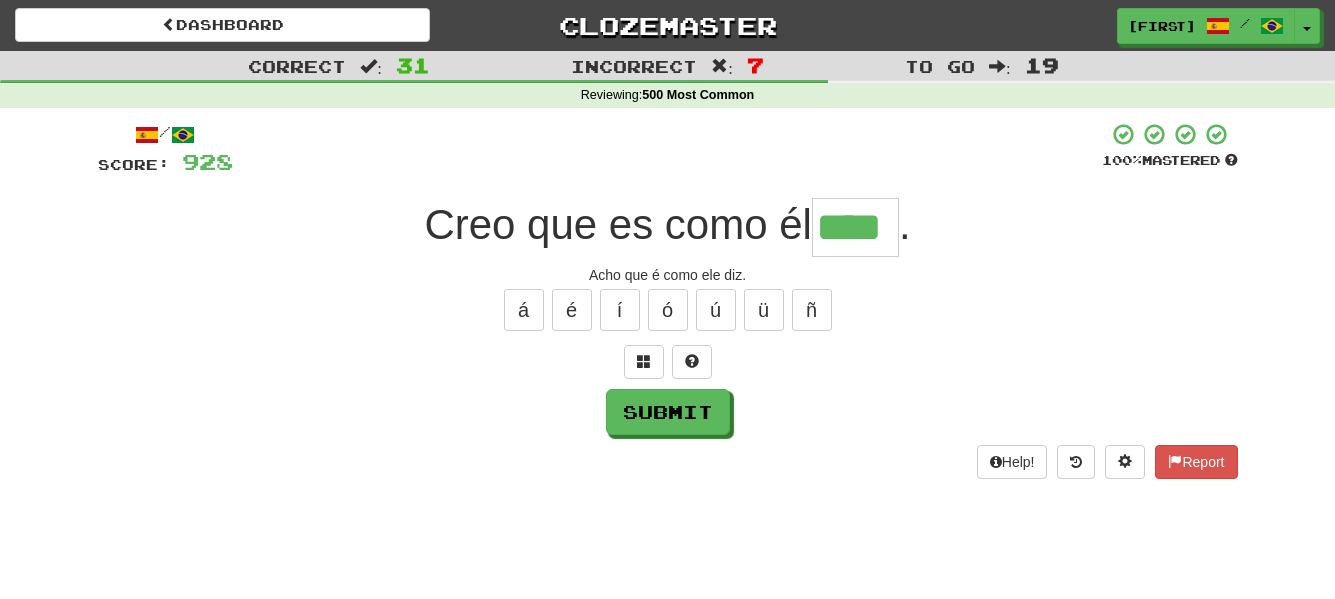 type on "****" 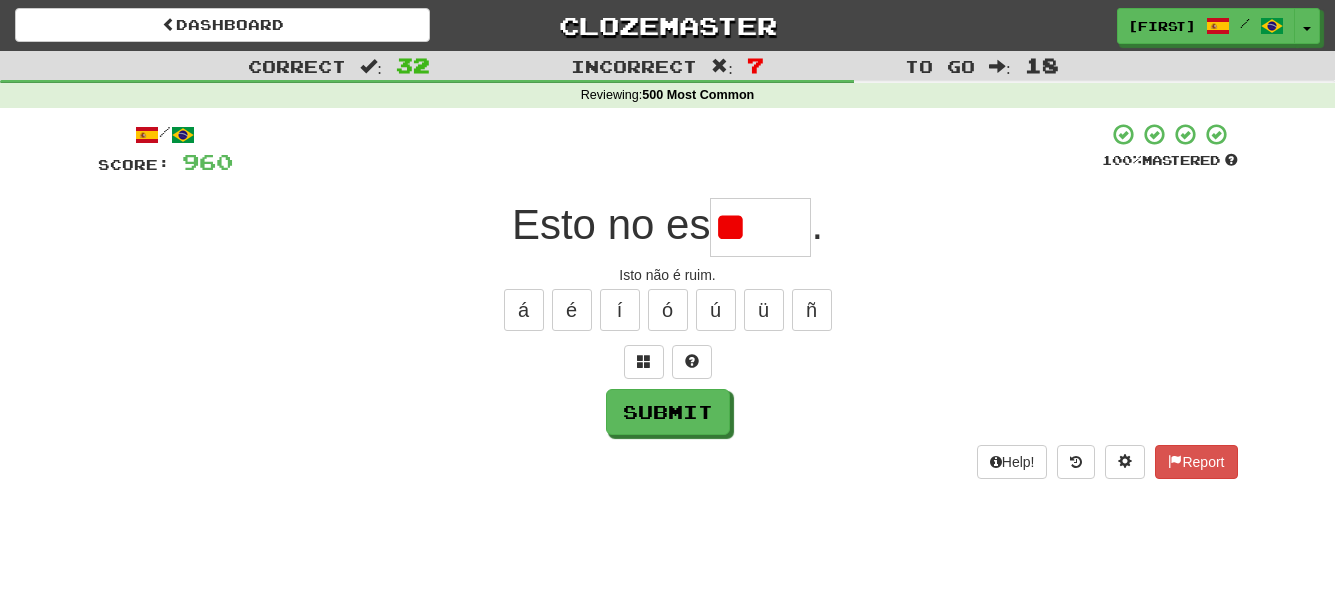 type on "*" 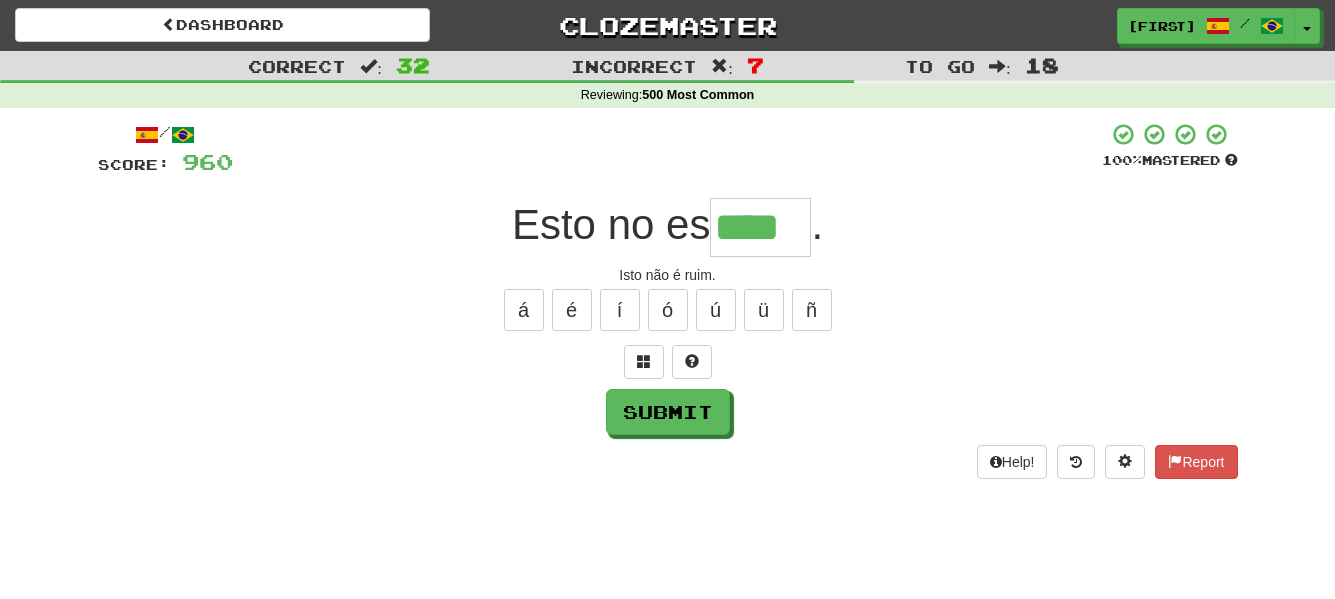 type on "****" 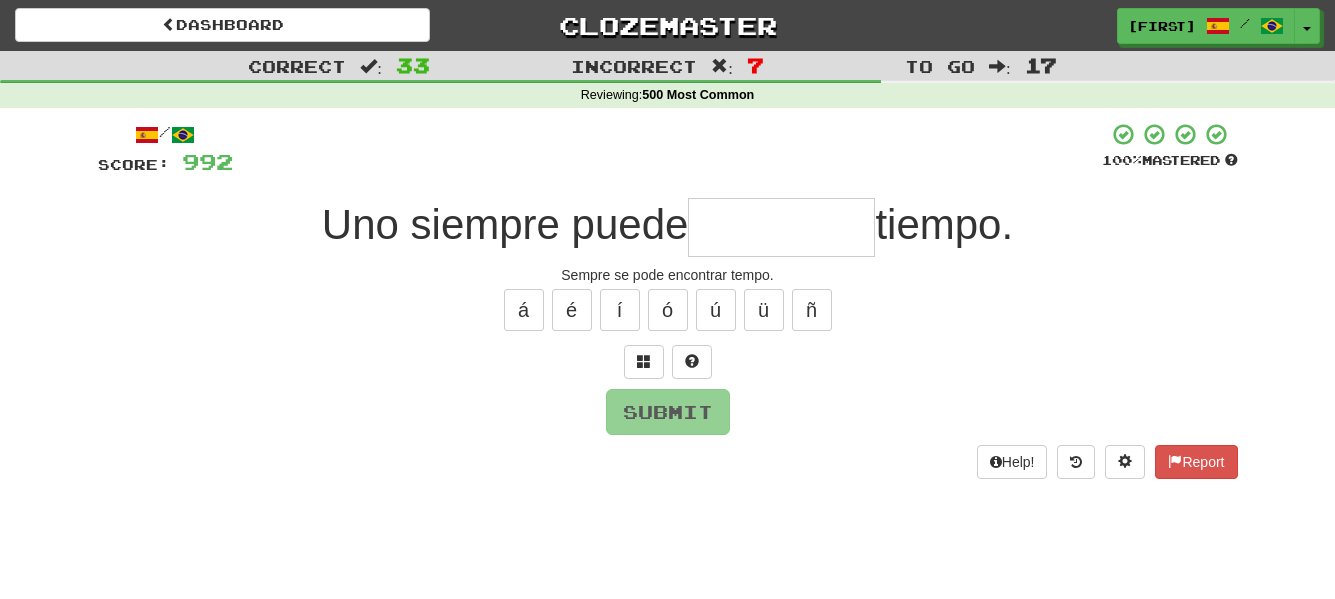 type on "*" 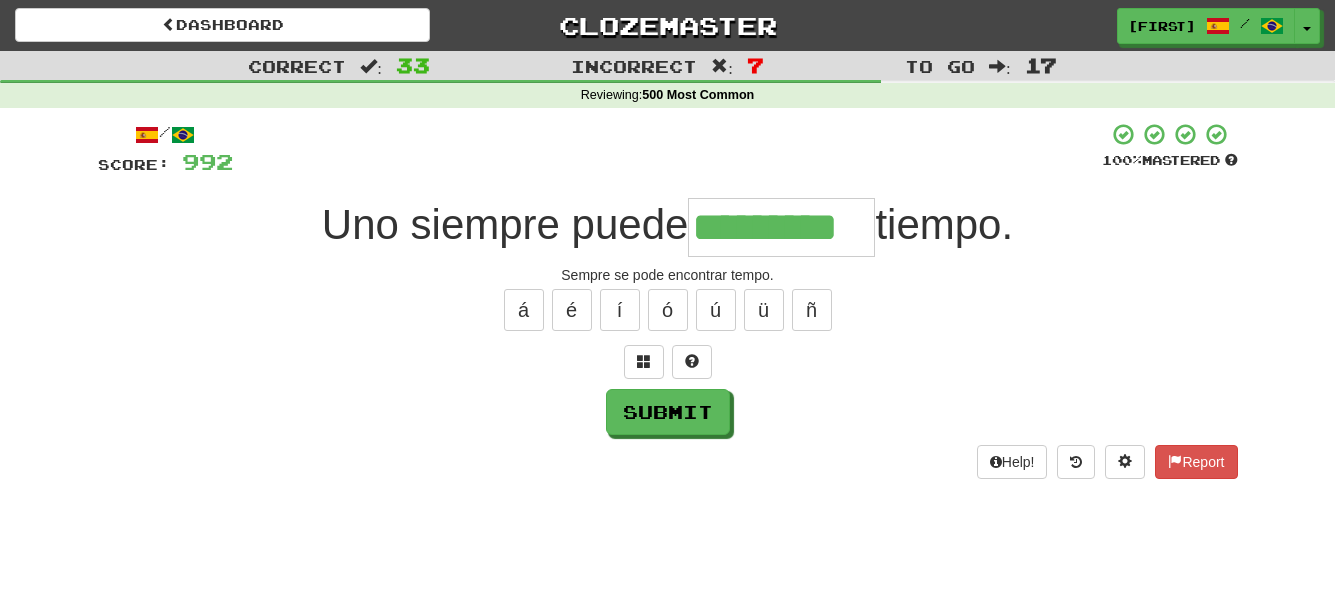 type on "*********" 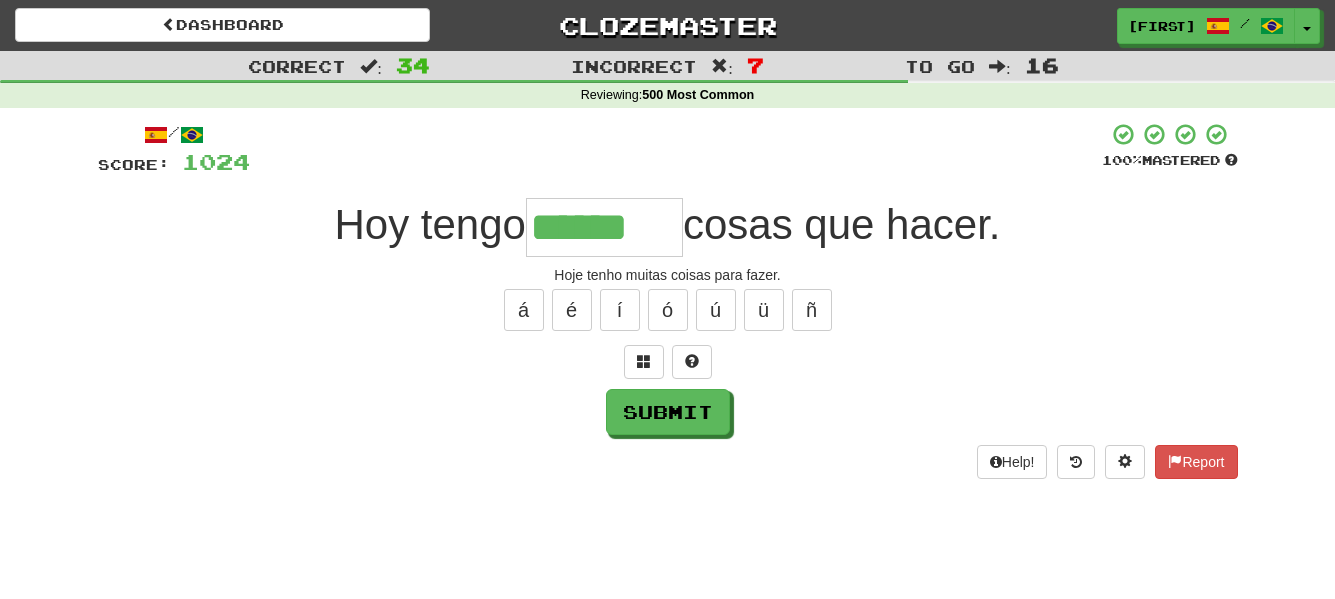 type on "******" 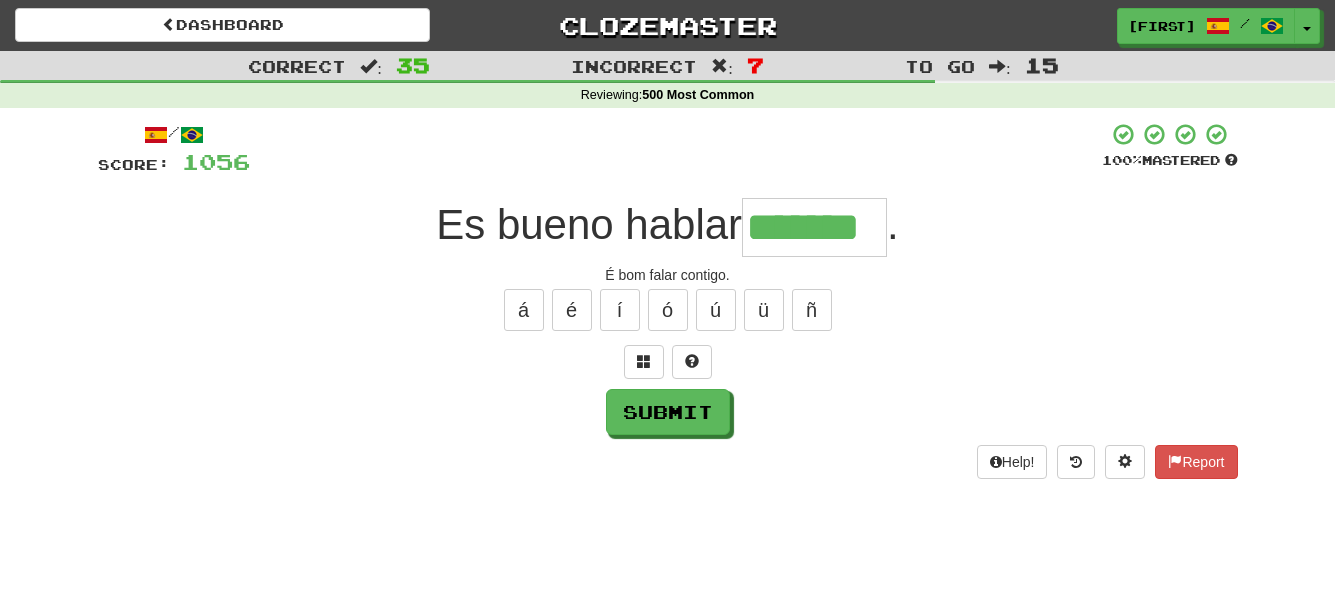 type on "*******" 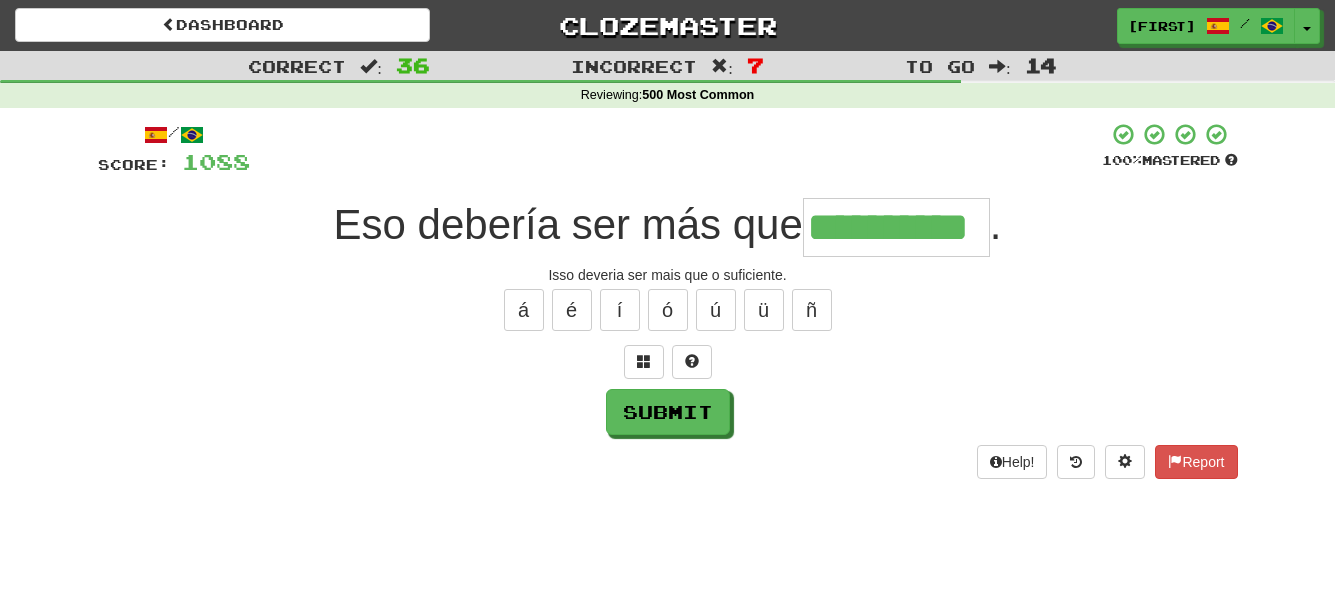 type on "**********" 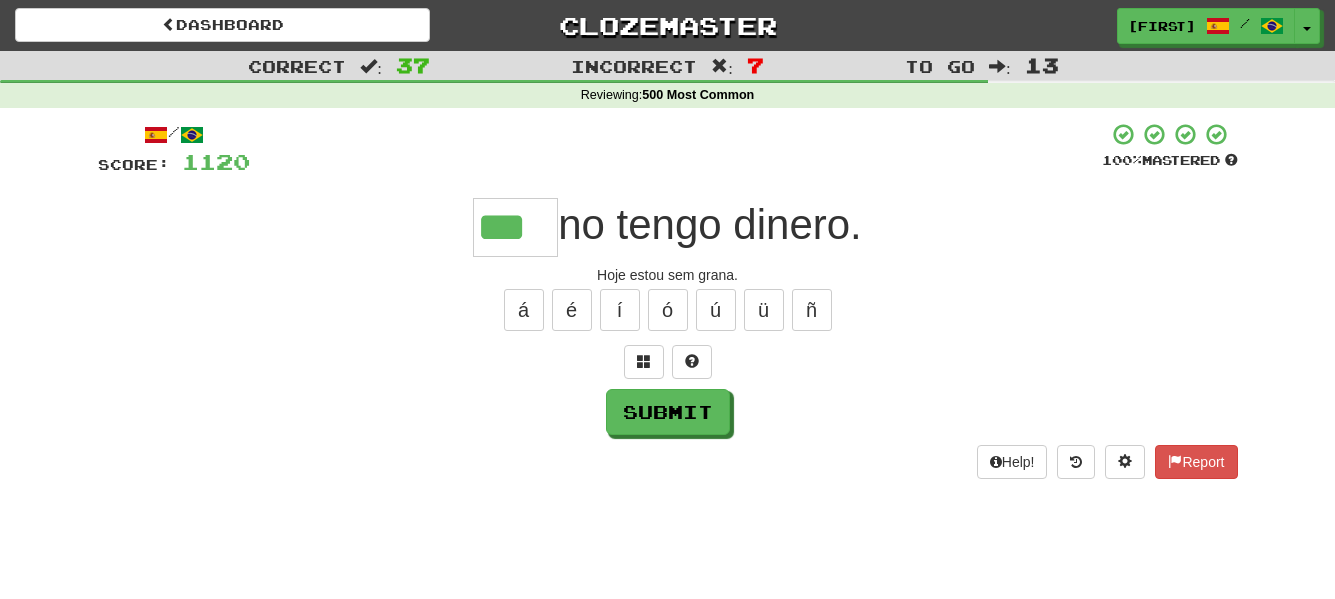 type on "***" 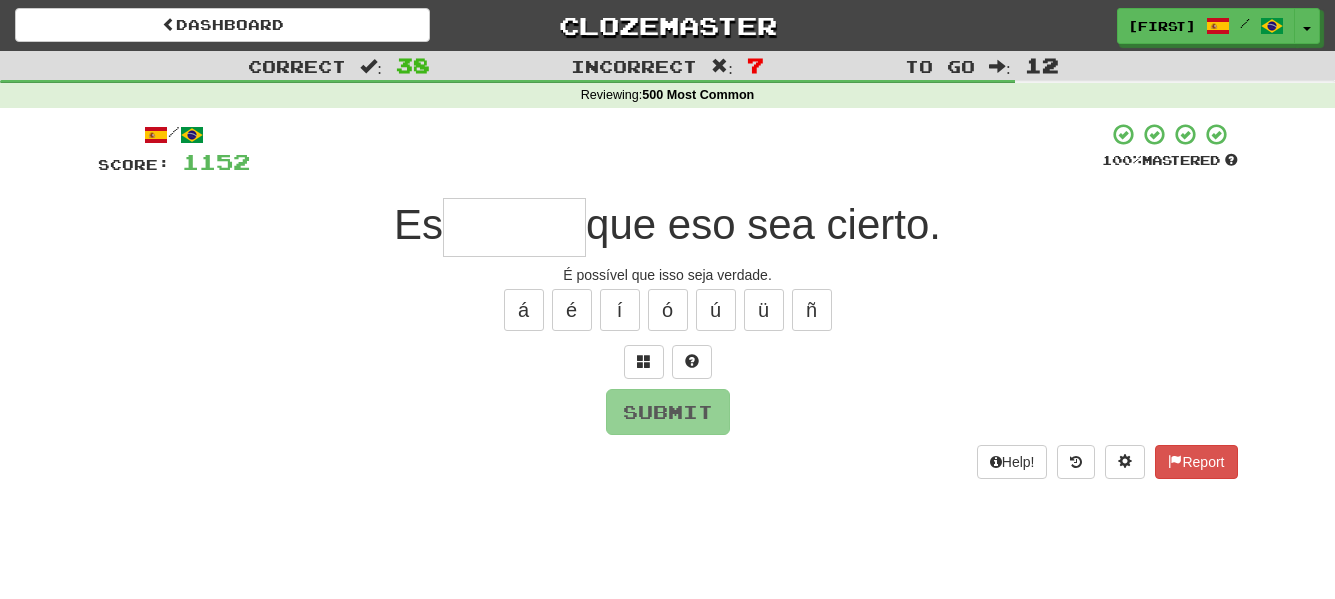 type on "*" 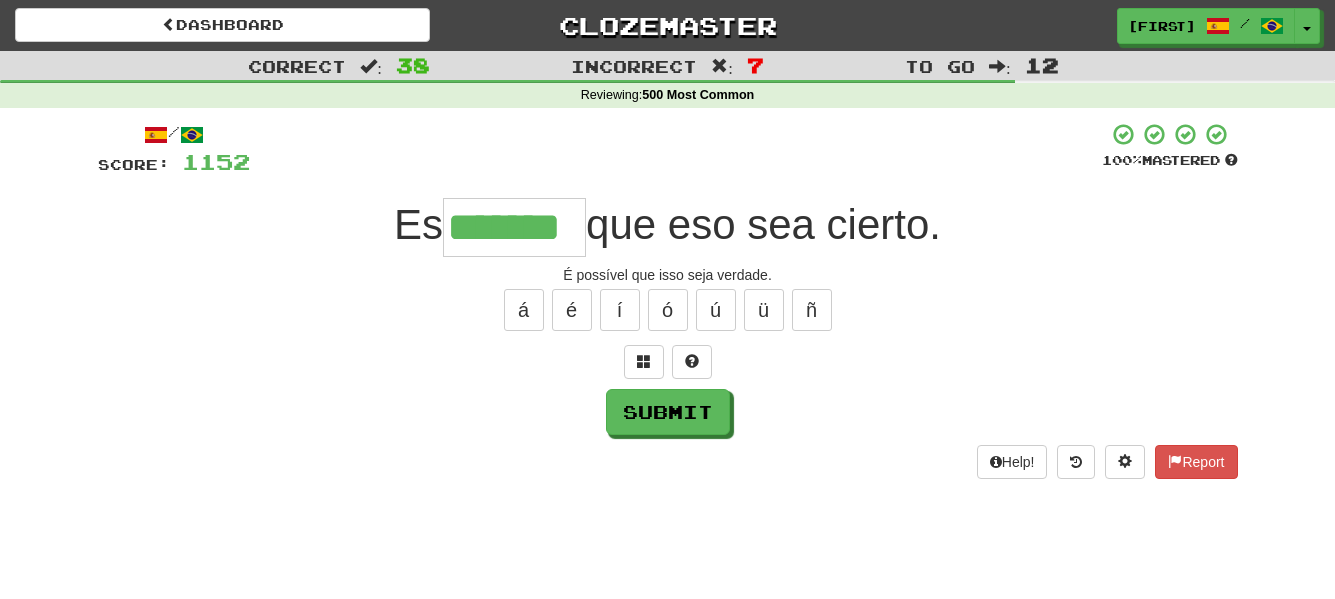type on "*******" 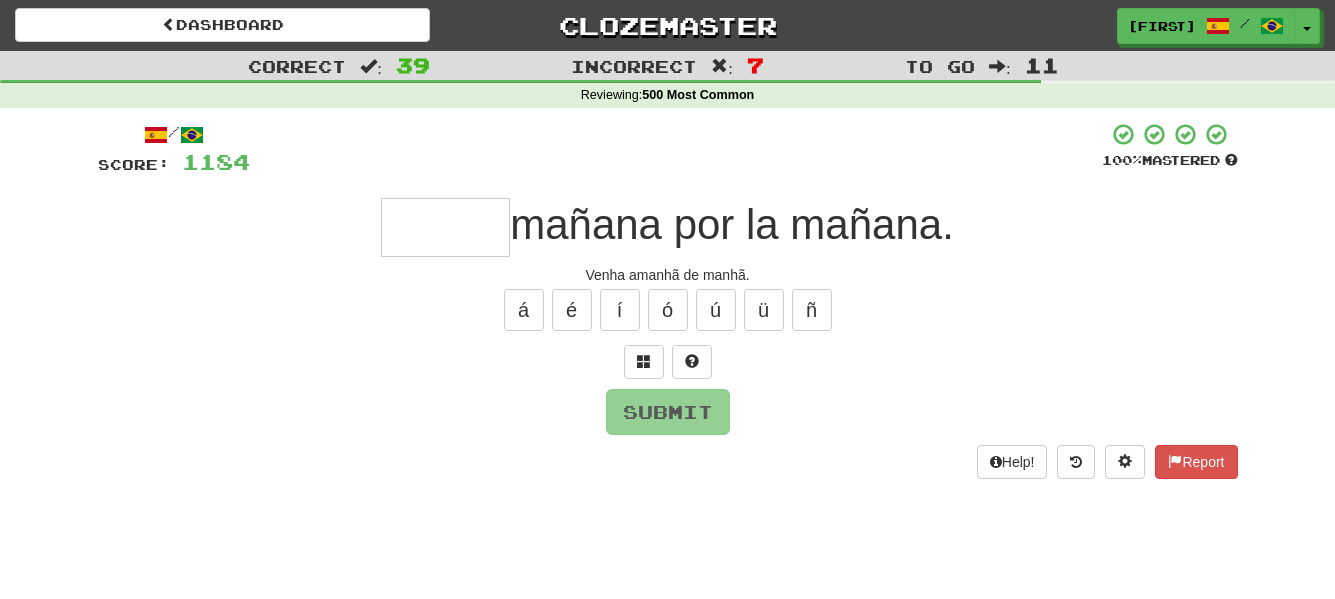 type on "*" 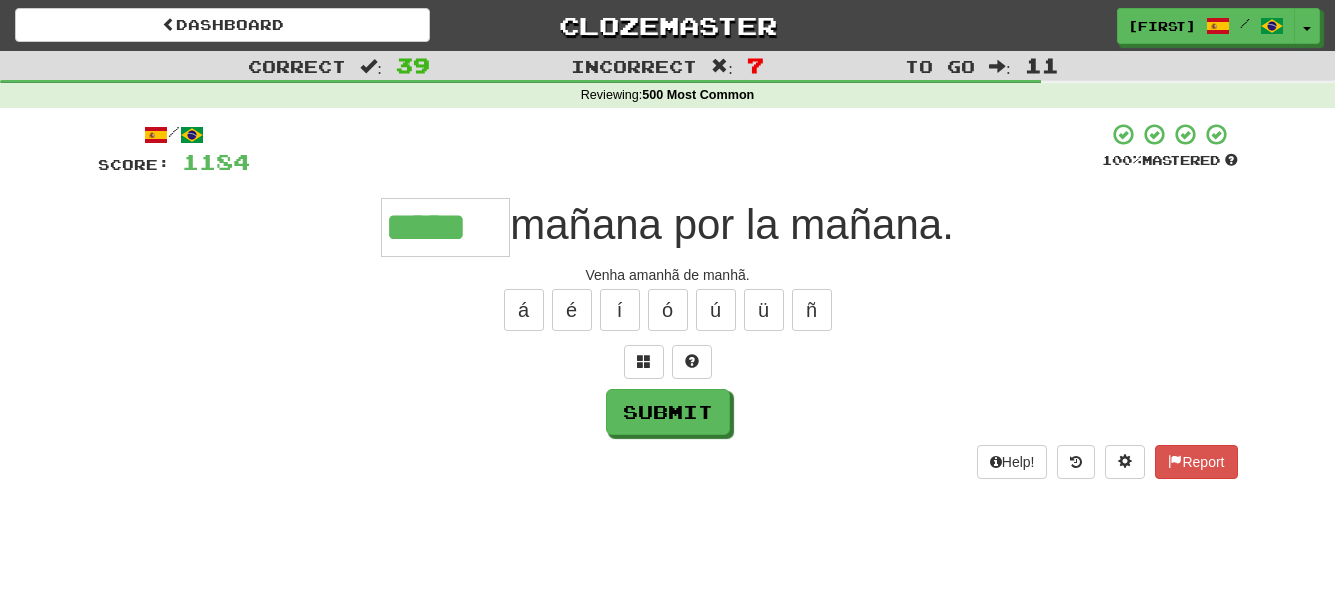 type on "*****" 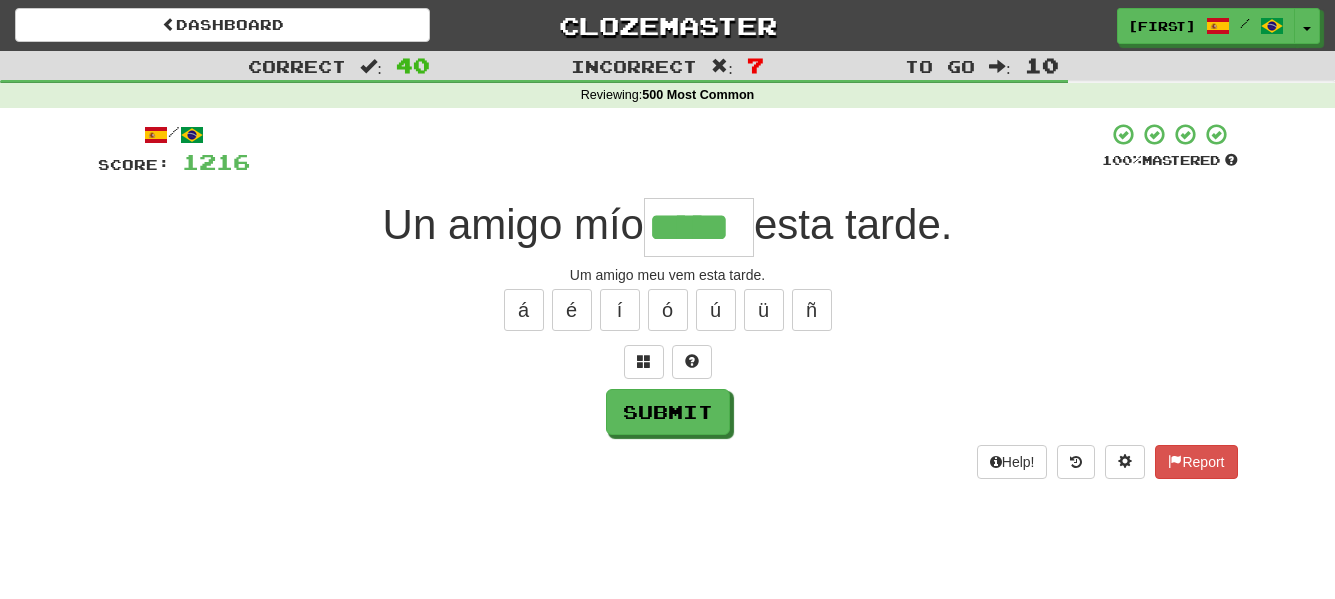 type on "*****" 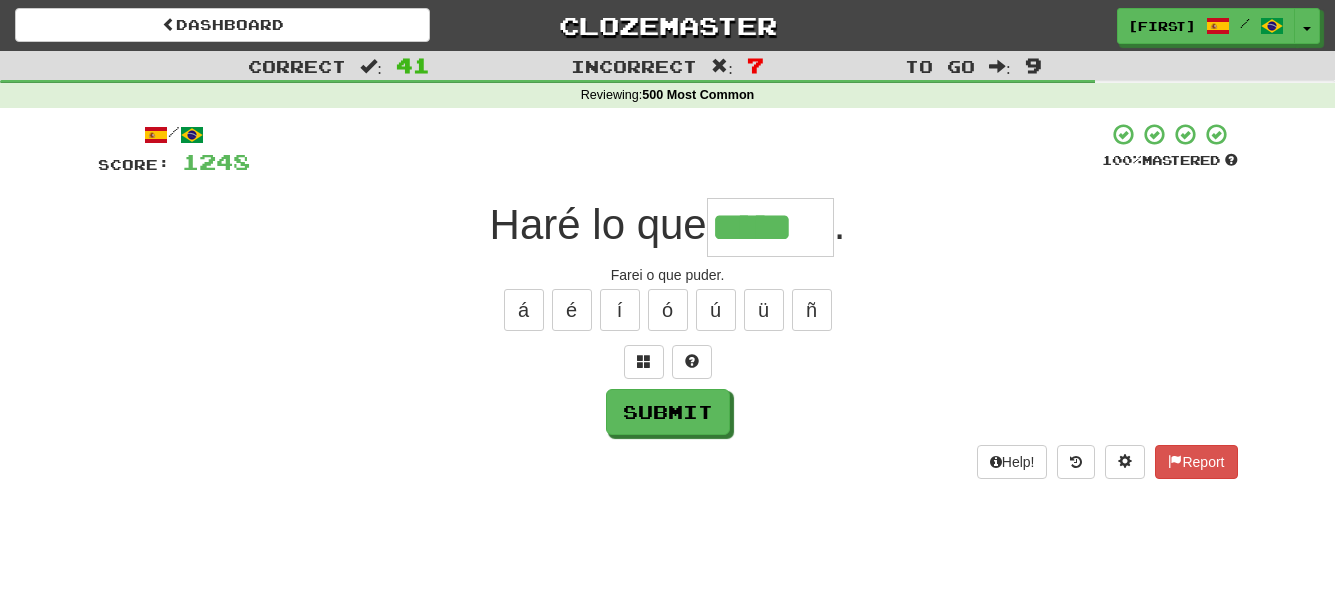 type on "*****" 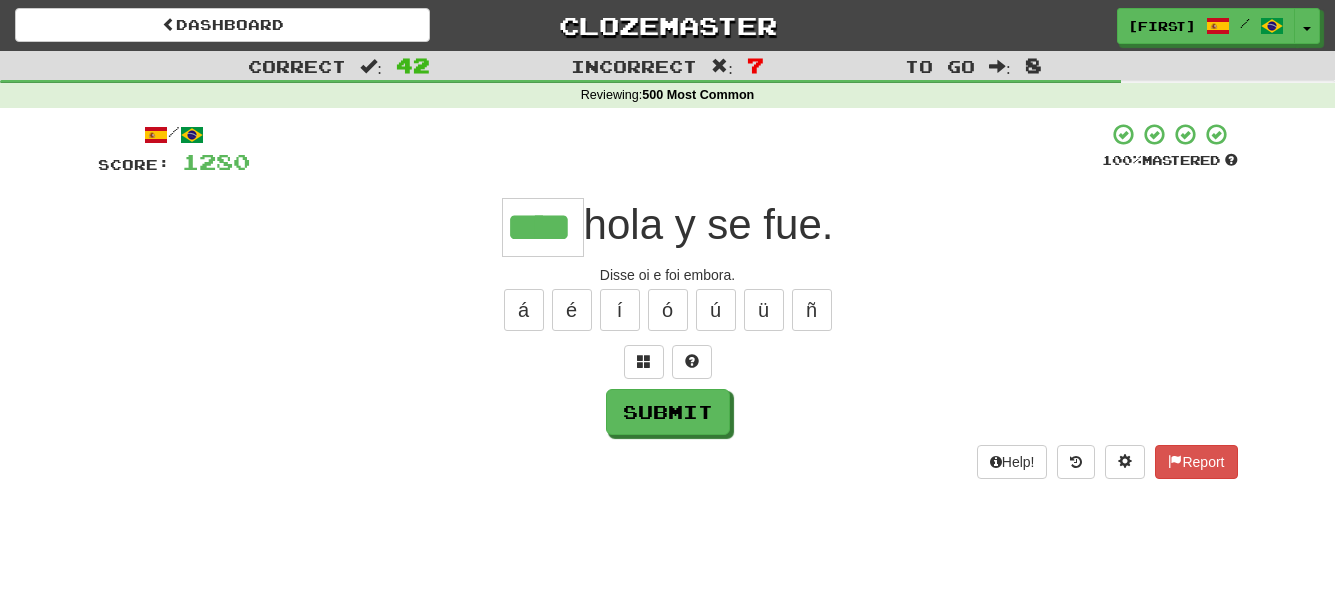 type on "****" 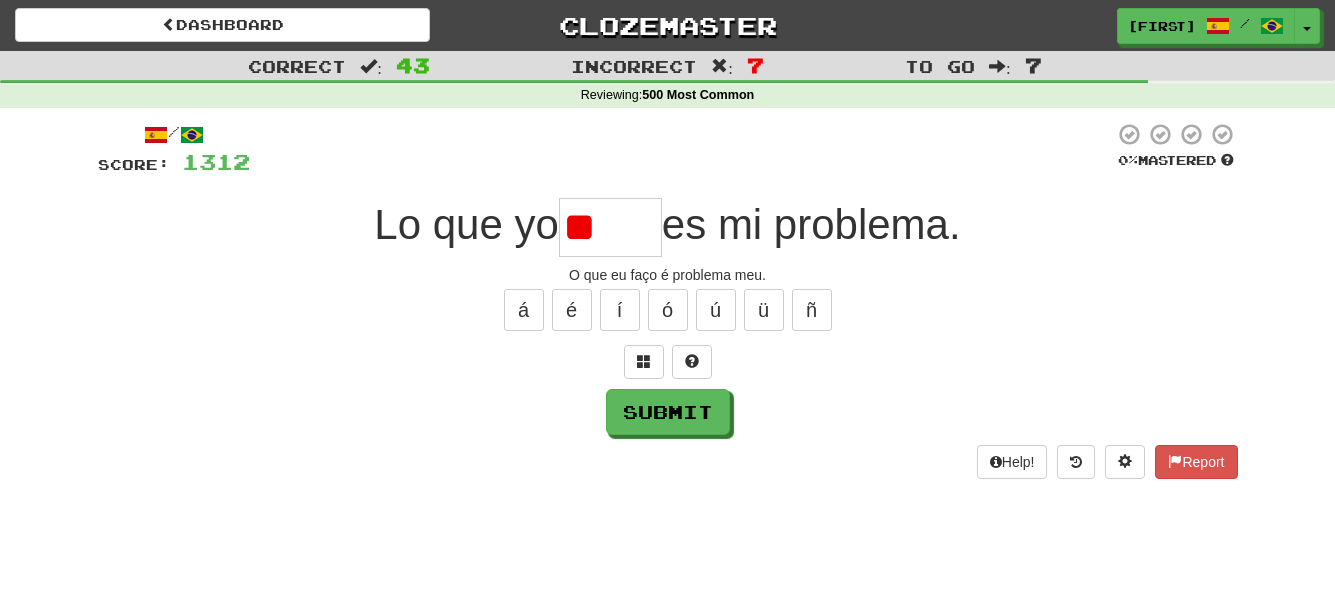 type on "*" 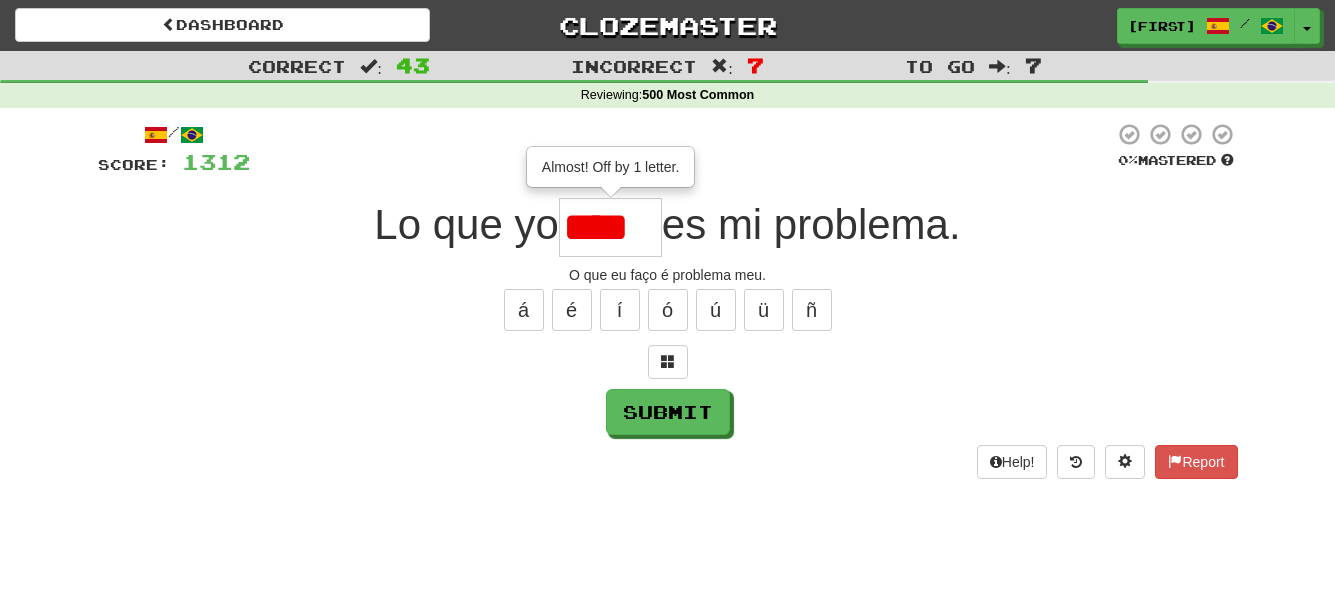 type on "****" 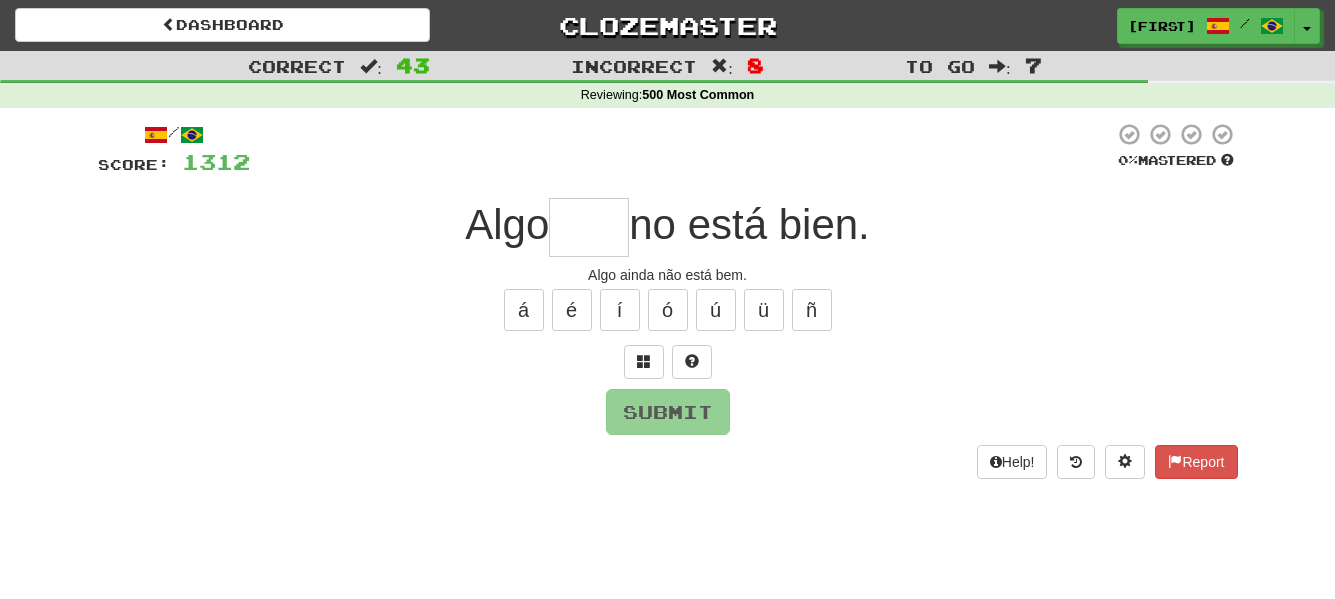 type on "*" 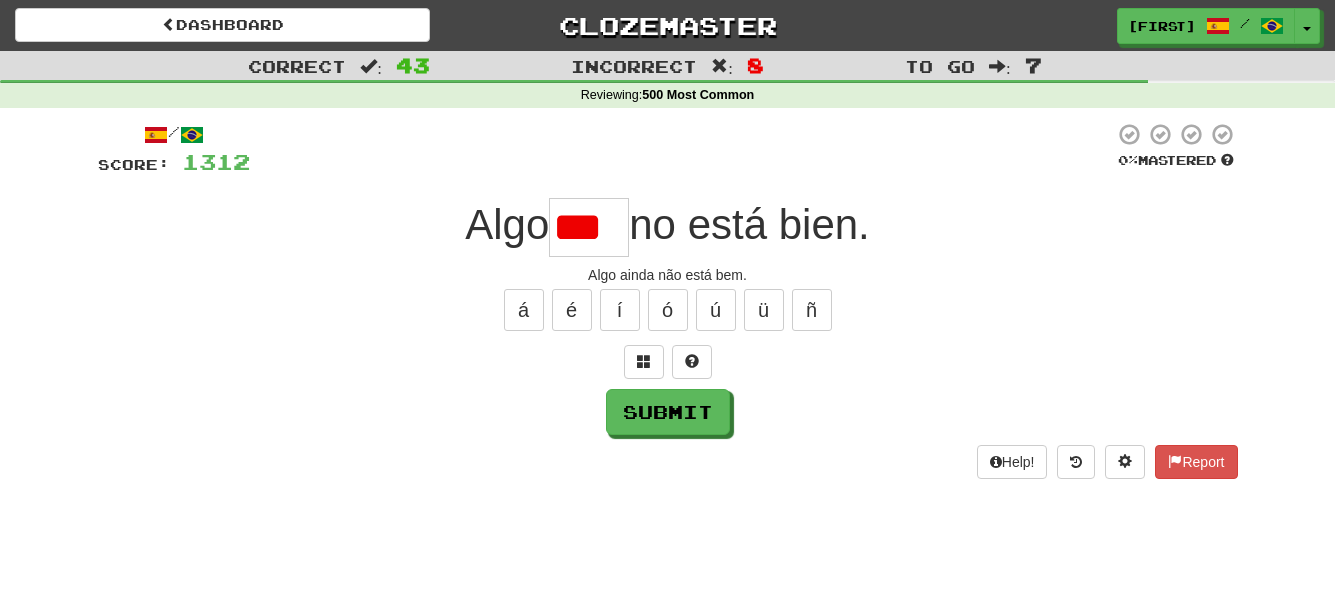 scroll, scrollTop: 0, scrollLeft: 0, axis: both 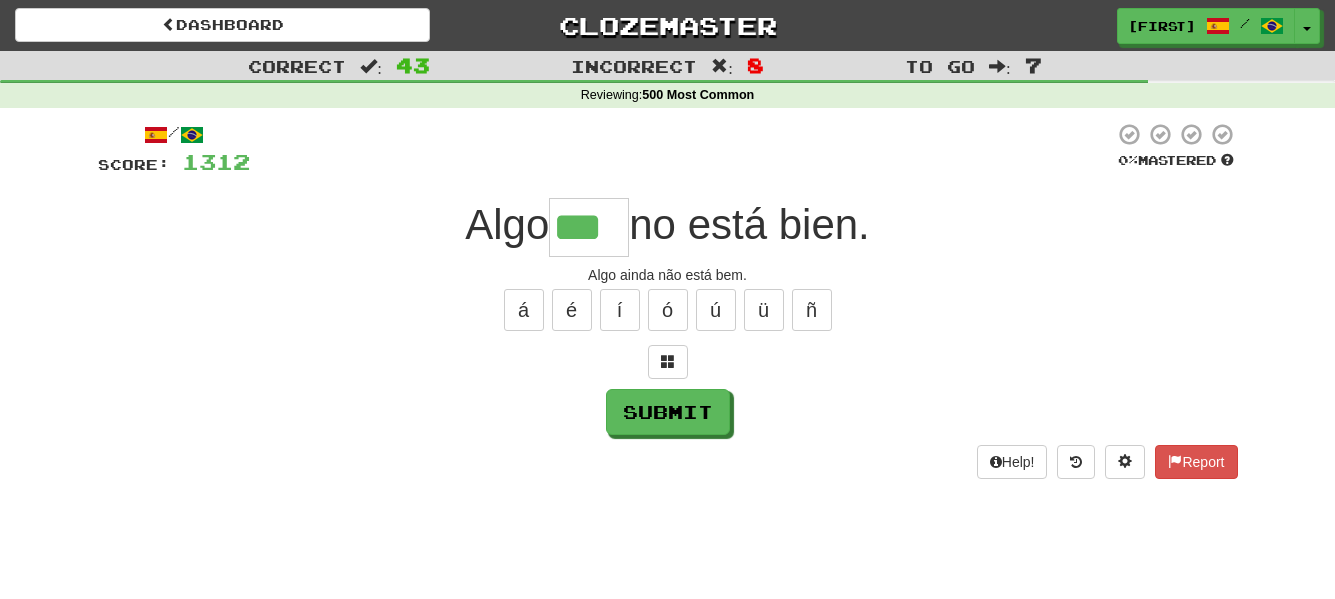 type on "***" 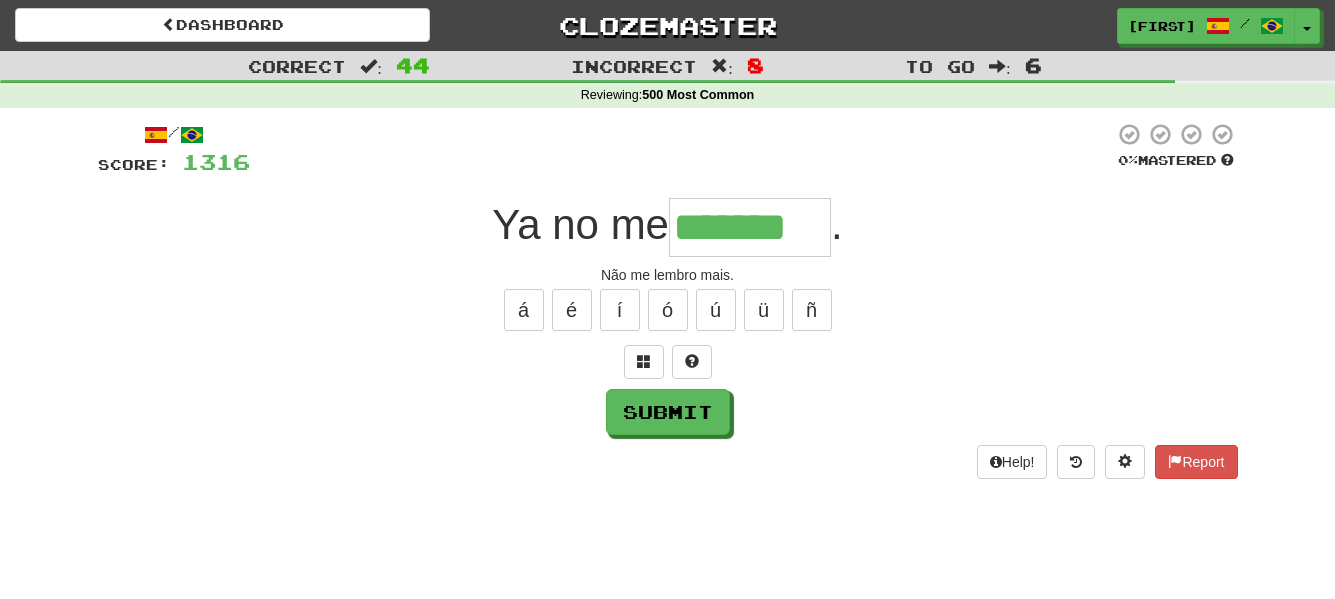 type on "*******" 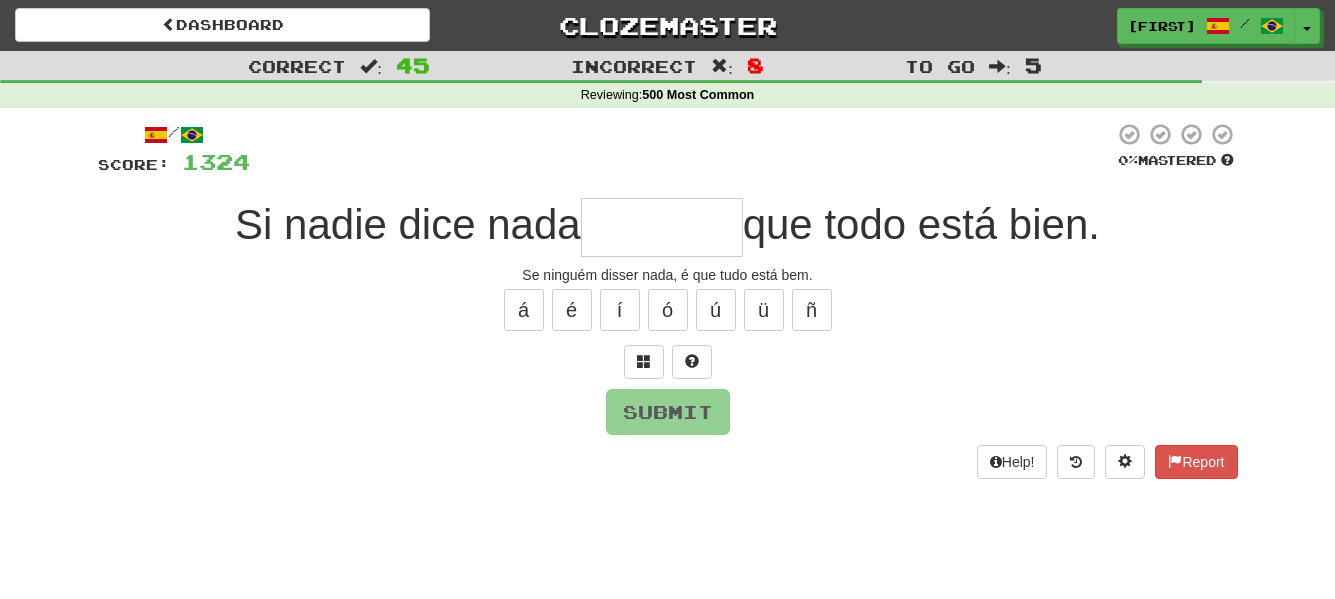 type on "*" 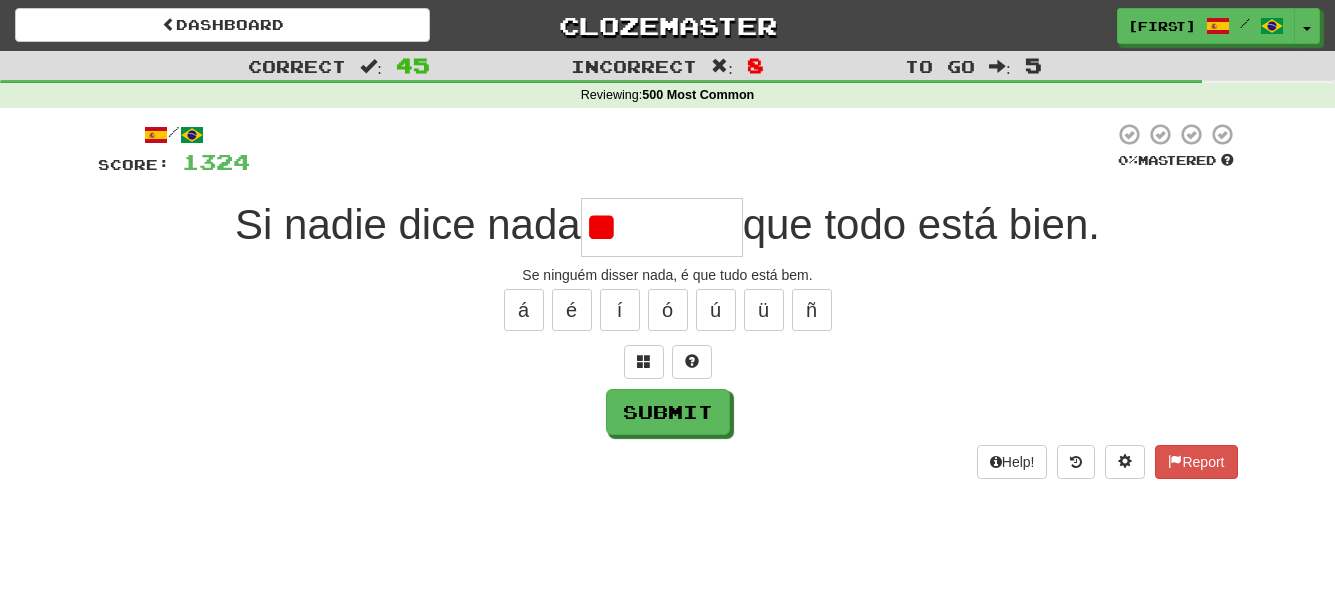 type on "*" 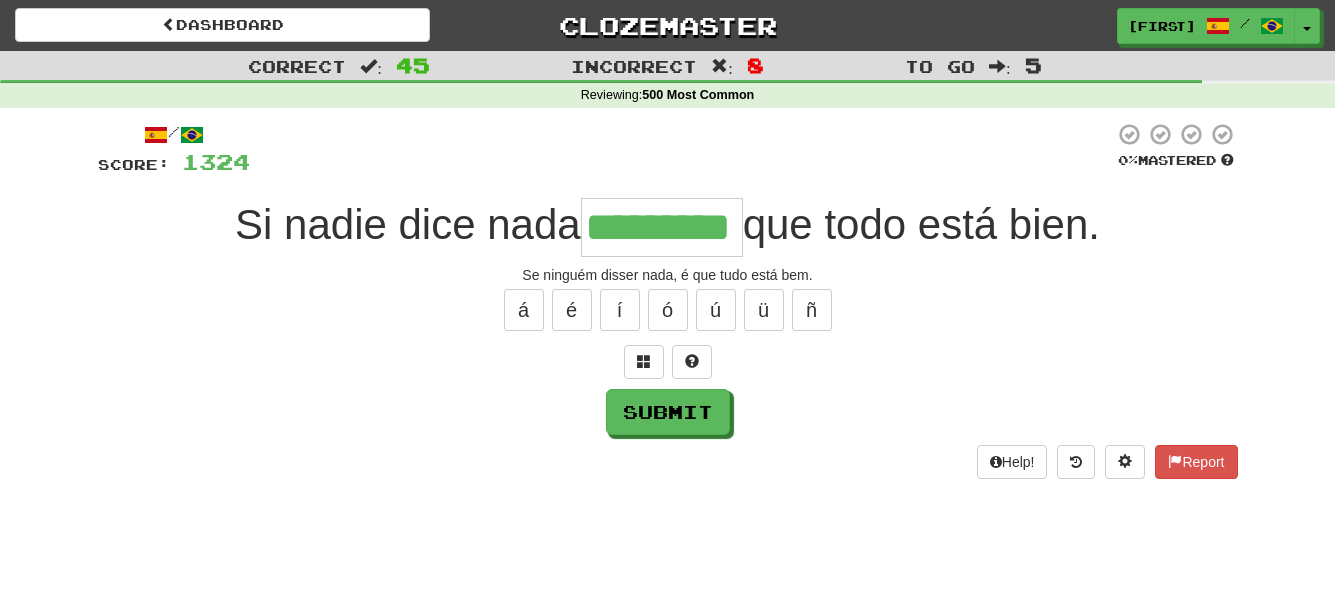 type on "*********" 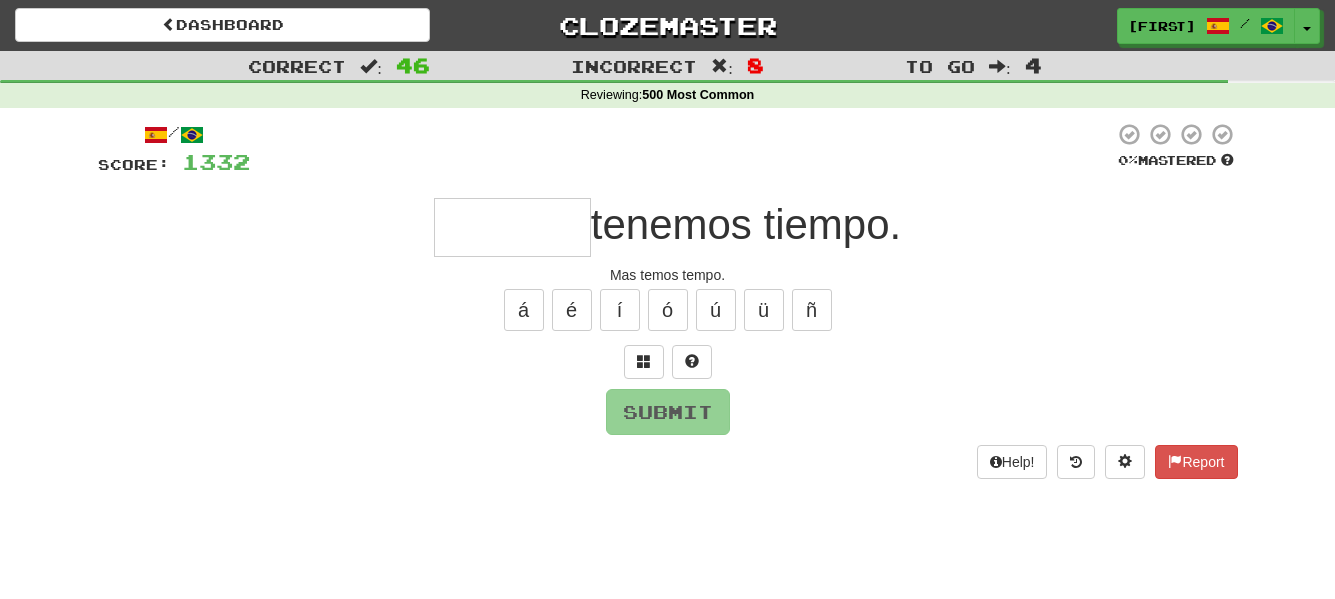type on "*" 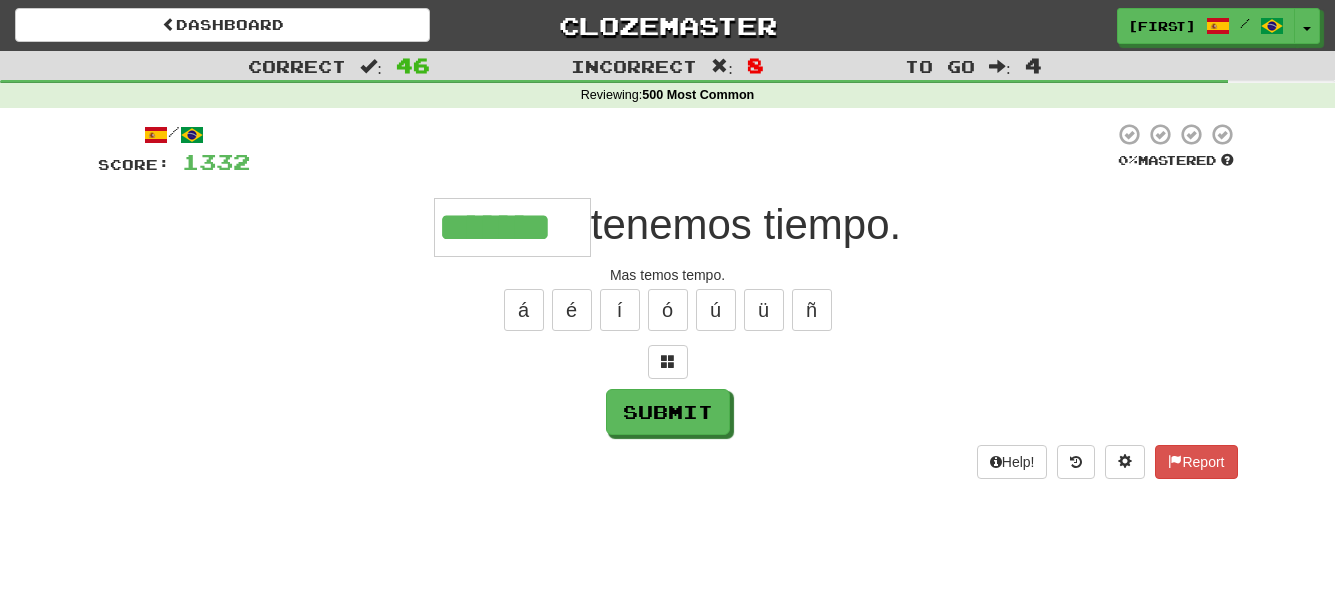 type on "*******" 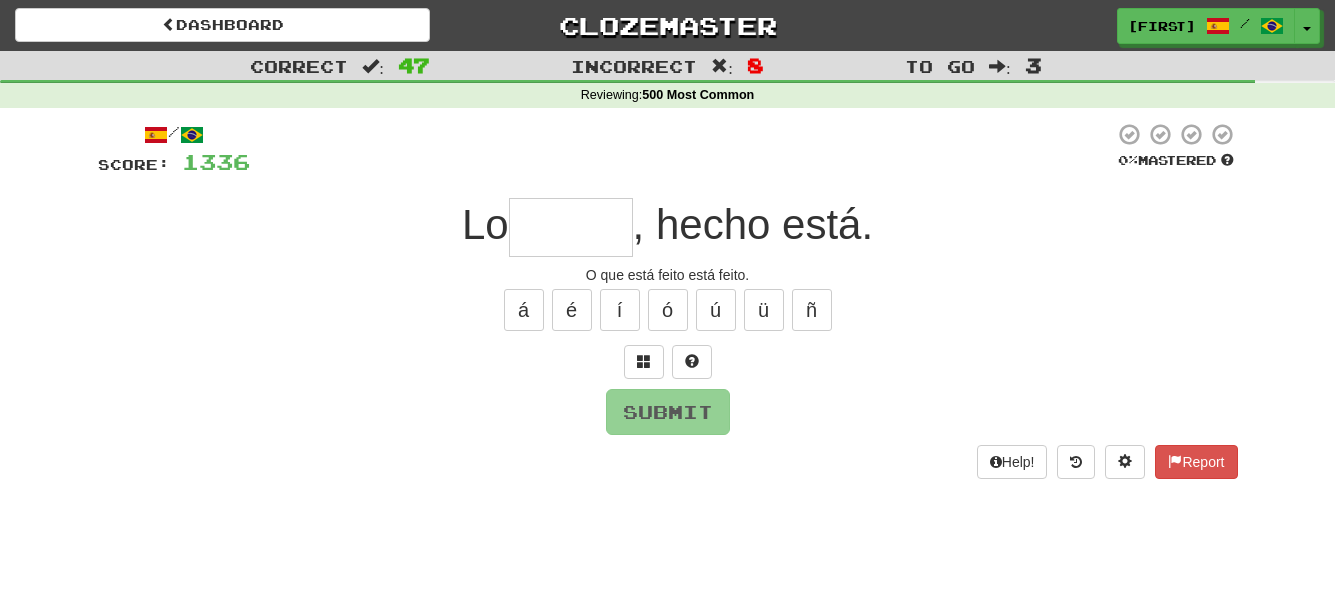 type on "*" 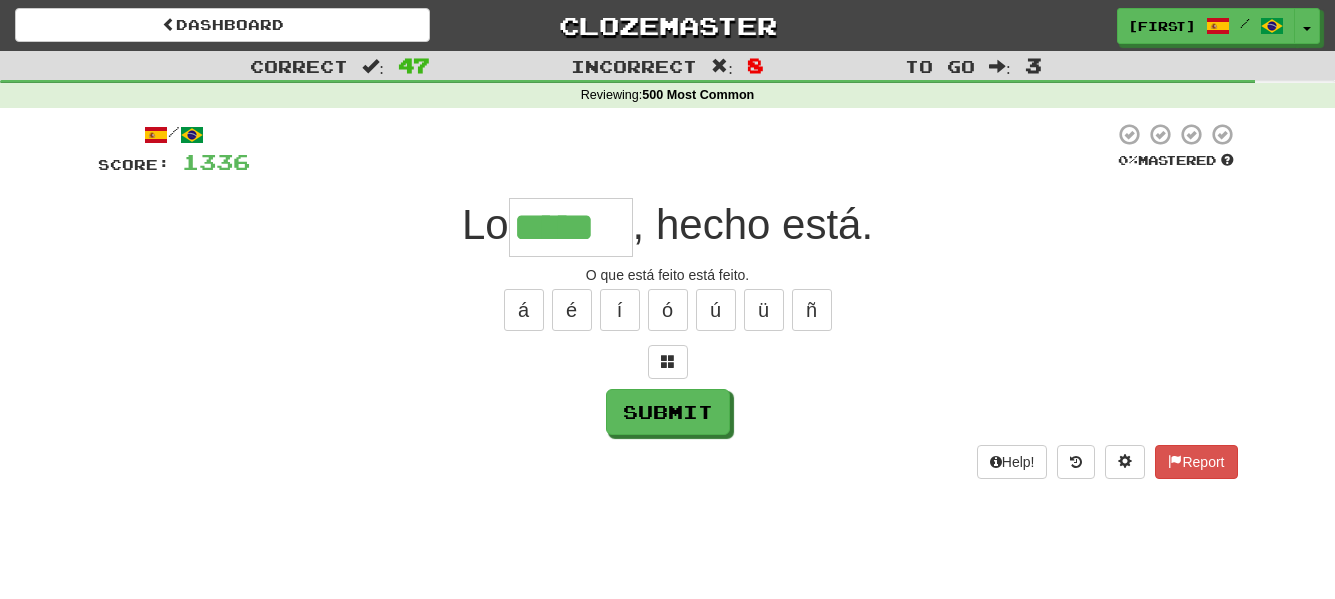 type on "*****" 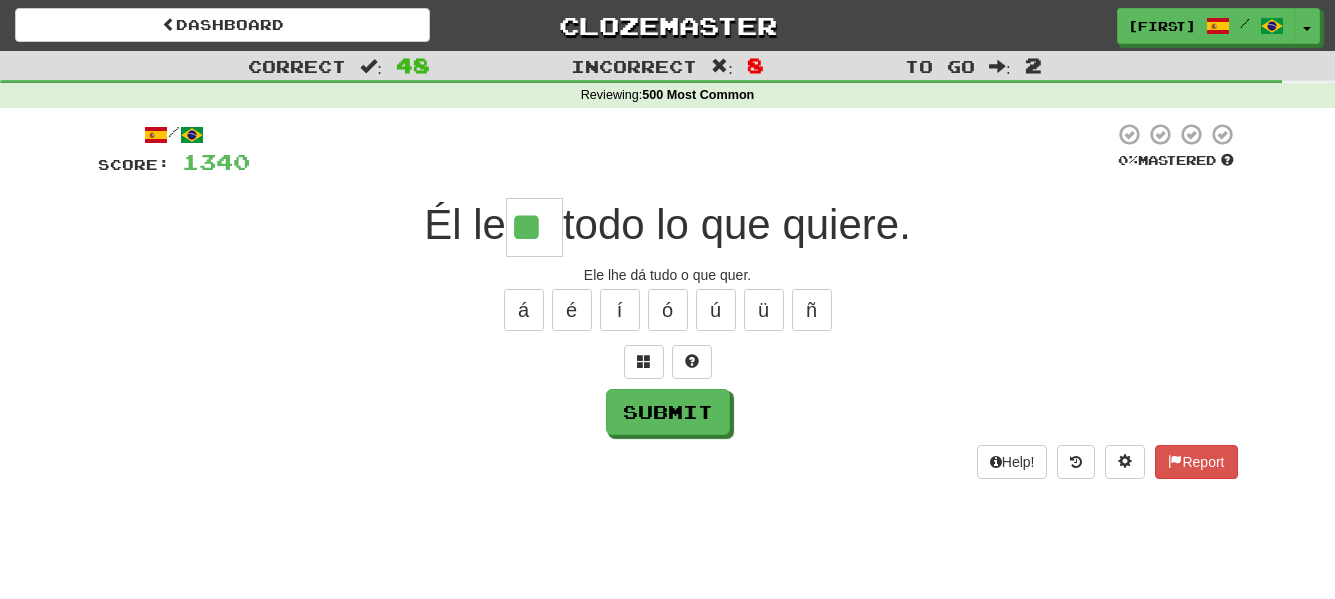 type on "**" 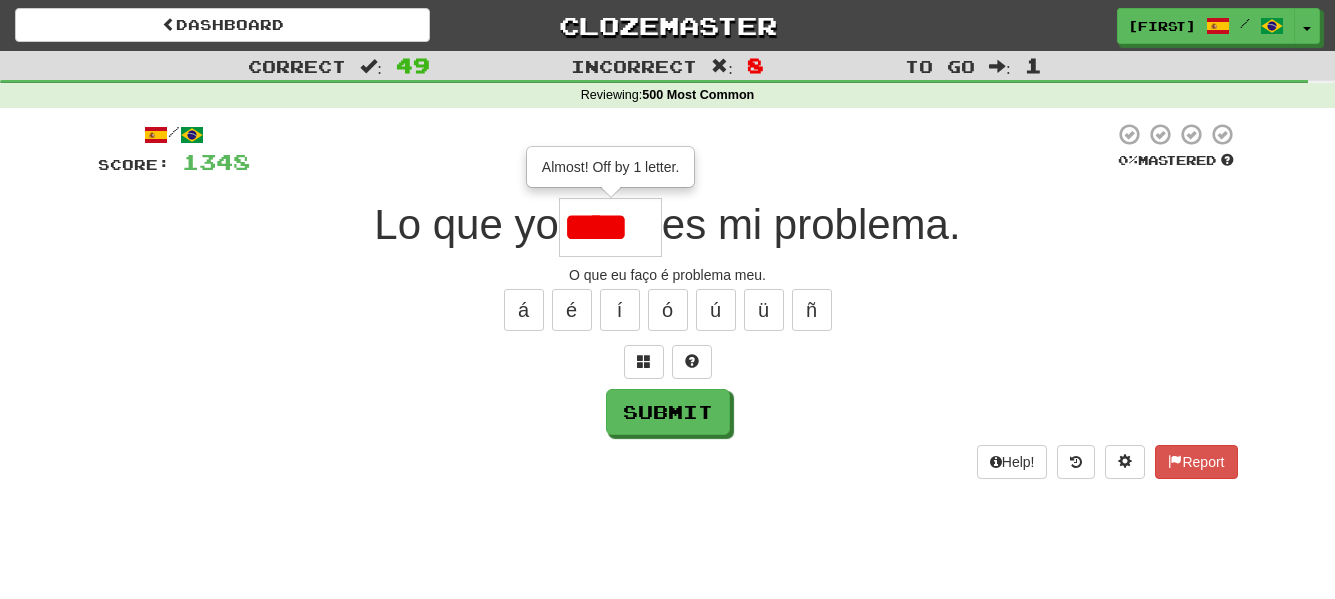 type on "****" 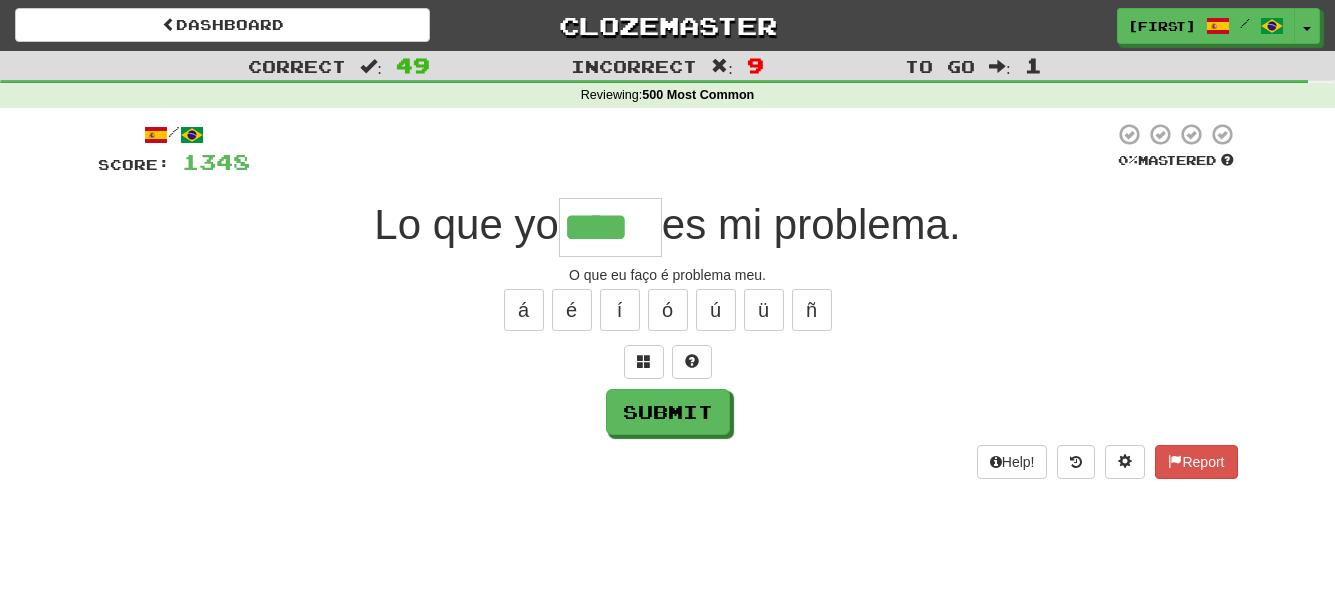 type 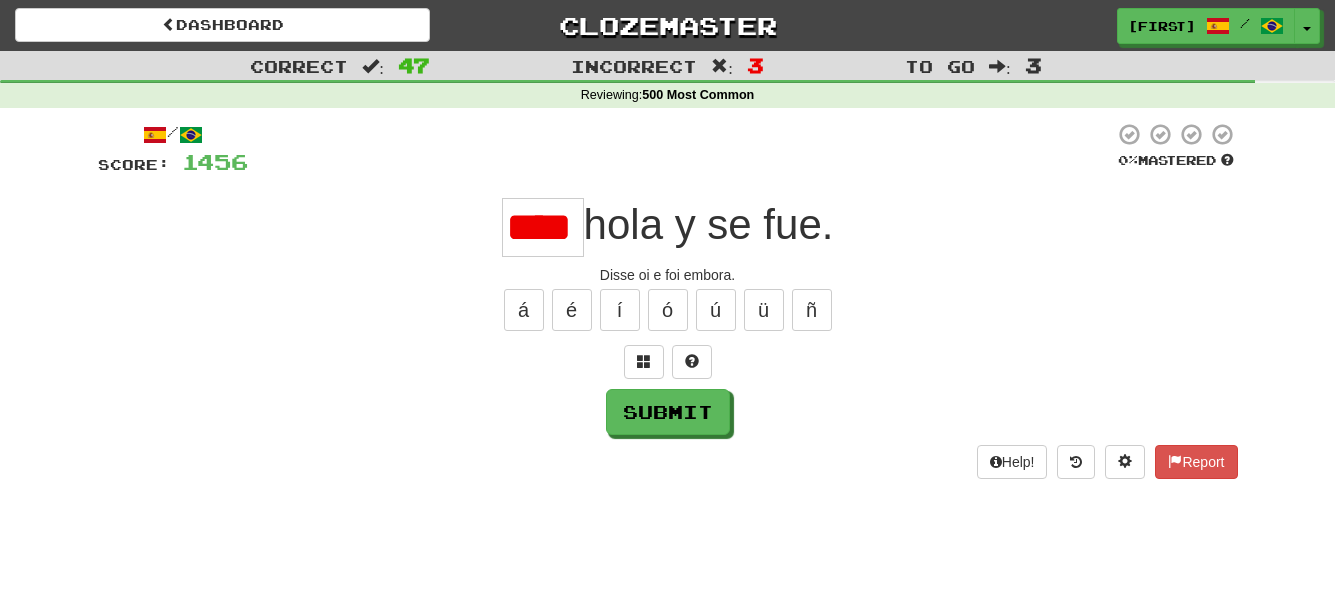 scroll, scrollTop: 0, scrollLeft: 0, axis: both 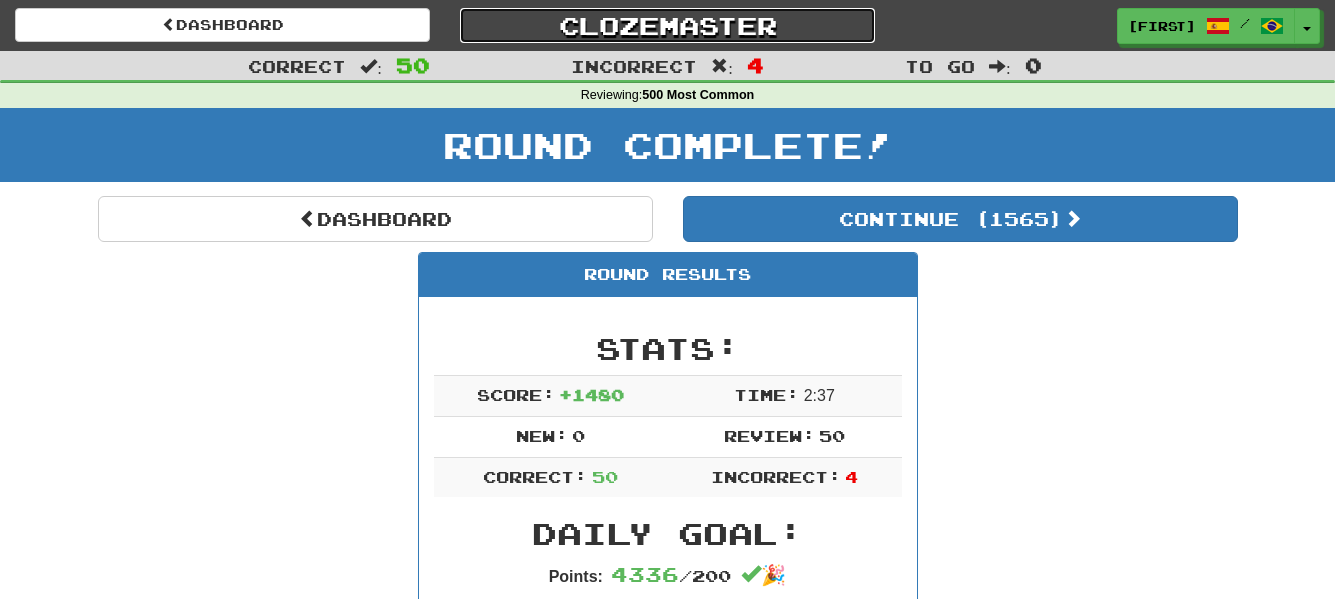 click on "Clozemaster" at bounding box center [667, 25] 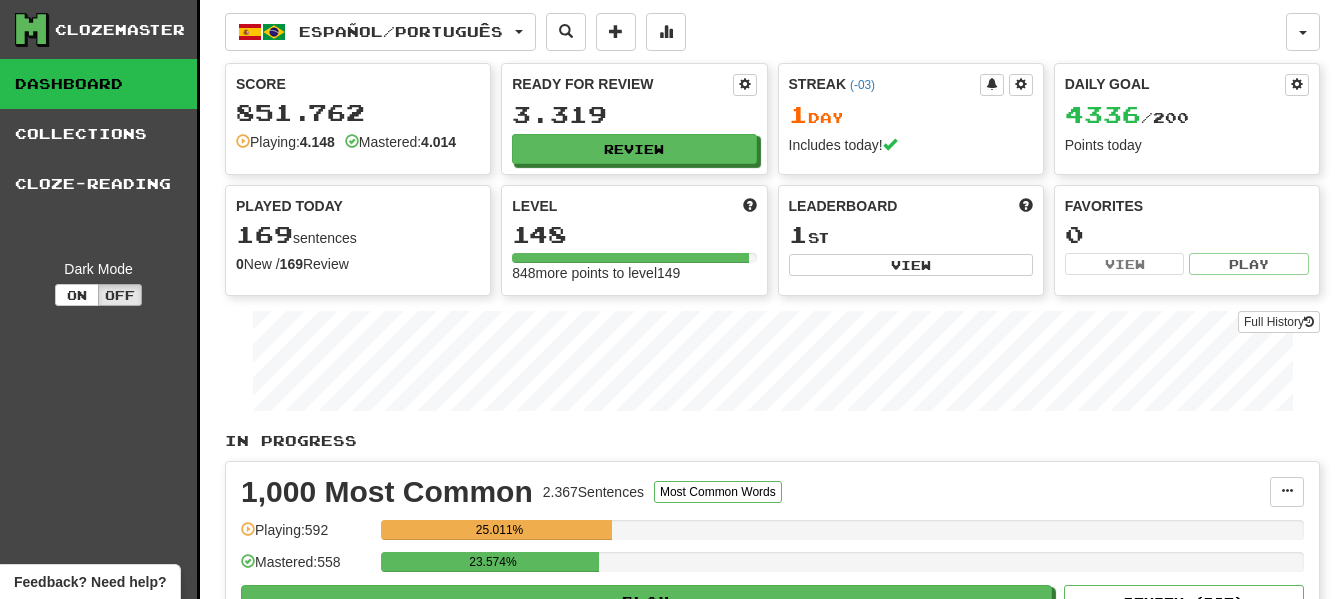 scroll, scrollTop: 0, scrollLeft: 0, axis: both 